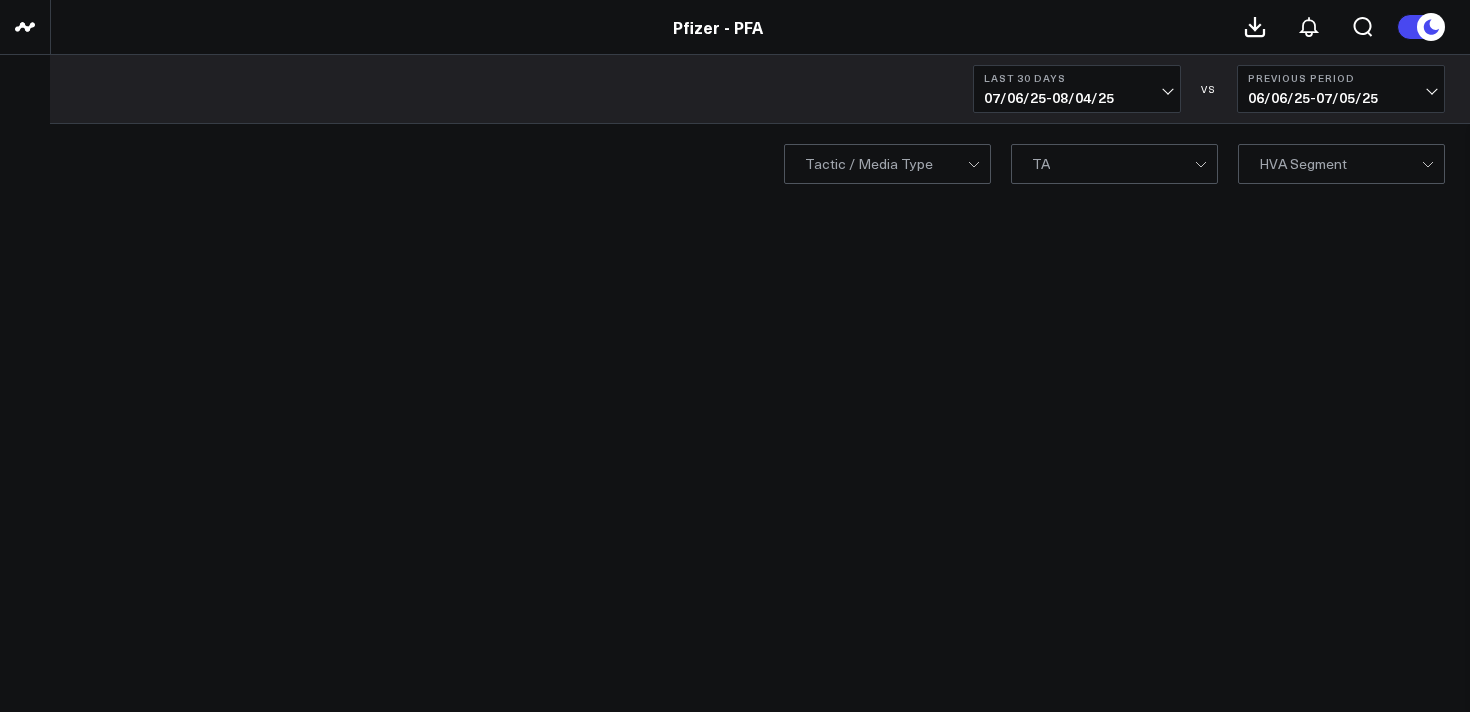 scroll, scrollTop: 0, scrollLeft: 0, axis: both 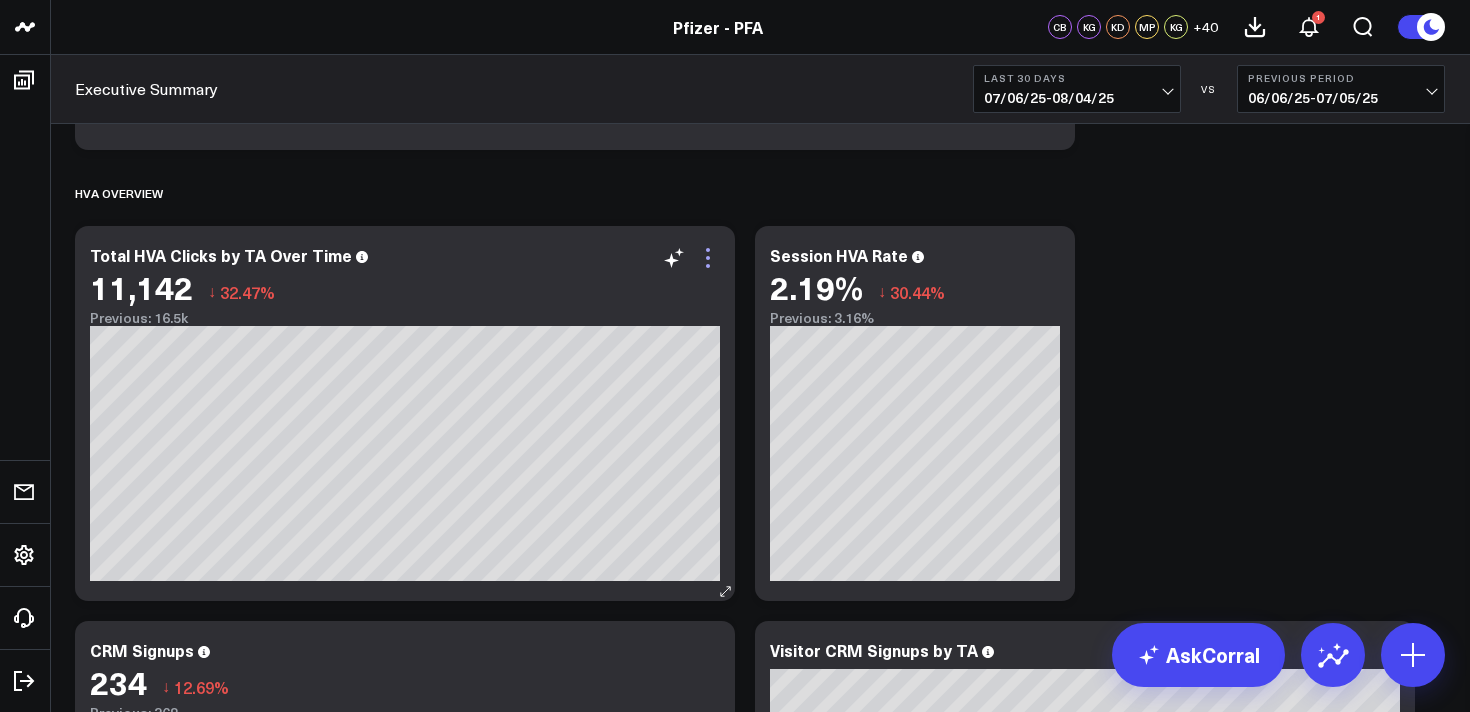 click 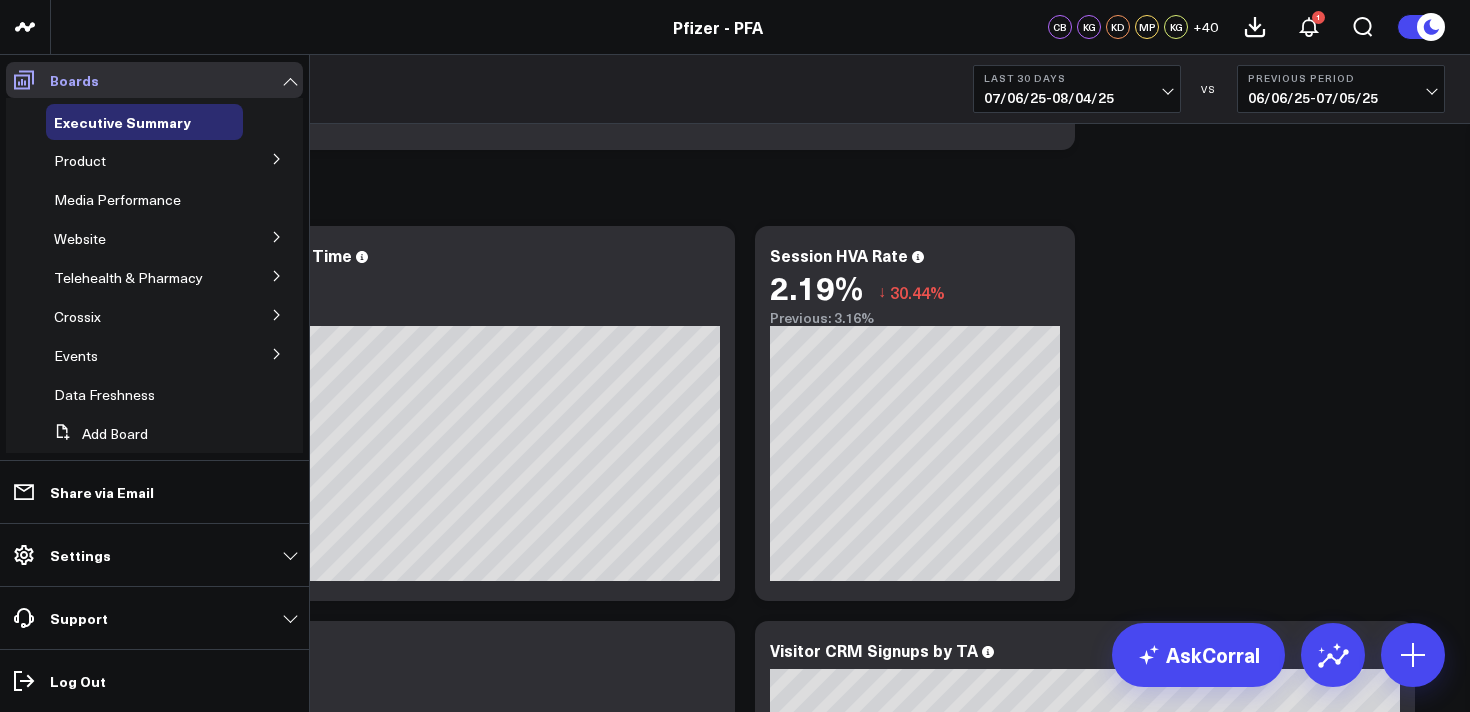 click at bounding box center [24, 80] 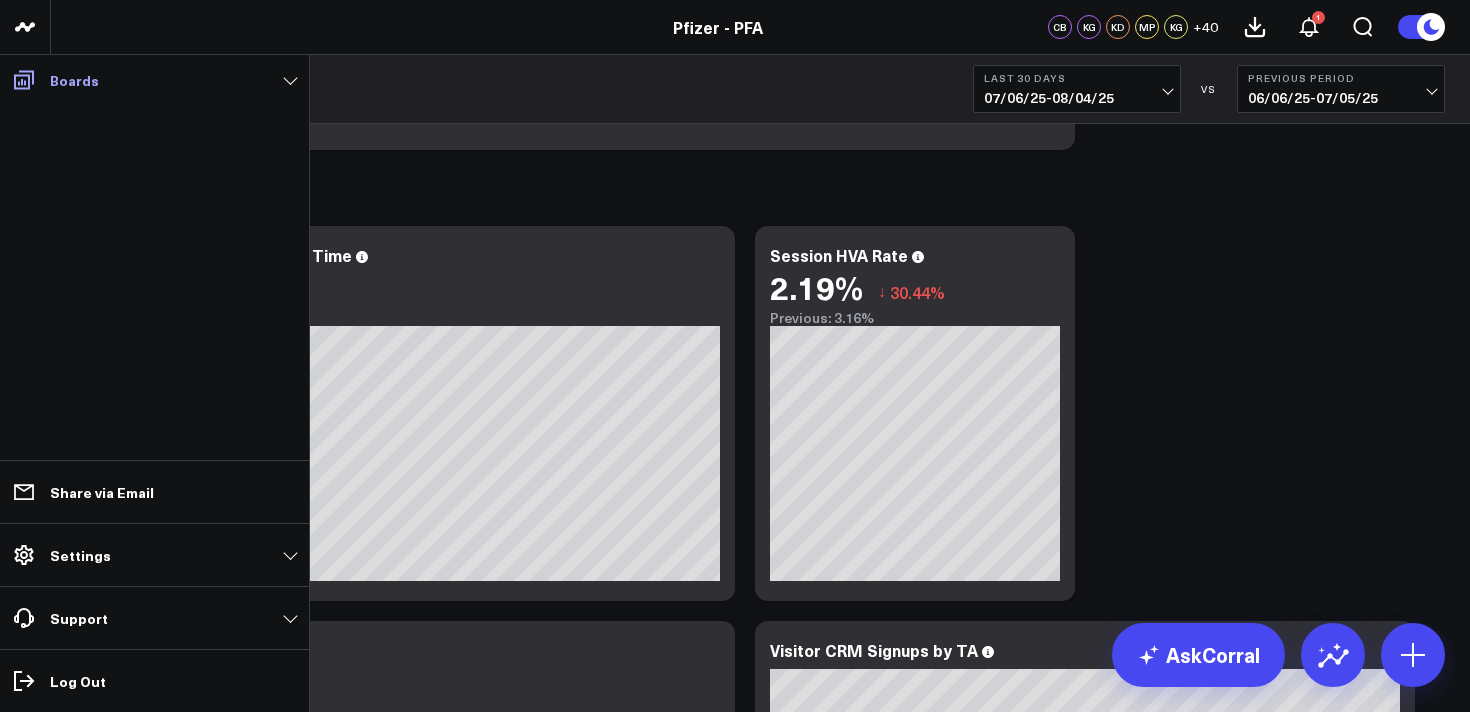 click on "Boards" at bounding box center (74, 80) 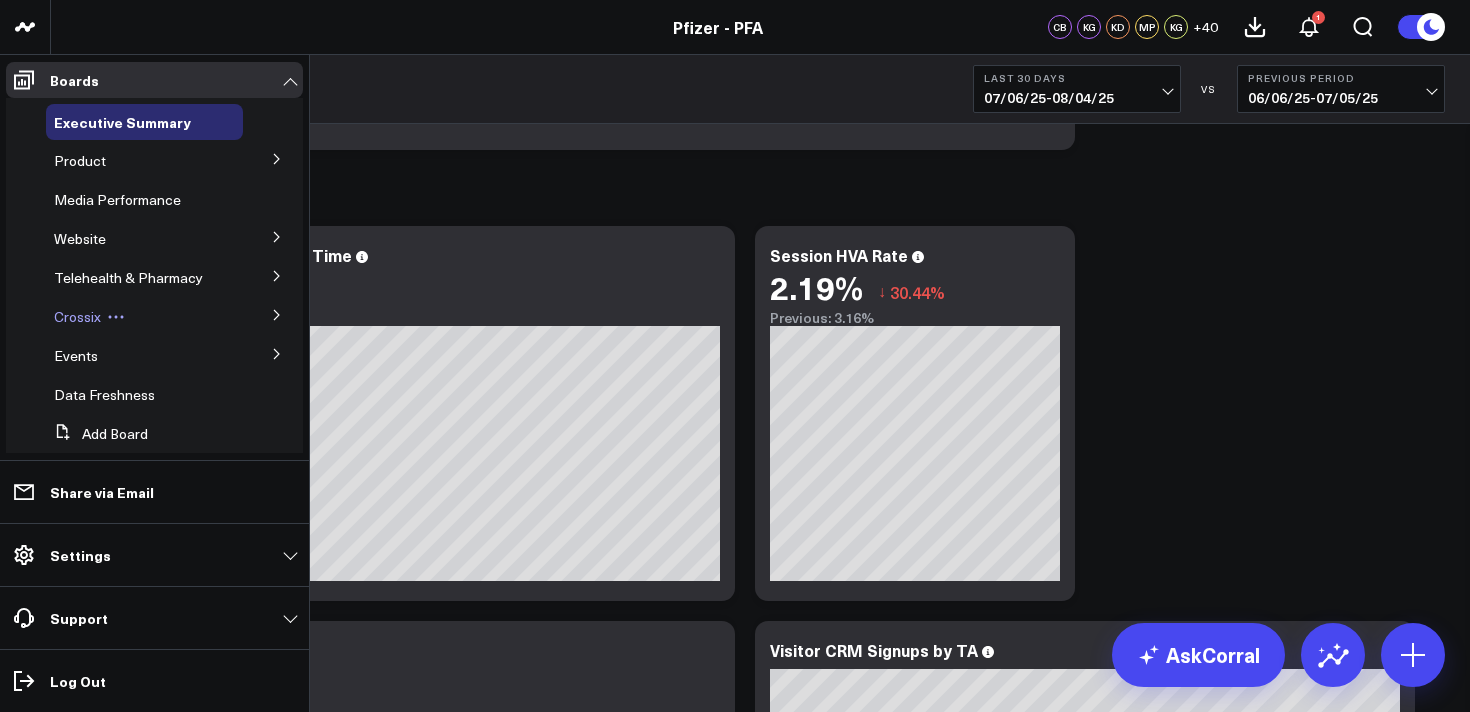 scroll, scrollTop: 31, scrollLeft: 0, axis: vertical 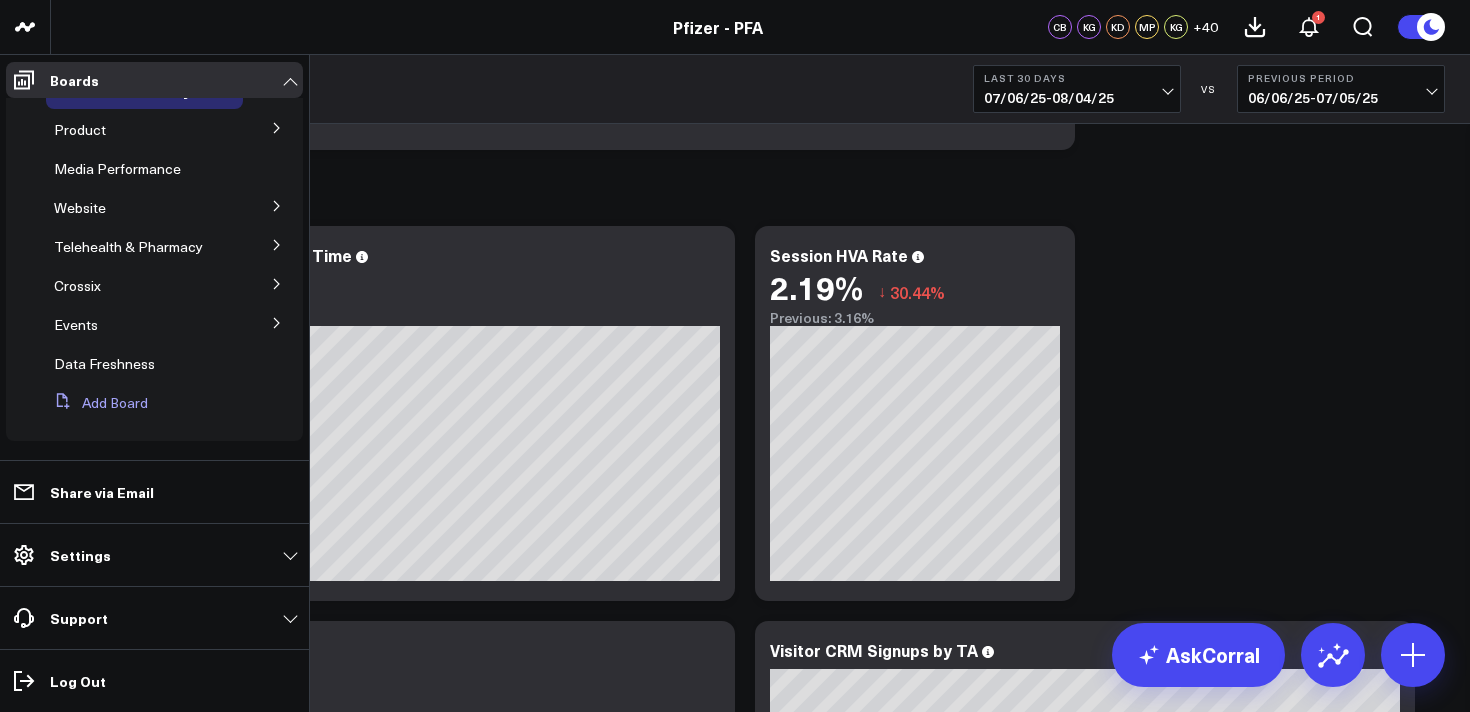 click on "Add Board" at bounding box center (97, 403) 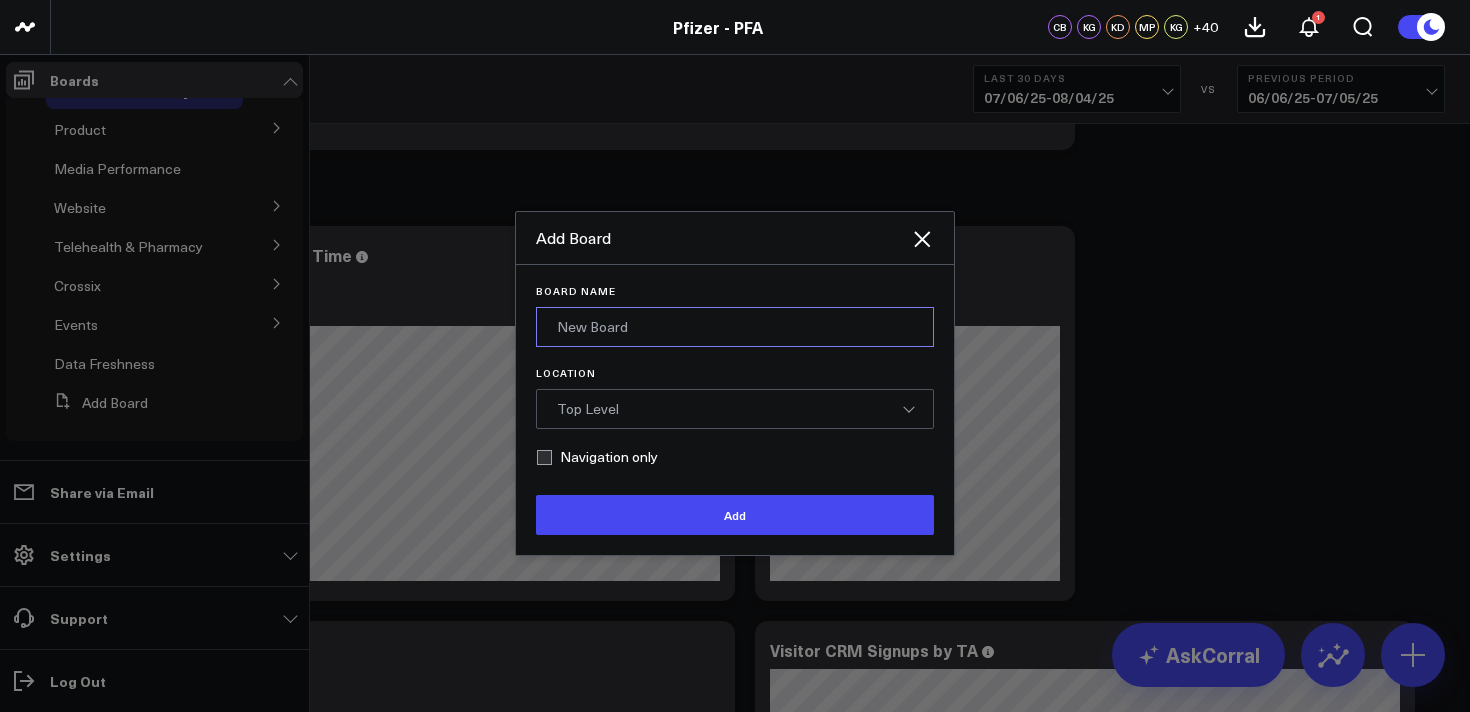 click on "Board Name" at bounding box center (735, 327) 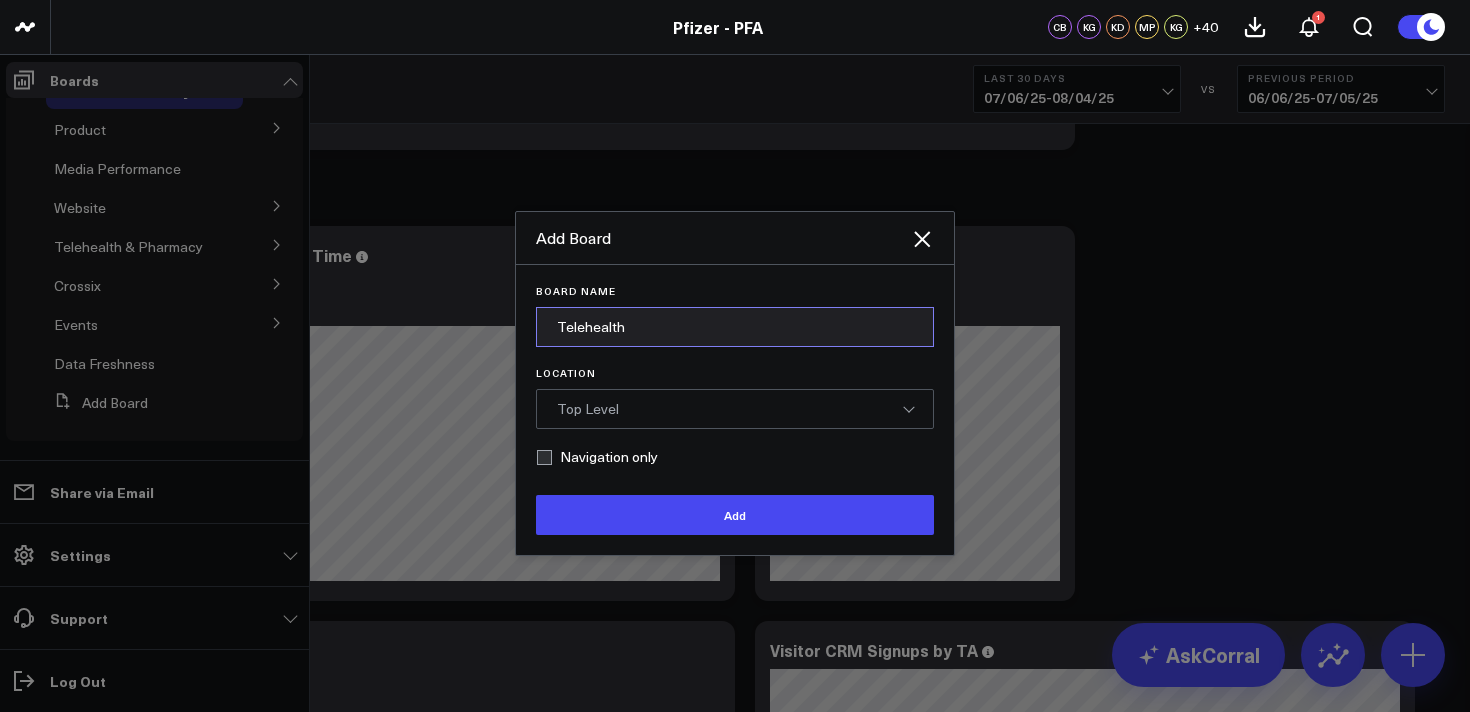 type on "Telehealth" 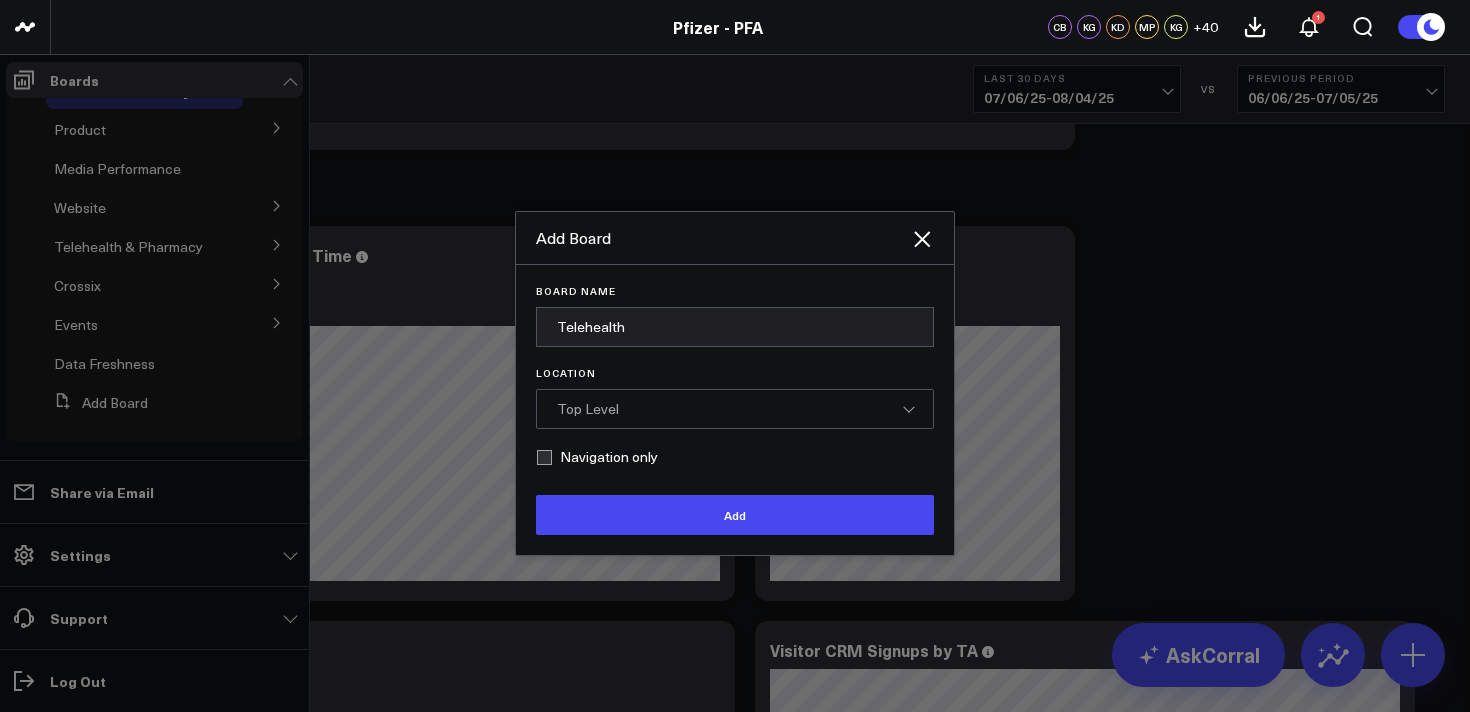 click on "Add Board" at bounding box center (735, 238) 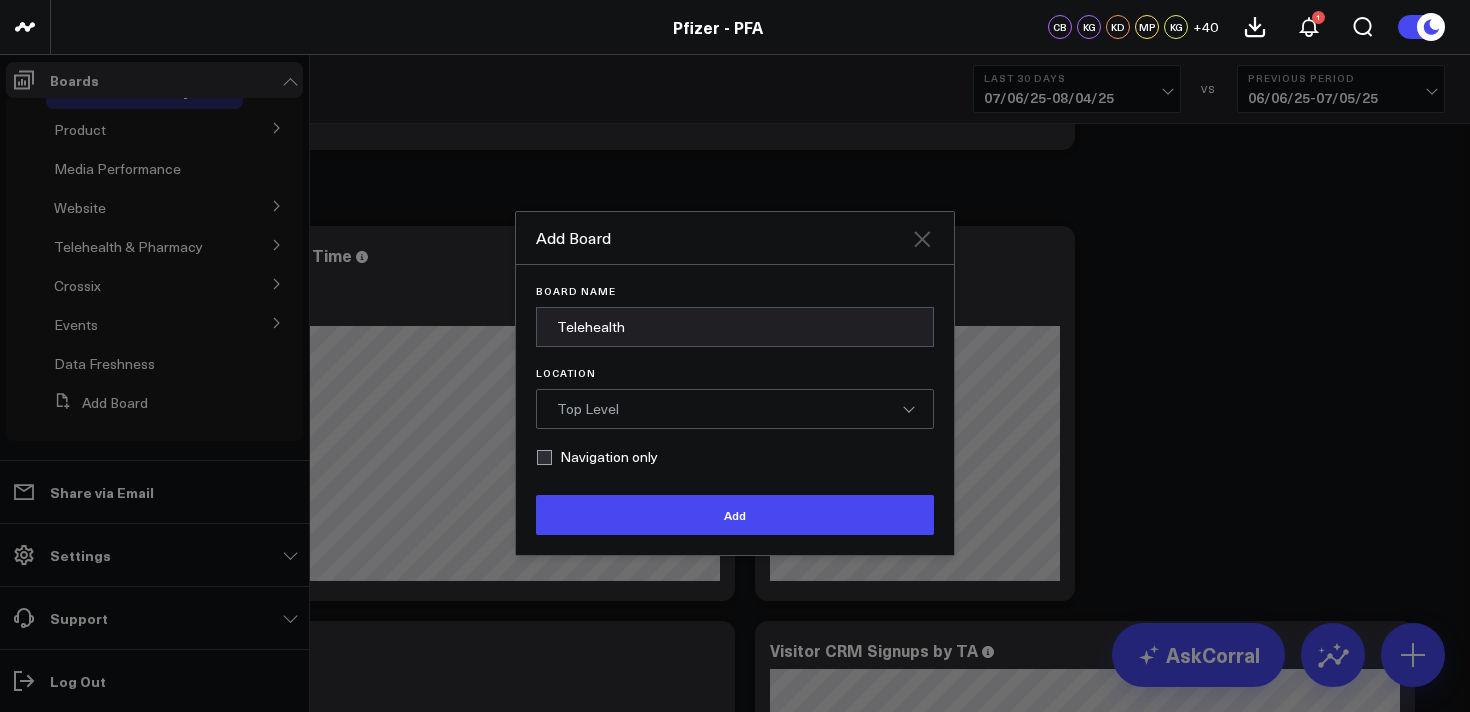 click 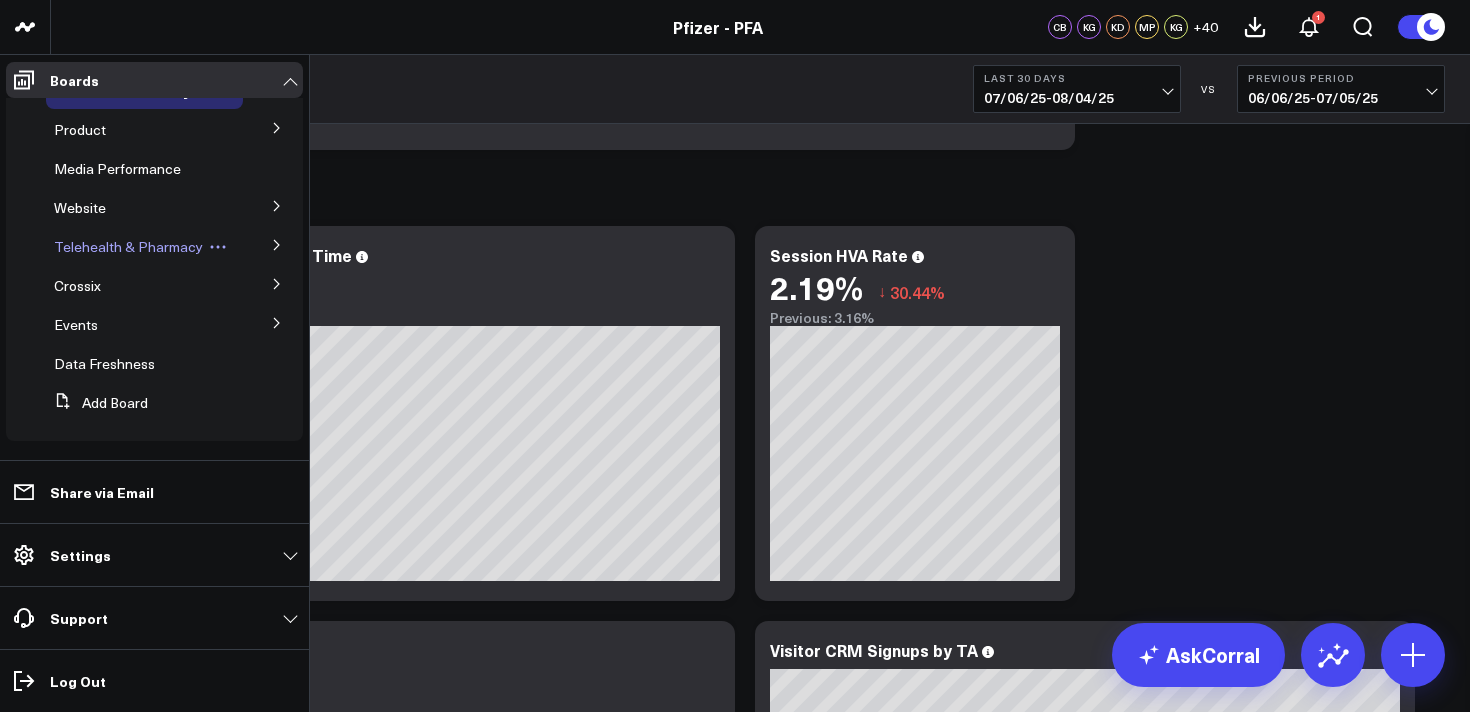click on "Telehealth & Pharmacy" at bounding box center [144, 247] 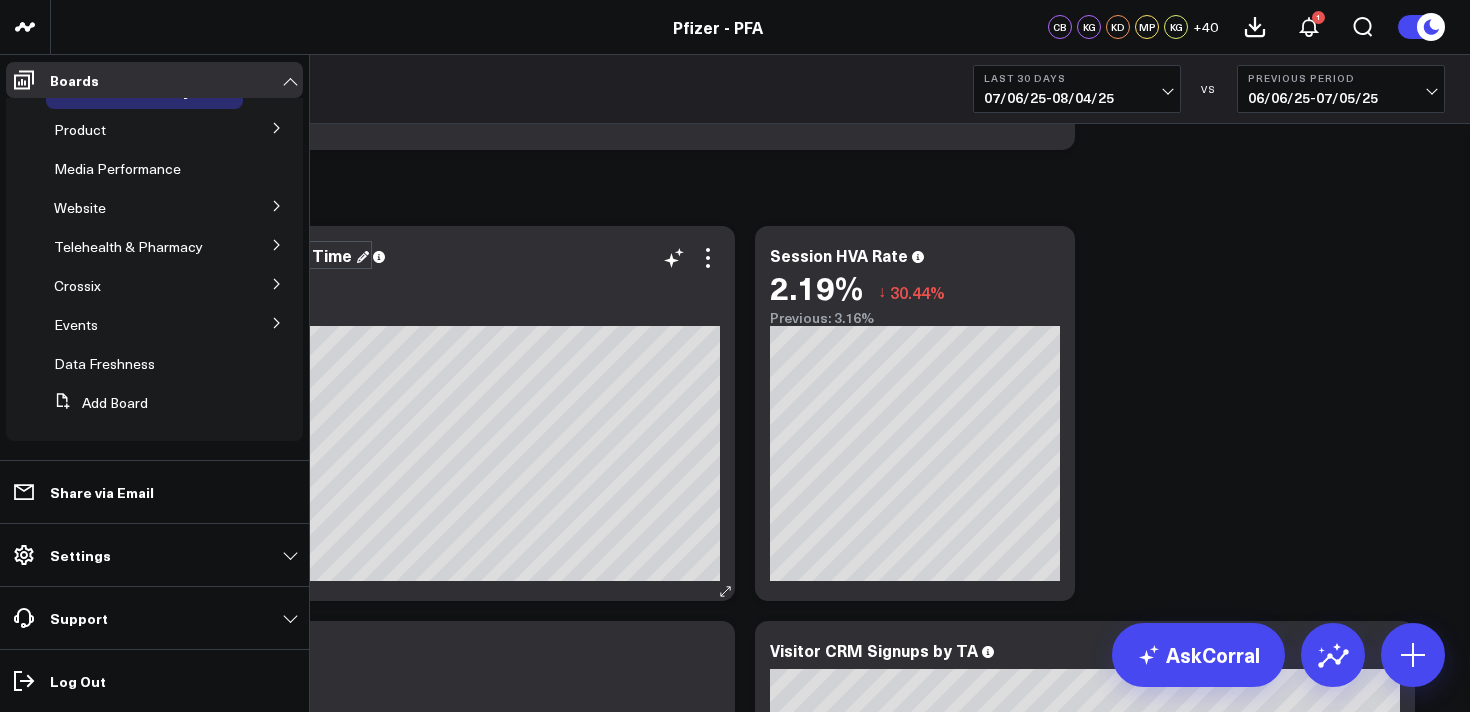 scroll, scrollTop: 0, scrollLeft: 0, axis: both 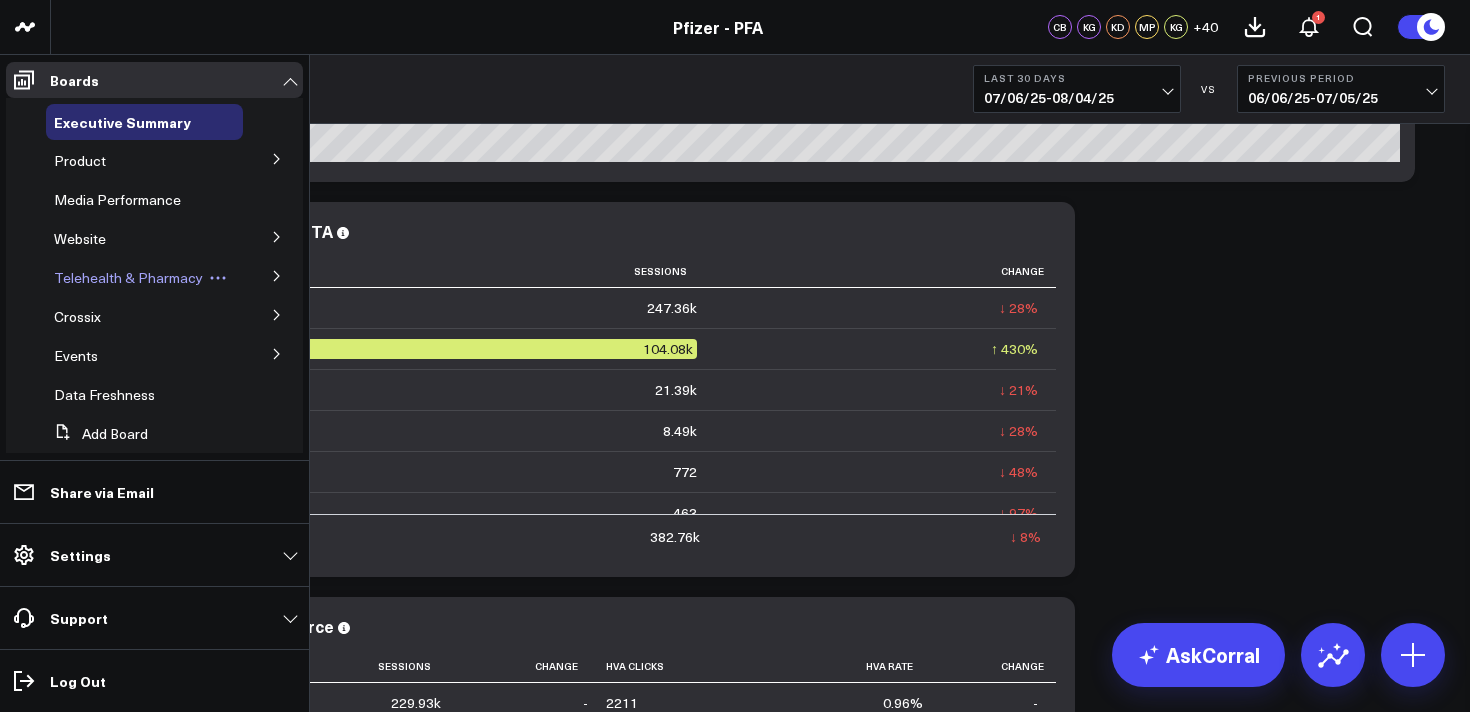 click on "Telehealth & Pharmacy" at bounding box center [128, 277] 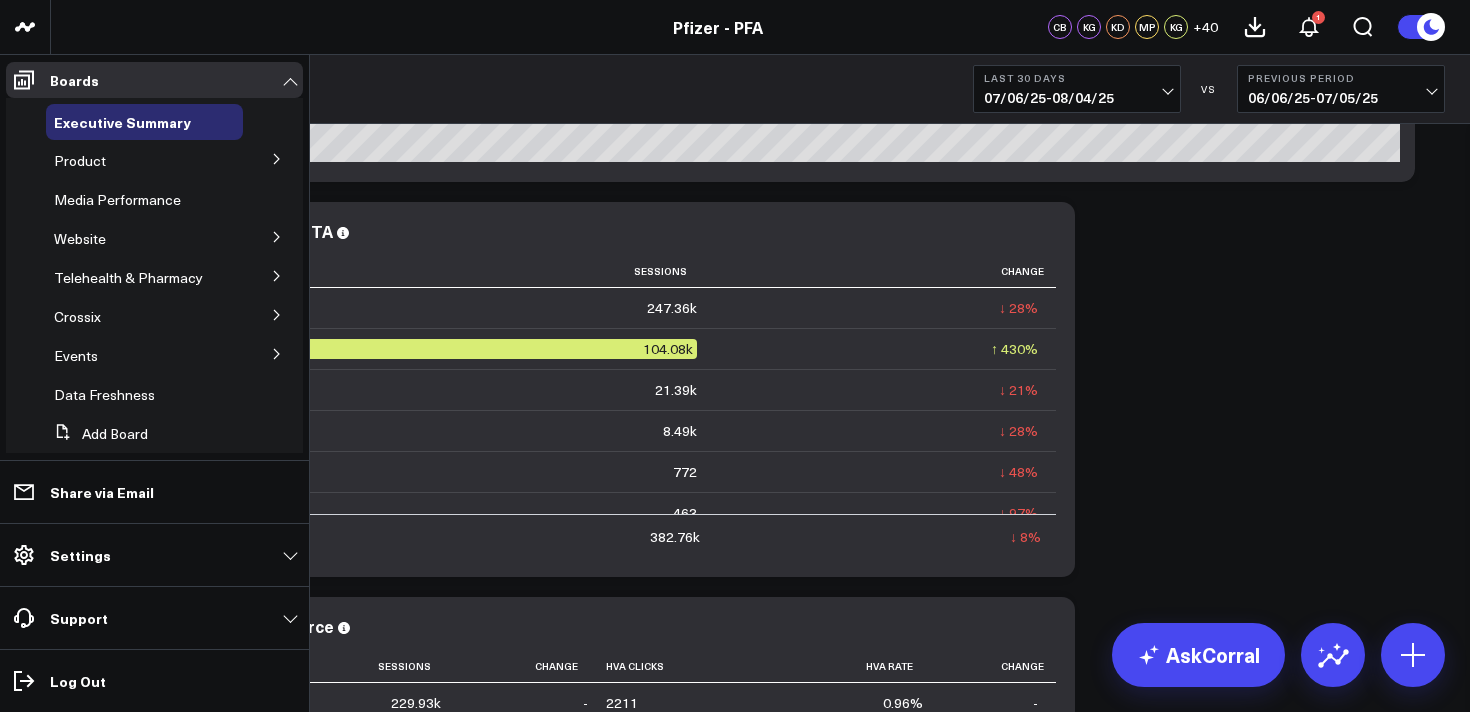 click 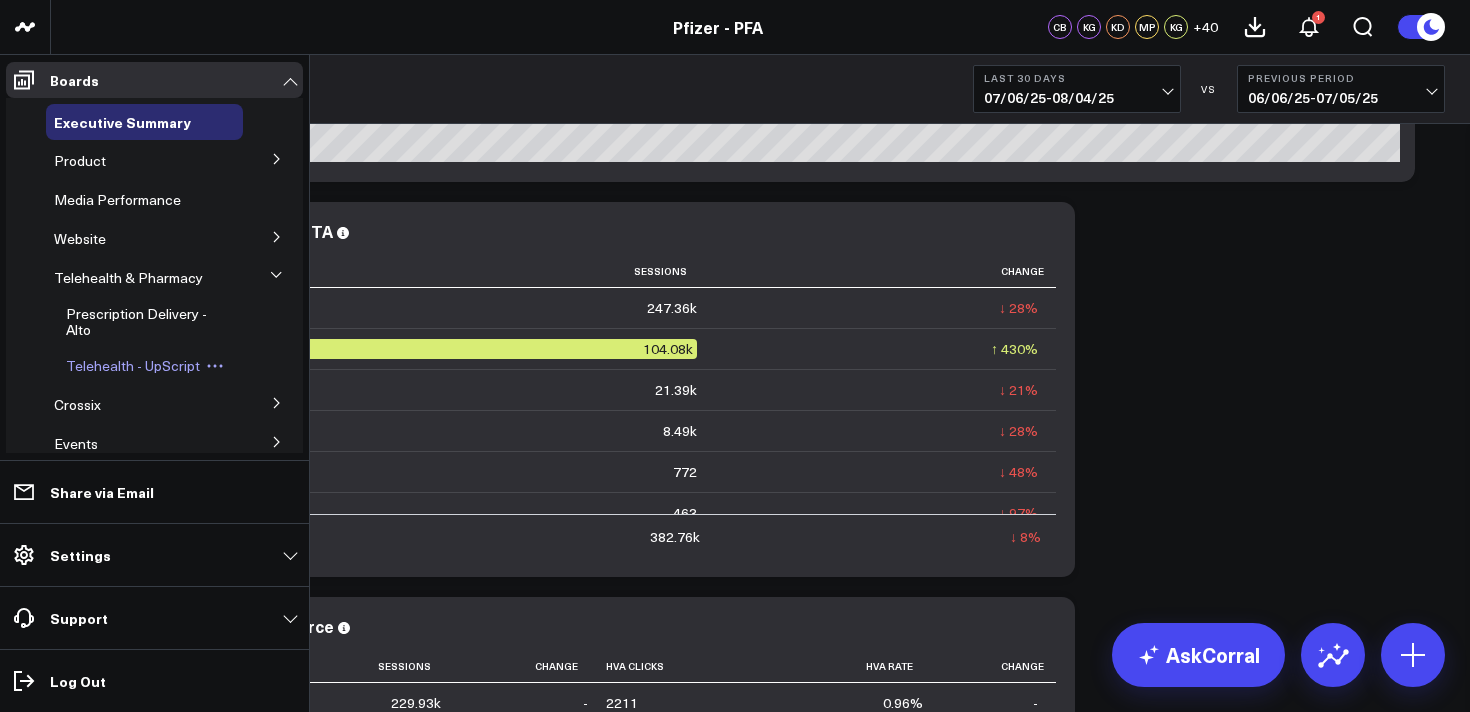 click on "Telehealth - UpScript" at bounding box center (133, 365) 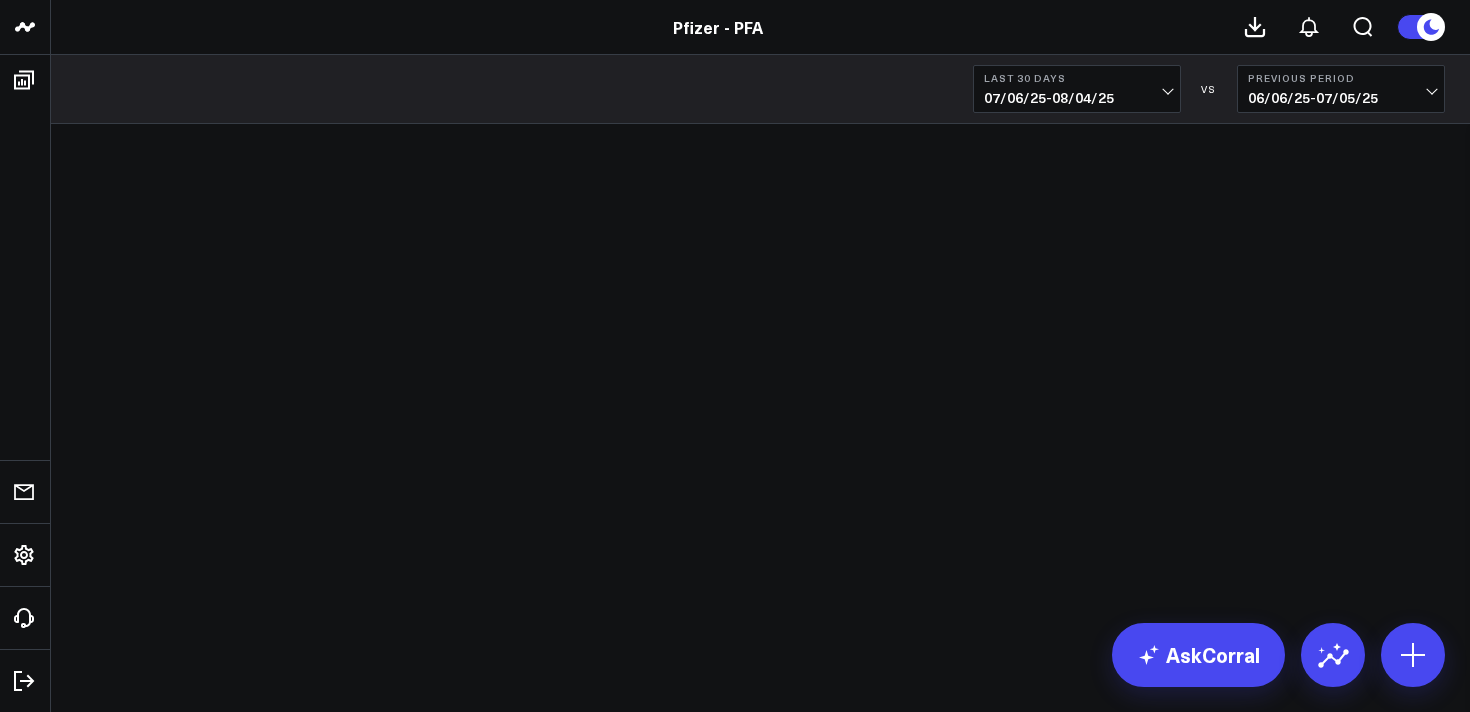 scroll, scrollTop: 0, scrollLeft: 0, axis: both 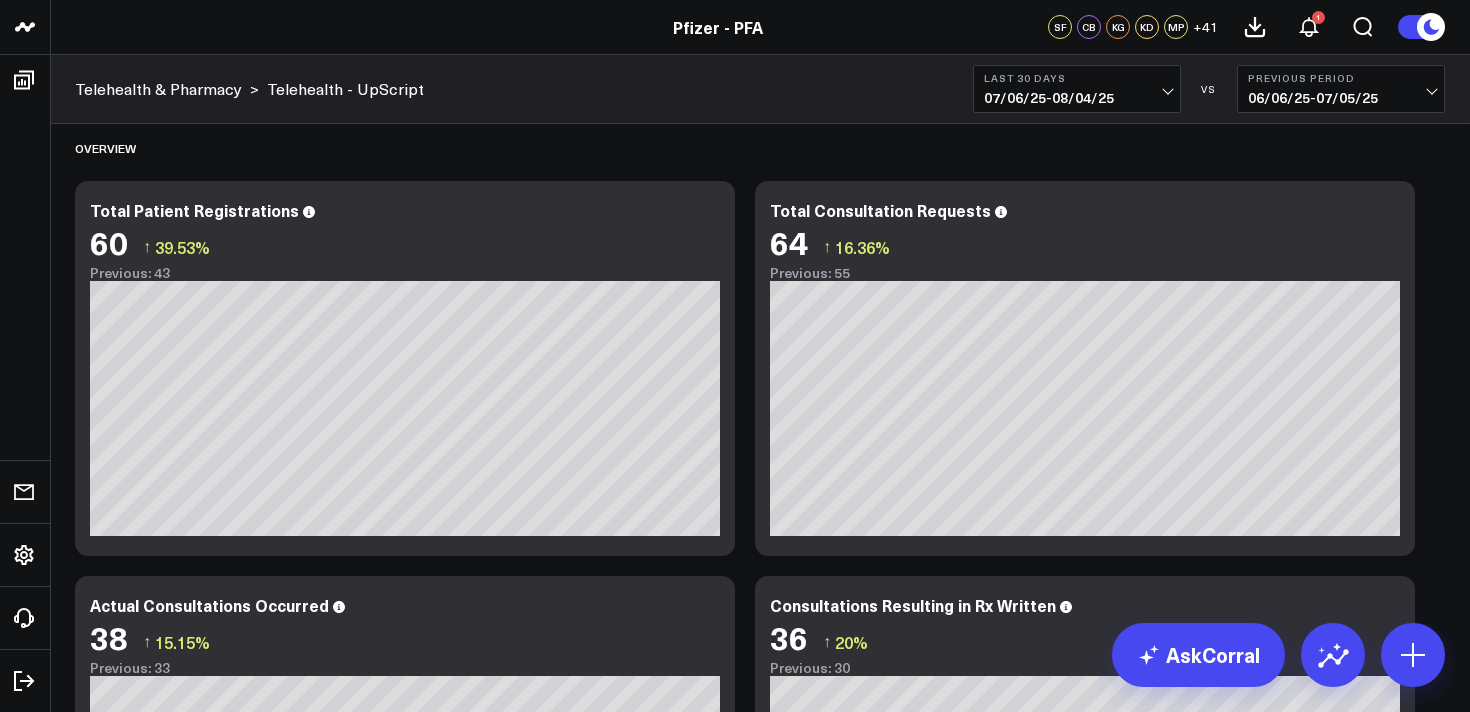 click on "07/06/25  -  08/04/25" at bounding box center (1077, 98) 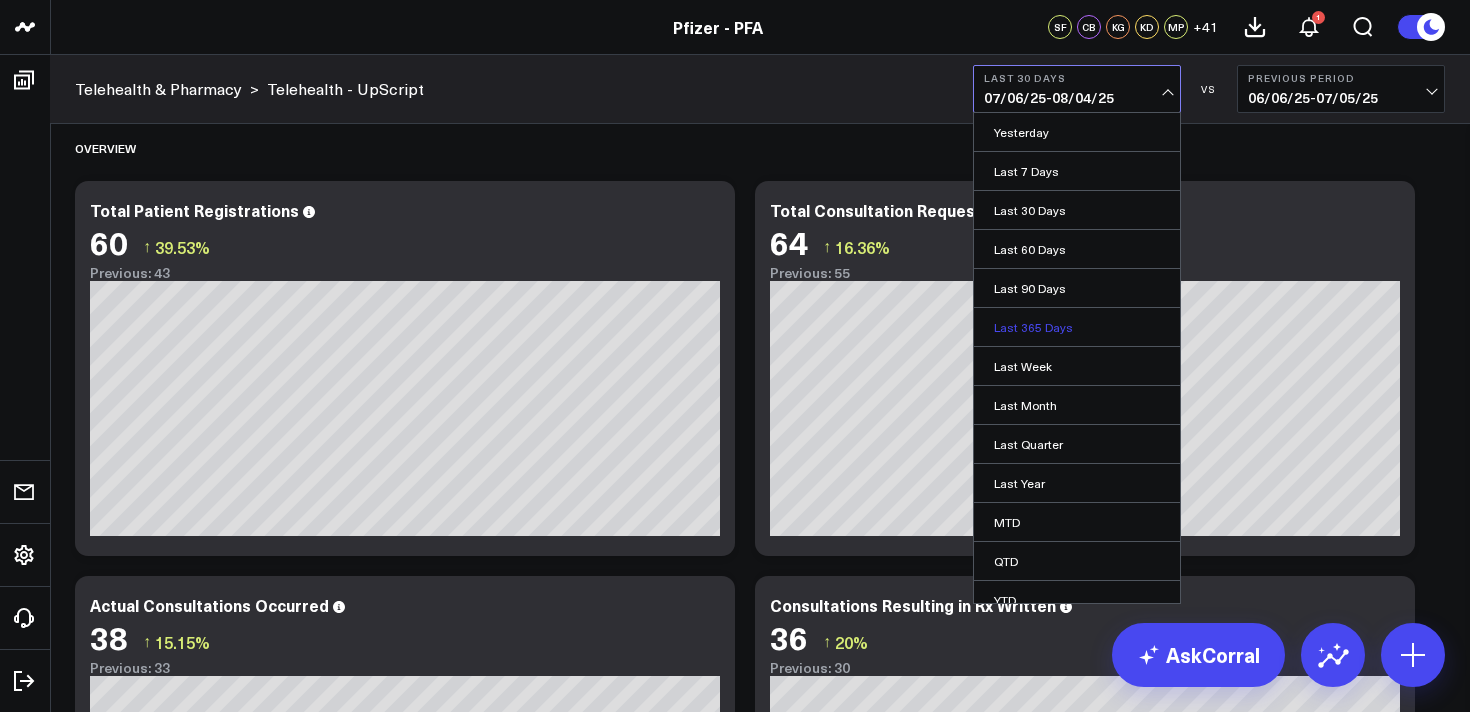 click on "Last 365 Days" at bounding box center (1077, 327) 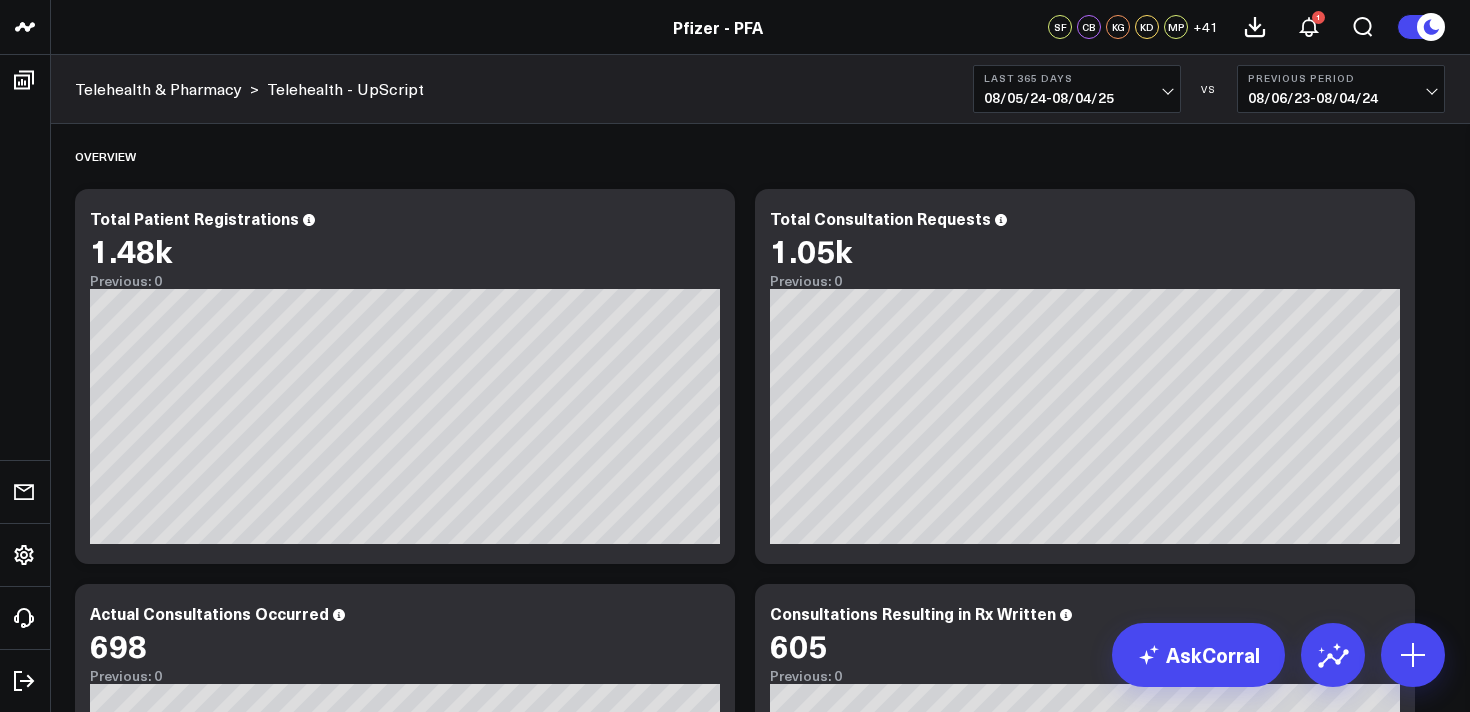 scroll, scrollTop: 0, scrollLeft: 0, axis: both 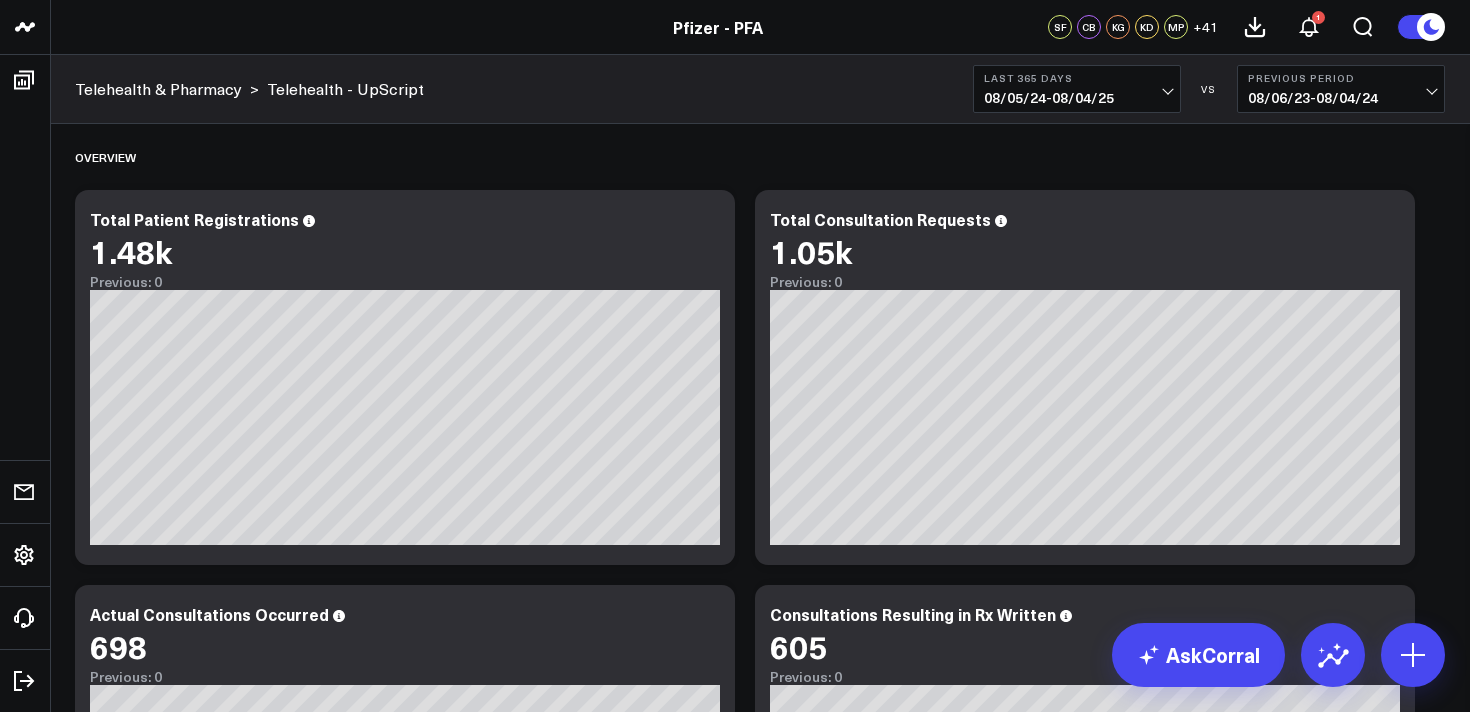 click on "Telehealth & Pharmacy" at bounding box center [158, 89] 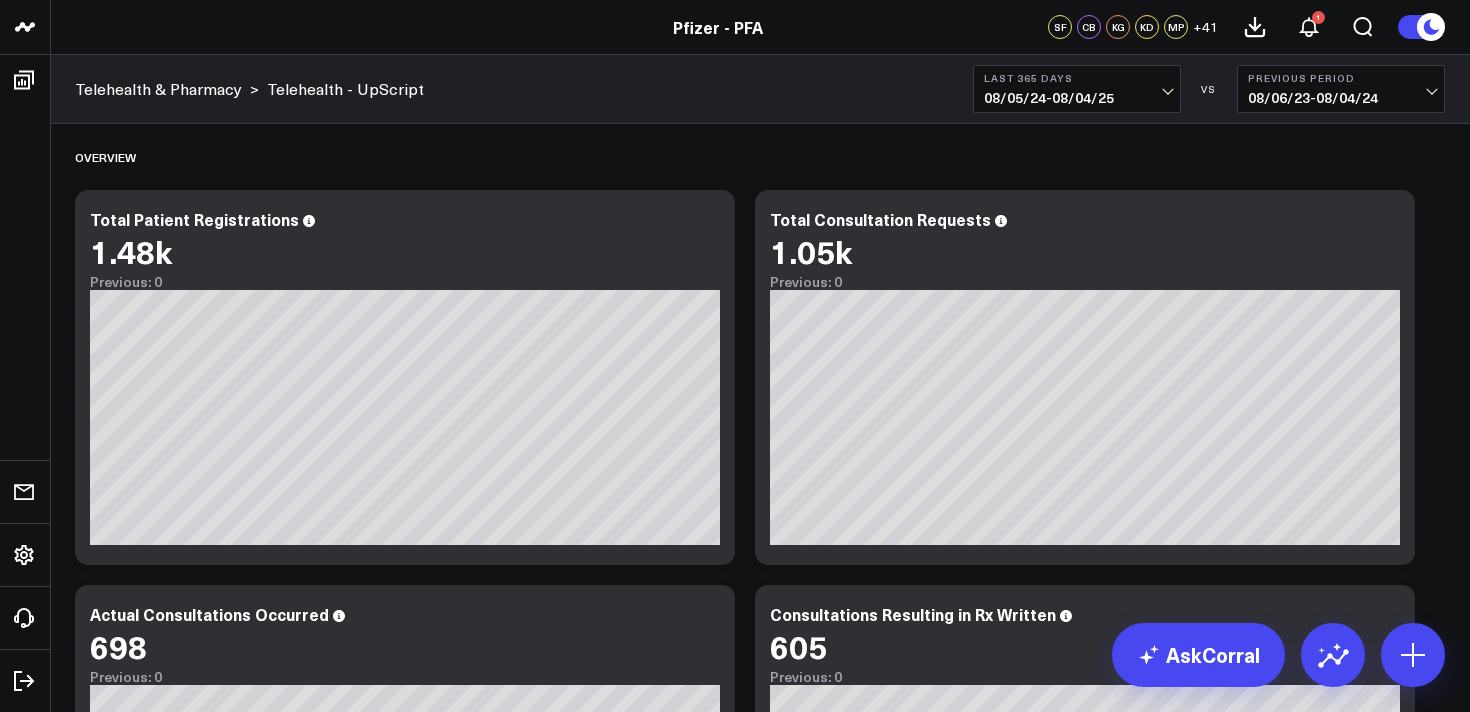 click on "Telehealth & Pharmacy" at bounding box center [158, 89] 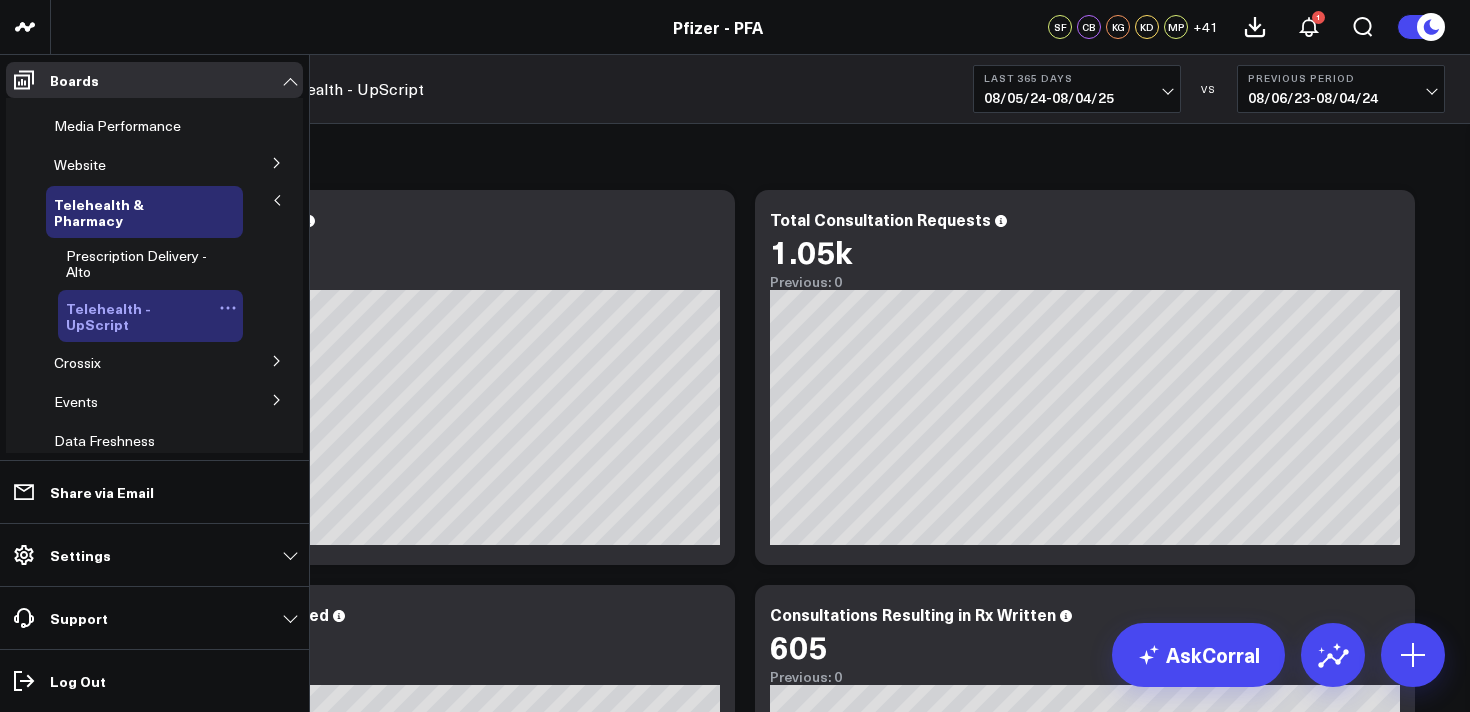 scroll, scrollTop: 151, scrollLeft: 0, axis: vertical 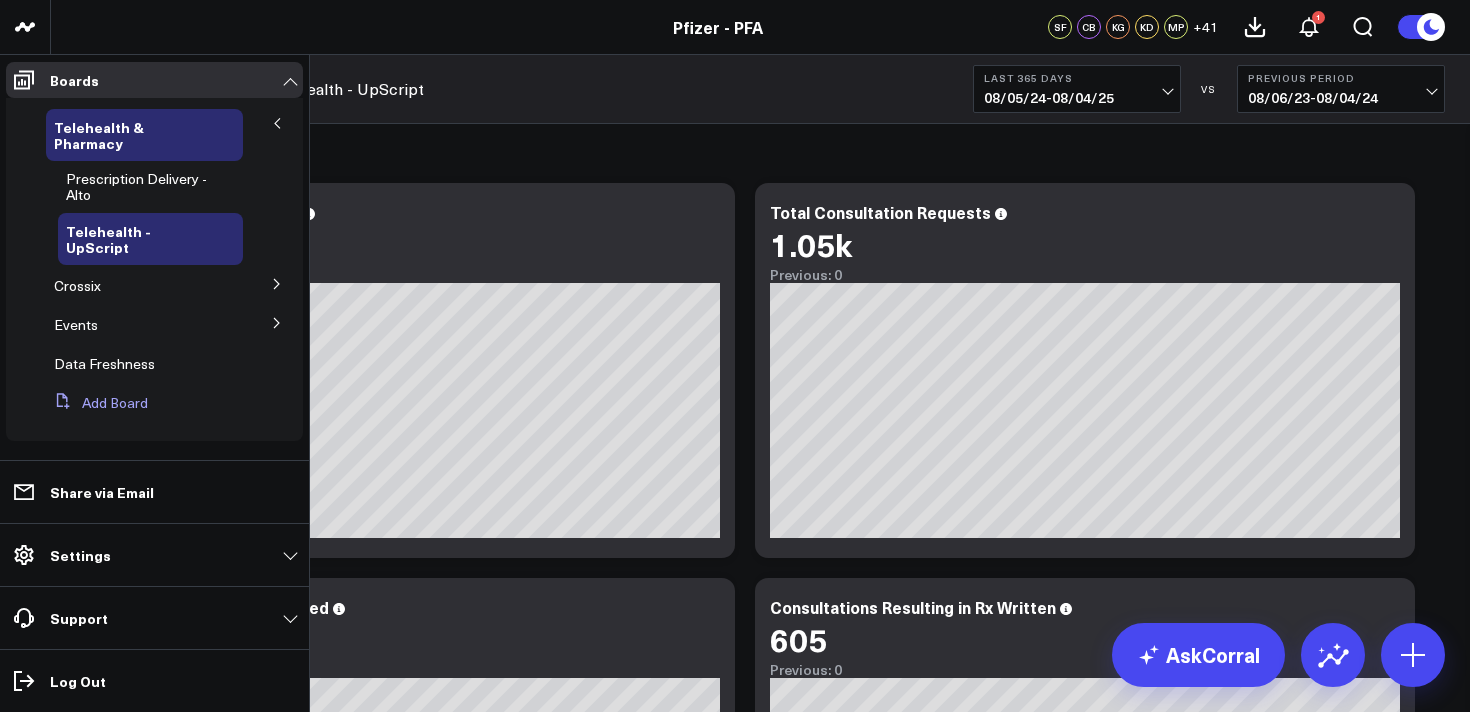 click on "Add Board" at bounding box center (97, 403) 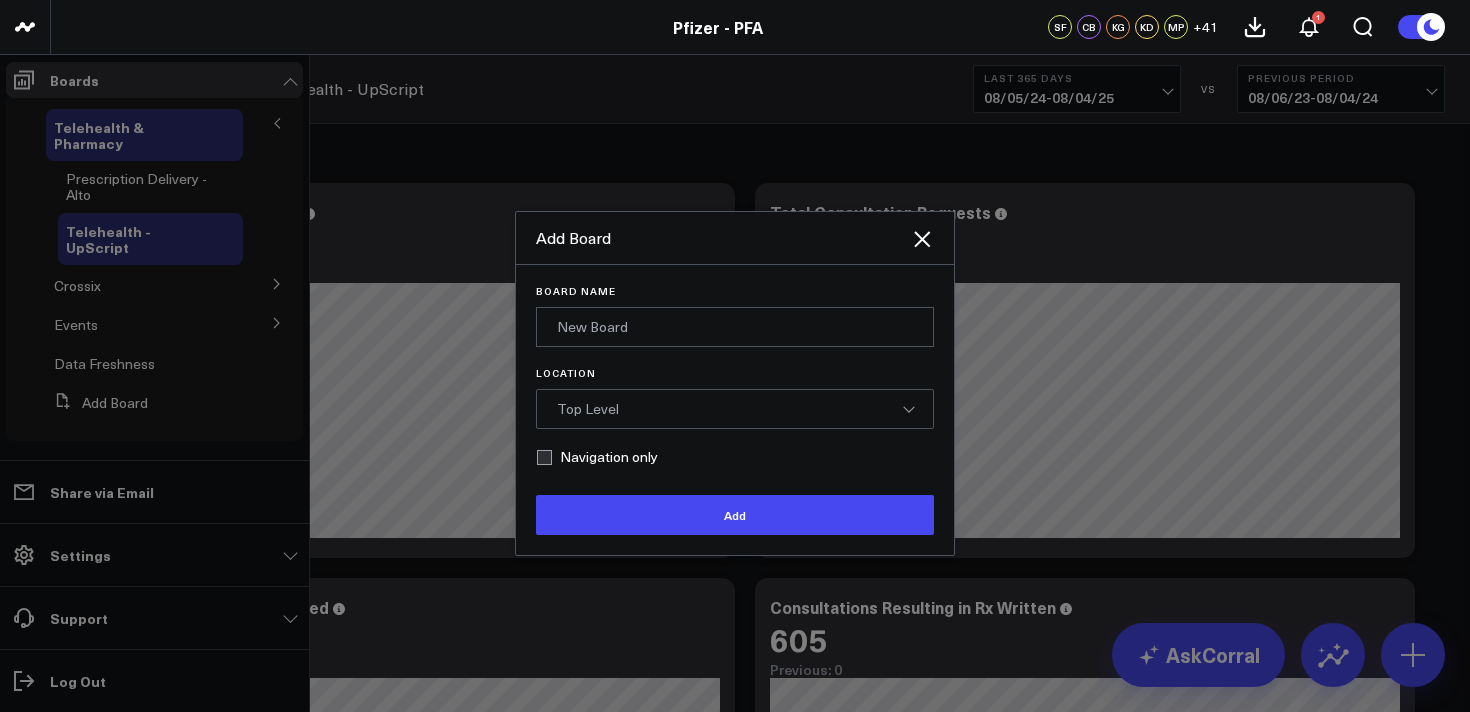 click on "Top Level" at bounding box center (588, 409) 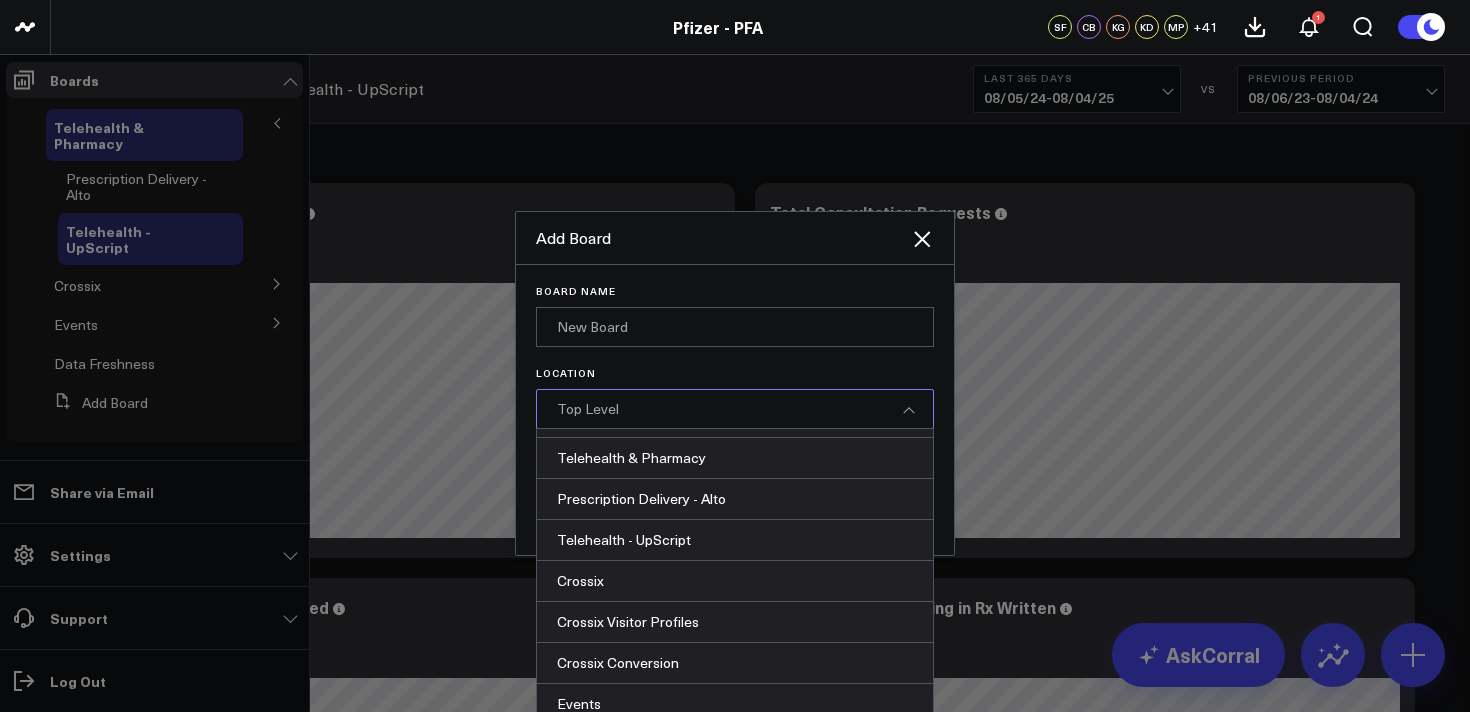 scroll, scrollTop: 936, scrollLeft: 0, axis: vertical 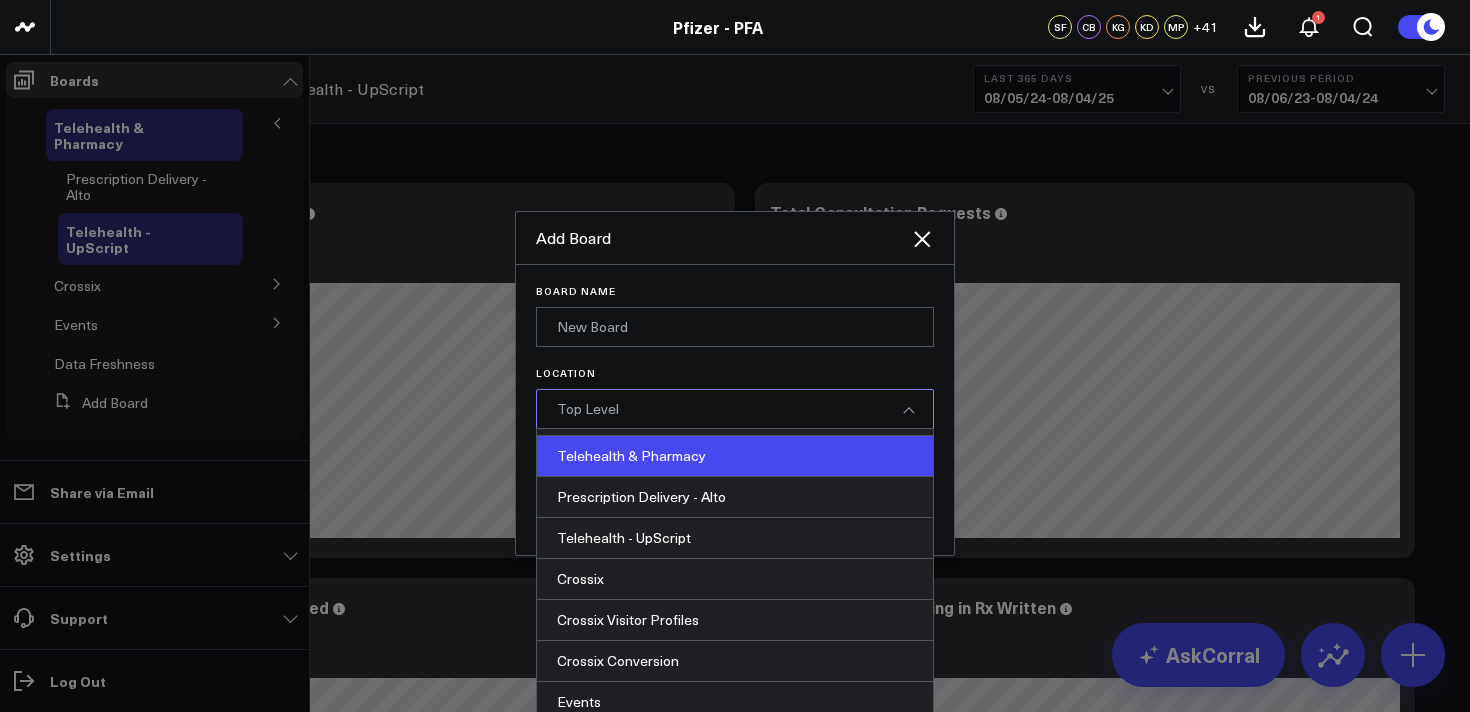 click on "Telehealth & Pharmacy" at bounding box center (735, 456) 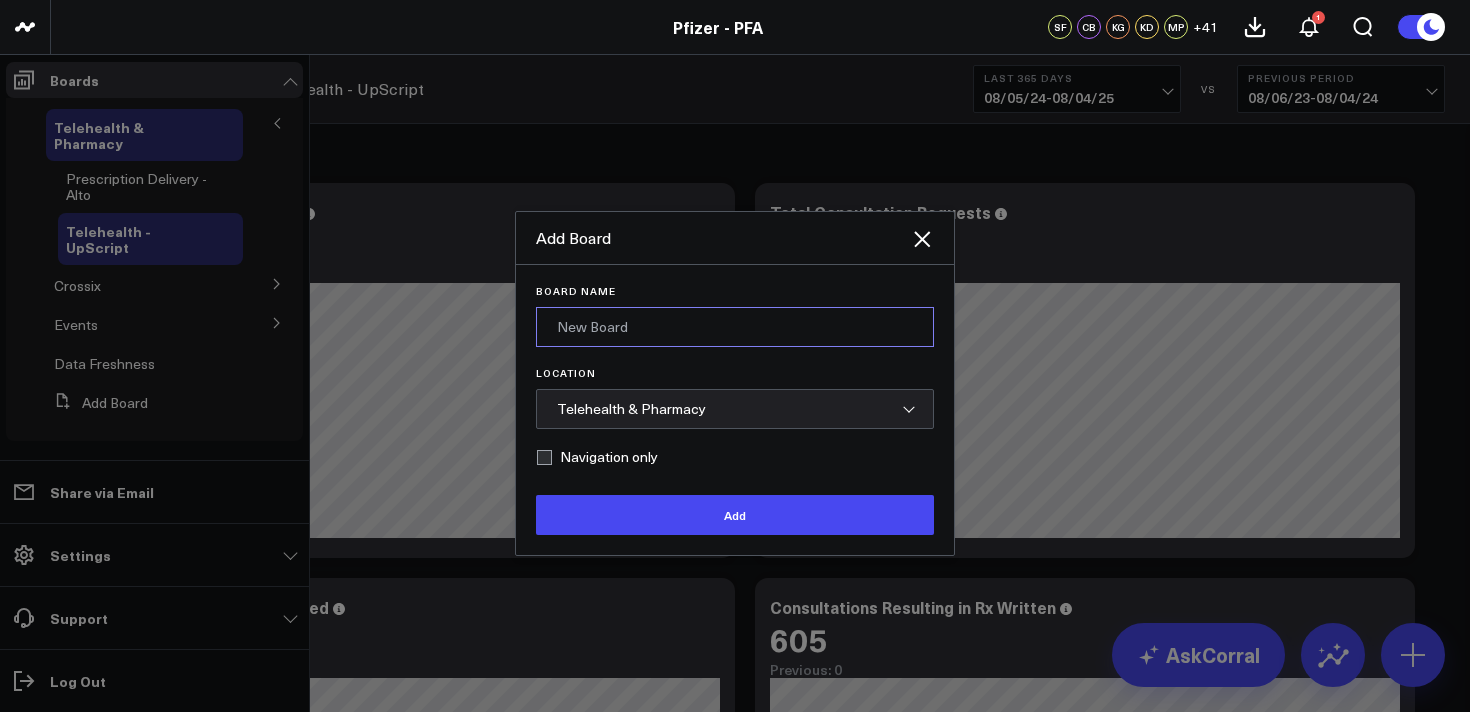click on "Board Name" at bounding box center (735, 327) 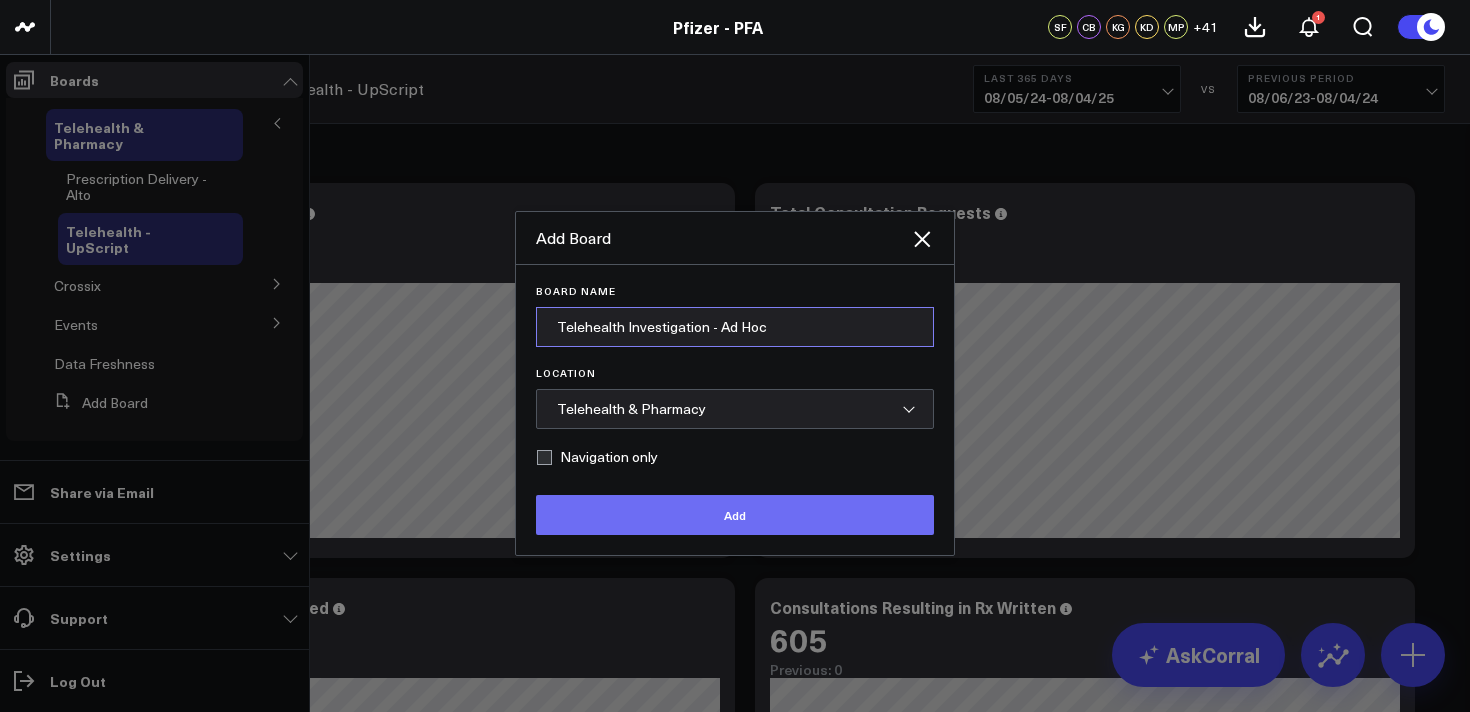 type on "Telehealth Investigation - Ad Hoc" 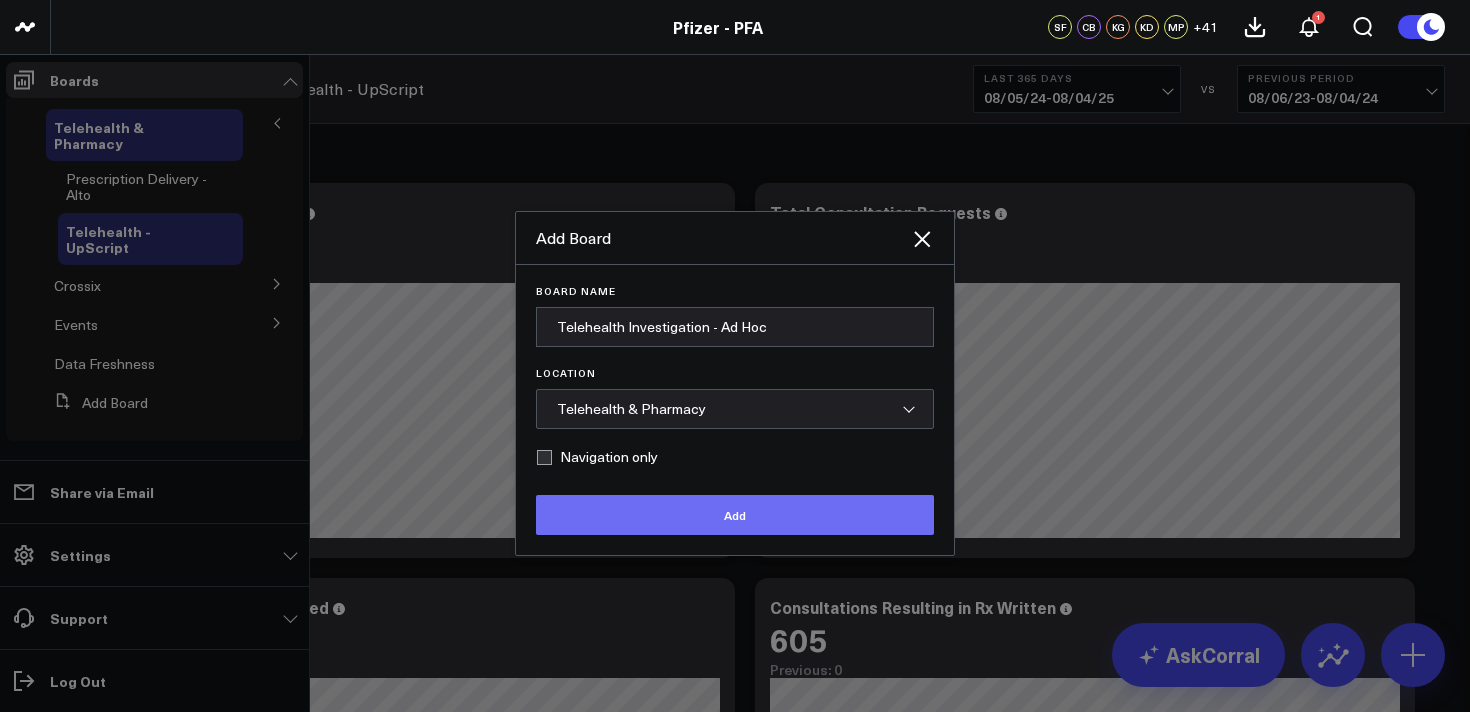click on "Add" at bounding box center [735, 515] 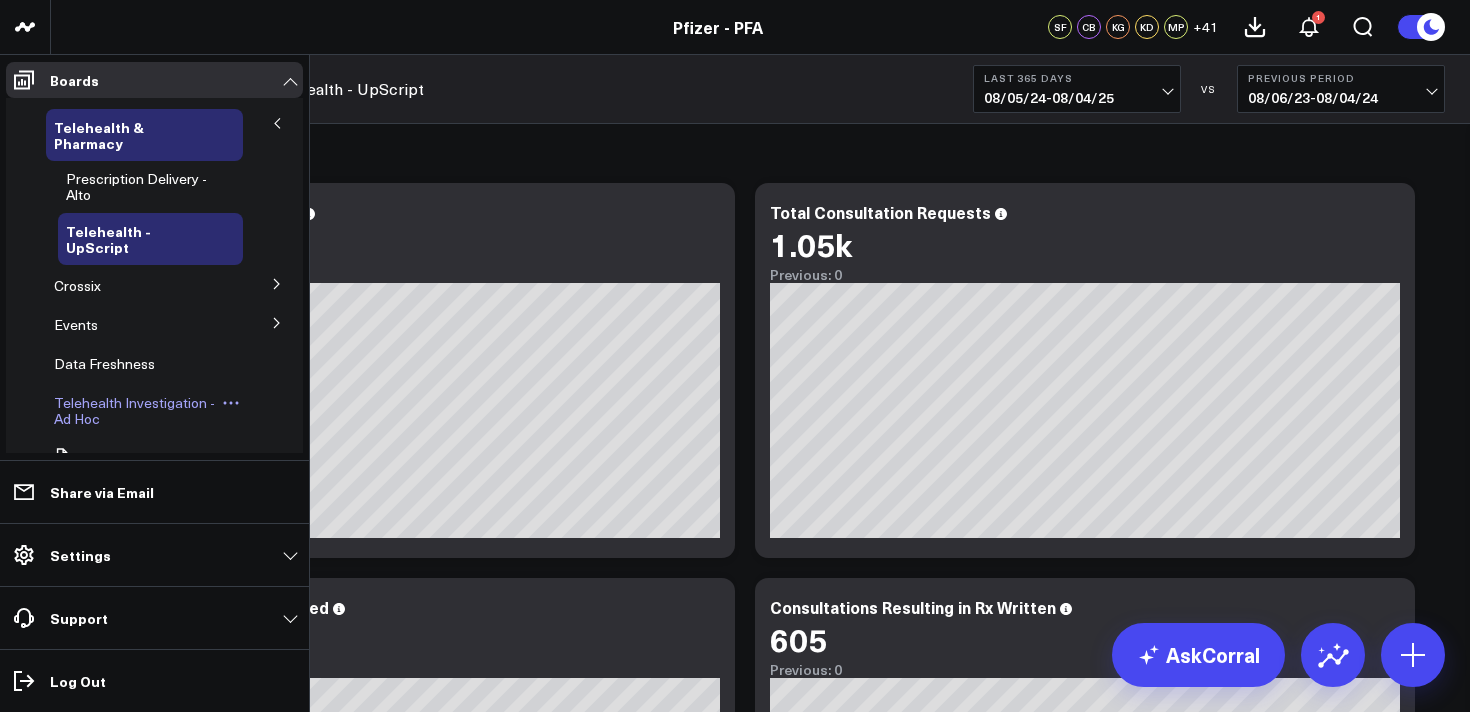 type 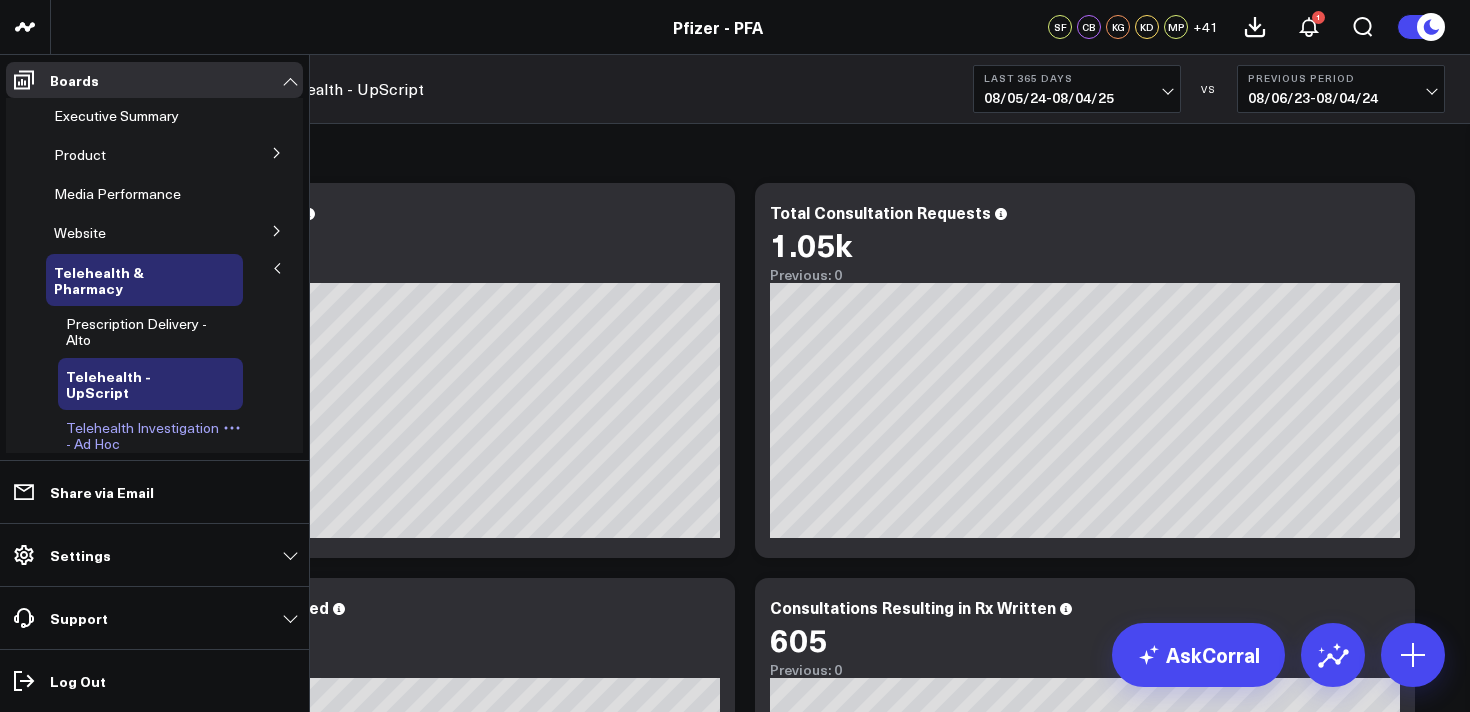 scroll, scrollTop: 0, scrollLeft: 0, axis: both 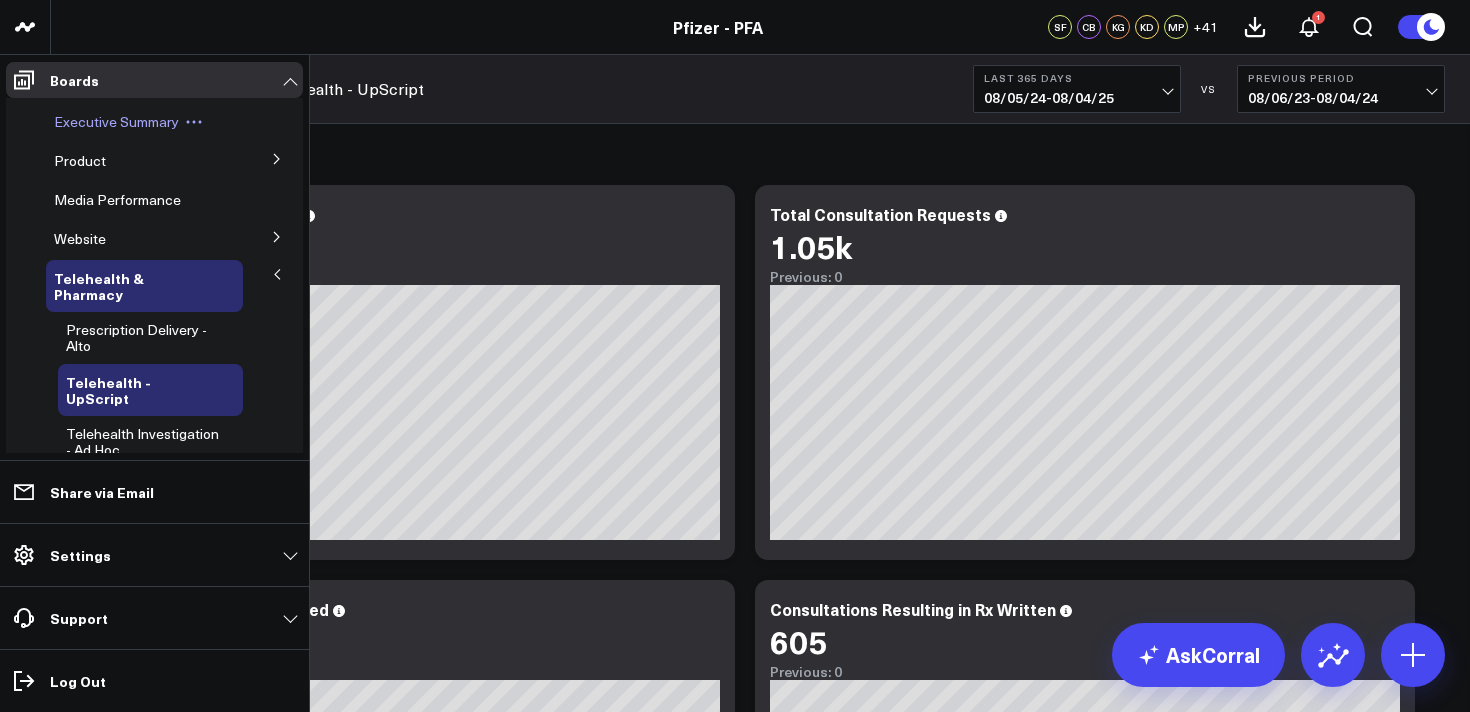 click on "Executive Summary" at bounding box center (116, 121) 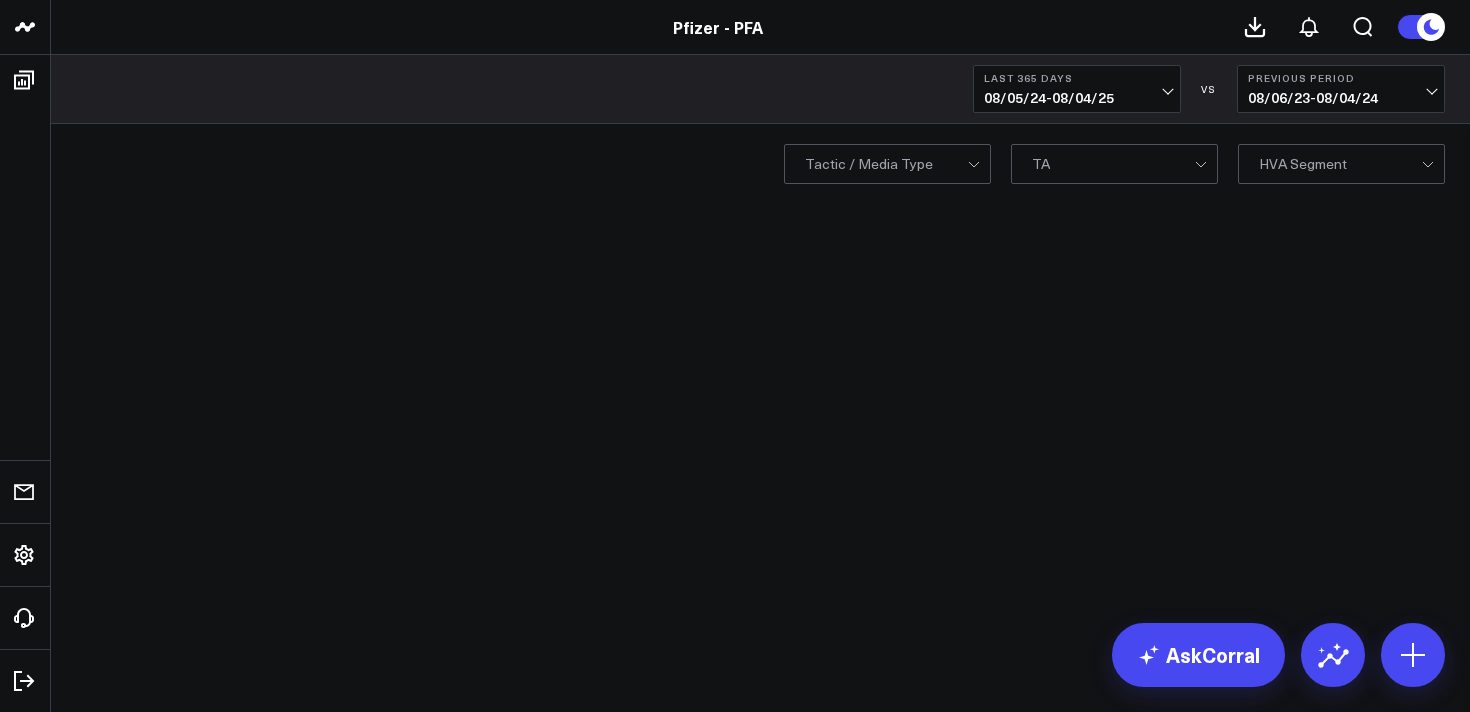 scroll, scrollTop: 0, scrollLeft: 0, axis: both 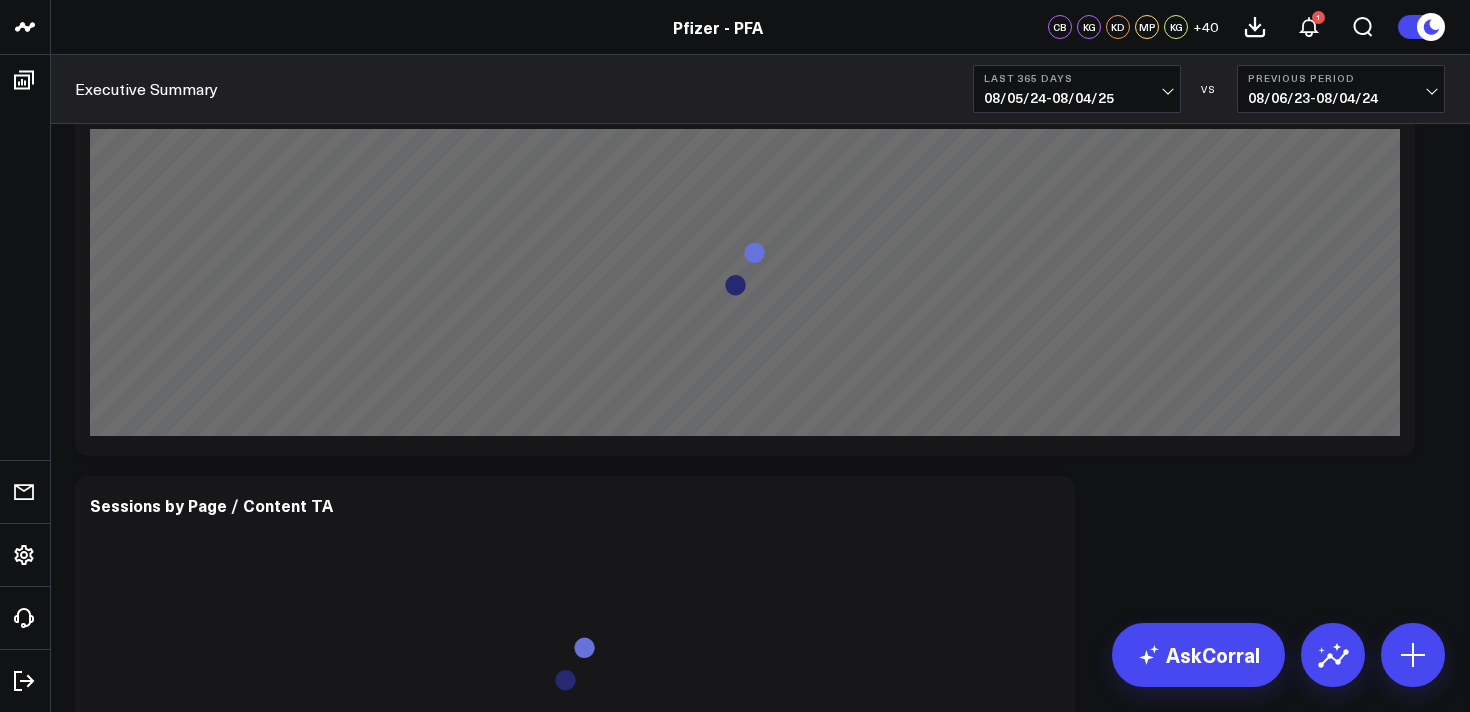 click on "Last 365 Days 08/05/24  -  08/04/25" at bounding box center (1077, 89) 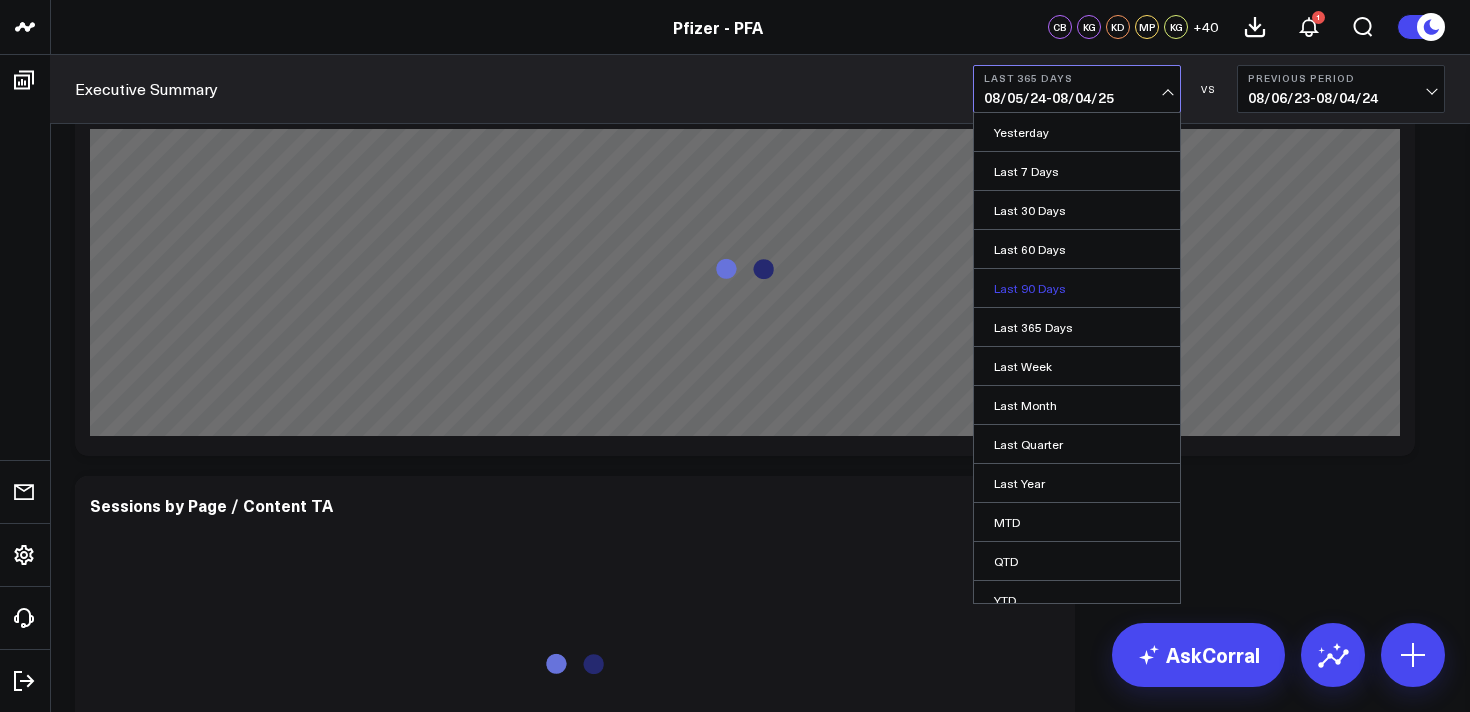 click on "Last 90 Days" at bounding box center [1077, 288] 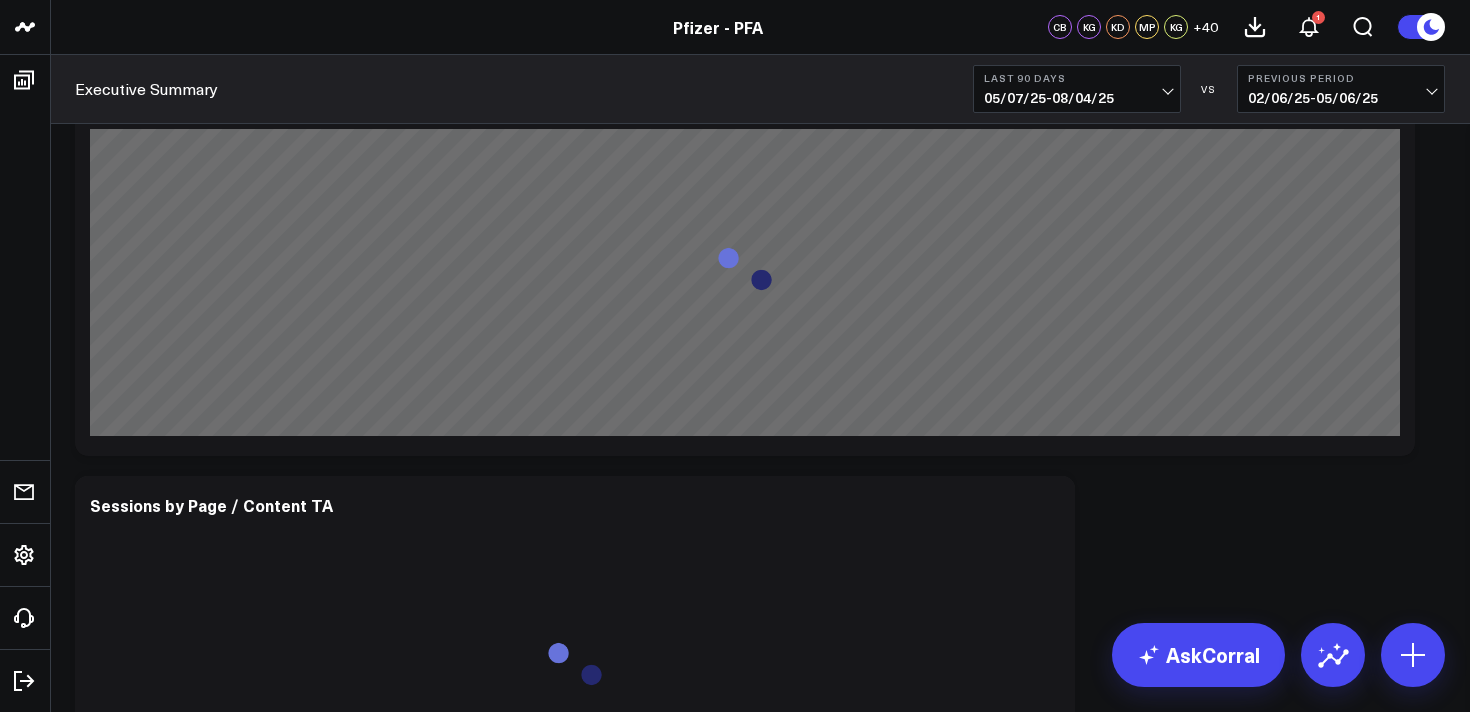 click on "Media / Spend Overview Modify via AI Copy link to widget Ask support Remove Create linked copy Executive Summary Product Release Spotlight 4.3 Covid-19 Product Summary OKRs 5.1 Release OKRs 5.2 Release OKRs Homepage Health Questionnaires COVID-19 / Respiratory Menopause Migraine mTOQ Vaccines Prescription Savings Optimizations (WIP) Education Articles Navigation (WIP) Media Performance Website Website HVA Performance Site Experience / DXA Telehealth & Pharmacy Prescription Delivery - Alto Telehealth - UpScript Telehealth Investigation - Ad Hoc Crossix Crossix Visitor Profiles Crossix Conversion Events Essence Data Freshness Duplicate to Executive Summary Product Release Spotlight 4.3 Covid-19 Product Summary OKRs 5.1 Release OKRs 5.2 Release OKRs Homepage Health Questionnaires COVID-19 / Respiratory Menopause Migraine mTOQ Vaccines Prescription Savings Optimizations (WIP) Education Articles Navigation (WIP) Media Performance Website Website HVA Performance Site Experience / DXA Telehealth & Pharmacy Crossix" at bounding box center [760, 2331] 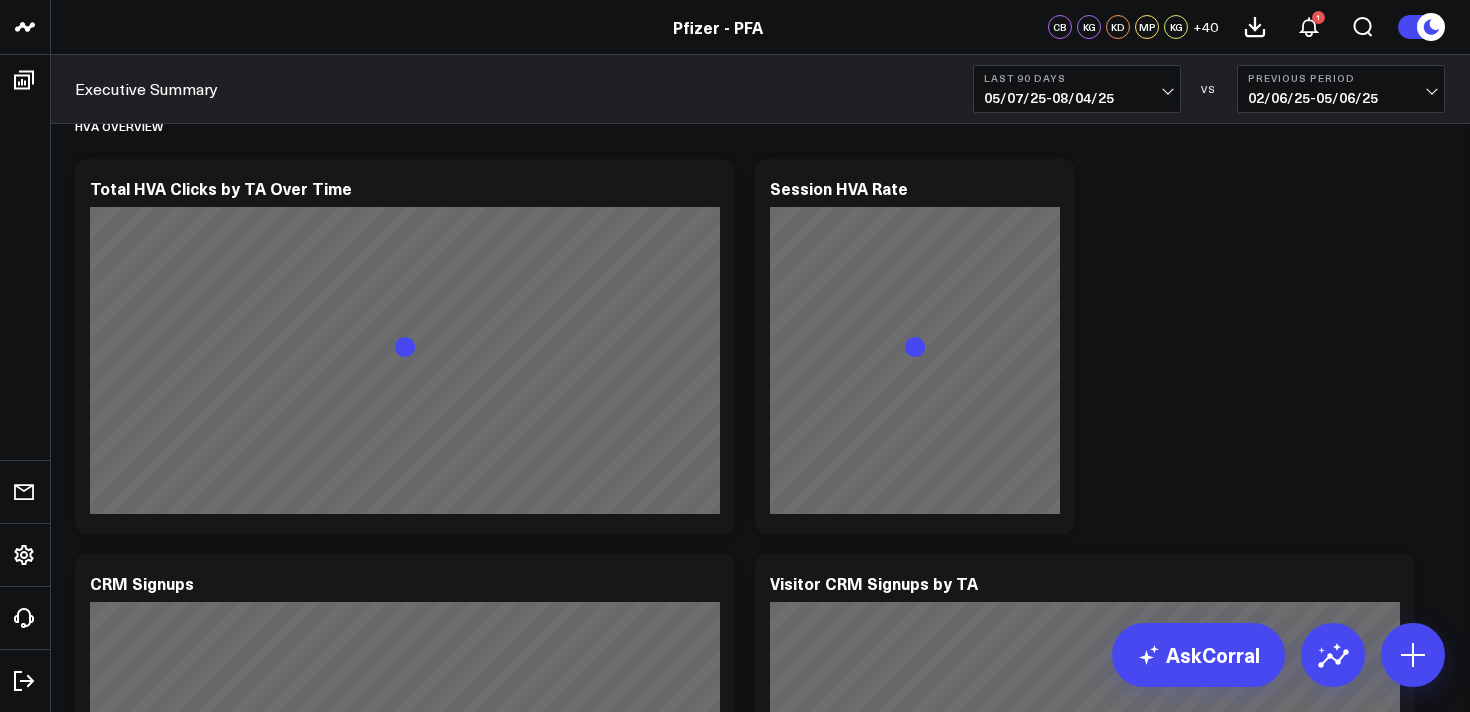 scroll, scrollTop: 3314, scrollLeft: 0, axis: vertical 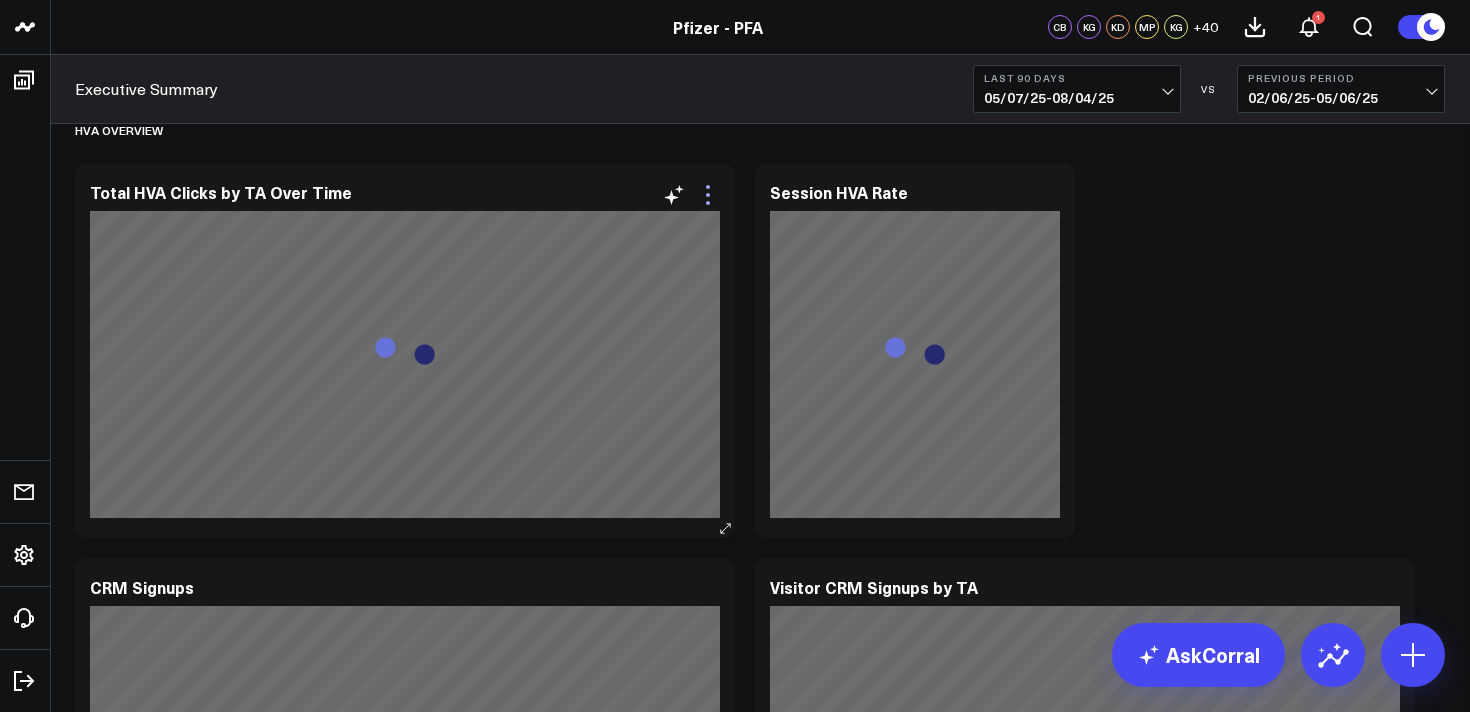 click 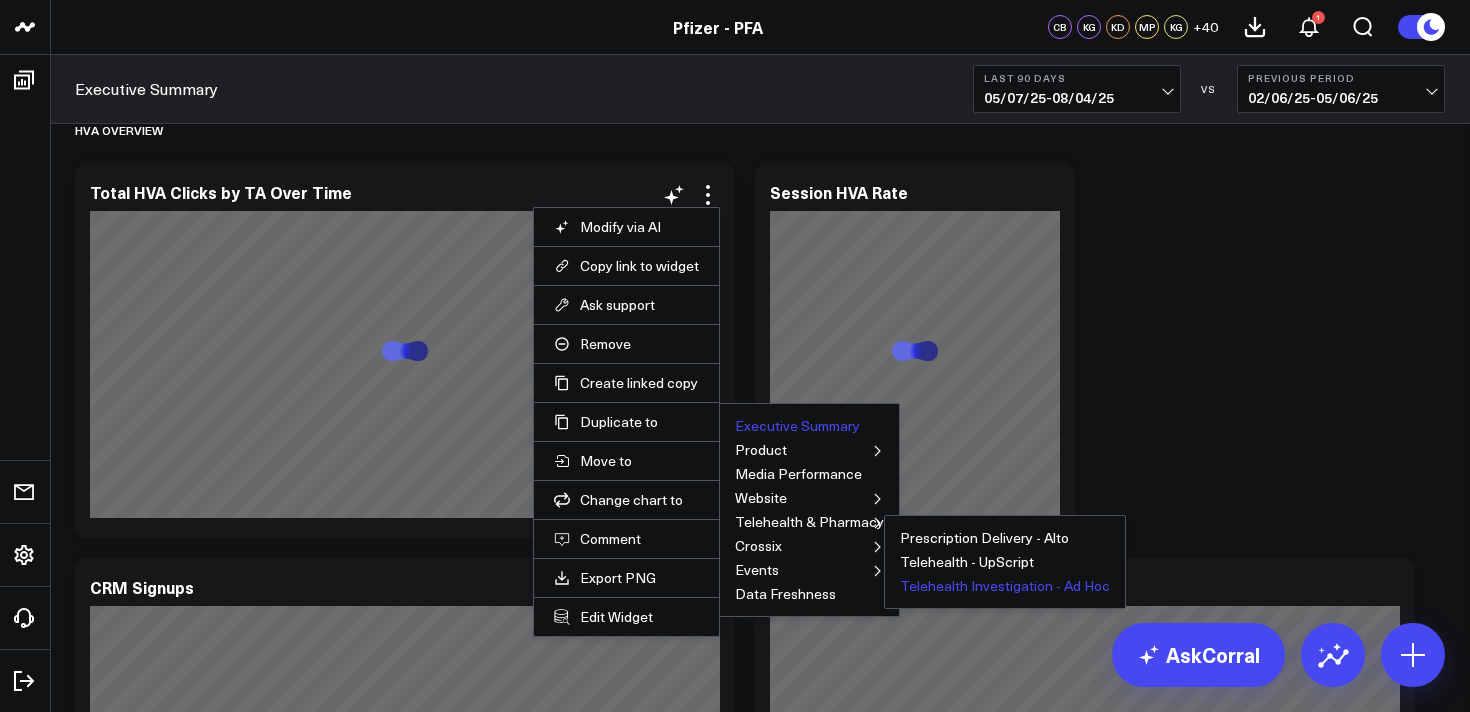 click on "Telehealth Investigation - Ad Hoc" at bounding box center (1005, 586) 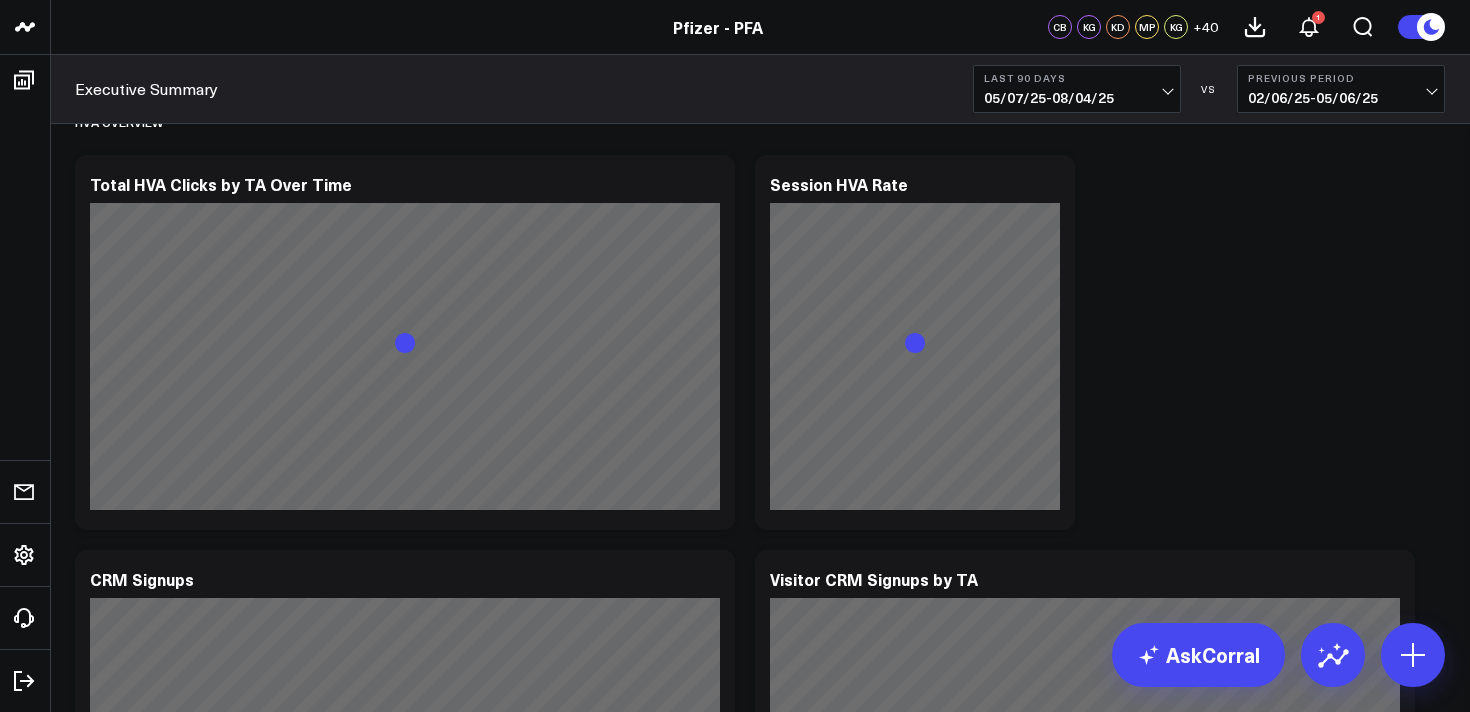 scroll, scrollTop: 3309, scrollLeft: 0, axis: vertical 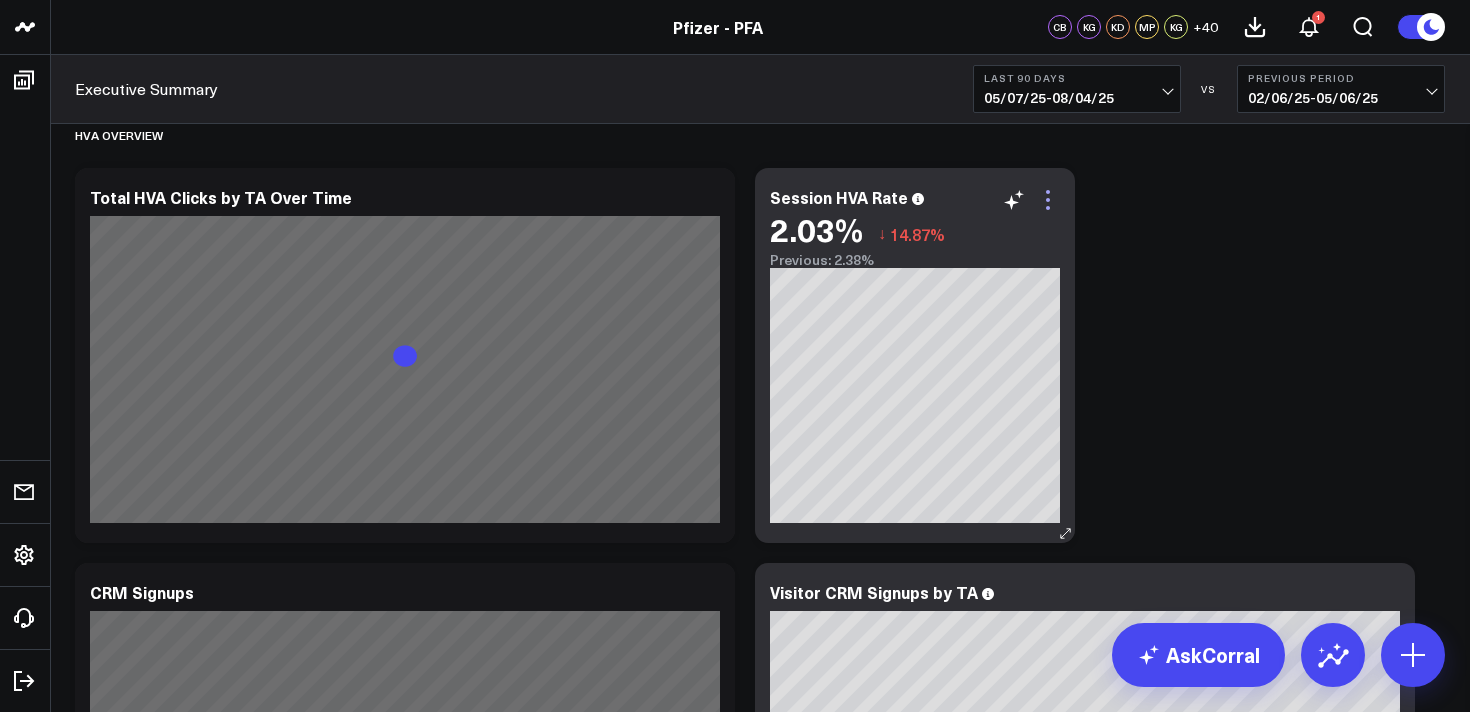 click 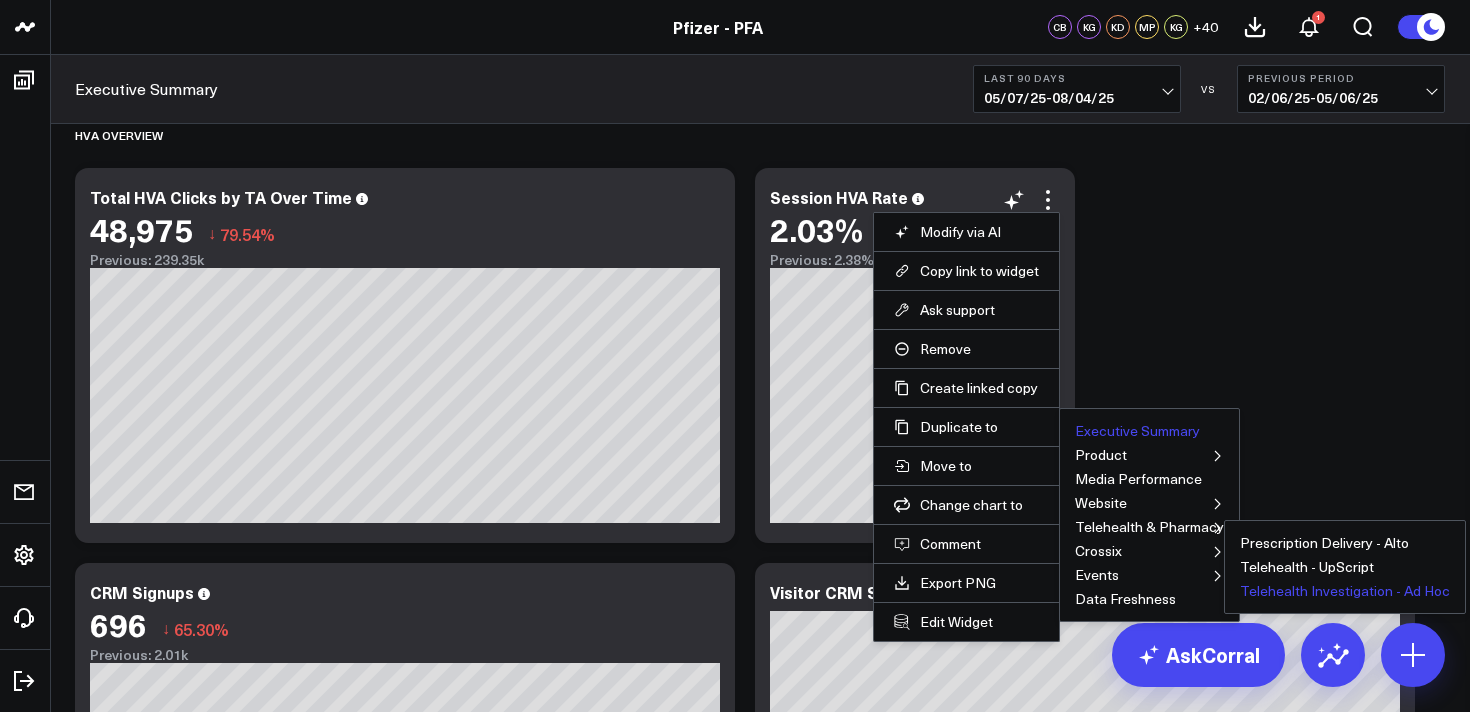 click on "Telehealth Investigation - Ad Hoc" at bounding box center [1345, 591] 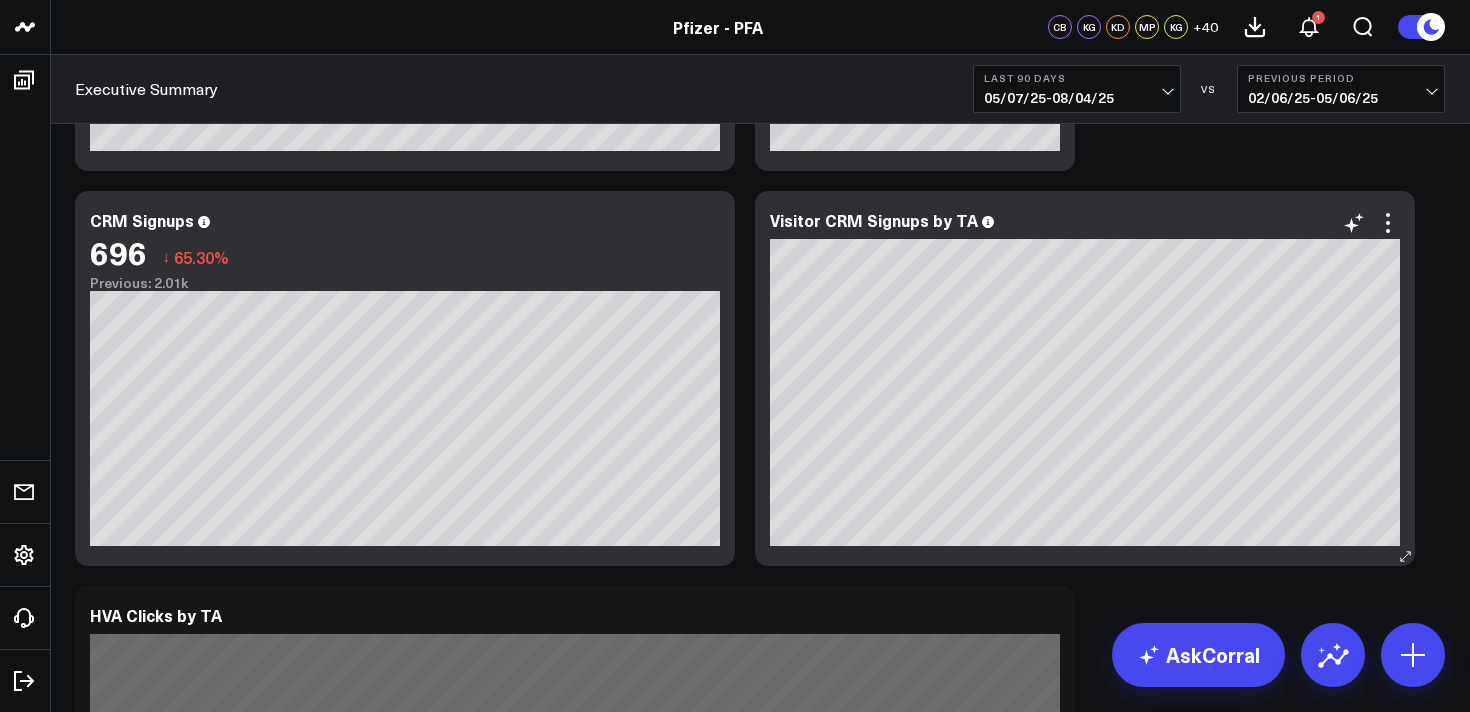 scroll, scrollTop: 3678, scrollLeft: 0, axis: vertical 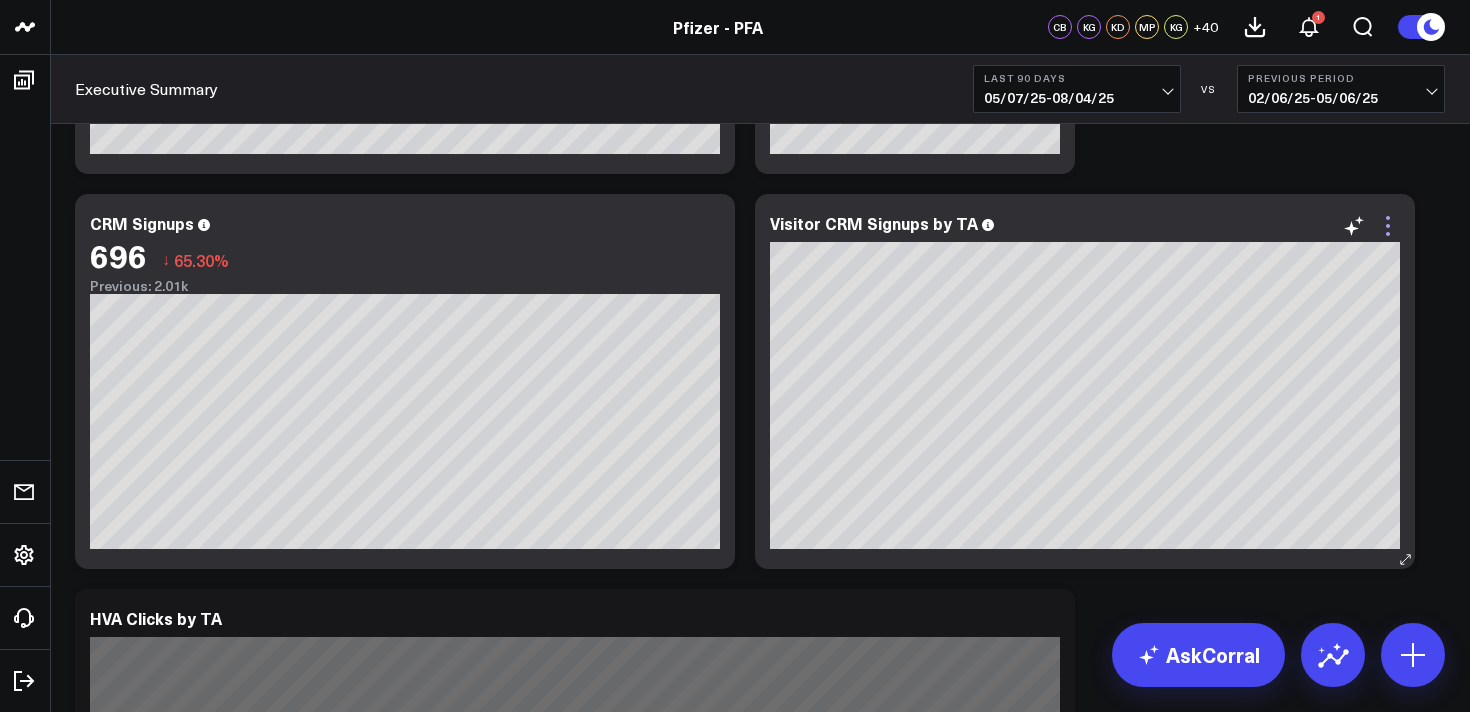 click 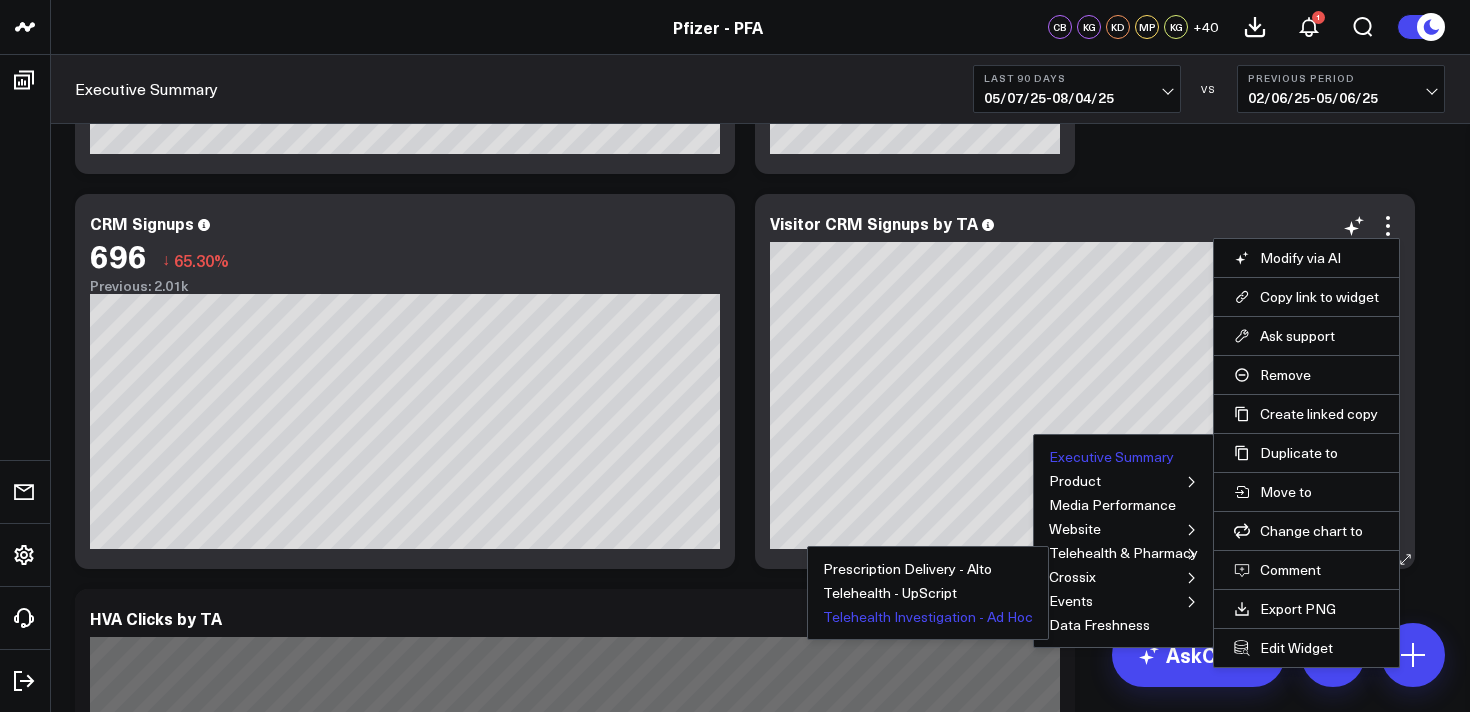 click on "Telehealth Investigation - Ad Hoc" at bounding box center [928, 617] 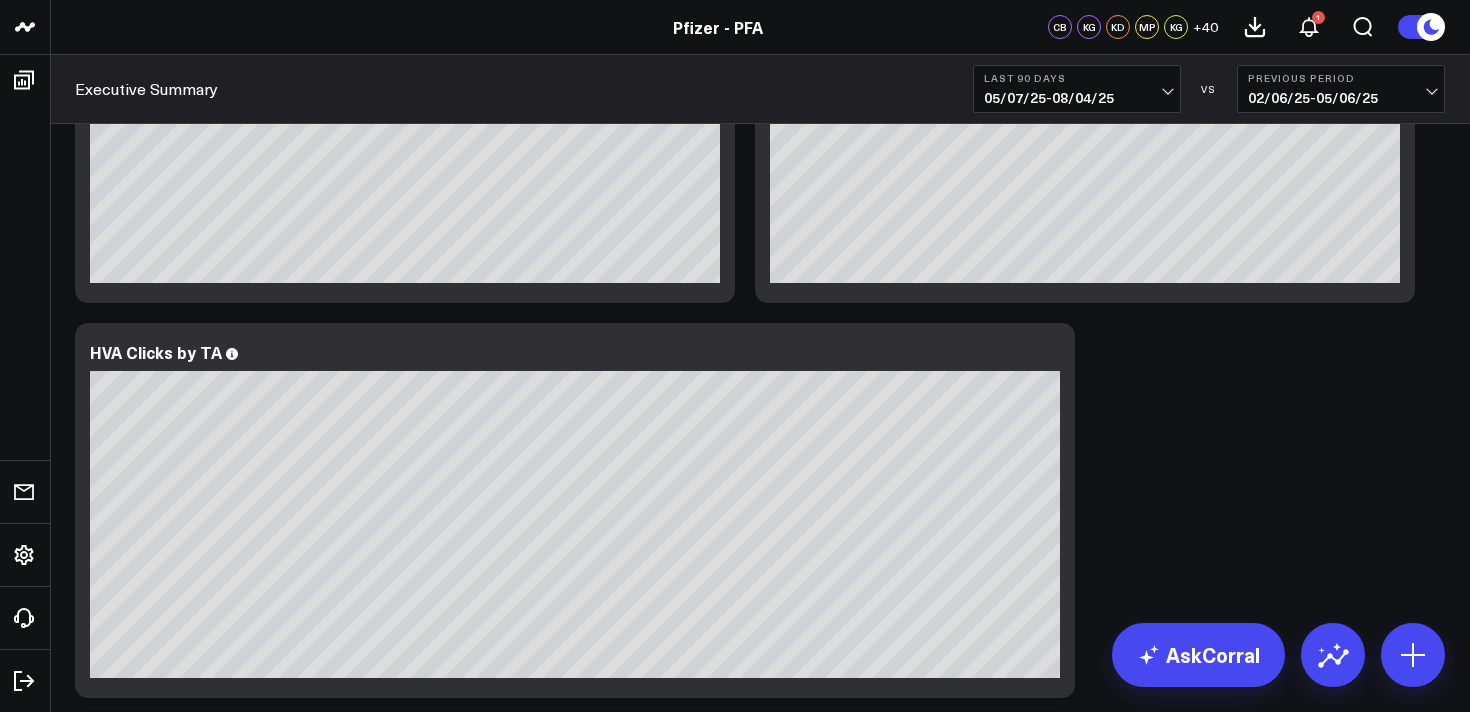 scroll, scrollTop: 4068, scrollLeft: 0, axis: vertical 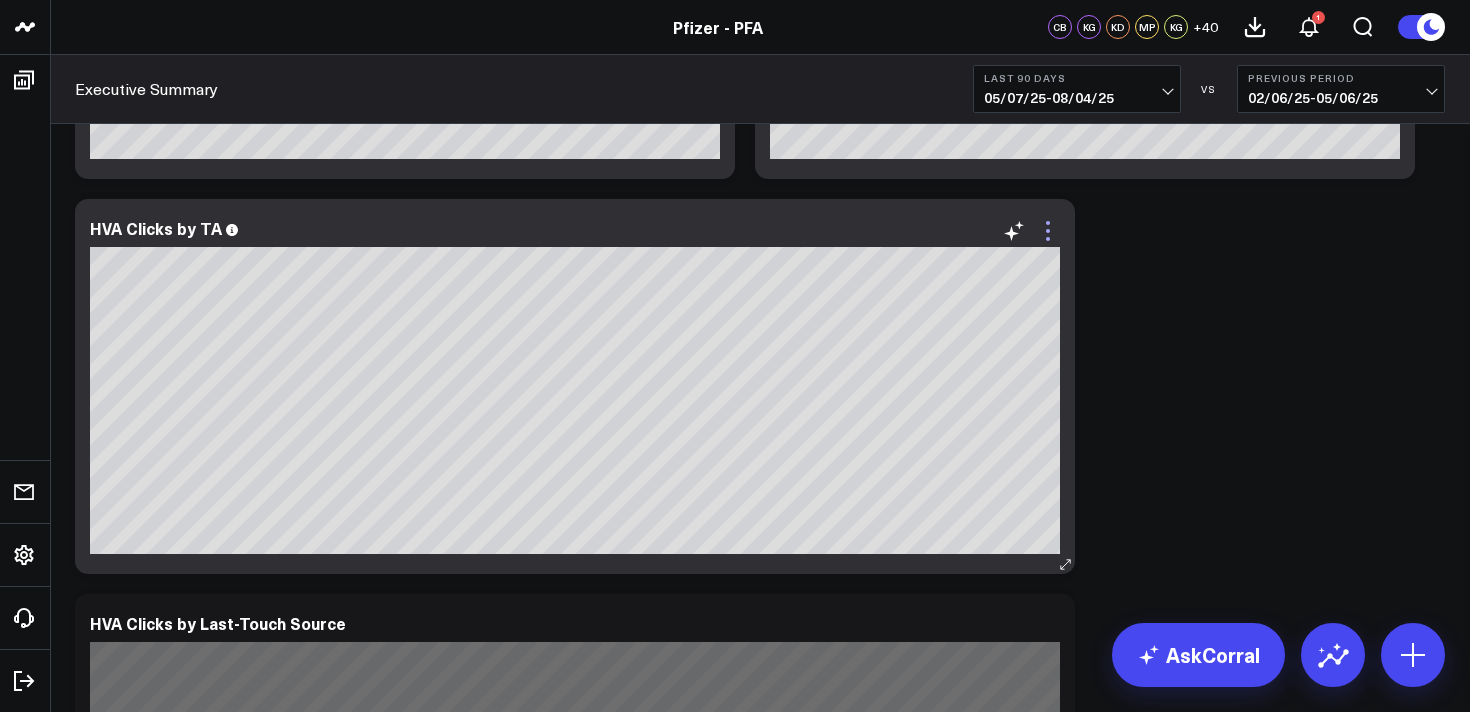 click 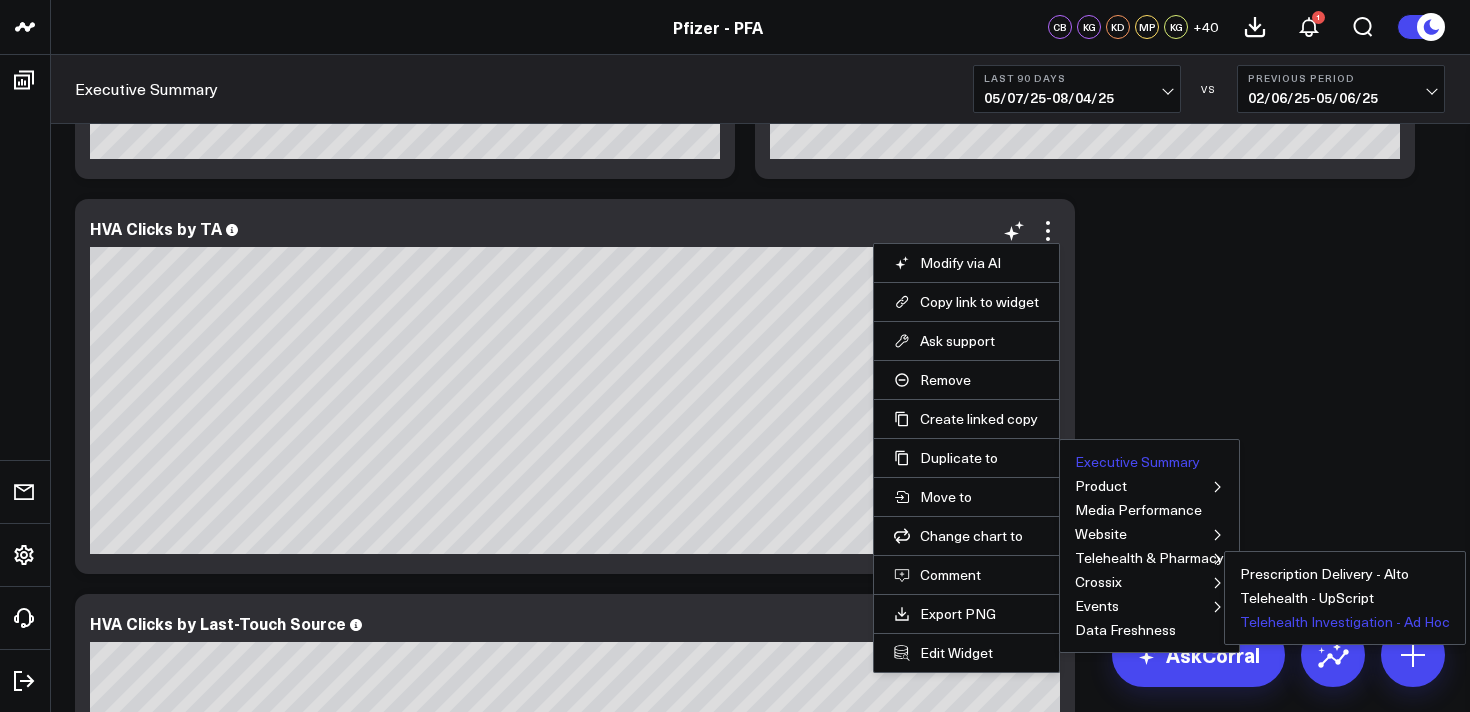 click on "Telehealth Investigation - Ad Hoc" at bounding box center [1345, 622] 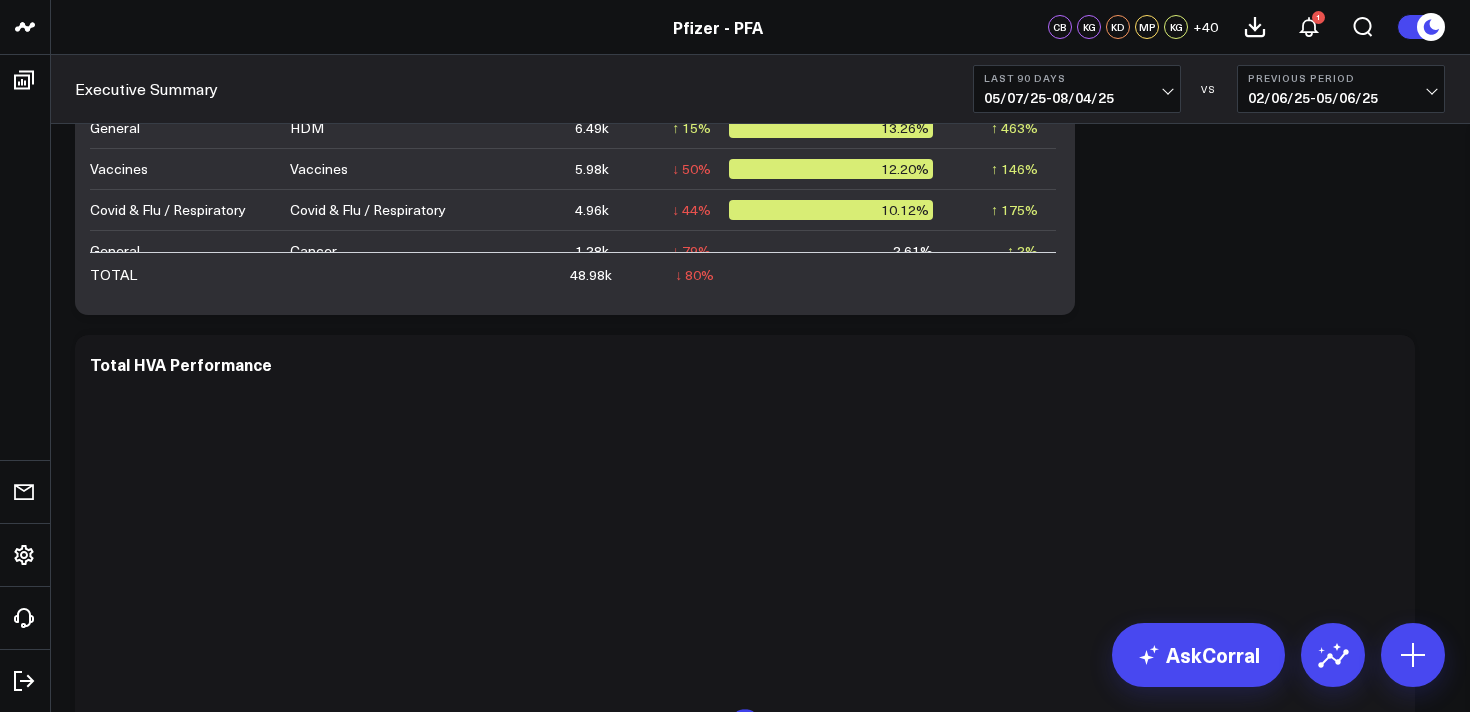scroll, scrollTop: 5119, scrollLeft: 0, axis: vertical 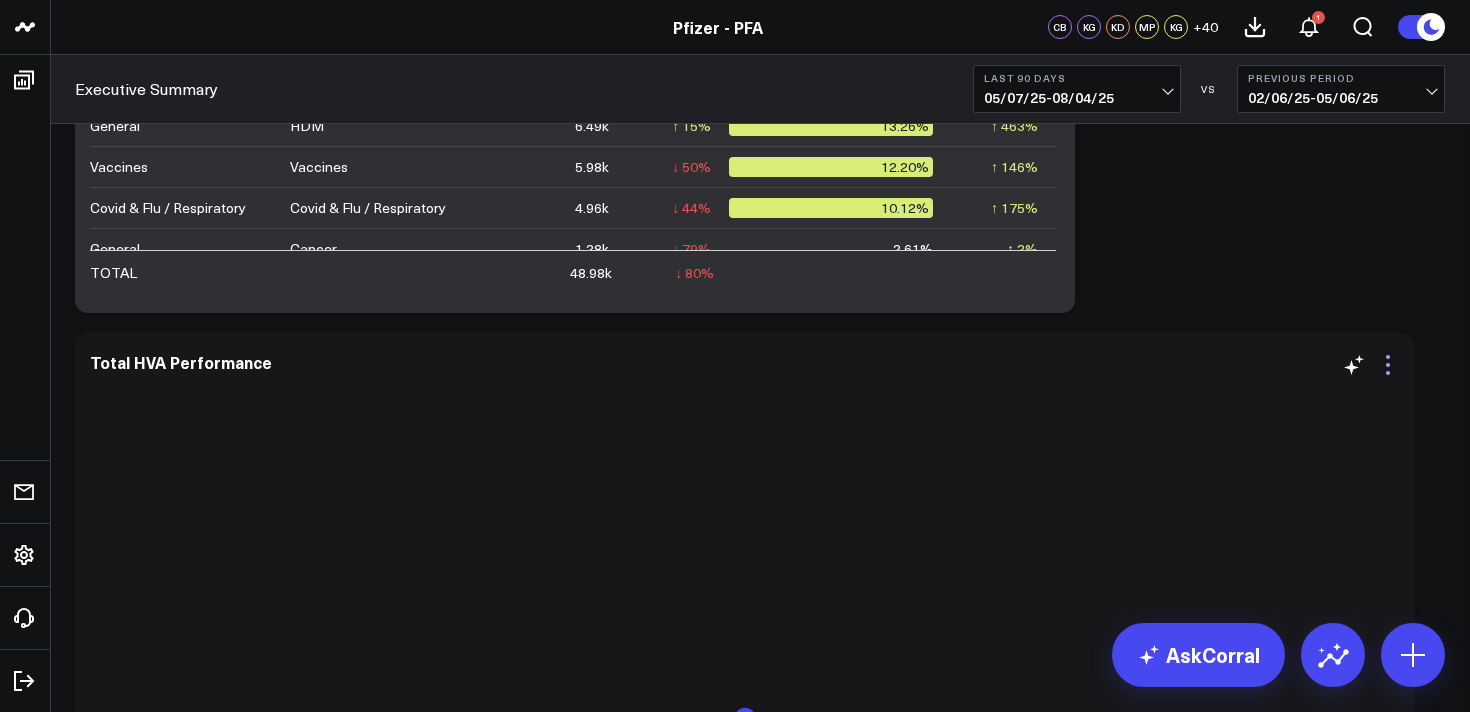click 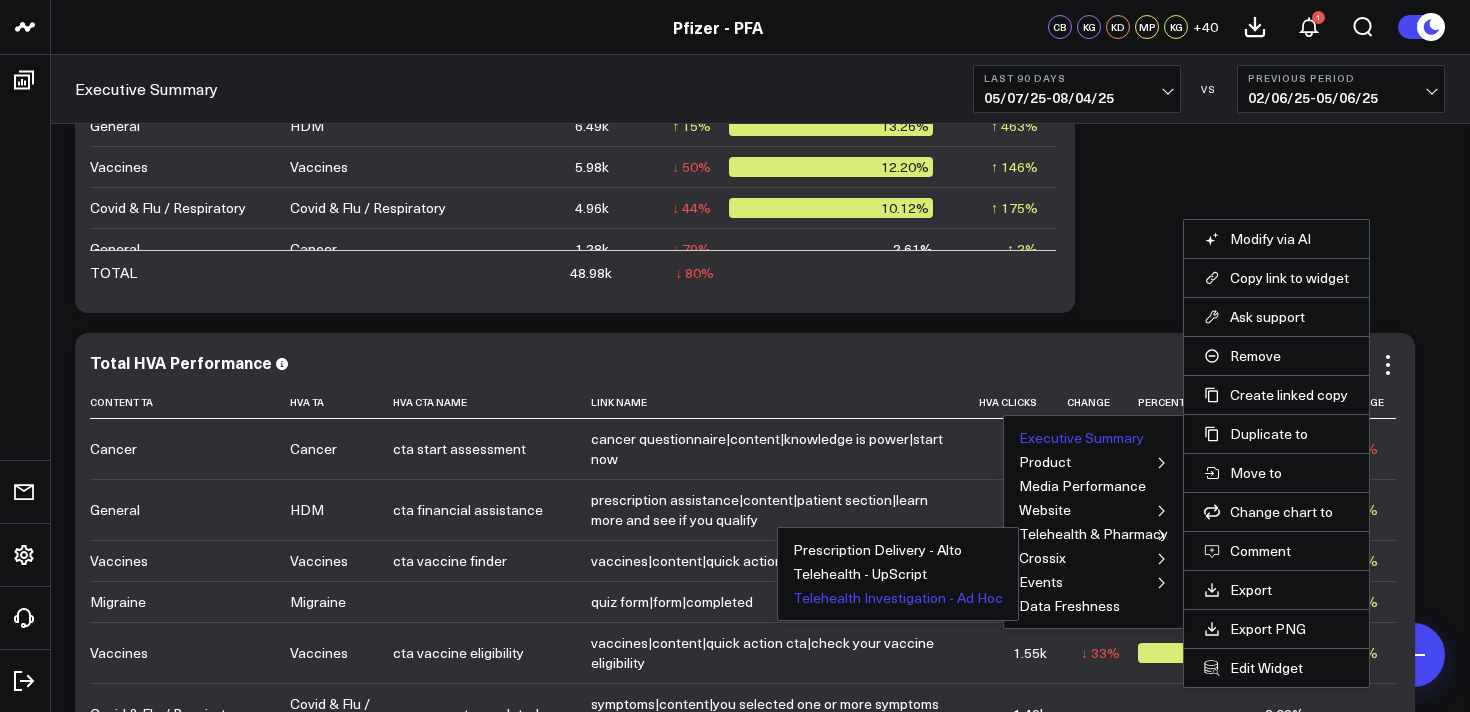 click on "Telehealth Investigation - Ad Hoc" at bounding box center [898, 598] 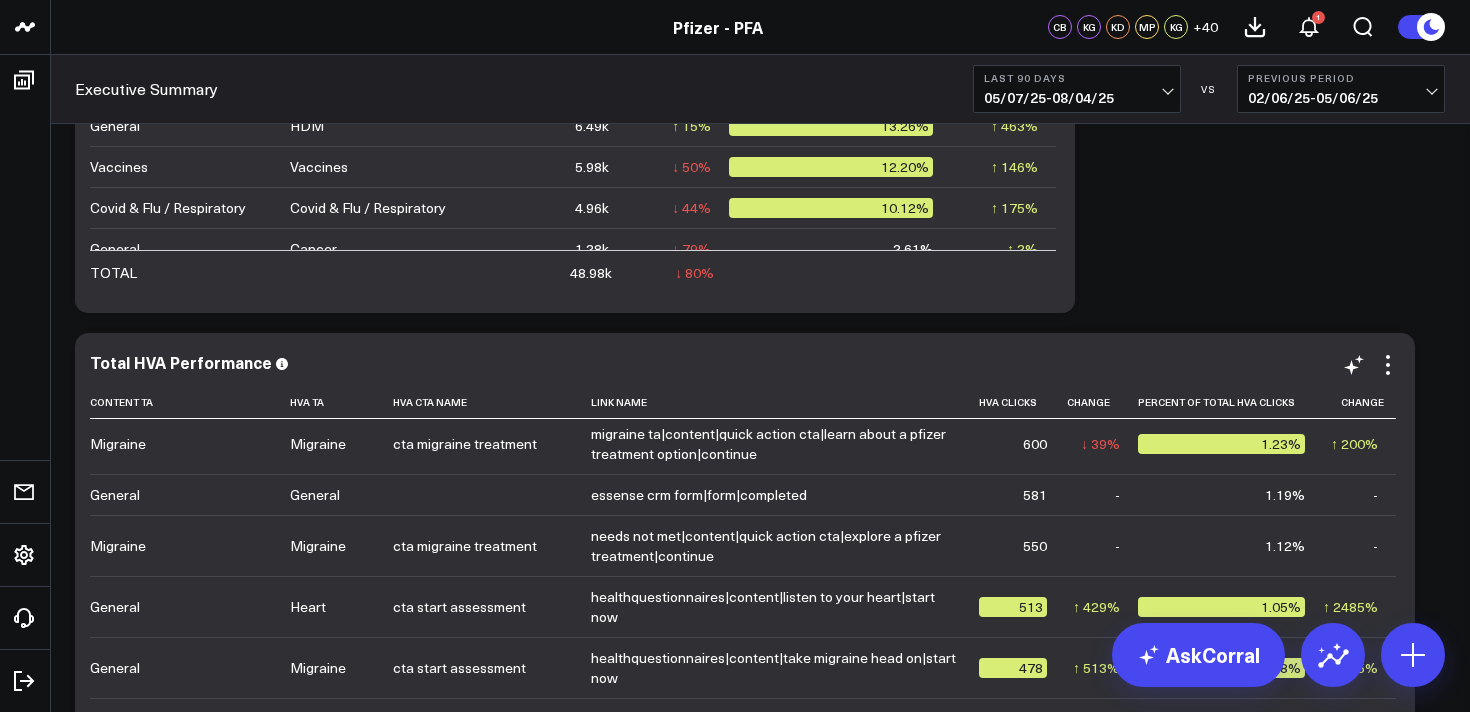 scroll, scrollTop: 555, scrollLeft: 0, axis: vertical 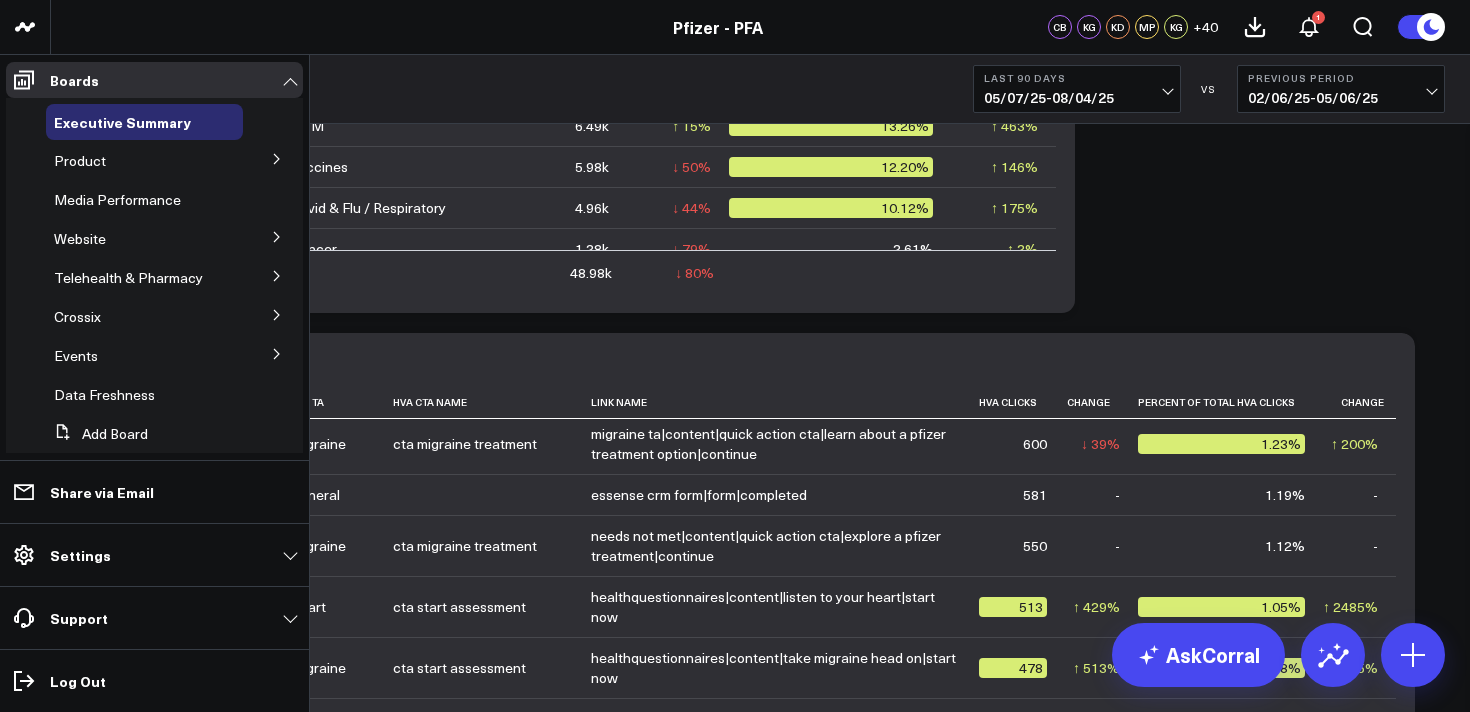click 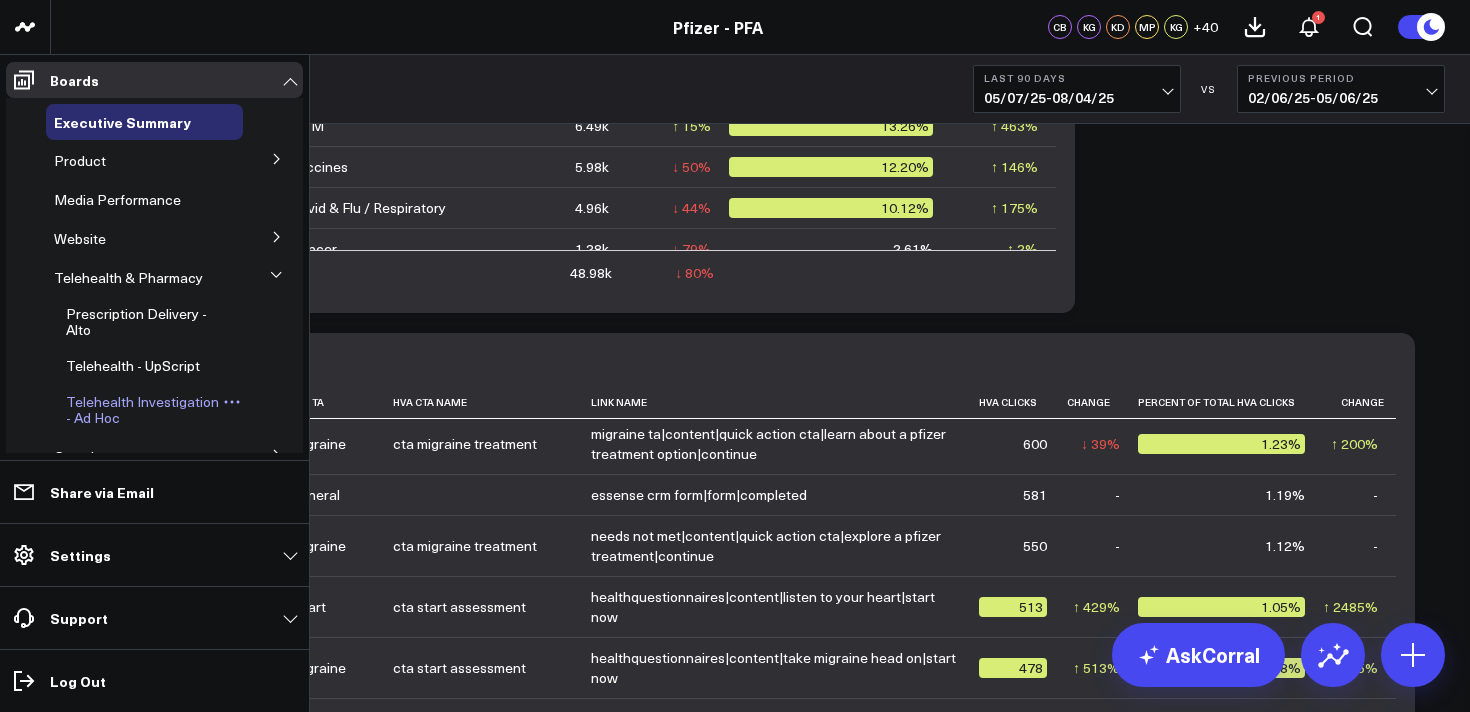 click on "Telehealth Investigation - Ad Hoc" at bounding box center [143, 410] 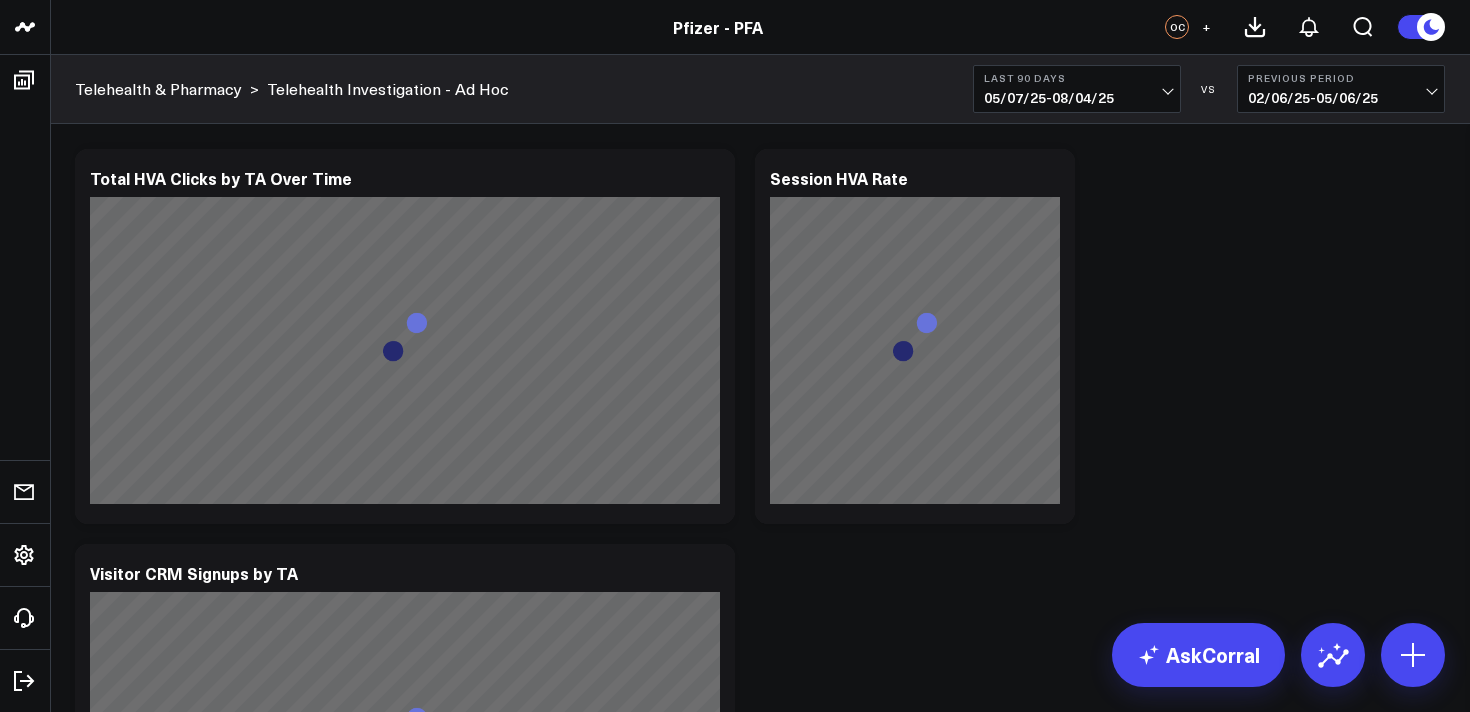 scroll, scrollTop: 0, scrollLeft: 0, axis: both 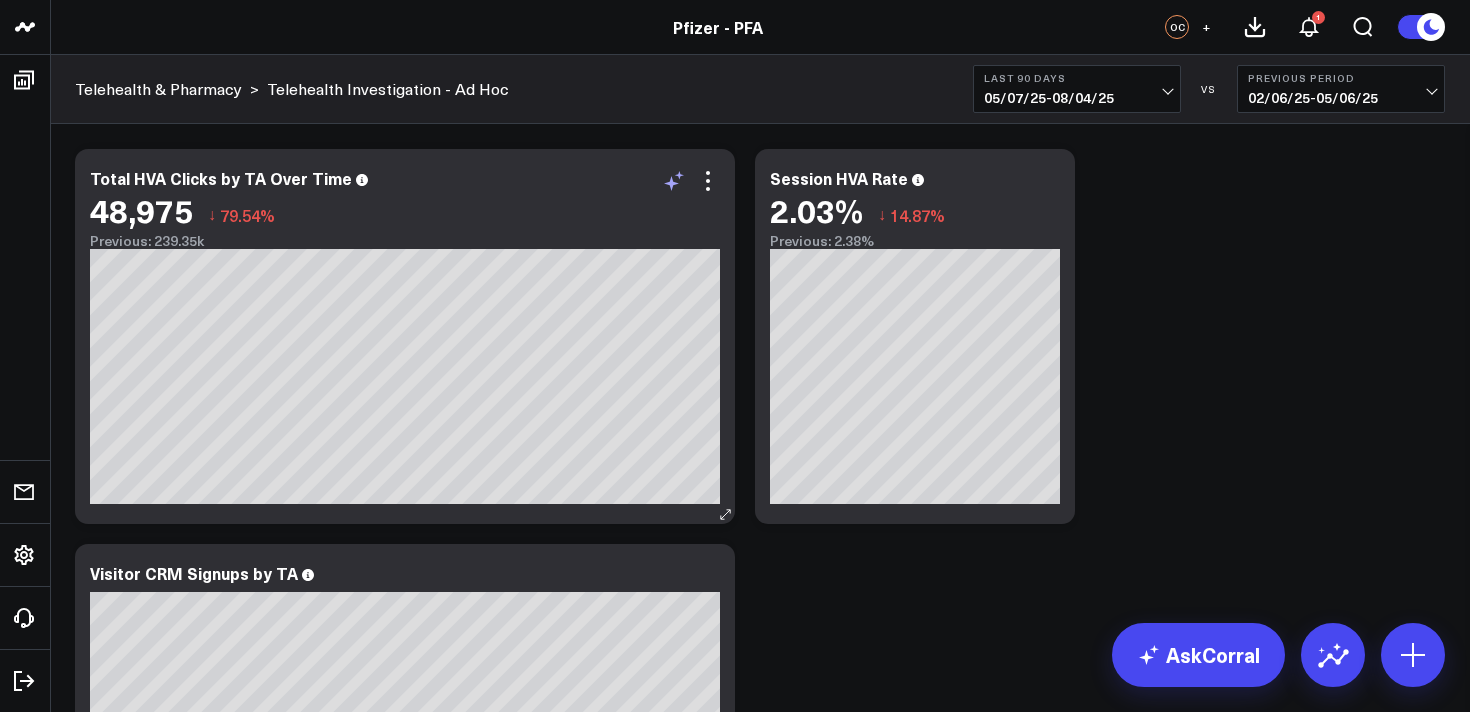 click 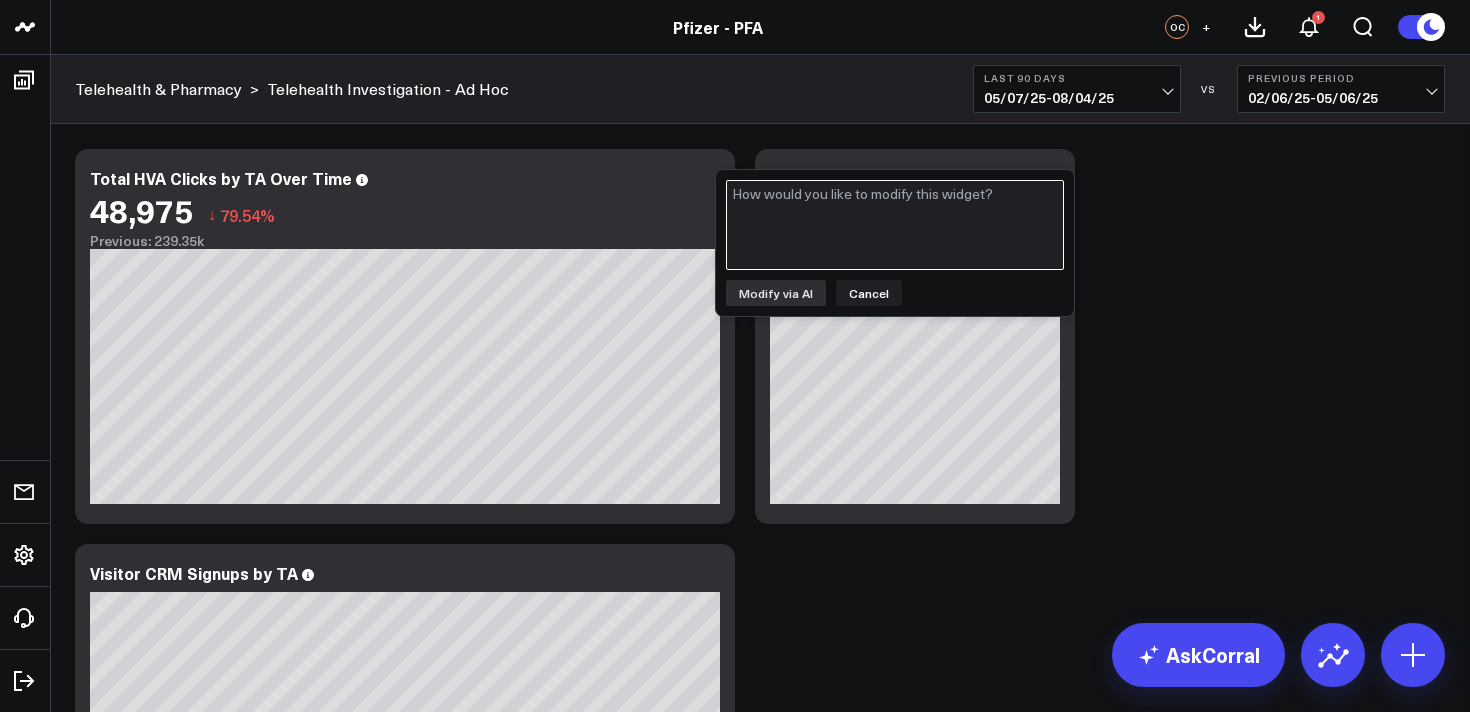 click at bounding box center (895, 225) 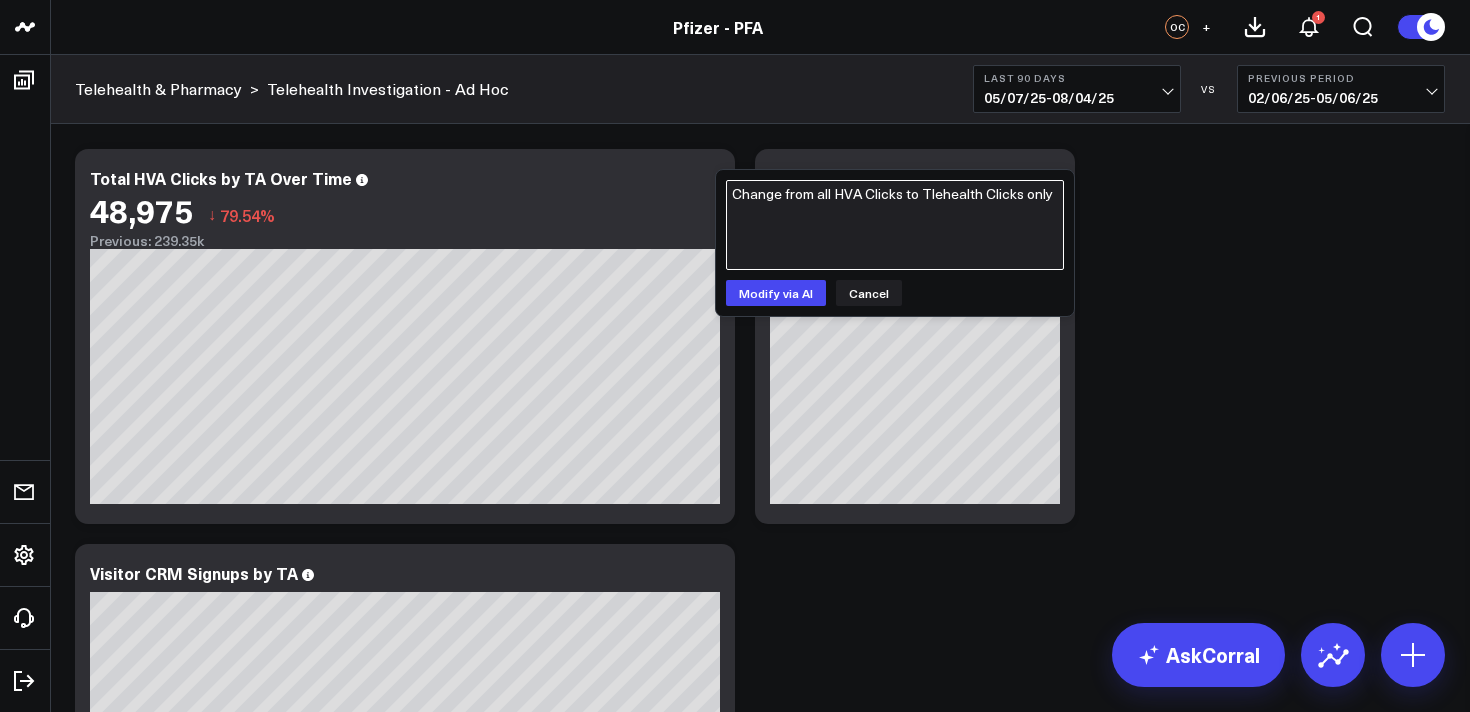 click on "Change from all HVA Clicks to Tlehealth Clicks only" at bounding box center [895, 225] 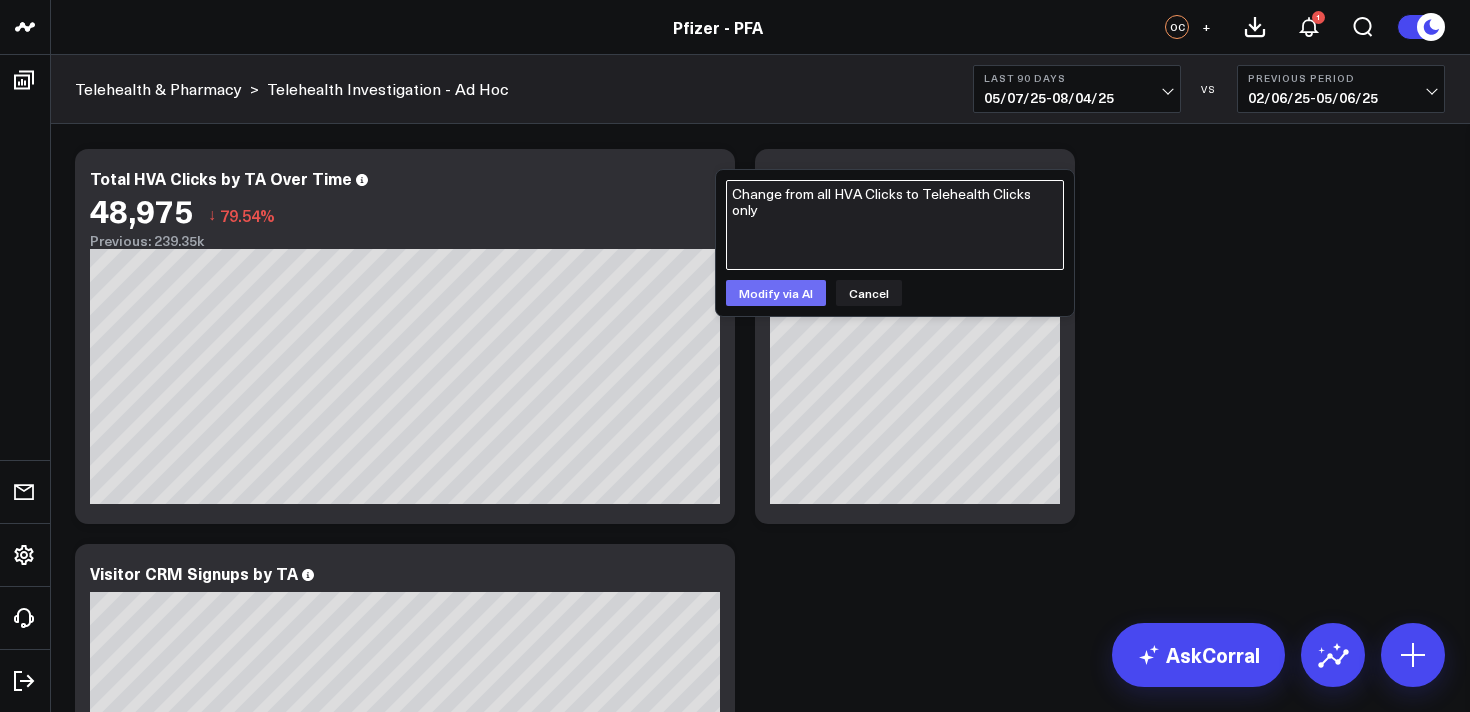 type on "Change from all HVA Clicks to Telehealth Clicks only" 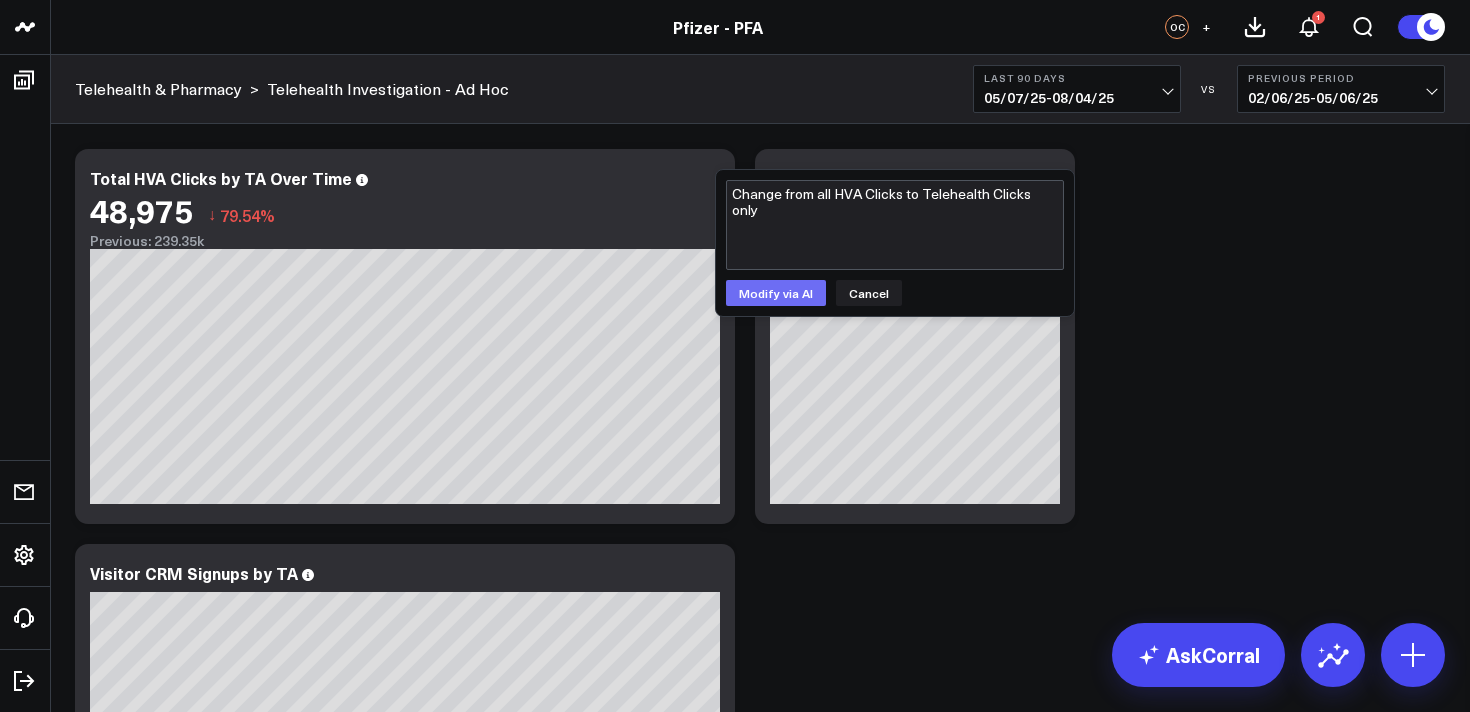 click on "Modify via AI" at bounding box center [776, 293] 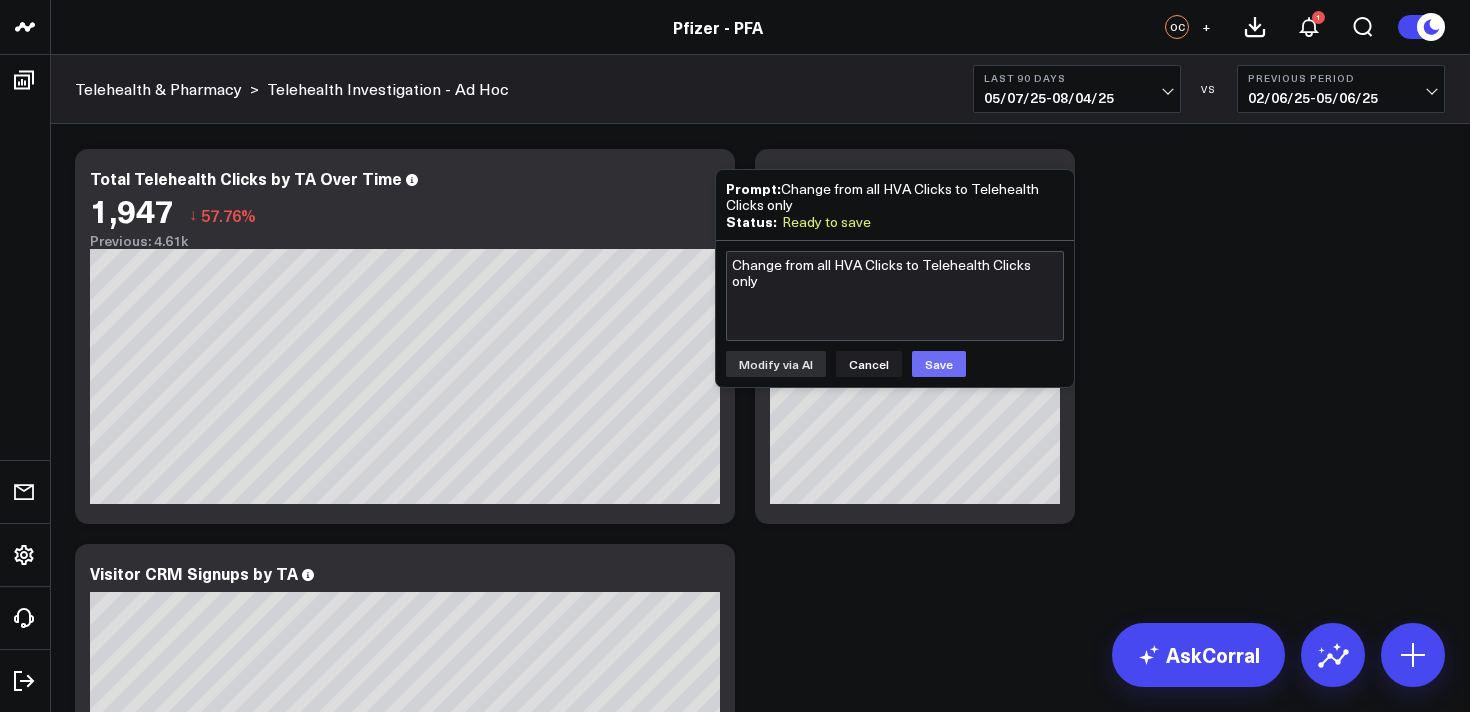 click on "Save" at bounding box center [939, 364] 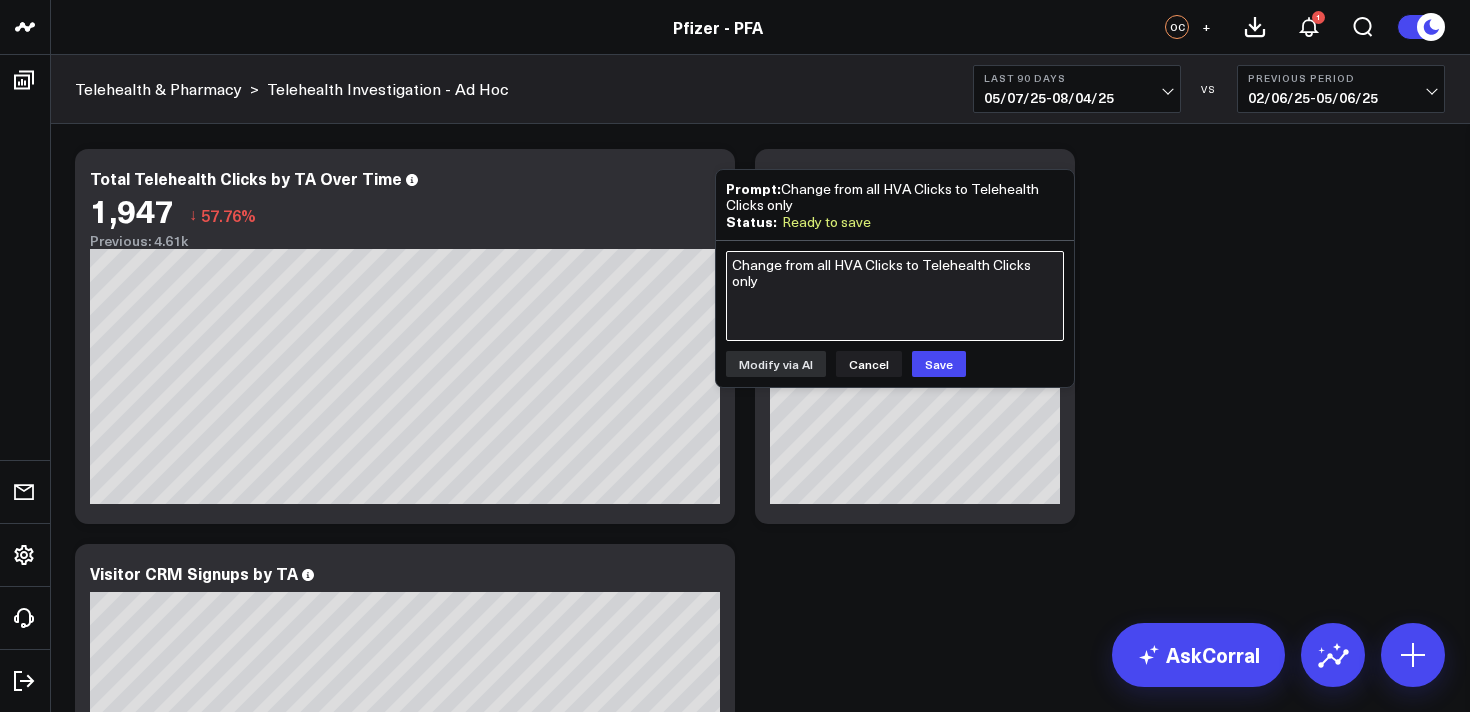 click on "Change from all HVA Clicks to Telehealth Clicks only" at bounding box center [895, 296] 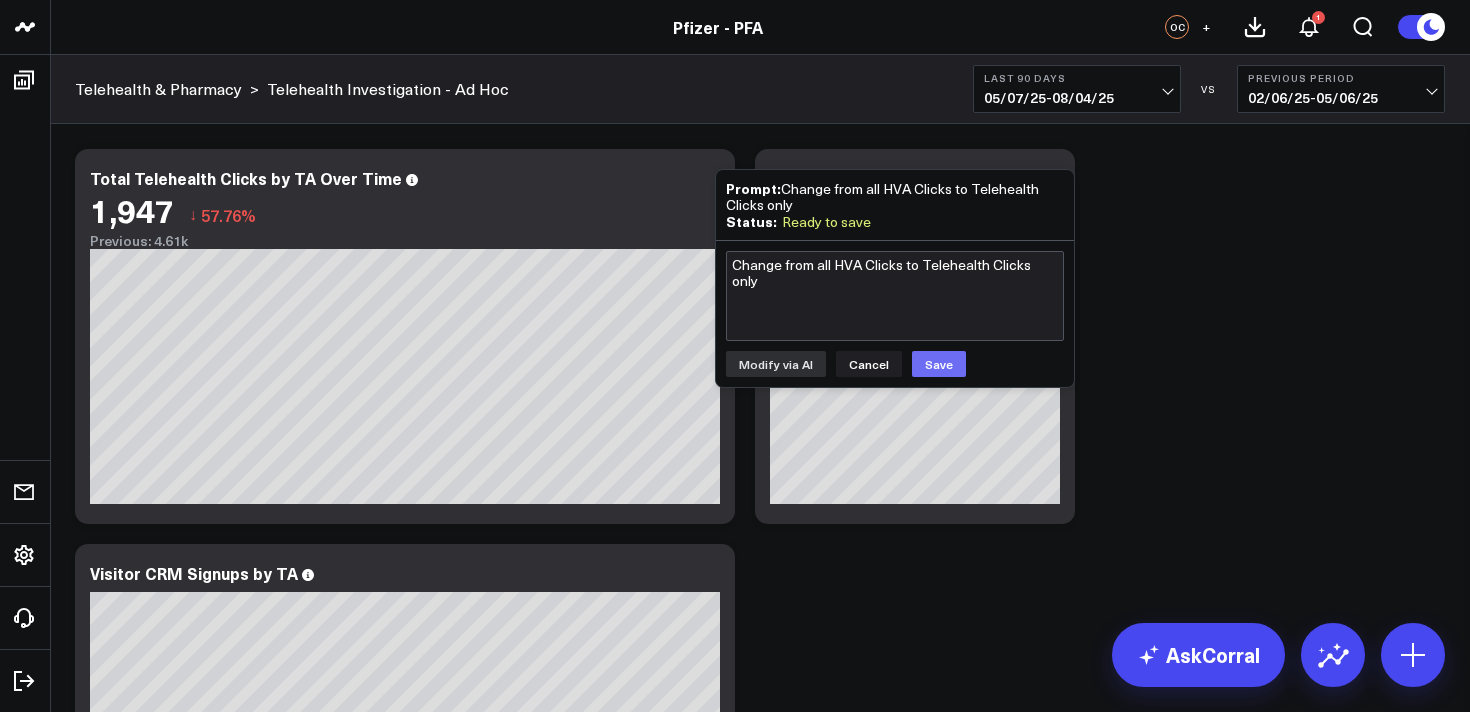 click on "Save" at bounding box center (939, 364) 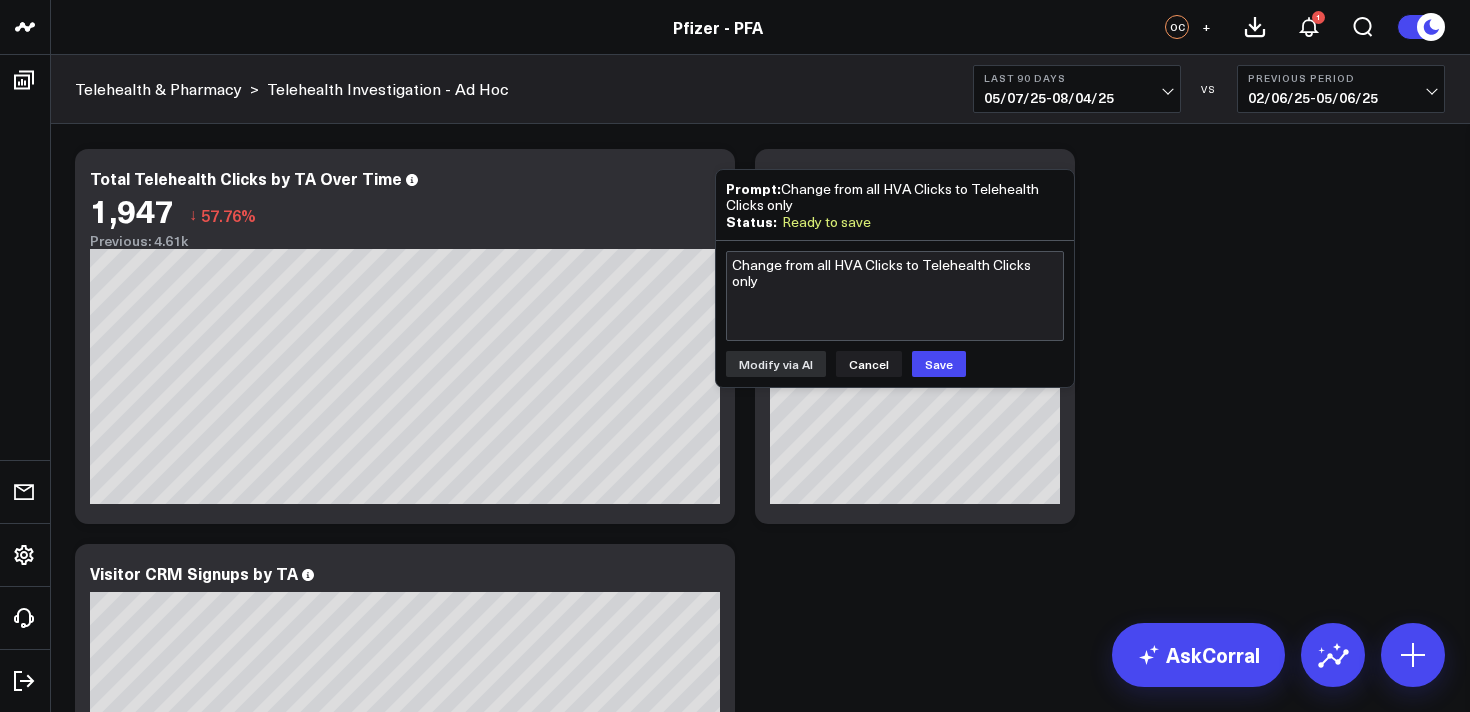 click on "Status: Ready to save" at bounding box center (895, 221) 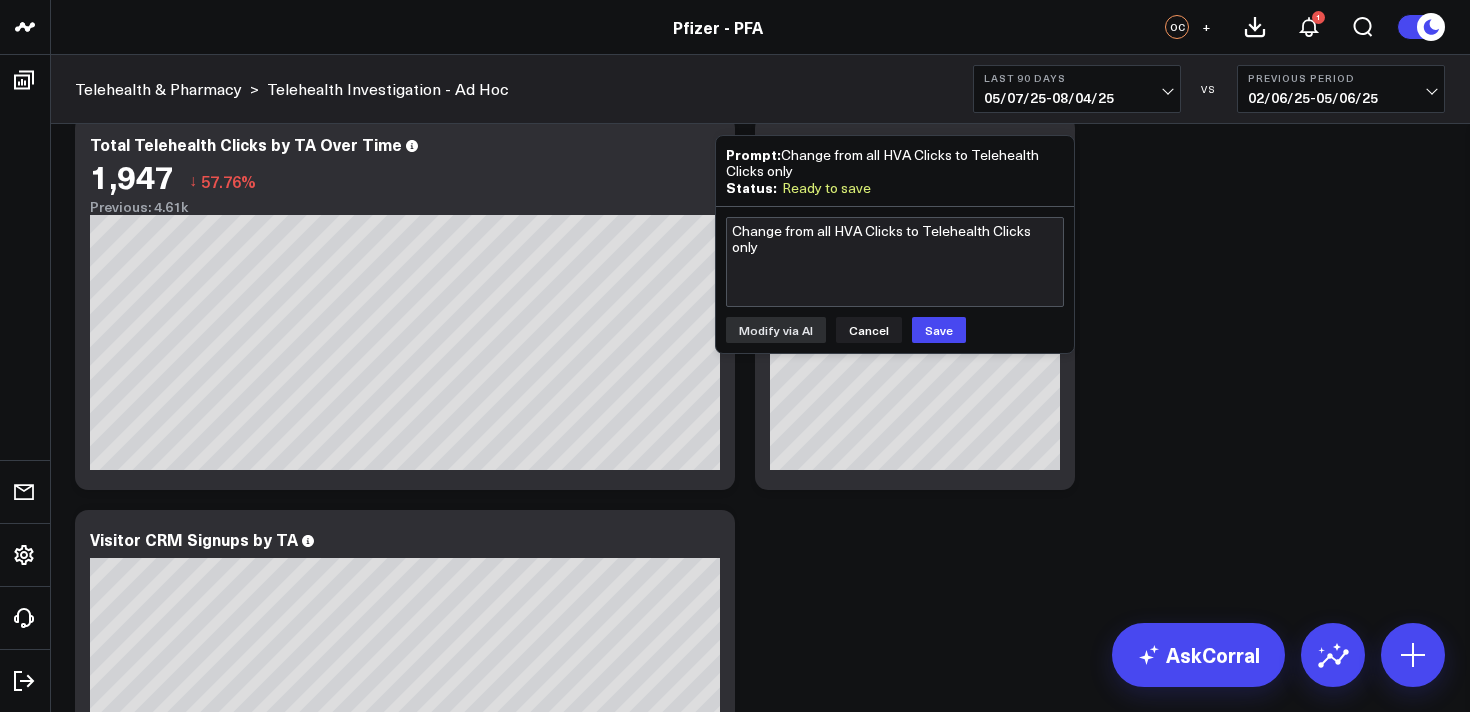 scroll, scrollTop: 35, scrollLeft: 0, axis: vertical 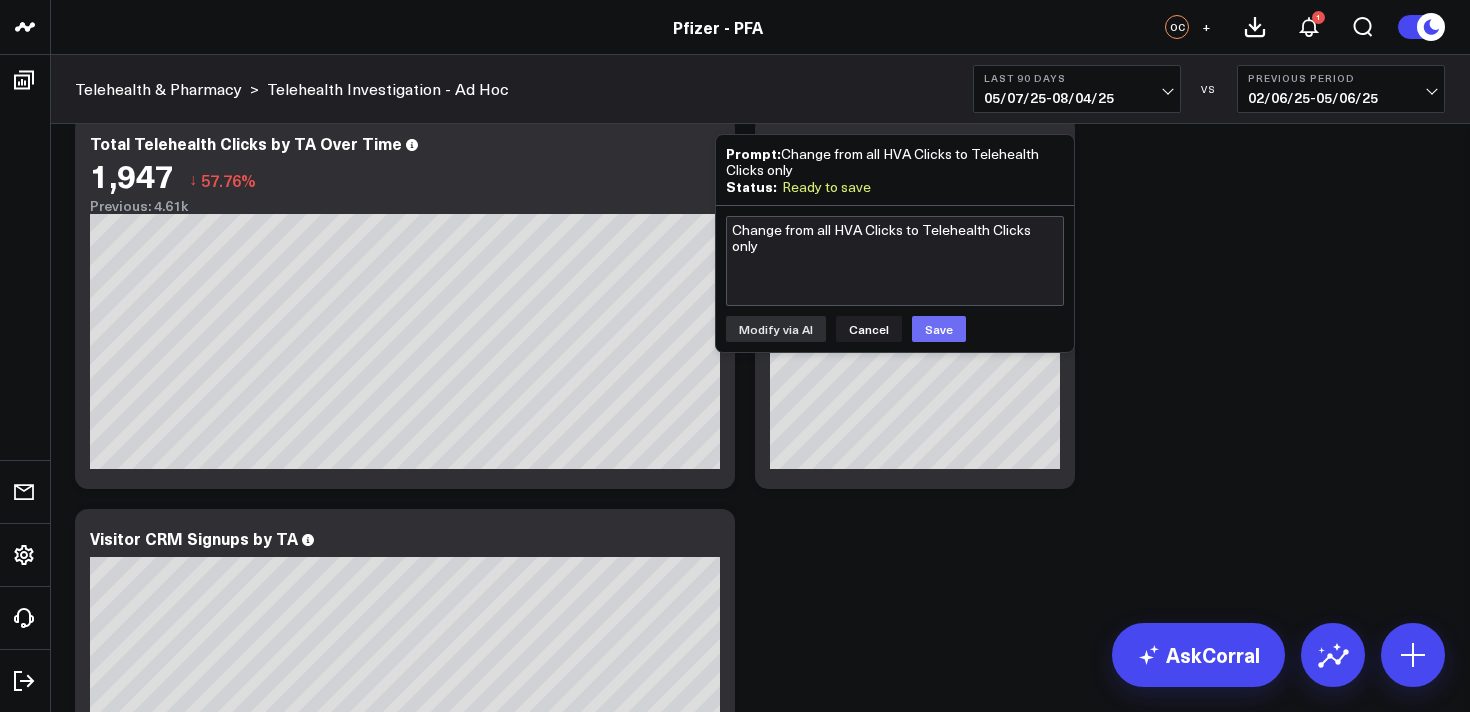 click on "Save" at bounding box center (939, 329) 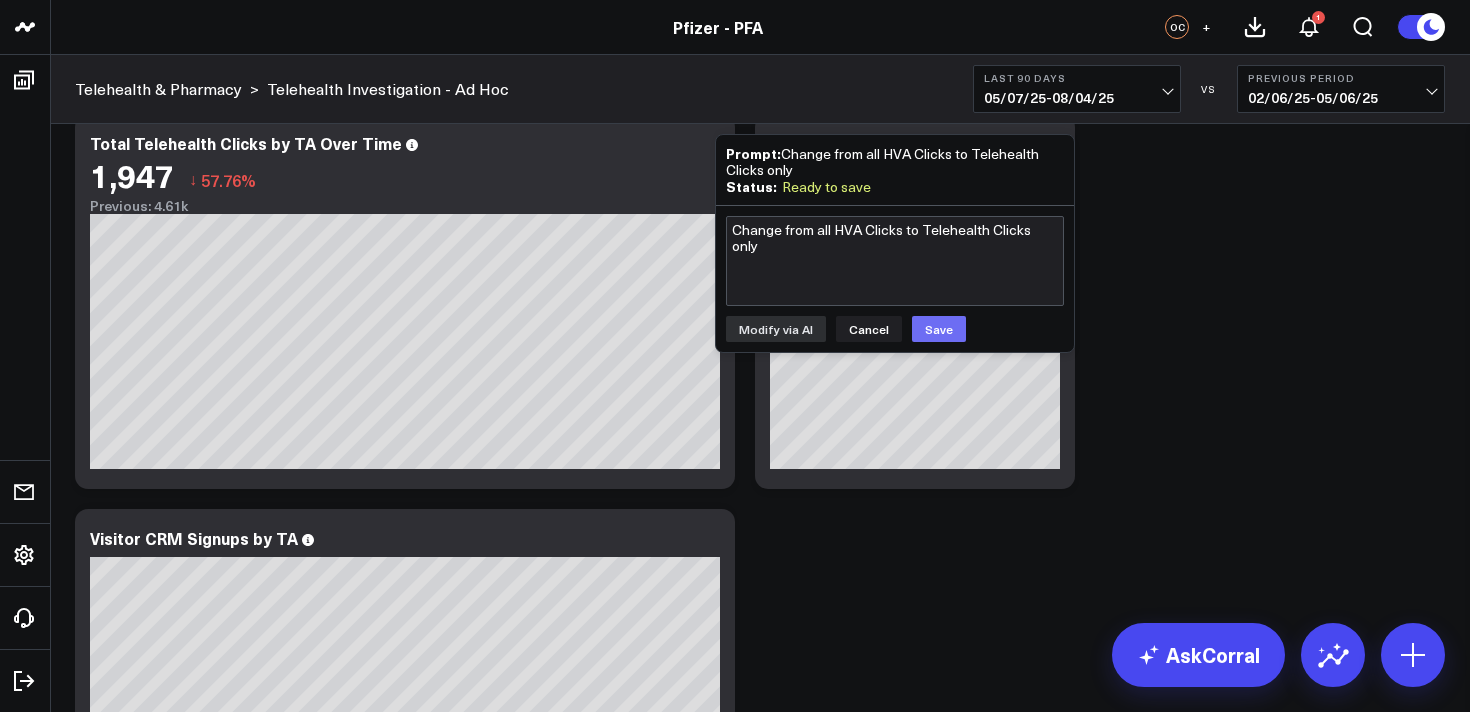 click on "Save" at bounding box center (939, 329) 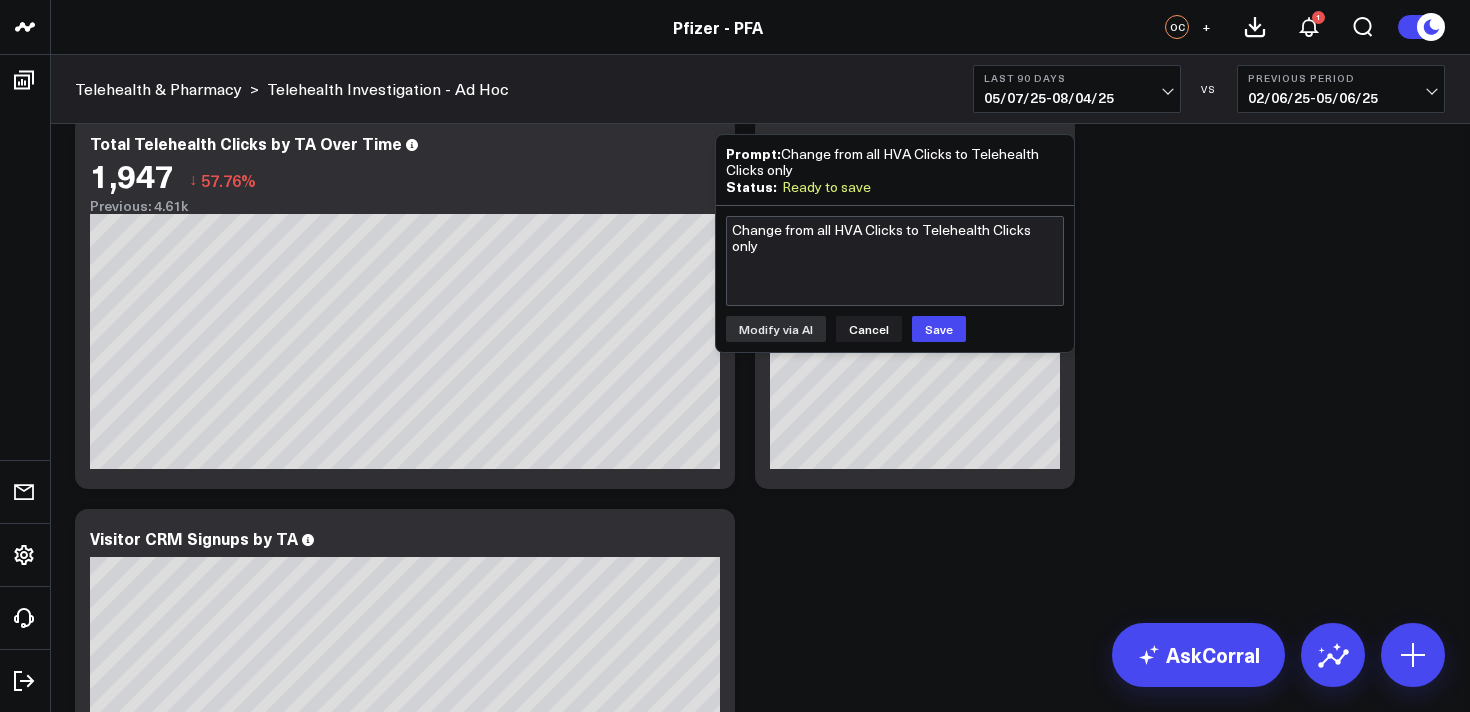 scroll, scrollTop: 0, scrollLeft: 0, axis: both 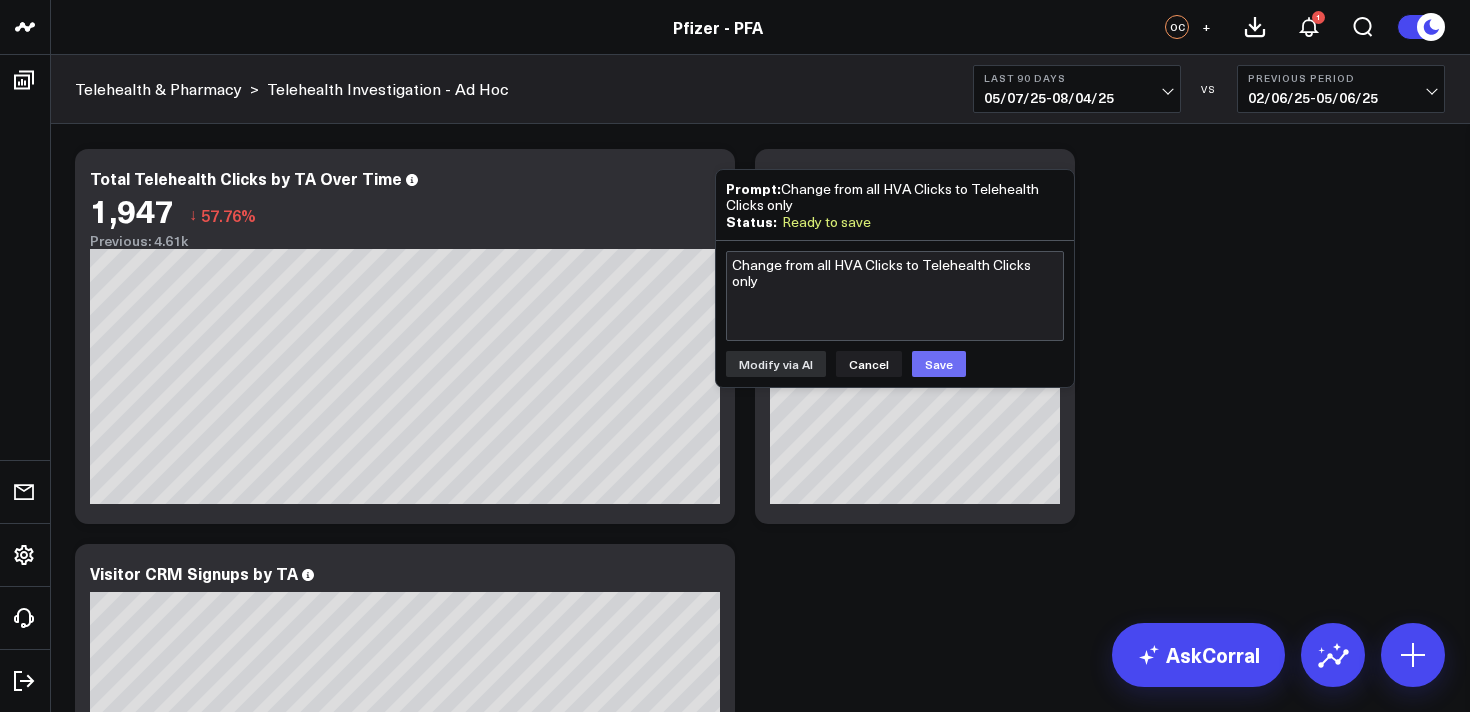 click on "Save" at bounding box center (939, 364) 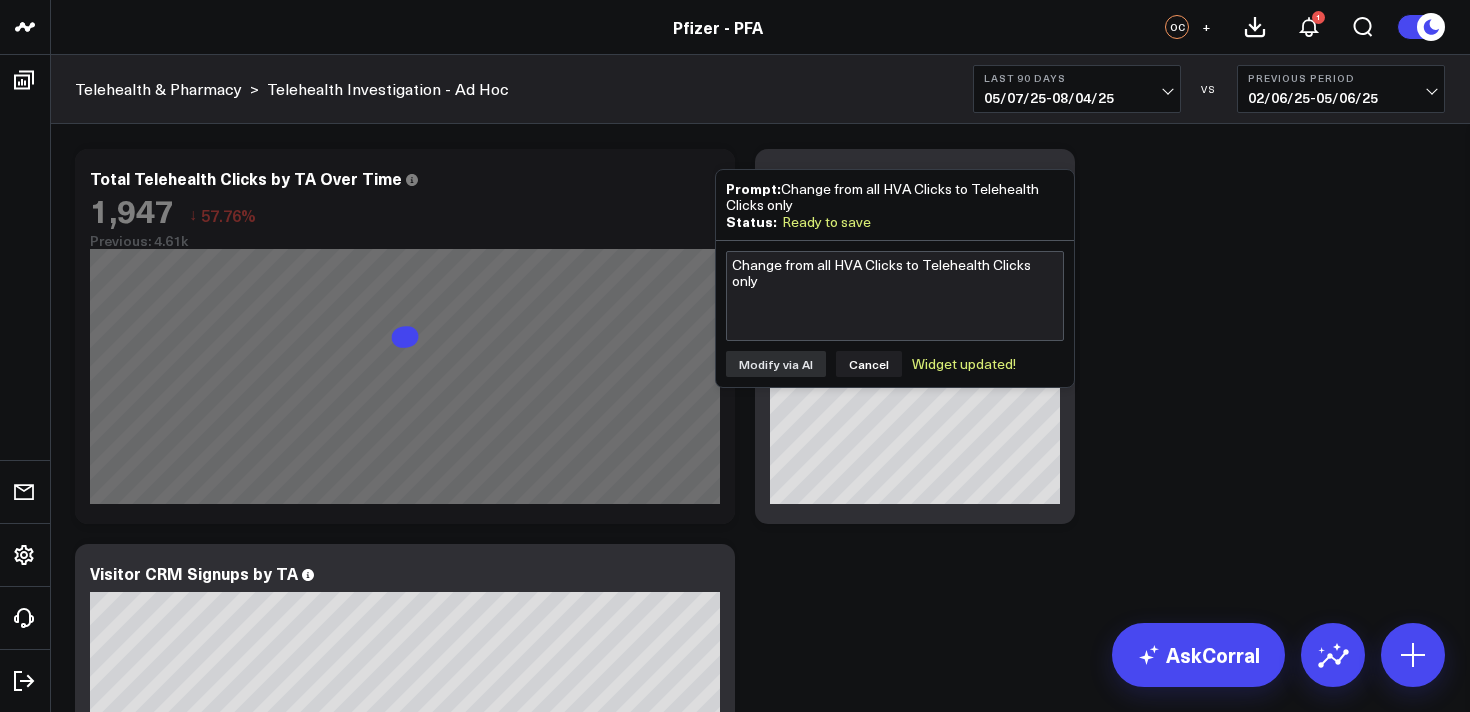 click on "Modify via AI Copy link to widget Ask support Remove Create linked copy Executive Summary Product Release Spotlight 4.3 Covid-19 Product Summary OKRs 5.1 Release OKRs 5.2 Release OKRs Homepage Health Questionnaires COVID-19 / Respiratory Menopause Migraine mTOQ Vaccines Prescription Savings Optimizations (WIP) Education Articles Navigation (WIP) Media Performance Website Website HVA Performance Site Experience / DXA Telehealth & Pharmacy Prescription Delivery - Alto Telehealth - UpScript Telehealth Investigation - Ad Hoc Crossix Crossix Visitor Profiles Crossix Conversion Events Essence Data Freshness Duplicate to Executive Summary Product Release Spotlight 4.3 Covid-19 Product Summary OKRs 5.1 Release OKRs 5.2 Release OKRs Homepage Health Questionnaires COVID-19 / Respiratory Menopause Migraine mTOQ Vaccines Prescription Savings Optimizations (WIP) Education Articles Navigation (WIP) Media Performance Website Website HVA Performance Site Experience / DXA Telehealth & Pharmacy Prescription Delivery - Alto ↓" at bounding box center [760, 1126] 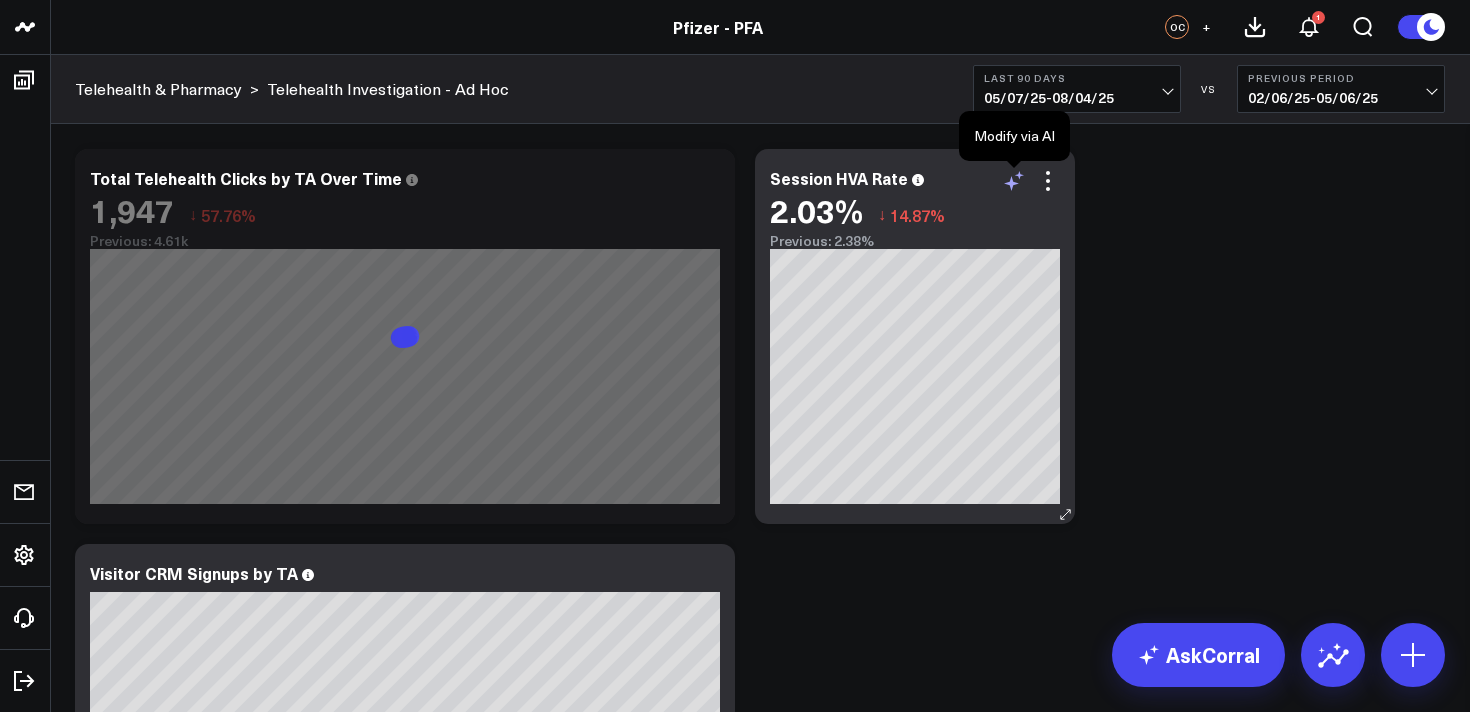 click 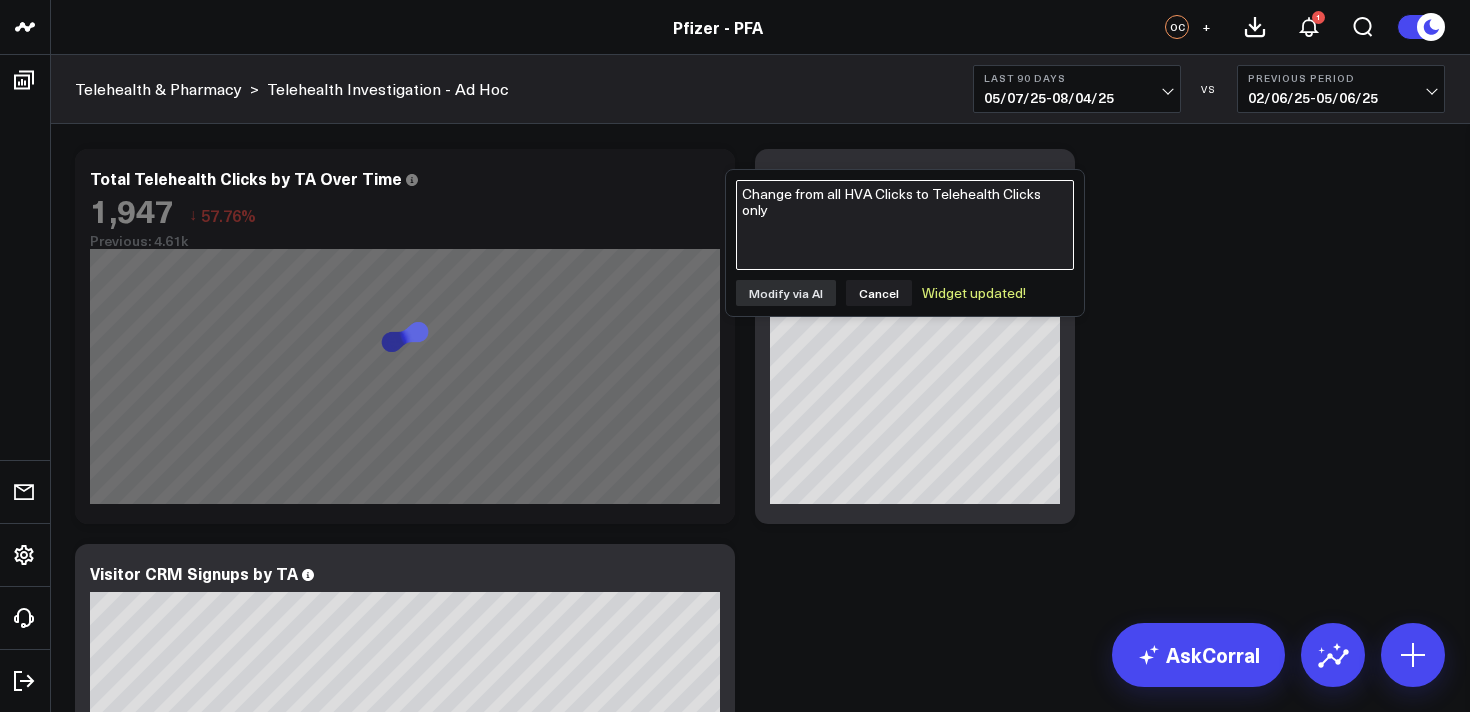 click on "Change from all HVA Clicks to Telehealth Clicks only" at bounding box center (905, 225) 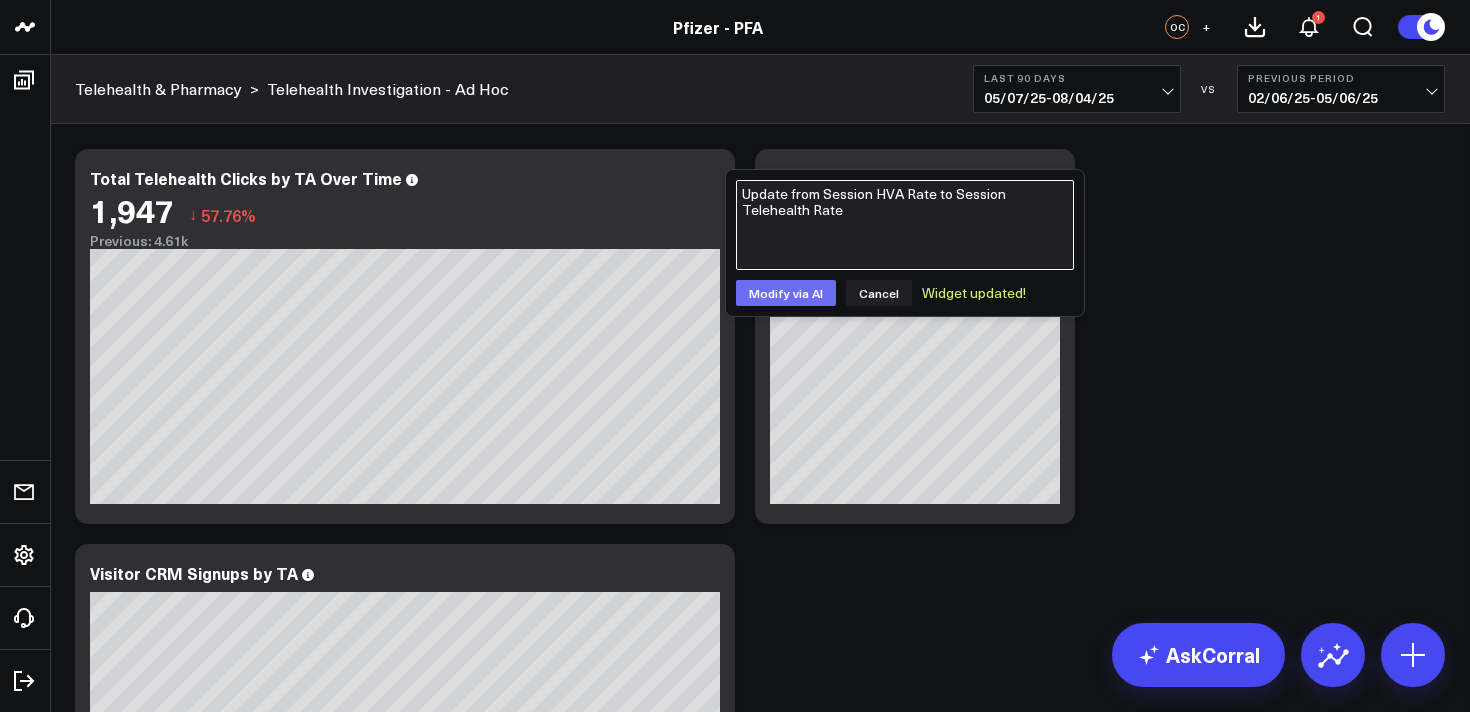 type on "Update from Session HVA Rate to Session Telehealth Rate" 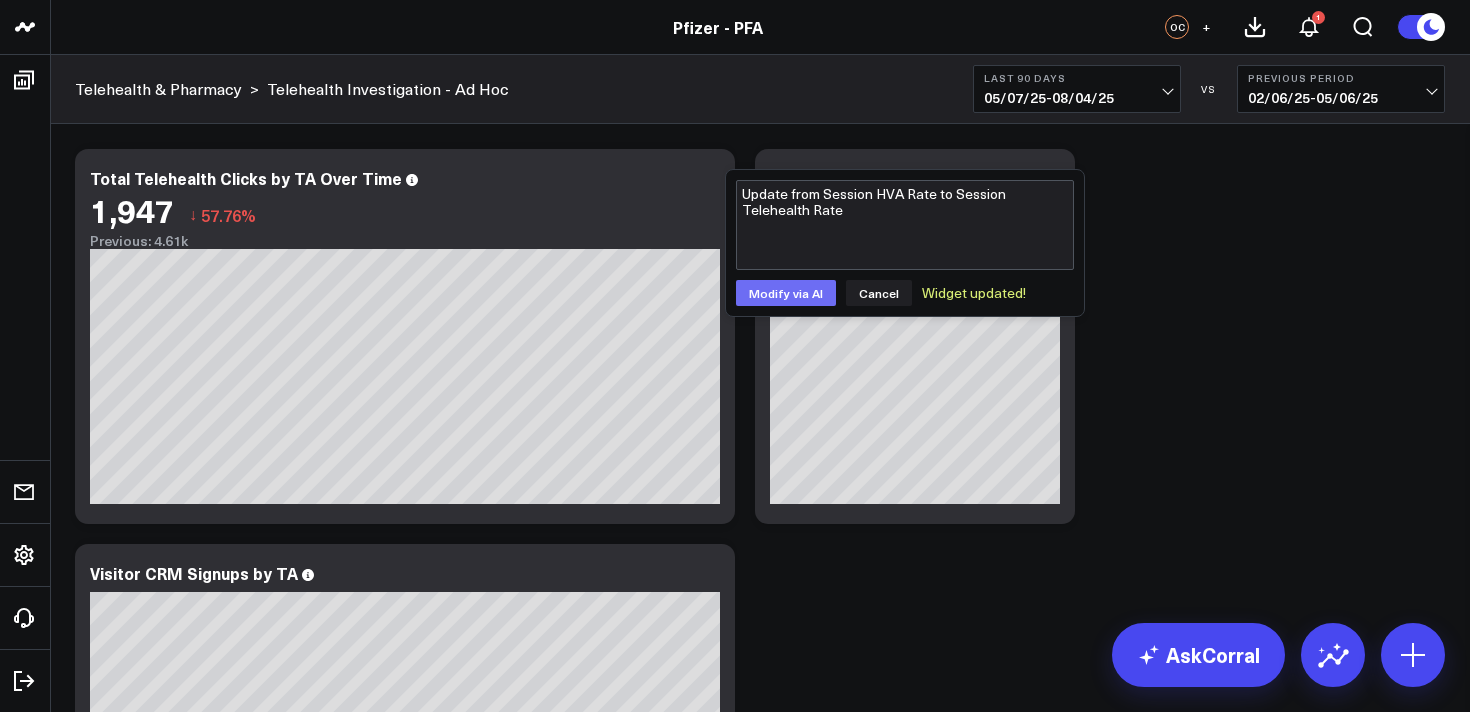 click on "Modify via AI" at bounding box center [786, 293] 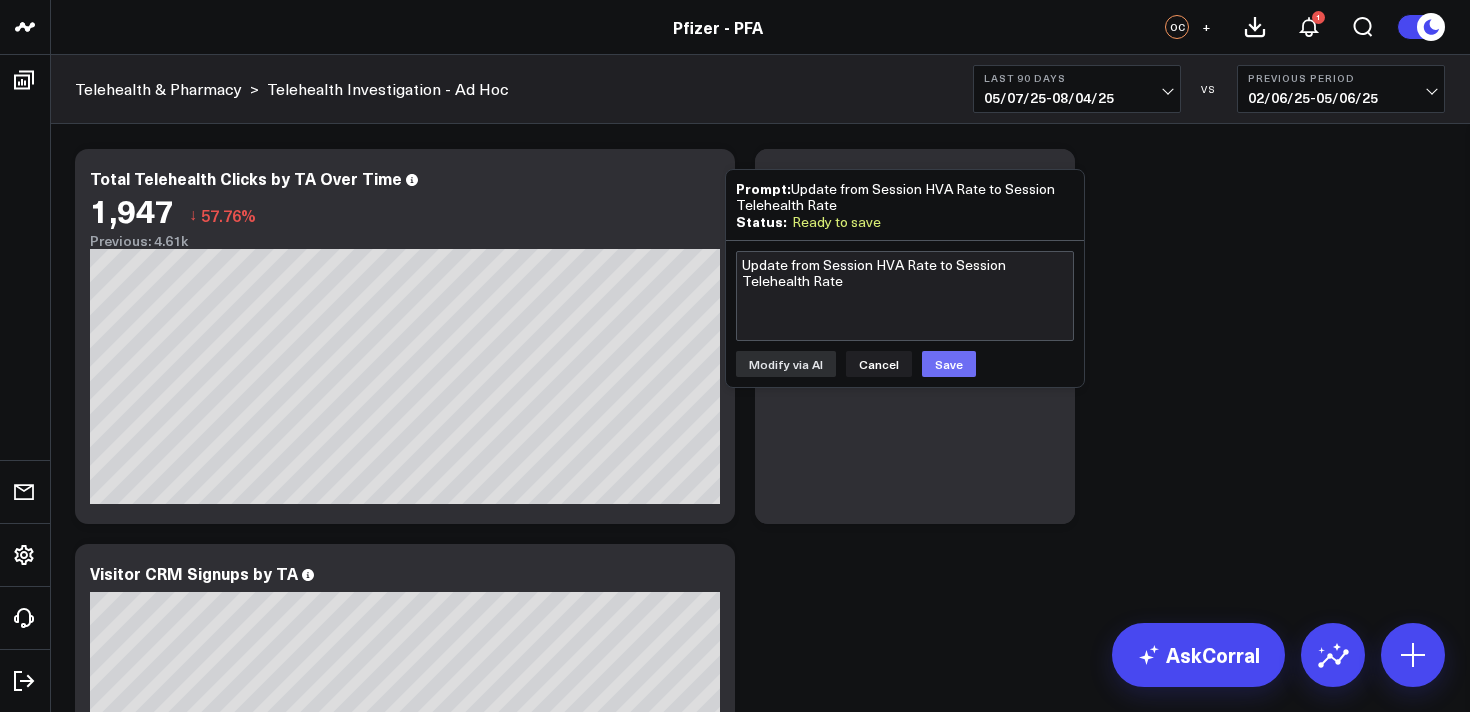 click on "Save" at bounding box center (949, 364) 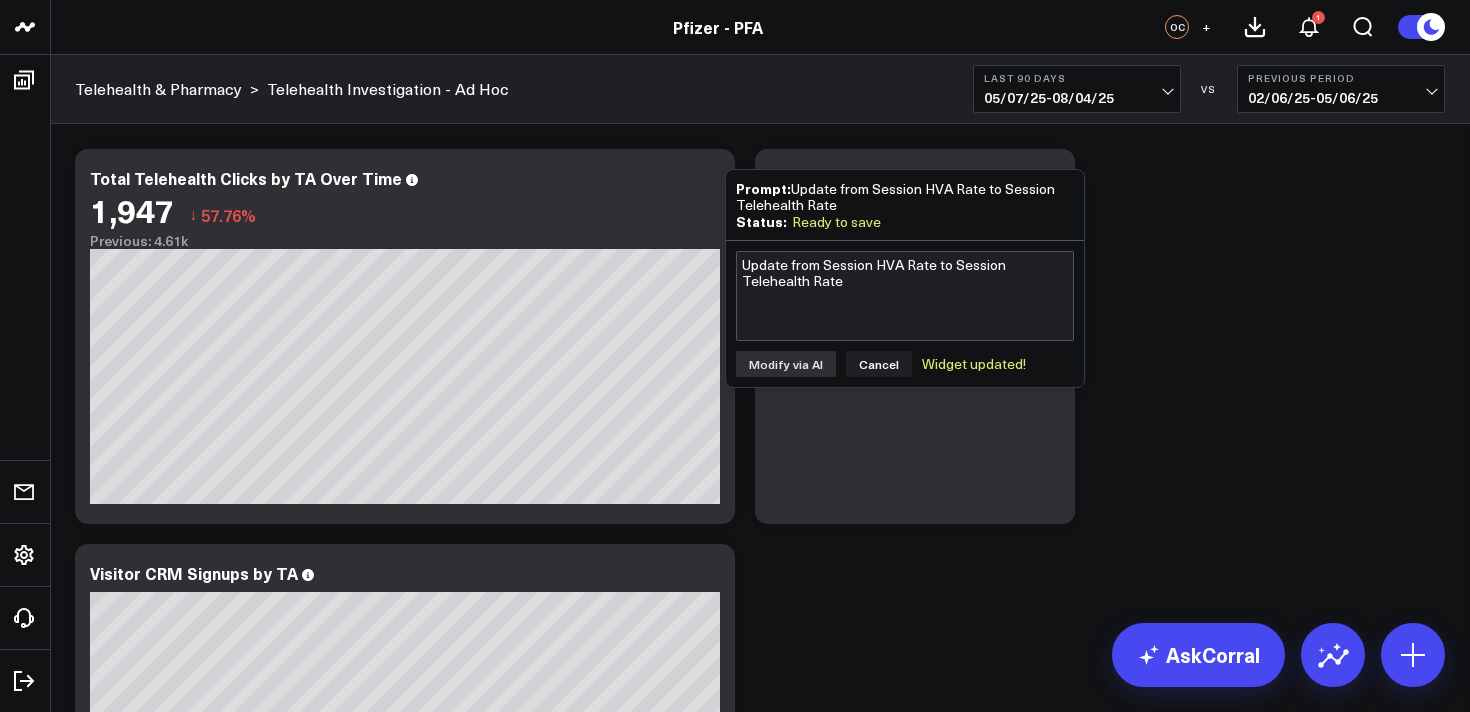 click on "Modify via AI Copy link to widget Ask support Remove Create linked copy Executive Summary Product Release Spotlight 4.3 Covid-19 Product Summary OKRs 5.1 Release OKRs 5.2 Release OKRs Homepage Health Questionnaires COVID-19 / Respiratory Menopause Migraine mTOQ Vaccines Prescription Savings Optimizations (WIP) Education Articles Navigation (WIP) Media Performance Website Website HVA Performance Site Experience / DXA Telehealth & Pharmacy Prescription Delivery - Alto Telehealth - UpScript Telehealth Investigation - Ad Hoc Crossix Crossix Visitor Profiles Crossix Conversion Events Essence Data Freshness Duplicate to Executive Summary Product Release Spotlight 4.3 Covid-19 Product Summary OKRs 5.1 Release OKRs 5.2 Release OKRs Homepage Health Questionnaires COVID-19 / Respiratory Menopause Migraine mTOQ Vaccines Prescription Savings Optimizations (WIP) Education Articles Navigation (WIP) Media Performance Website Website HVA Performance Site Experience / DXA Telehealth & Pharmacy Prescription Delivery - Alto ↓" at bounding box center (760, 1126) 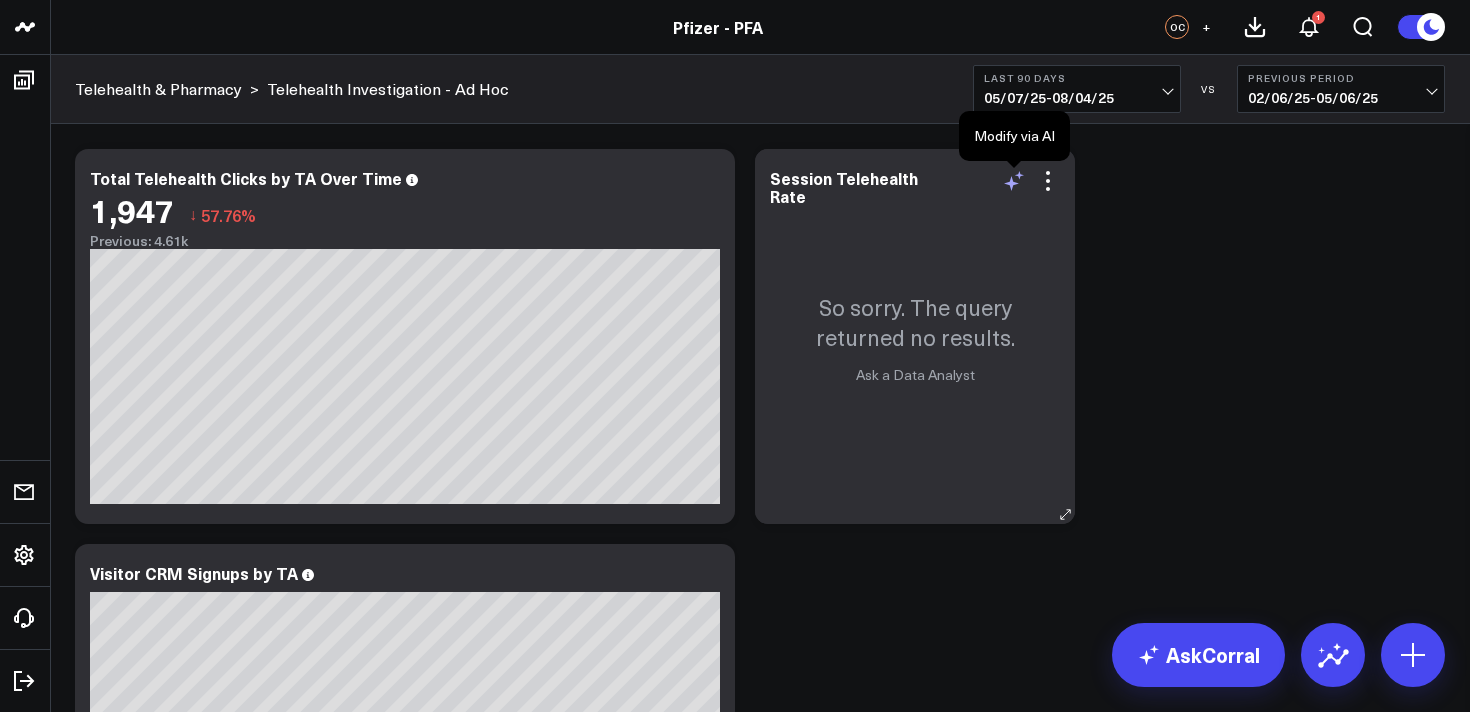 click 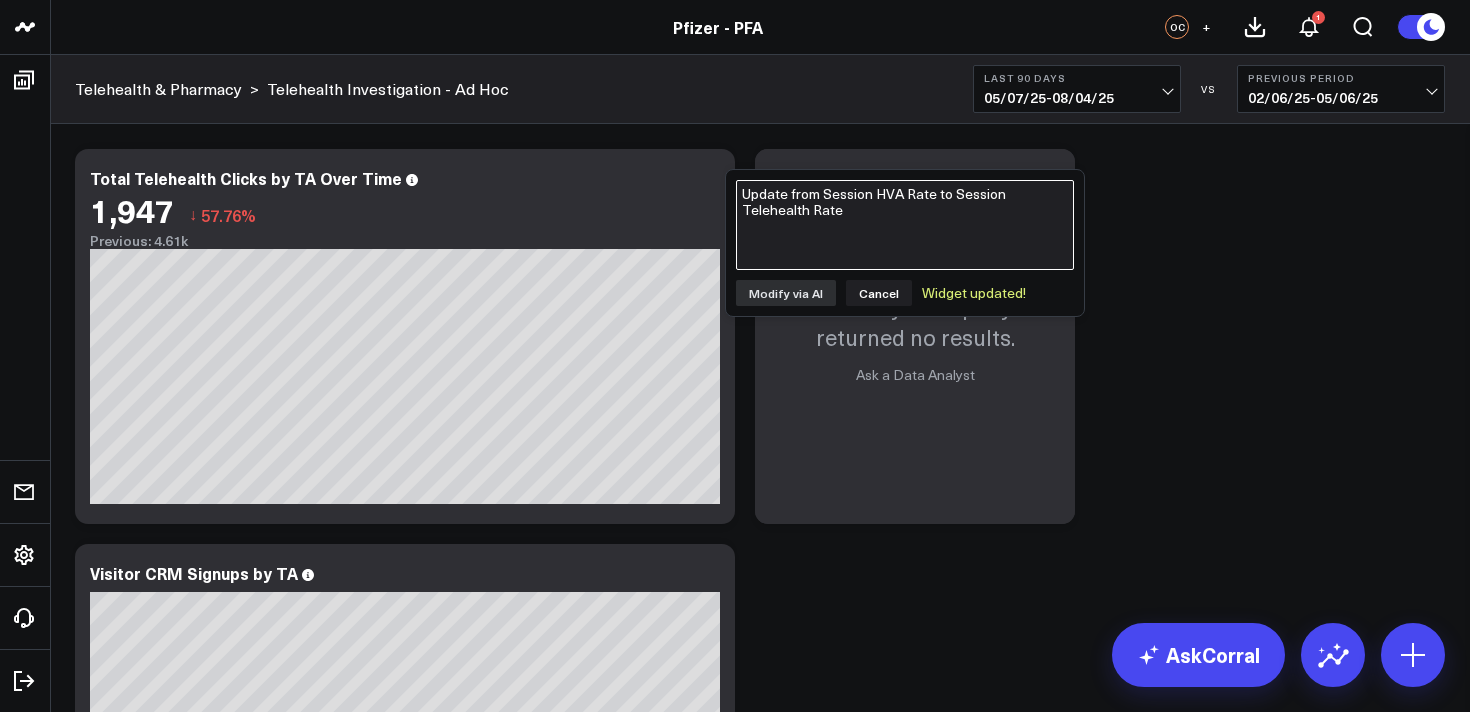 click on "Update from Session HVA Rate to Session Telehealth Rate" at bounding box center (905, 225) 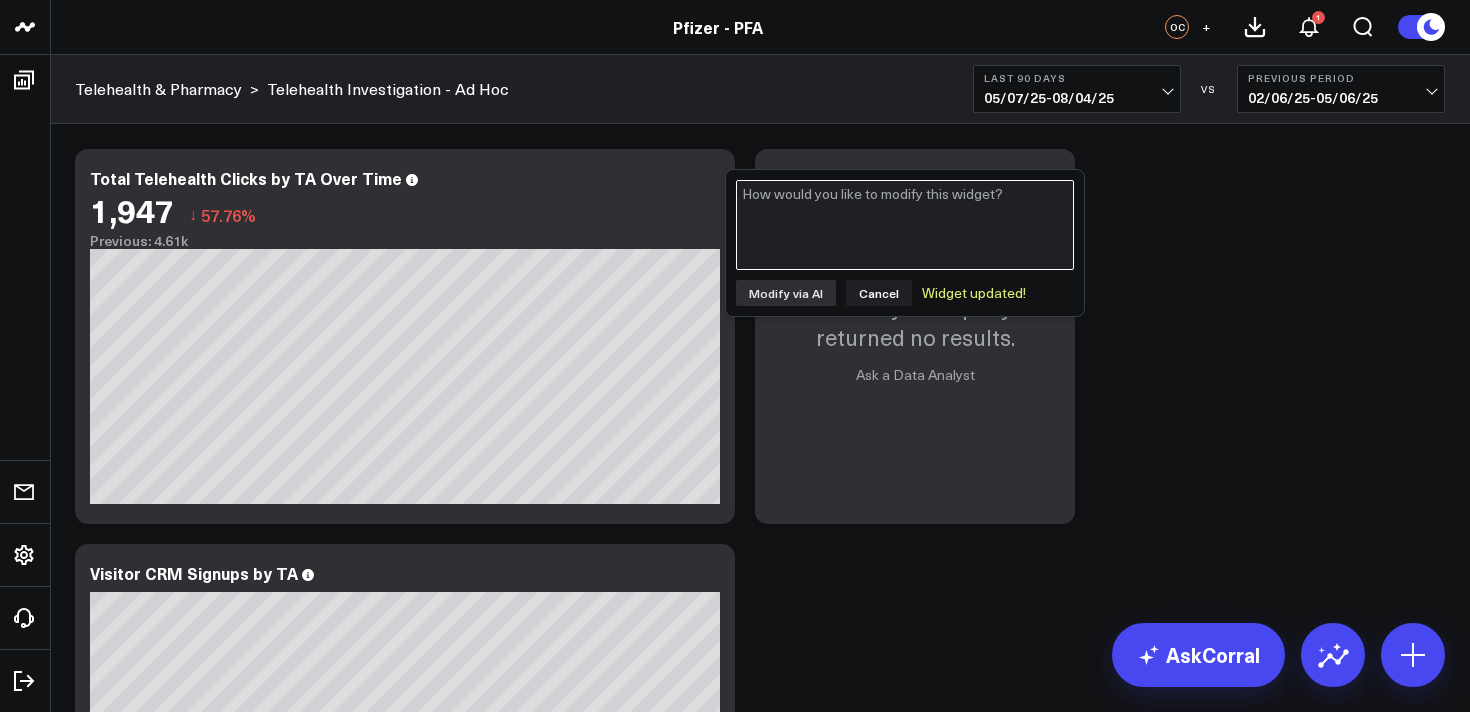 type on "S" 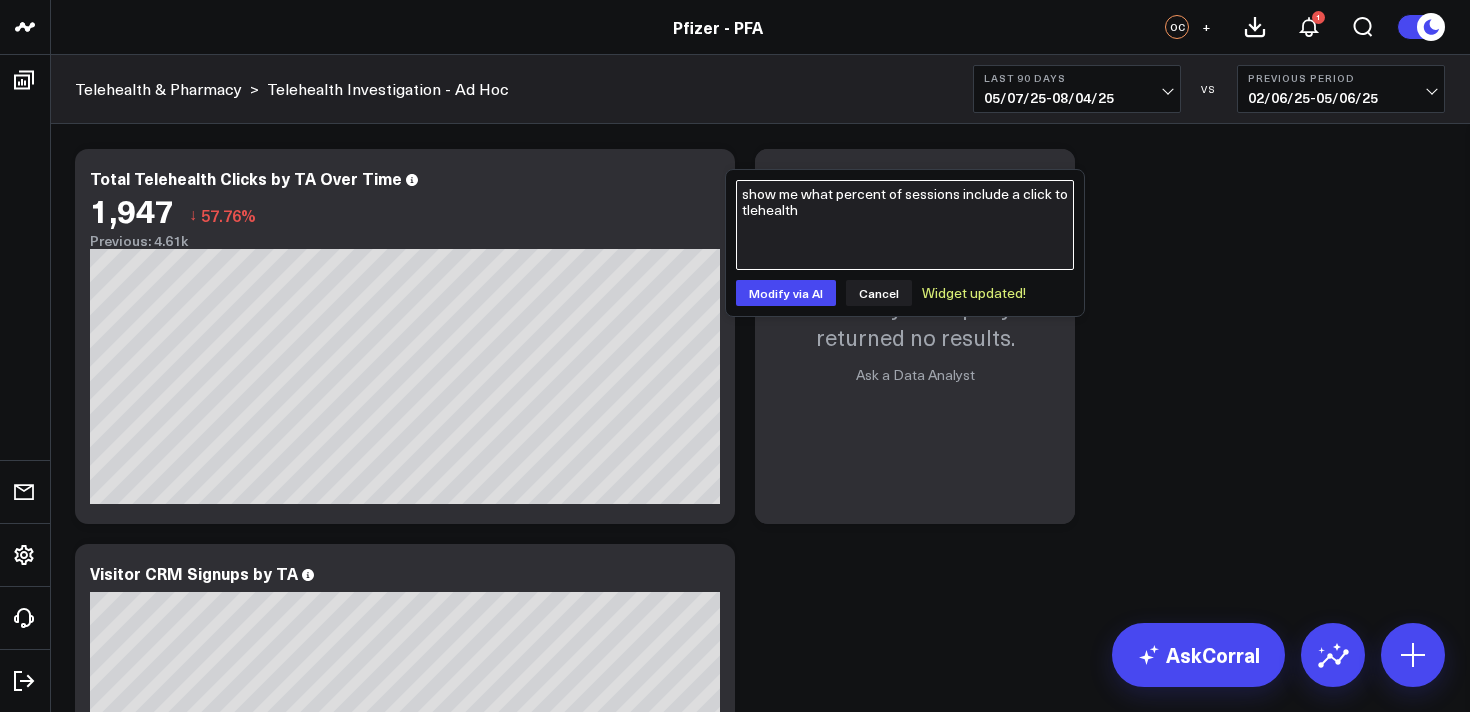 click on "show me what percent of sessions include a click to tlehealth" at bounding box center (905, 225) 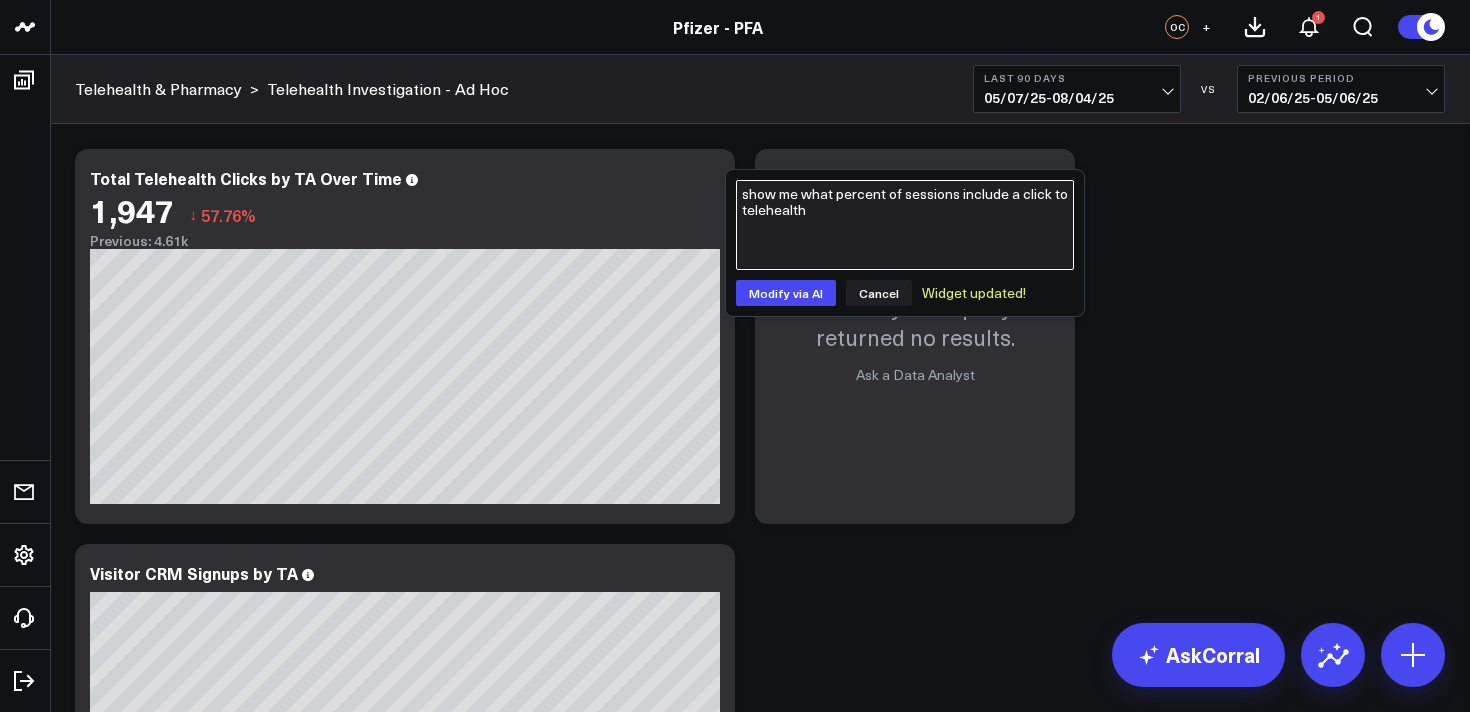 click on "show me what percent of sessions include a click to telehealth" at bounding box center (905, 225) 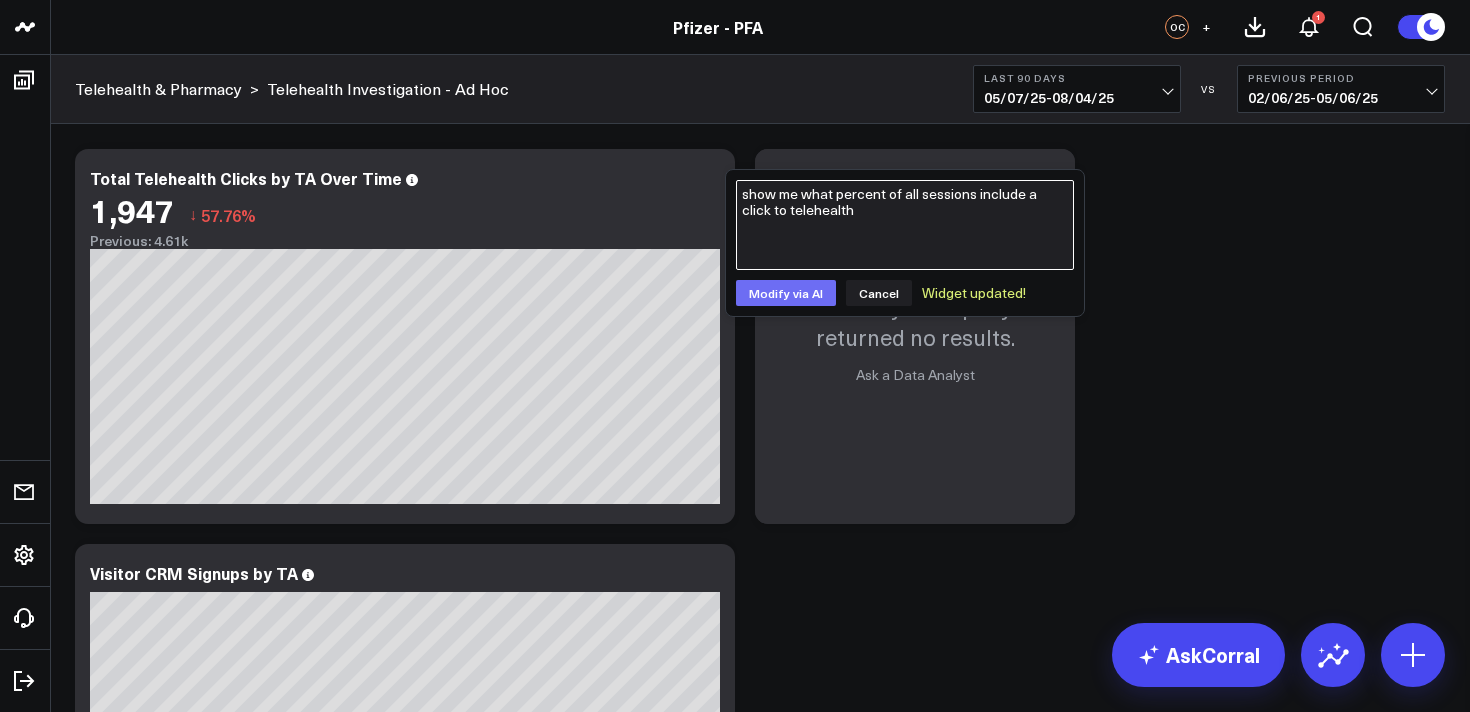 type on "show me what percent of all sessions include a click to telehealth" 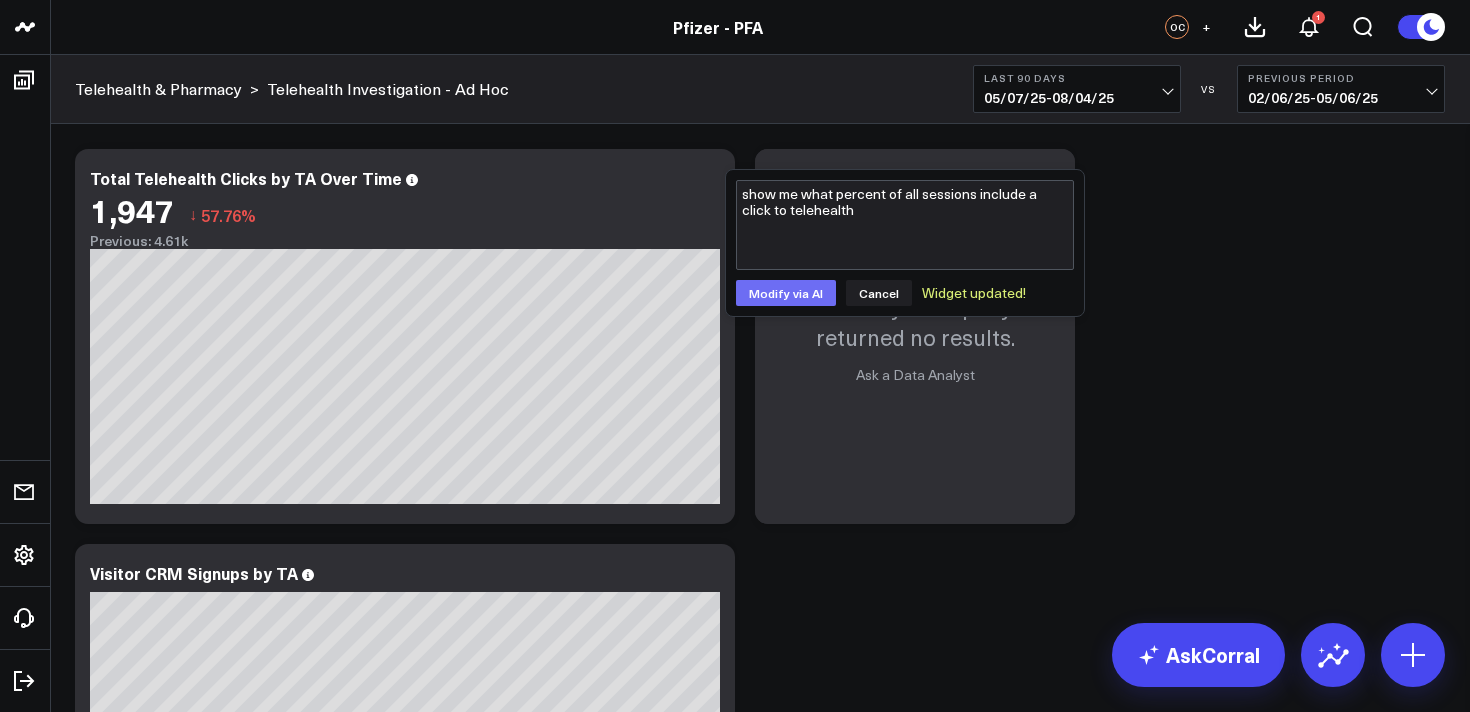 click on "Modify via AI" at bounding box center [786, 293] 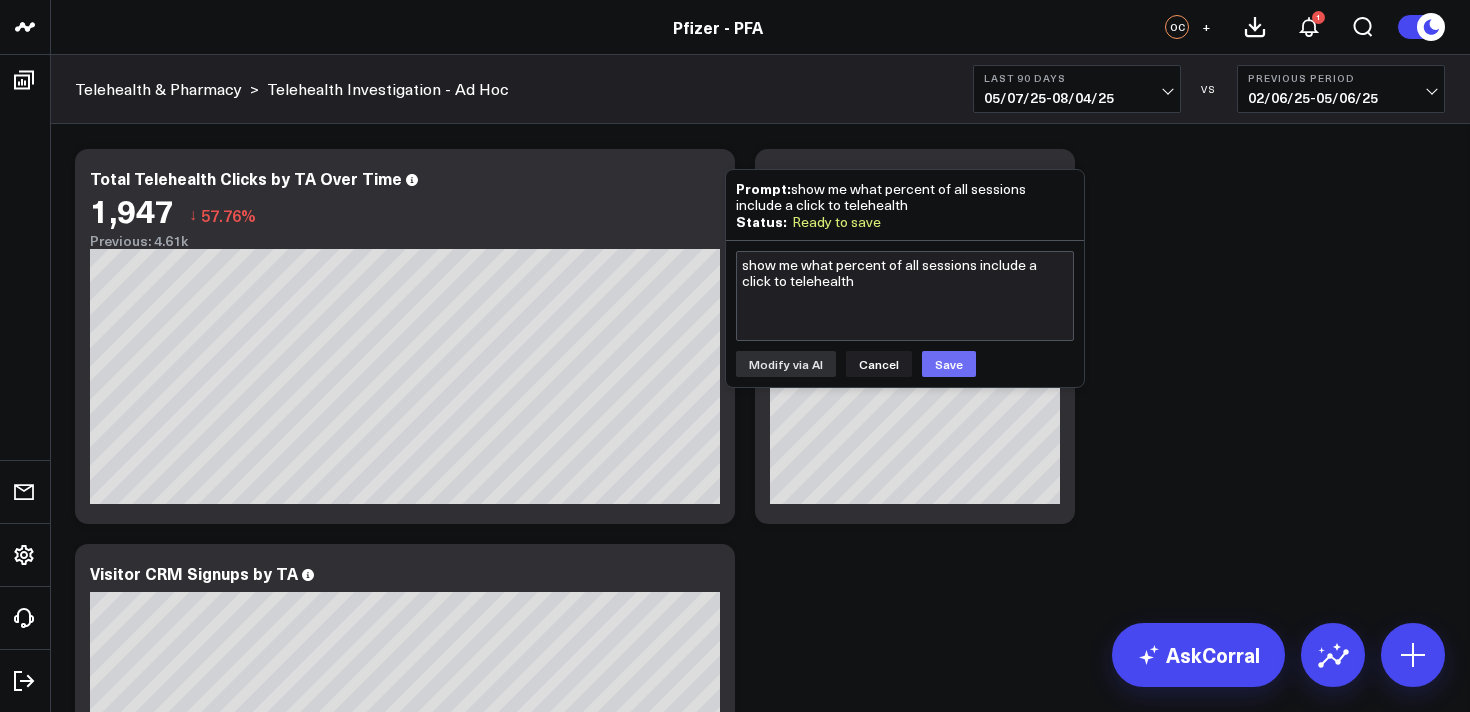 click on "Save" at bounding box center (949, 364) 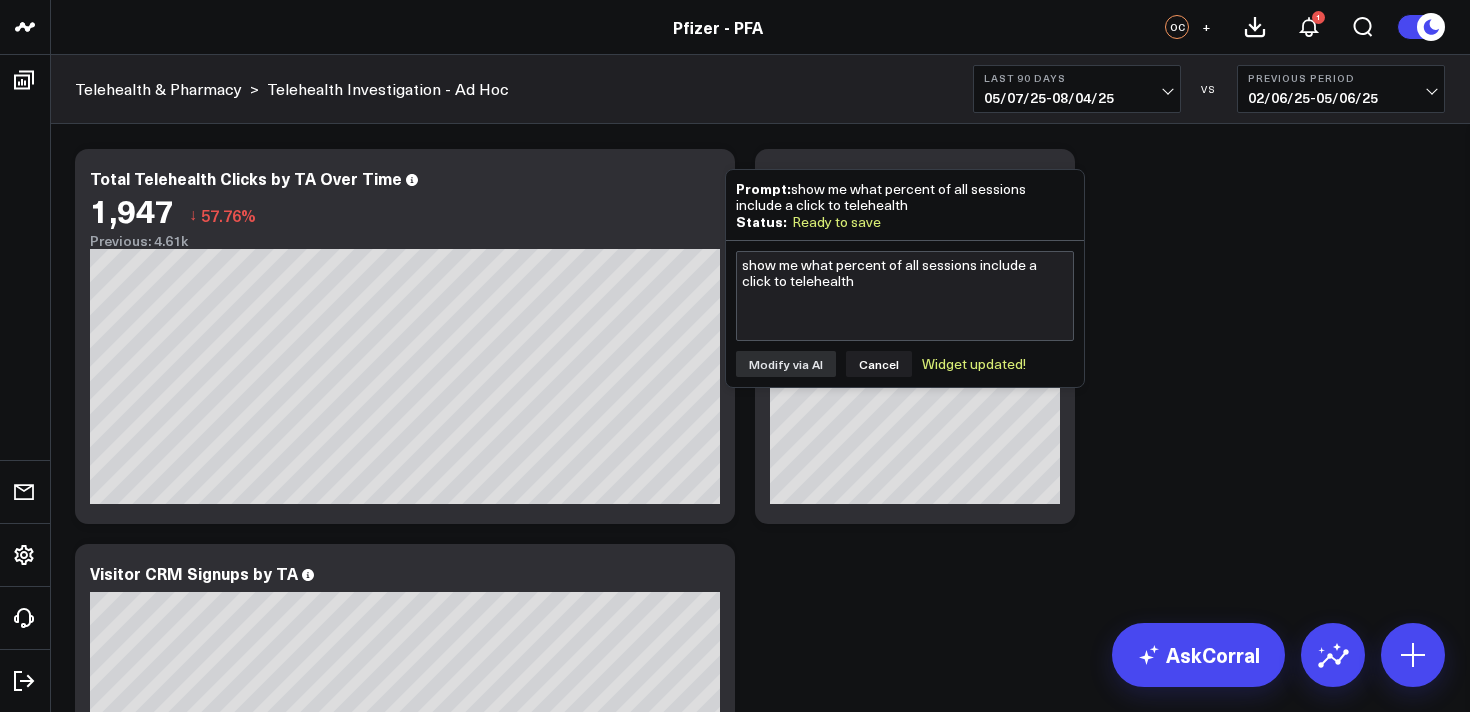 click on "Modify via AI Copy link to widget Ask support Remove Create linked copy Executive Summary Product Release Spotlight 4.3 Covid-19 Product Summary OKRs 5.1 Release OKRs 5.2 Release OKRs Homepage Health Questionnaires COVID-19 / Respiratory Menopause Migraine mTOQ Vaccines Prescription Savings Optimizations (WIP) Education Articles Navigation (WIP) Media Performance Website Website HVA Performance Site Experience / DXA Telehealth & Pharmacy Prescription Delivery - Alto Telehealth - UpScript Telehealth Investigation - Ad Hoc Crossix Crossix Visitor Profiles Crossix Conversion Events Essence Data Freshness Duplicate to Executive Summary Product Release Spotlight 4.3 Covid-19 Product Summary OKRs 5.1 Release OKRs 5.2 Release OKRs Homepage Health Questionnaires COVID-19 / Respiratory Menopause Migraine mTOQ Vaccines Prescription Savings Optimizations (WIP) Education Articles Navigation (WIP) Media Performance Website Website HVA Performance Site Experience / DXA Telehealth & Pharmacy Prescription Delivery - Alto ↓" at bounding box center [760, 1126] 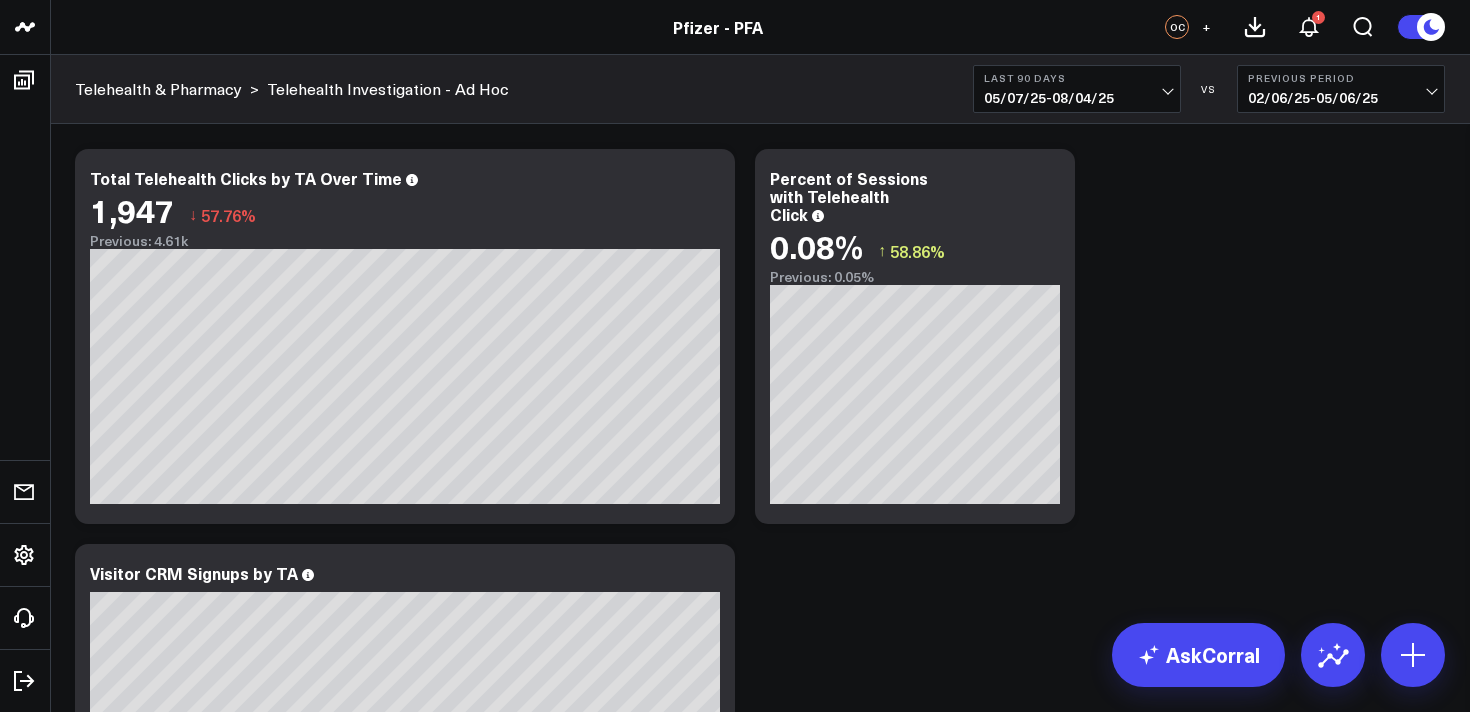 click on "Last 90 Days" at bounding box center (1077, 78) 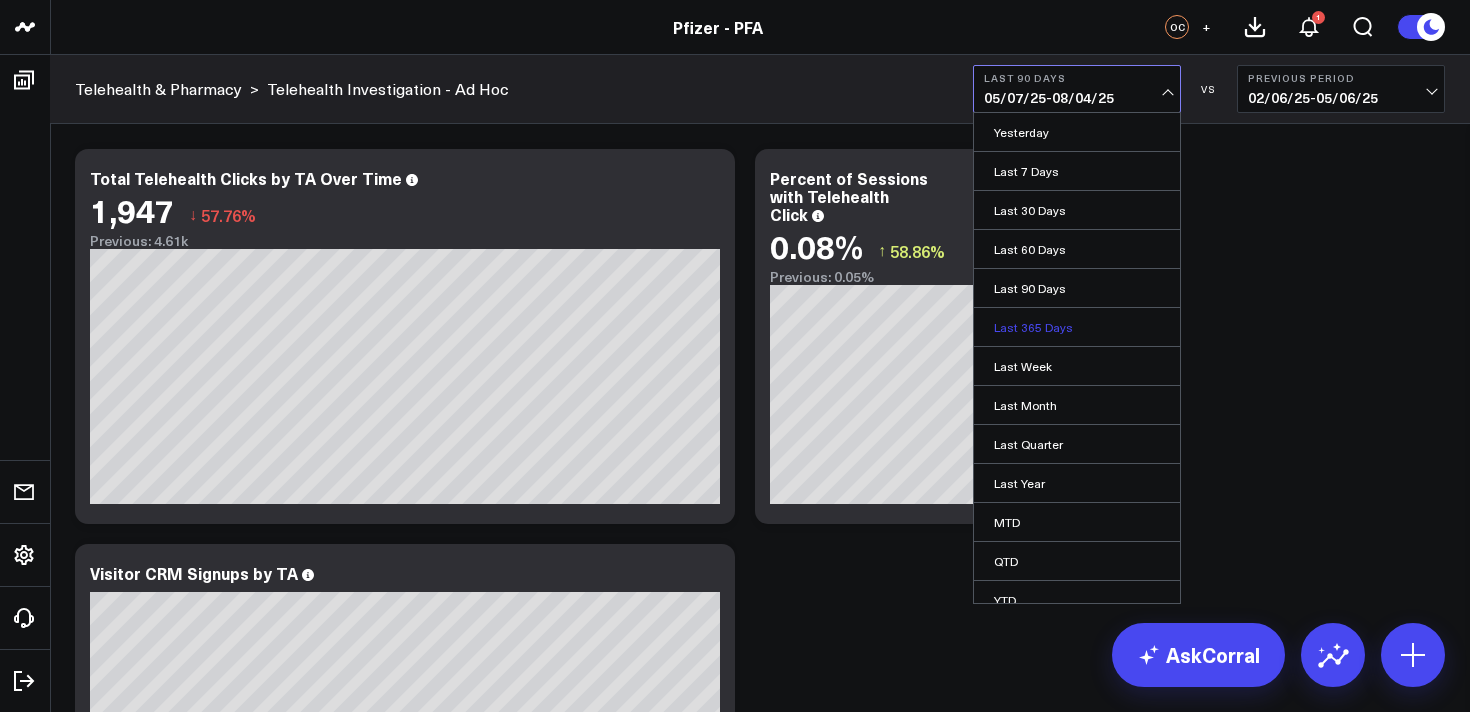 click on "Last 365 Days" at bounding box center (1077, 327) 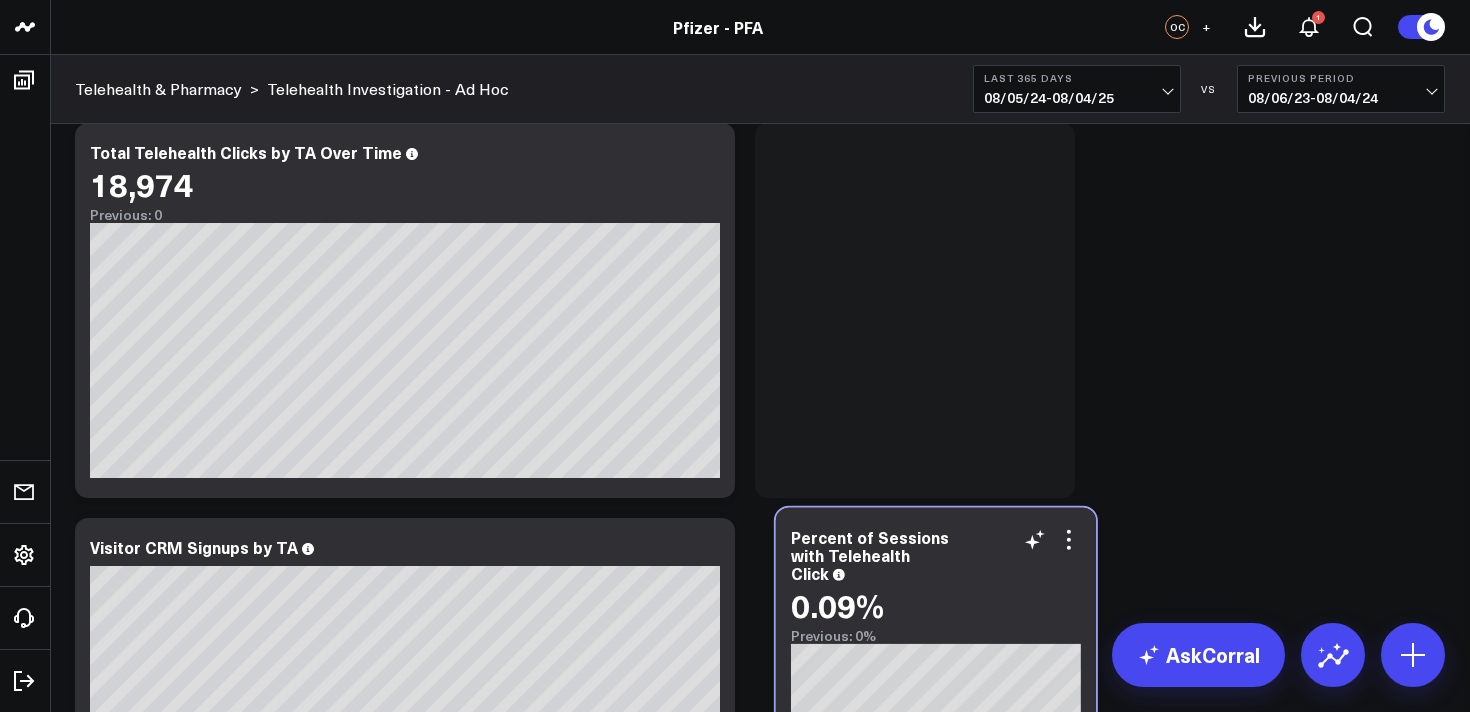 scroll, scrollTop: 27, scrollLeft: 0, axis: vertical 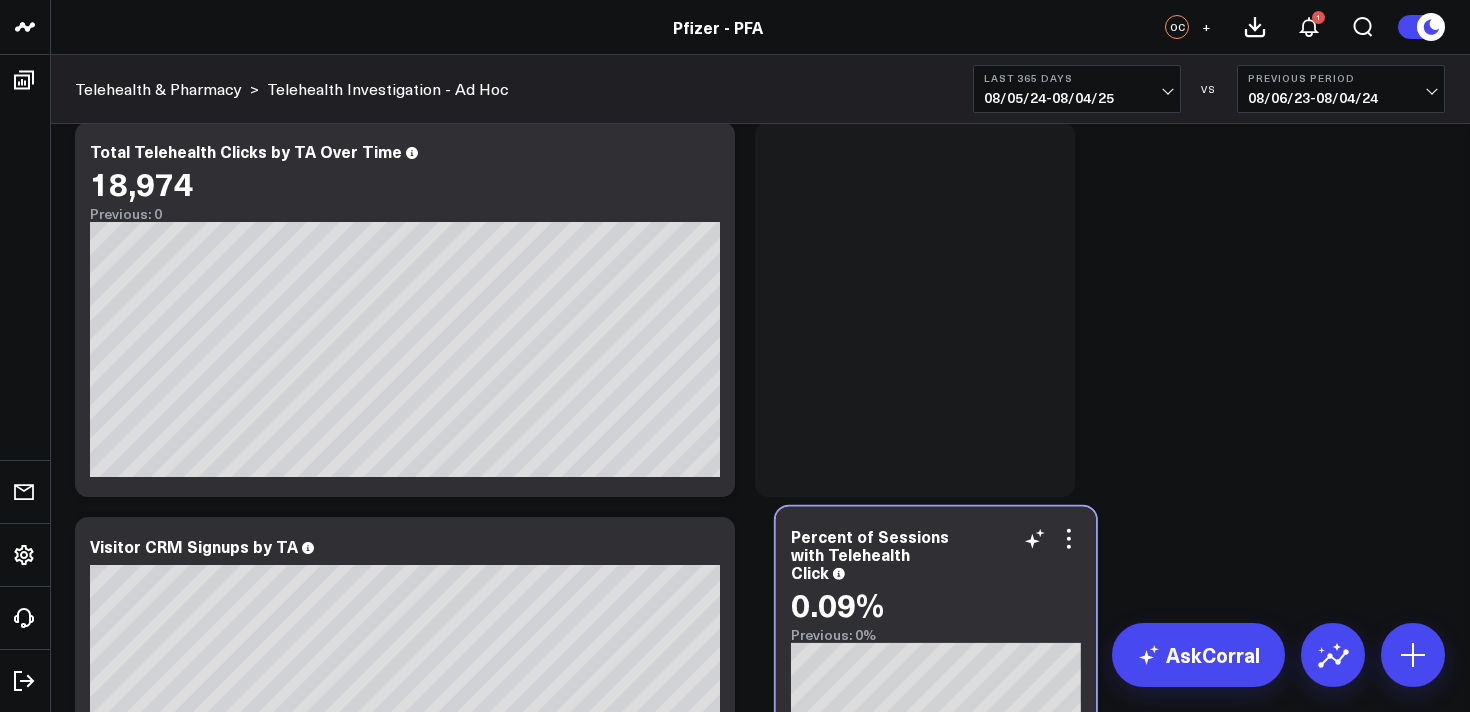 drag, startPoint x: 961, startPoint y: 173, endPoint x: 971, endPoint y: 512, distance: 339.14746 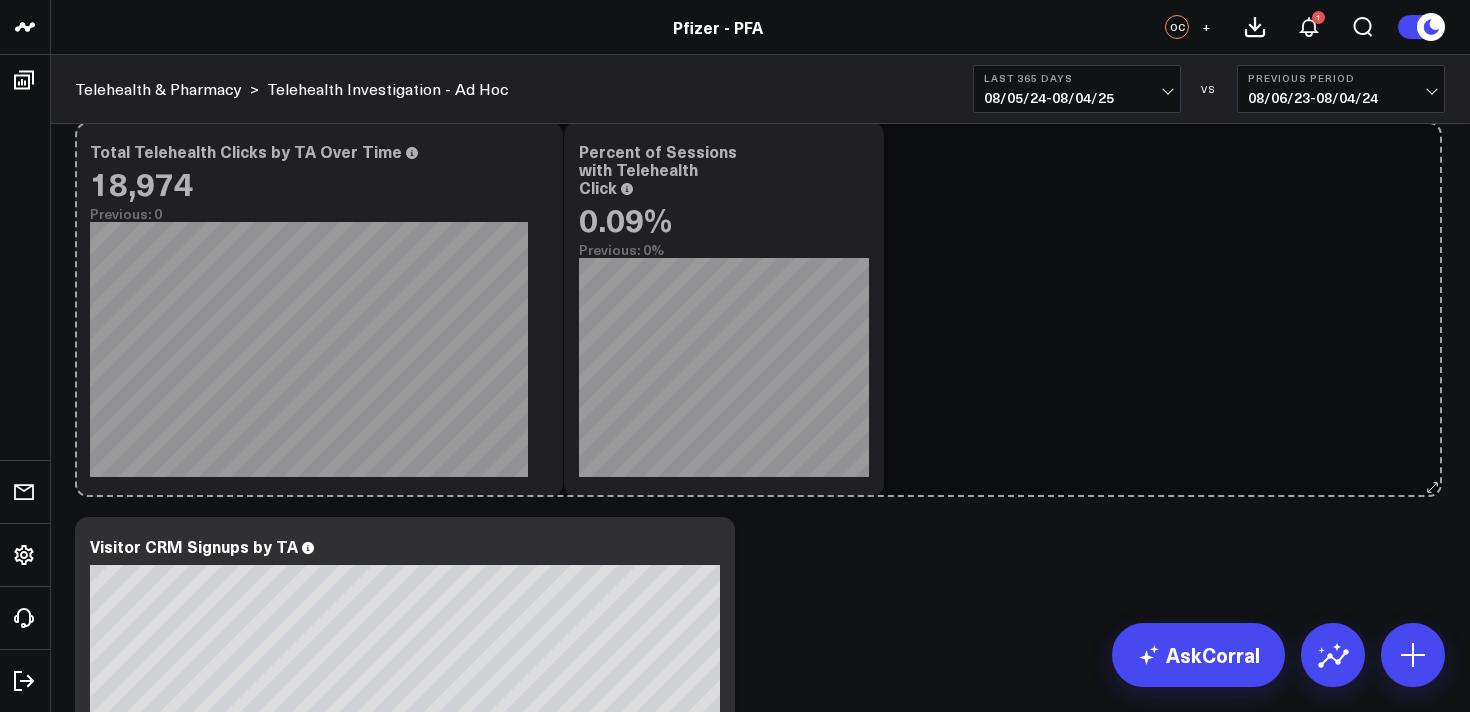drag, startPoint x: 721, startPoint y: 489, endPoint x: 1428, endPoint y: 408, distance: 711.6249 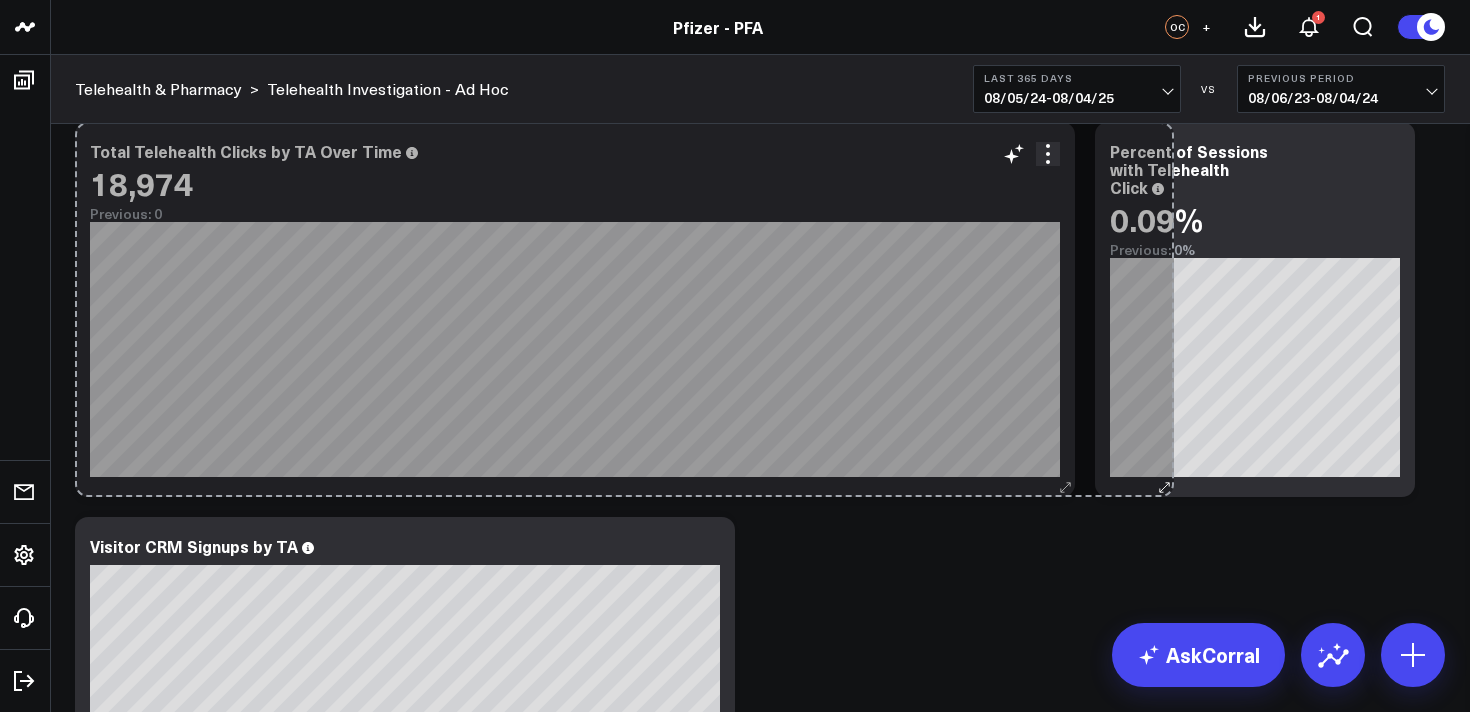 click on "Modify via AI Copy link to widget Ask support Remove Create linked copy Executive Summary Product Release Spotlight 4.3 Covid-19 Product Summary OKRs 5.1 Release OKRs 5.2 Release OKRs Homepage Health Questionnaires COVID-19 / Respiratory Menopause Migraine mTOQ Vaccines Prescription Savings Optimizations (WIP) Education Articles Navigation (WIP) Media Performance Website Website HVA Performance Site Experience / DXA Telehealth & Pharmacy Prescription Delivery - Alto Telehealth - UpScript Telehealth Investigation - Ad Hoc Crossix Crossix Visitor Profiles Crossix Conversion Events Essence Data Freshness Duplicate to Executive Summary Product Release Spotlight 4.3 Covid-19 Product Summary OKRs 5.1 Release OKRs 5.2 Release OKRs Homepage Health Questionnaires COVID-19 / Respiratory Menopause Migraine mTOQ Vaccines Prescription Savings Optimizations (WIP) Education Articles Navigation (WIP) Media Performance Website Website HVA Performance Site Experience / DXA Telehealth & Pharmacy Prescription Delivery - Alto" at bounding box center [760, 1099] 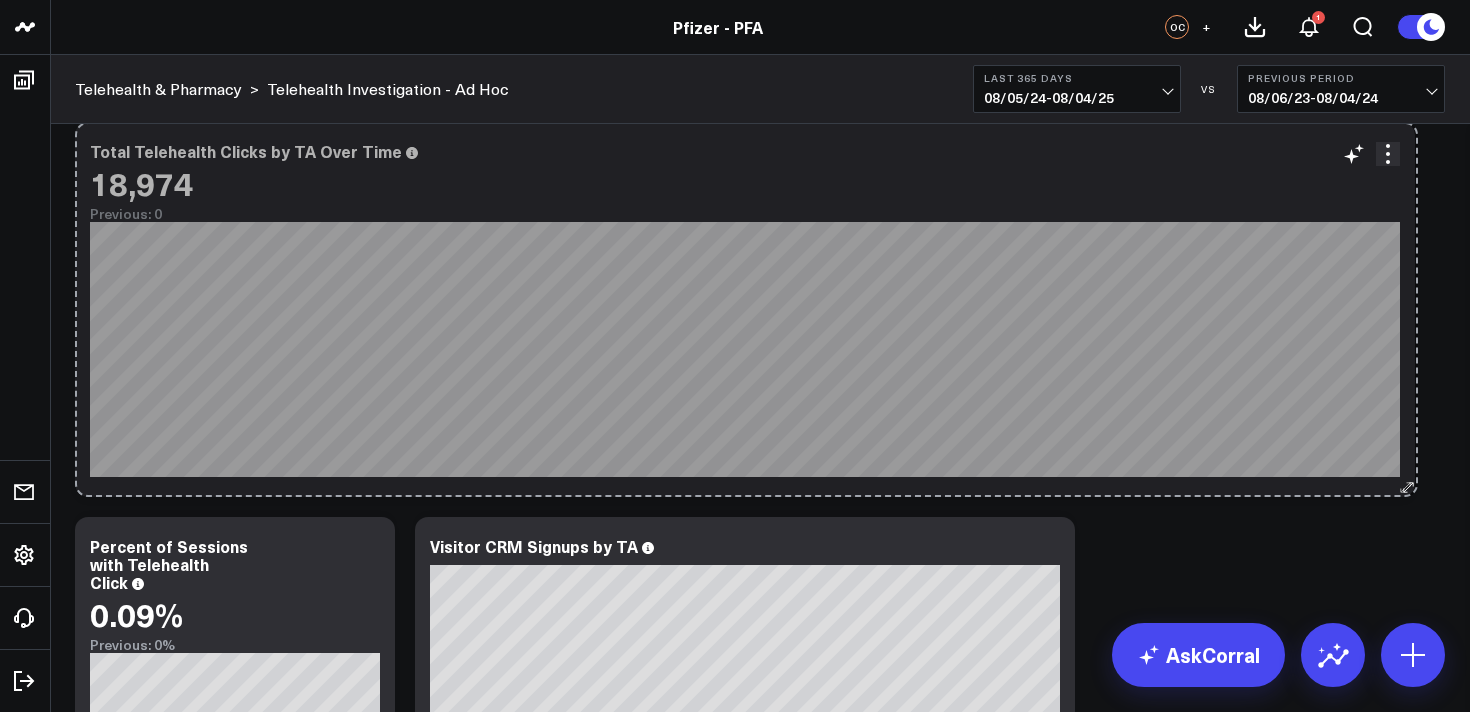 drag, startPoint x: 1060, startPoint y: 491, endPoint x: 1401, endPoint y: 468, distance: 341.77478 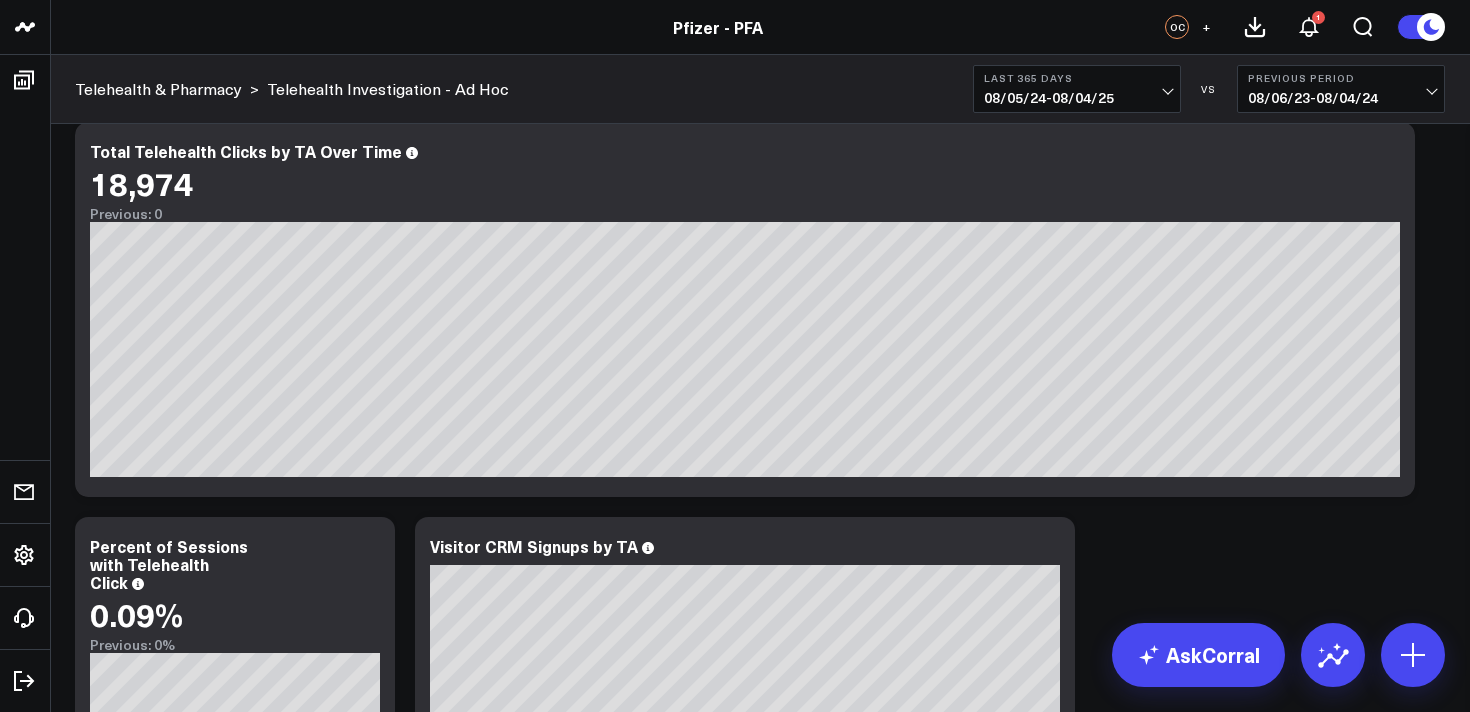 scroll, scrollTop: 0, scrollLeft: 0, axis: both 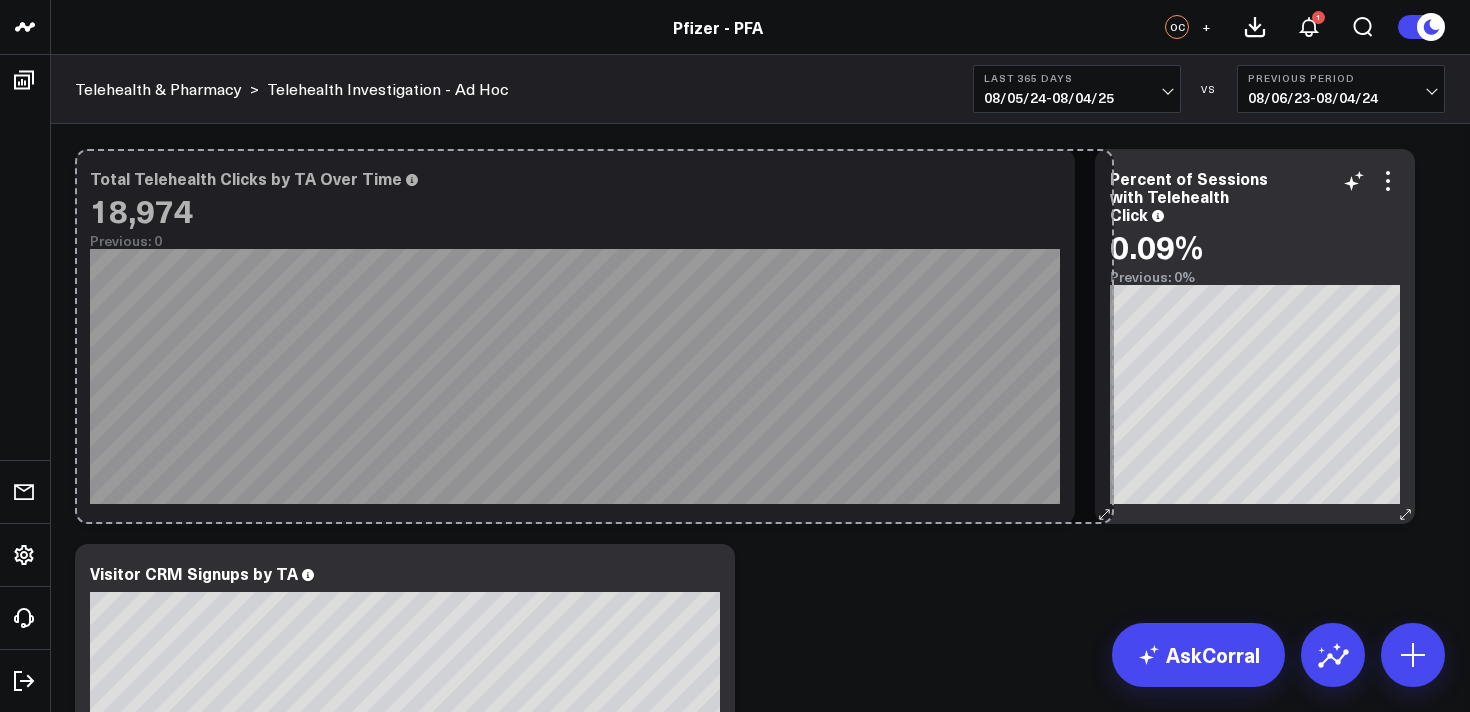 drag, startPoint x: 1402, startPoint y: 516, endPoint x: 1101, endPoint y: 510, distance: 301.05978 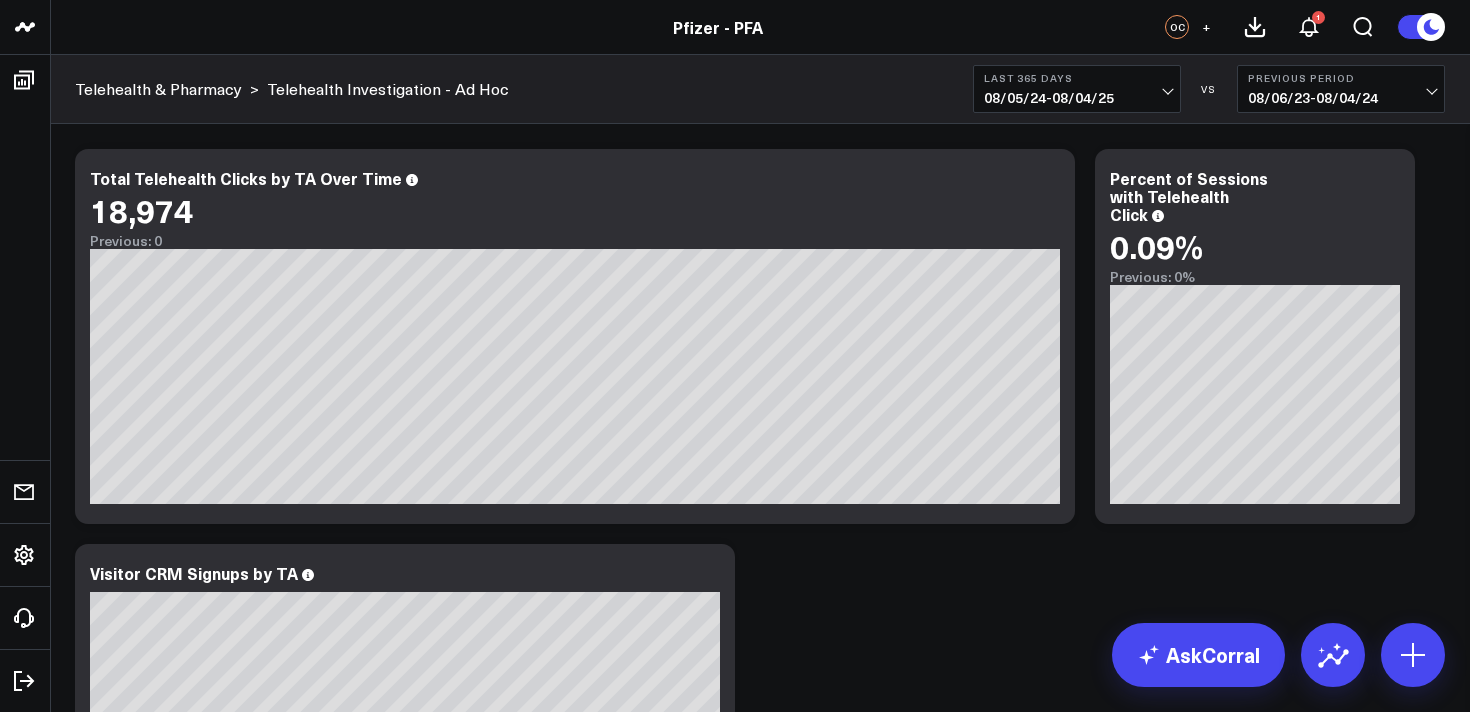 click 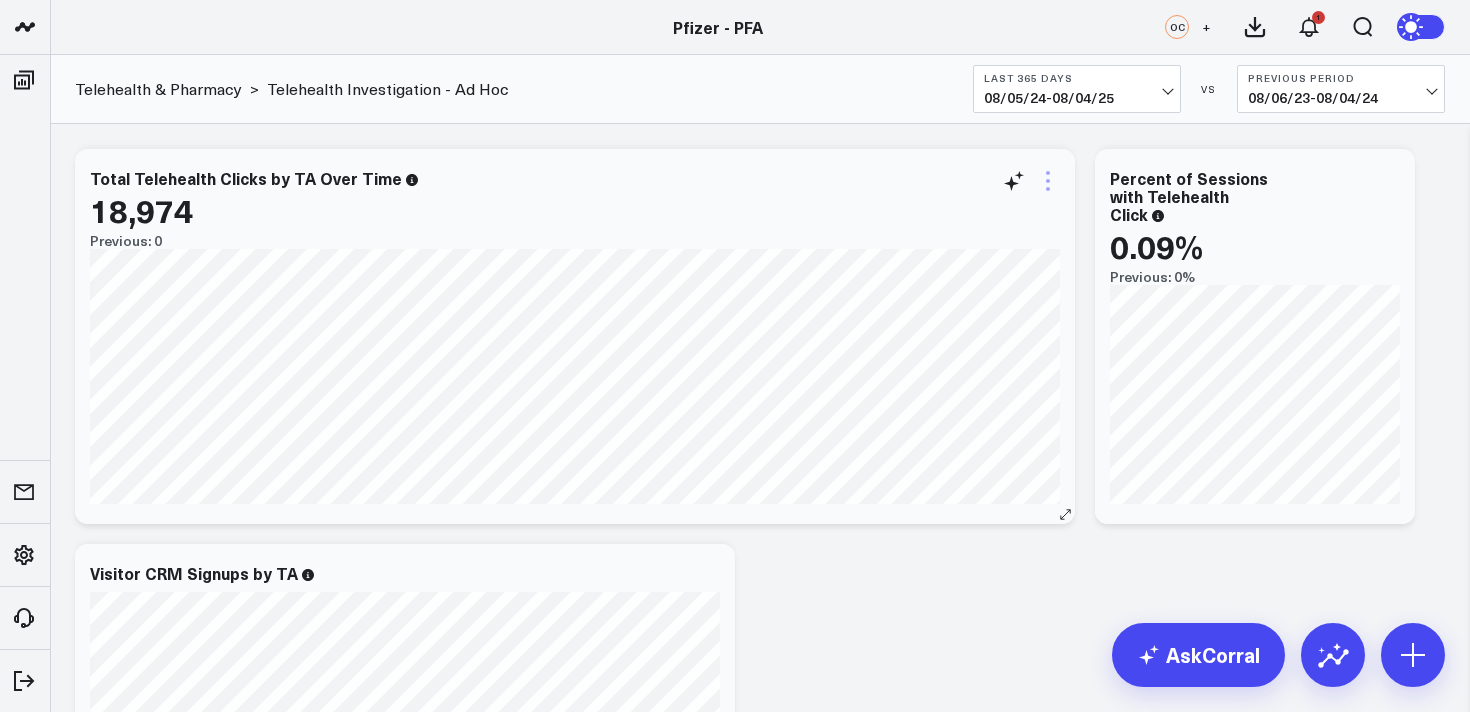 click 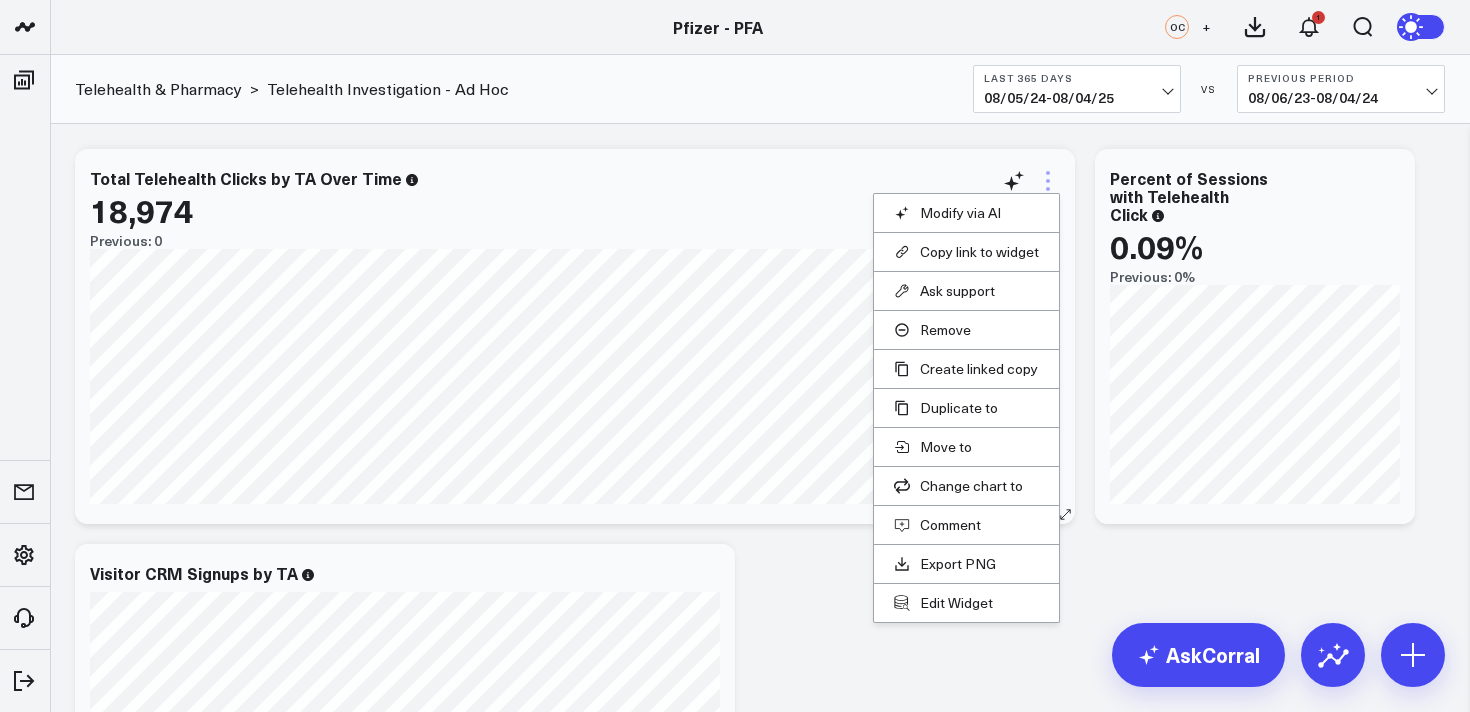click 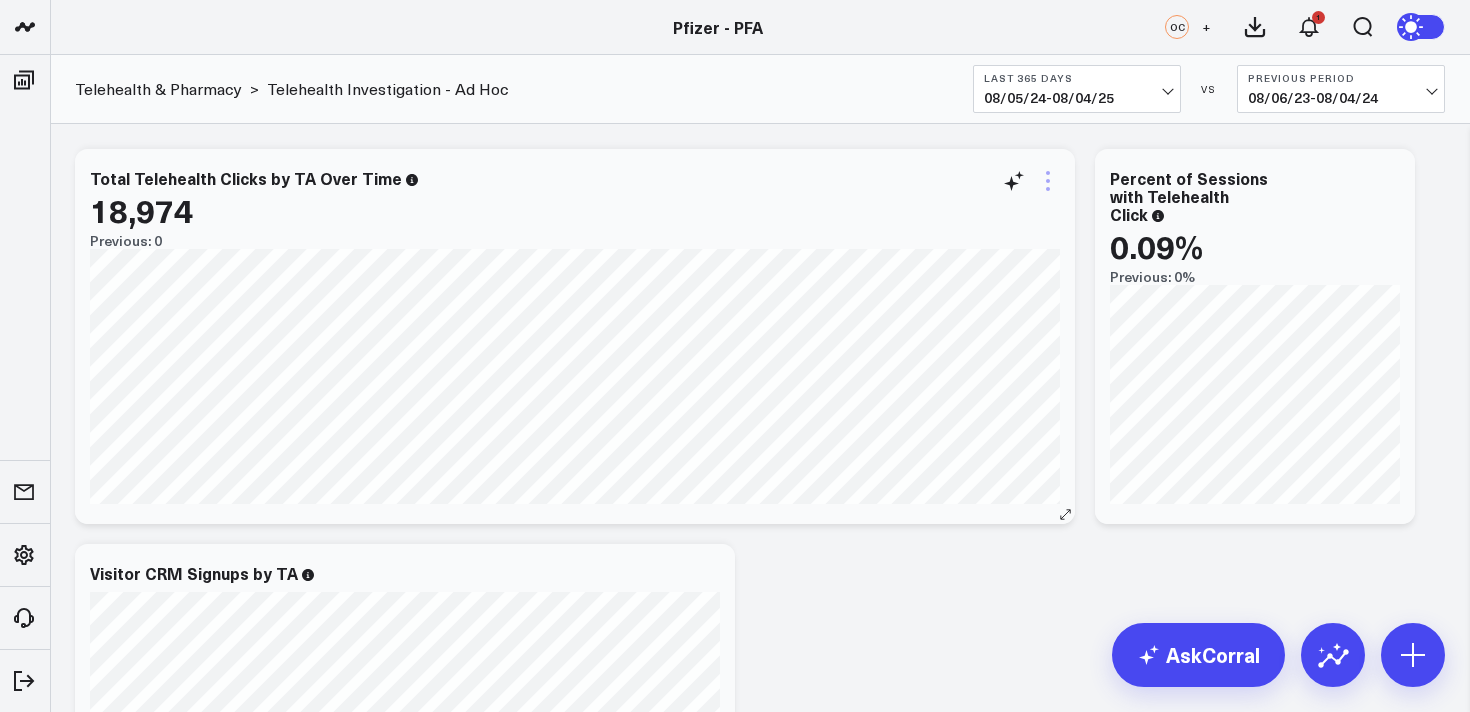 click 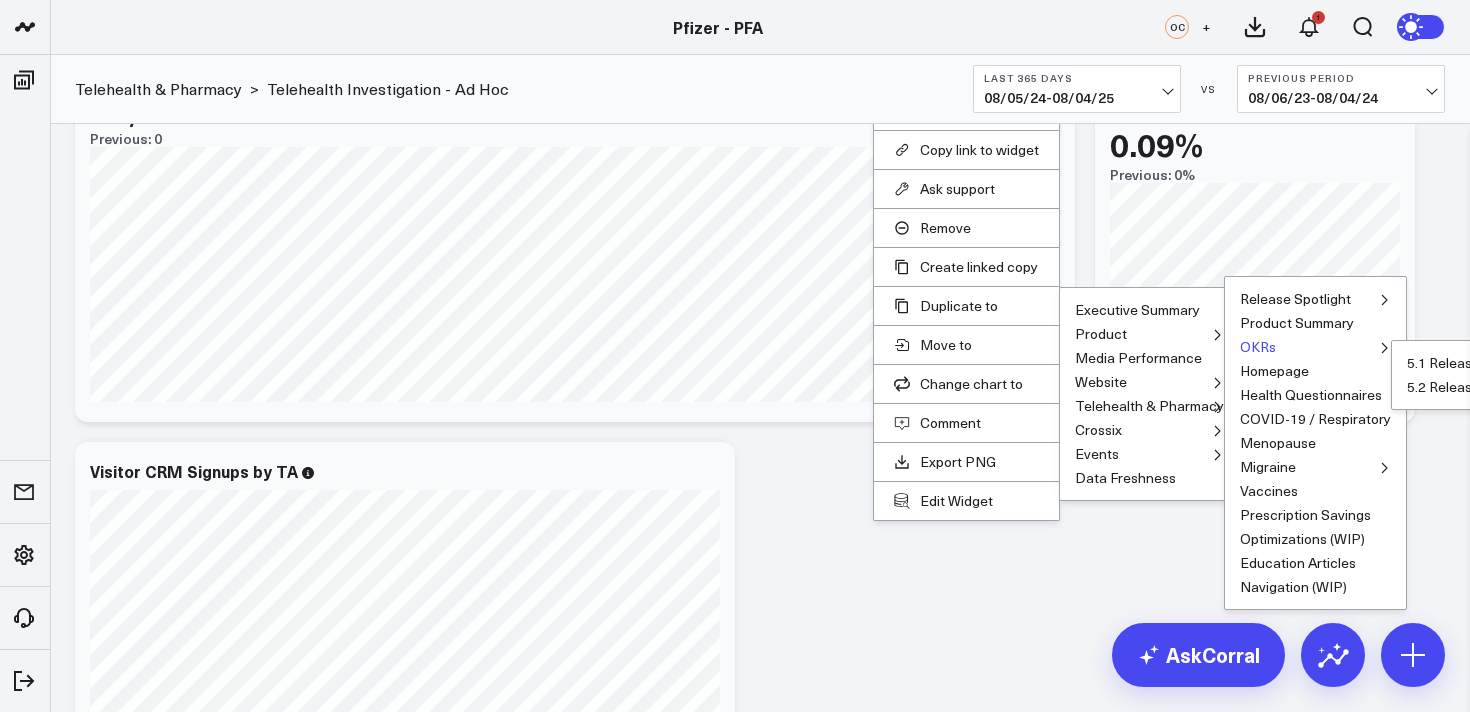 scroll, scrollTop: 113, scrollLeft: 0, axis: vertical 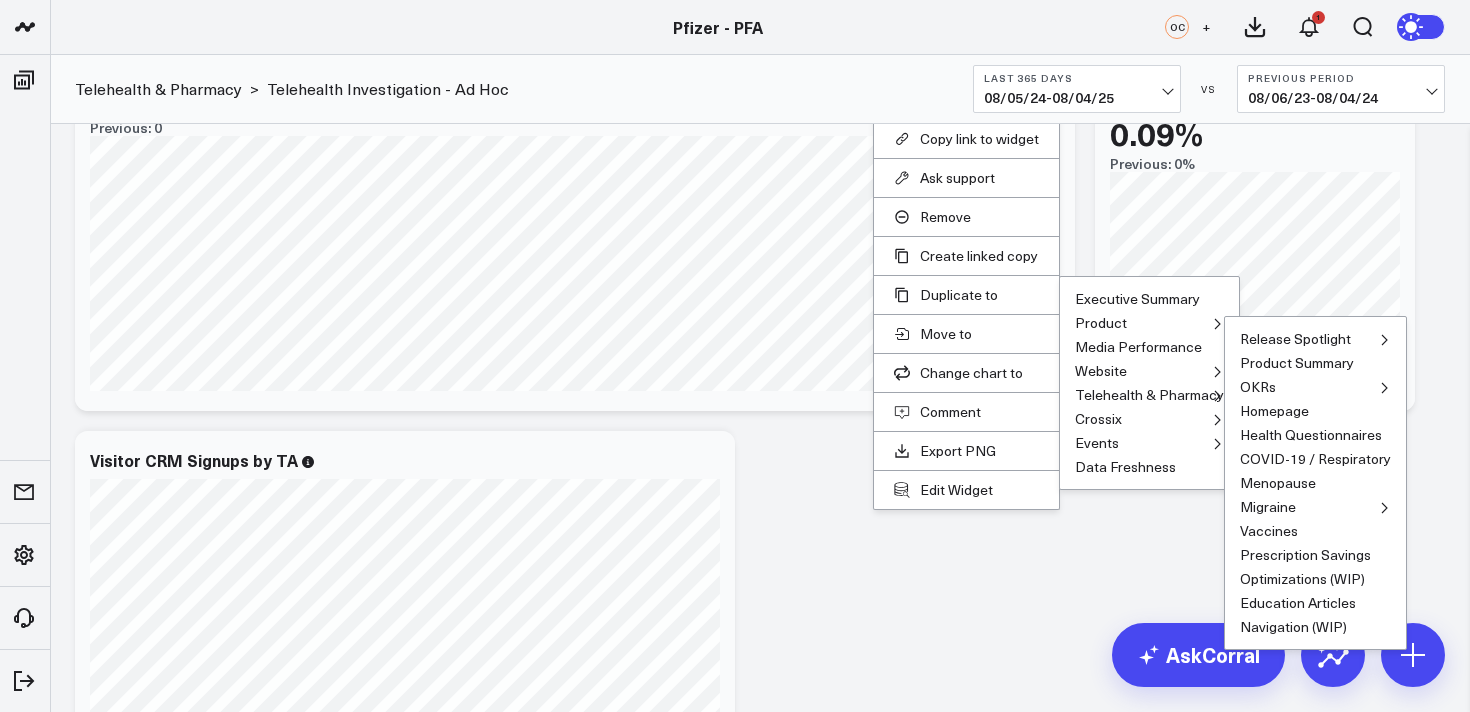 click on "Release Spotlight 4.3 Covid-19 Product Summary OKRs 5.1 Release OKRs 5.2 Release OKRs Homepage Health Questionnaires COVID-19 / Respiratory Menopause Migraine mTOQ Vaccines Prescription Savings Optimizations (WIP) Education Articles Navigation (WIP)" at bounding box center [1315, 483] 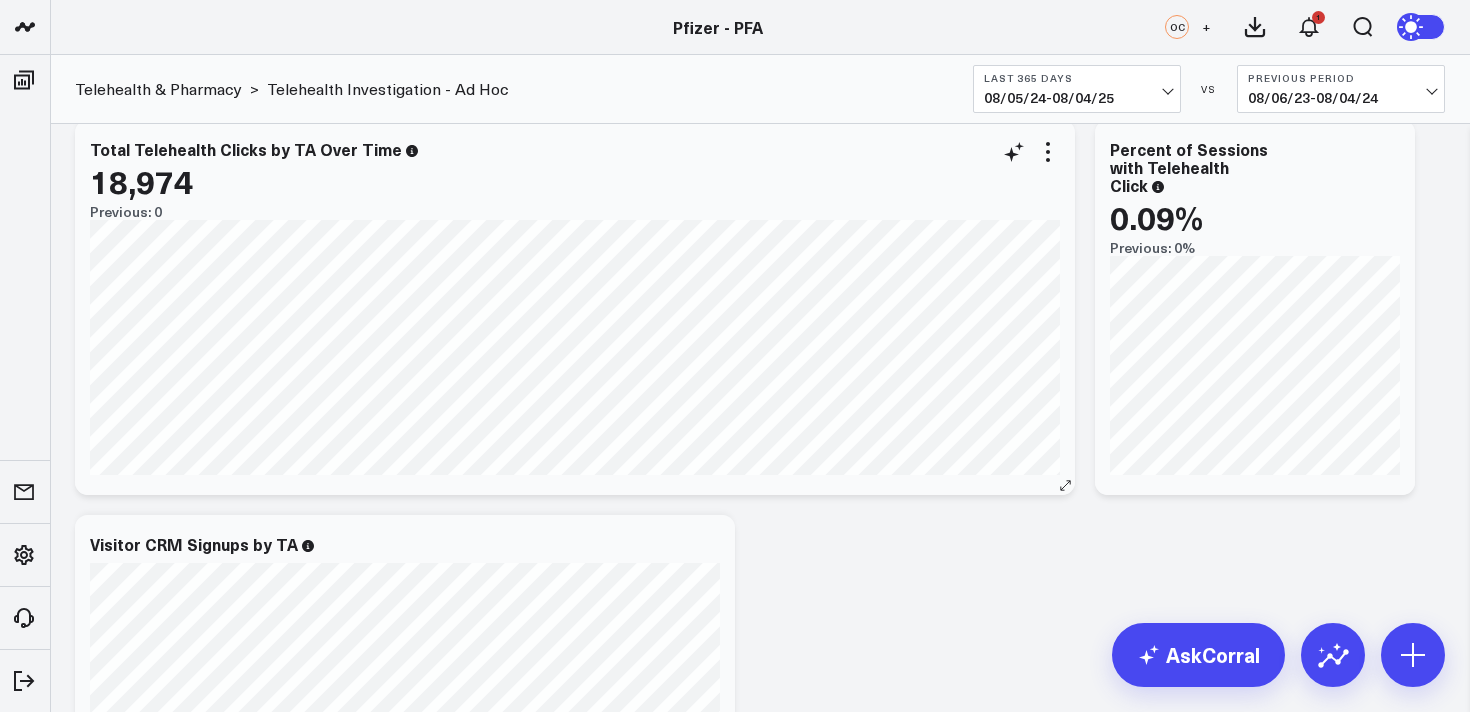 scroll, scrollTop: 0, scrollLeft: 0, axis: both 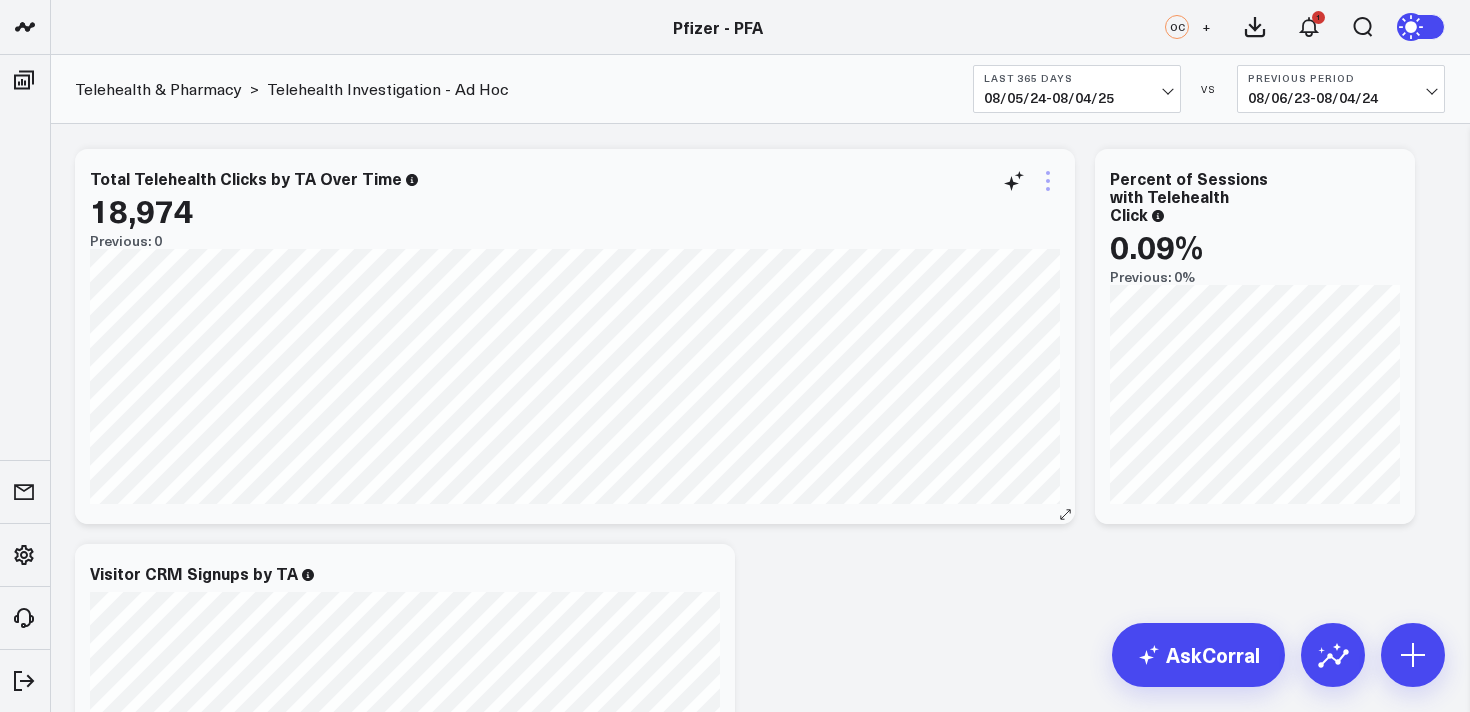 click 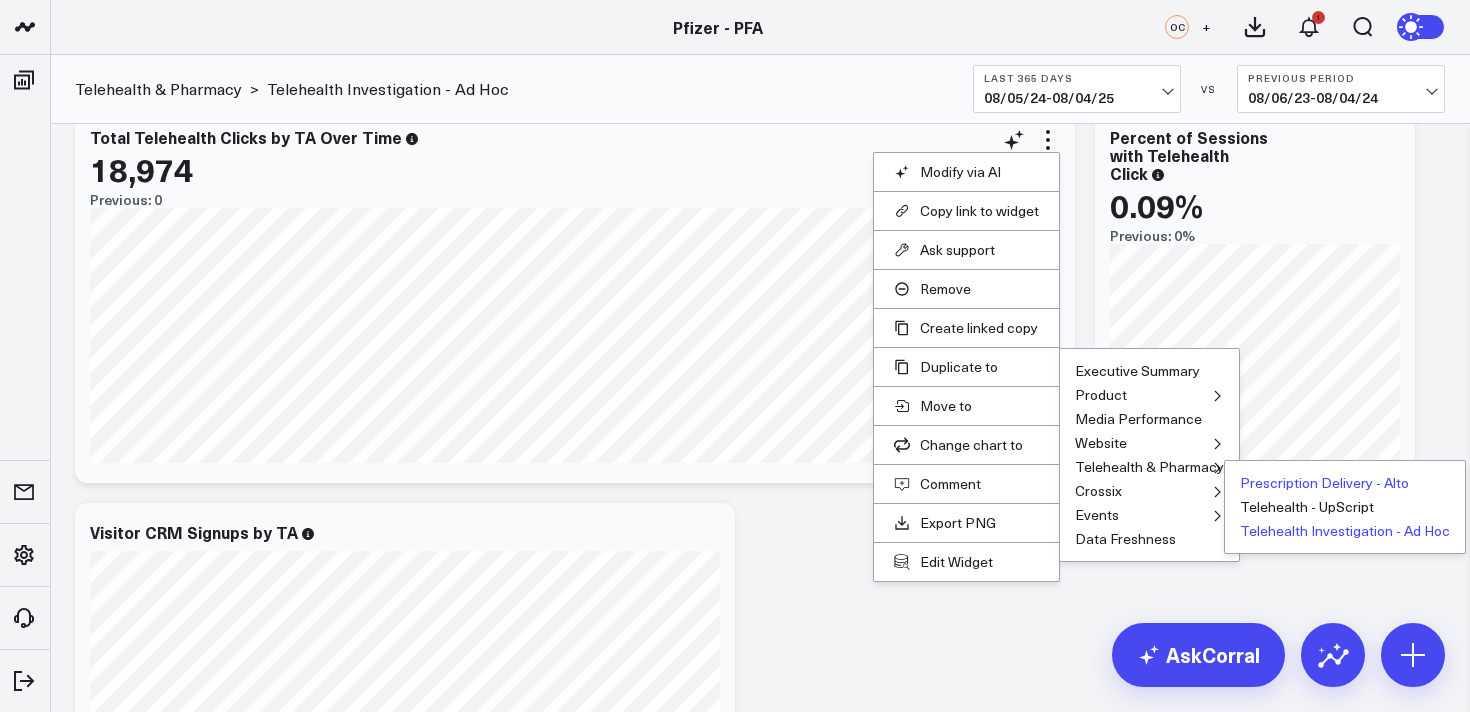 scroll, scrollTop: 46, scrollLeft: 0, axis: vertical 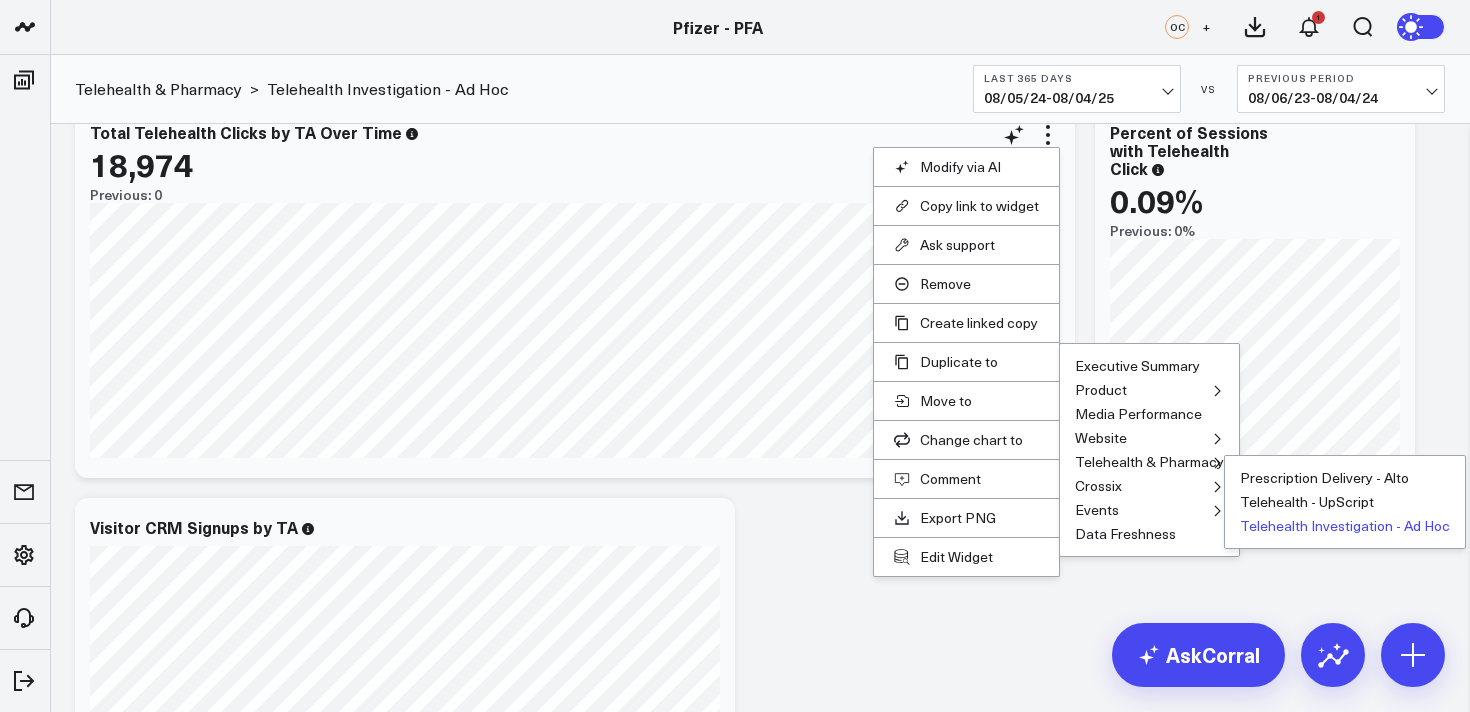 click on "Telehealth Investigation - Ad Hoc" at bounding box center (1345, 526) 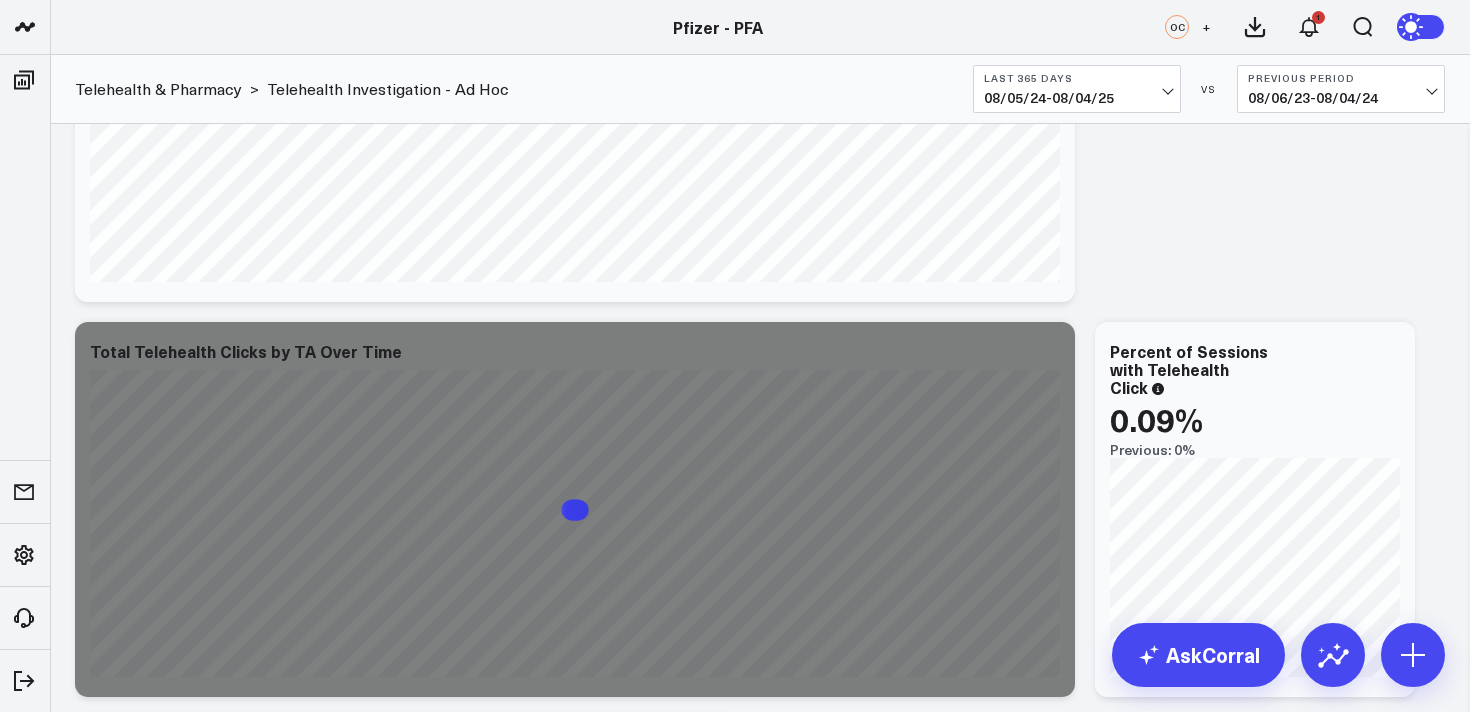 scroll, scrollTop: 245, scrollLeft: 0, axis: vertical 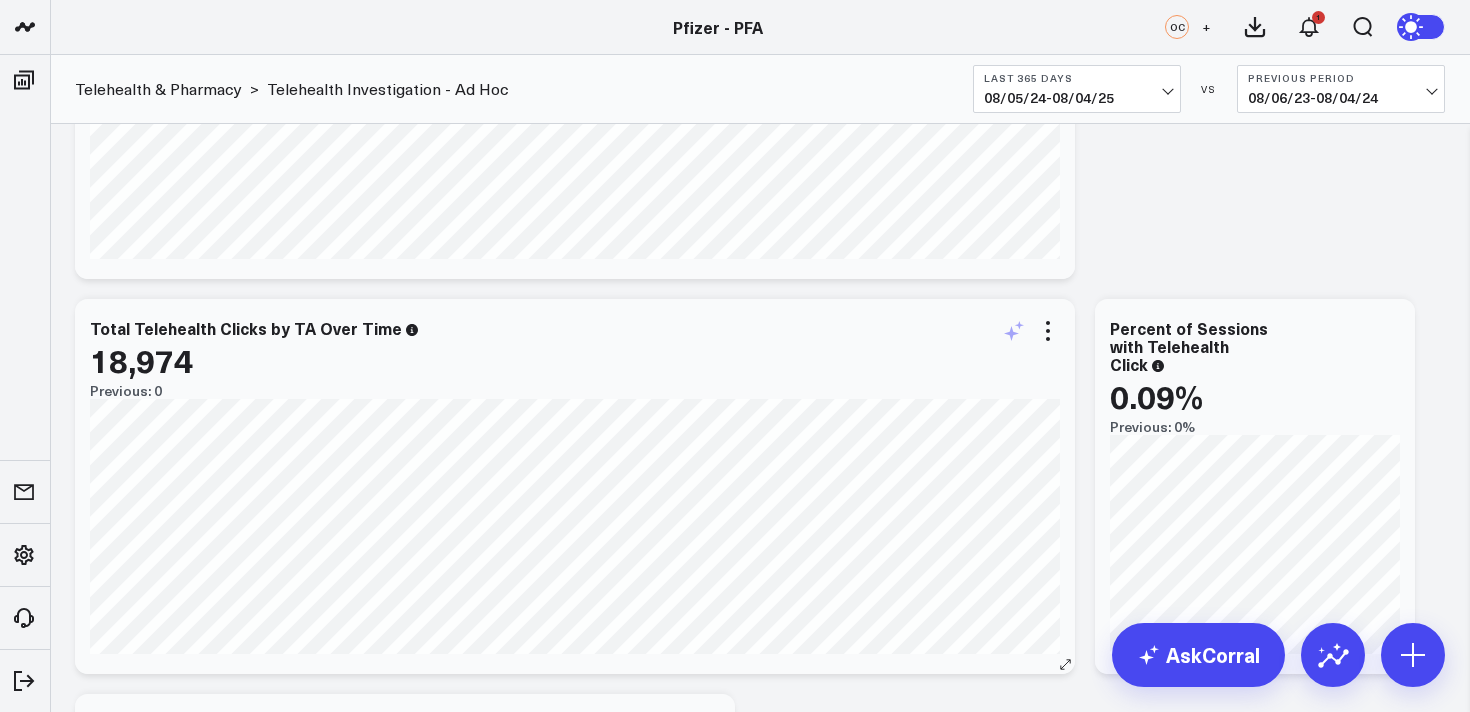 click 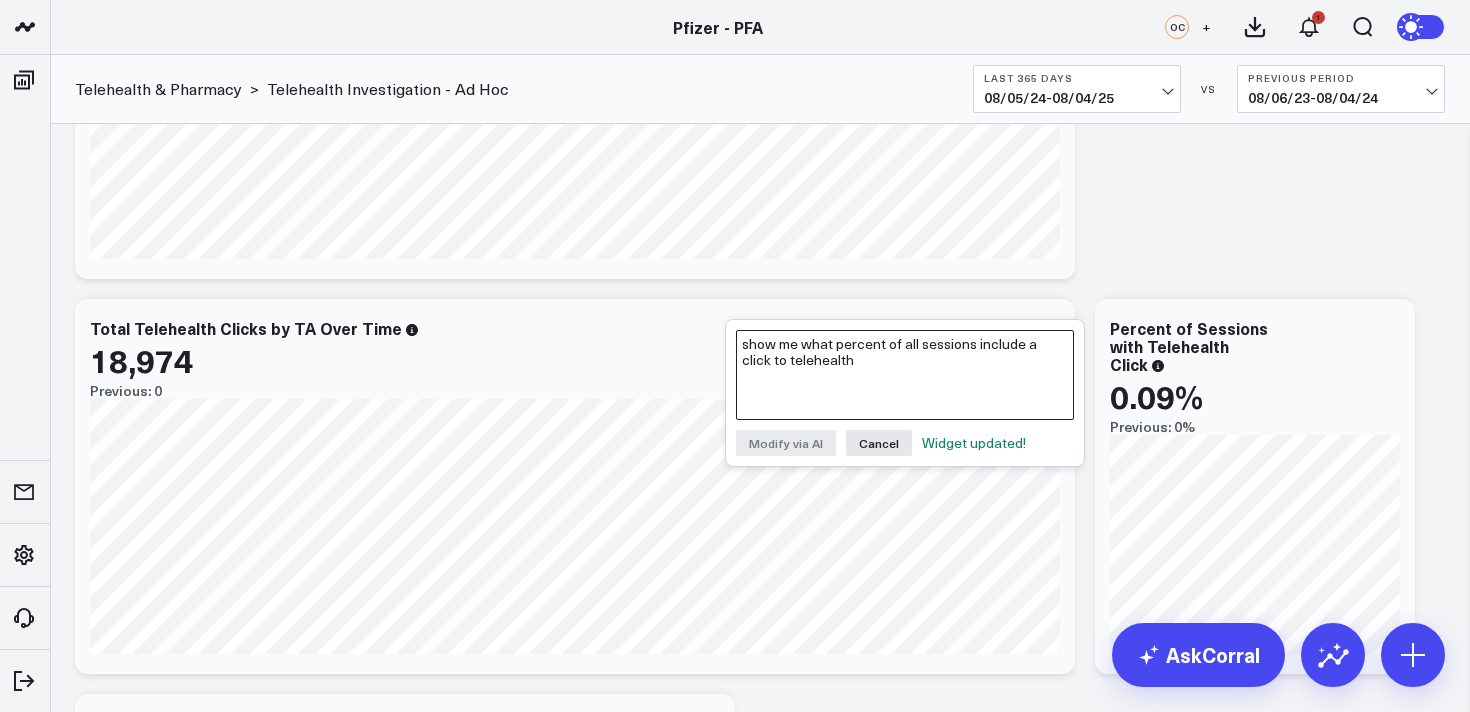 click on "show me what percent of all sessions include a click to telehealth" at bounding box center (905, 375) 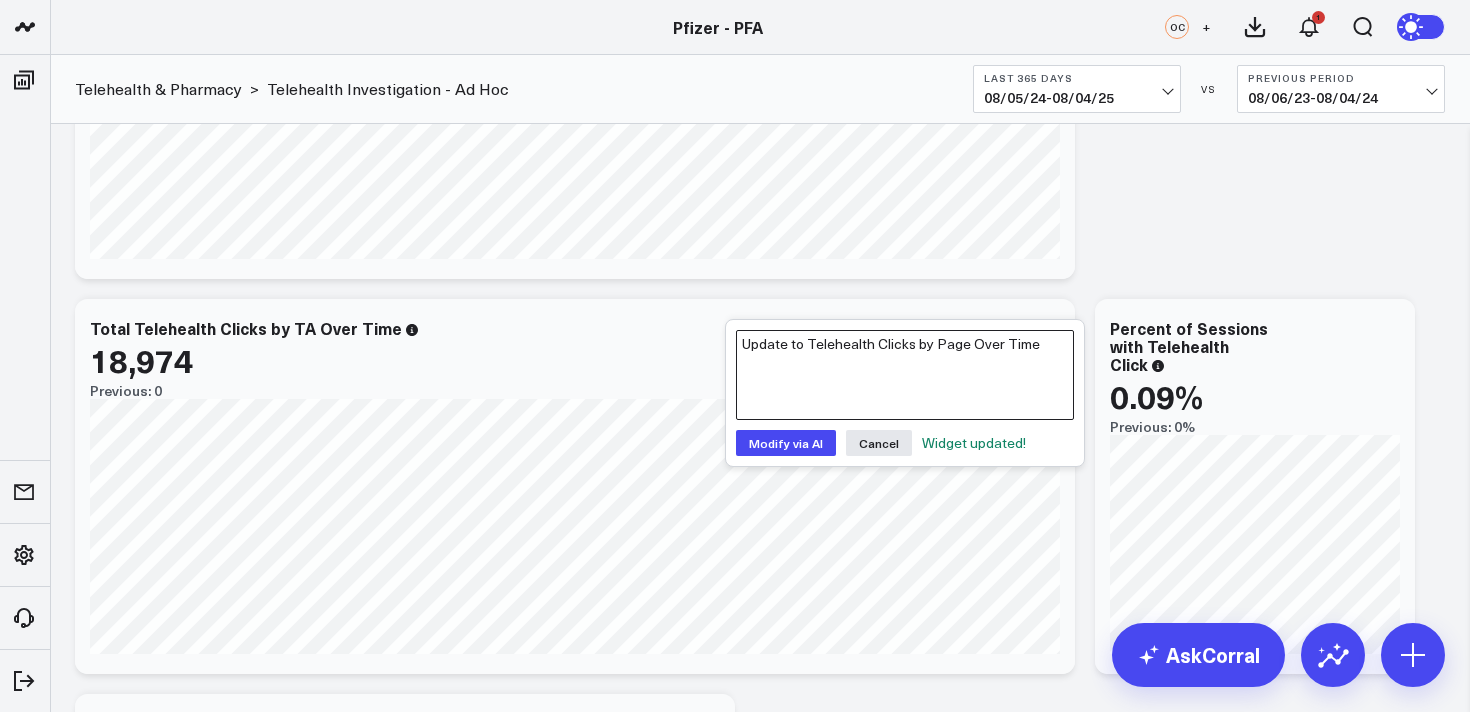 type on "Update to Telehealth Clicks by Page Over Time" 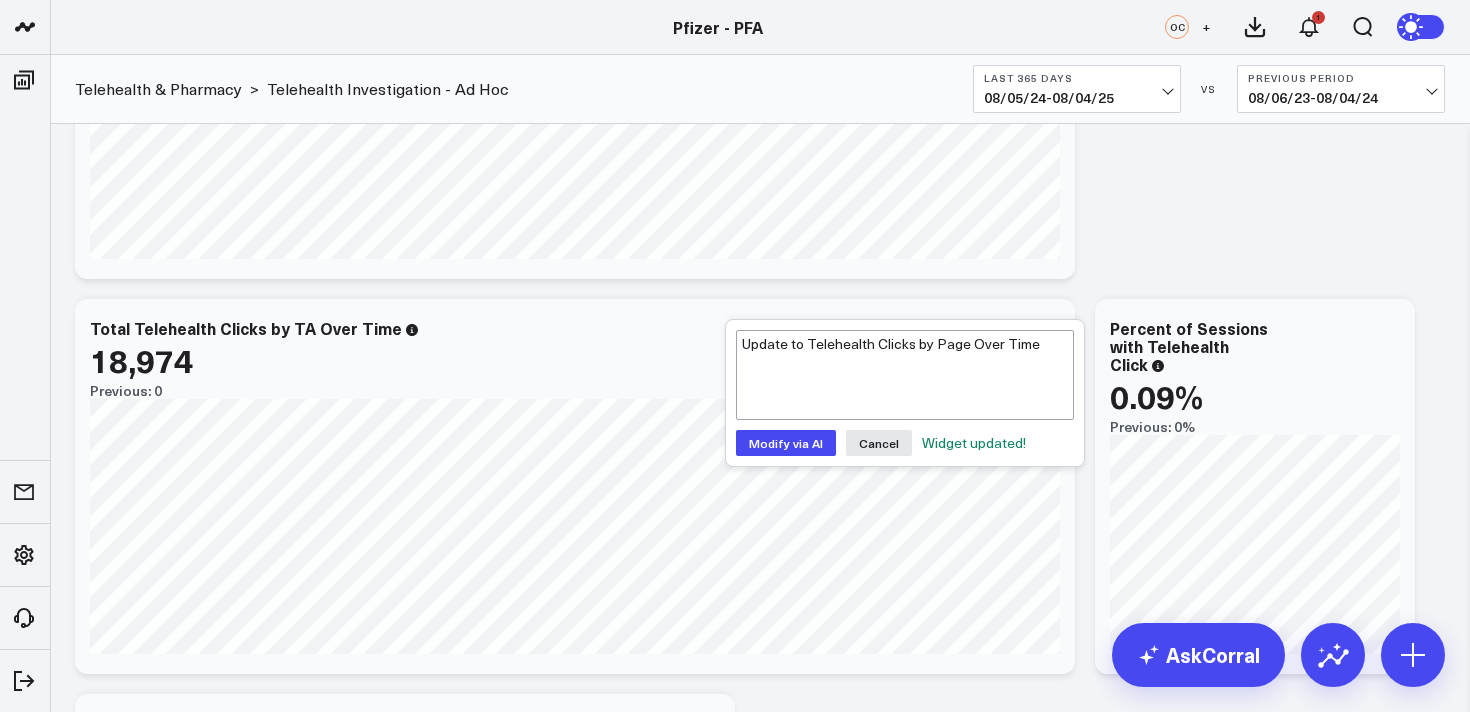 click on "Modify via AI" at bounding box center (786, 443) 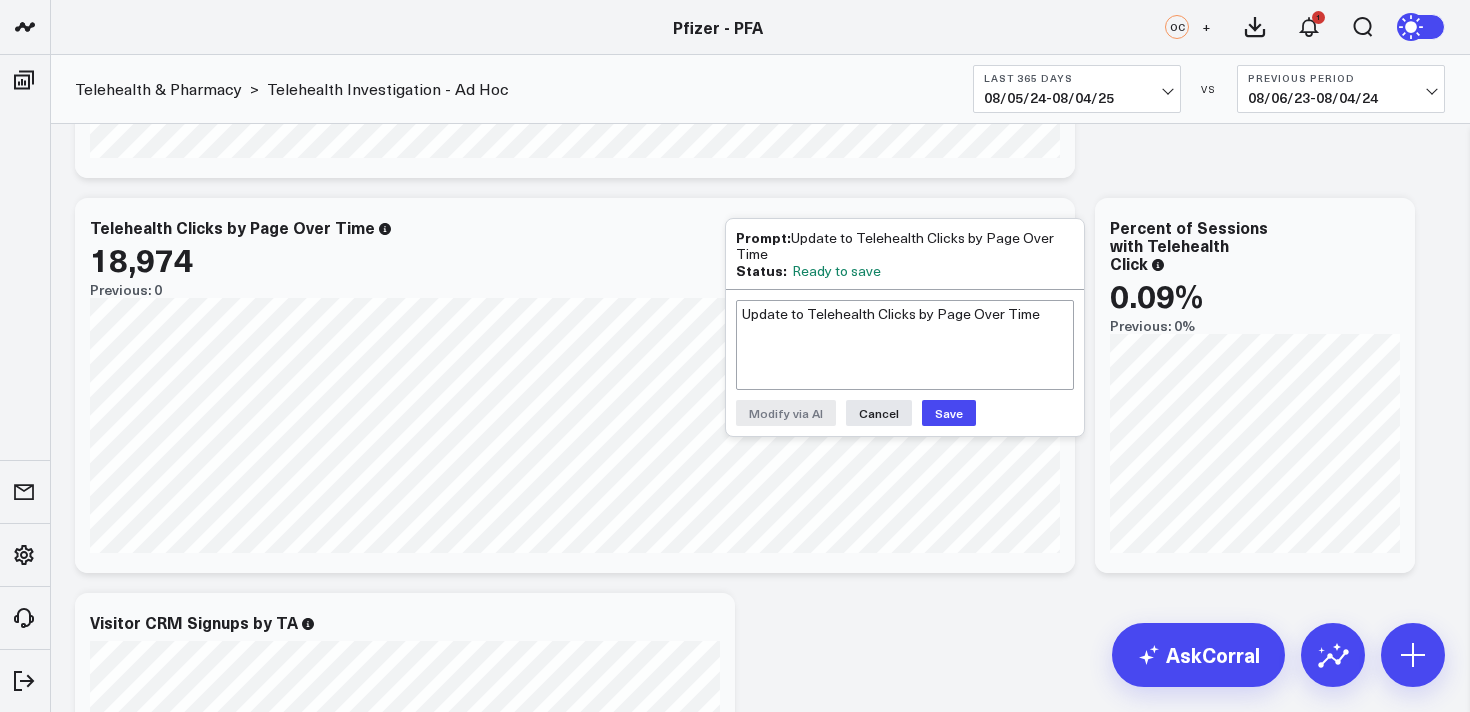 scroll, scrollTop: 292, scrollLeft: 0, axis: vertical 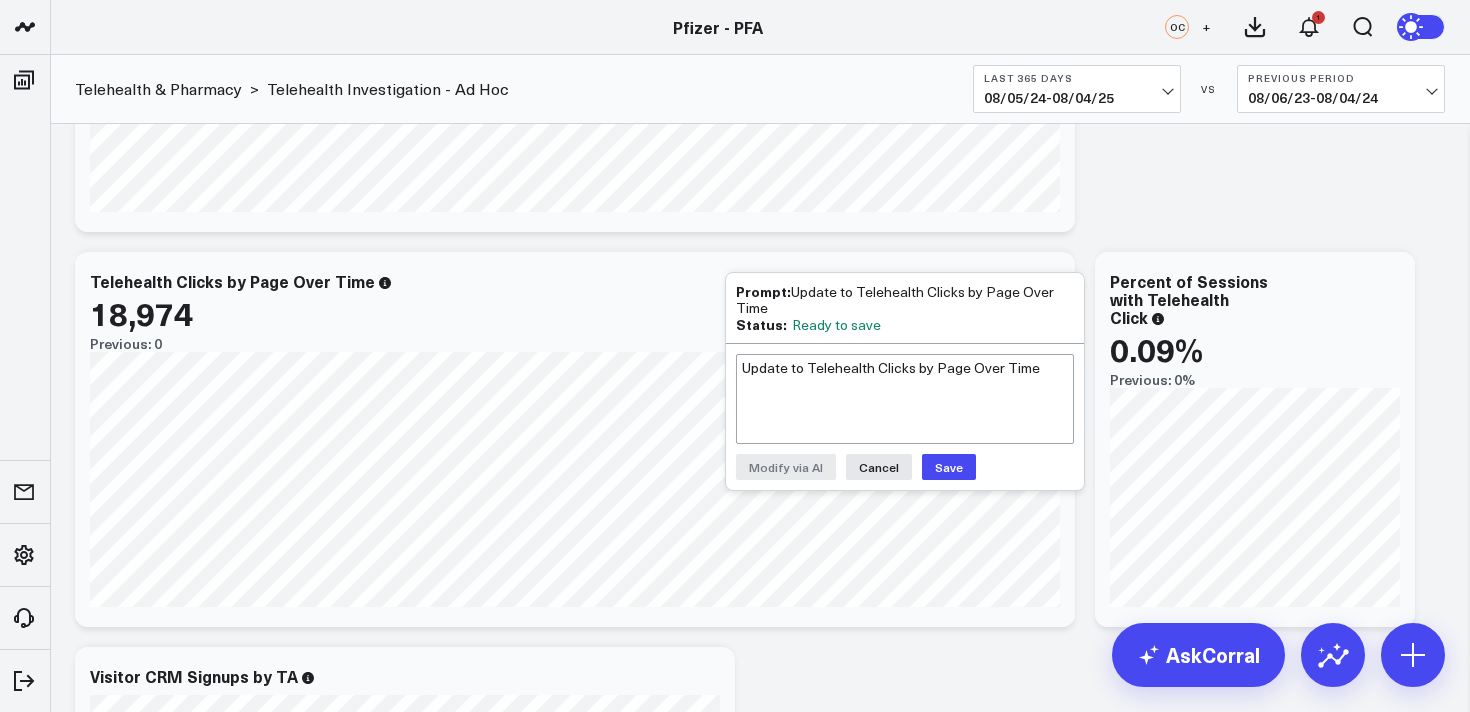click on "Save" at bounding box center (949, 467) 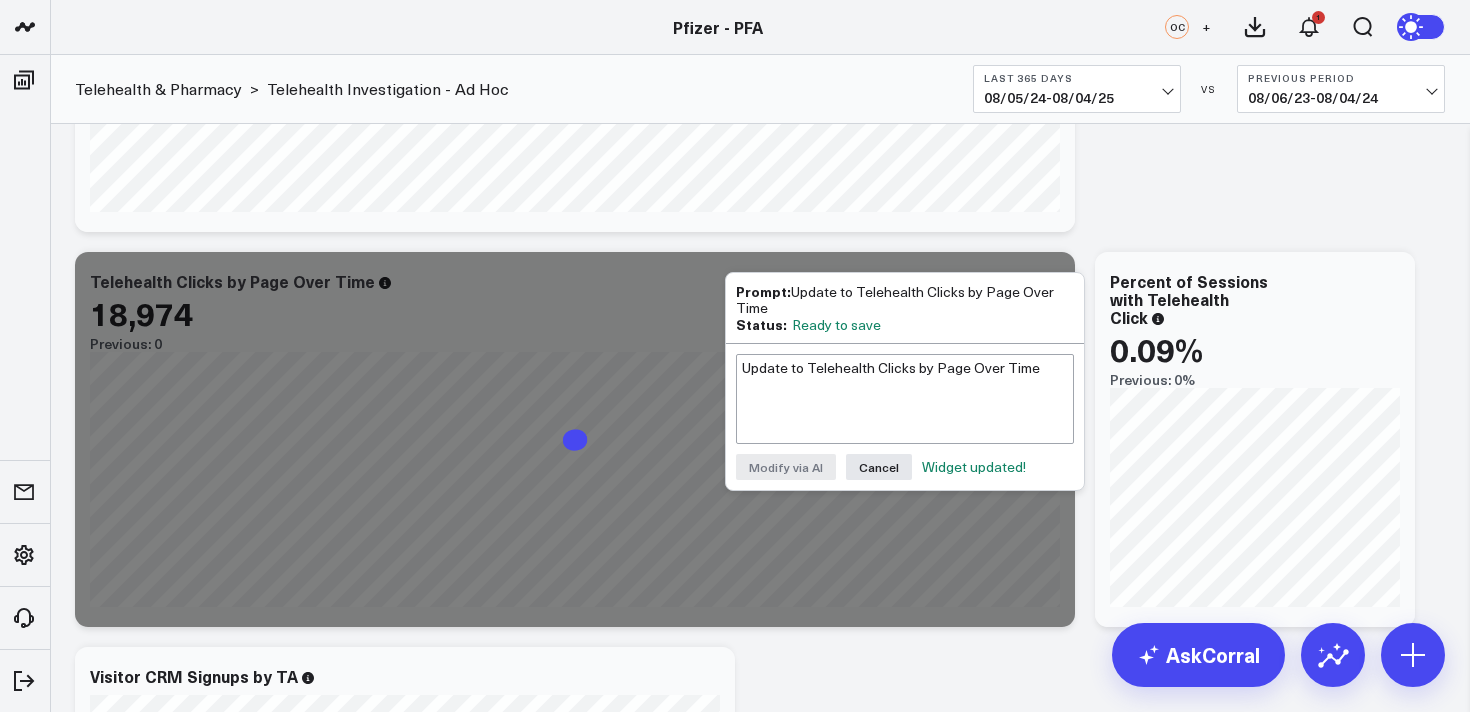 click on "Modify via AI Copy link to widget Ask support Remove Create linked copy Executive Summary Product Release Spotlight 4.3 Covid-19 Product Summary OKRs 5.1 Release OKRs 5.2 Release OKRs Homepage Health Questionnaires COVID-19 / Respiratory Menopause Migraine mTOQ Vaccines Prescription Savings Optimizations (WIP) Education Articles Navigation (WIP) Media Performance Website Website HVA Performance Site Experience / DXA Telehealth & Pharmacy Prescription Delivery - Alto Telehealth - UpScript Telehealth Investigation - Ad Hoc Crossix Crossix Visitor Profiles Crossix Conversion Events Essence Data Freshness Duplicate to Executive Summary Product Release Spotlight 4.3 Covid-19 Product Summary OKRs 5.1 Release OKRs 5.2 Release OKRs Homepage Health Questionnaires COVID-19 / Respiratory Menopause Migraine mTOQ Vaccines Prescription Savings Optimizations (WIP) Education Articles Navigation (WIP) Media Performance Website Website HVA Performance Site Experience / DXA Telehealth & Pharmacy Prescription Delivery - Alto" at bounding box center [760, 1032] 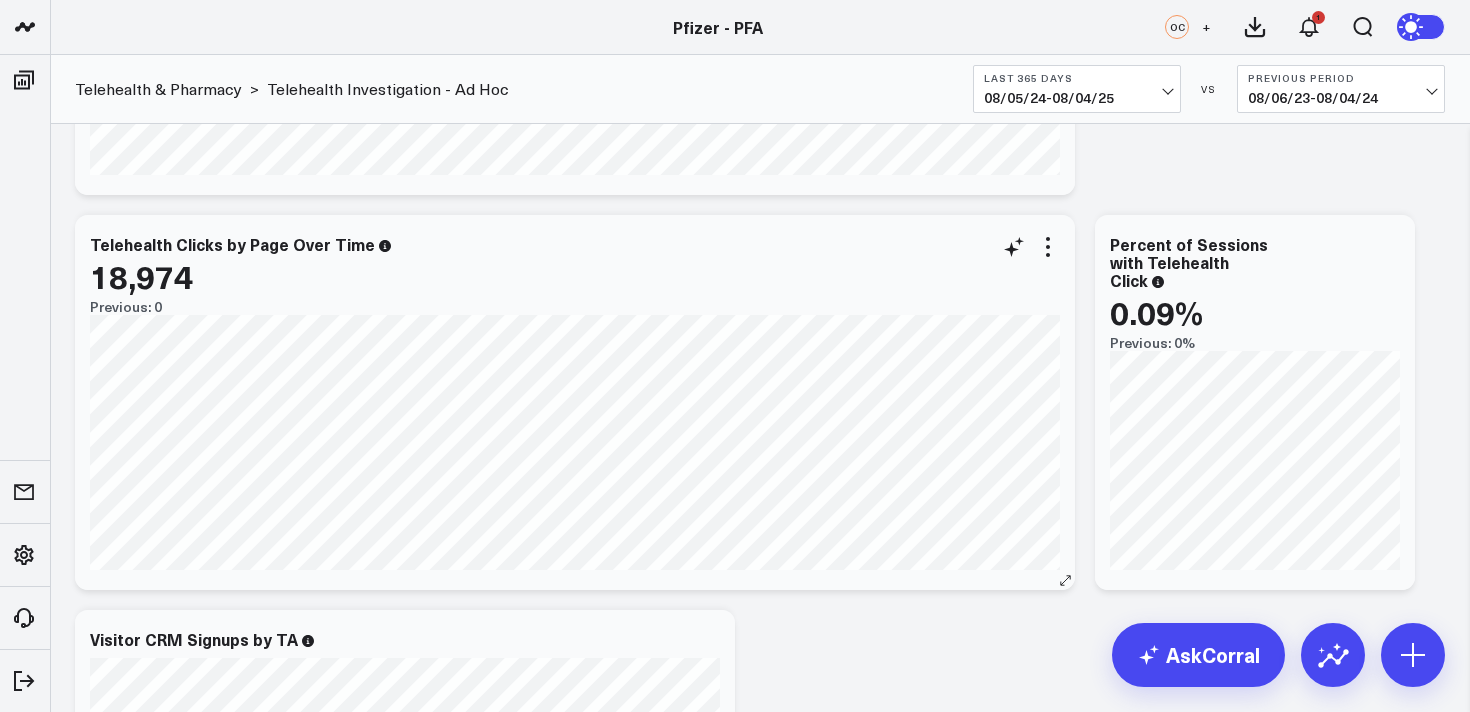scroll, scrollTop: 324, scrollLeft: 0, axis: vertical 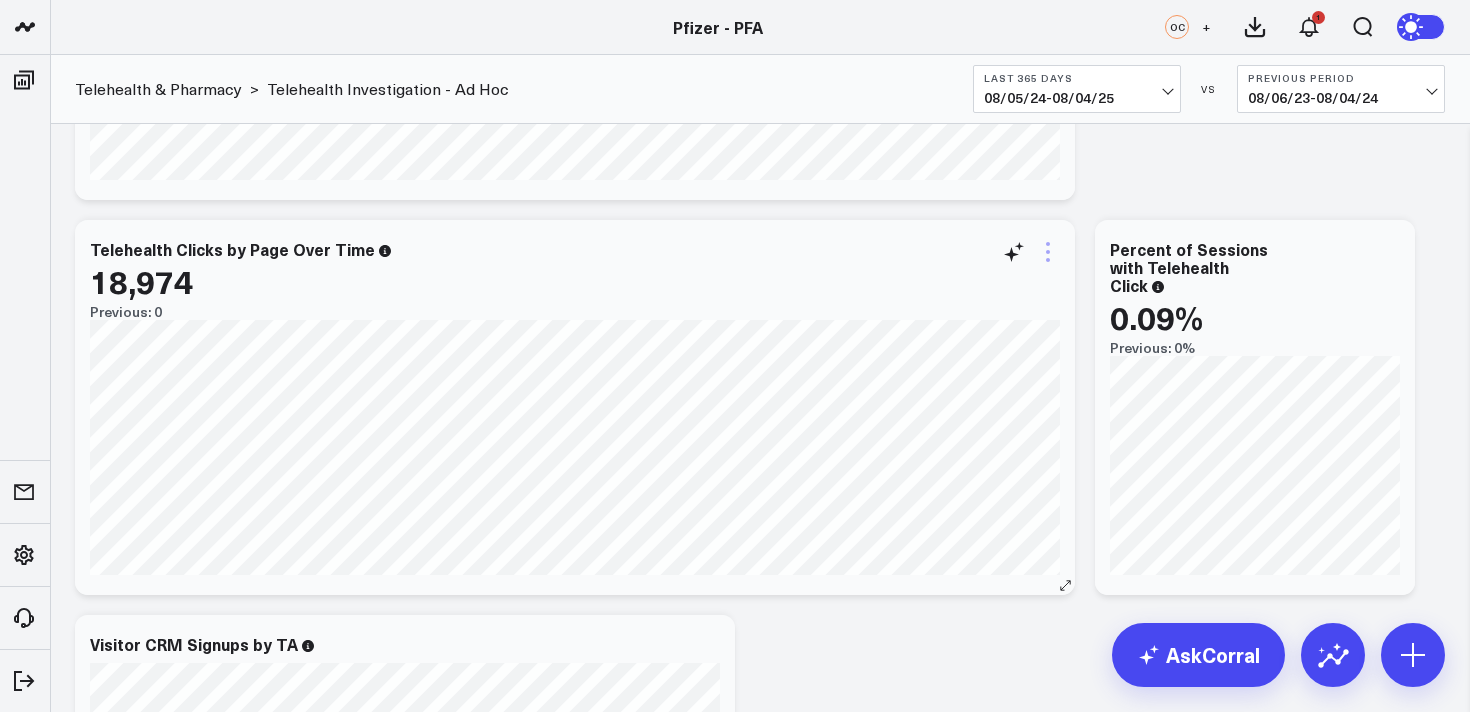 click 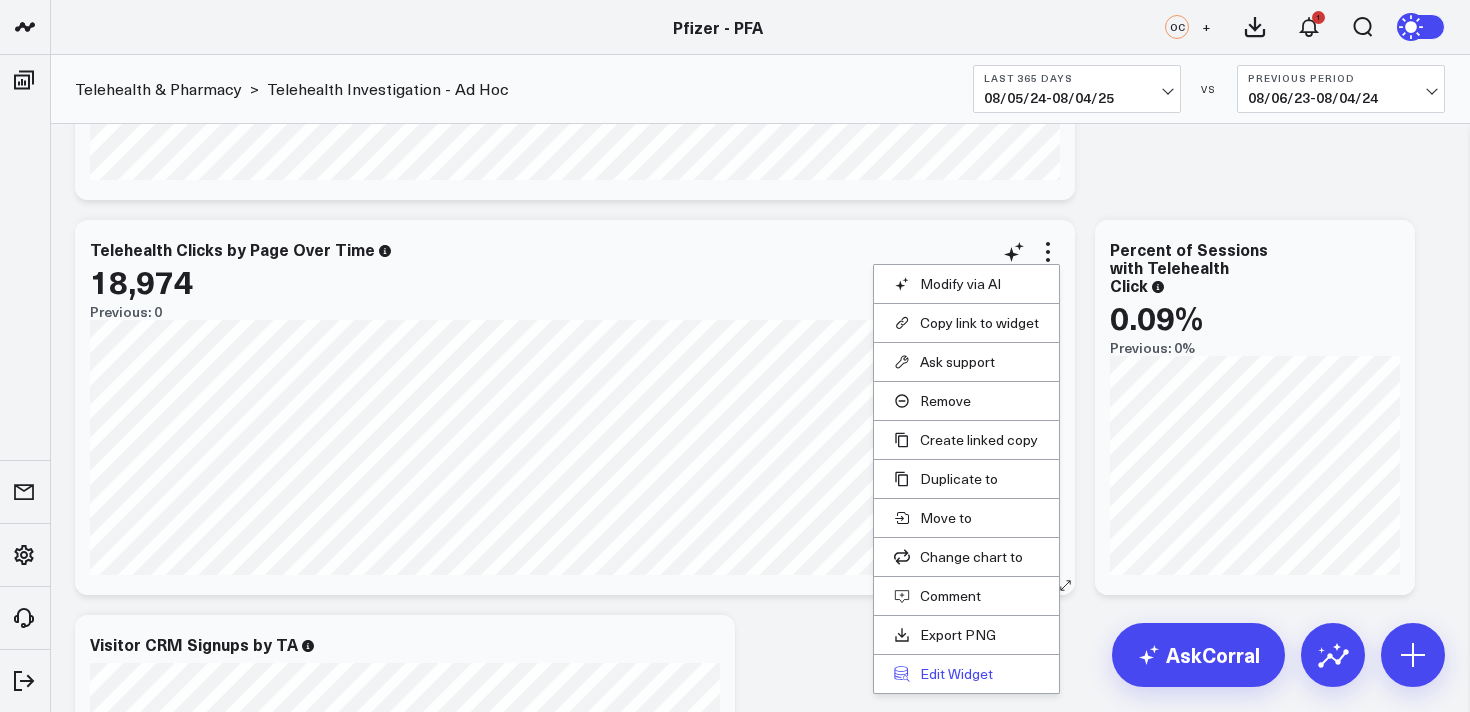 click on "Edit Widget" at bounding box center [966, 674] 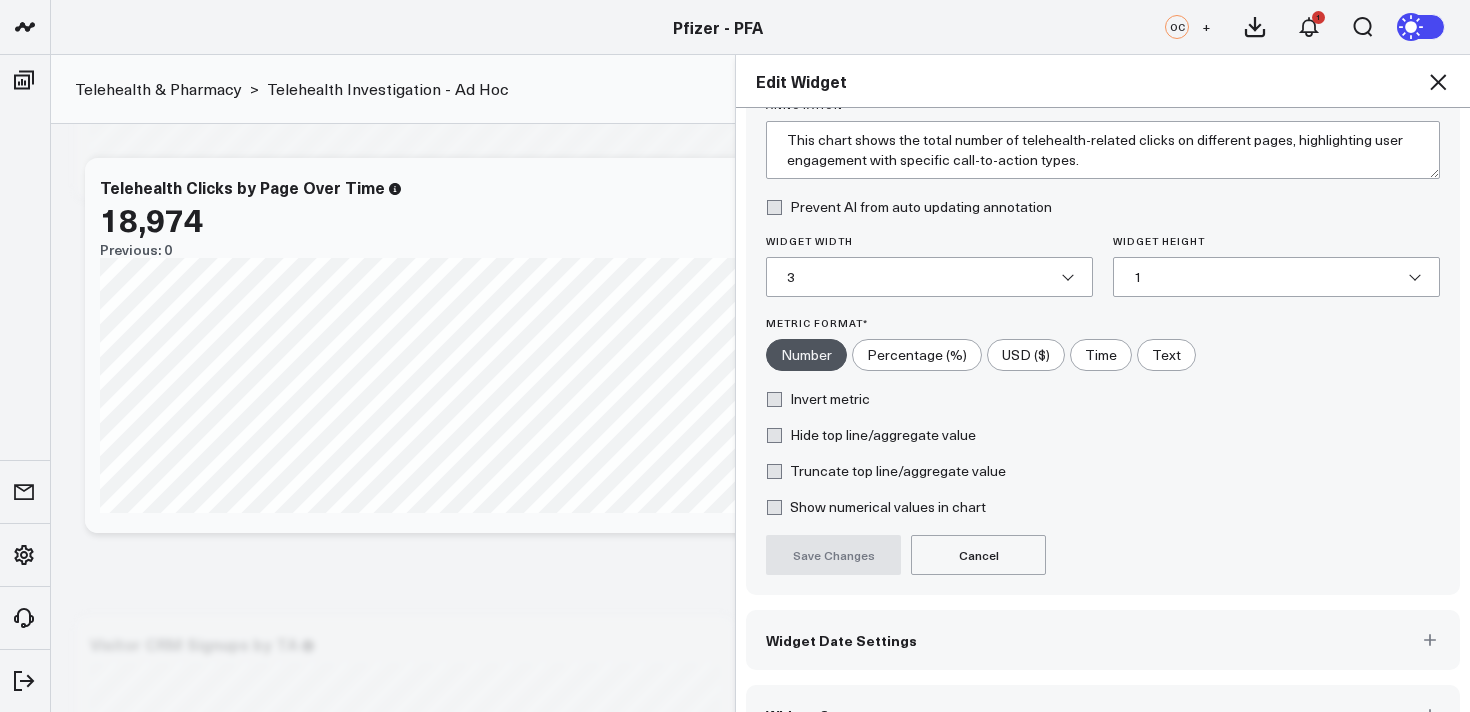 scroll, scrollTop: 213, scrollLeft: 0, axis: vertical 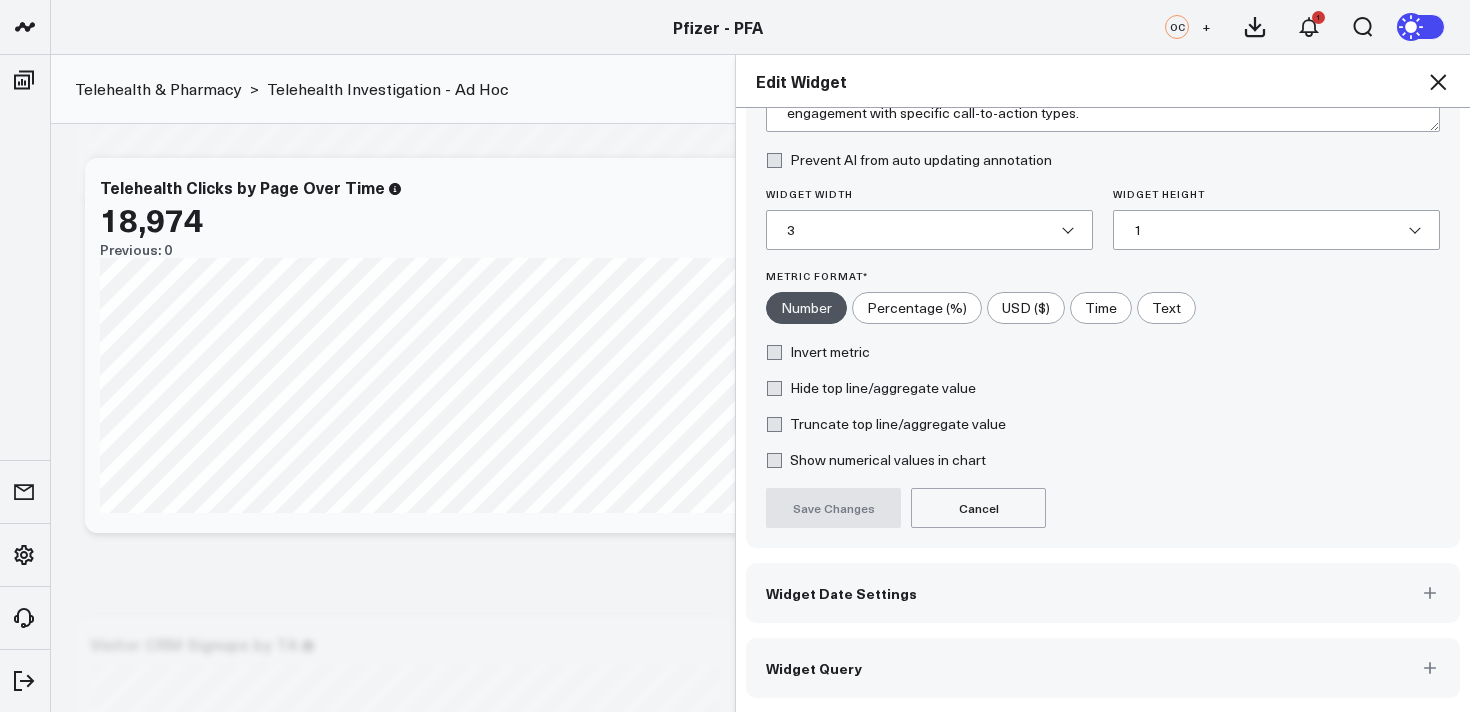 click on "Widget Query" at bounding box center [1103, 668] 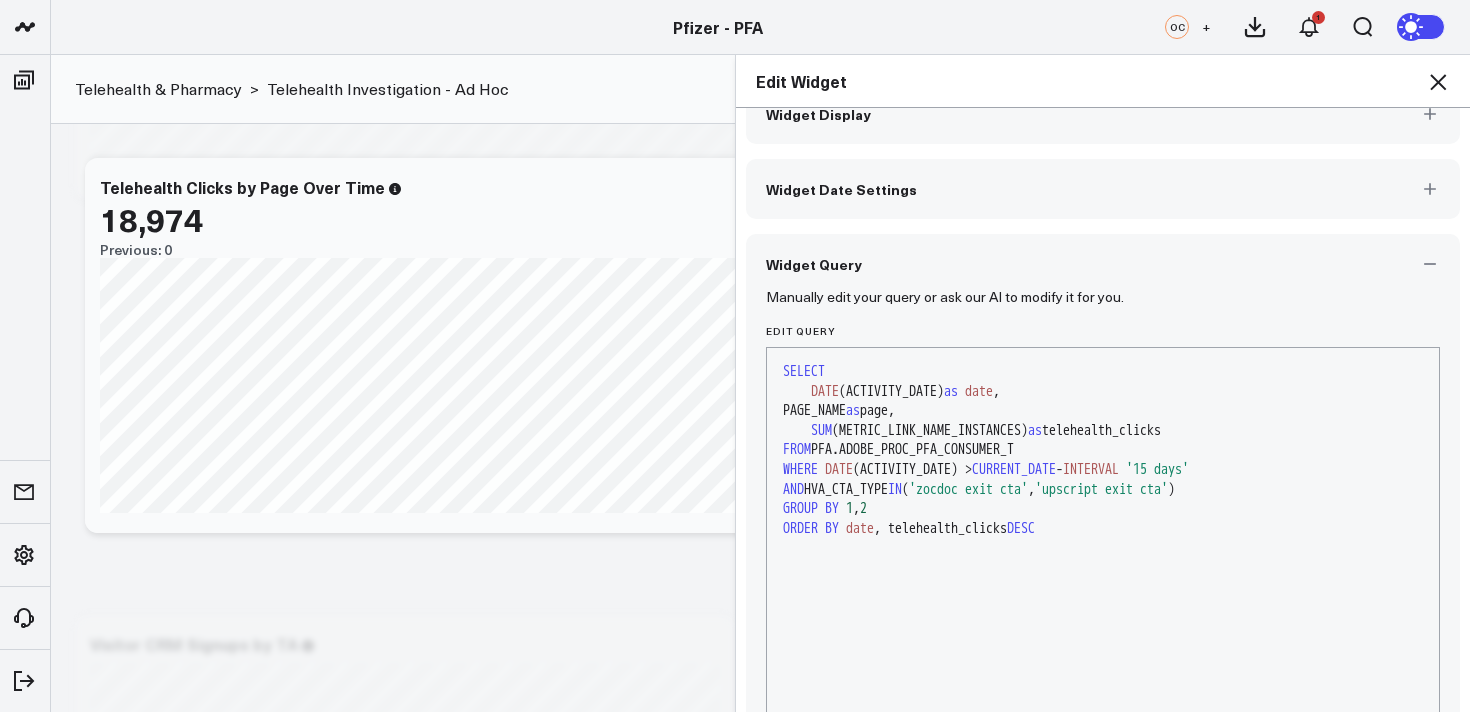 scroll, scrollTop: 55, scrollLeft: 0, axis: vertical 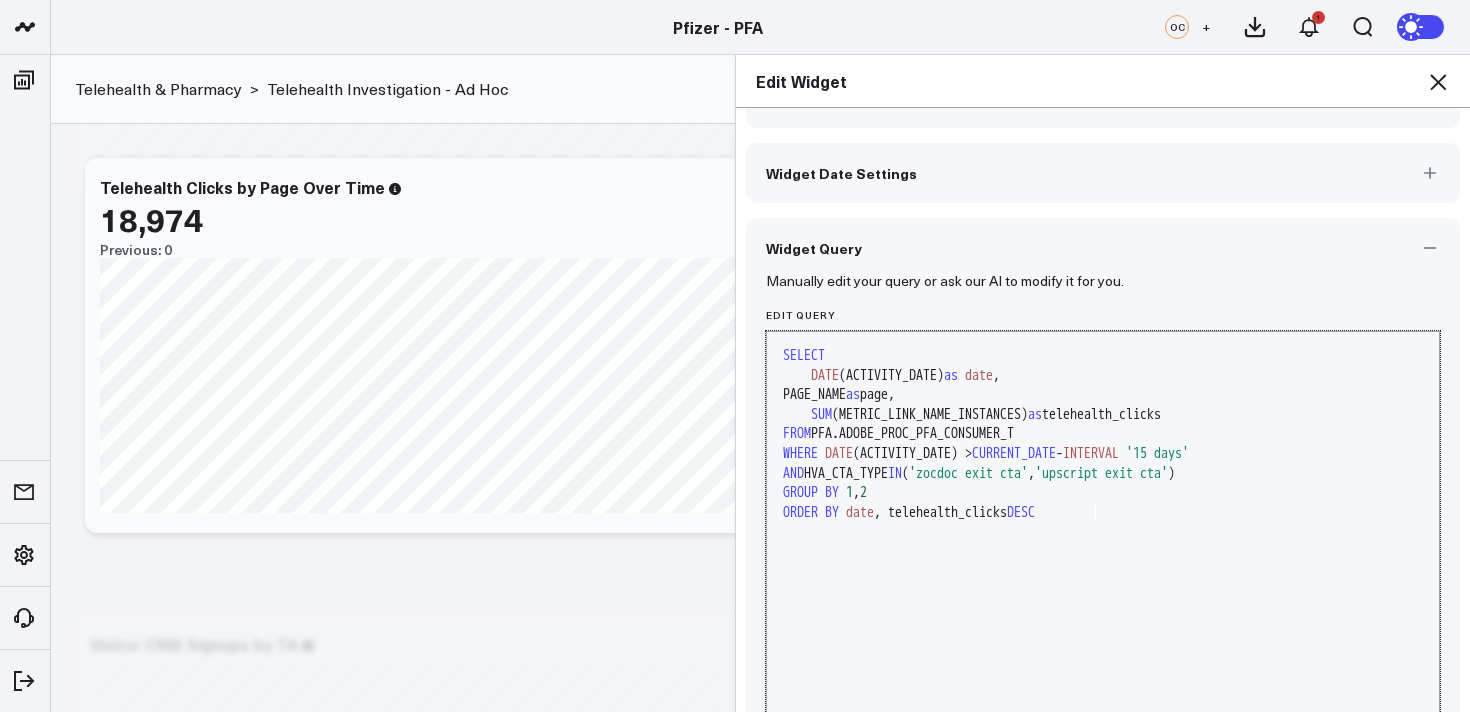 click on "ORDER   BY   date , telehealth_clicks  DESC" at bounding box center [1103, 513] 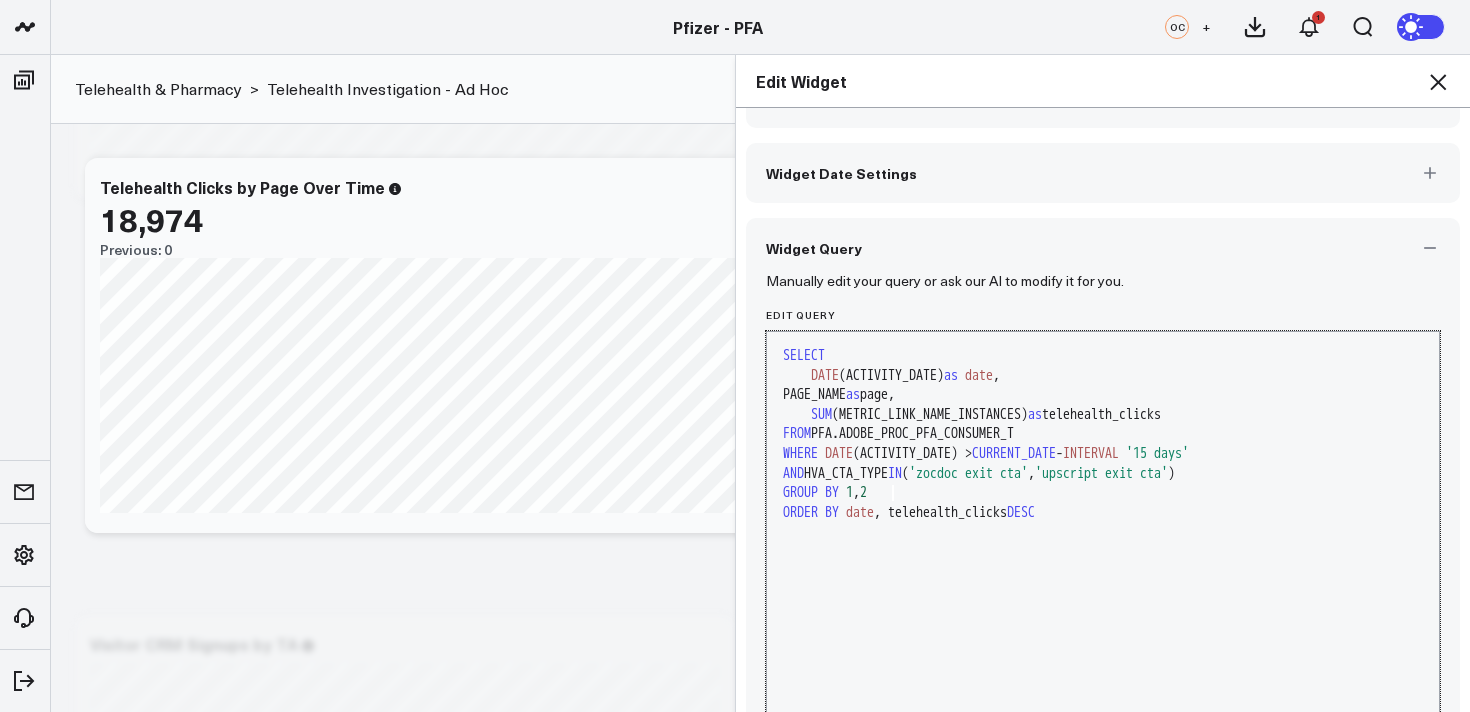 click on "GROUP   BY   1 ,  2" at bounding box center (1103, 493) 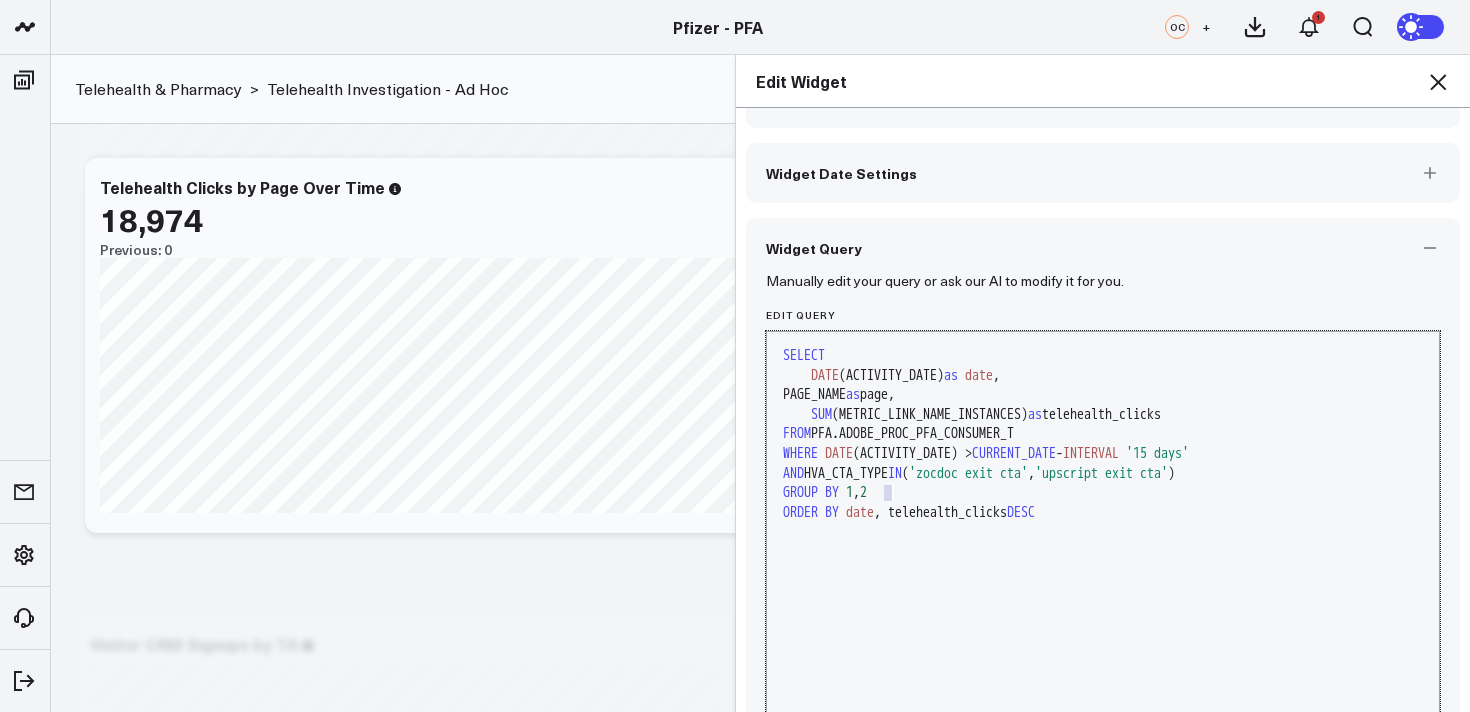 click on "GROUP   BY   1 ,  2" at bounding box center (1103, 493) 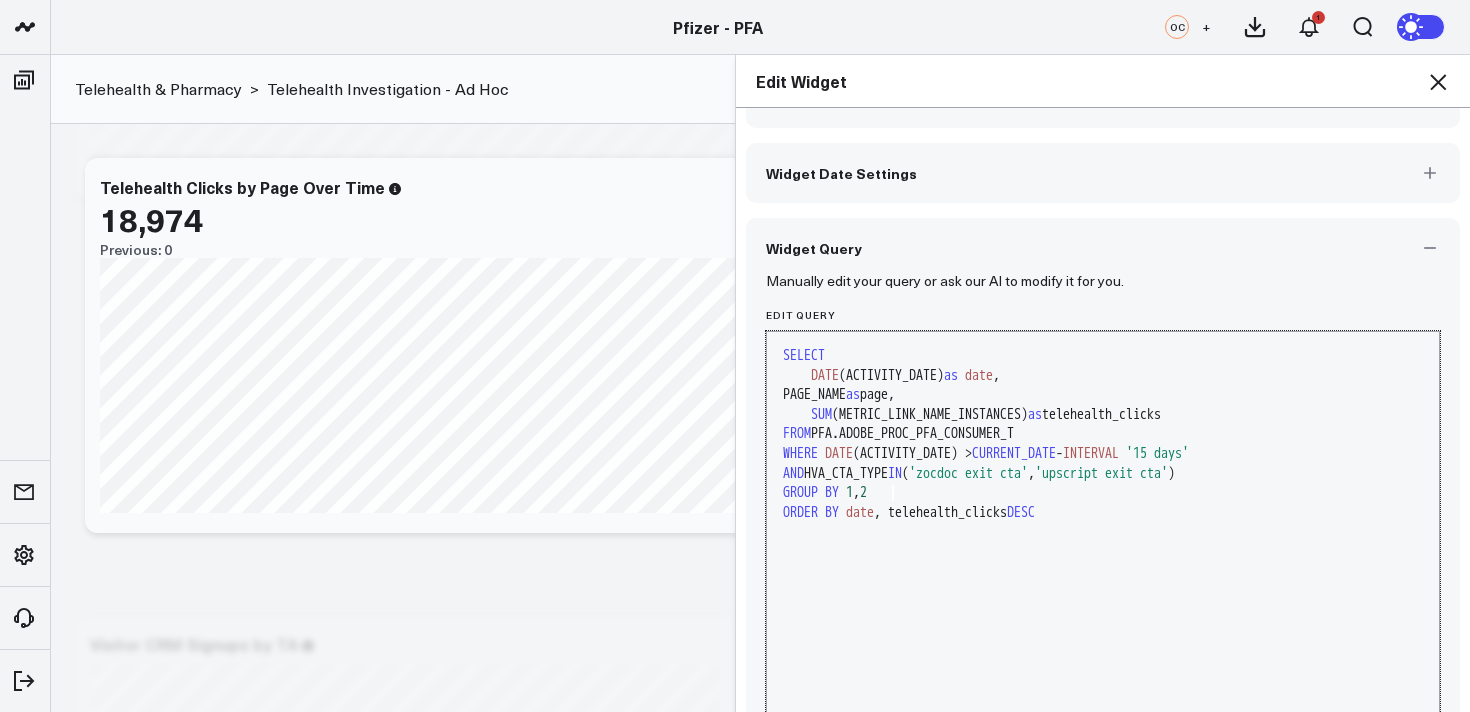 click on "GROUP   BY   1 ,  2" at bounding box center [1103, 493] 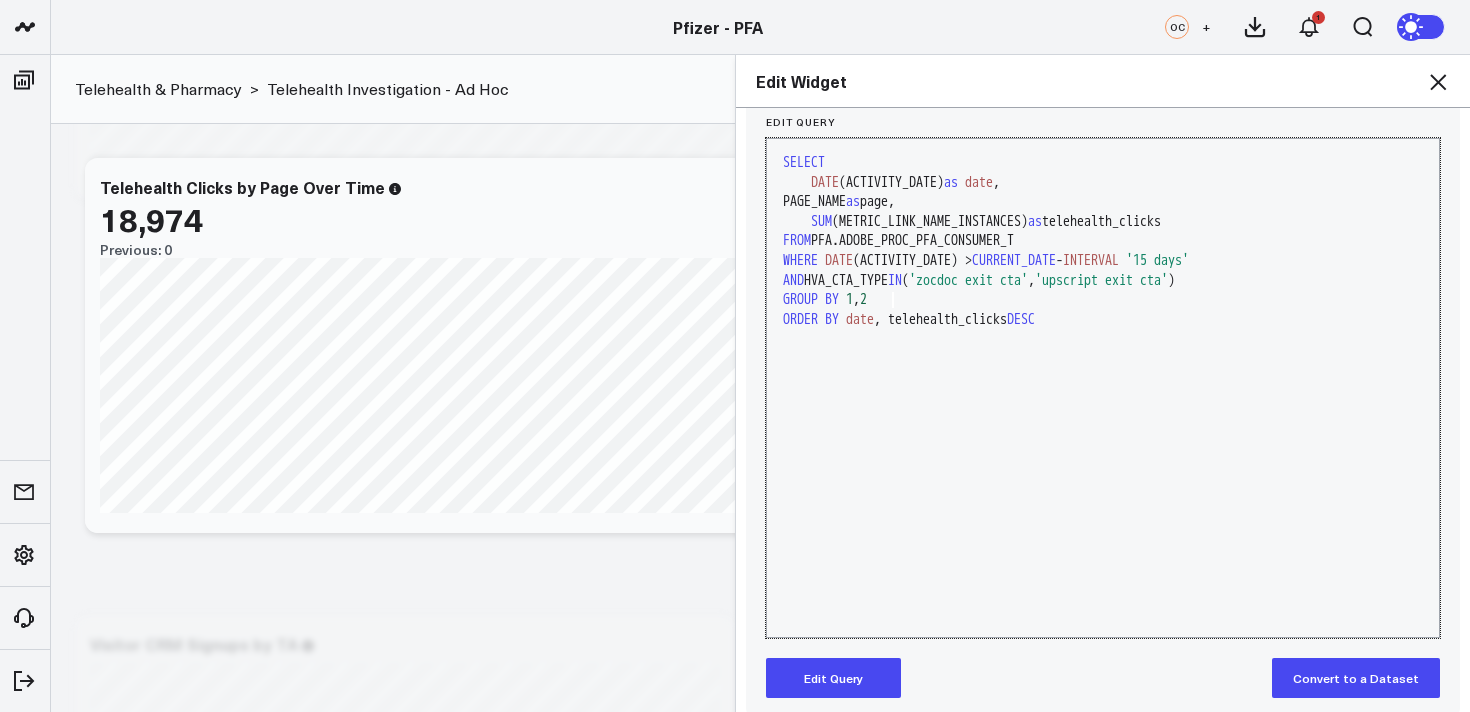 scroll, scrollTop: 268, scrollLeft: 0, axis: vertical 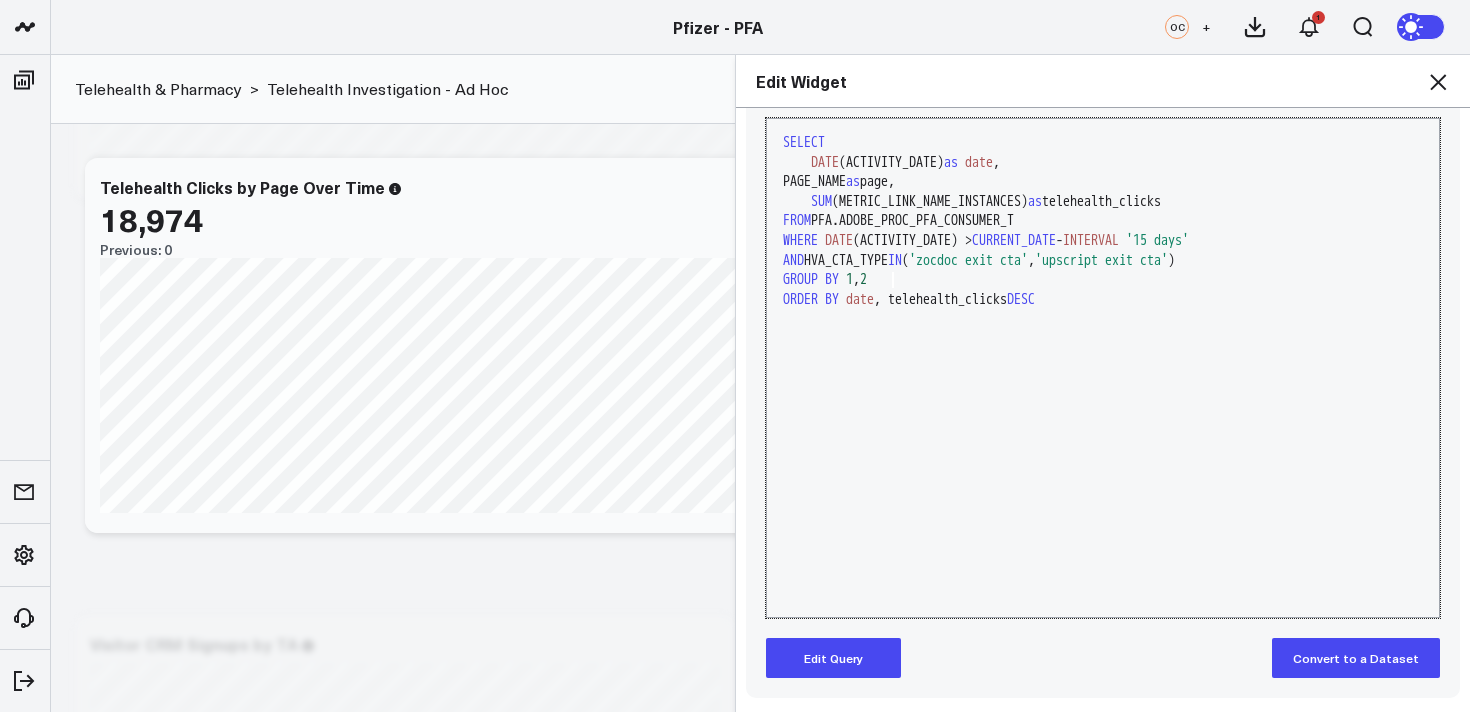 click on "Edit Query" at bounding box center (833, 658) 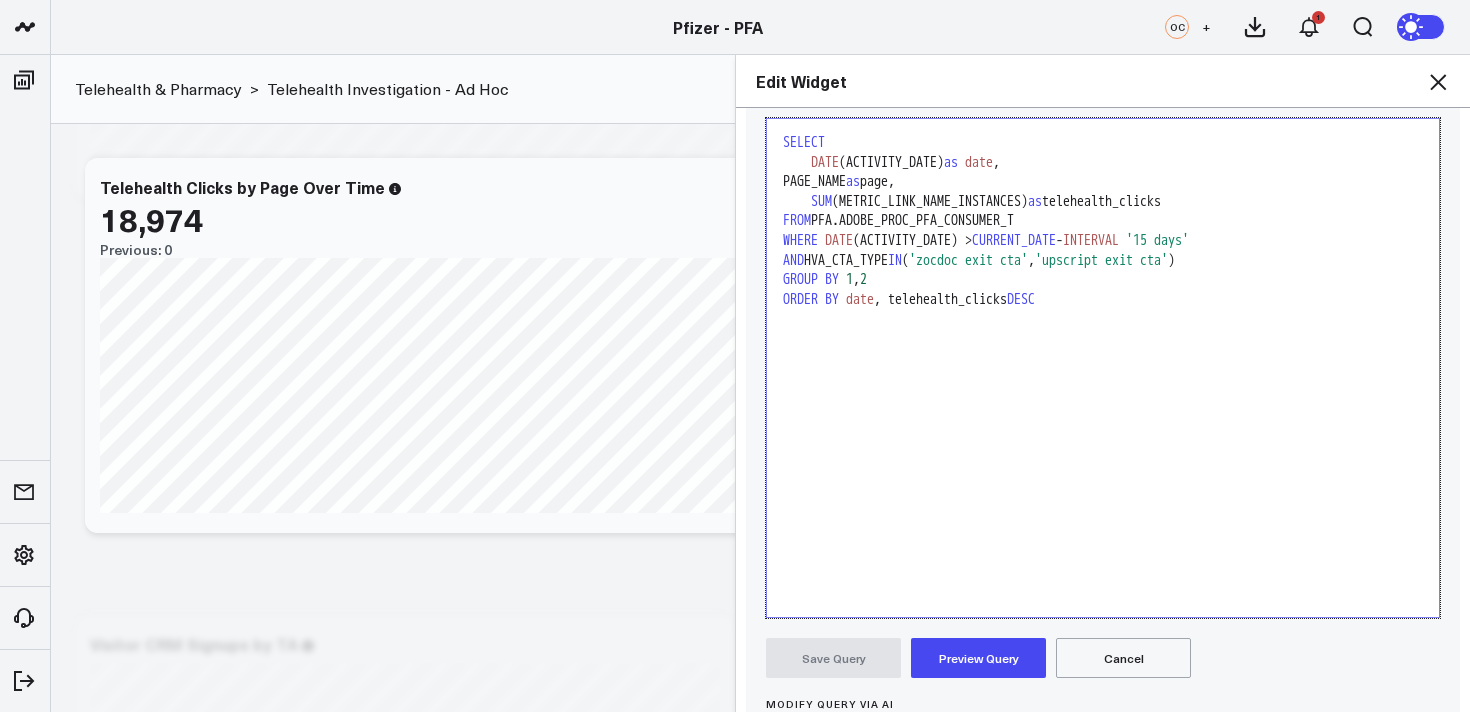 click on "GROUP   BY   1 ,  2" at bounding box center (1103, 280) 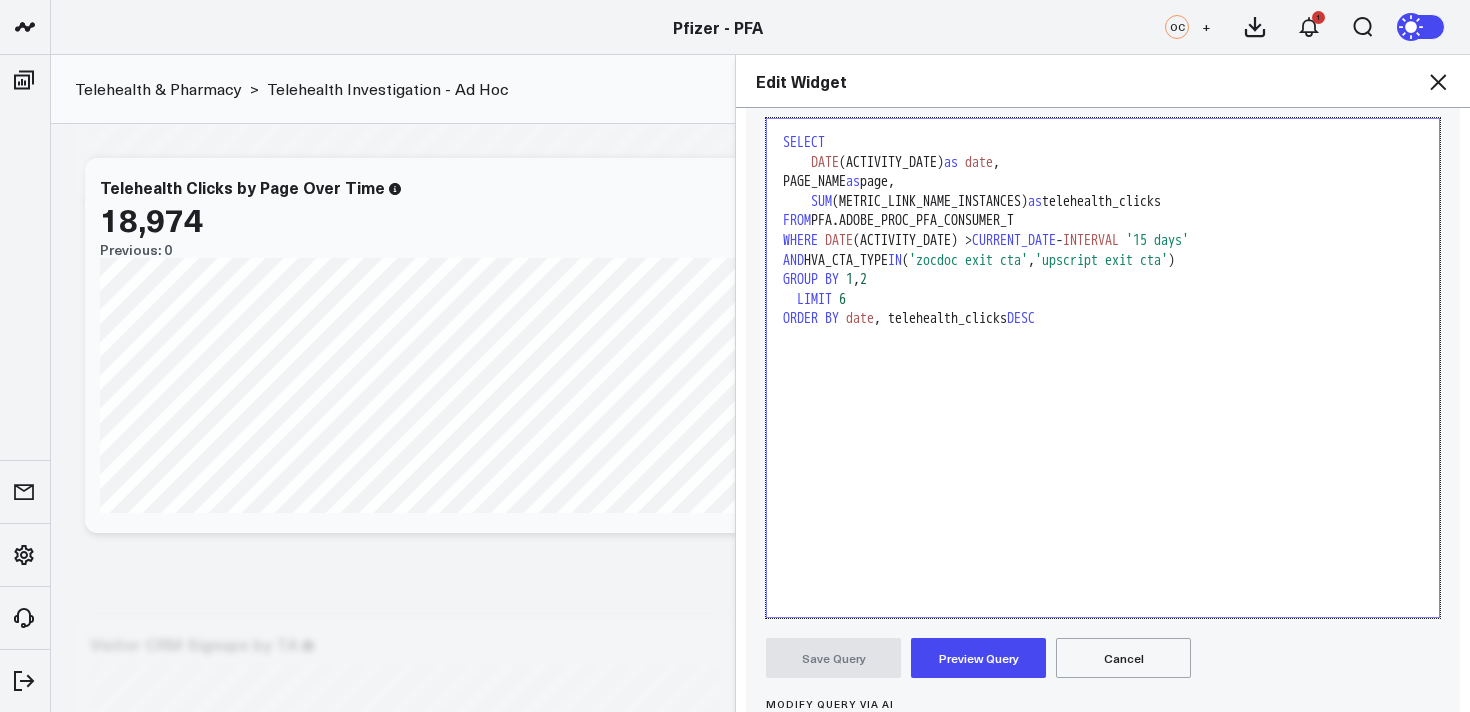 click on "Preview Query" at bounding box center (978, 658) 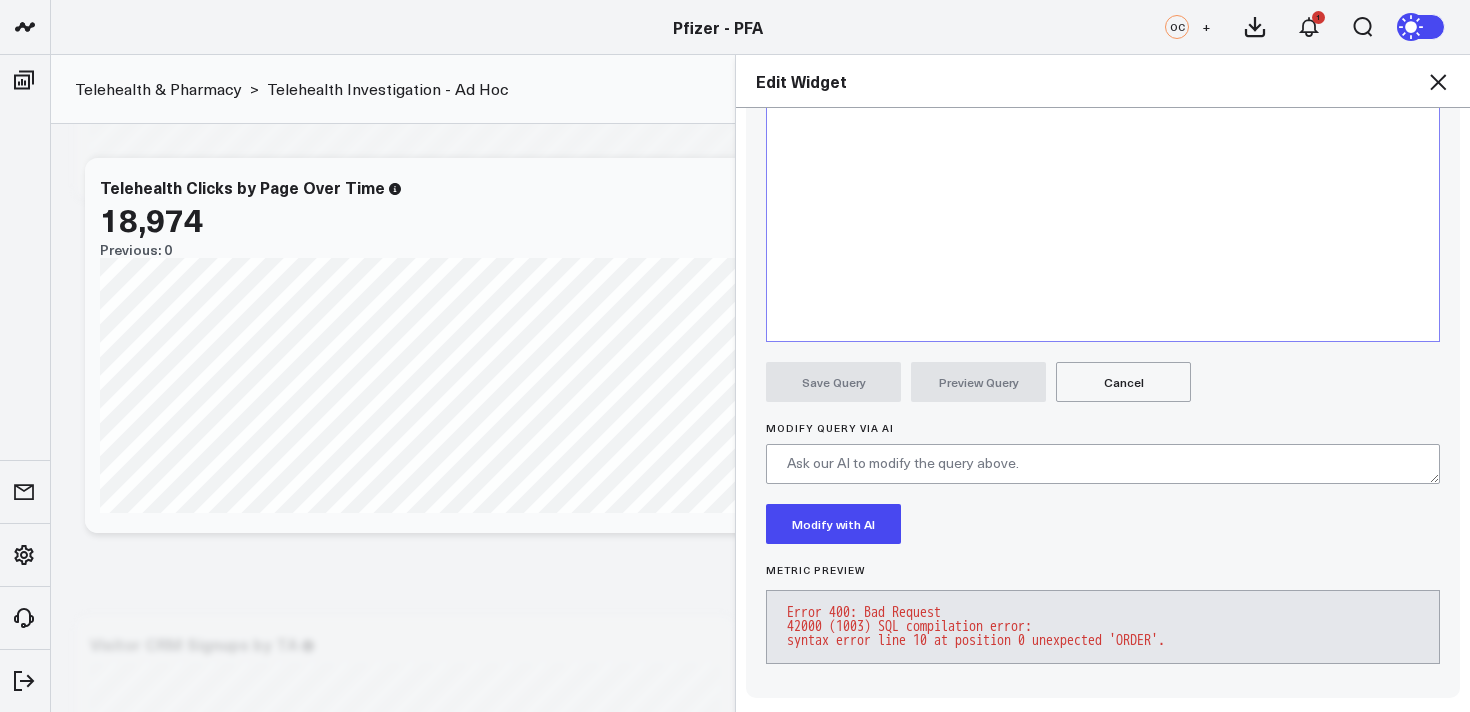 scroll, scrollTop: 0, scrollLeft: 0, axis: both 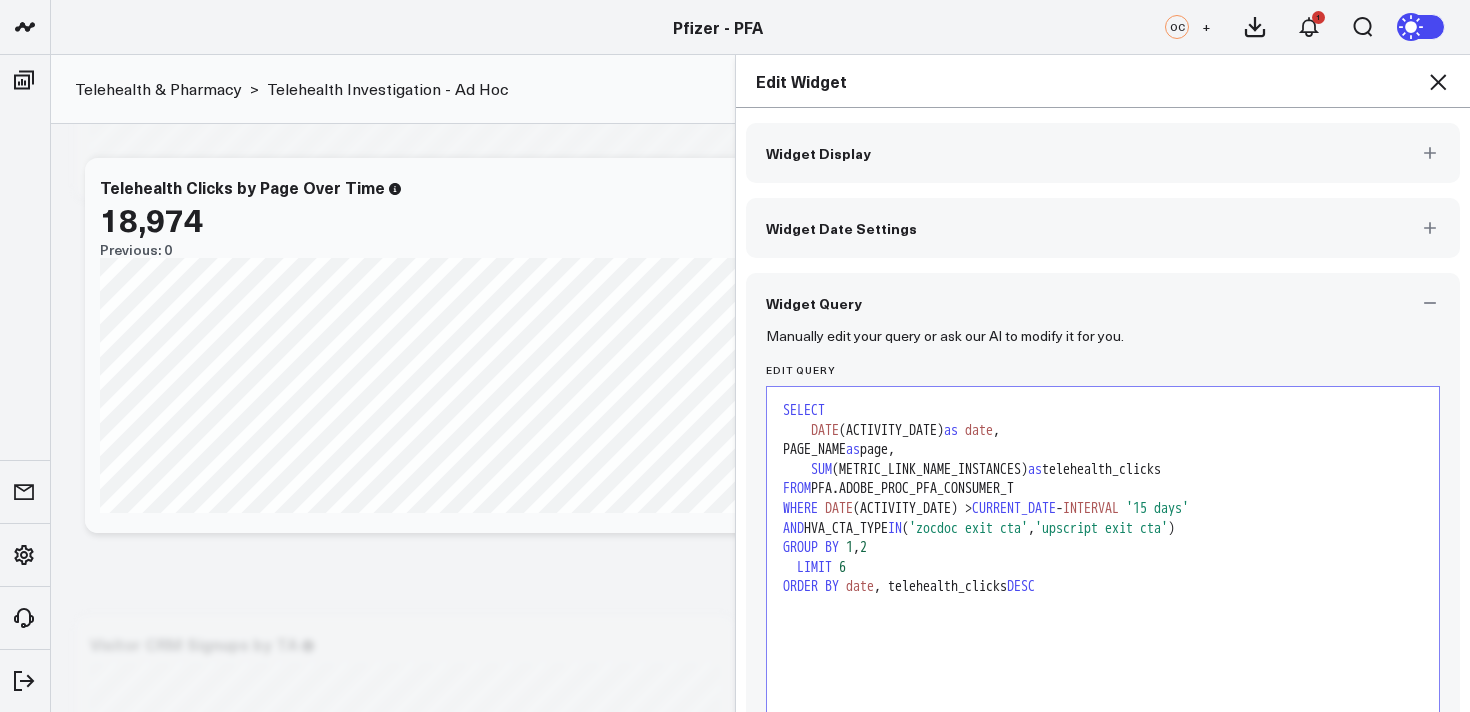 click on "LIMIT   6" at bounding box center [1103, 568] 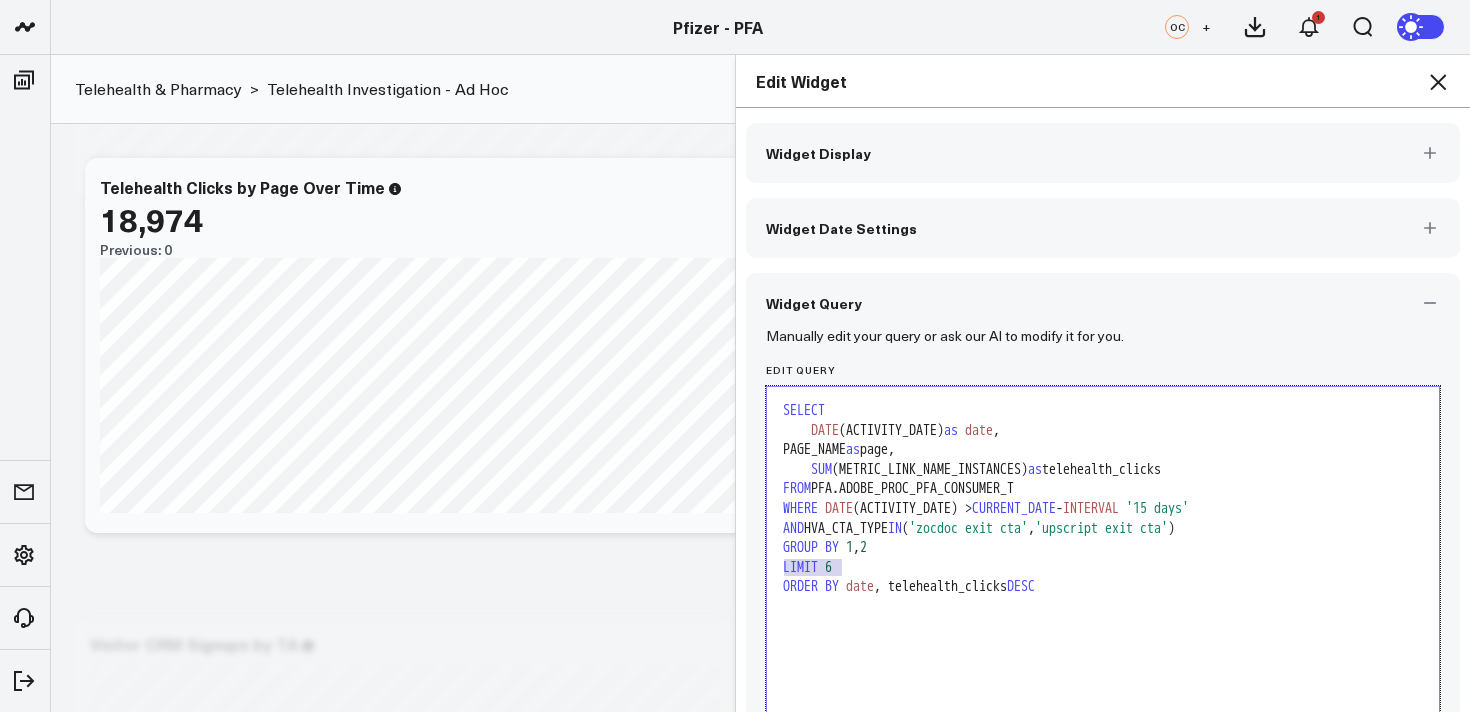 drag, startPoint x: 853, startPoint y: 567, endPoint x: 705, endPoint y: 566, distance: 148.00337 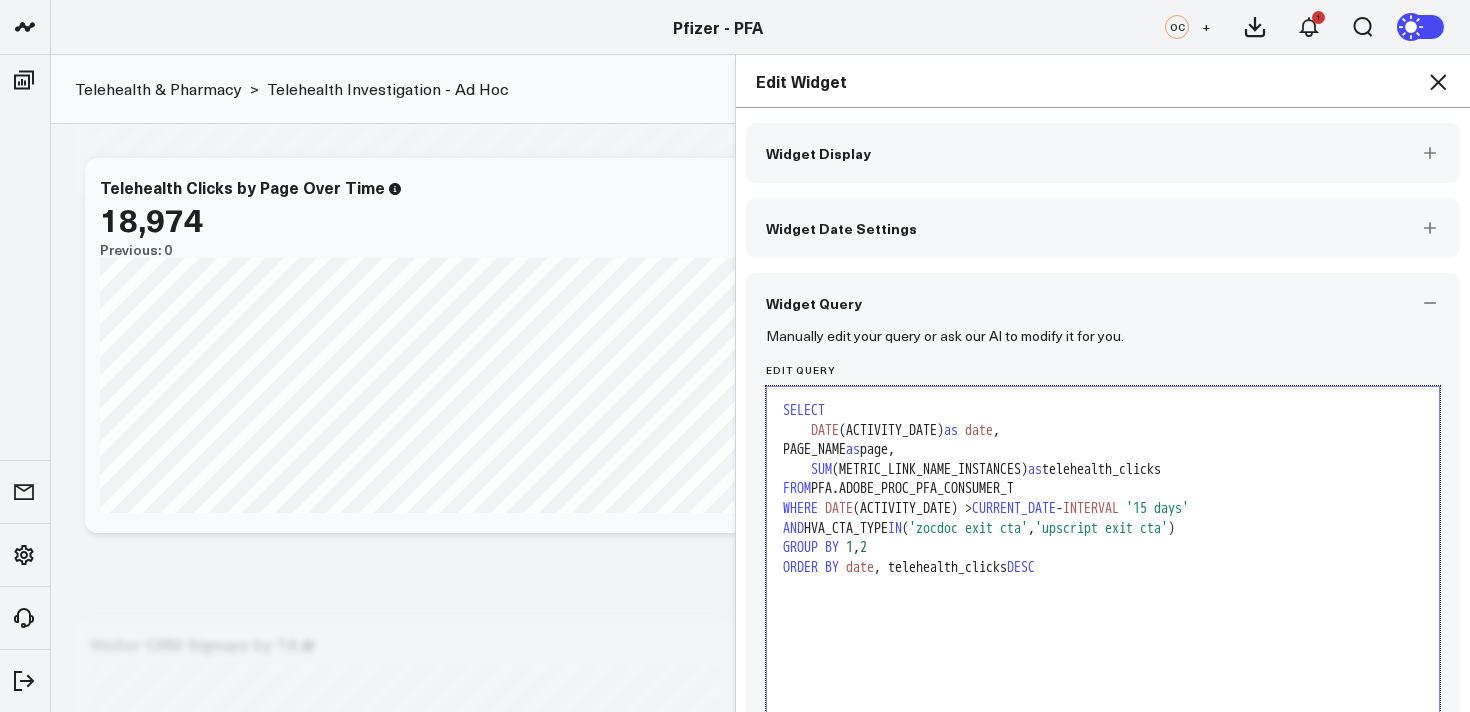 click on "ORDER   BY   date , telehealth_clicks  DESC" at bounding box center [1103, 568] 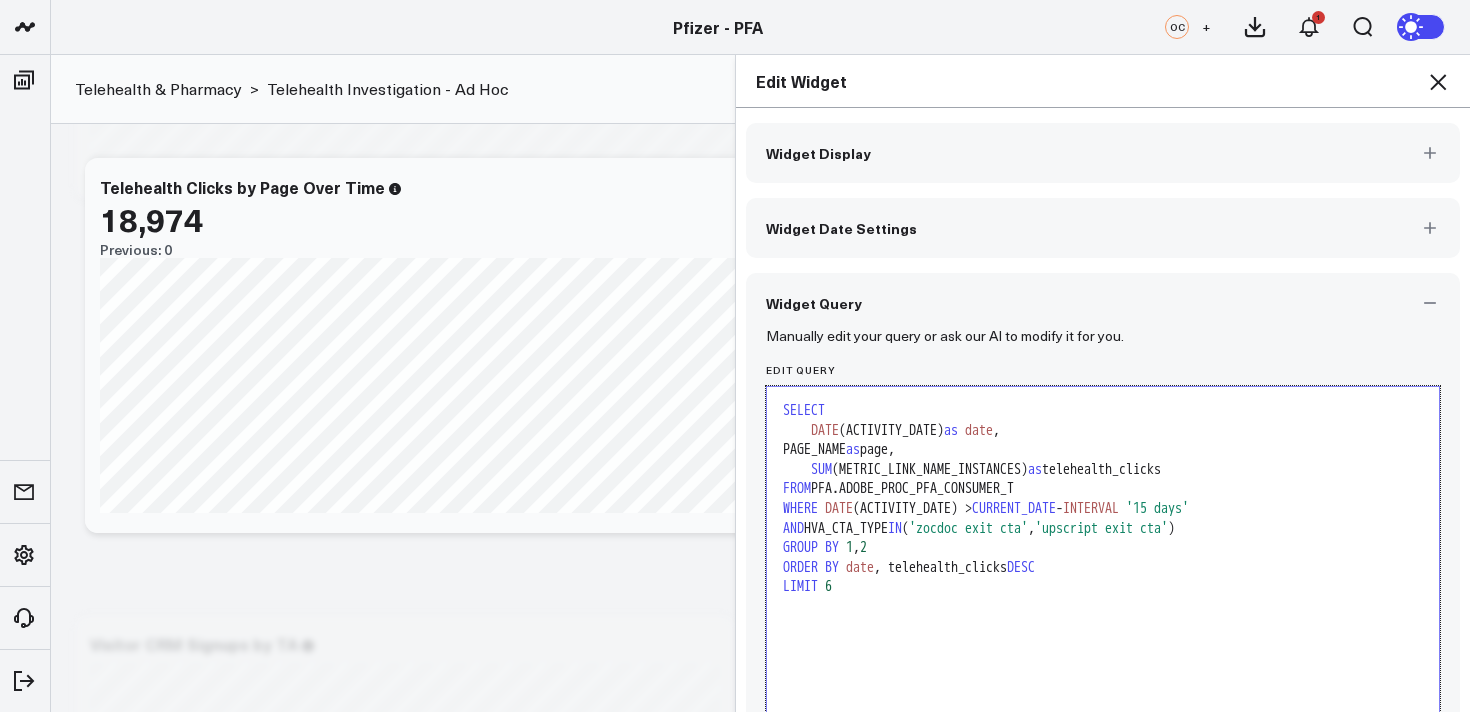 scroll, scrollTop: 544, scrollLeft: 0, axis: vertical 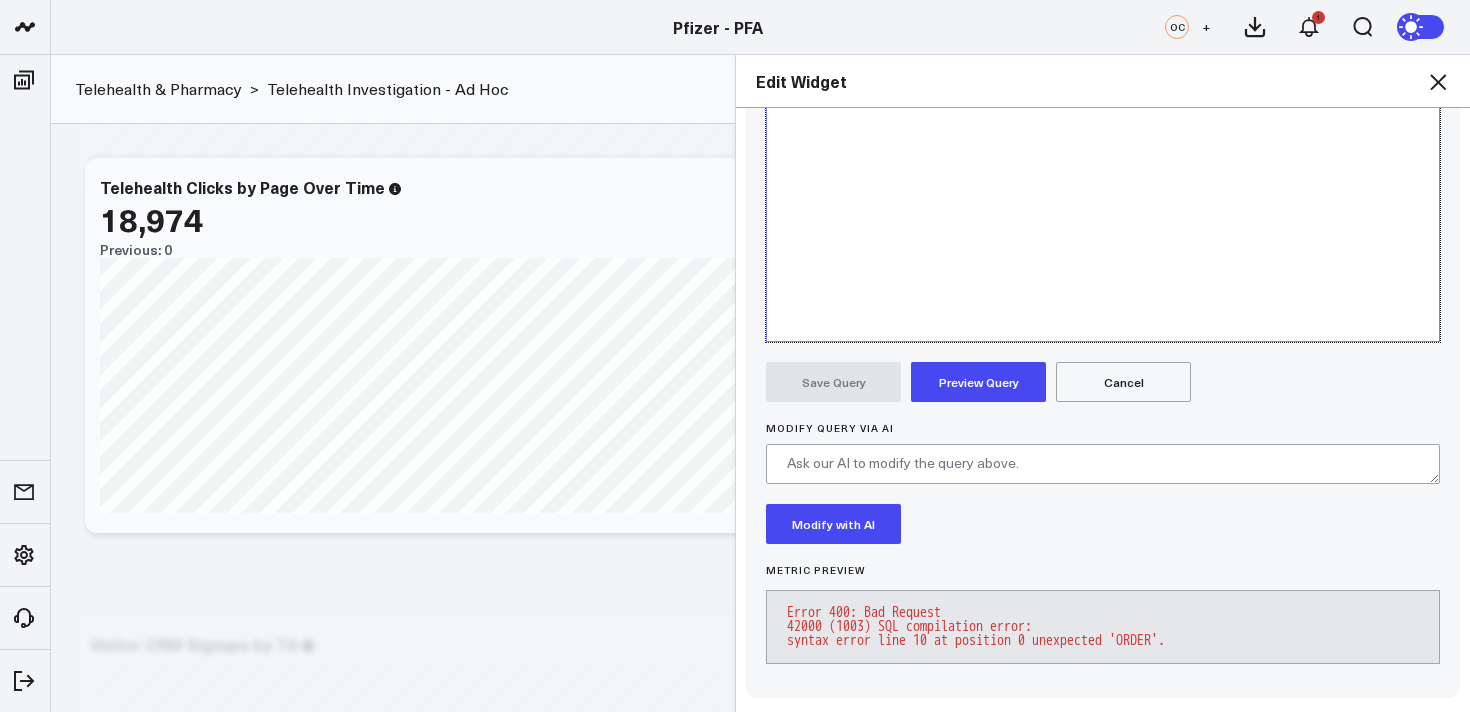 click on "Preview Query" at bounding box center [978, 382] 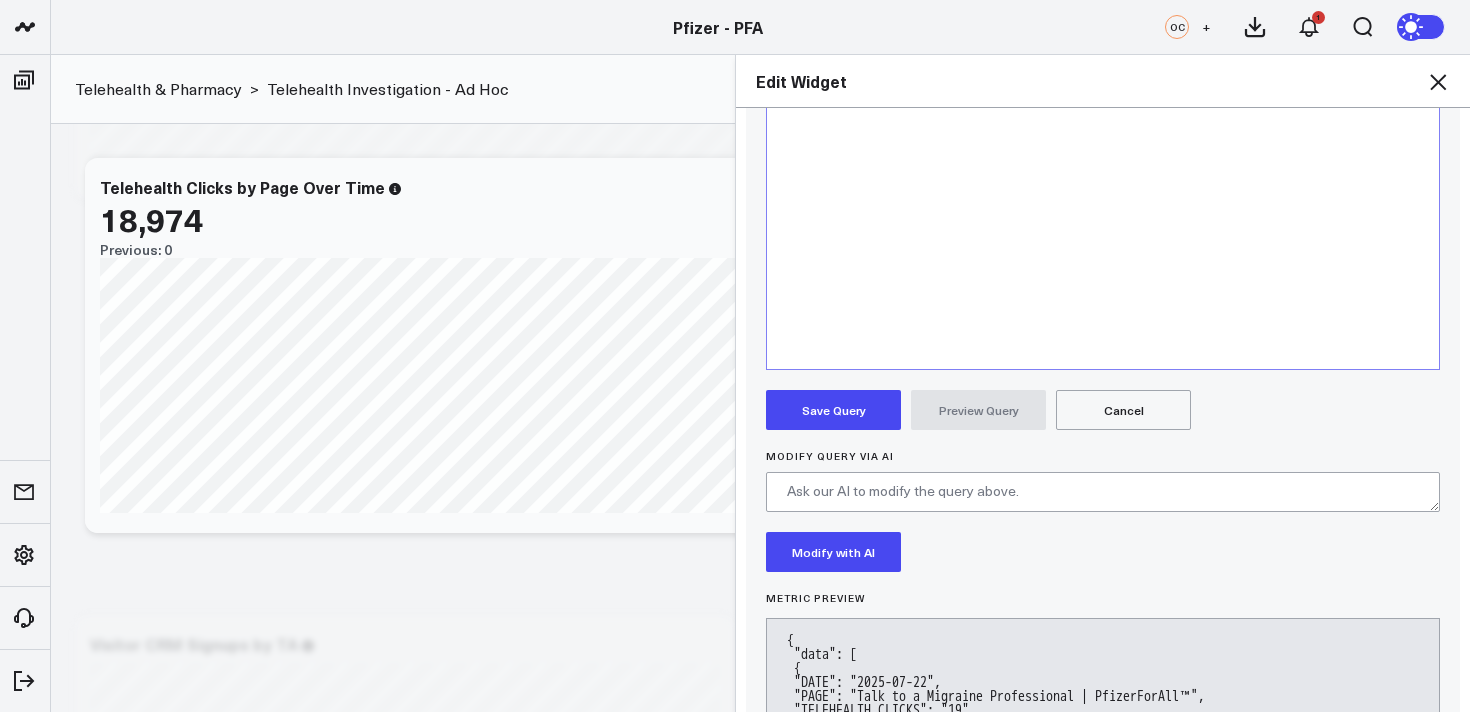 scroll, scrollTop: 544, scrollLeft: 0, axis: vertical 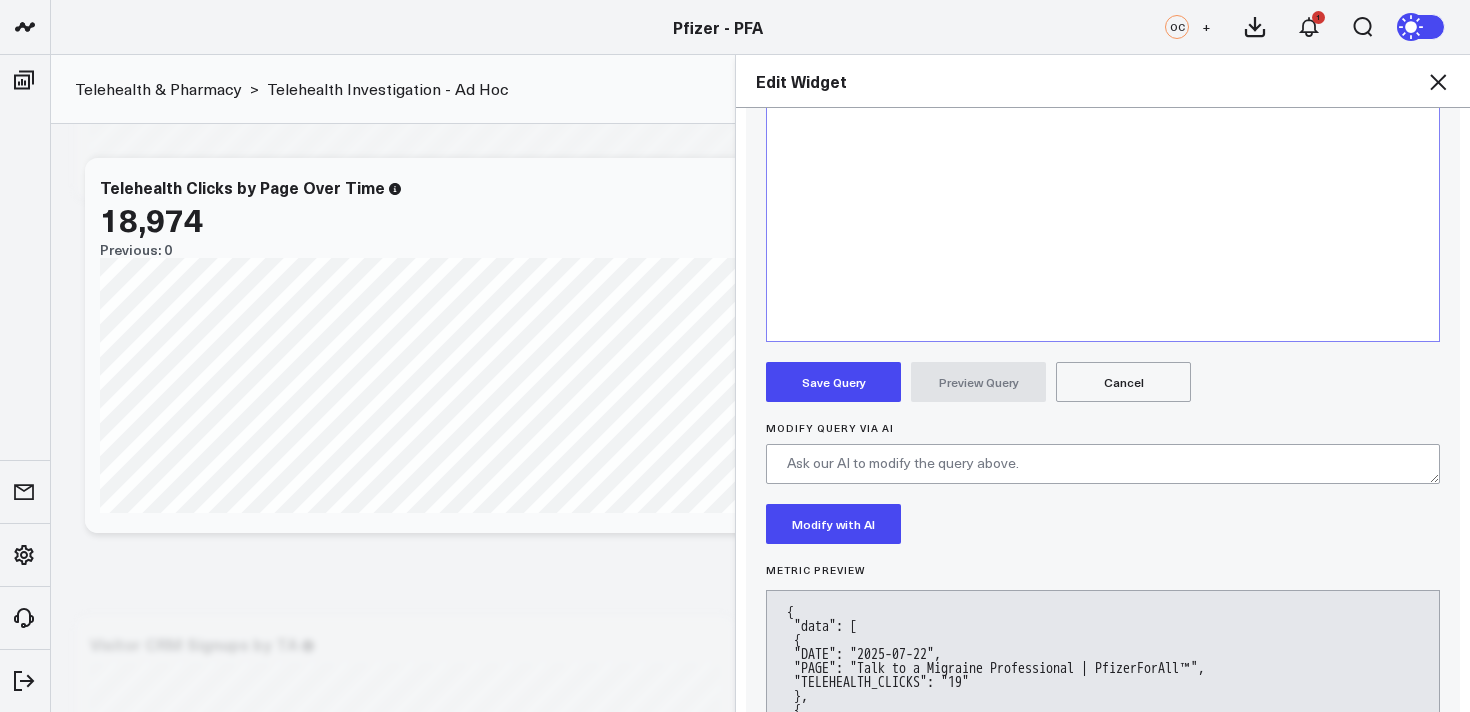 click on "Save Query" at bounding box center [833, 382] 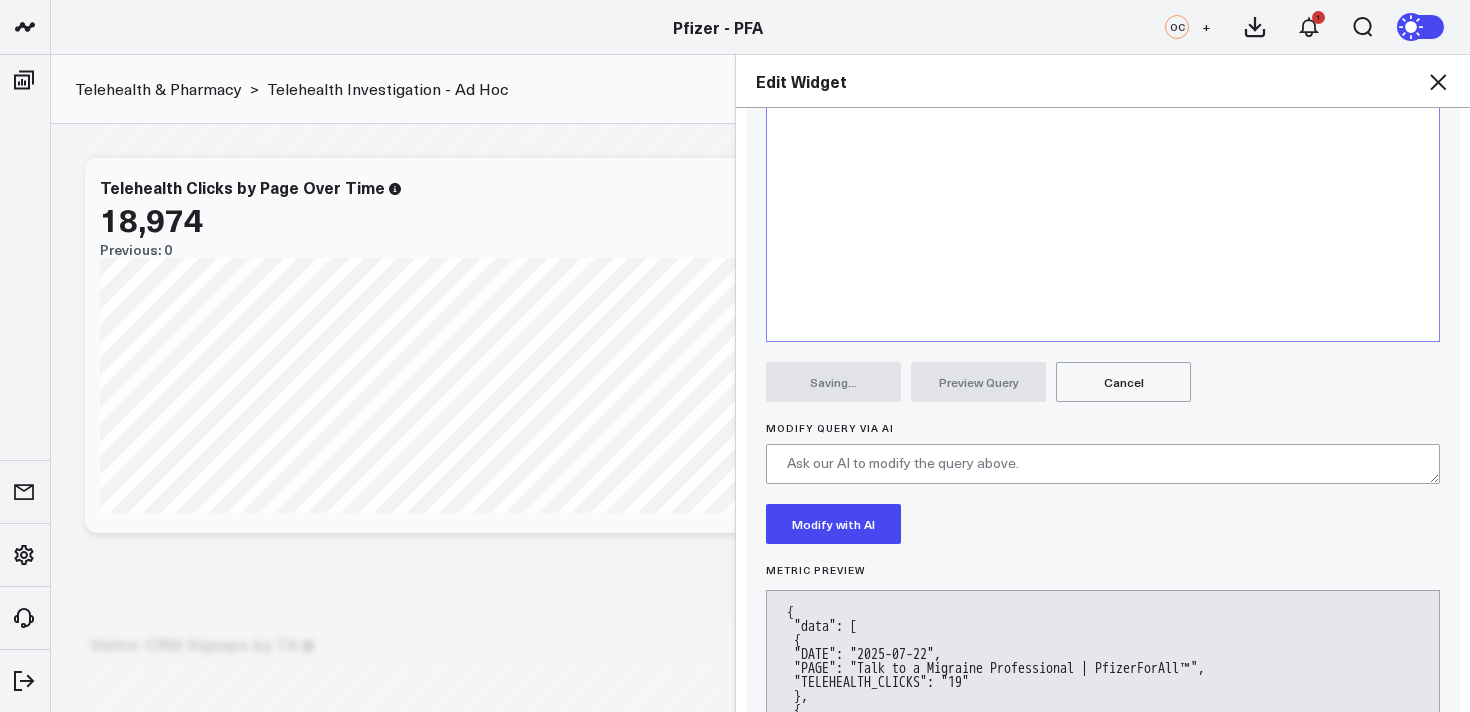 scroll, scrollTop: 268, scrollLeft: 0, axis: vertical 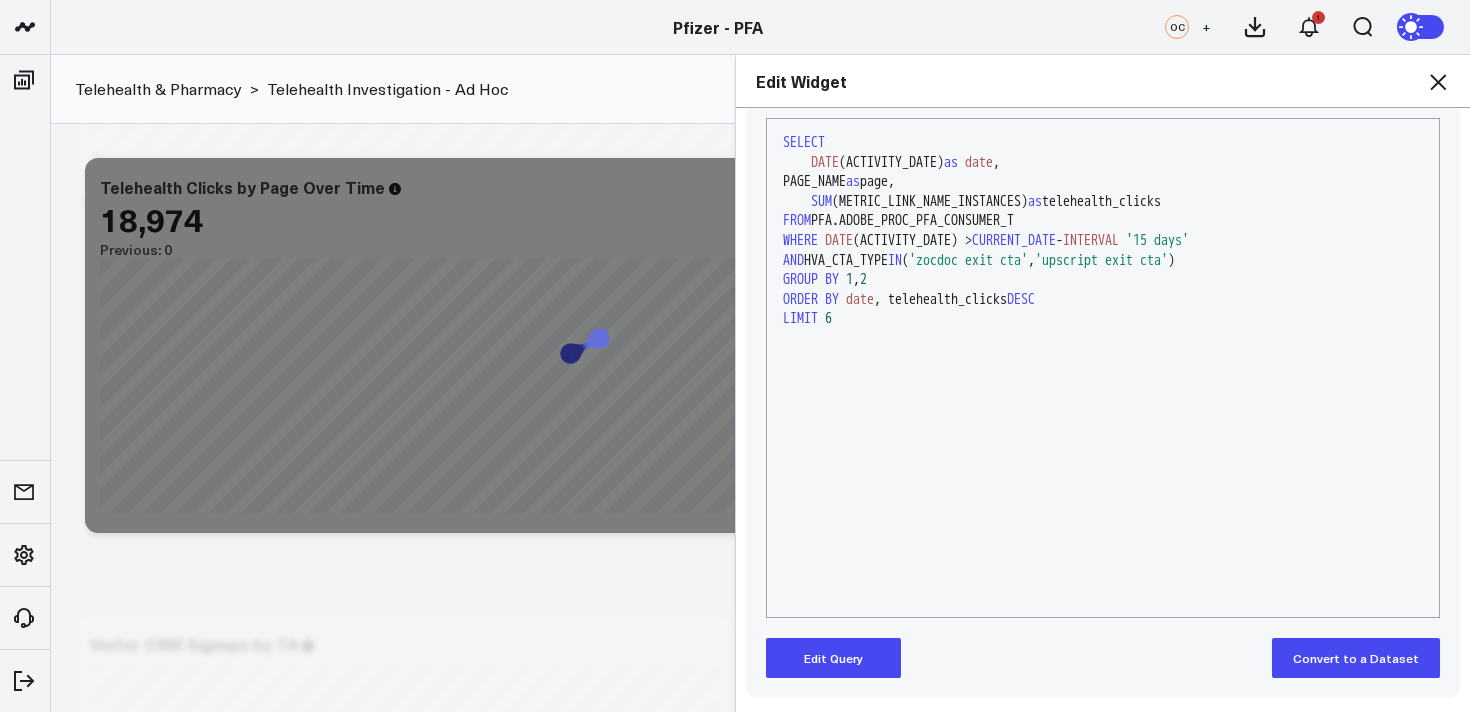 click 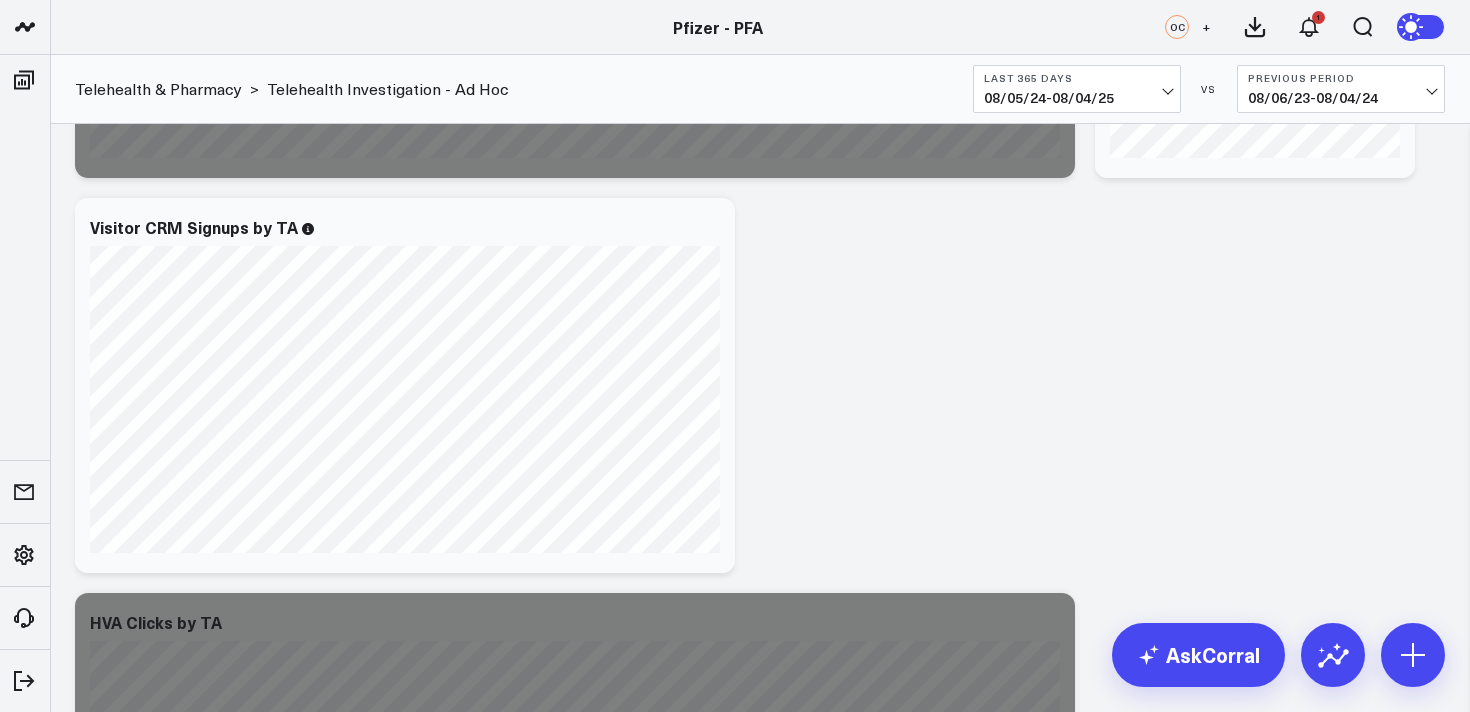 scroll, scrollTop: 740, scrollLeft: 0, axis: vertical 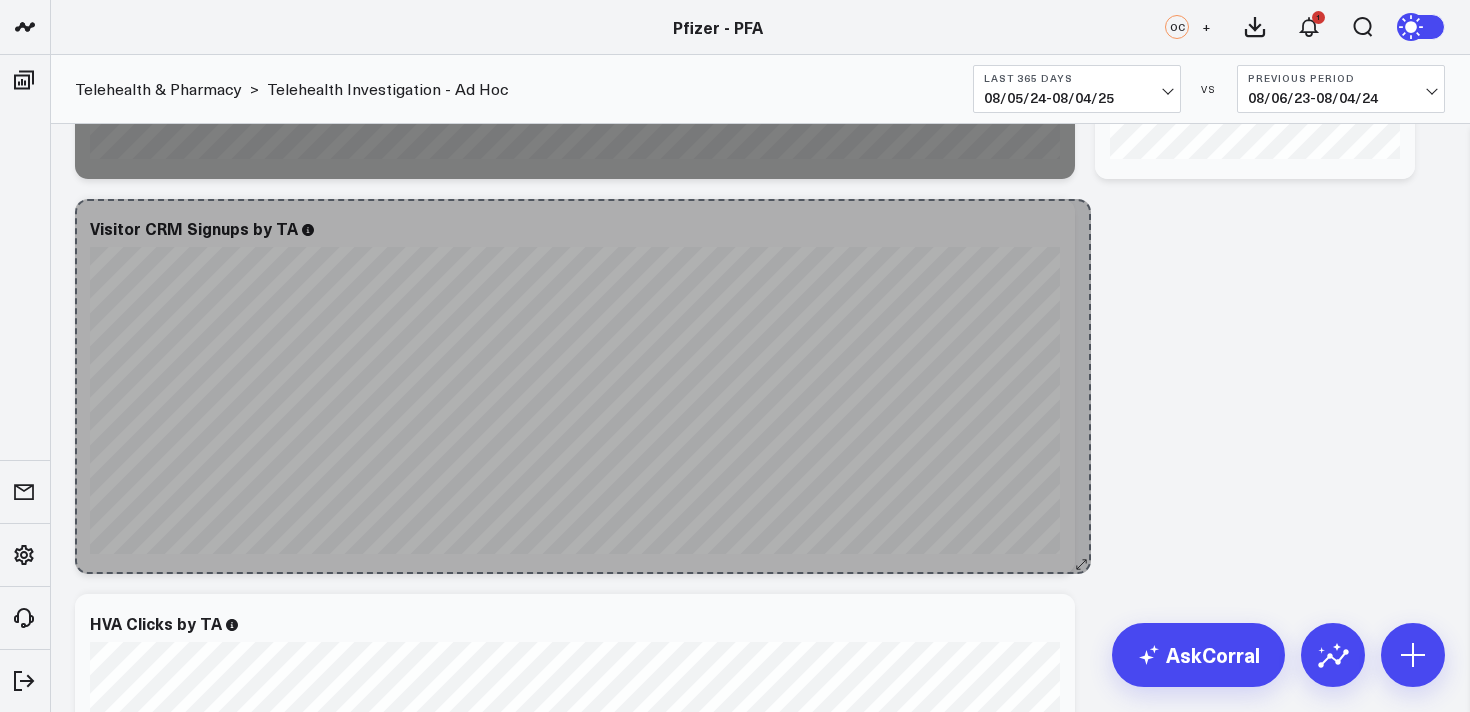 drag, startPoint x: 727, startPoint y: 563, endPoint x: 1080, endPoint y: 544, distance: 353.51096 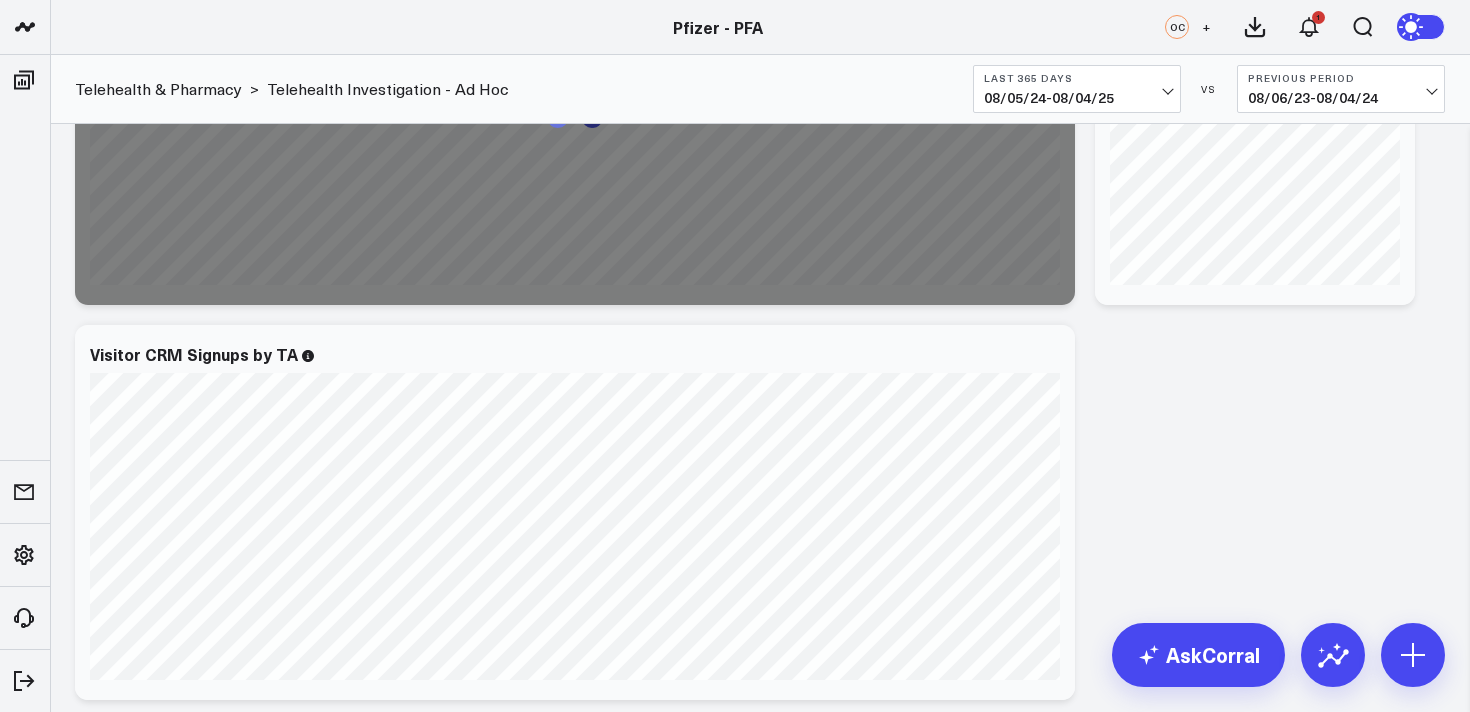scroll, scrollTop: 608, scrollLeft: 0, axis: vertical 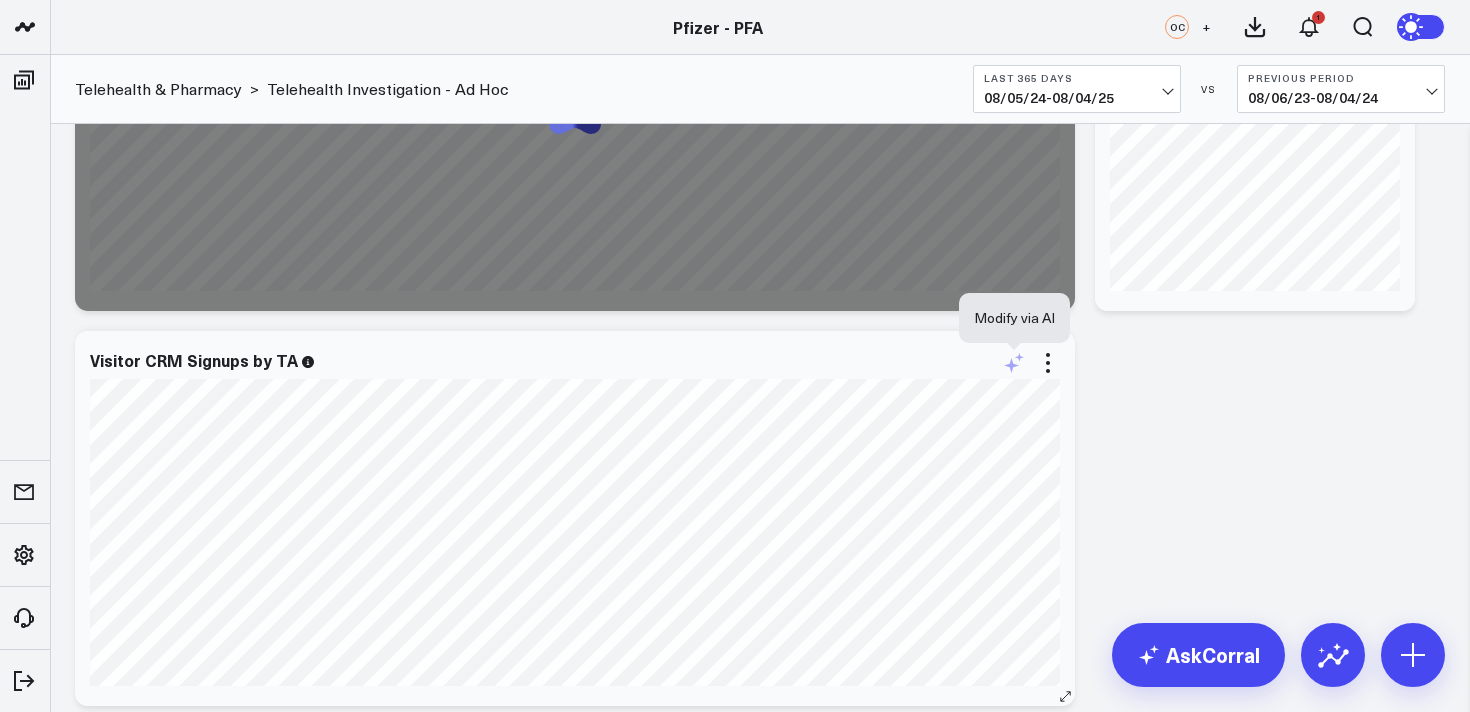 click 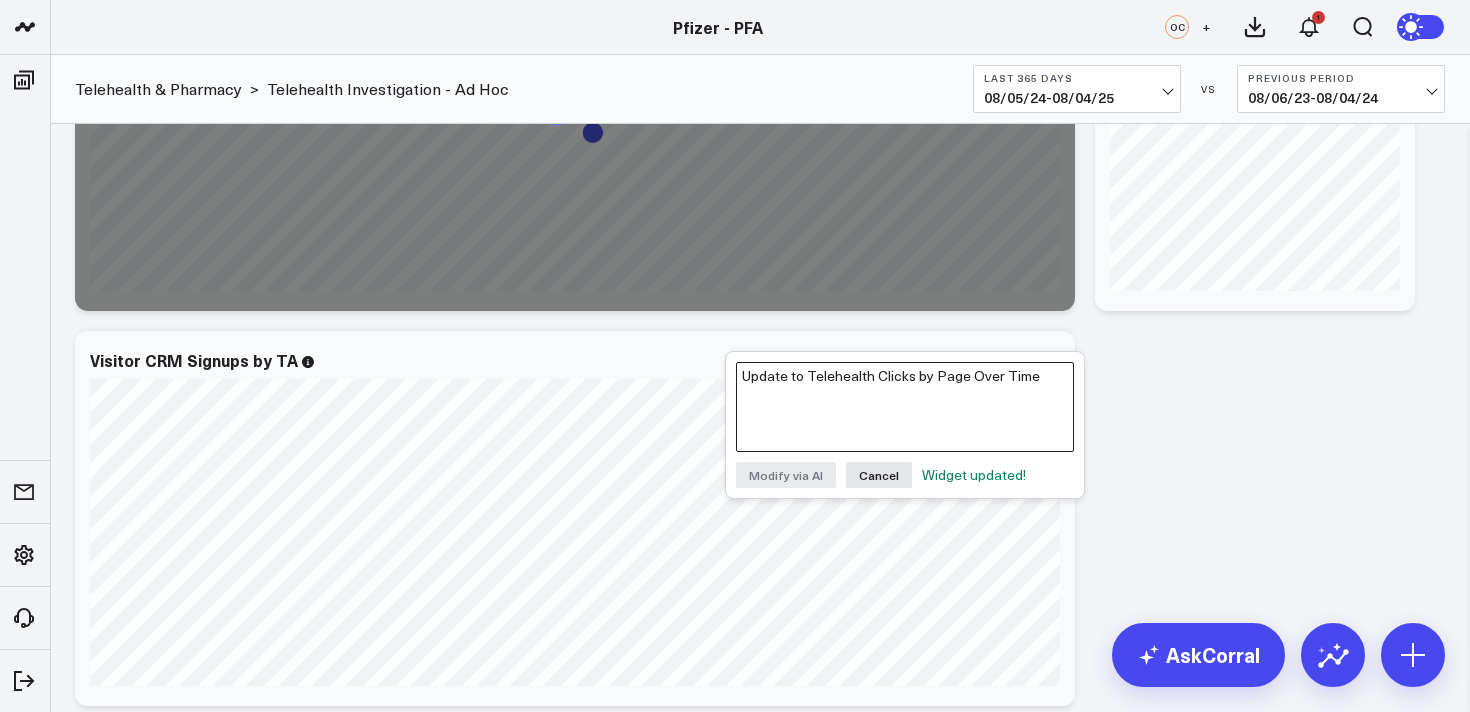 click on "Update to Telehealth Clicks by Page Over Time" at bounding box center [905, 407] 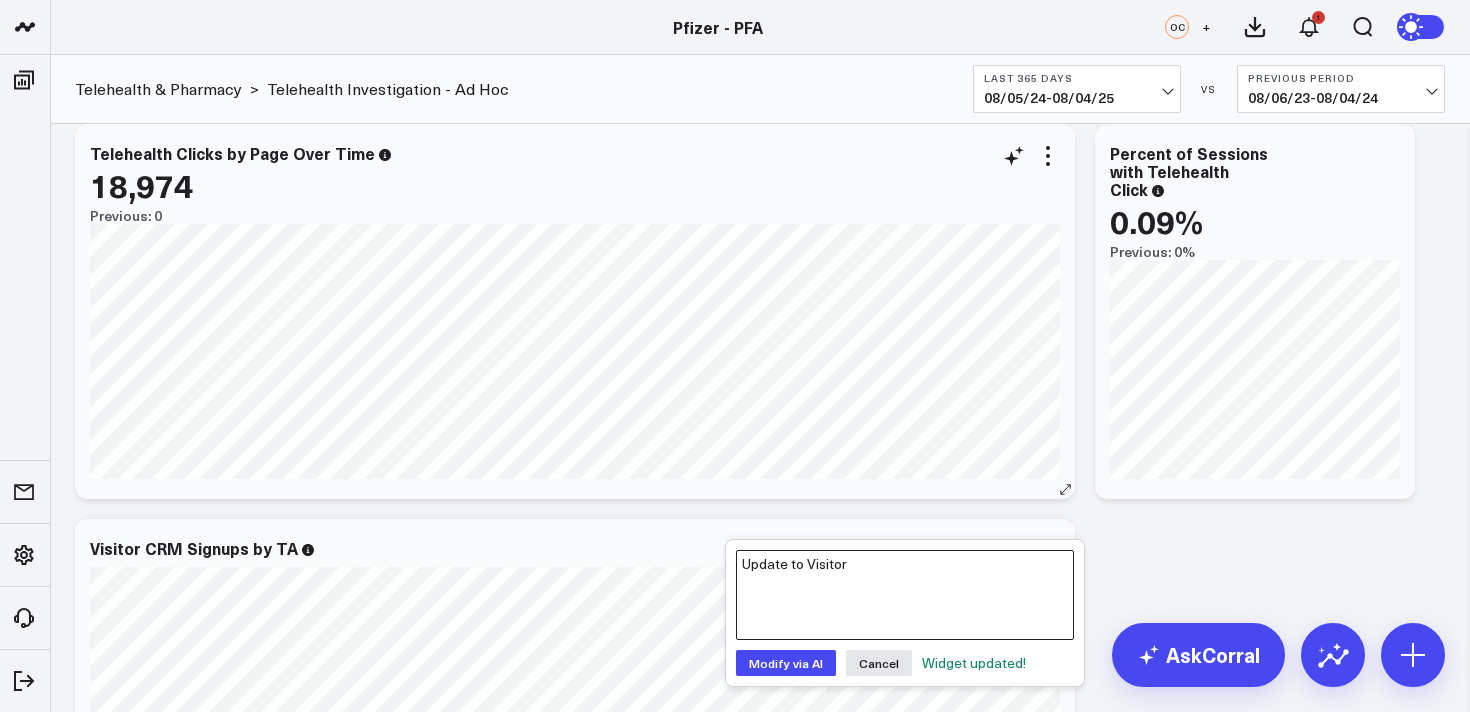 scroll, scrollTop: 425, scrollLeft: 0, axis: vertical 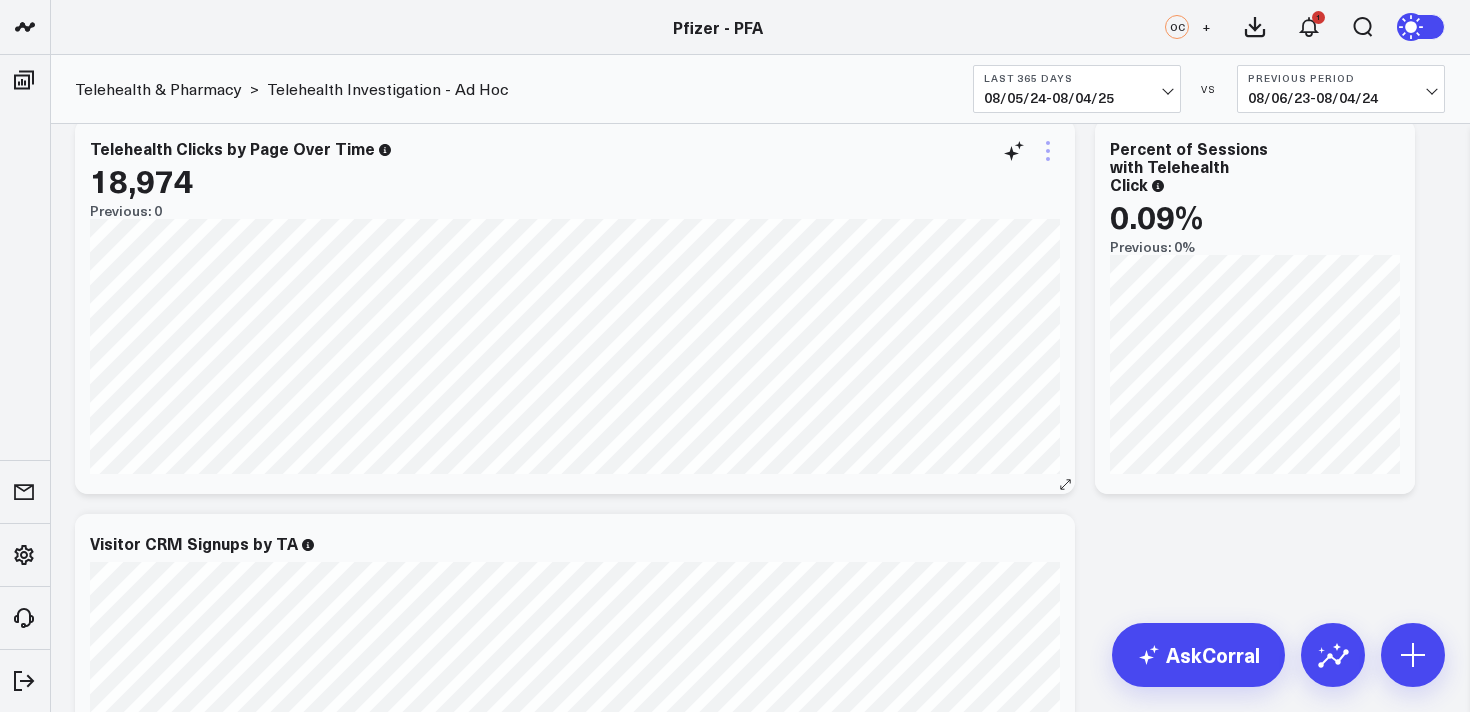 click 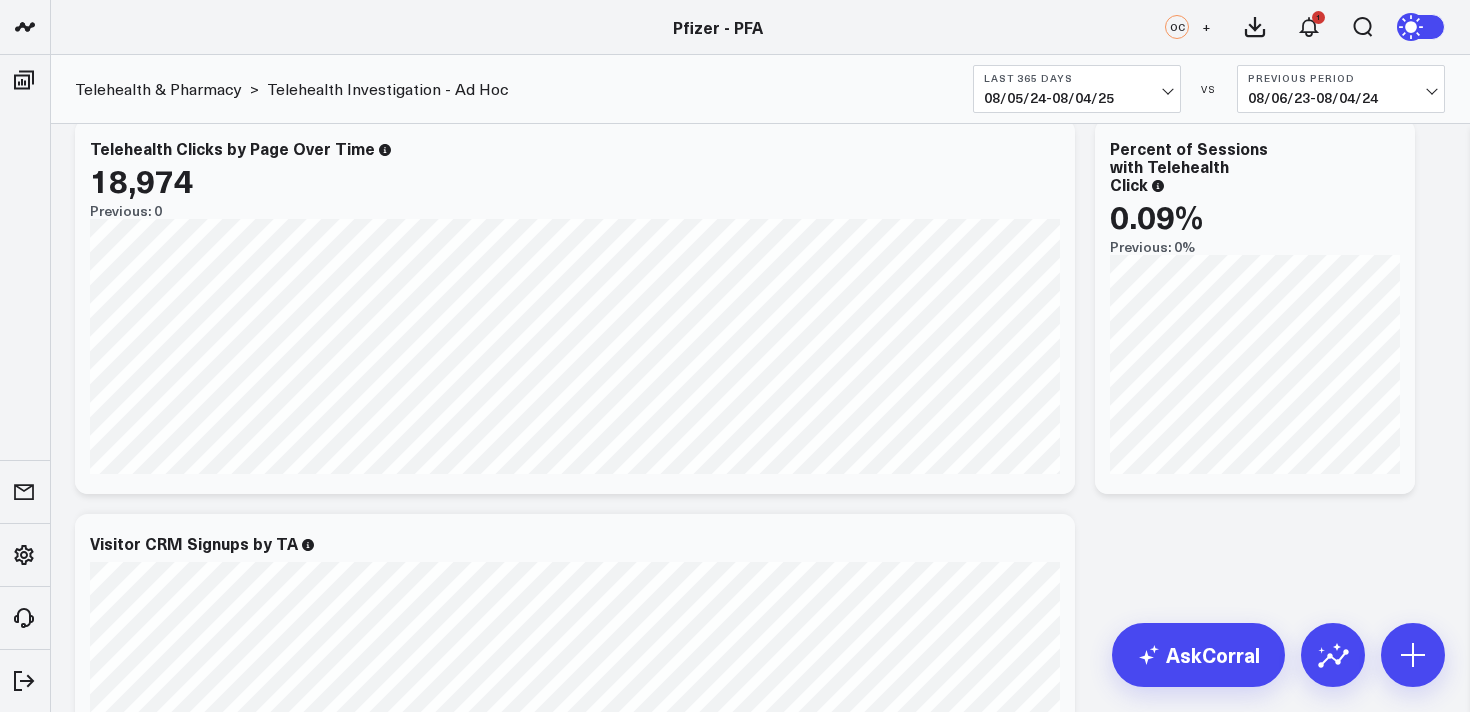 click on "Modify via AI Copy link to widget Ask support Remove Create linked copy Executive Summary Product Release Spotlight 4.3 Covid-19 Product Summary OKRs 5.1 Release OKRs 5.2 Release OKRs Homepage Health Questionnaires COVID-19 / Respiratory Menopause Migraine mTOQ Vaccines Prescription Savings Optimizations (WIP) Education Articles Navigation (WIP) Media Performance Website Website HVA Performance Site Experience / DXA Telehealth & Pharmacy Prescription Delivery - Alto Telehealth - UpScript Telehealth Investigation - Ad Hoc Crossix Crossix Visitor Profiles Crossix Conversion Events Essence Data Freshness Duplicate to Executive Summary Product Release Spotlight 4.3 Covid-19 Product Summary OKRs 5.1 Release OKRs 5.2 Release OKRs Homepage Health Questionnaires COVID-19 / Respiratory Menopause Migraine mTOQ Vaccines Prescription Savings Optimizations (WIP) Education Articles Navigation (WIP) Media Performance Website Website HVA Performance Site Experience / DXA Telehealth & Pharmacy Prescription Delivery - Alto" at bounding box center (760, 899) 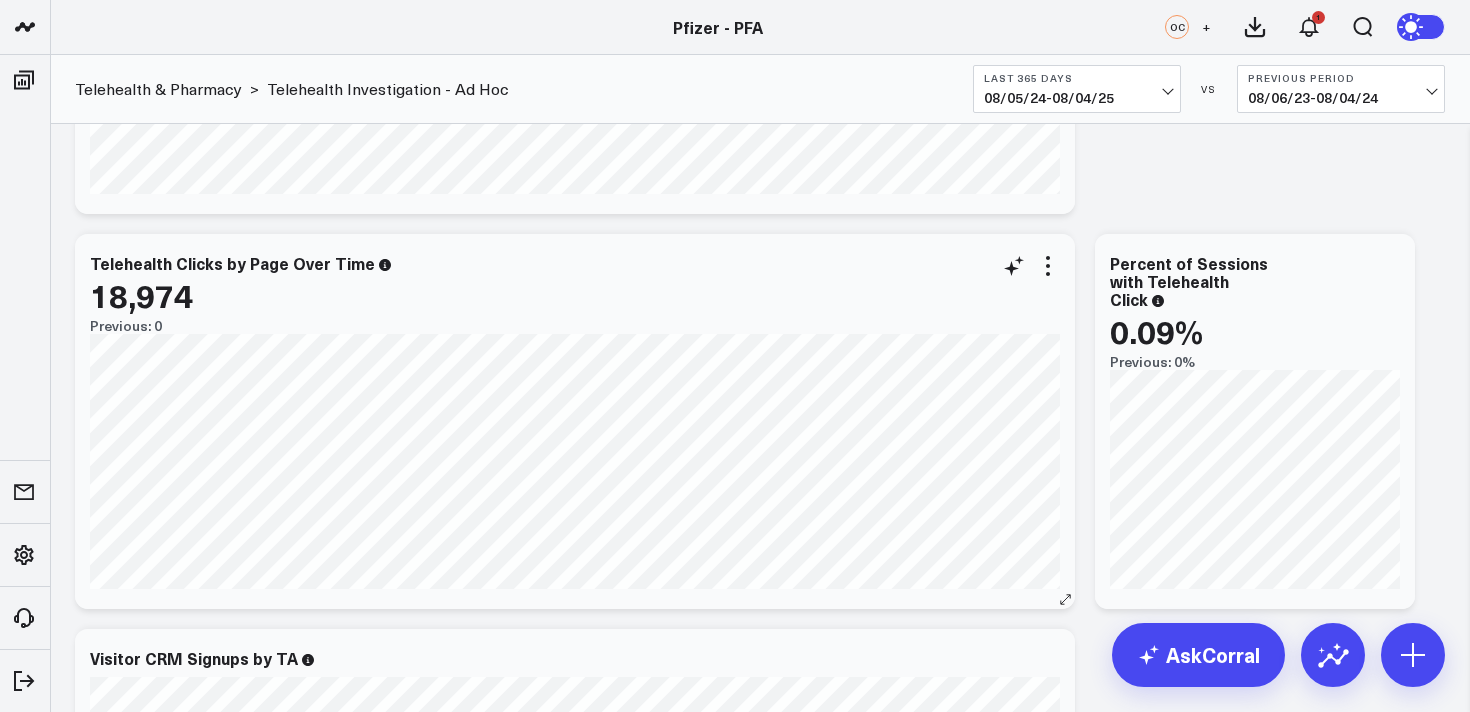 scroll, scrollTop: 307, scrollLeft: 0, axis: vertical 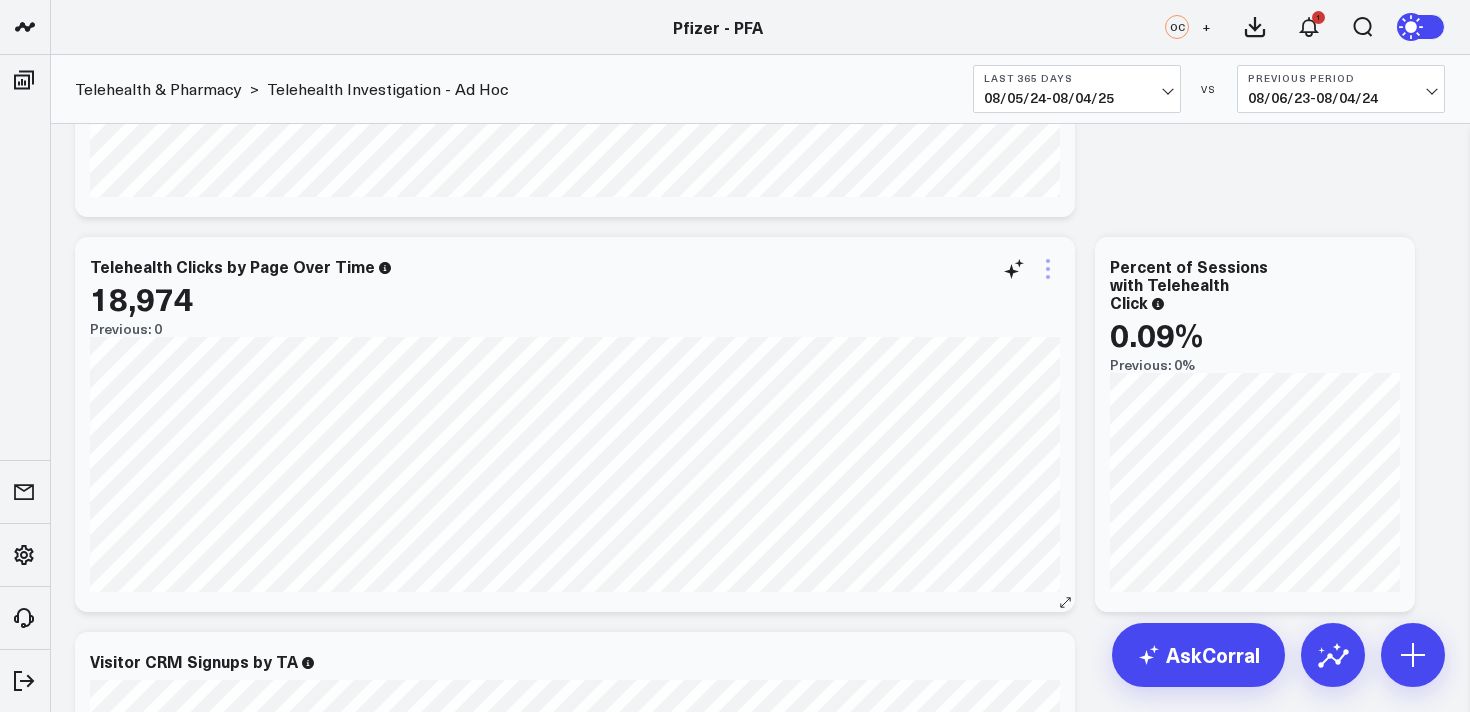 click 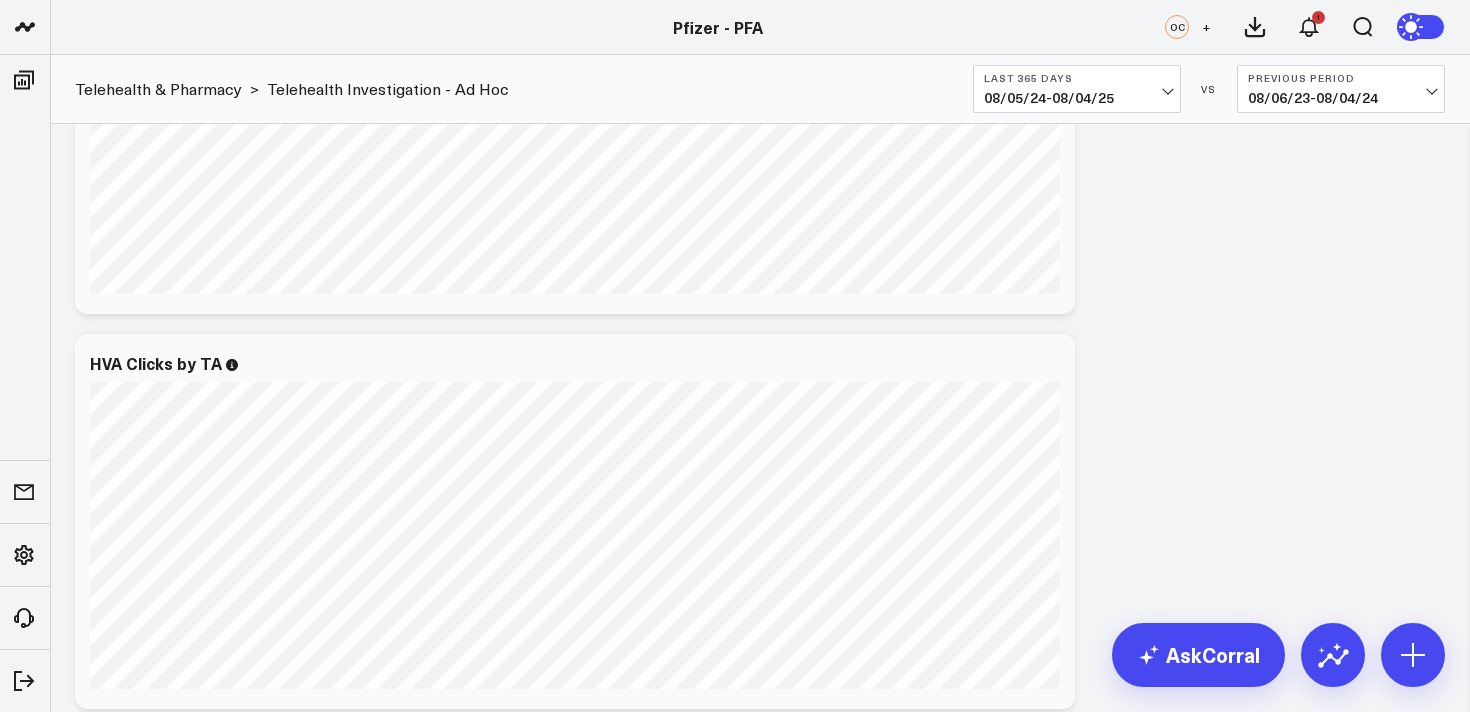 scroll, scrollTop: 999, scrollLeft: 0, axis: vertical 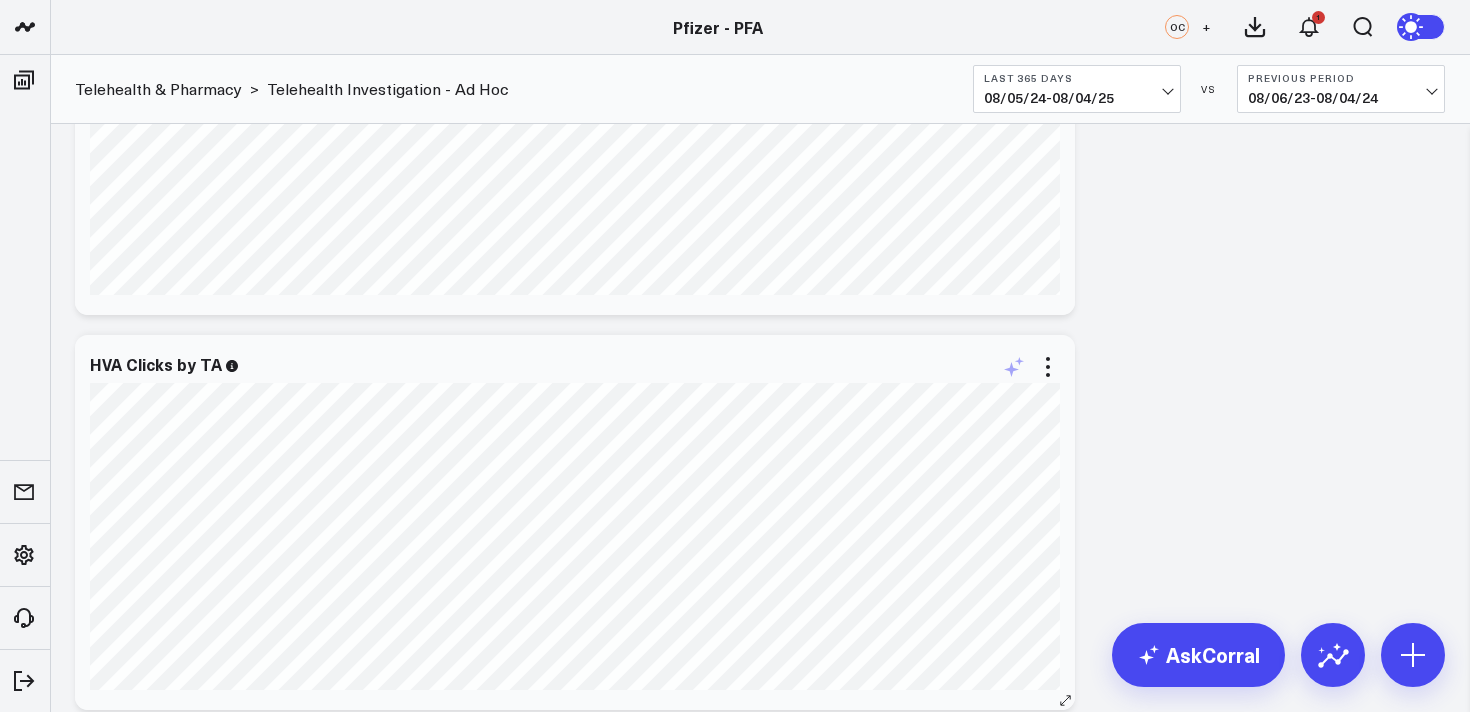 click 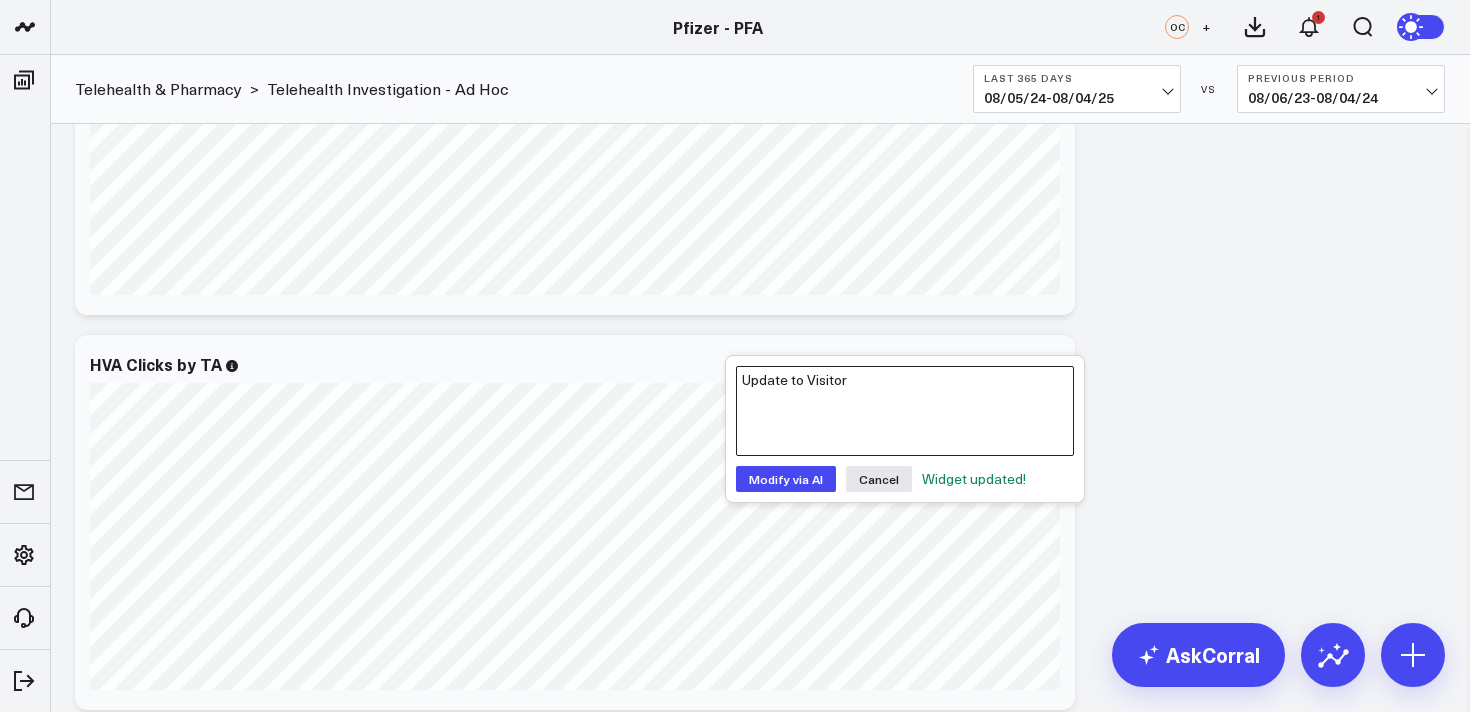 click on "Update to Visitor" at bounding box center [905, 411] 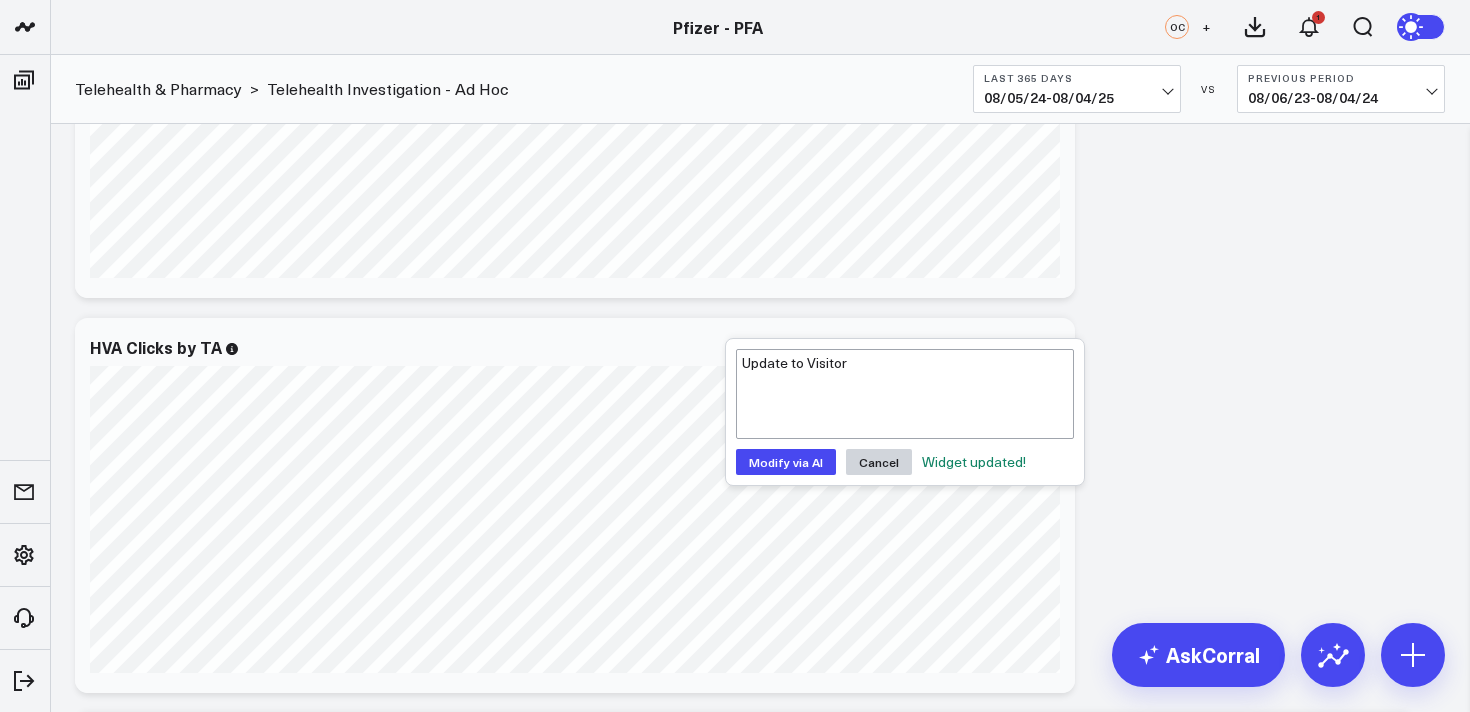 click on "Cancel" at bounding box center [879, 462] 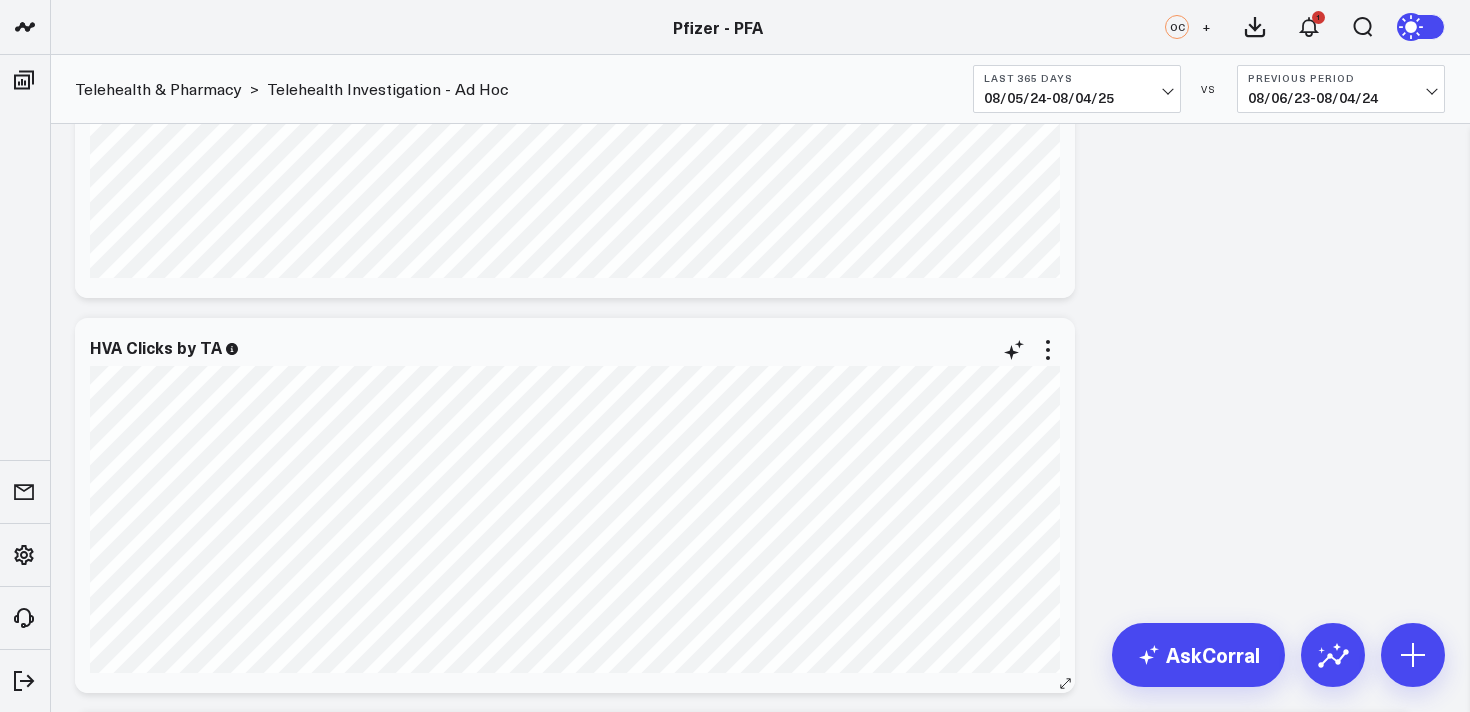 click at bounding box center (575, 363) 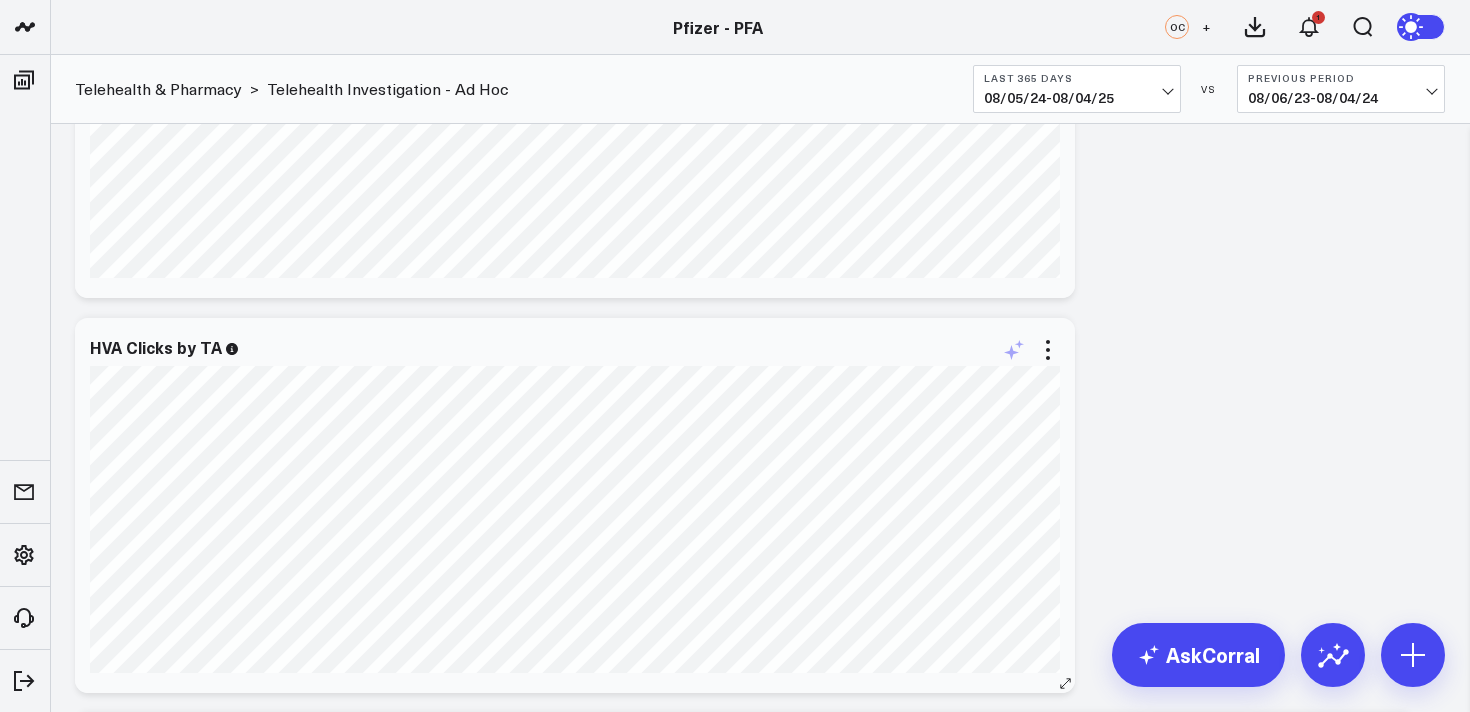 click 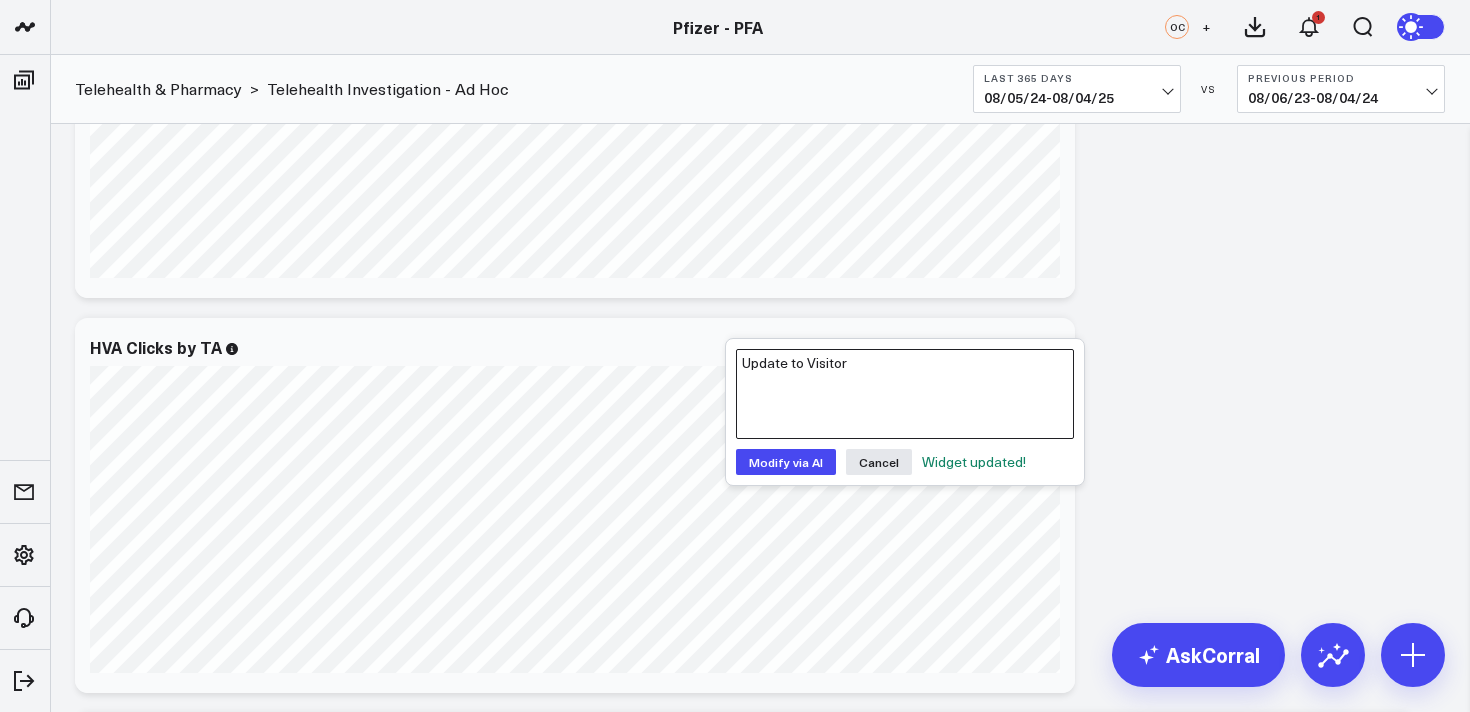 click on "Update to Visitor" at bounding box center (905, 394) 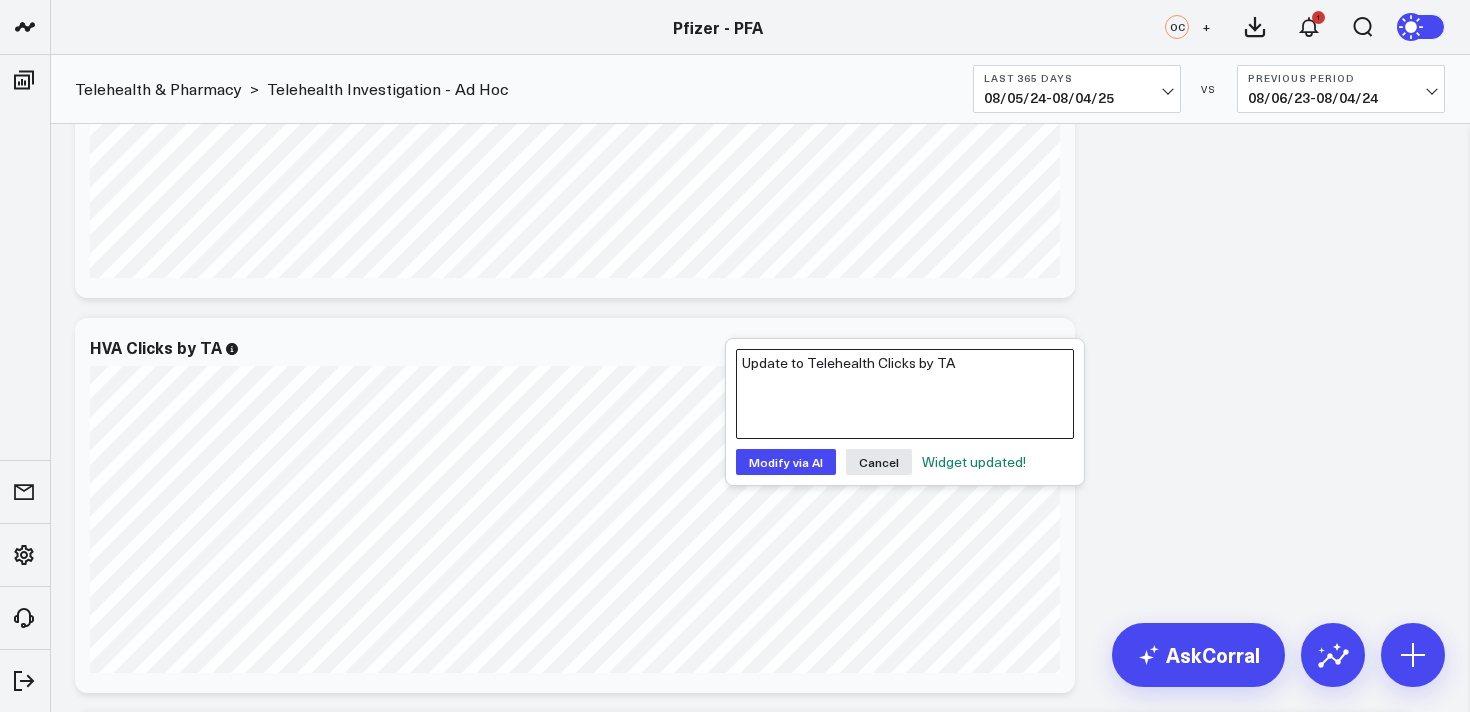 type on "Update to Telehealth Clicks by TA" 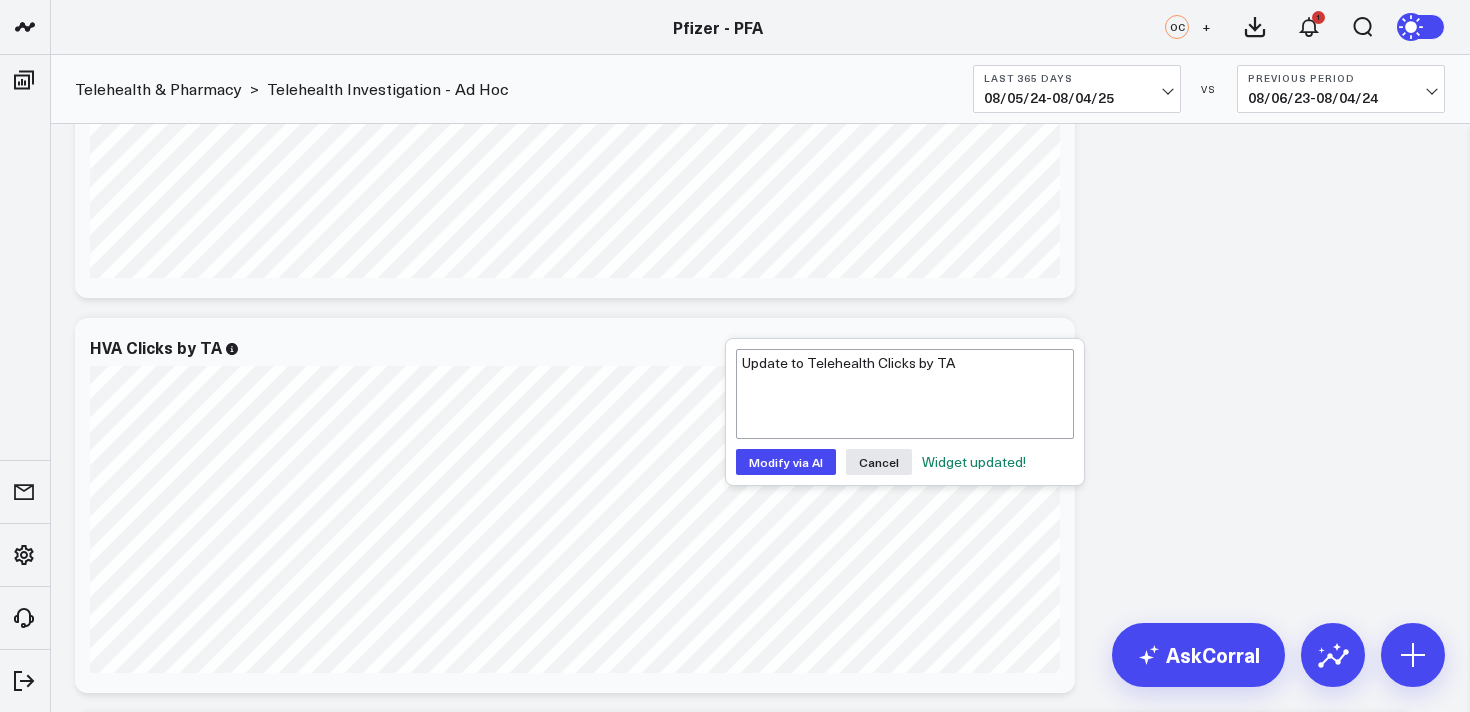 click on "Modify via AI" at bounding box center (786, 462) 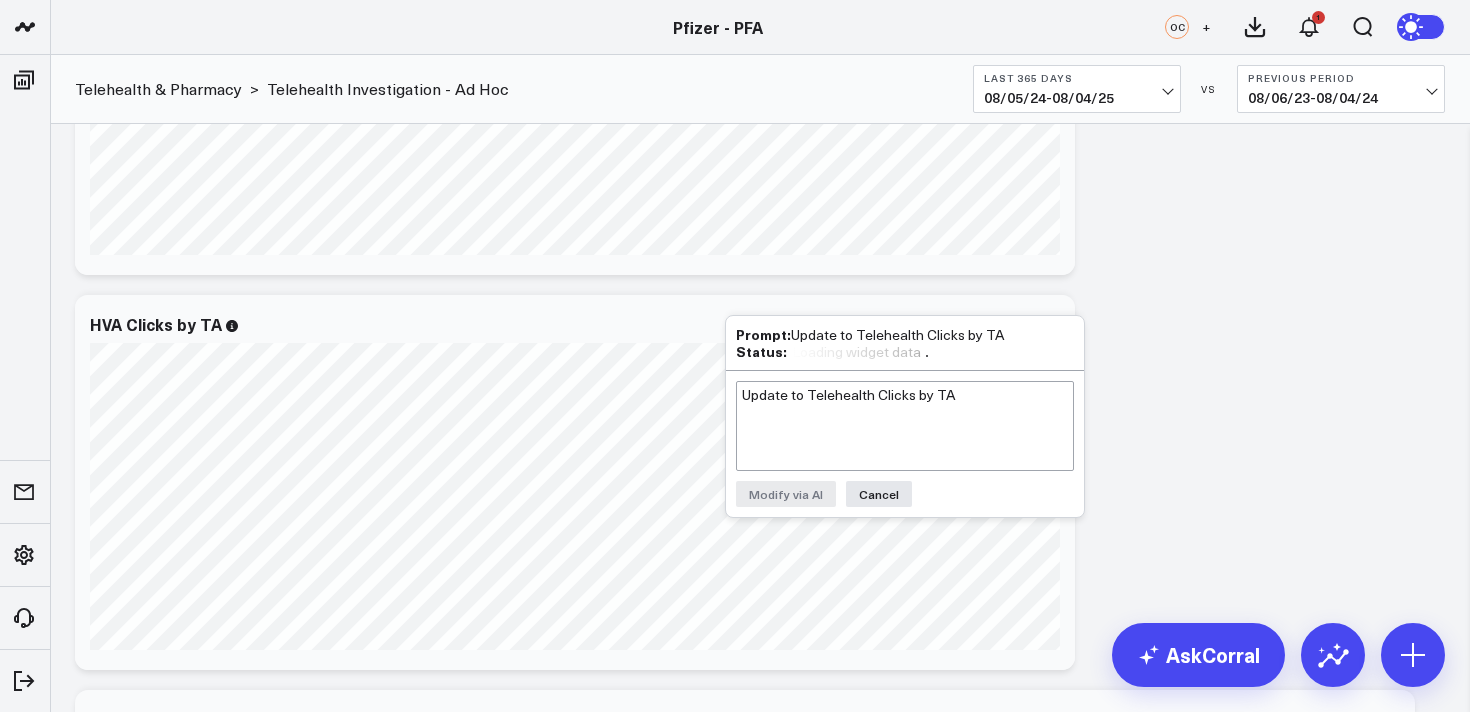 scroll, scrollTop: 1068, scrollLeft: 0, axis: vertical 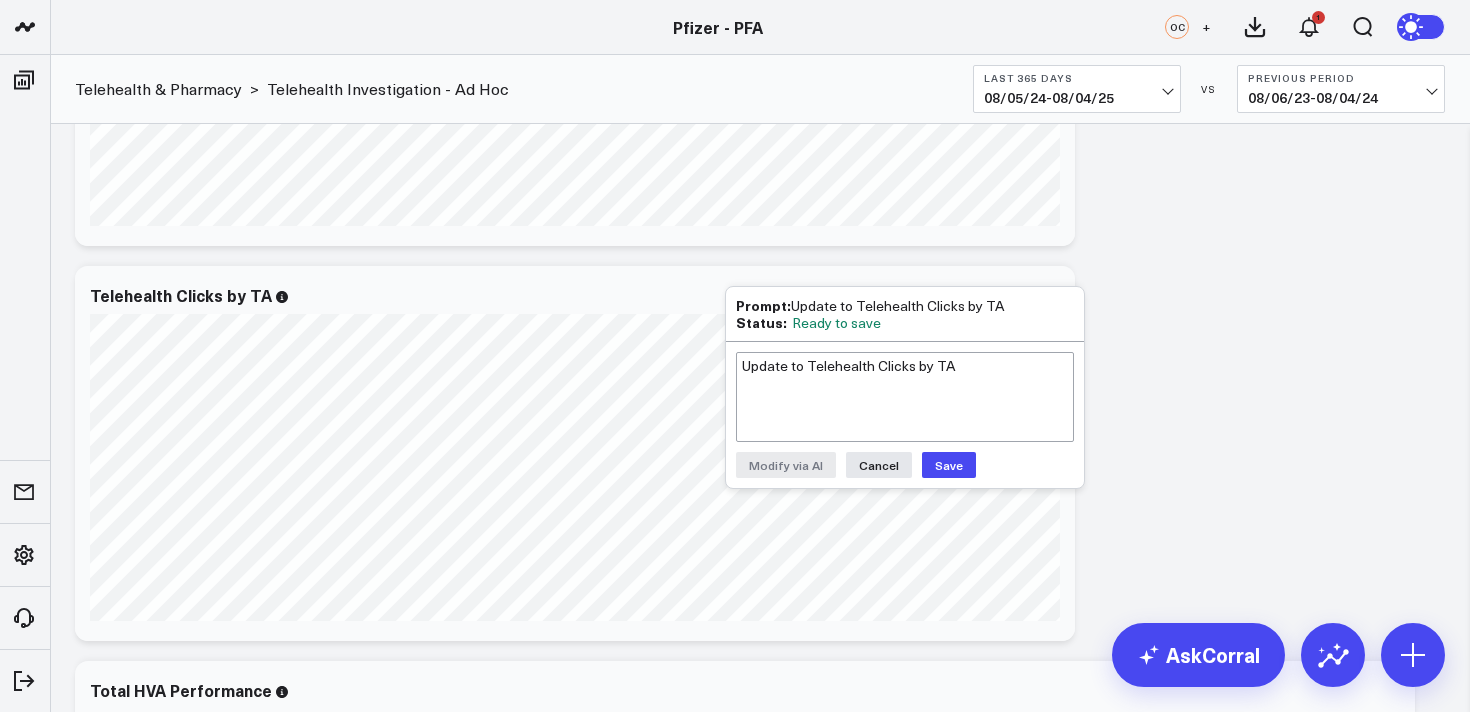 click on "Save" at bounding box center (949, 465) 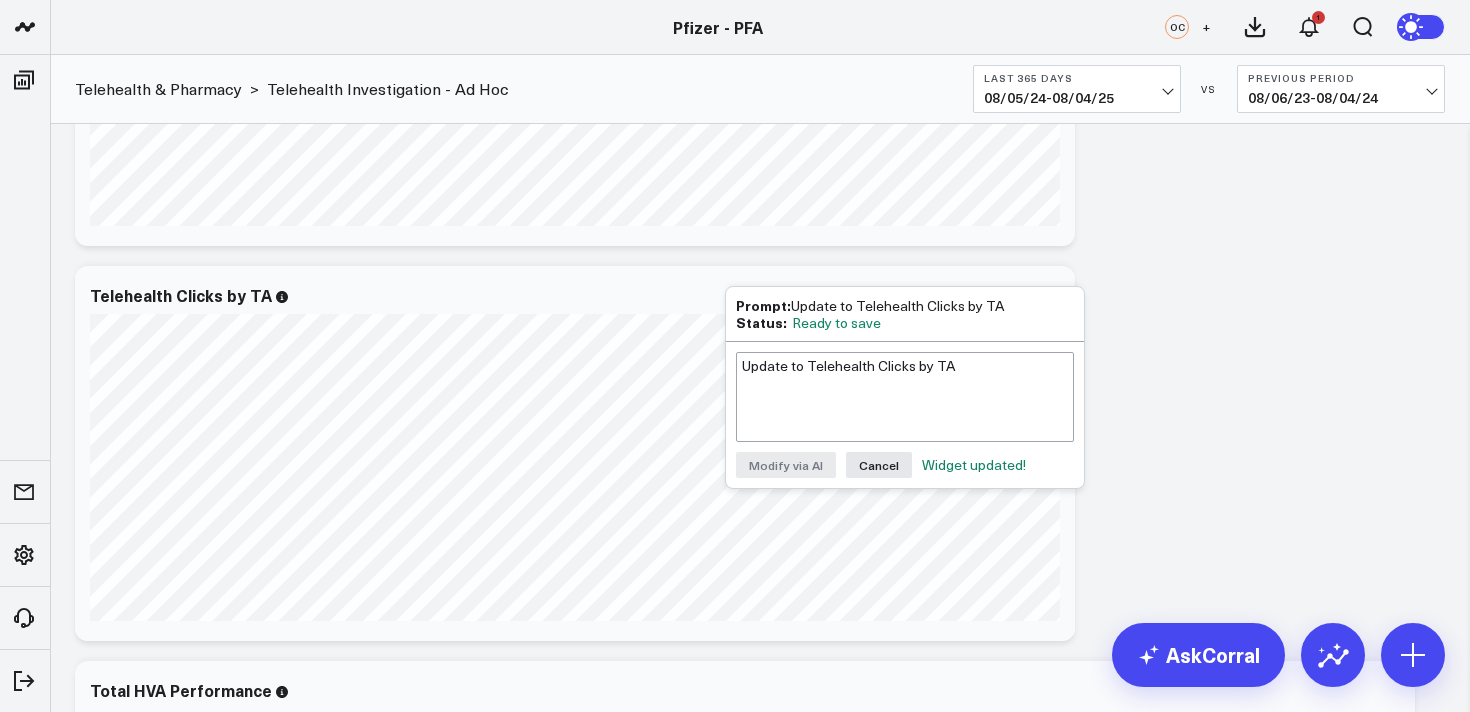 click on "Modify via AI Copy link to widget Ask support Remove Create linked copy Executive Summary Product Release Spotlight 4.3 Covid-19 Product Summary OKRs 5.1 Release OKRs 5.2 Release OKRs Homepage Health Questionnaires COVID-19 / Respiratory Menopause Migraine mTOQ Vaccines Prescription Savings Optimizations (WIP) Education Articles Navigation (WIP) Media Performance Website Website HVA Performance Site Experience / DXA Telehealth & Pharmacy Prescription Delivery - Alto Telehealth - UpScript Telehealth Investigation - Ad Hoc Crossix Crossix Visitor Profiles Crossix Conversion Events Essence Data Freshness Duplicate to Executive Summary Product Release Spotlight 4.3 Covid-19 Product Summary OKRs 5.1 Release OKRs 5.2 Release OKRs Homepage Health Questionnaires COVID-19 / Respiratory Menopause Migraine mTOQ Vaccines Prescription Savings Optimizations (WIP) Education Articles Navigation (WIP) Media Performance Website Website HVA Performance Site Experience / DXA Telehealth & Pharmacy Prescription Delivery - Alto HDM" at bounding box center (760, 256) 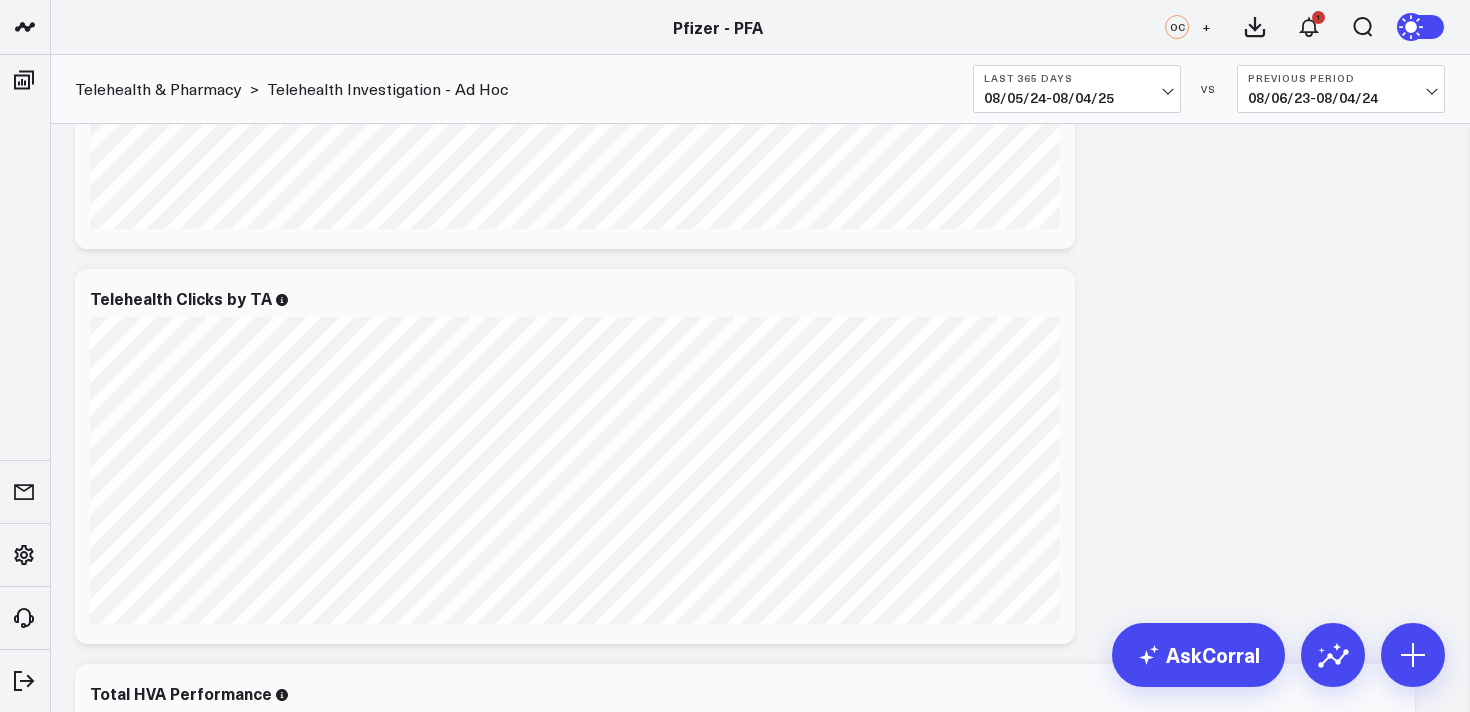 scroll, scrollTop: 1073, scrollLeft: 0, axis: vertical 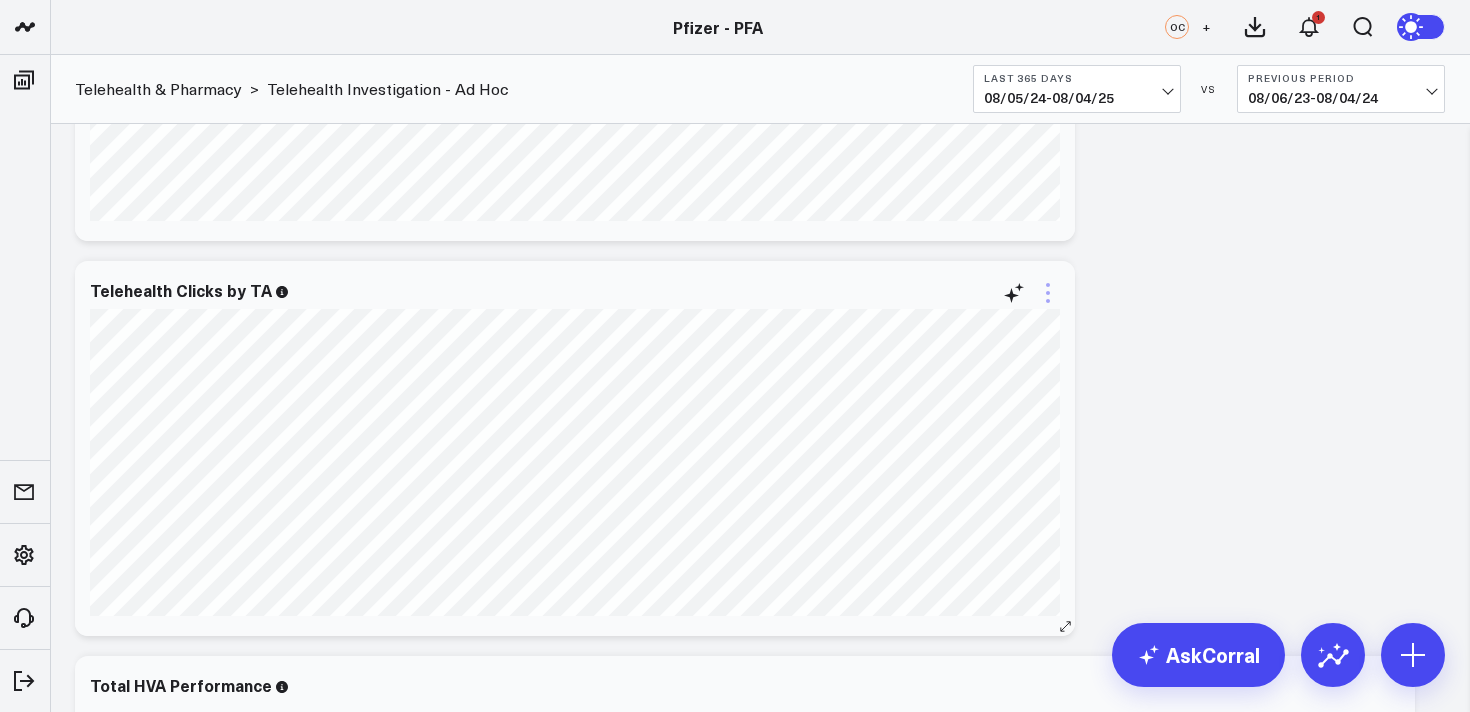 click 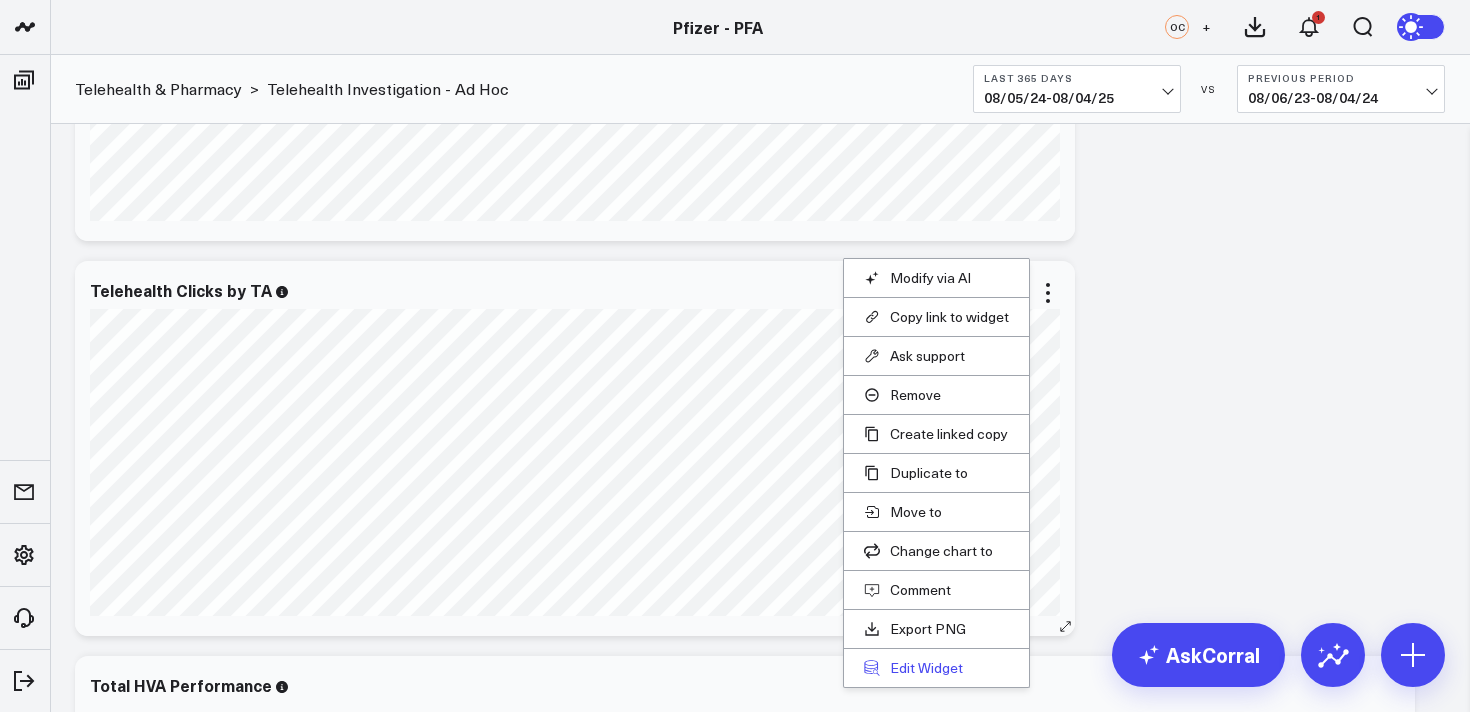 click on "Edit Widget" at bounding box center (936, 668) 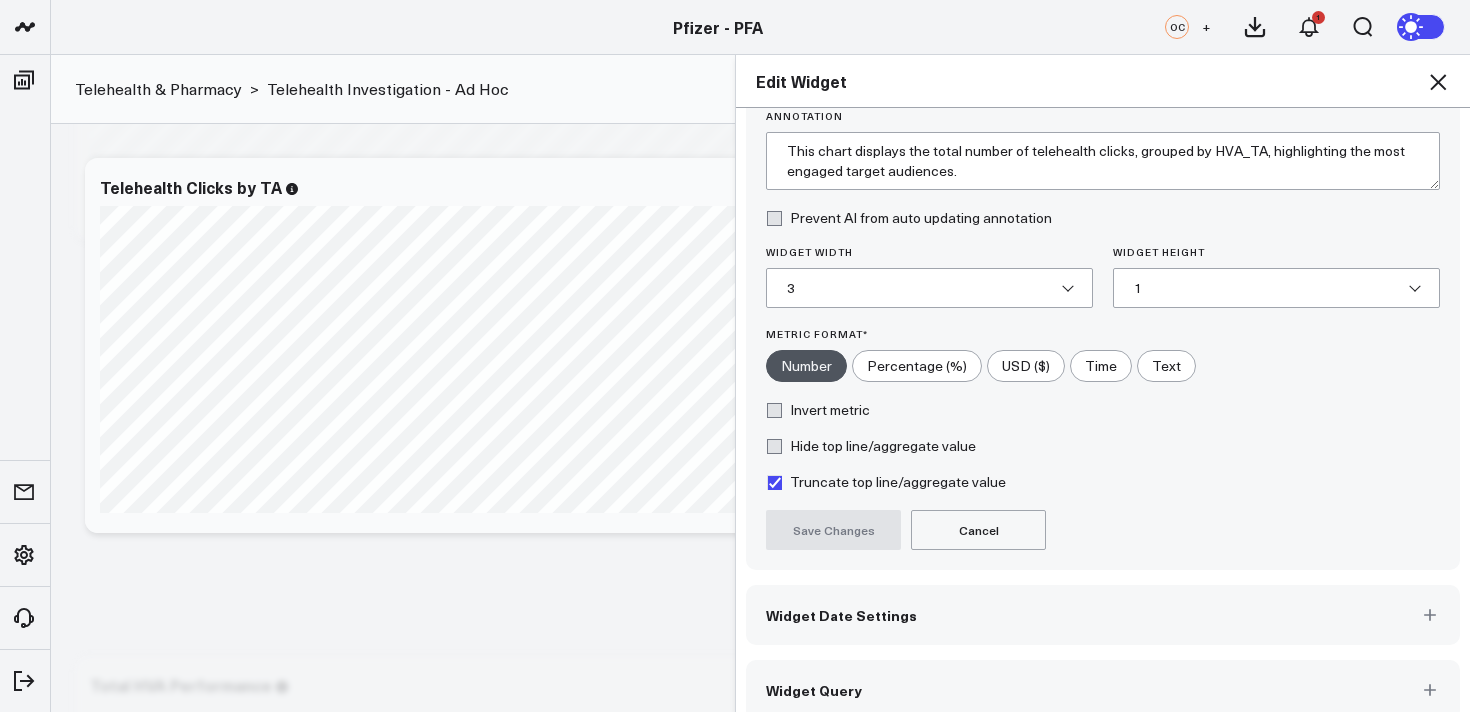 scroll, scrollTop: 146, scrollLeft: 0, axis: vertical 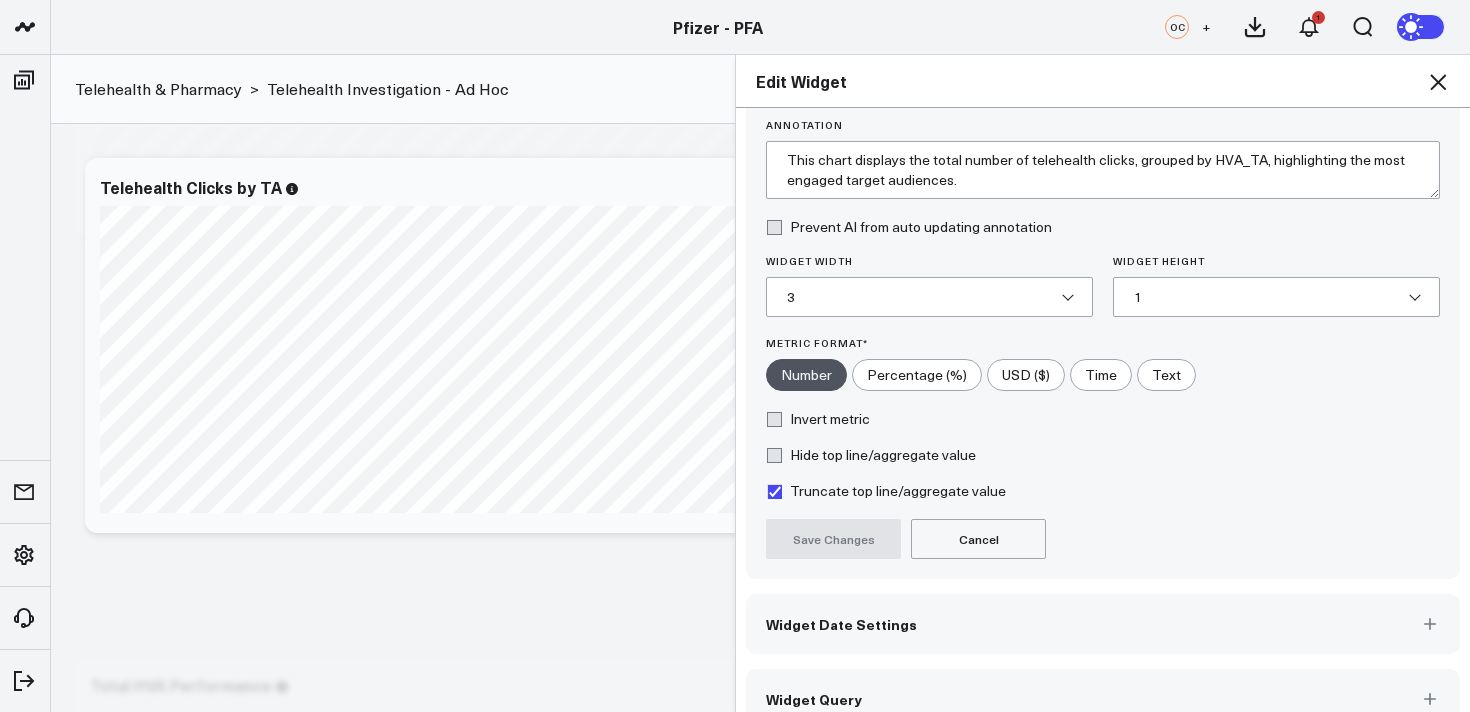 click 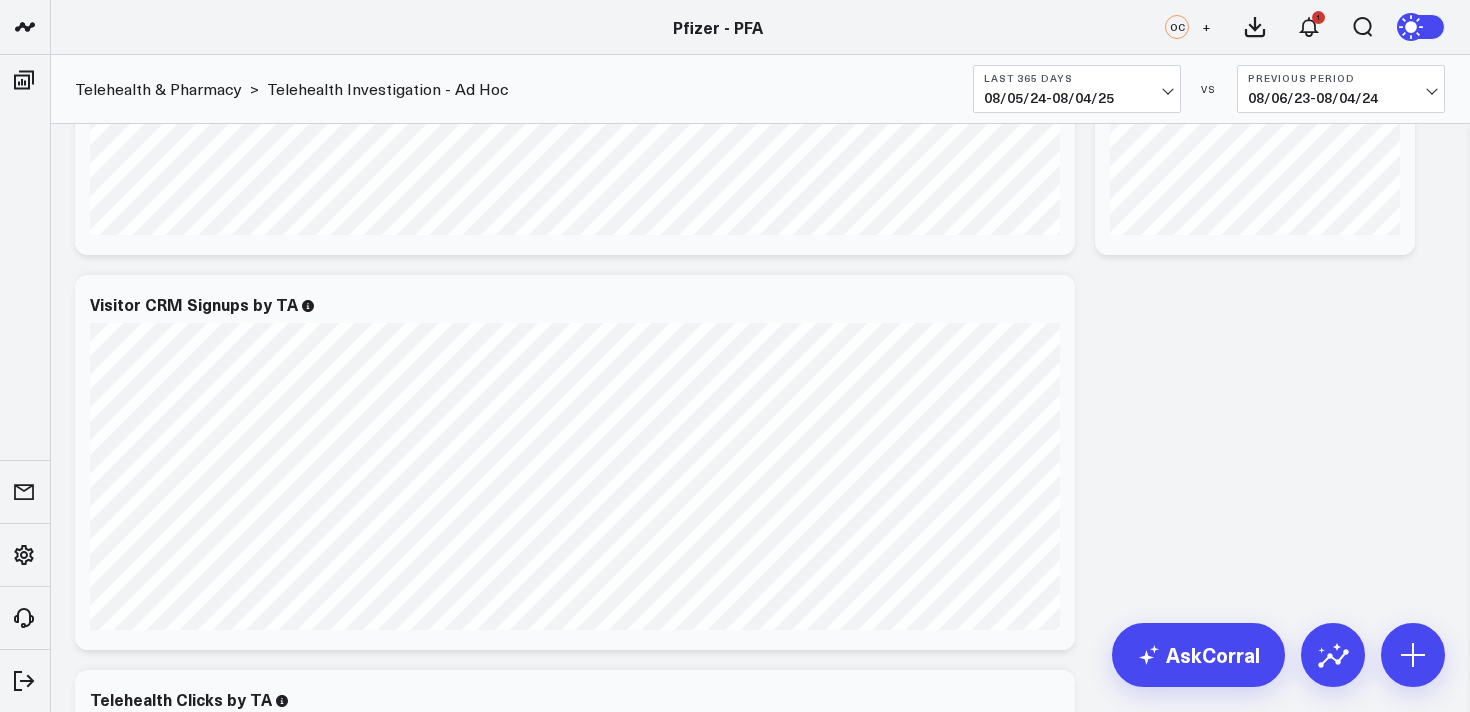 scroll, scrollTop: 653, scrollLeft: 0, axis: vertical 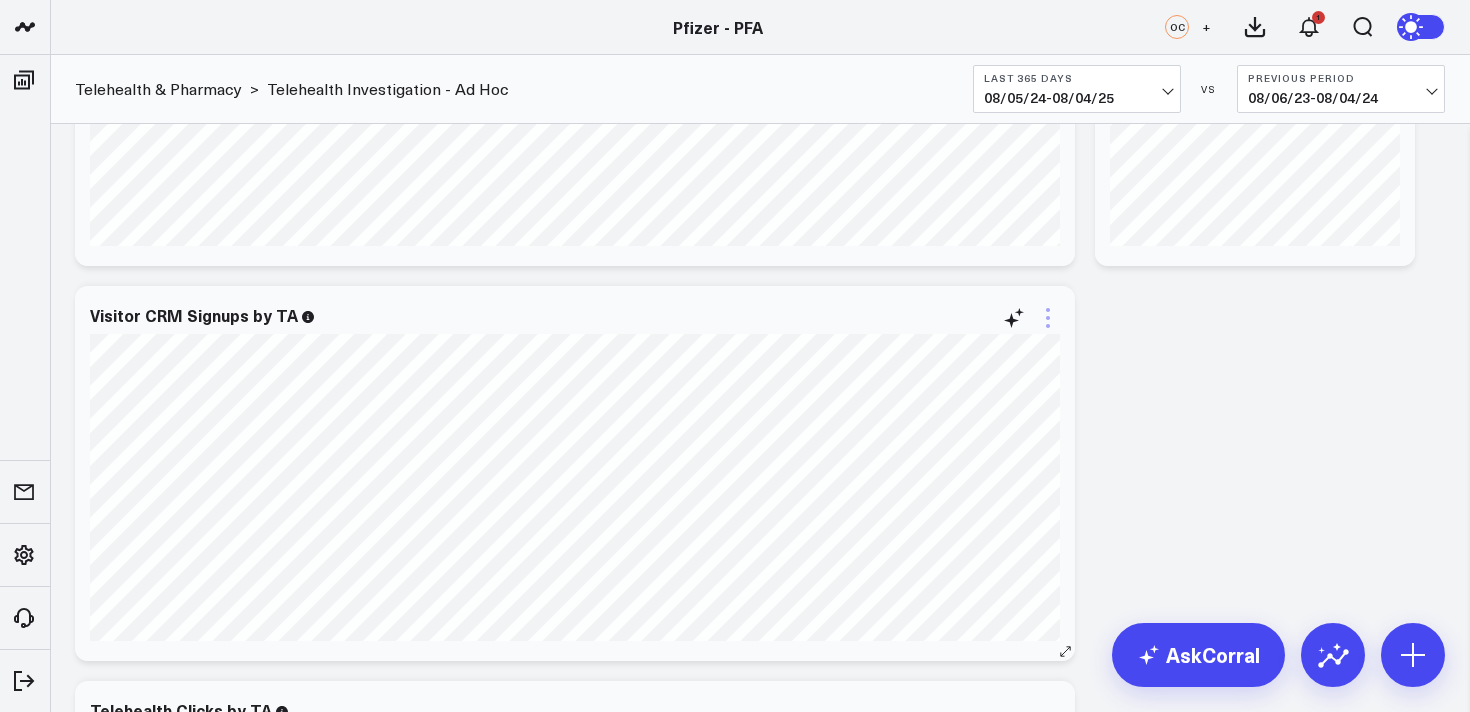click 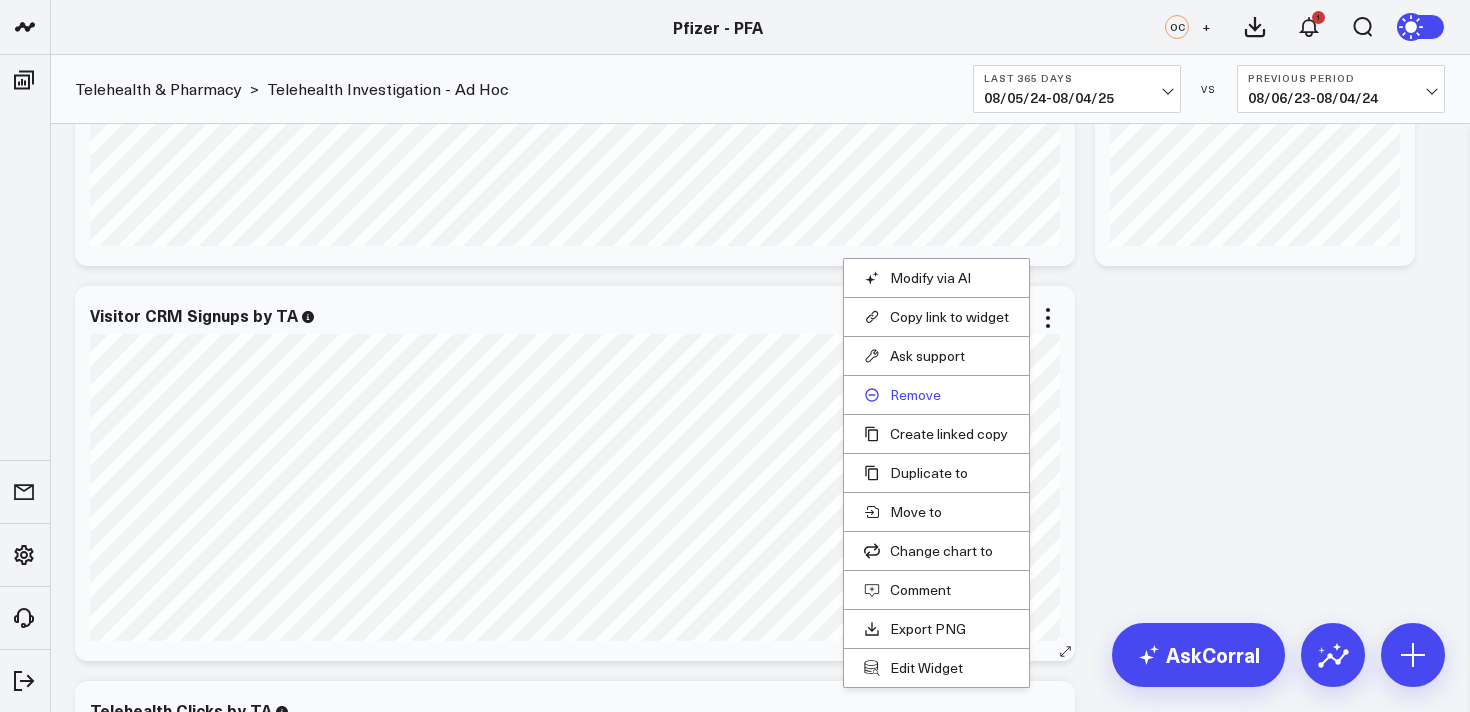 click on "Remove" at bounding box center (936, 395) 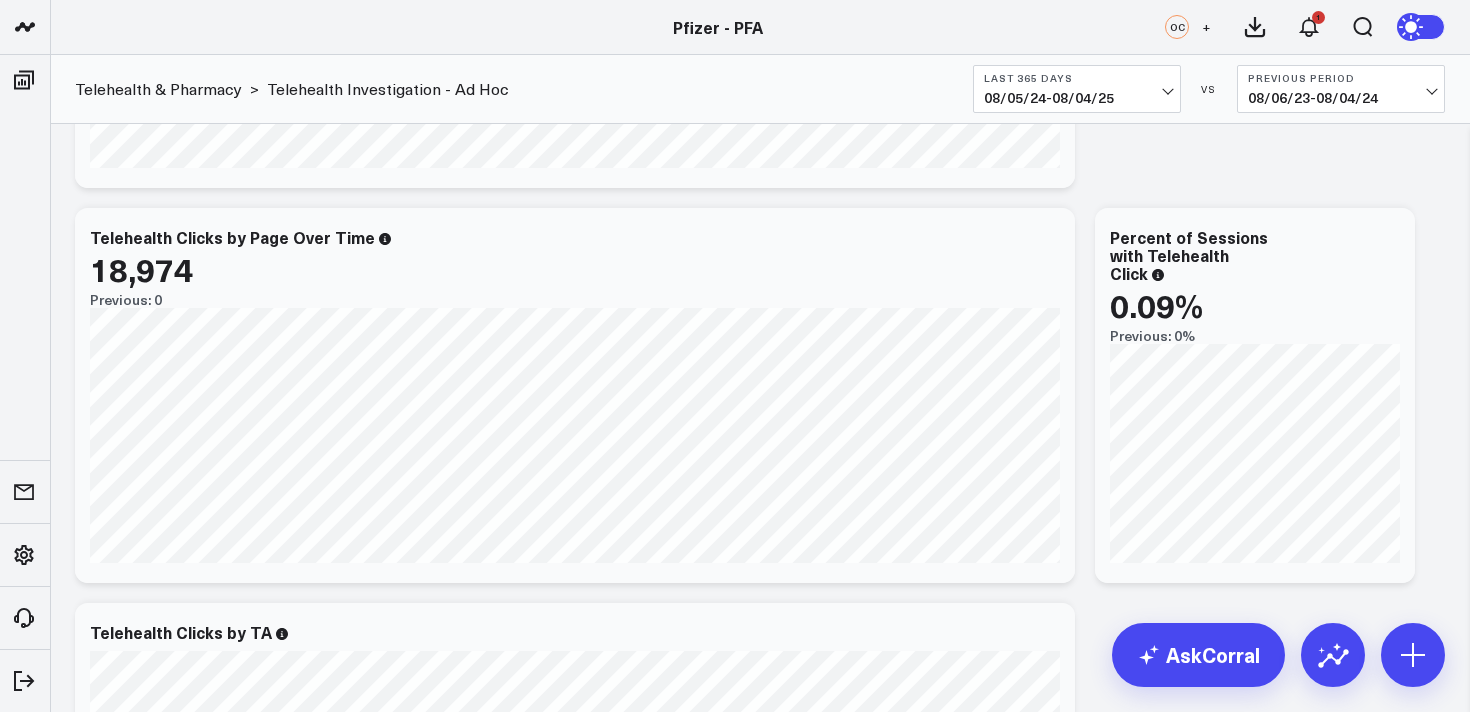 scroll, scrollTop: 300, scrollLeft: 0, axis: vertical 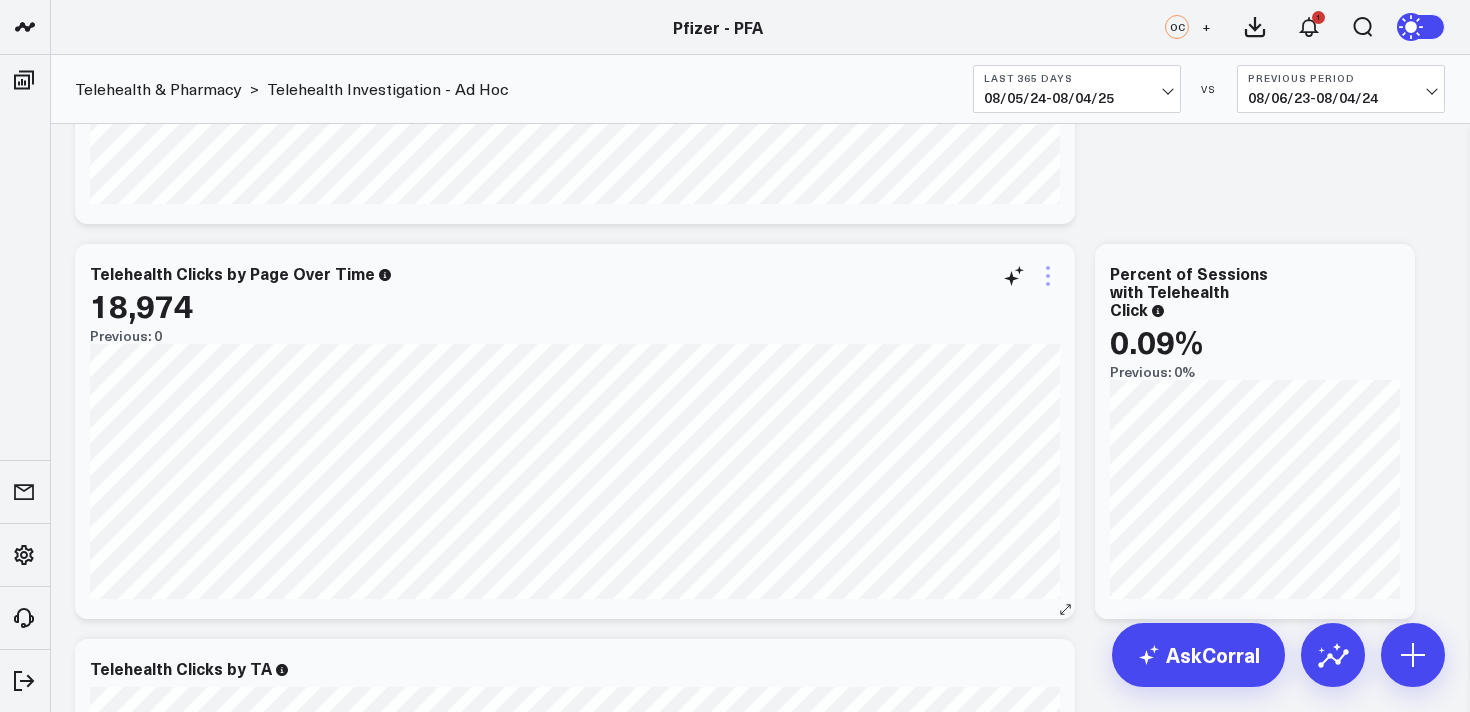 click 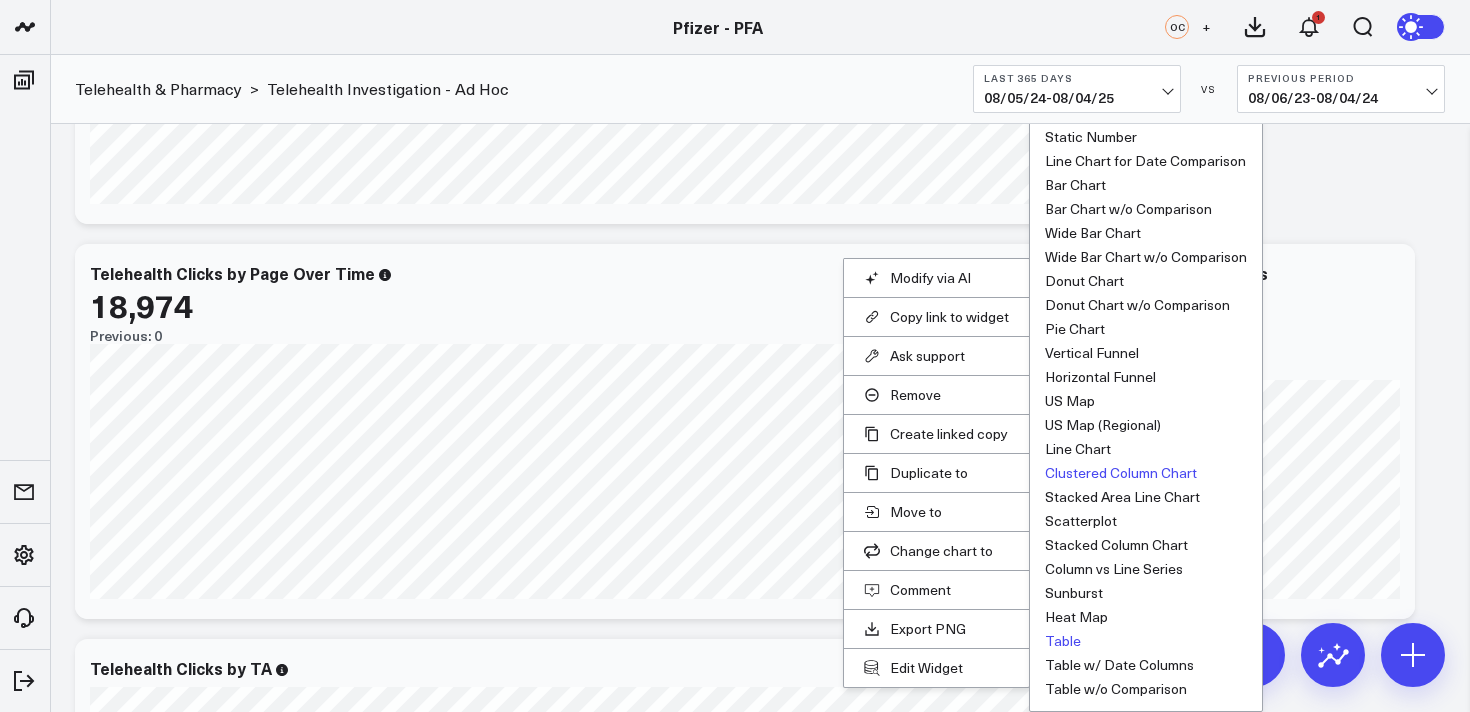 click on "Table" at bounding box center [1063, 641] 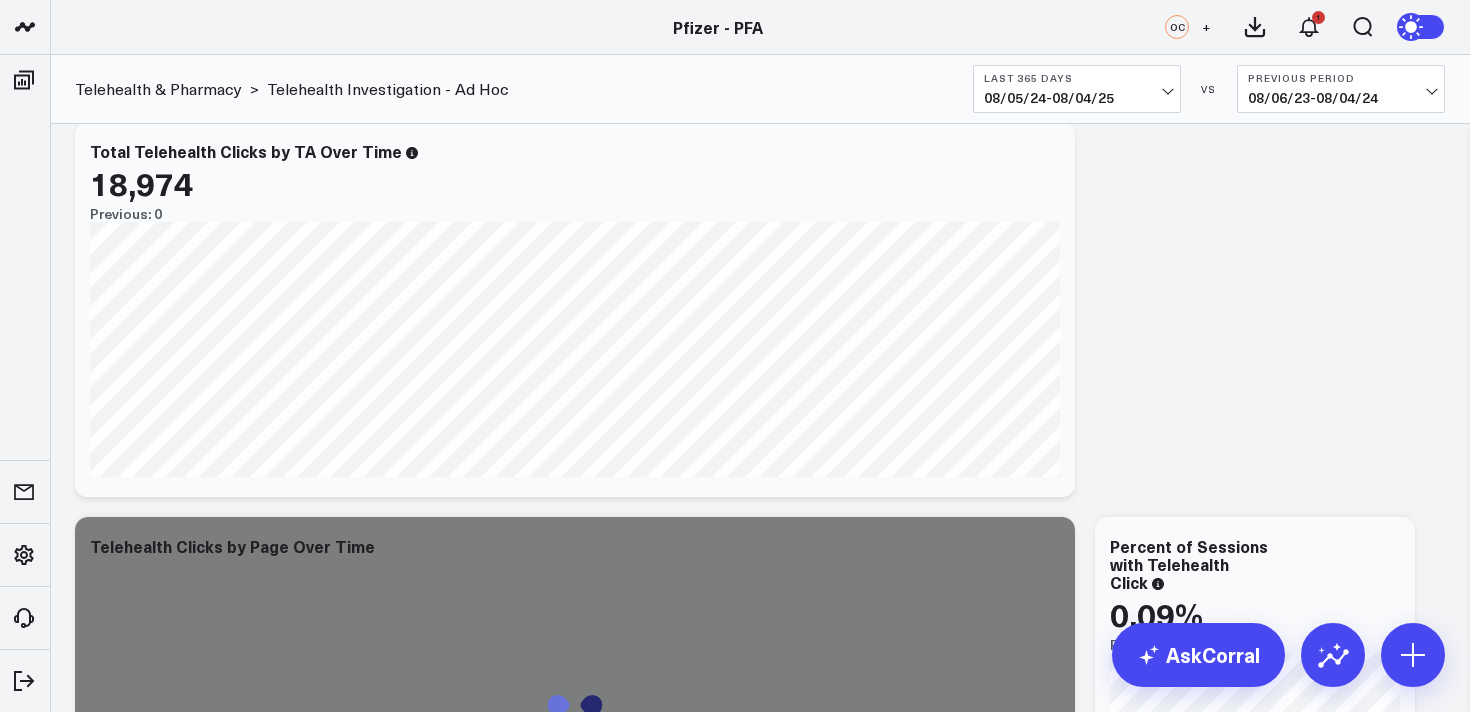 scroll, scrollTop: 0, scrollLeft: 0, axis: both 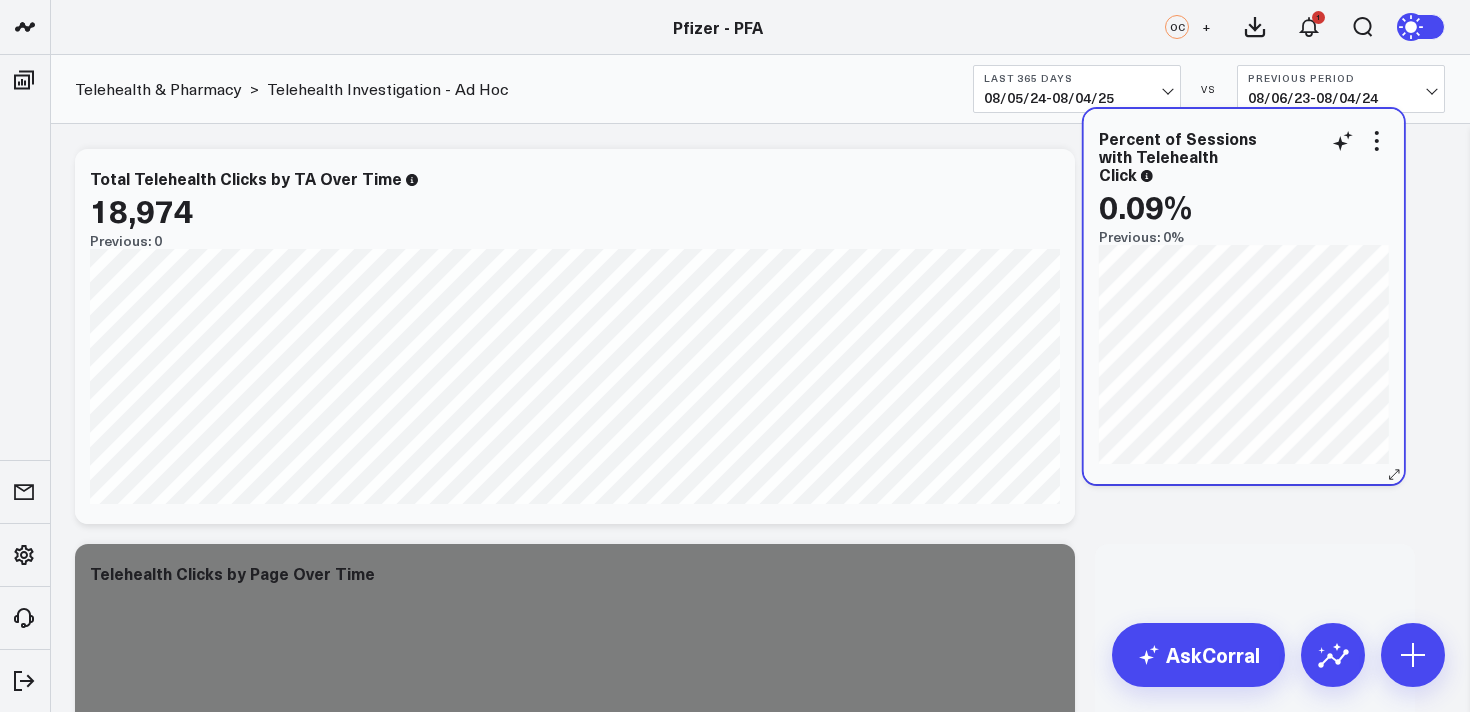 drag, startPoint x: 1265, startPoint y: 551, endPoint x: 1254, endPoint y: 116, distance: 435.13907 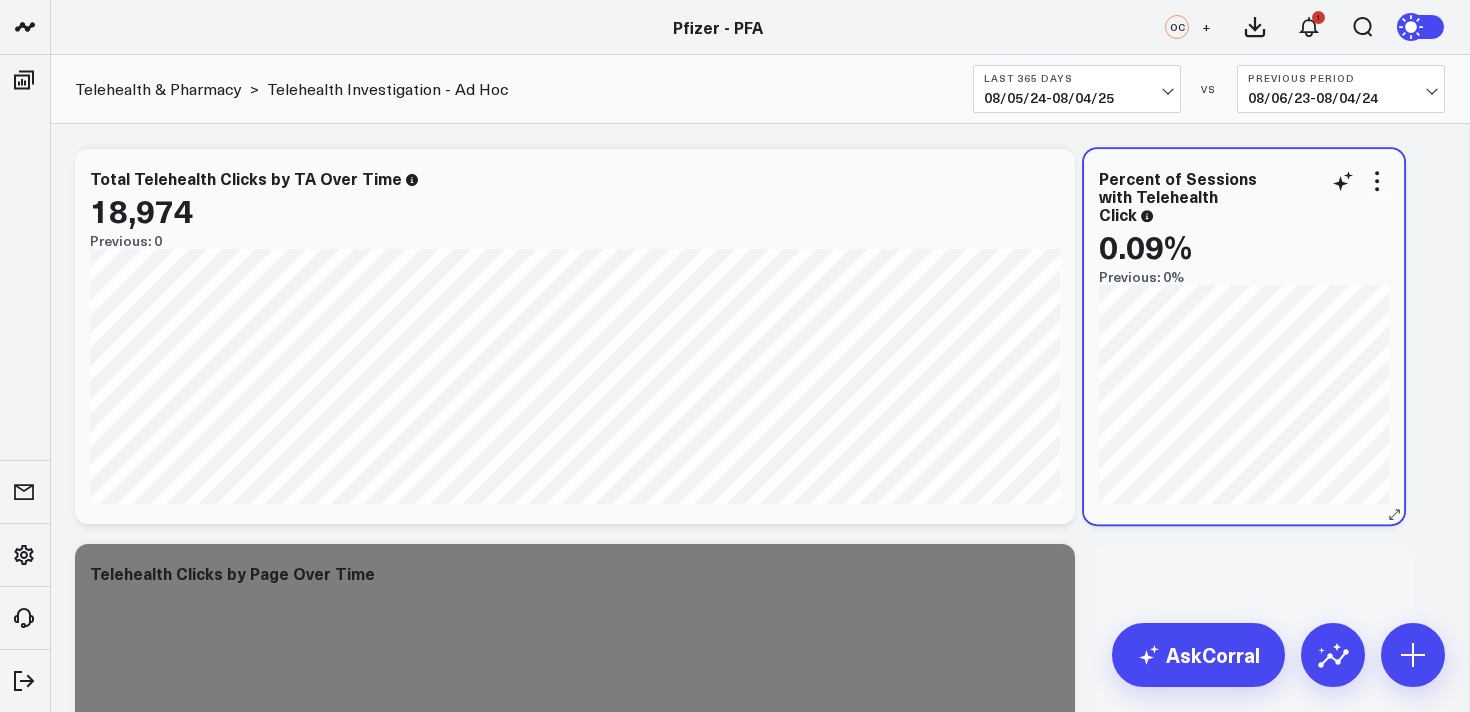 drag, startPoint x: 1147, startPoint y: 552, endPoint x: 1135, endPoint y: 153, distance: 399.18042 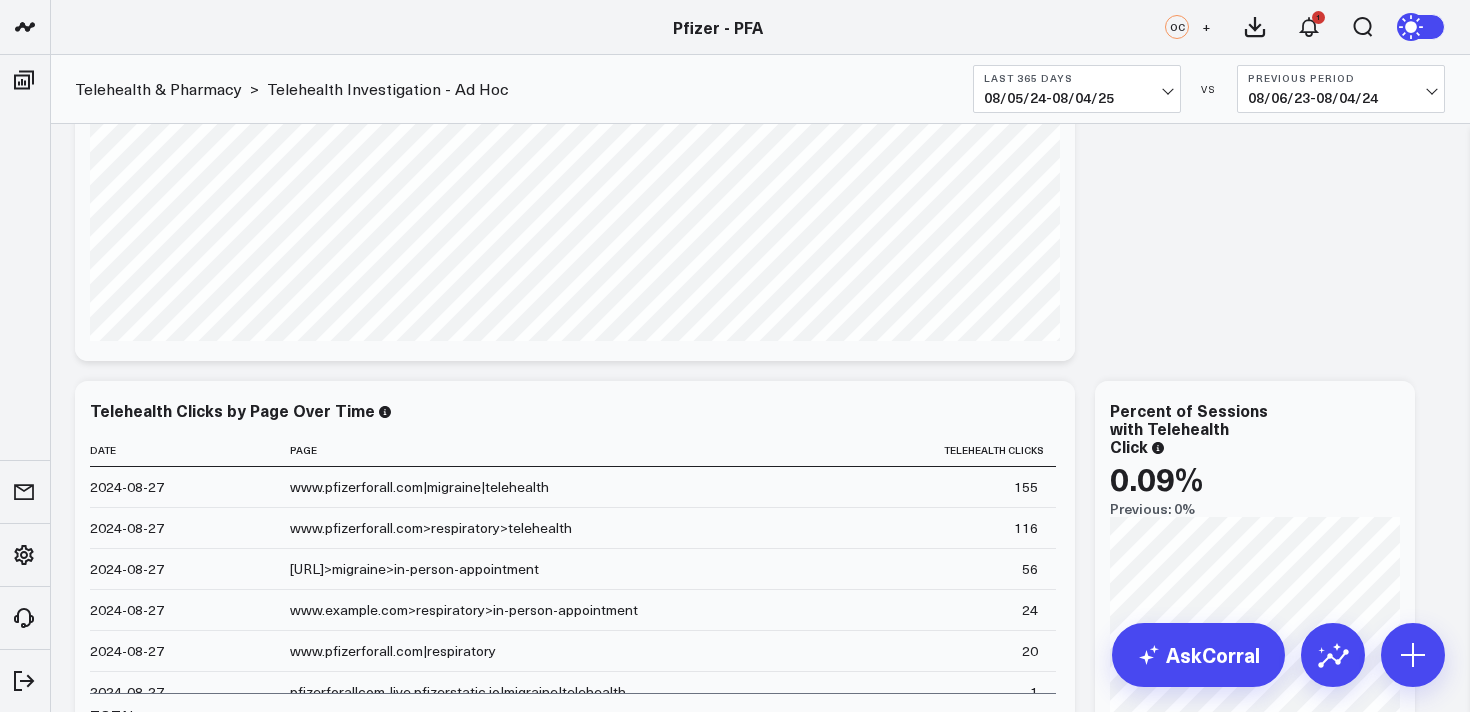scroll, scrollTop: 239, scrollLeft: 0, axis: vertical 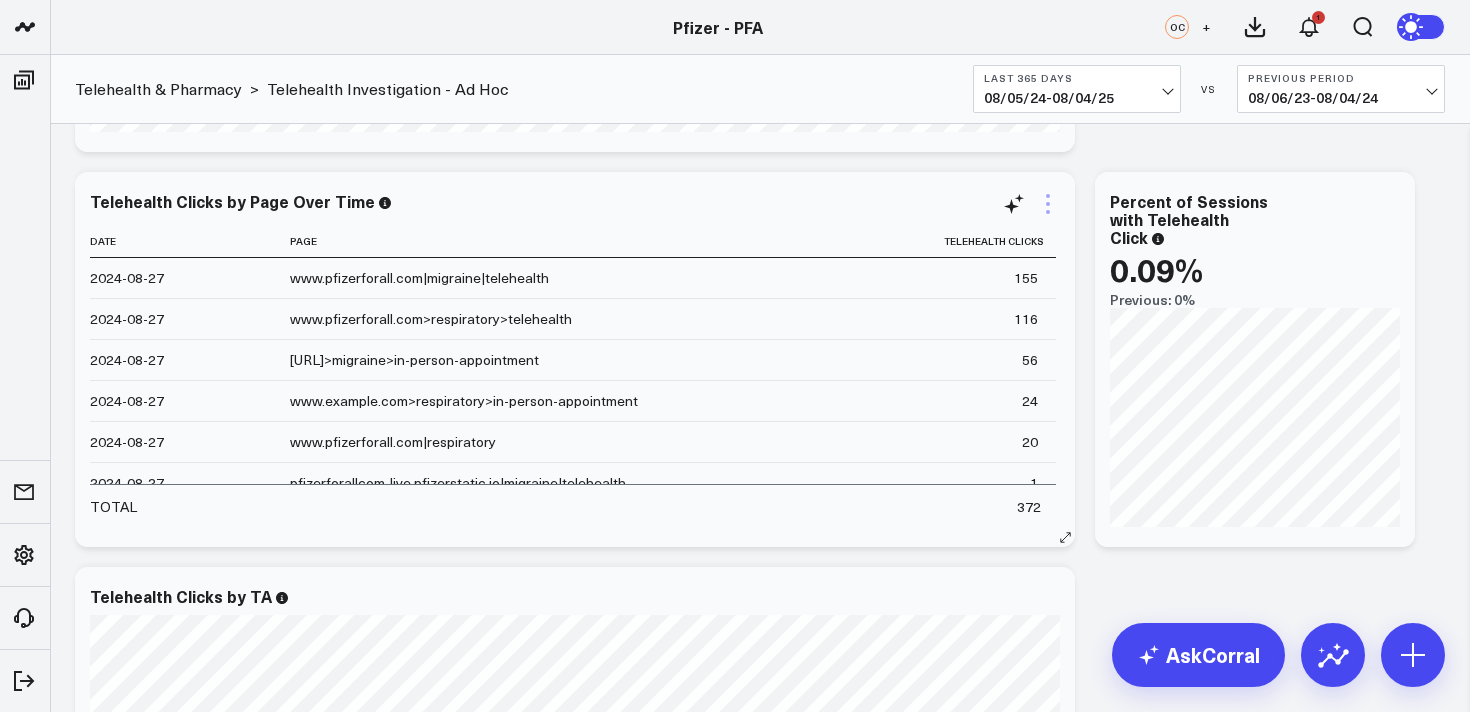 click 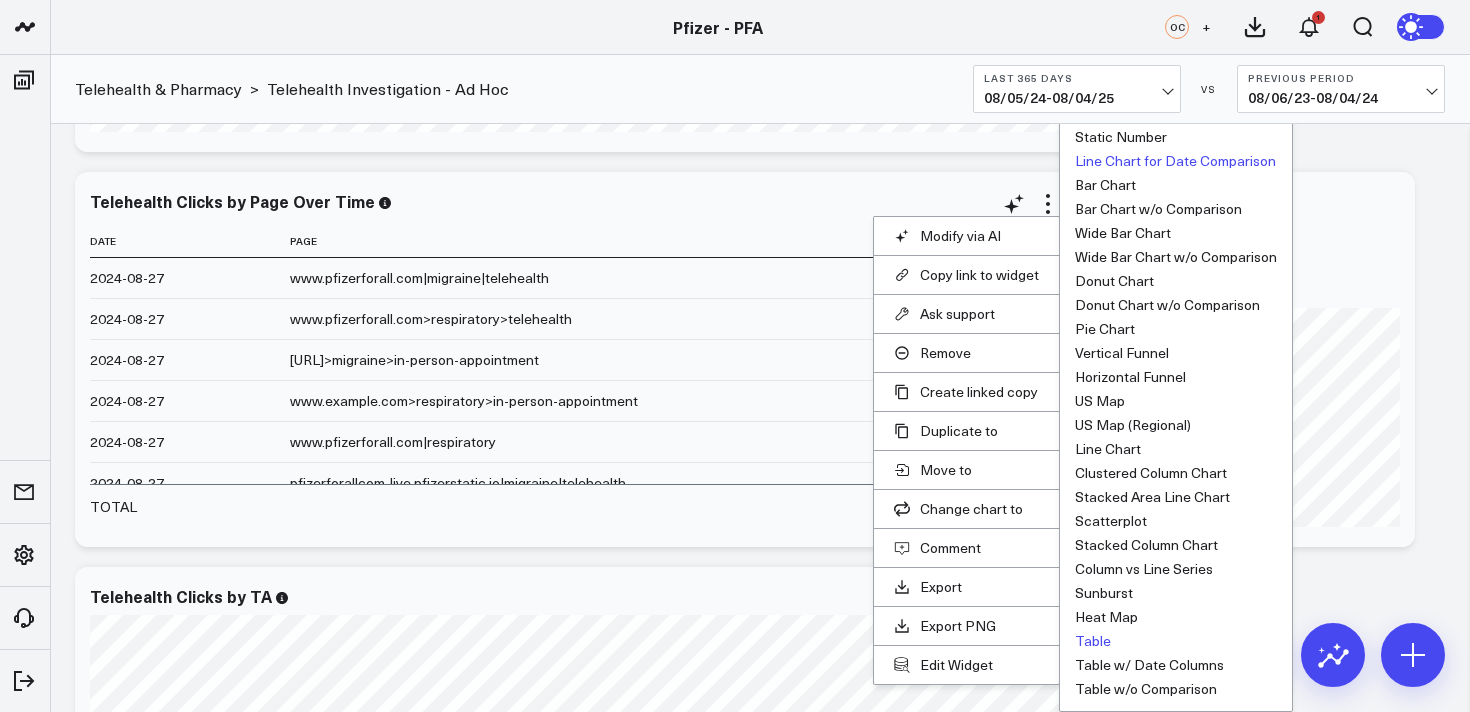 click on "Line Chart for Date Comparison" at bounding box center [1175, 161] 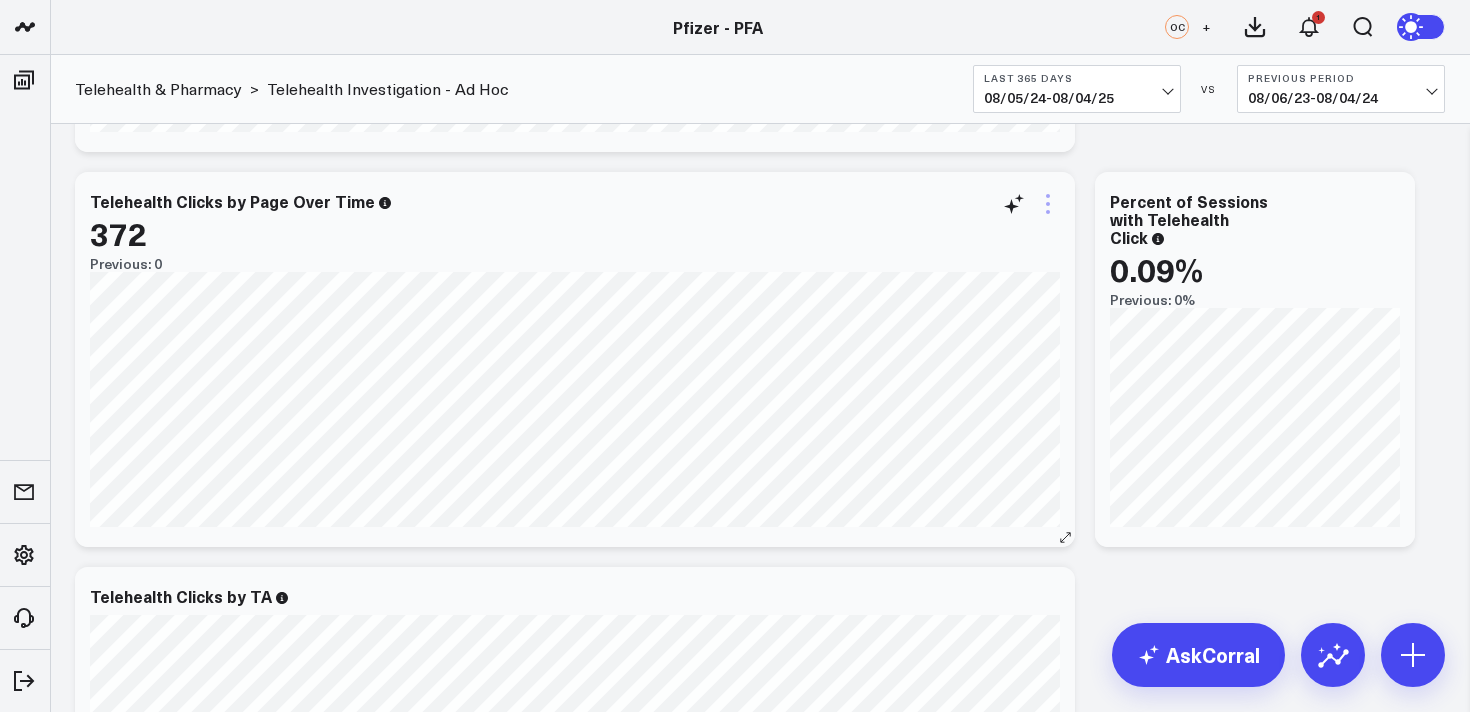 click 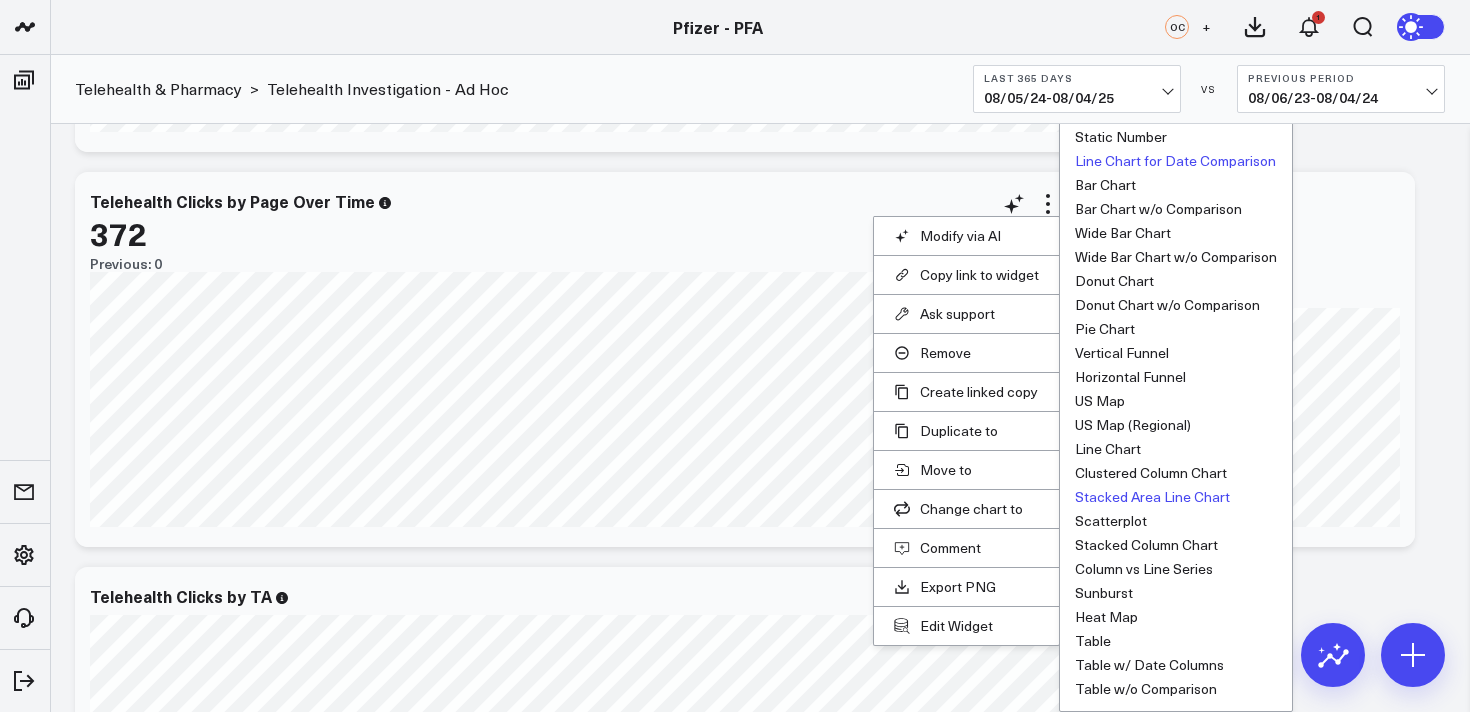 click on "Stacked Area Line Chart" at bounding box center [1152, 497] 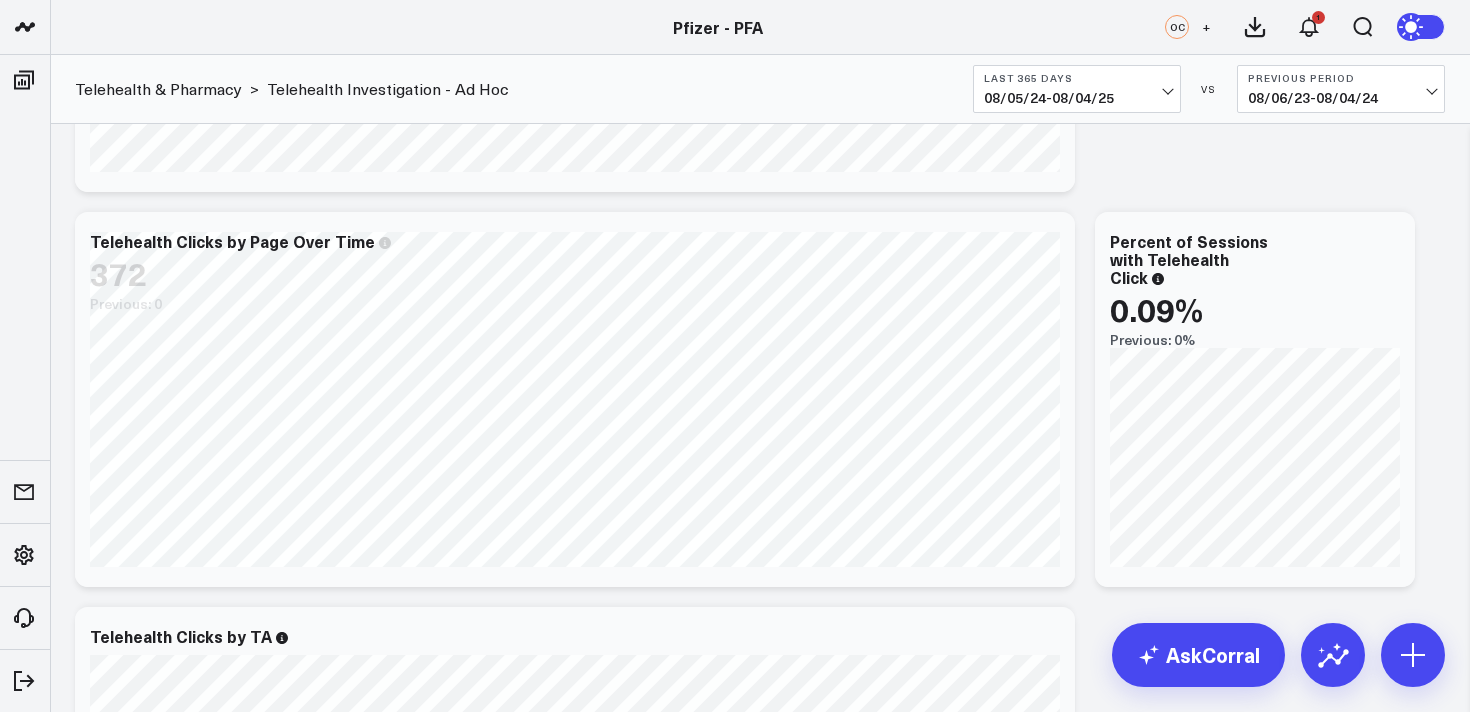 scroll, scrollTop: 331, scrollLeft: 0, axis: vertical 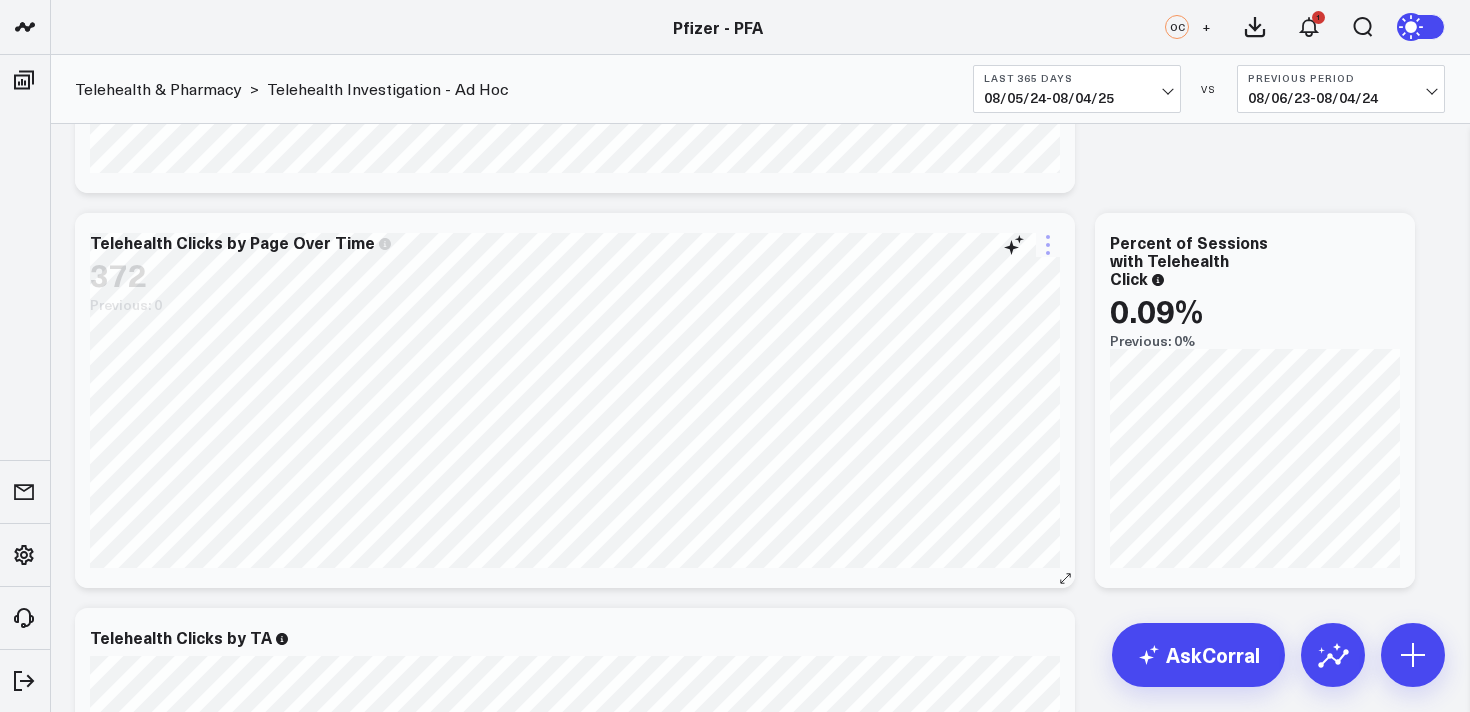 click 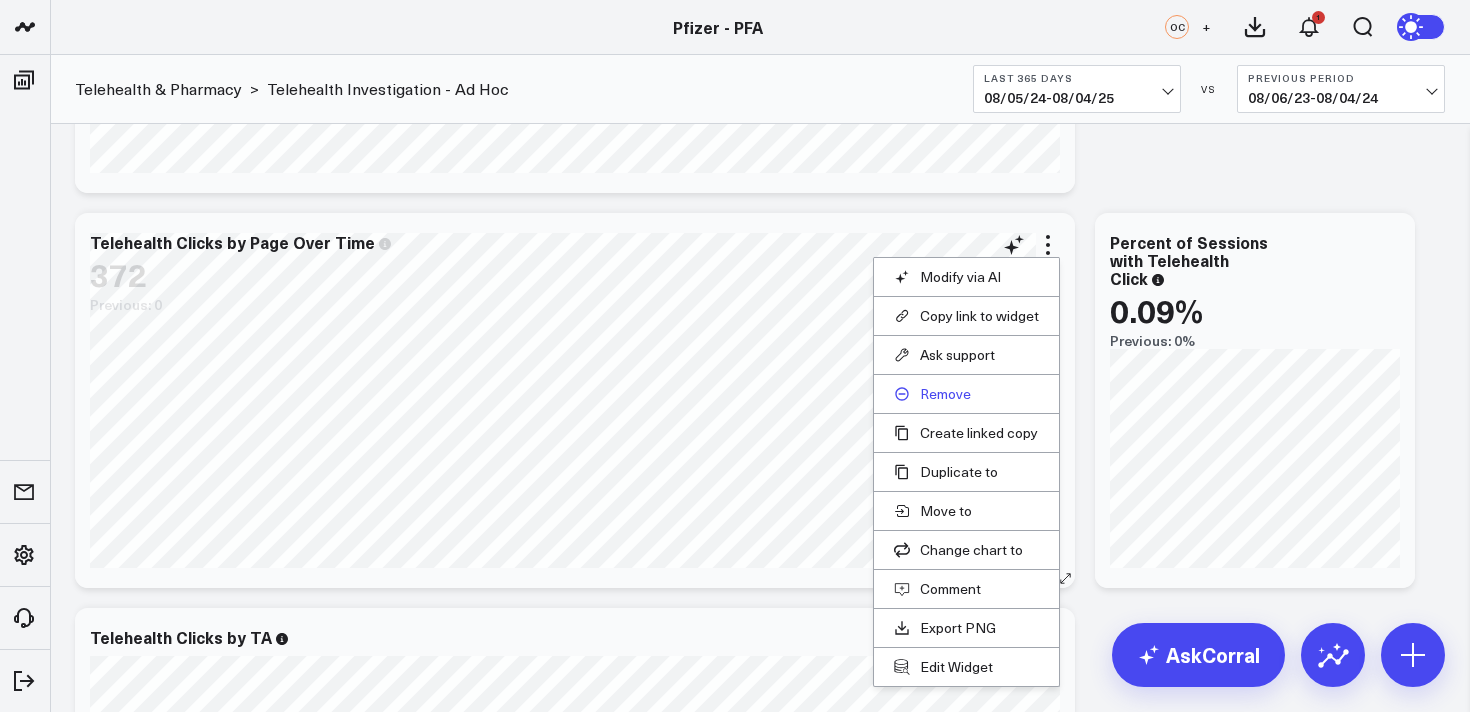 click on "Remove" at bounding box center [966, 394] 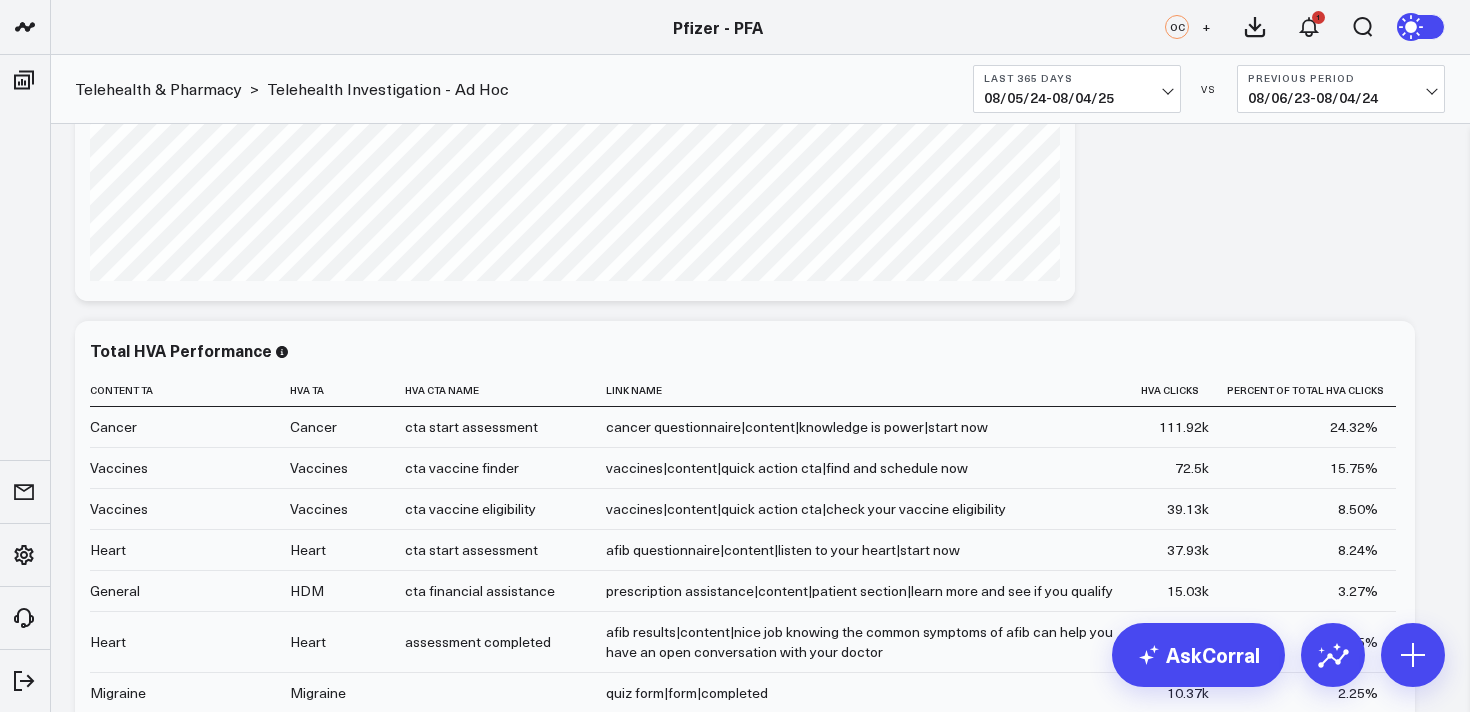 scroll, scrollTop: 651, scrollLeft: 0, axis: vertical 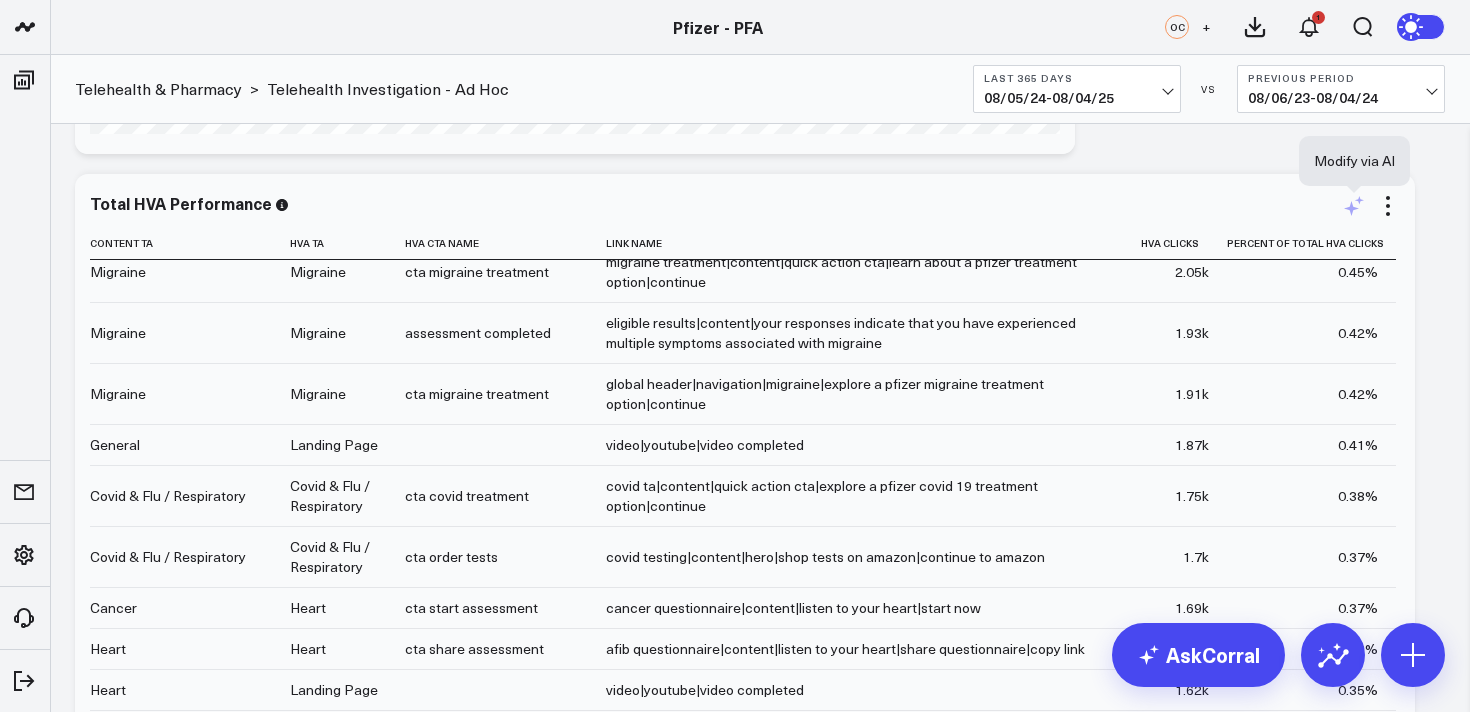 click 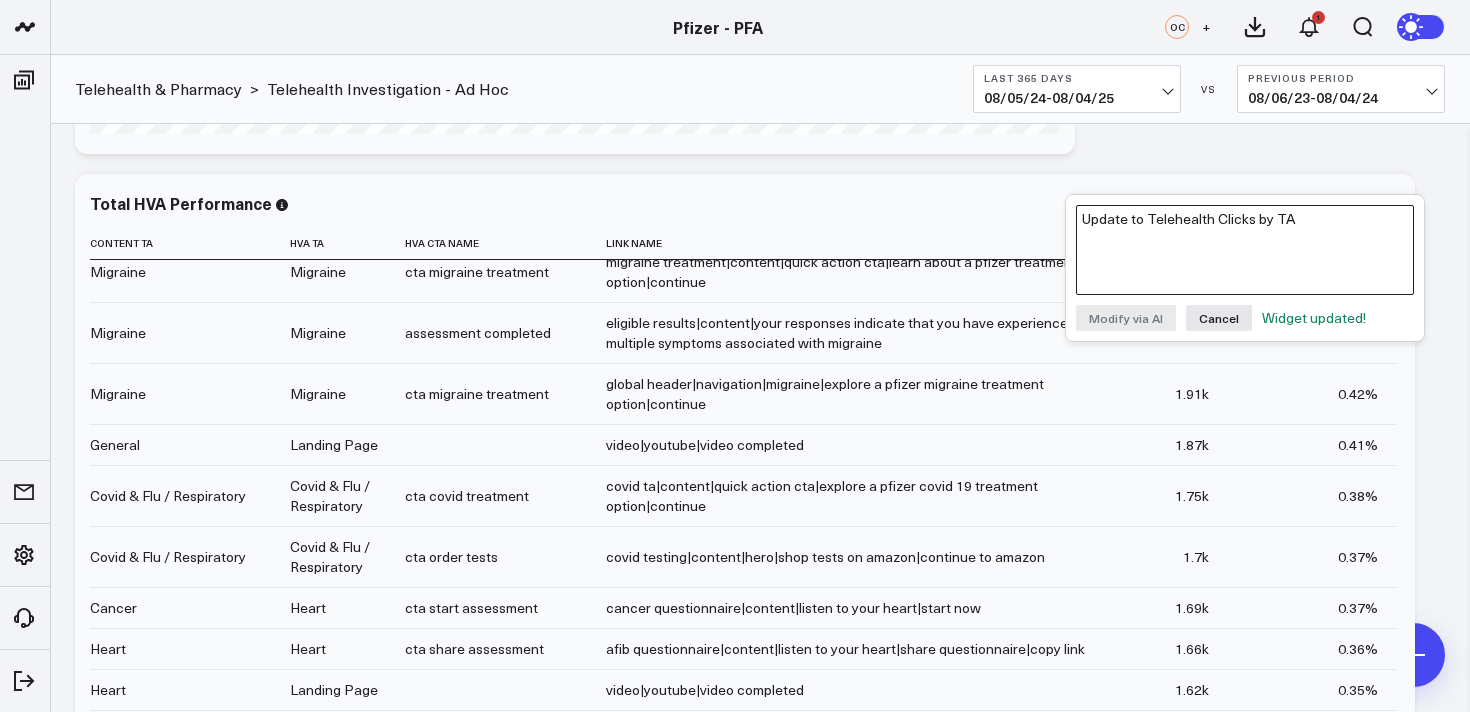 click on "Update to Telehealth Clicks by TA" at bounding box center [1245, 250] 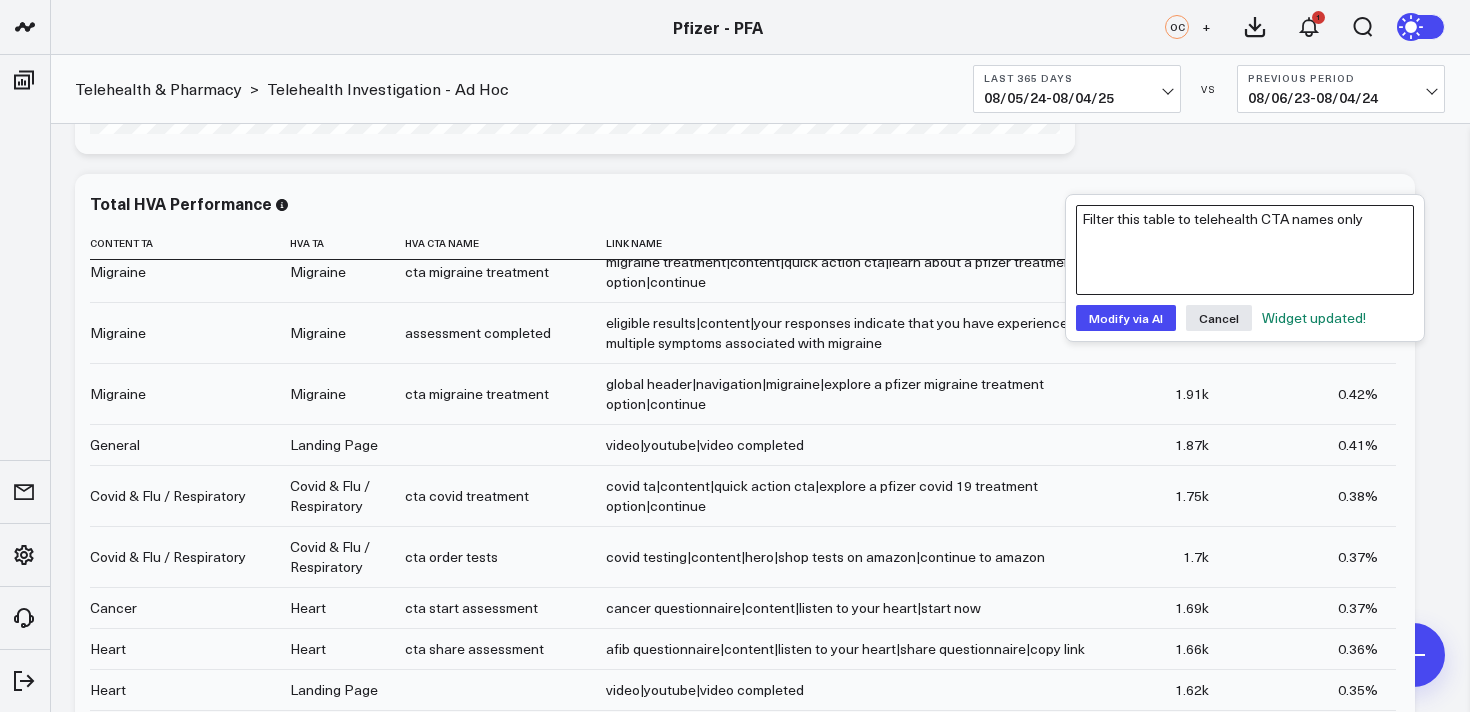 click on "Filter this table to telehealth CTA names only" at bounding box center [1245, 250] 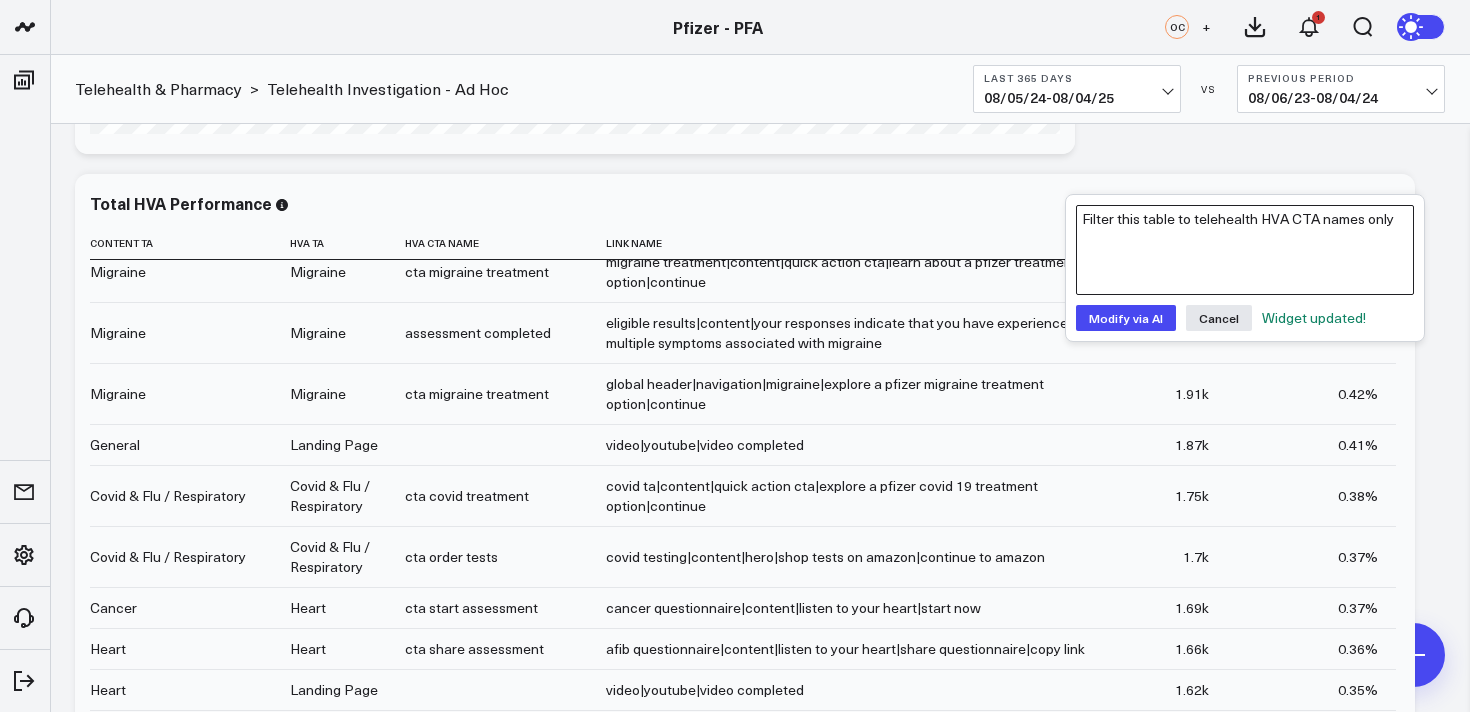 click on "Filter this table to telehealth HVA CTA names only" at bounding box center [1245, 250] 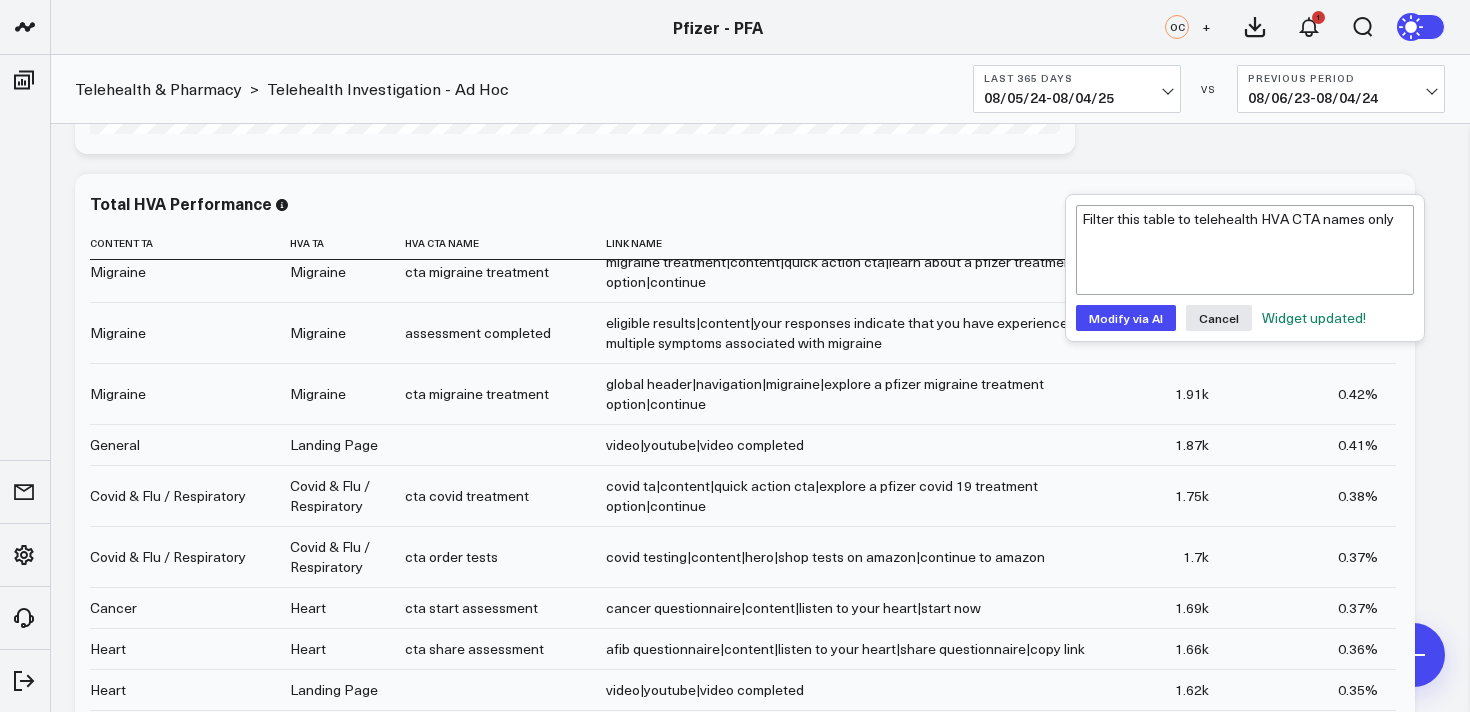 click on "Modify via AI" at bounding box center [1126, 318] 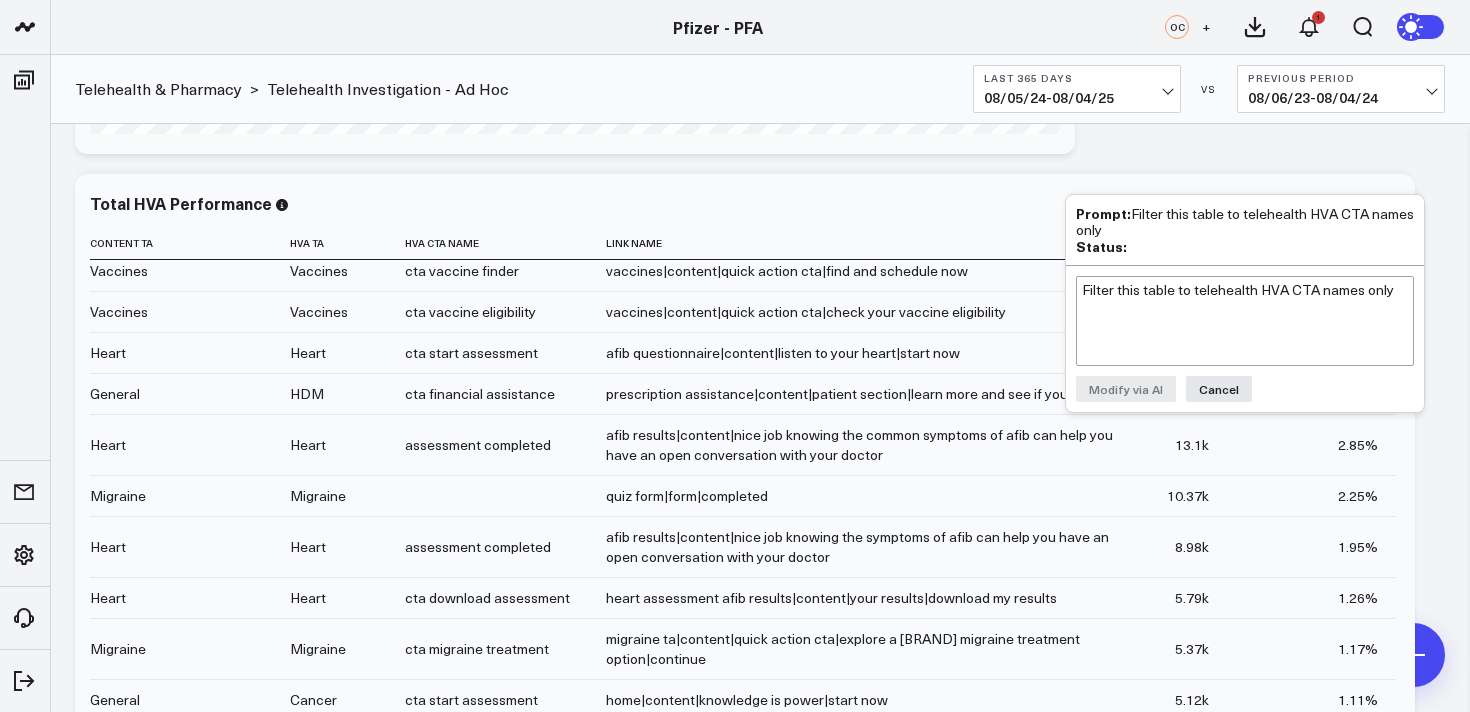 scroll, scrollTop: 0, scrollLeft: 0, axis: both 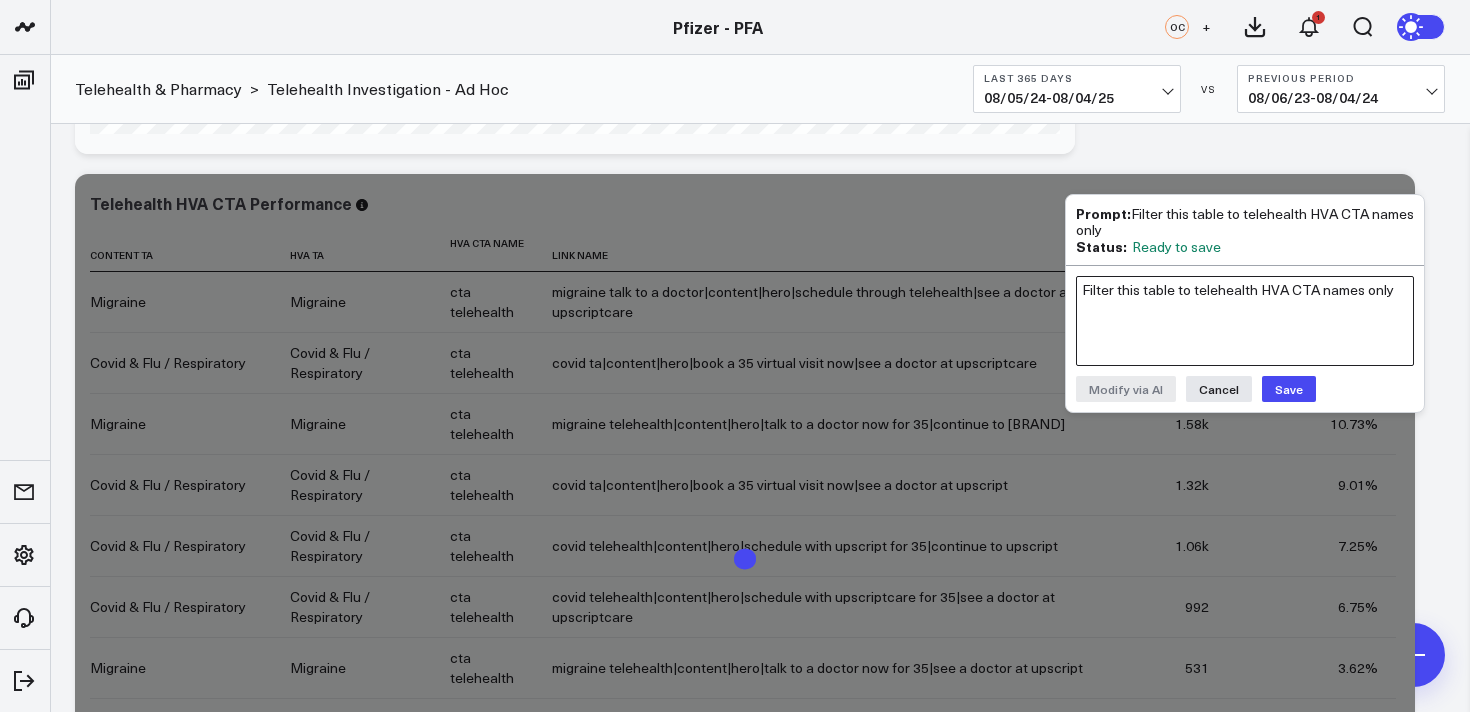 click on "Filter this table to telehealth HVA CTA names only" at bounding box center [1245, 321] 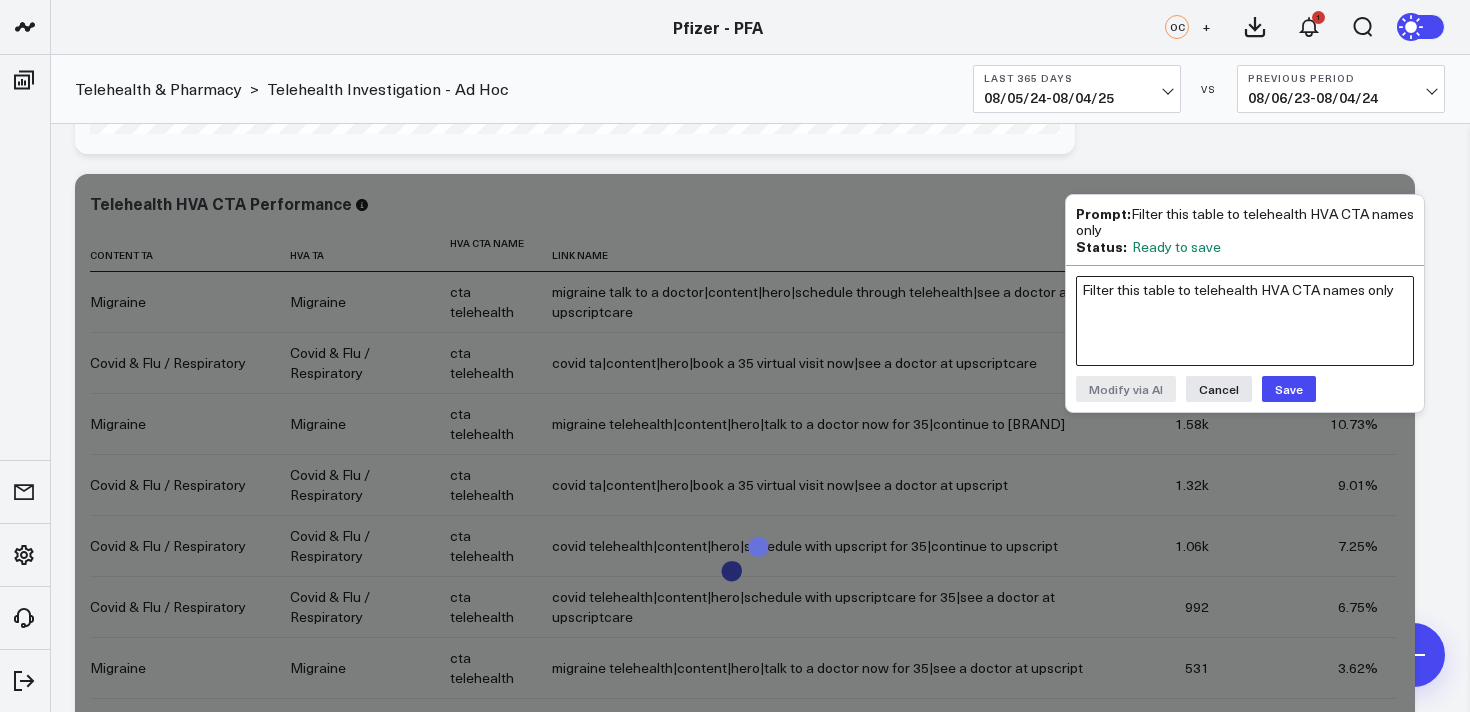 scroll, scrollTop: 769, scrollLeft: 0, axis: vertical 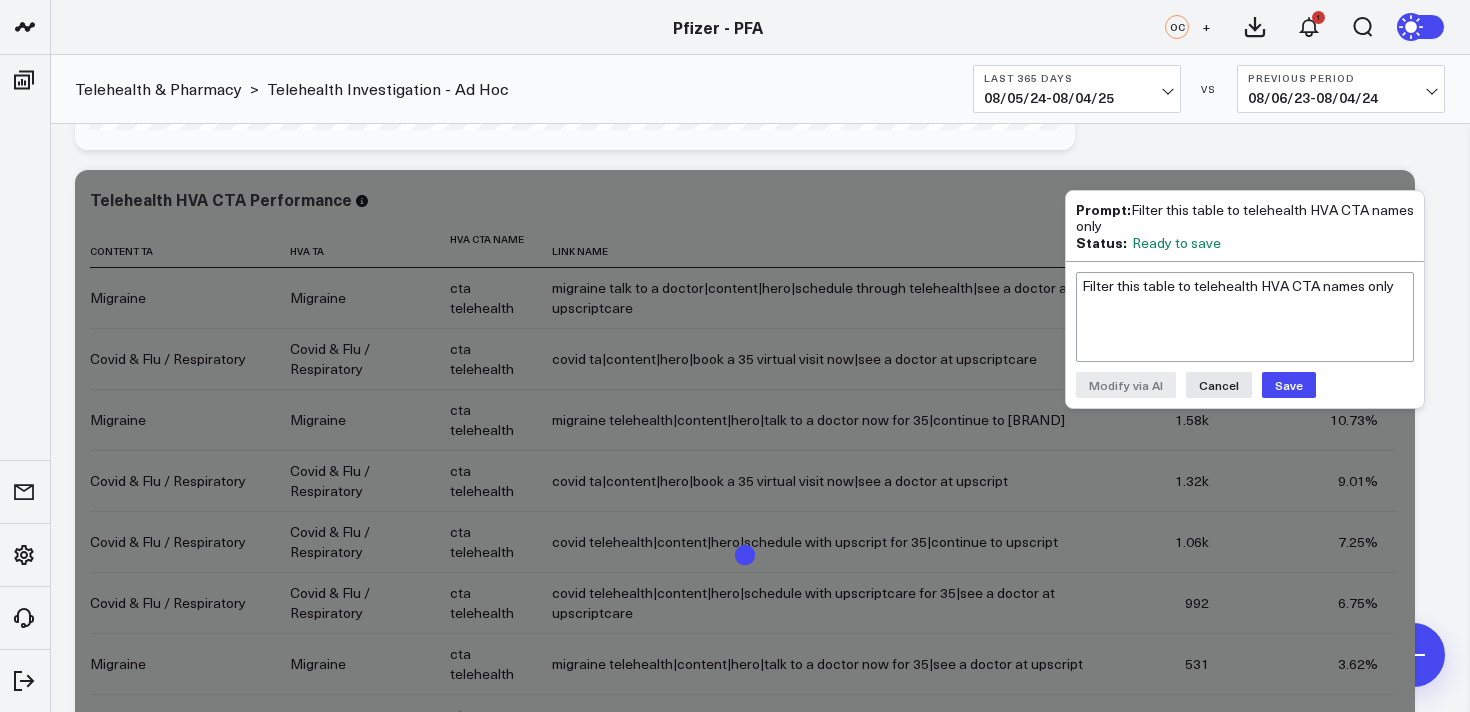 click on "Modify via AI Cancel Save" at bounding box center [1245, 385] 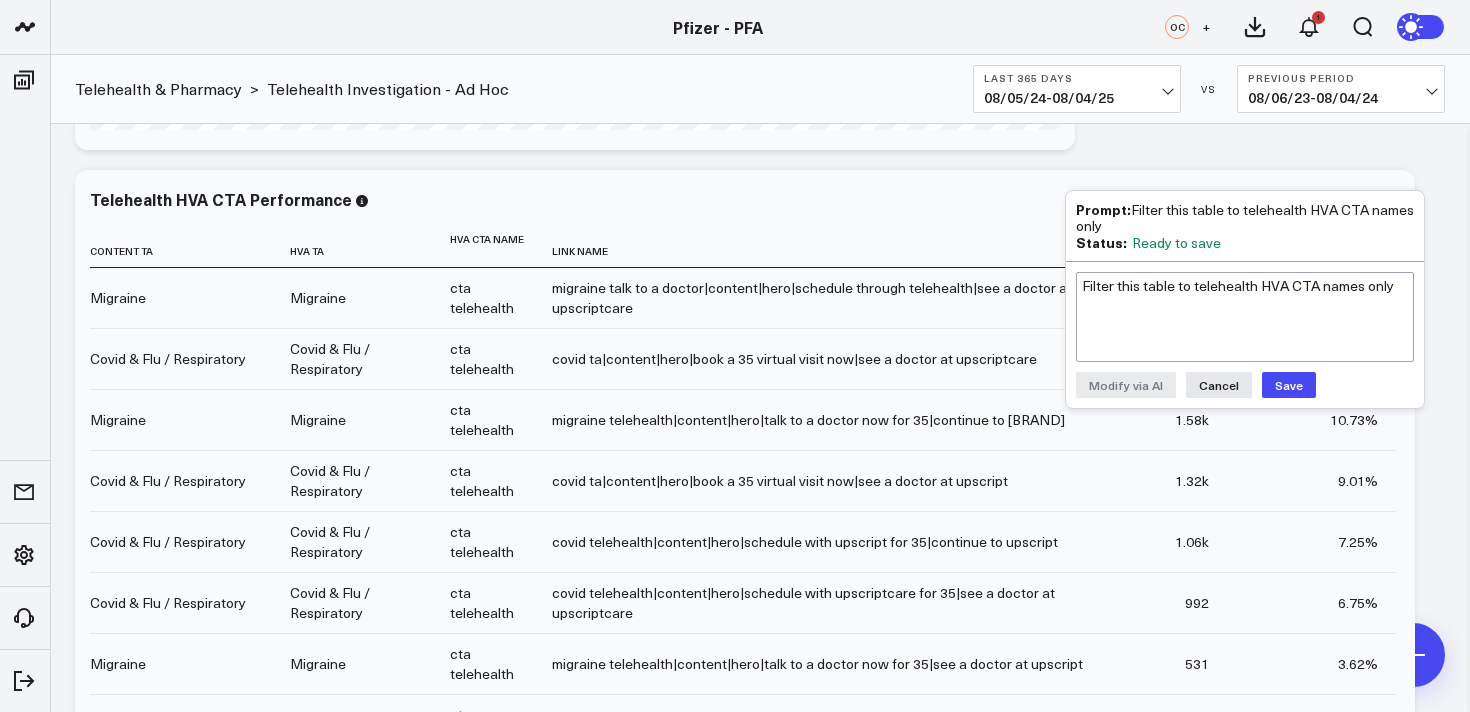 click on "Save" at bounding box center [1289, 385] 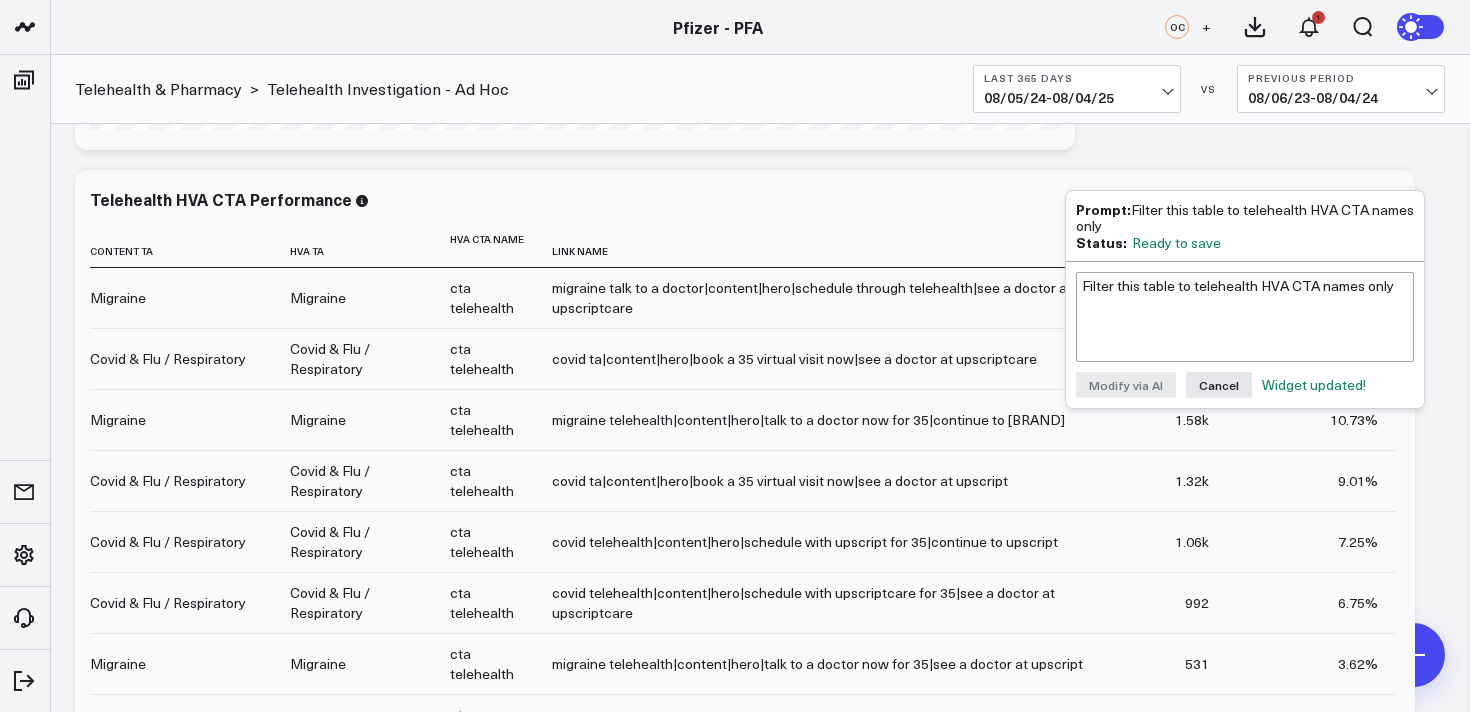 click on "Modify via AI Copy link to widget Ask support Remove Create linked copy Executive Summary Product Release Spotlight 4.3 Covid-19 Product Summary OKRs 5.1 Release OKRs 5.2 Release OKRs Homepage Health Questionnaires COVID-19 / Respiratory Menopause Migraine mTOQ Vaccines Prescription Savings Optimizations (WIP) Education Articles Navigation (WIP) Media Performance Website Website HVA Performance Site Experience / DXA Telehealth & Pharmacy Prescription Delivery - Alto Telehealth - UpScript Telehealth Investigation - Ad Hoc Crossix Crossix Visitor Profiles Crossix Conversion Events Essence Data Freshness Duplicate to Executive Summary Product Release Spotlight 4.3 Covid-19 Product Summary OKRs 5.1 Release OKRs 5.2 Release OKRs Homepage Health Questionnaires COVID-19 / Respiratory Menopause Migraine mTOQ Vaccines Prescription Savings Optimizations (WIP) Education Articles Navigation (WIP) Media Performance Website Website HVA Performance Site Experience / DXA Telehealth & Pharmacy Prescription Delivery - Alto 992" at bounding box center [760, 160] 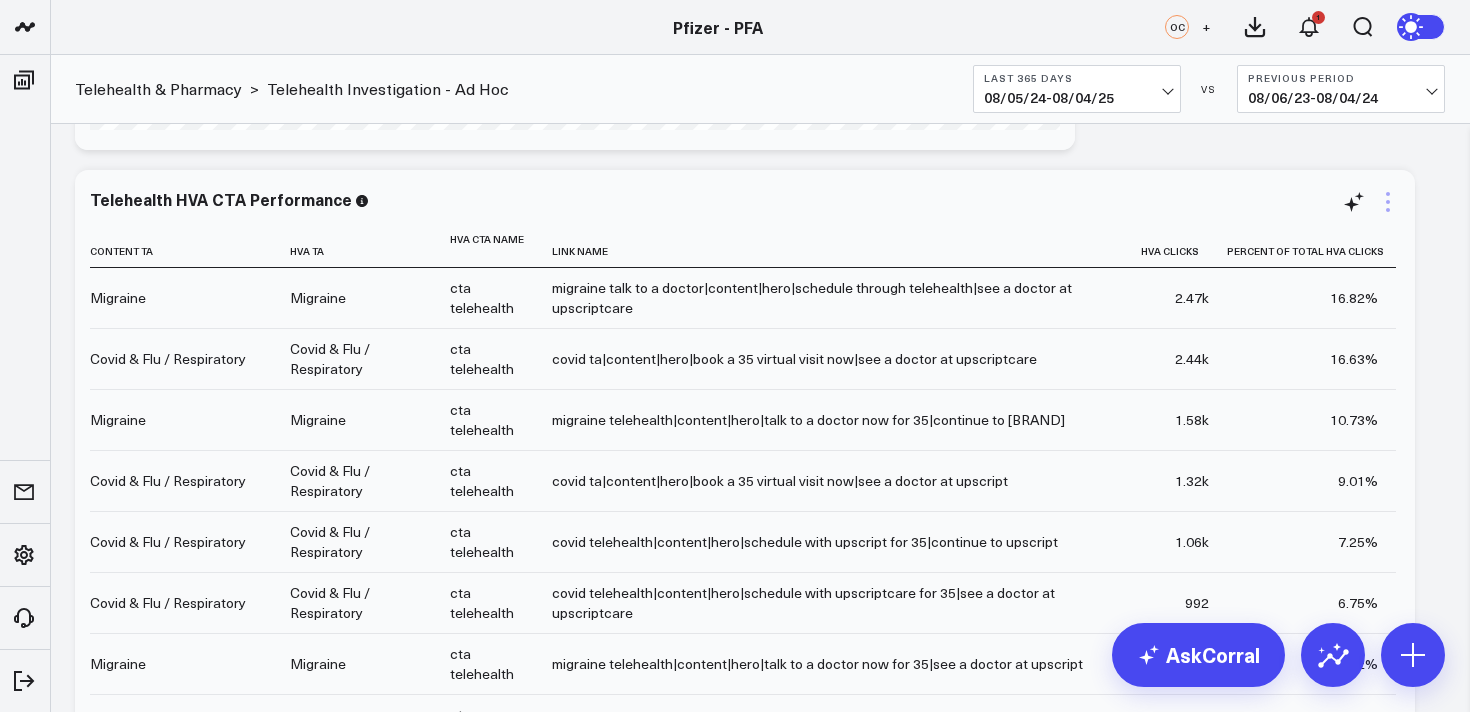click 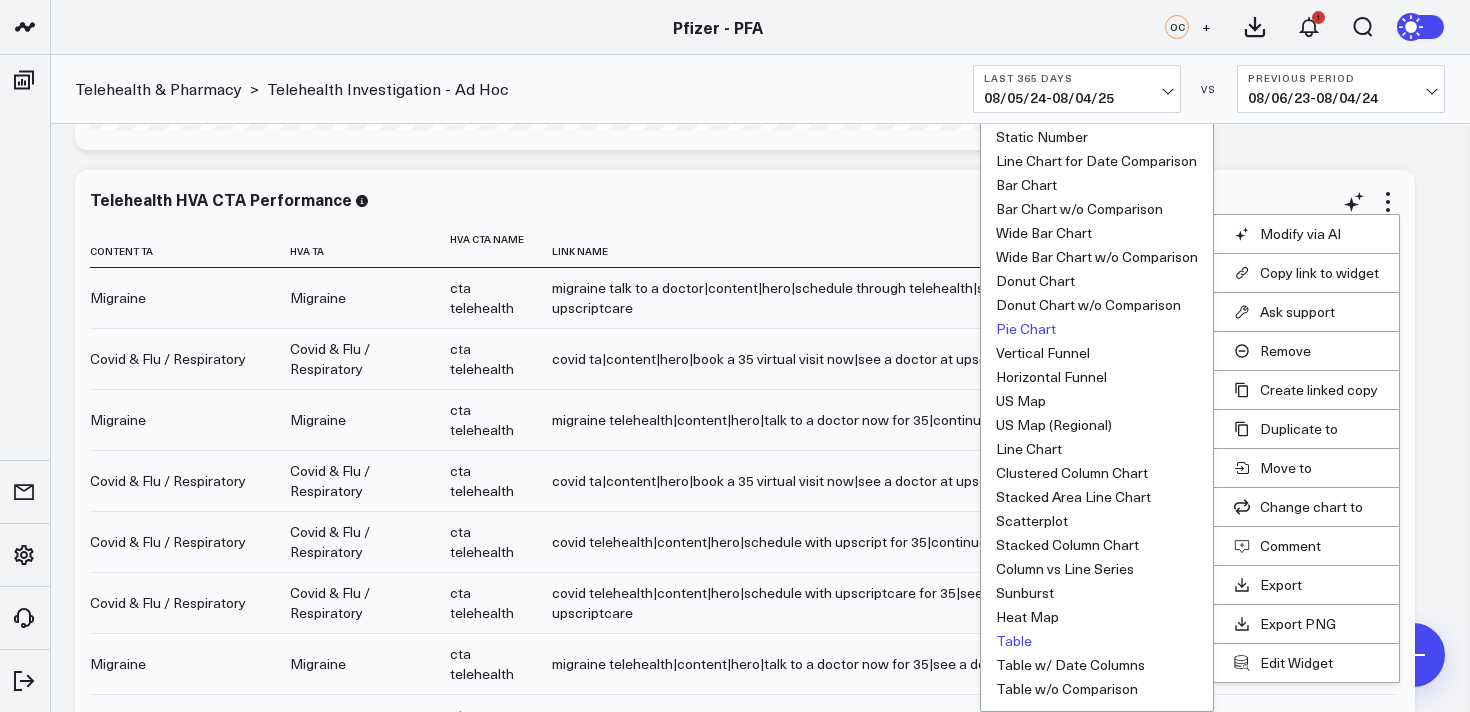 click on "Pie Chart" at bounding box center [1026, 329] 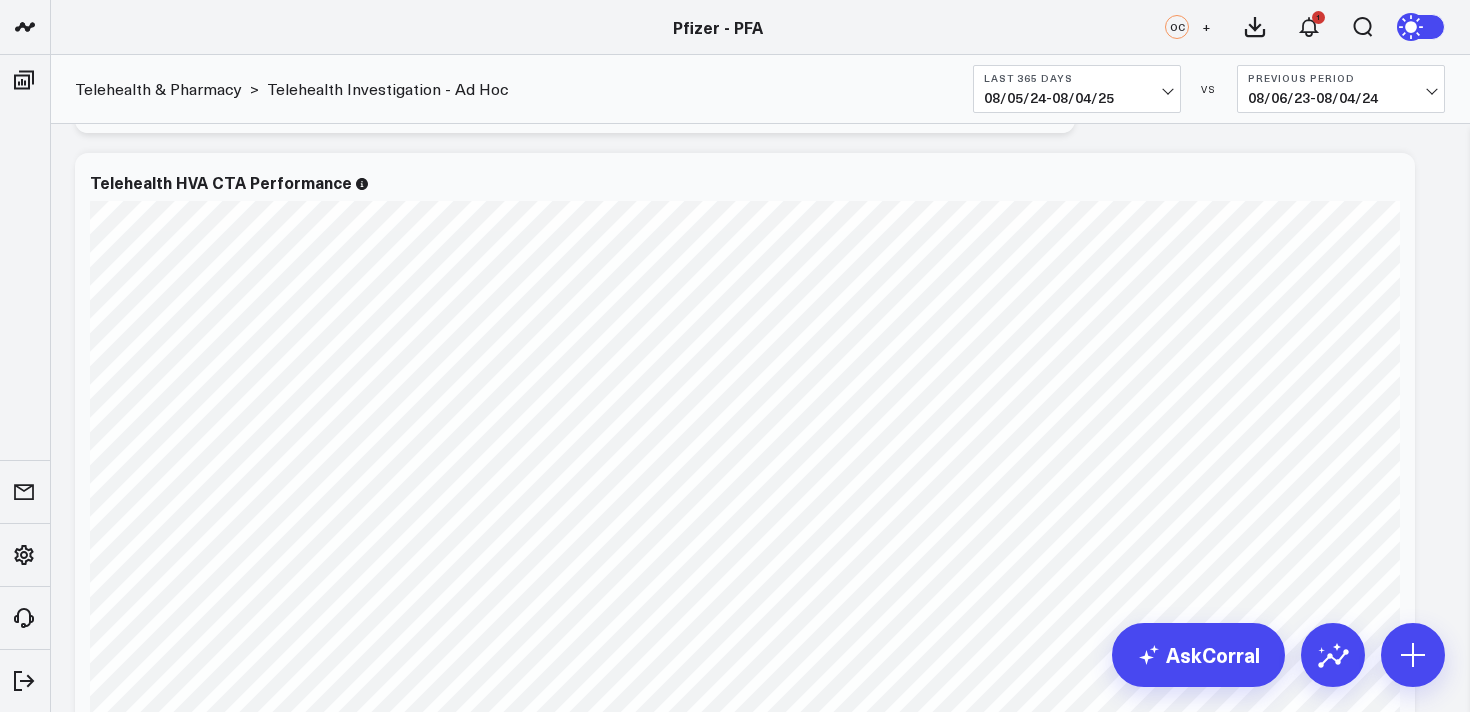 scroll, scrollTop: 771, scrollLeft: 0, axis: vertical 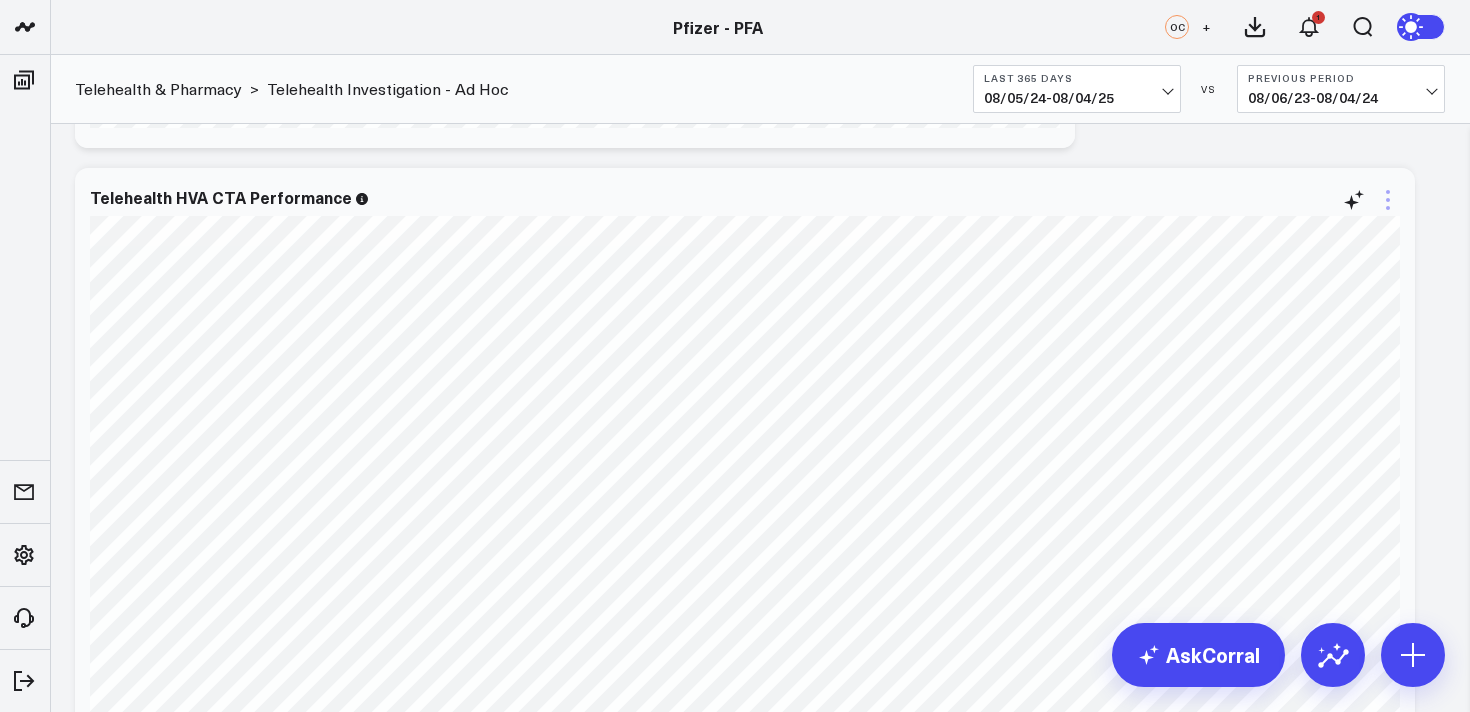click 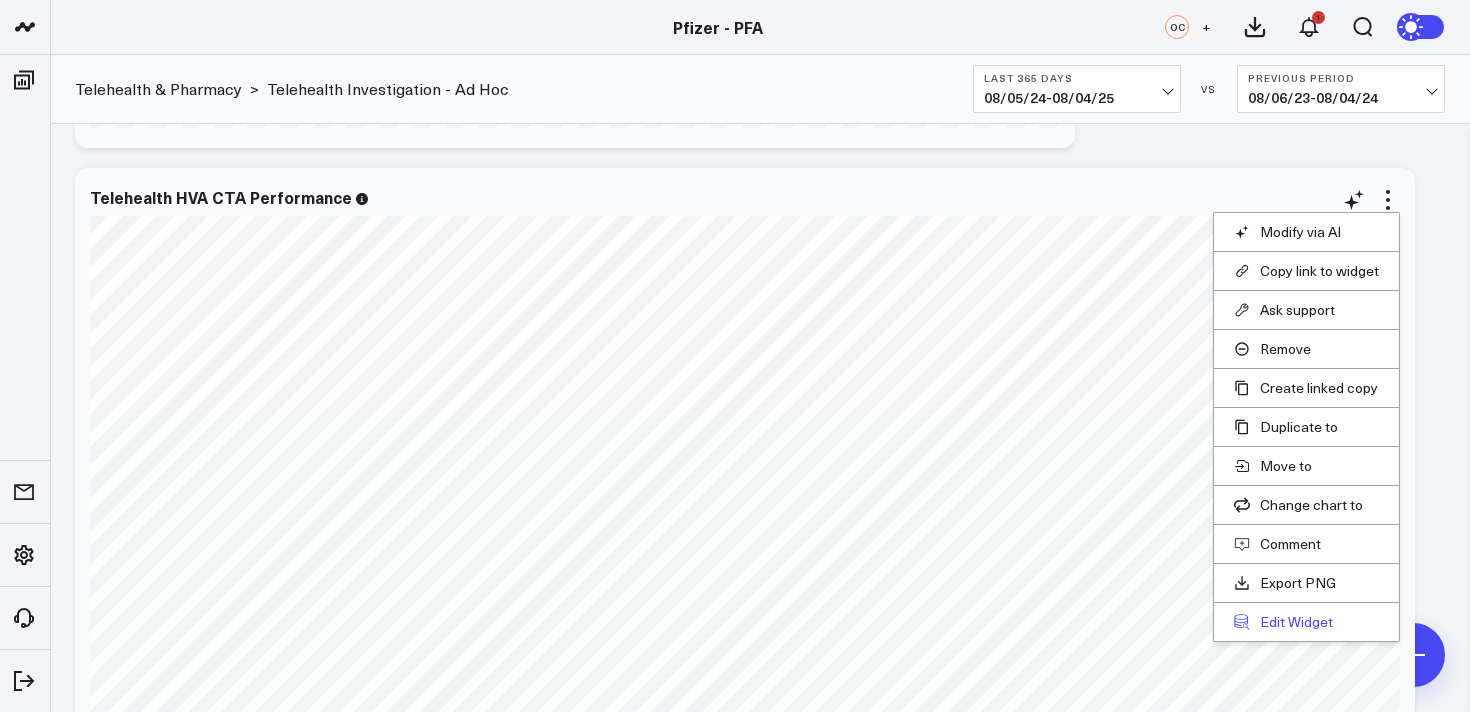click on "Edit Widget" at bounding box center [1306, 622] 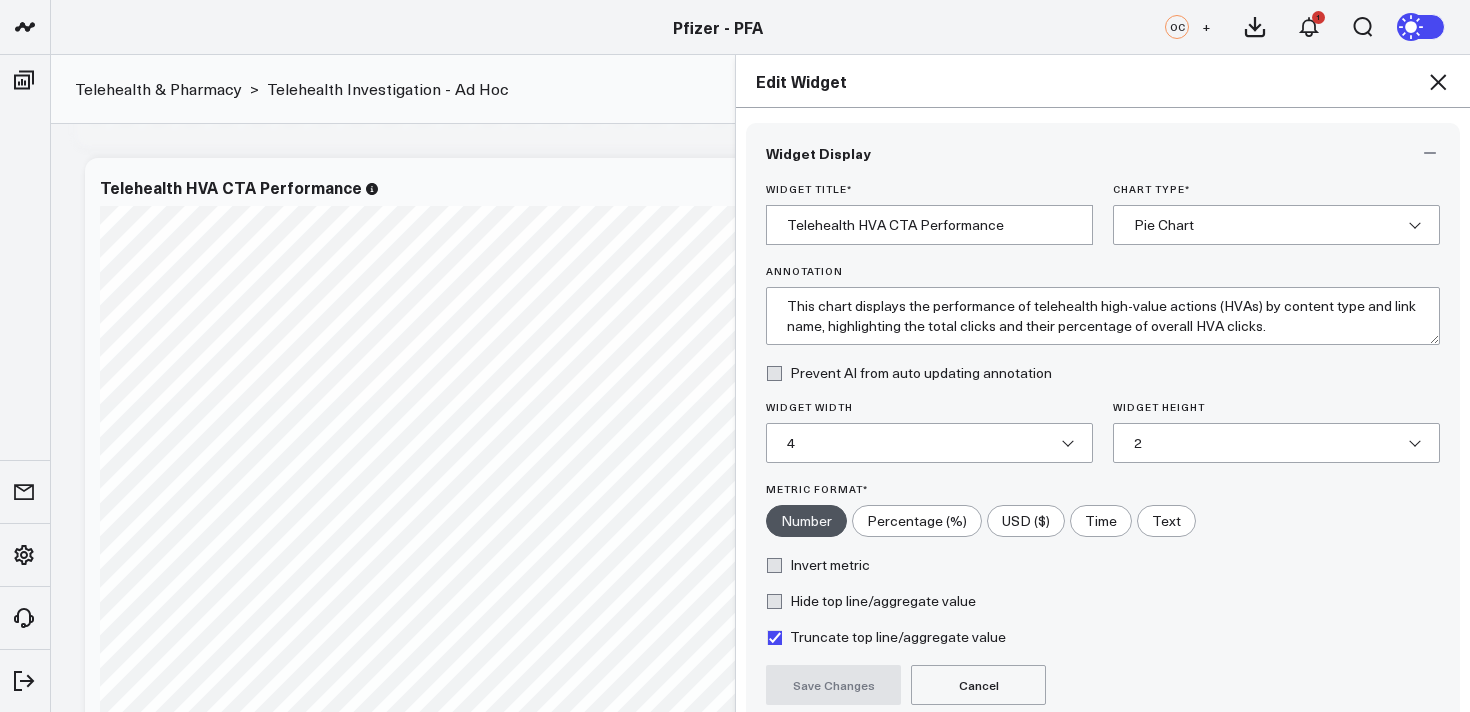 click on "Percentage (%)" at bounding box center [917, 521] 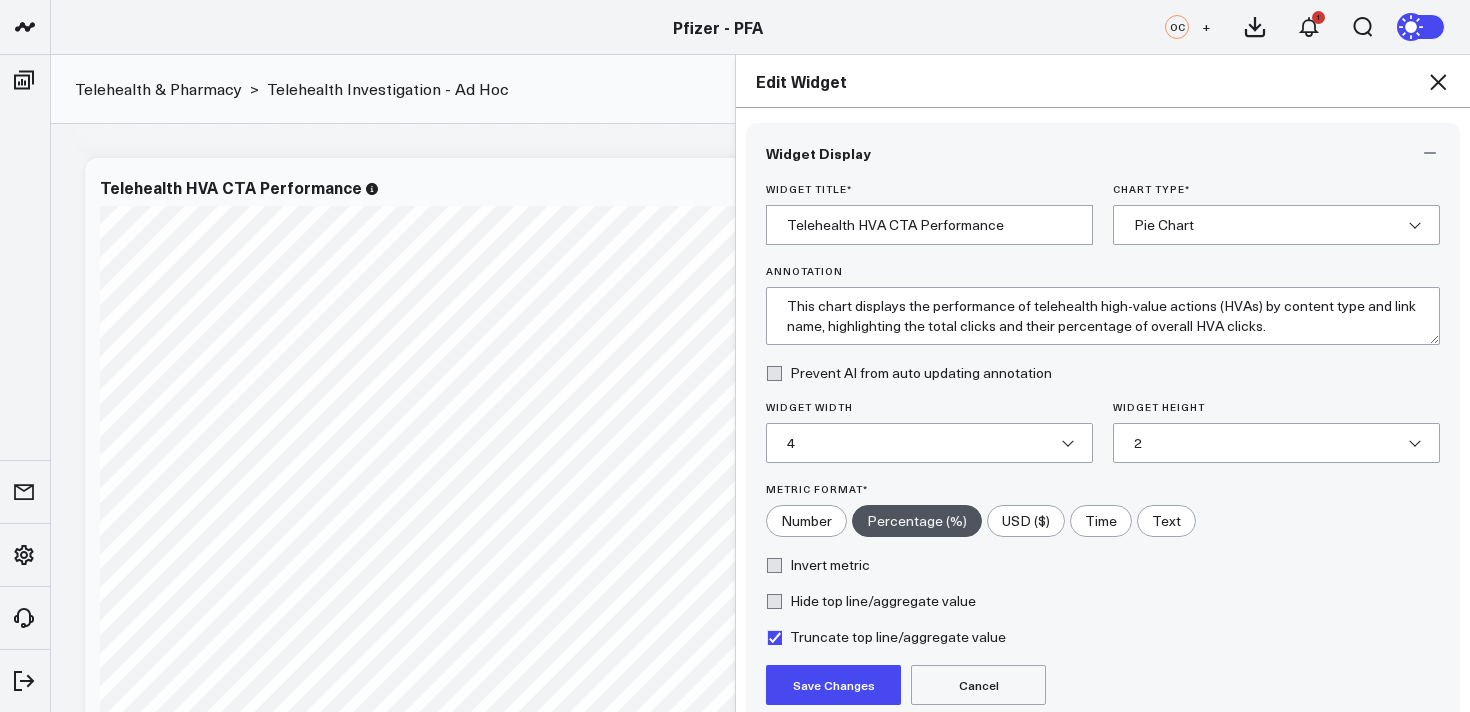 click on "Save Changes" at bounding box center [833, 685] 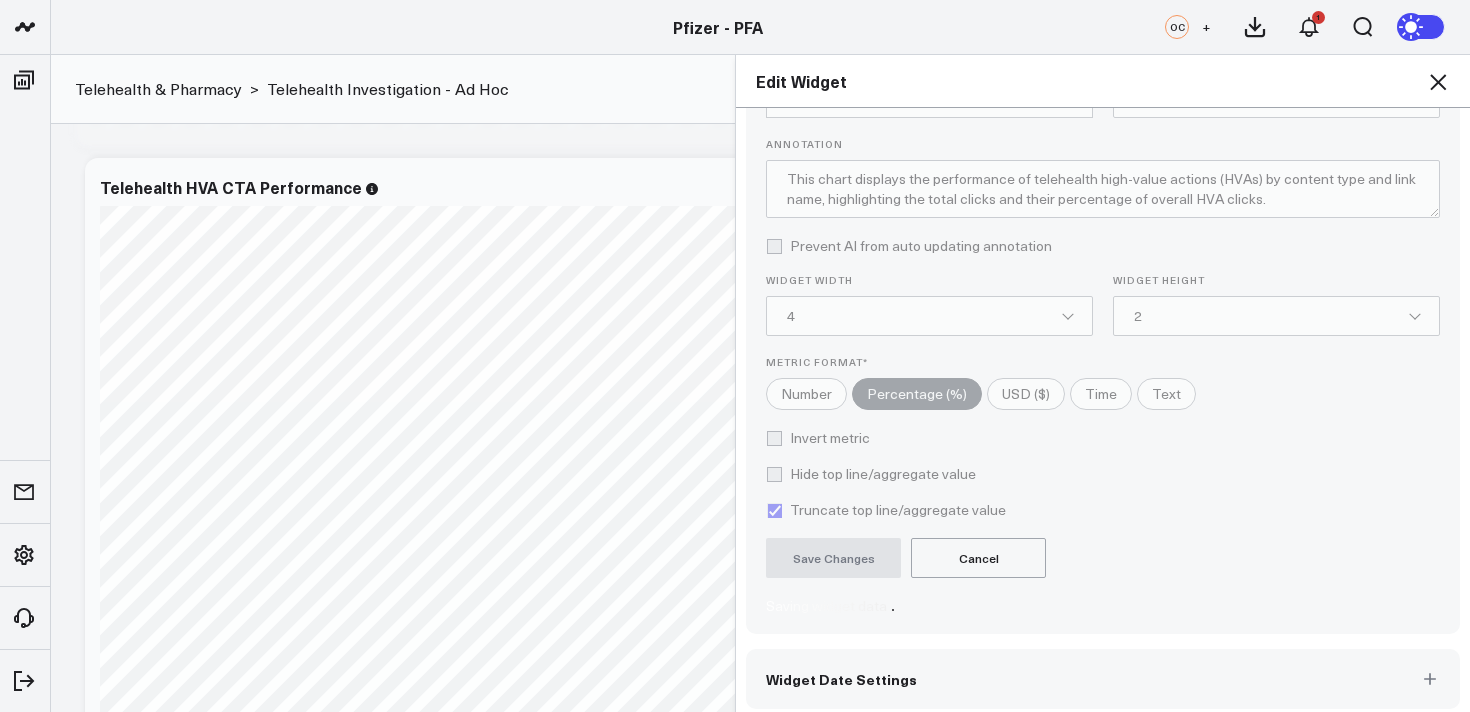 scroll, scrollTop: 213, scrollLeft: 0, axis: vertical 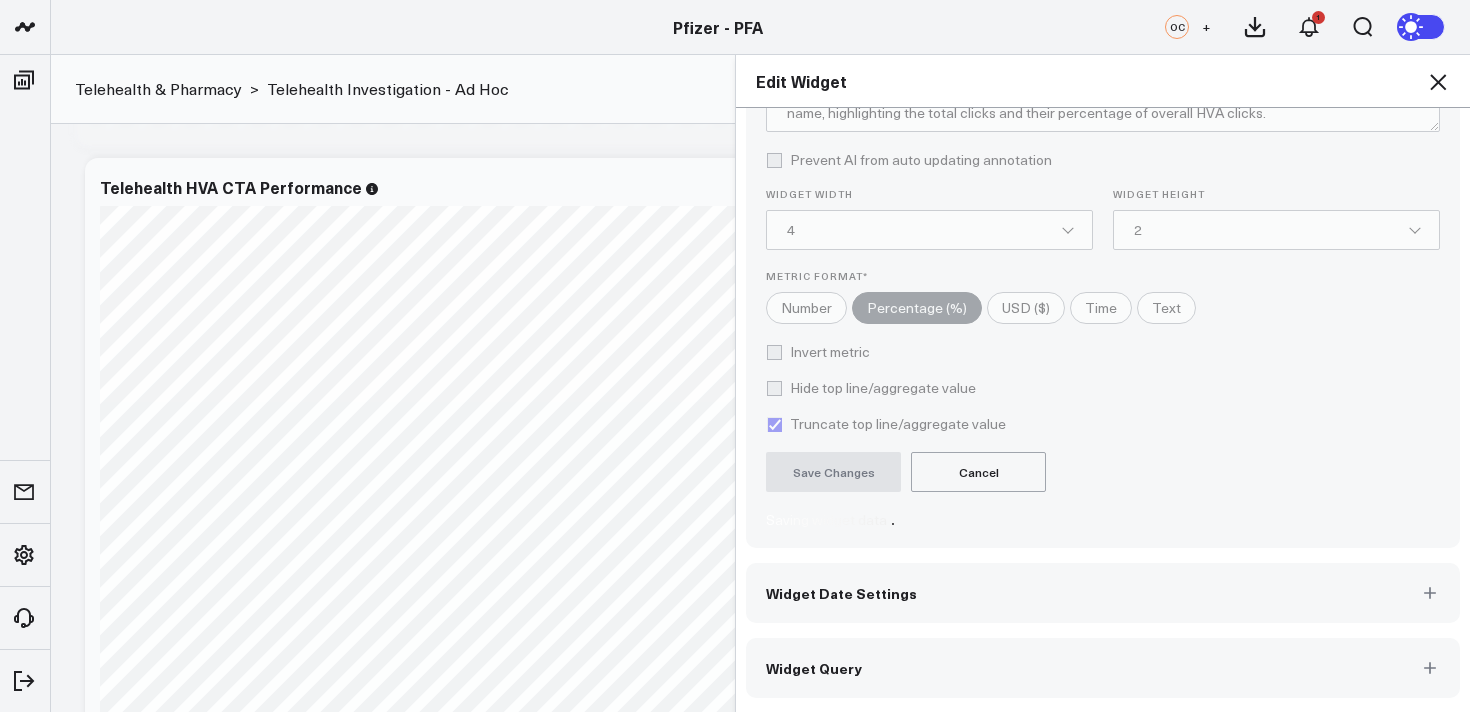 click 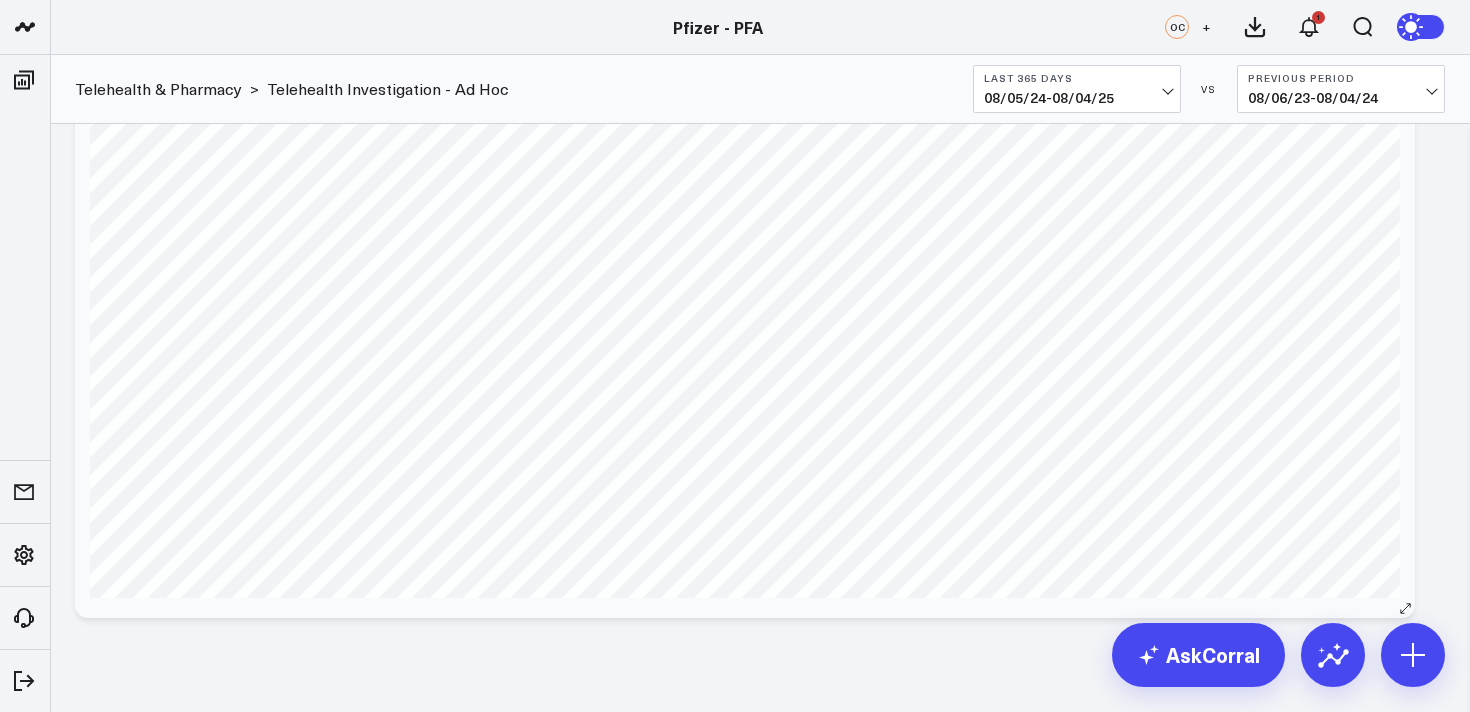 scroll, scrollTop: 1090, scrollLeft: 0, axis: vertical 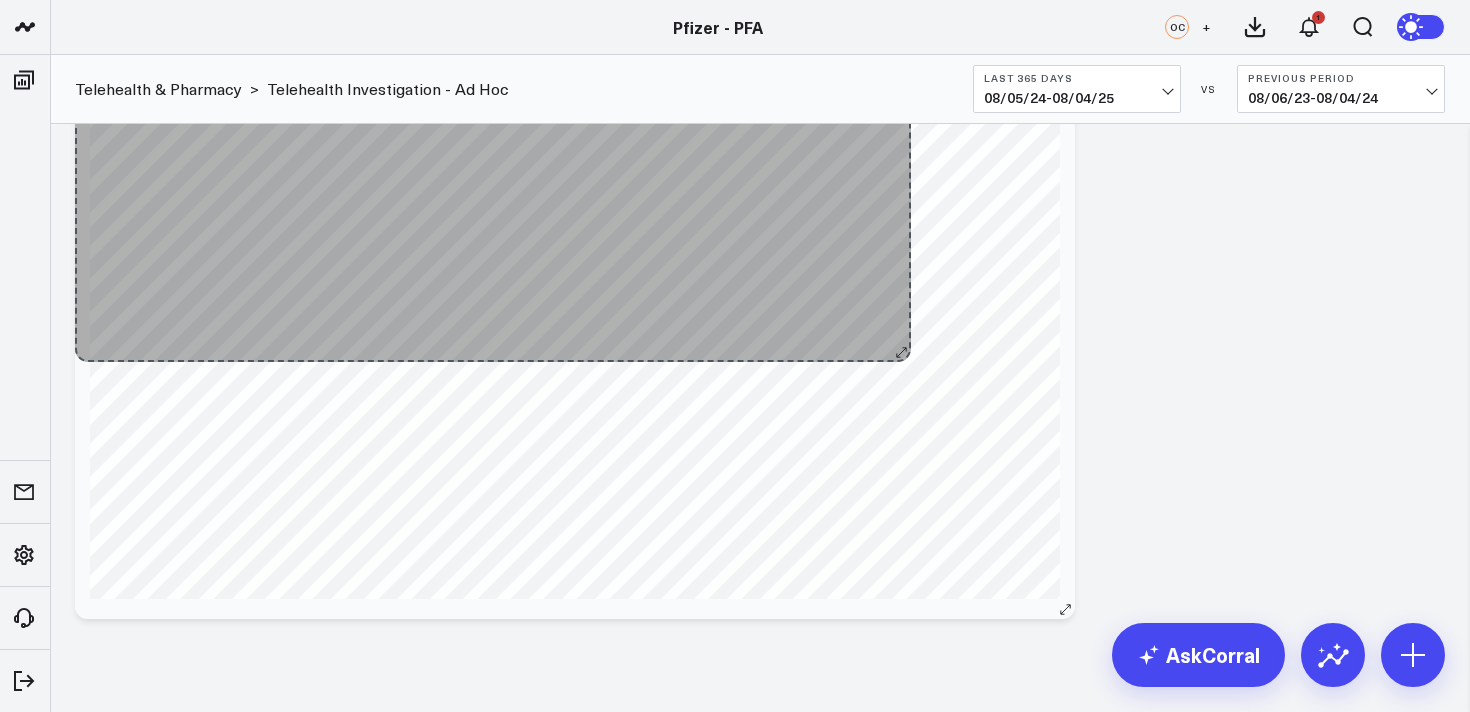 click on "Telehealth HVA CTA Performance [fontSize:14px lineHeight:16px][/]:
[fontSize:14px lineHeight:20px fontWeight:500]% ()[/] [fontSize:14px lineHeight:16px][/]:
[fontSize:14px lineHeight:20px fontWeight:500]% ()[/] So sorry. The query returned no results. Ask a Data Analyst" at bounding box center (575, 234) 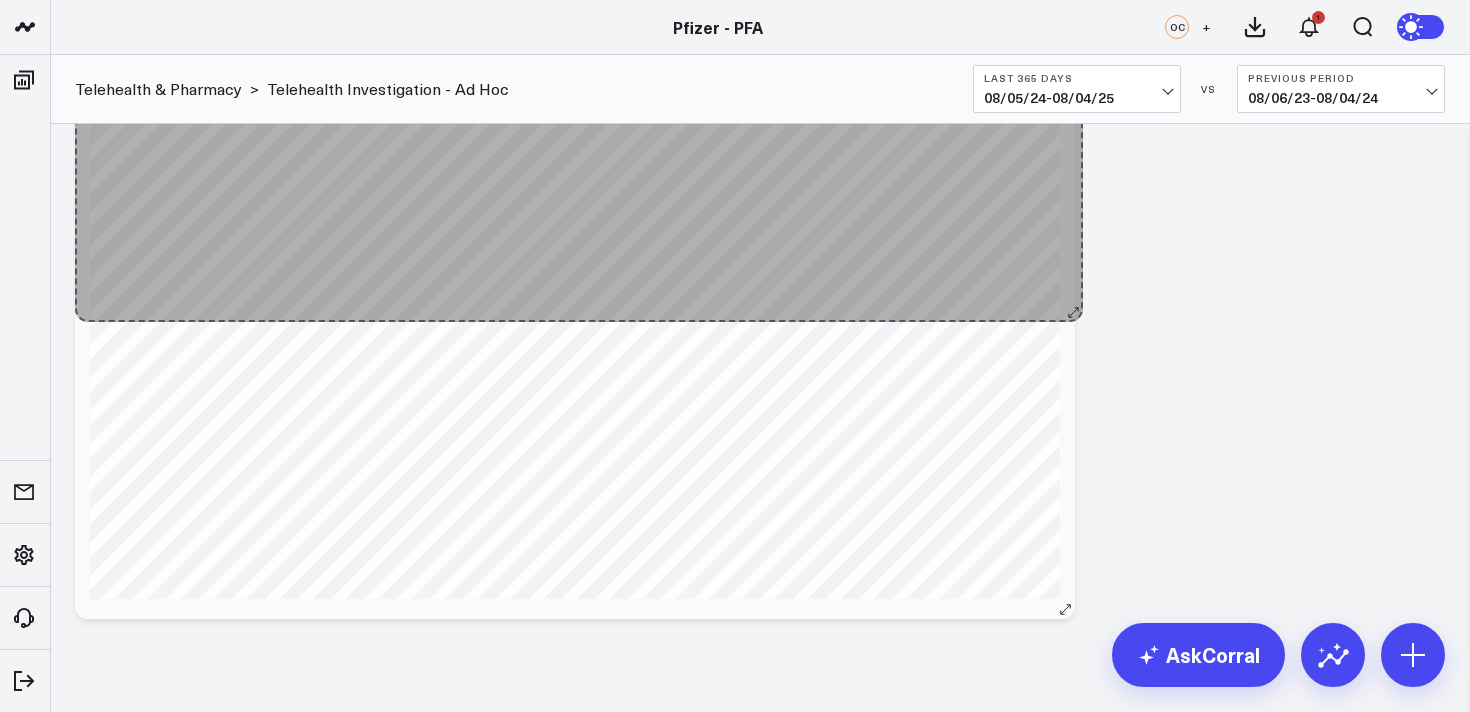 drag, startPoint x: 1066, startPoint y: 607, endPoint x: 1074, endPoint y: 311, distance: 296.1081 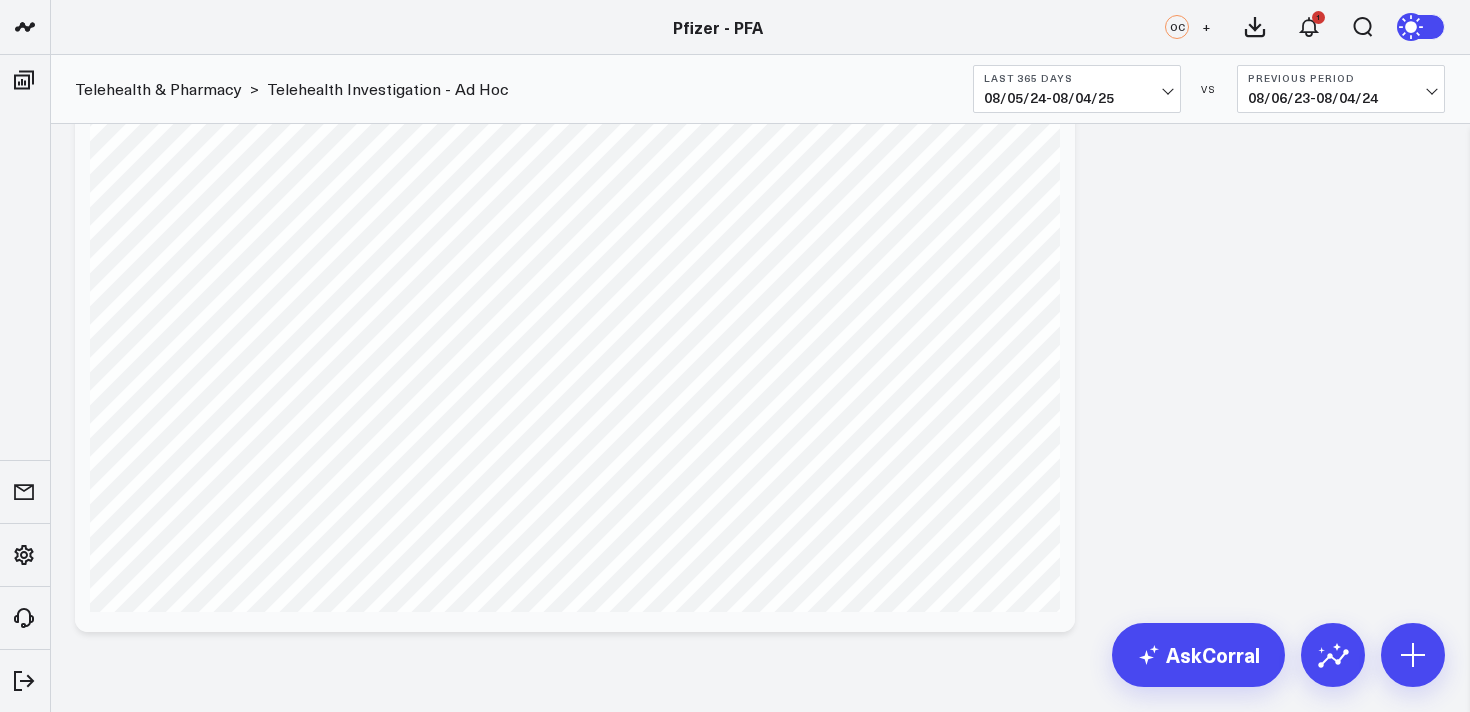 scroll, scrollTop: 1092, scrollLeft: 0, axis: vertical 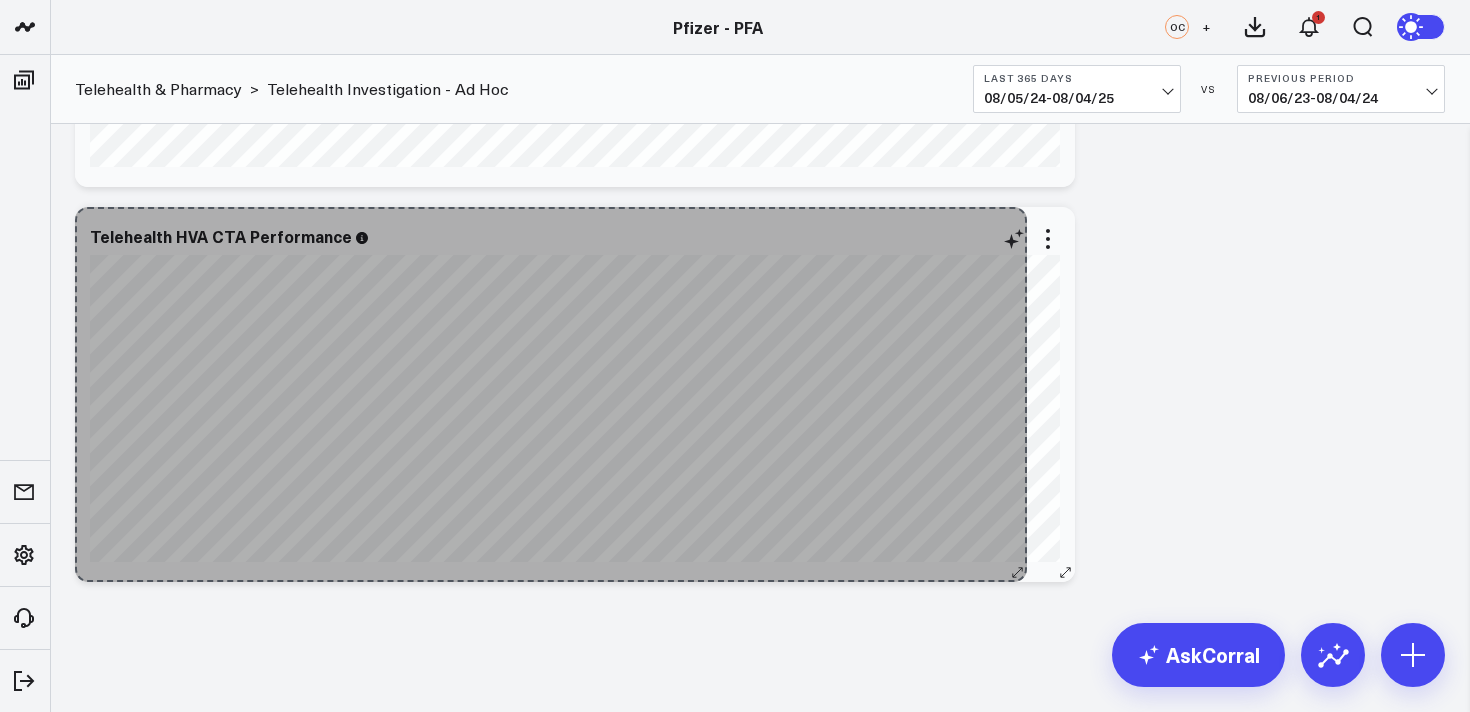 drag, startPoint x: 1068, startPoint y: 606, endPoint x: 1020, endPoint y: 208, distance: 400.88403 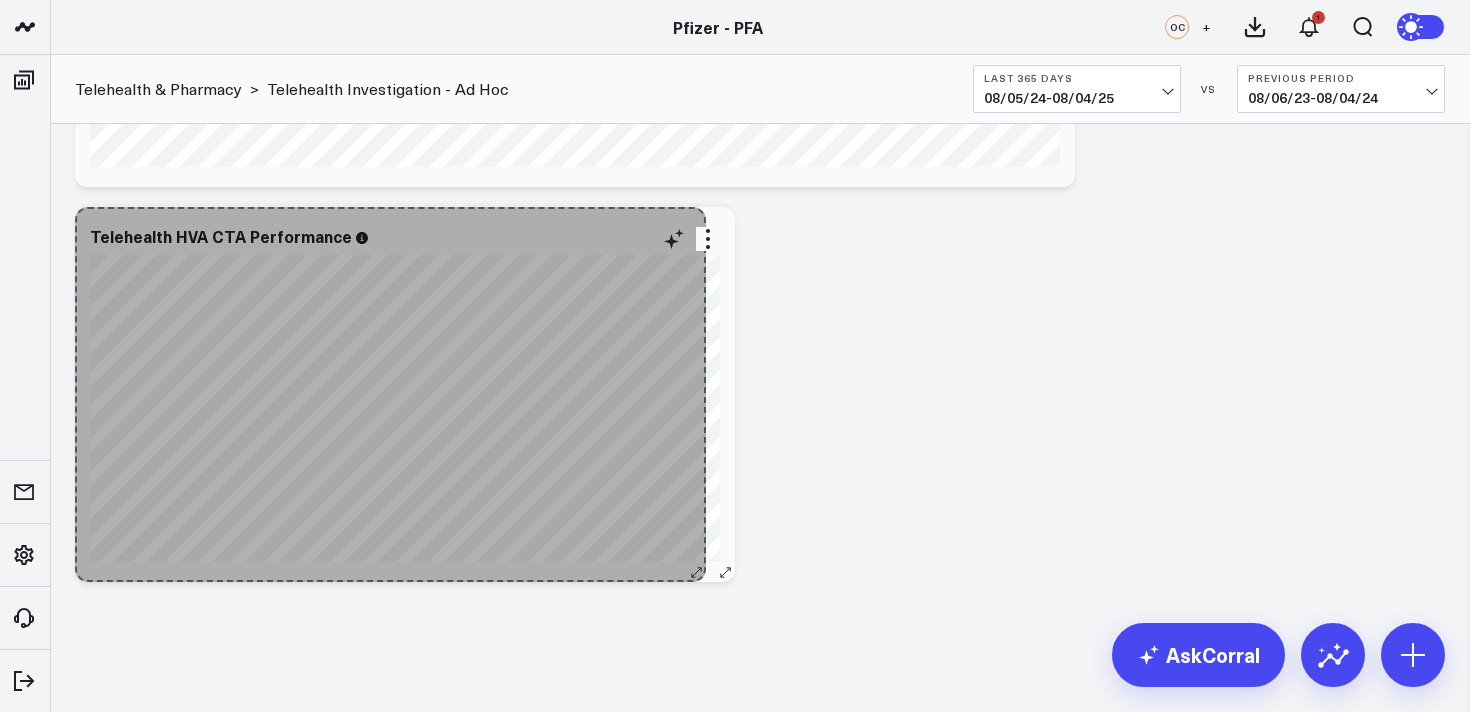 click on "Telehealth HVA CTA Performance [fontSize:14px lineHeight:16px][/]:
[fontSize:14px lineHeight:20px fontWeight:500]% ()[/] [fontSize:14px lineHeight:16px][/]:
[fontSize:14px lineHeight:20px fontWeight:500]% ()[/] So sorry. The query returned no results. Ask a Data Analyst" at bounding box center (405, 394) 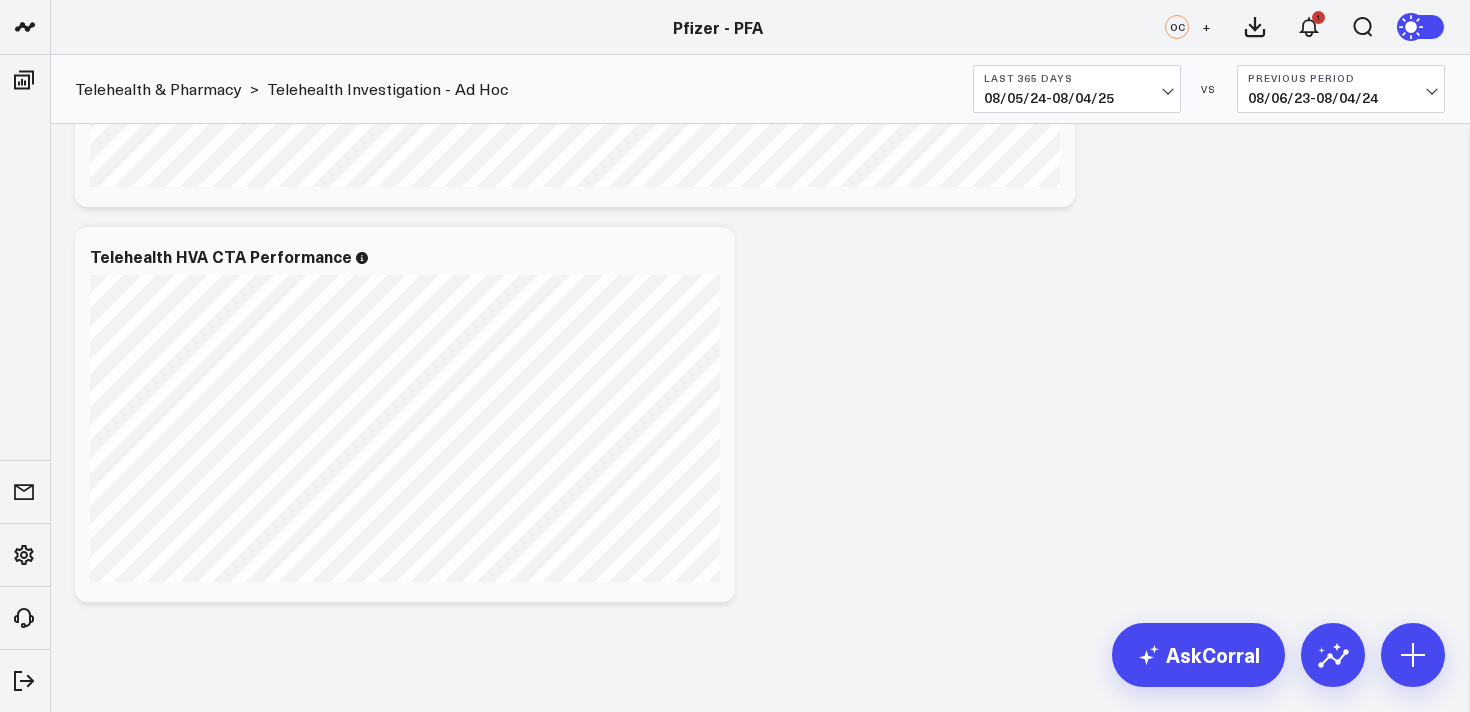 scroll, scrollTop: 688, scrollLeft: 0, axis: vertical 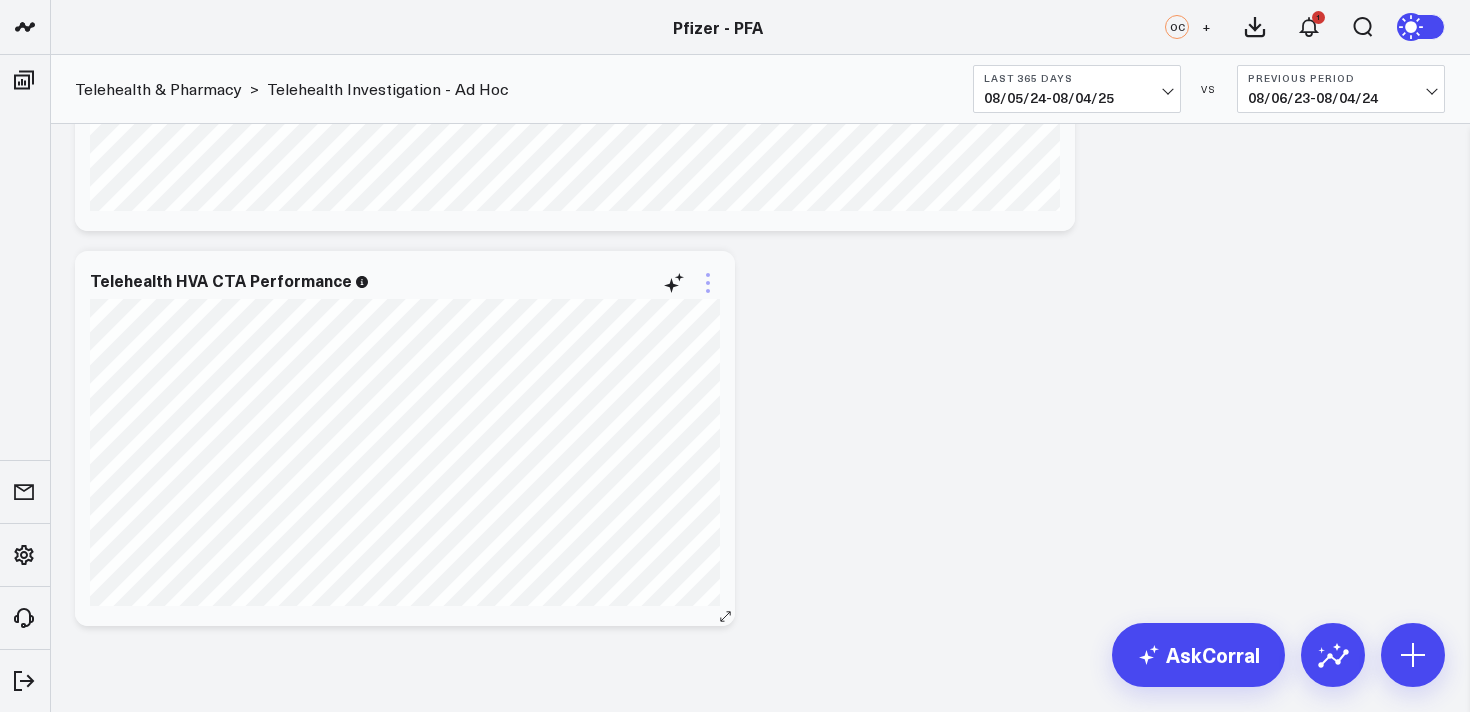 click 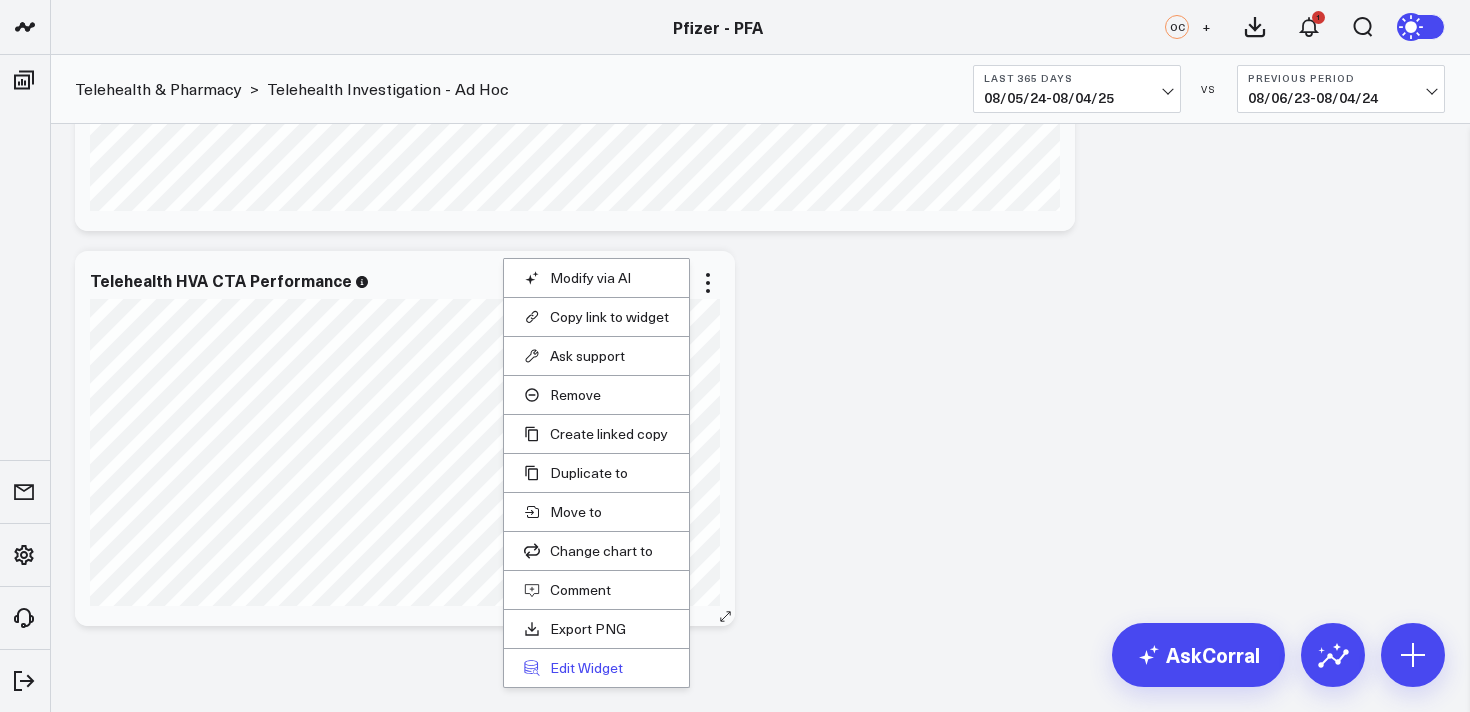 click on "Edit Widget" at bounding box center (596, 668) 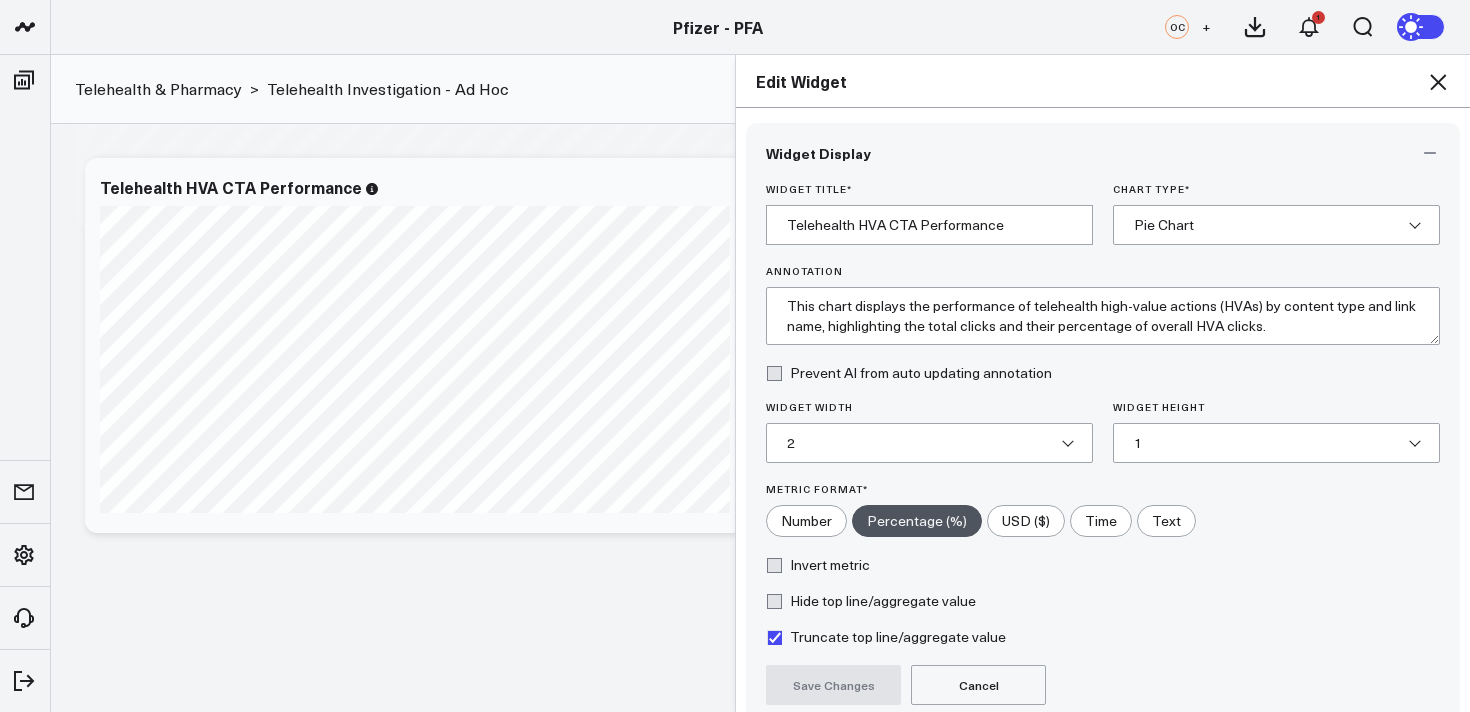 click on "Number" at bounding box center (806, 521) 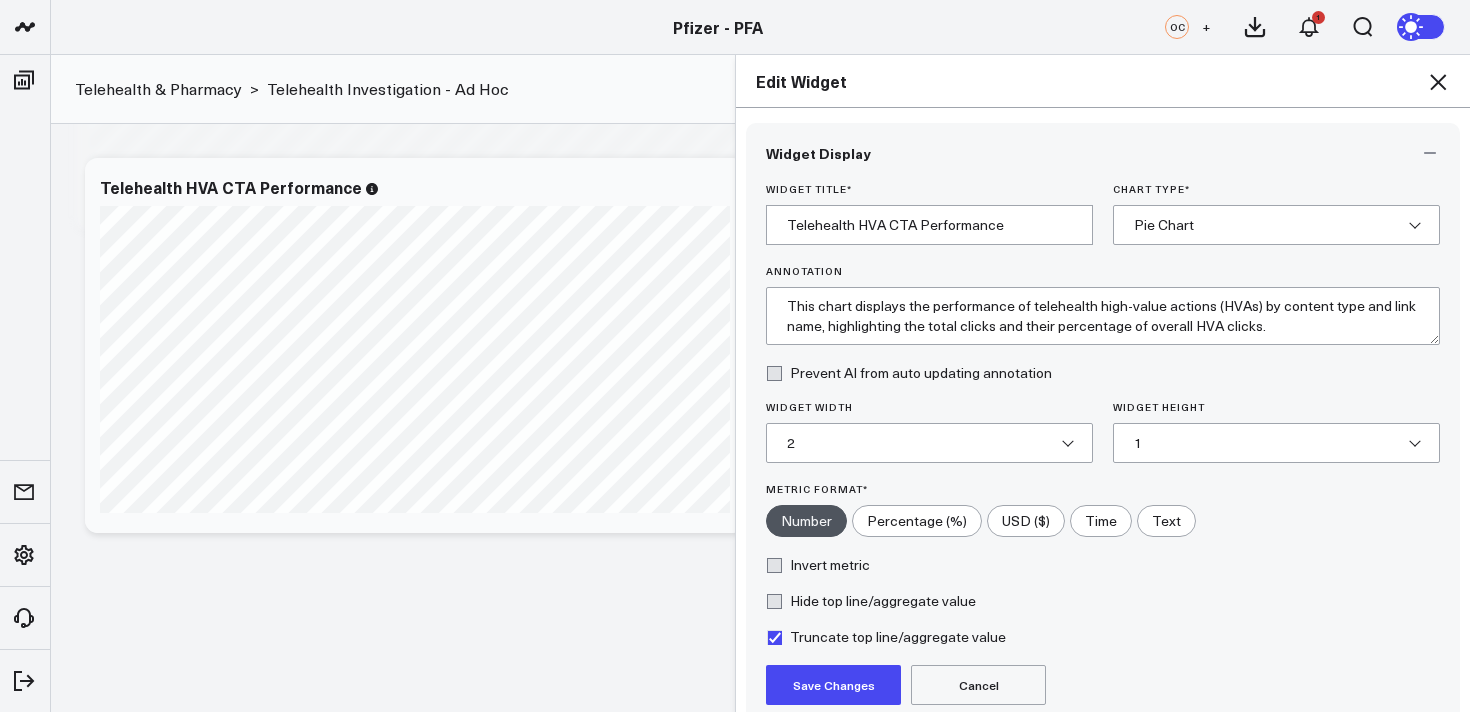 click on "Percentage (%)" at bounding box center [917, 521] 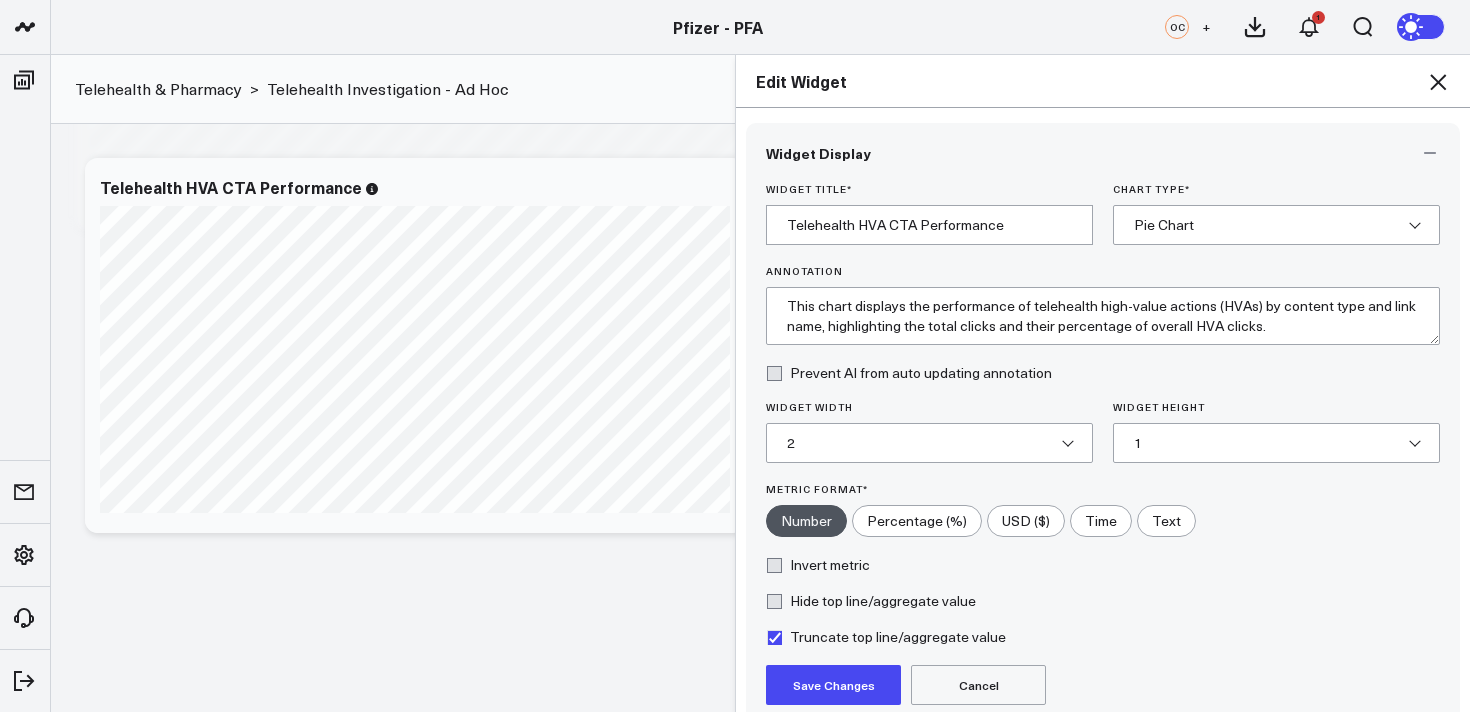radio on "true" 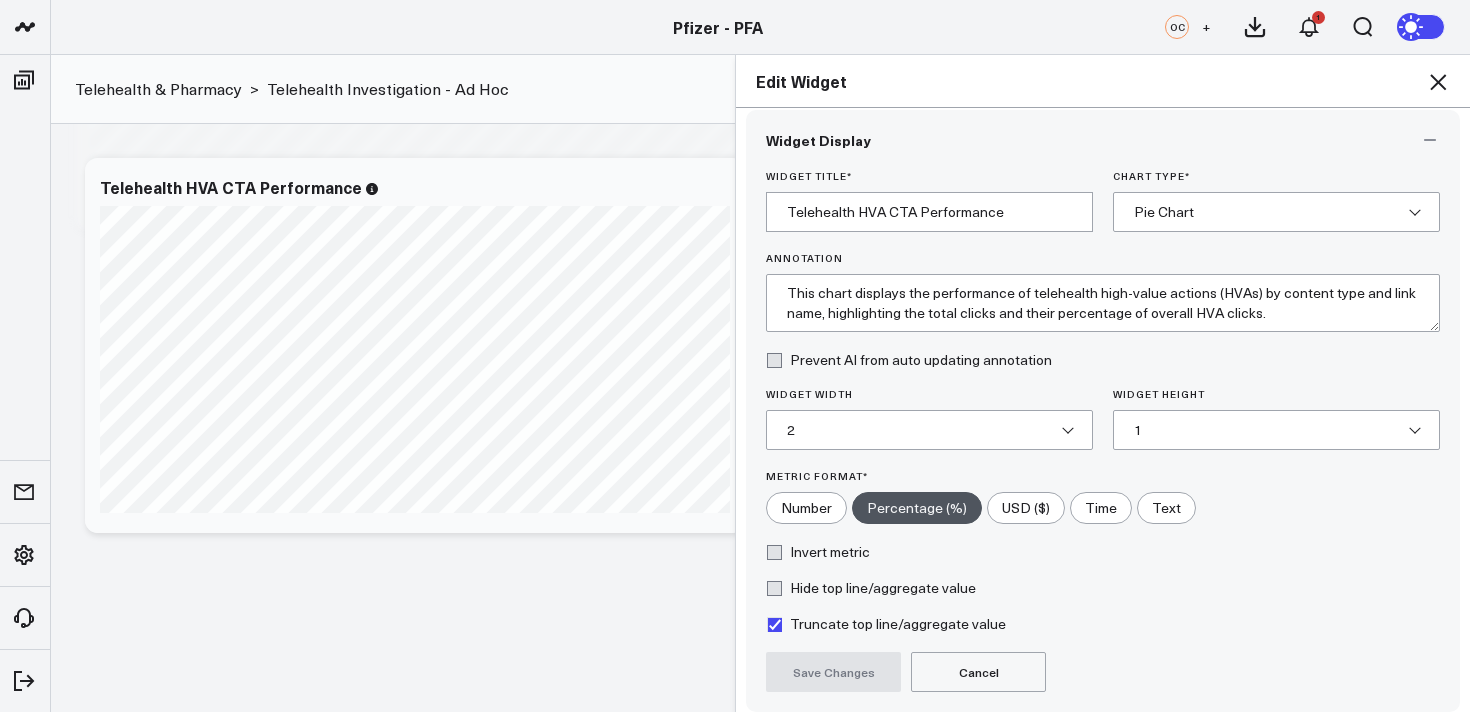 scroll, scrollTop: 11, scrollLeft: 0, axis: vertical 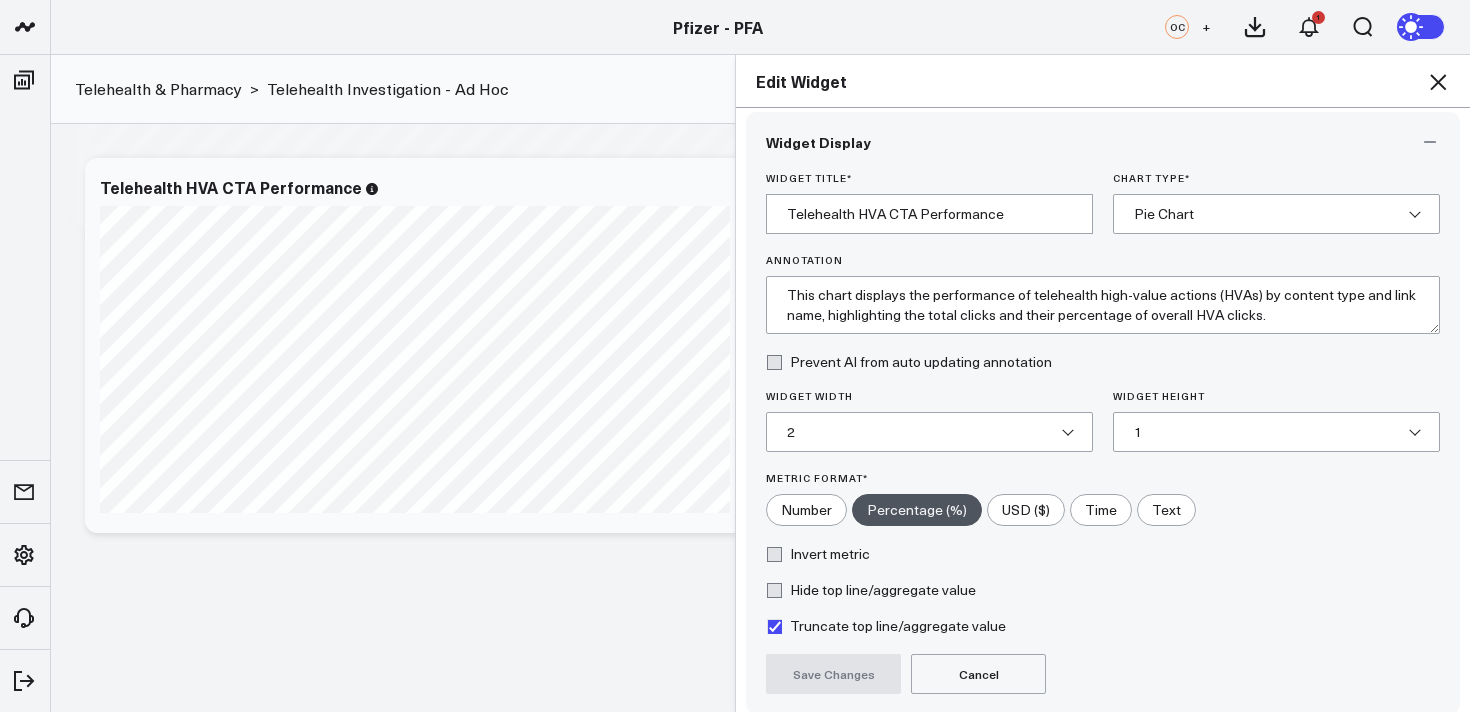 click on "Number" at bounding box center (806, 510) 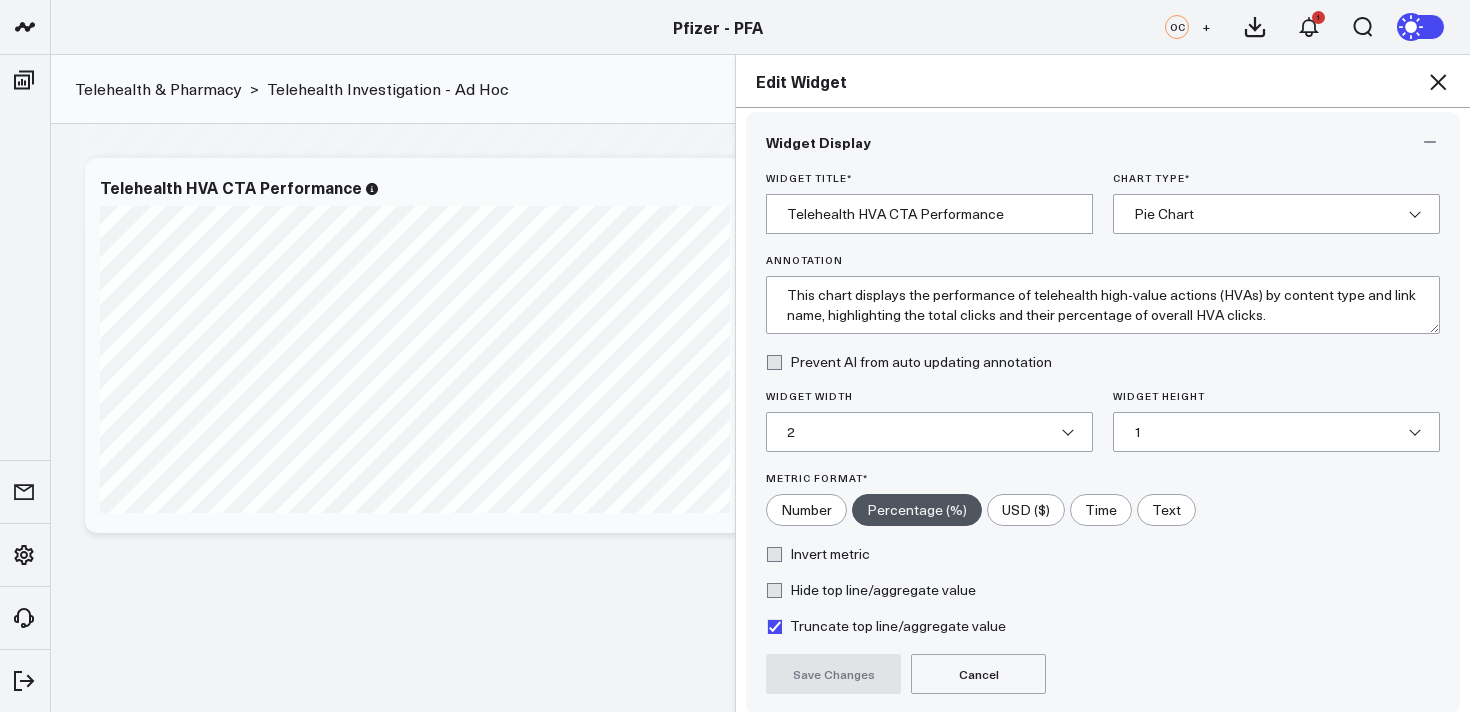 radio on "true" 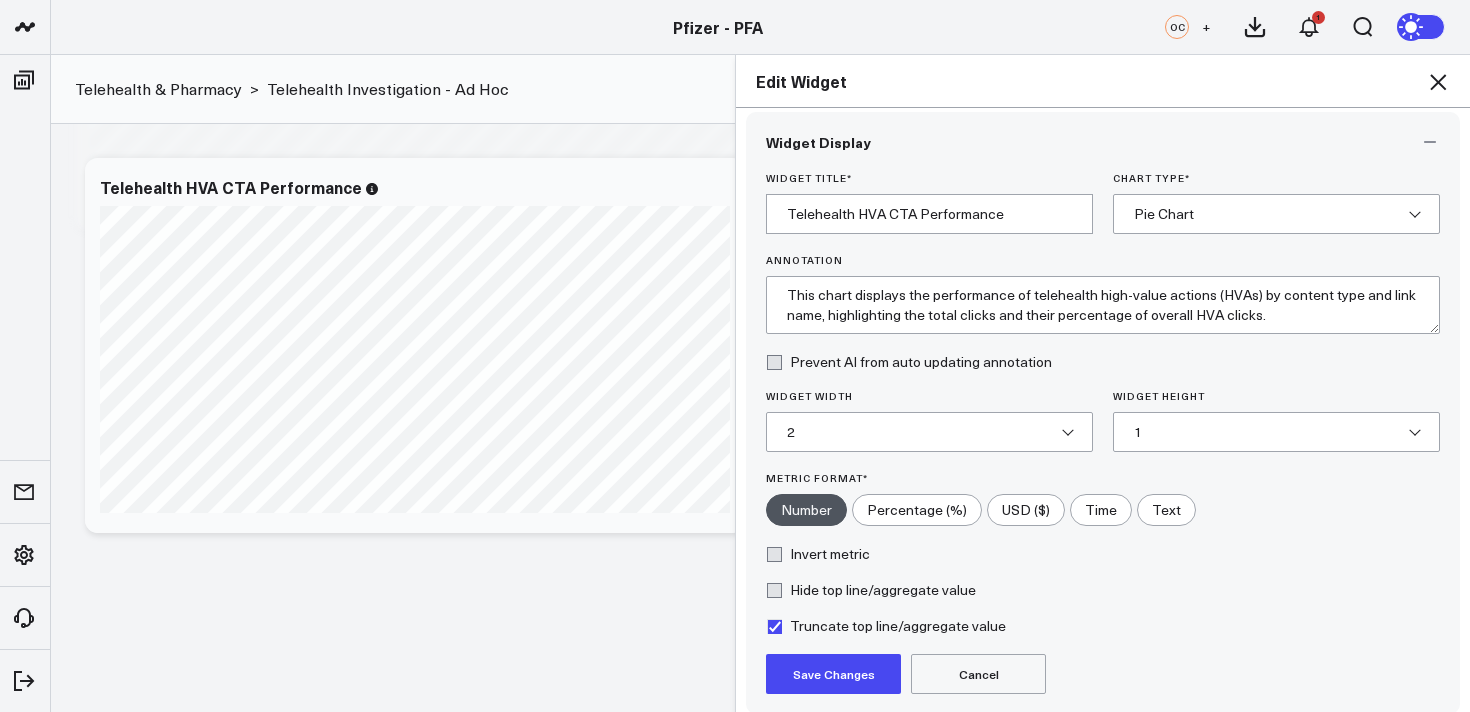 click on "Save Changes" at bounding box center (833, 674) 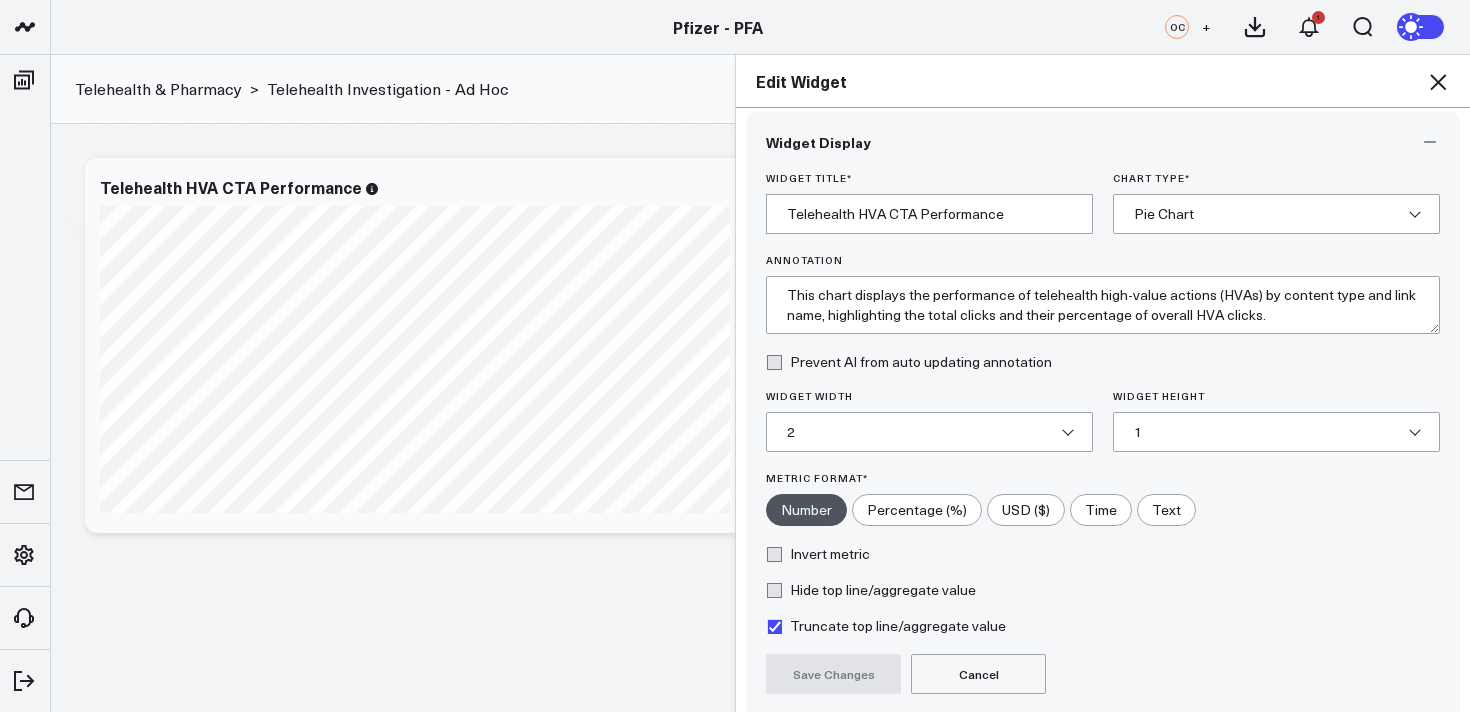 click on "Percentage (%)" at bounding box center (917, 510) 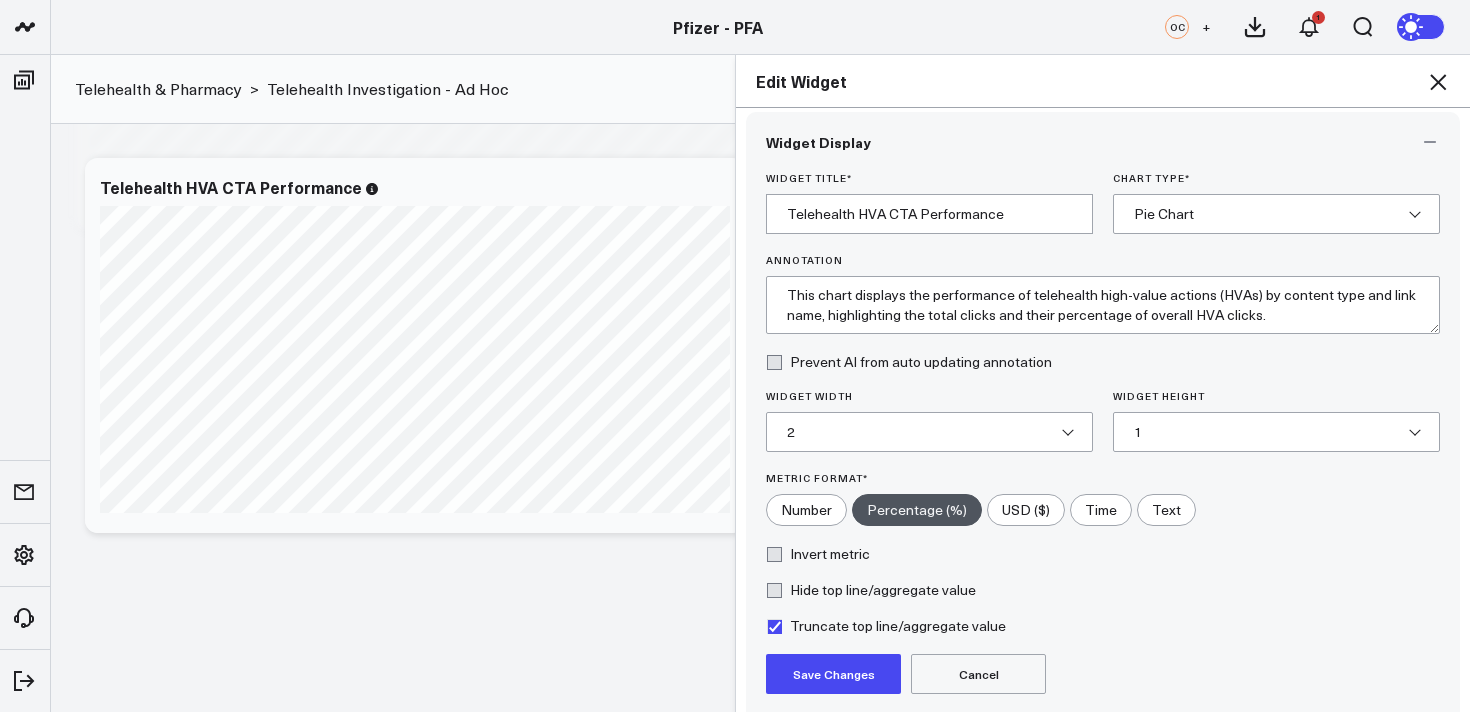 click on "Save Changes" at bounding box center (833, 674) 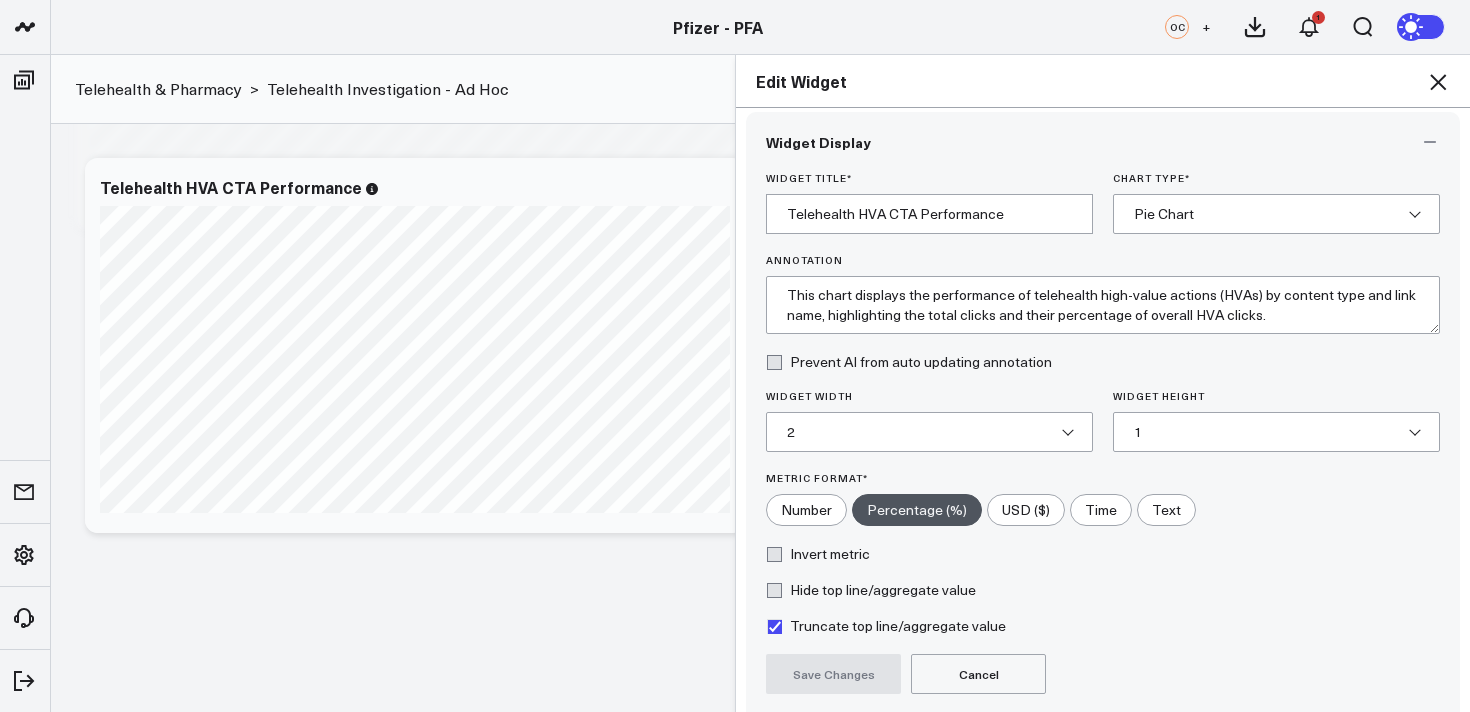 click 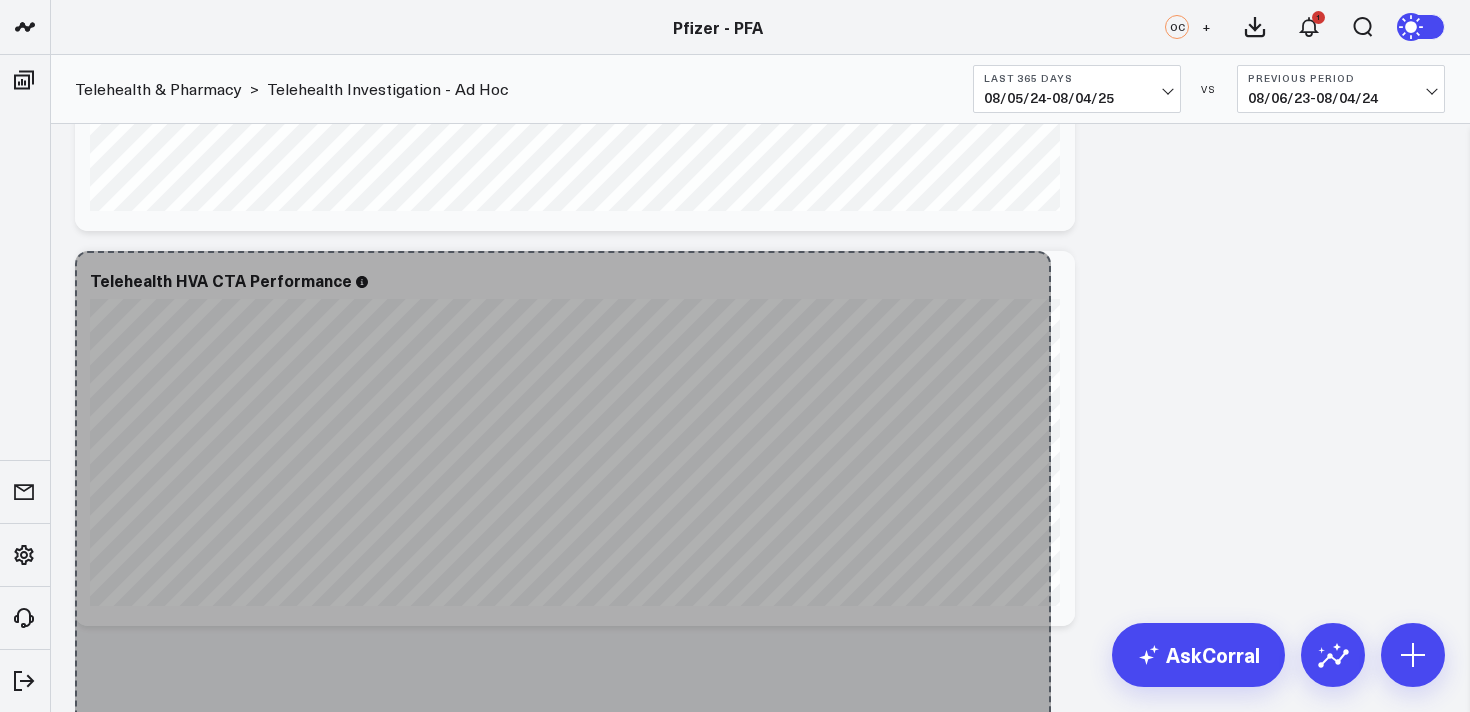 drag, startPoint x: 721, startPoint y: 613, endPoint x: 1037, endPoint y: 720, distance: 333.62405 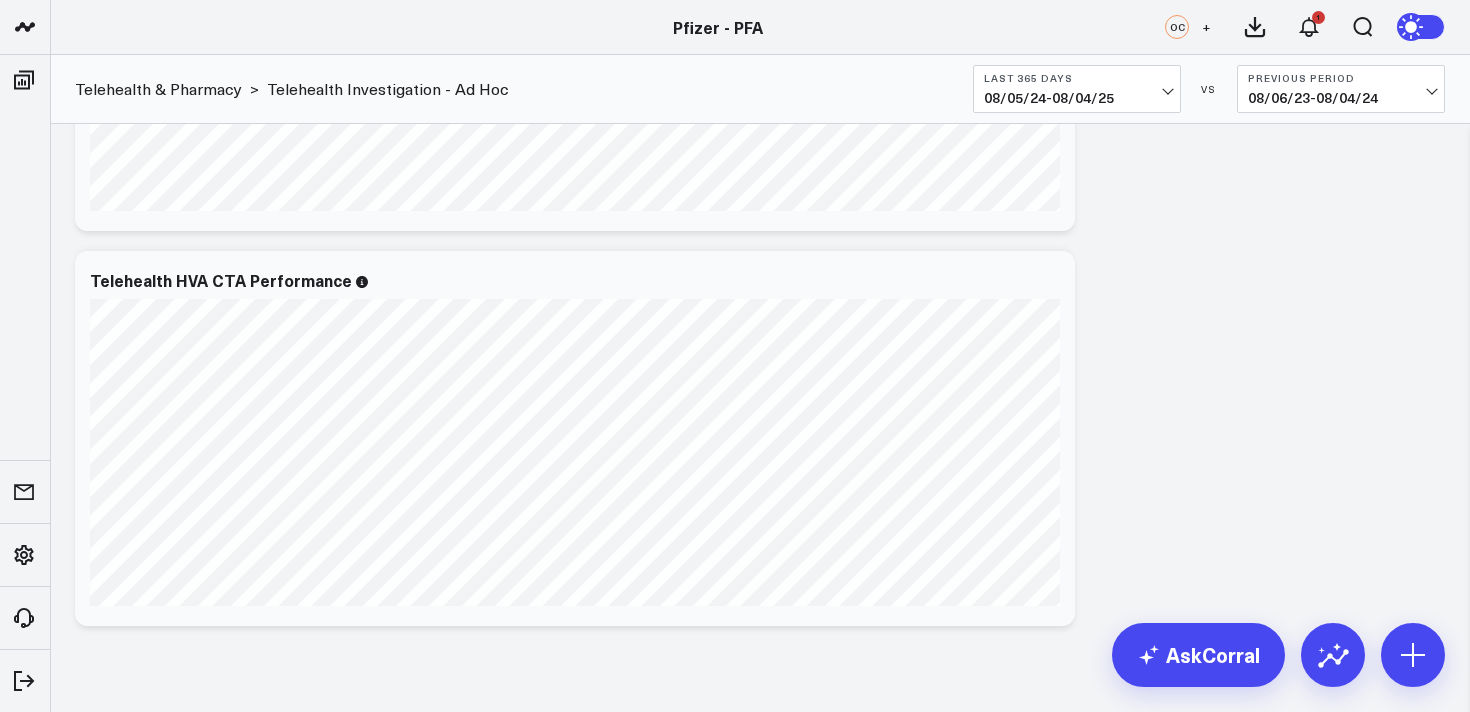 scroll, scrollTop: 732, scrollLeft: 0, axis: vertical 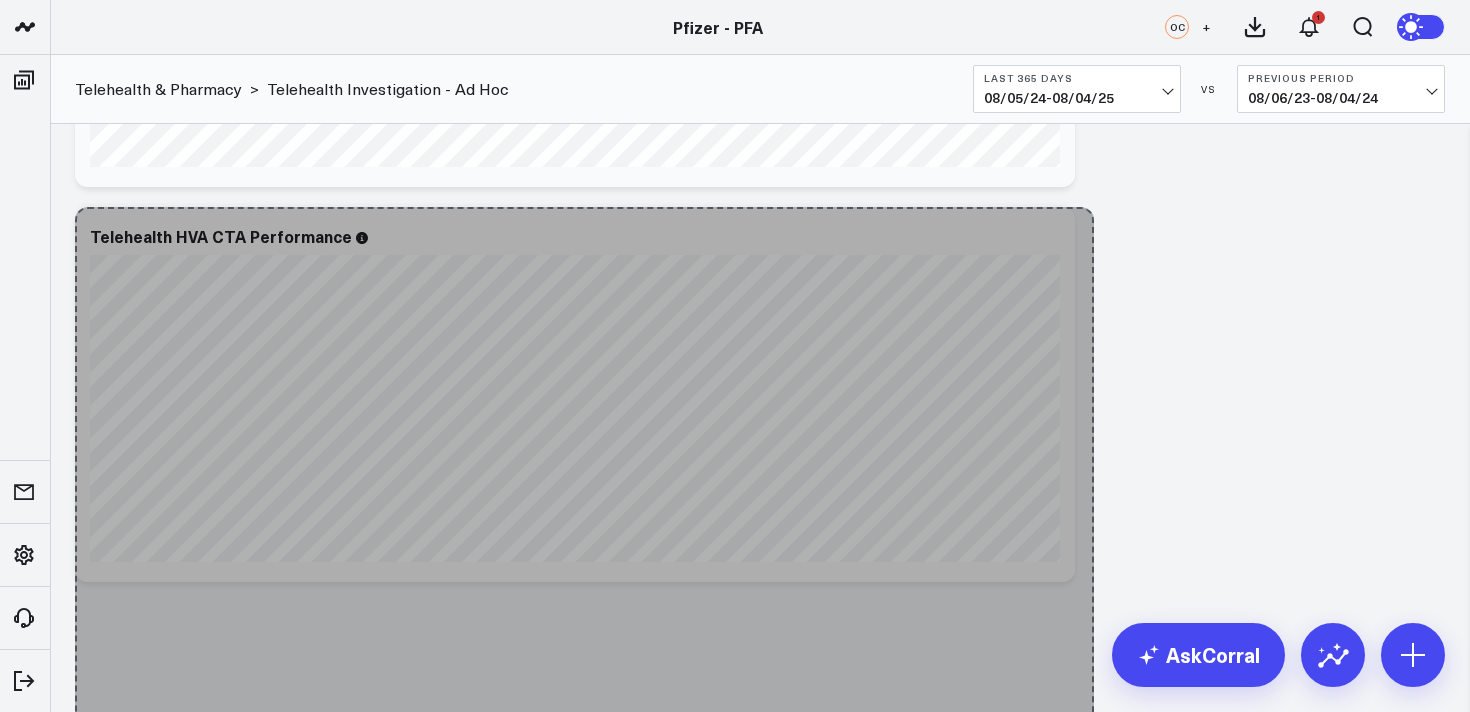 drag, startPoint x: 1057, startPoint y: 570, endPoint x: 1076, endPoint y: 719, distance: 150.20653 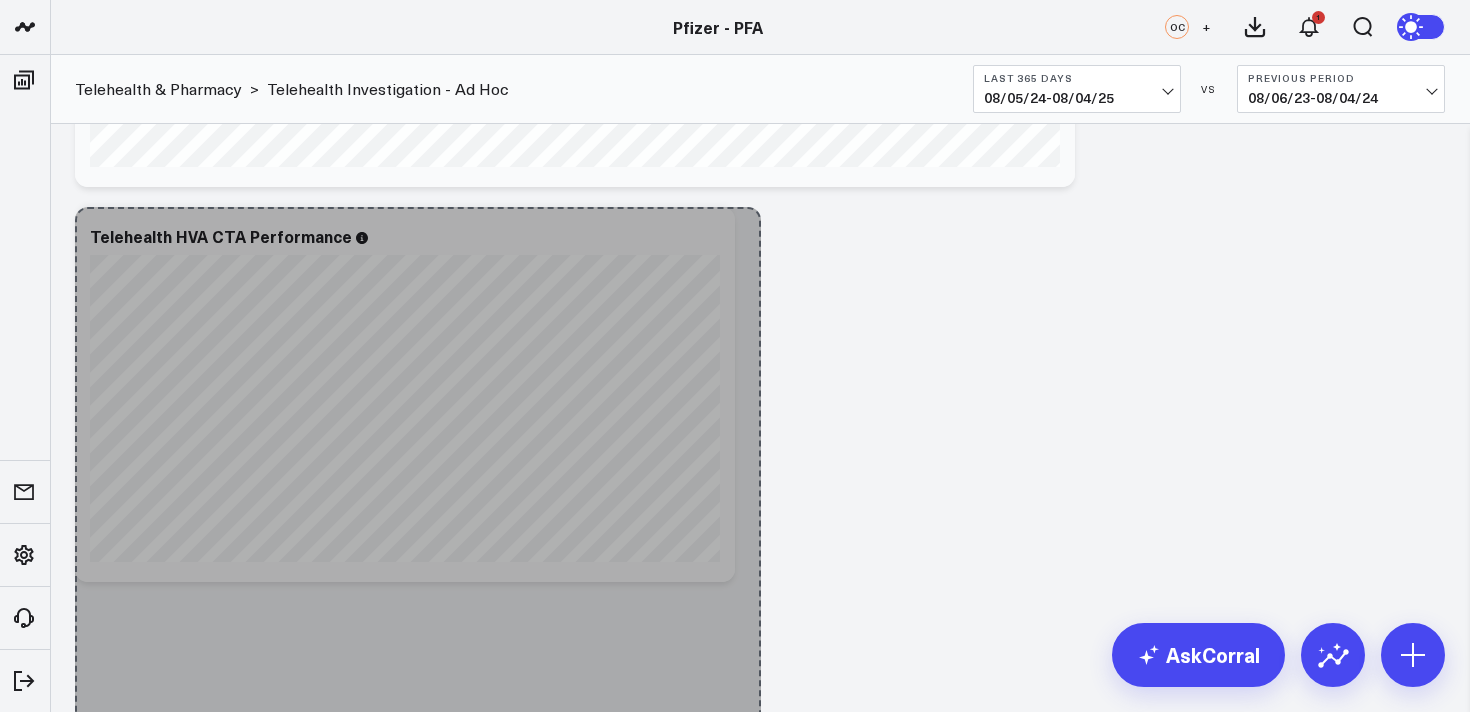 drag, startPoint x: 1064, startPoint y: 567, endPoint x: 751, endPoint y: 758, distance: 366.67426 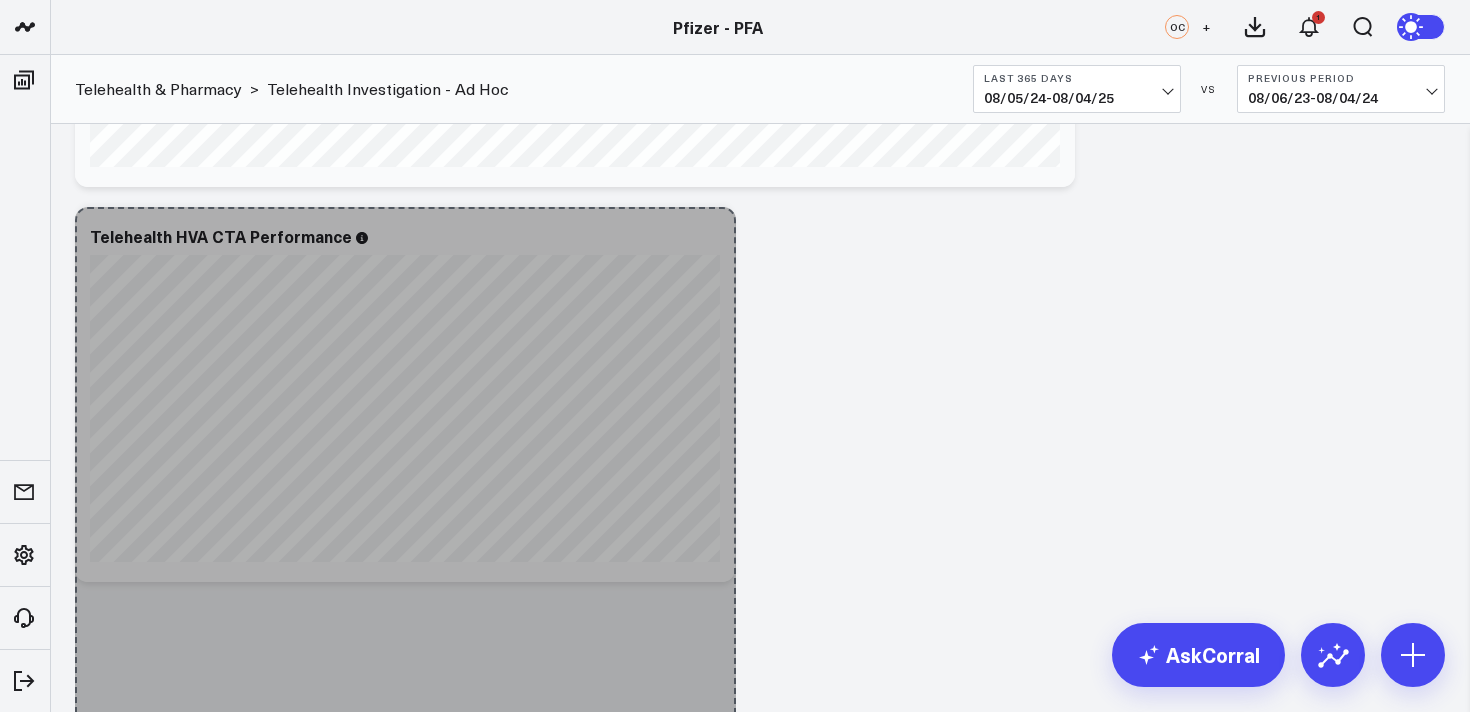 drag, startPoint x: 717, startPoint y: 575, endPoint x: 717, endPoint y: 792, distance: 217 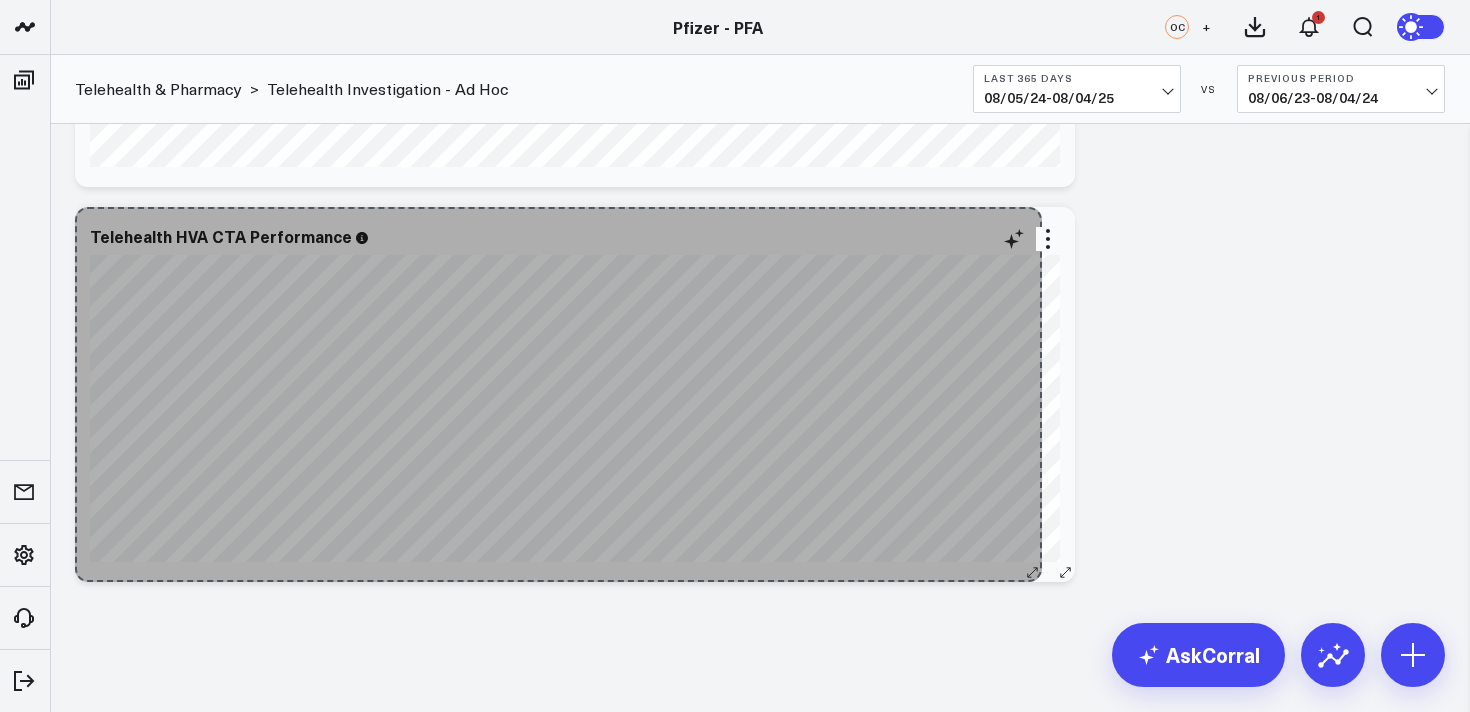 drag, startPoint x: 723, startPoint y: 568, endPoint x: 1027, endPoint y: 562, distance: 304.0592 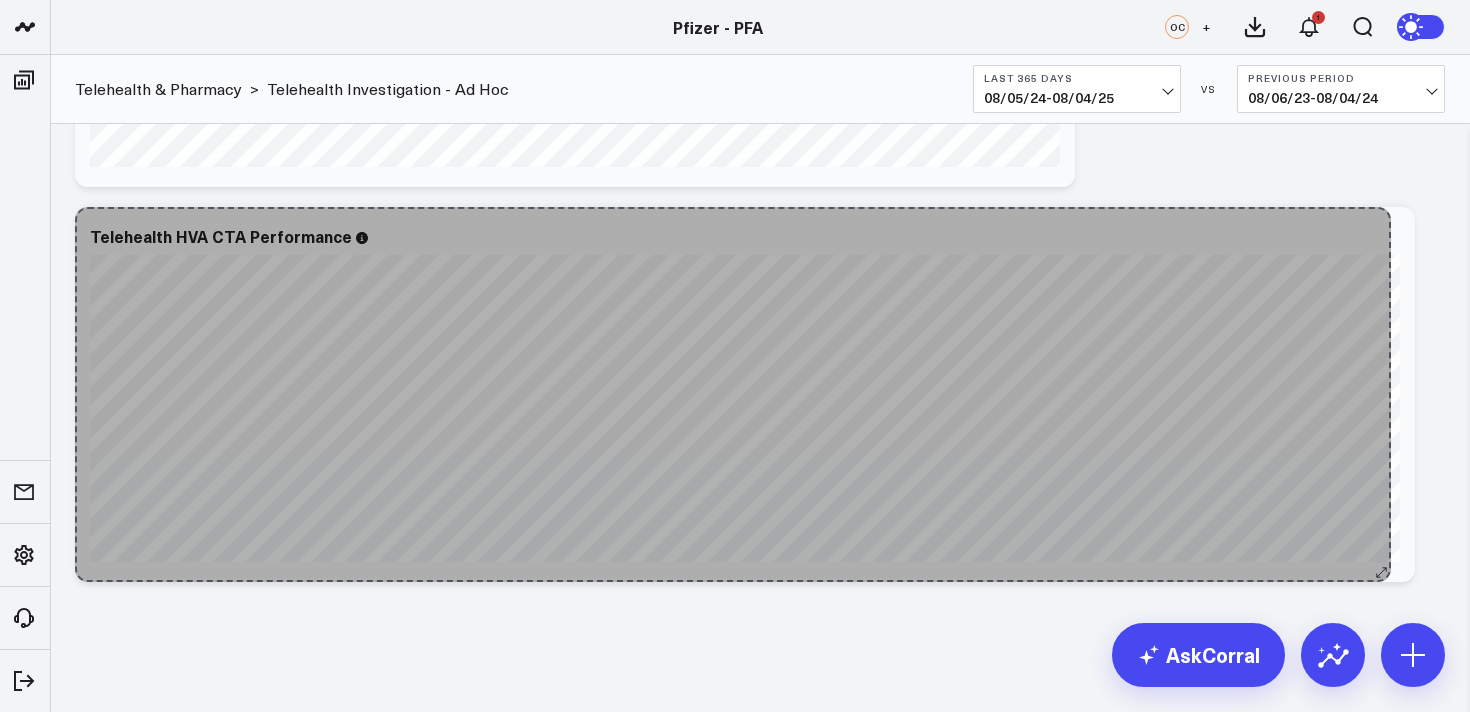 click on "Telehealth HVA CTA Performance [fontSize:14px lineHeight:16px][/]:
[fontSize:14px lineHeight:20px fontWeight:500]% ()[/] [fontSize:14px lineHeight:16px][/]:
[fontSize:14px lineHeight:20px fontWeight:500]% ()[/] So sorry. The query returned no results. Ask a Data Analyst" at bounding box center (745, 394) 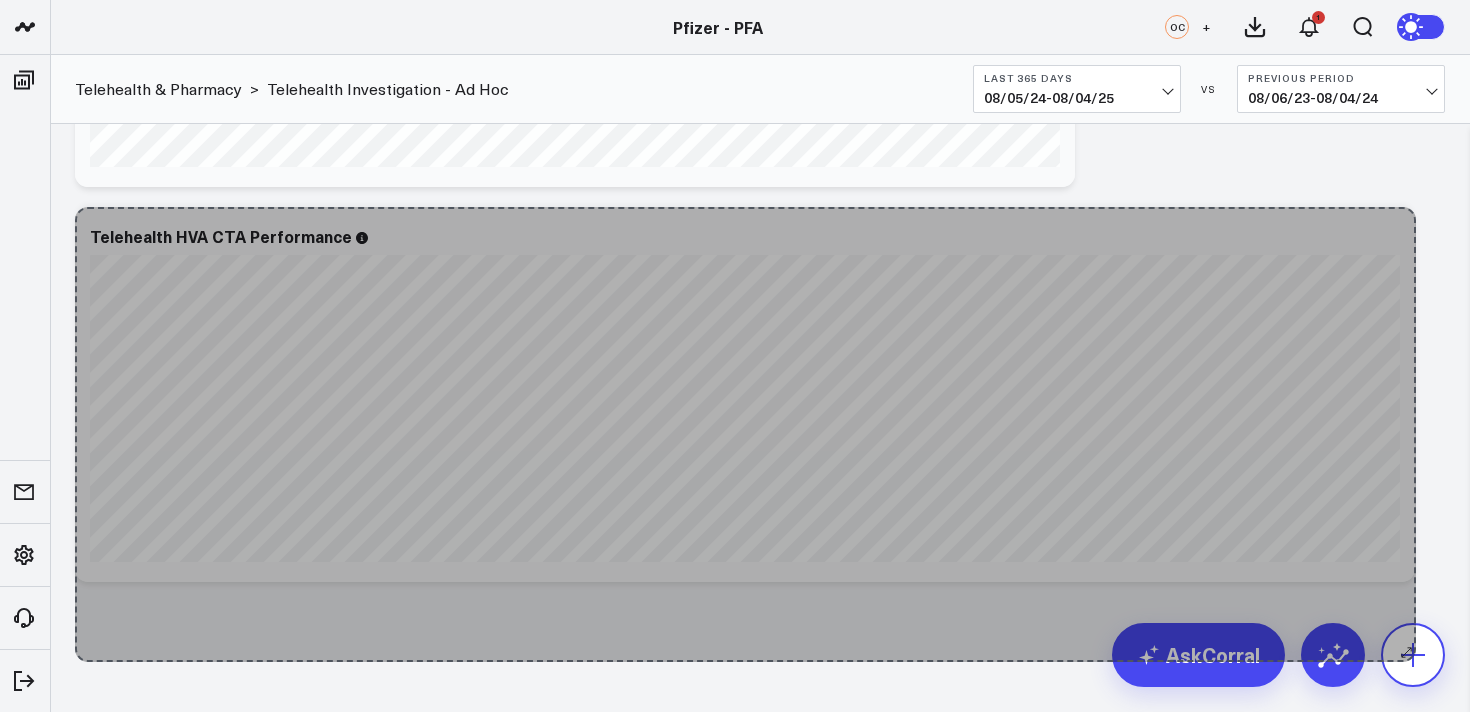 drag, startPoint x: 1400, startPoint y: 576, endPoint x: 1399, endPoint y: 653, distance: 77.00649 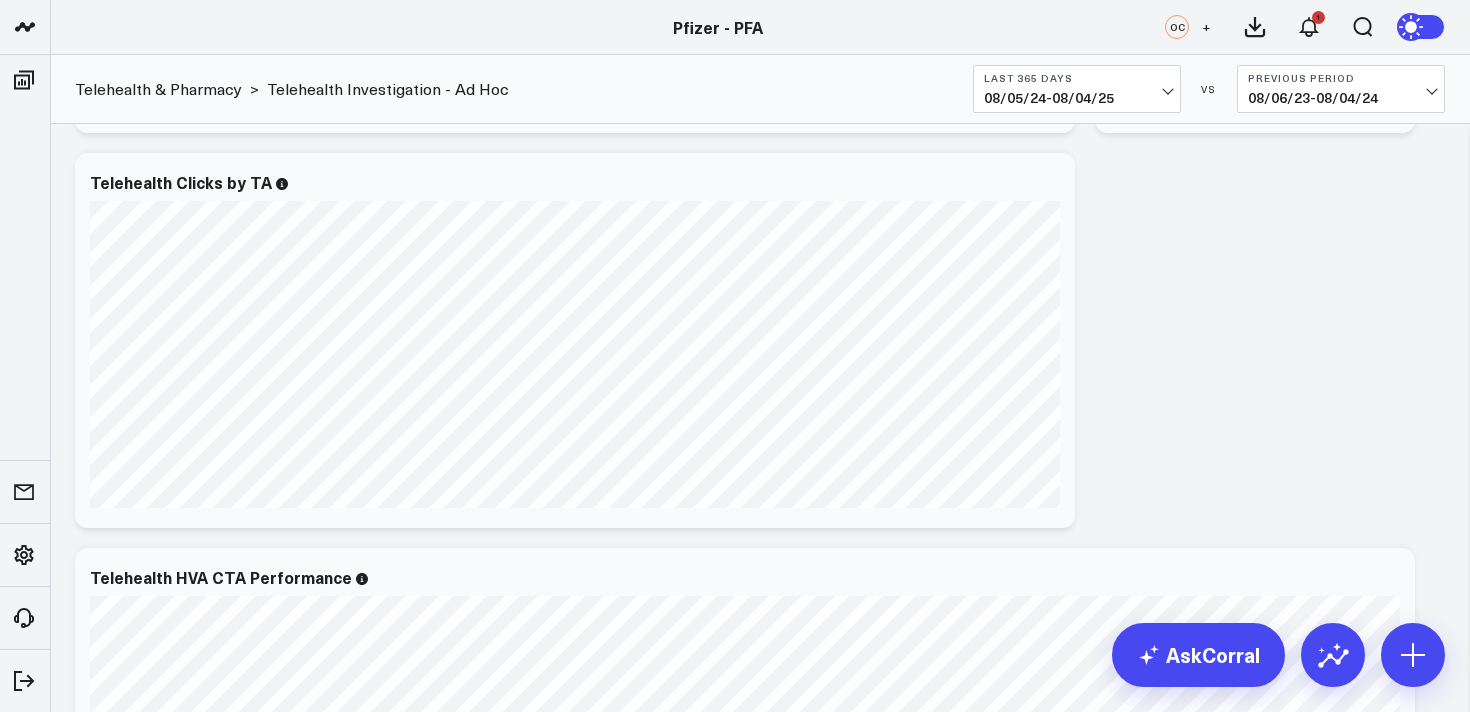 scroll, scrollTop: 360, scrollLeft: 0, axis: vertical 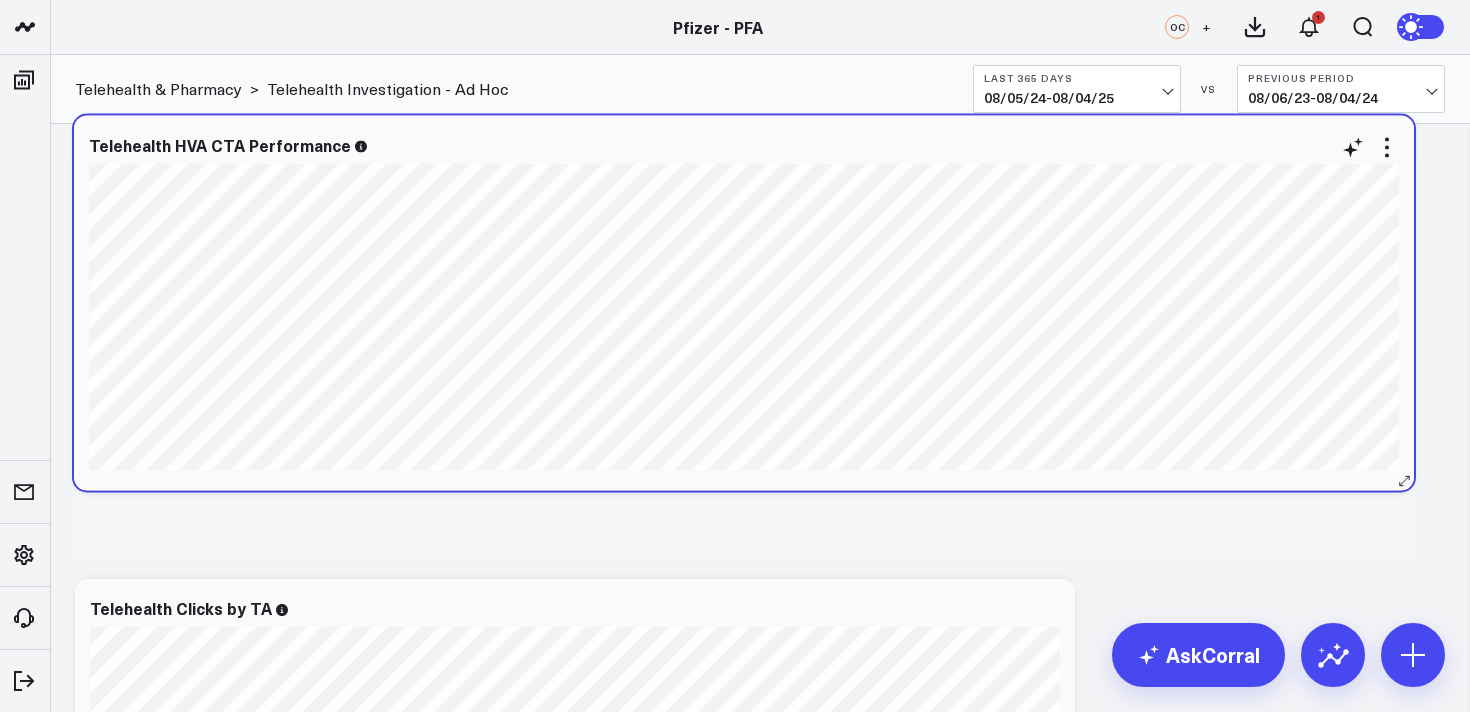 drag, startPoint x: 397, startPoint y: 595, endPoint x: 396, endPoint y: 134, distance: 461.0011 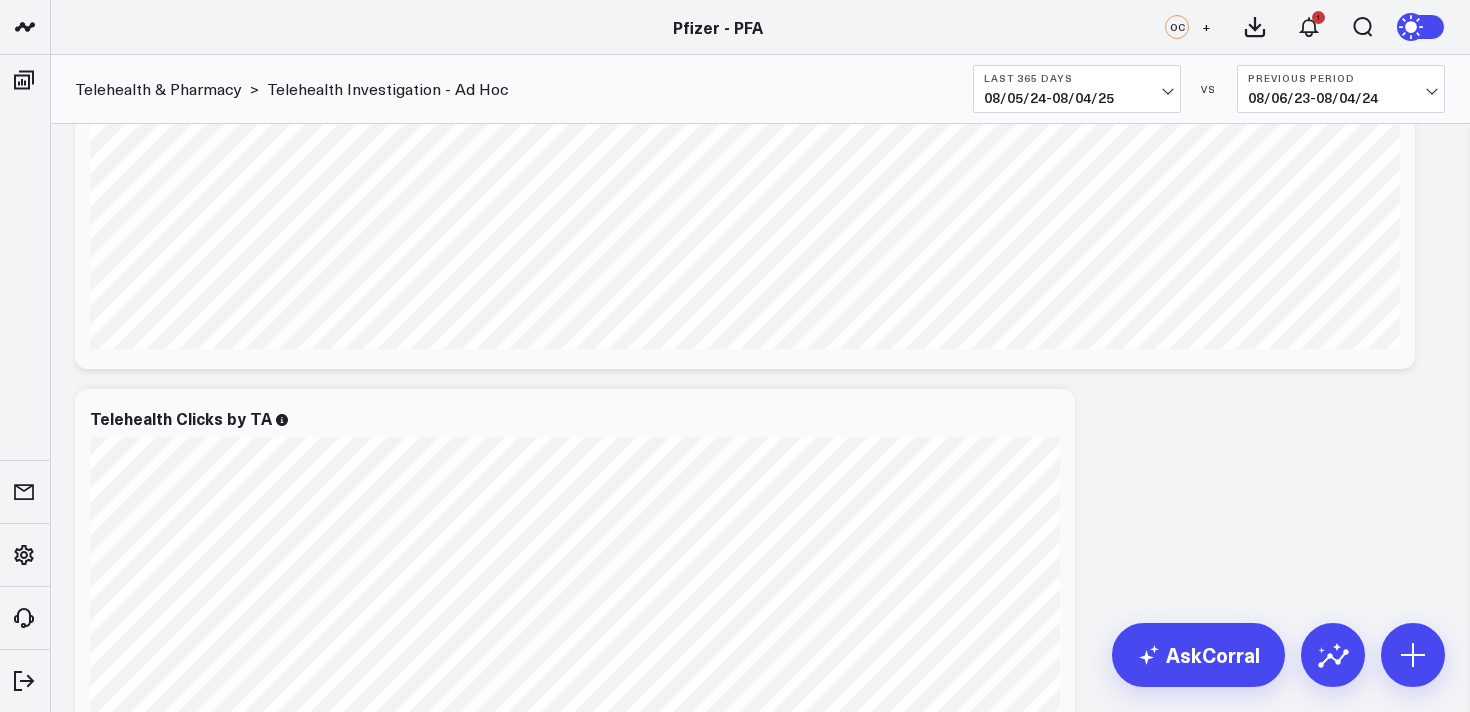 scroll, scrollTop: 587, scrollLeft: 0, axis: vertical 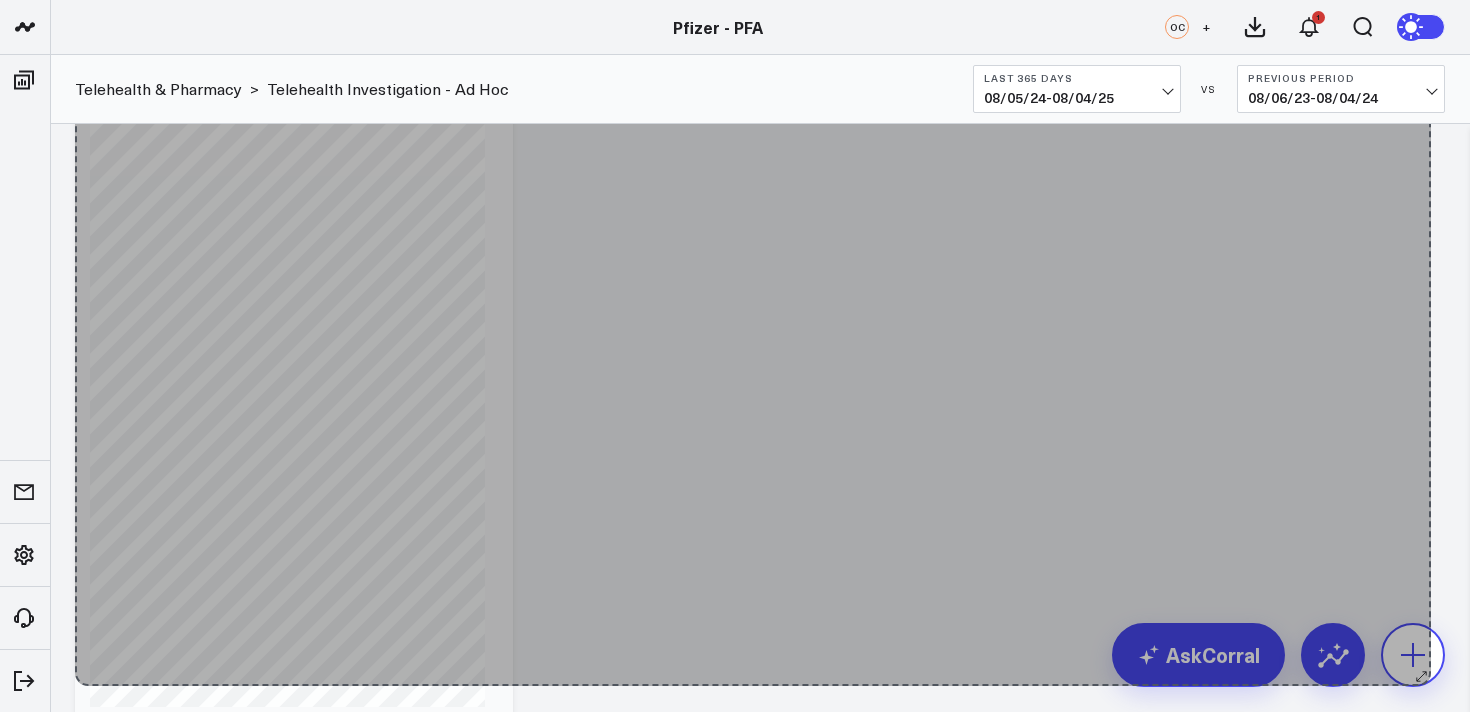 drag, startPoint x: 1407, startPoint y: 319, endPoint x: 1421, endPoint y: 666, distance: 347.28232 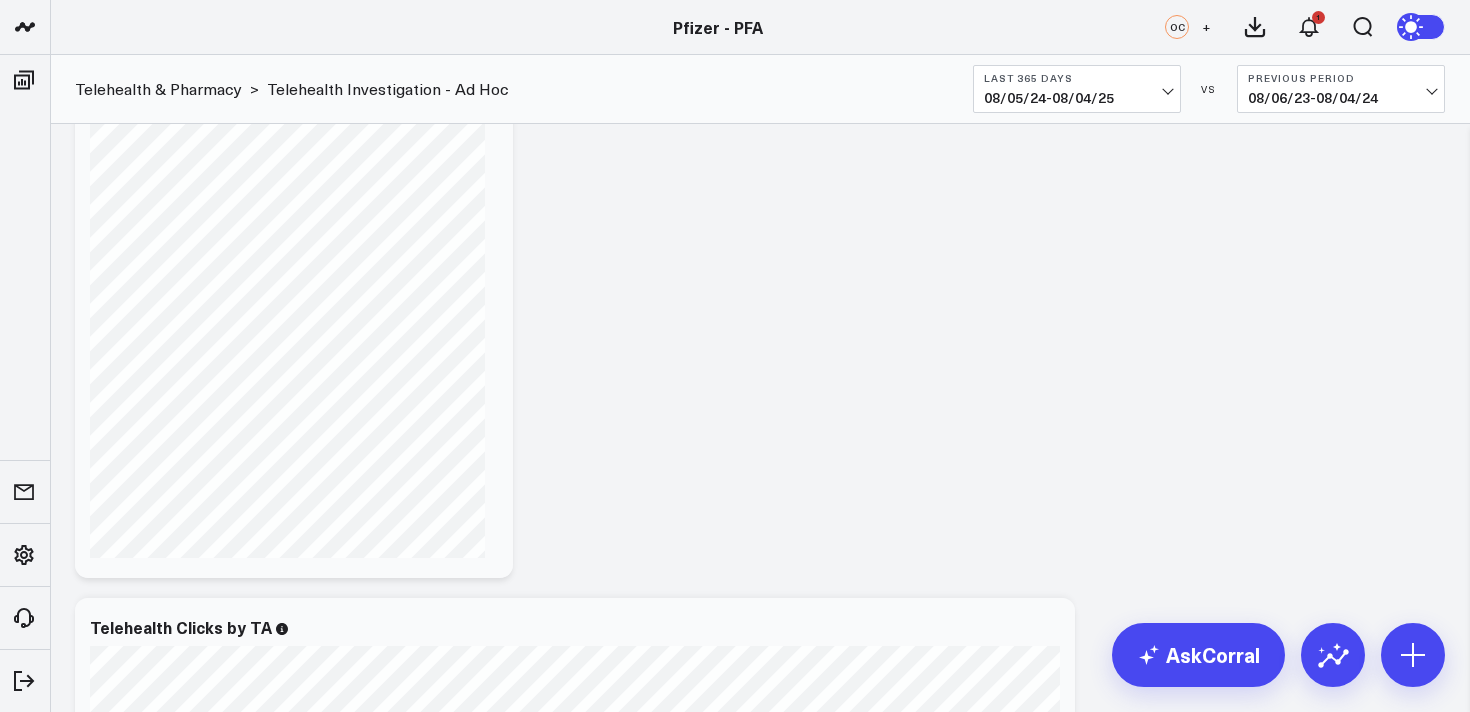 scroll, scrollTop: 757, scrollLeft: 0, axis: vertical 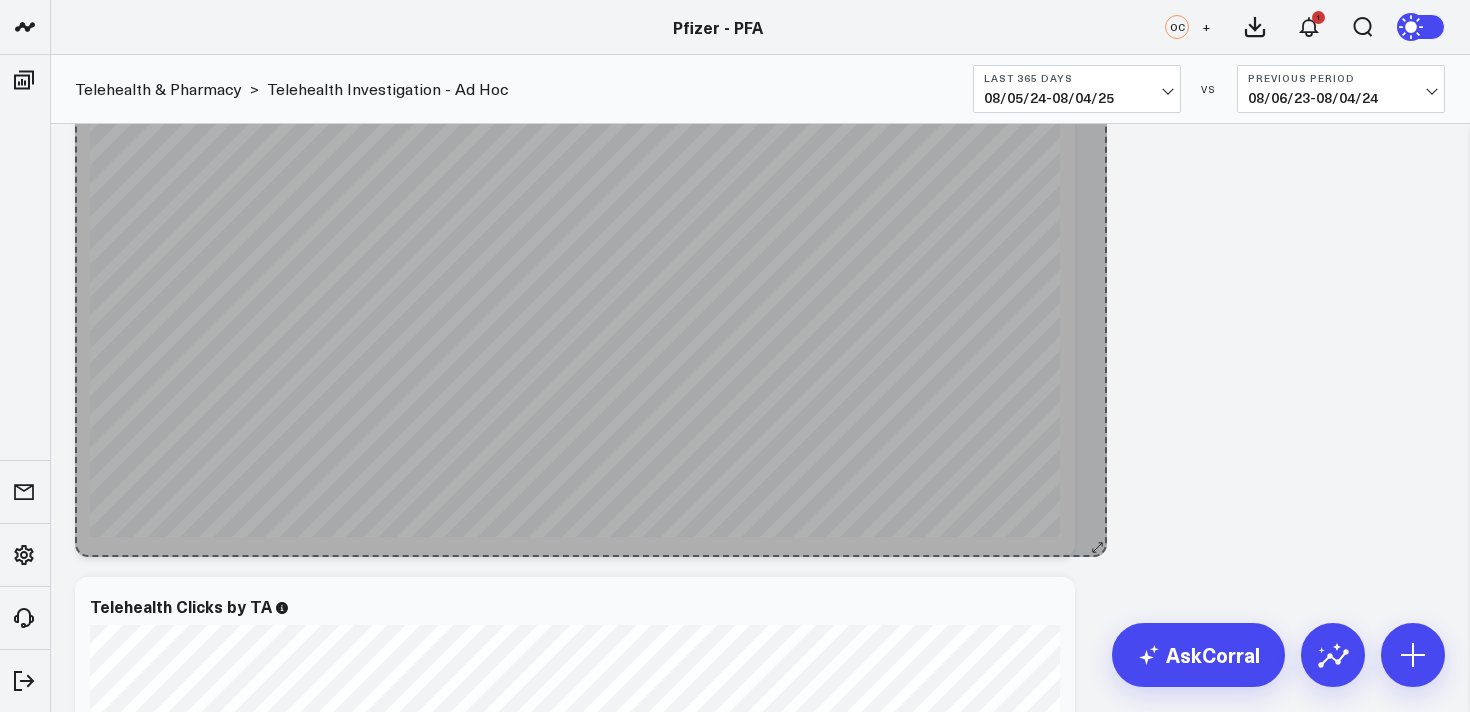 drag, startPoint x: 485, startPoint y: 545, endPoint x: 1091, endPoint y: 552, distance: 606.0404 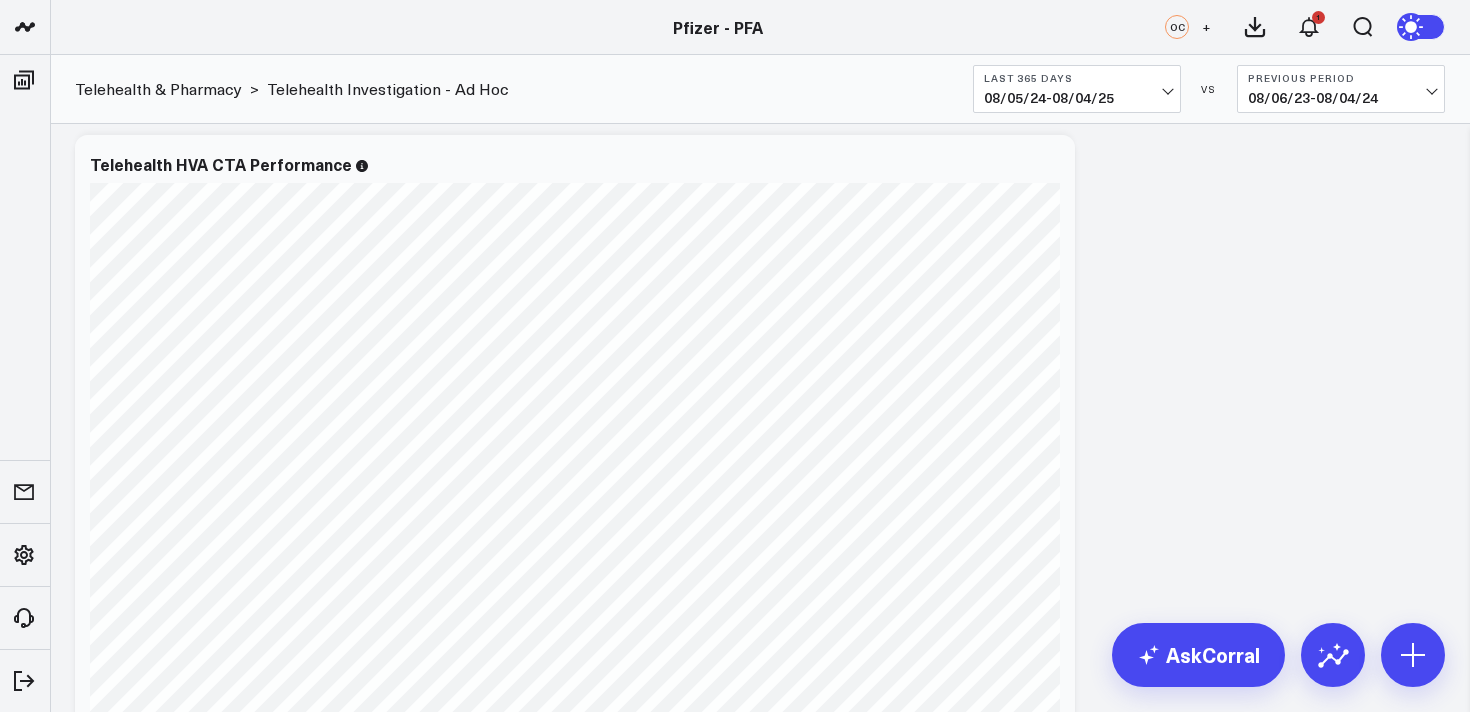 scroll, scrollTop: 357, scrollLeft: 0, axis: vertical 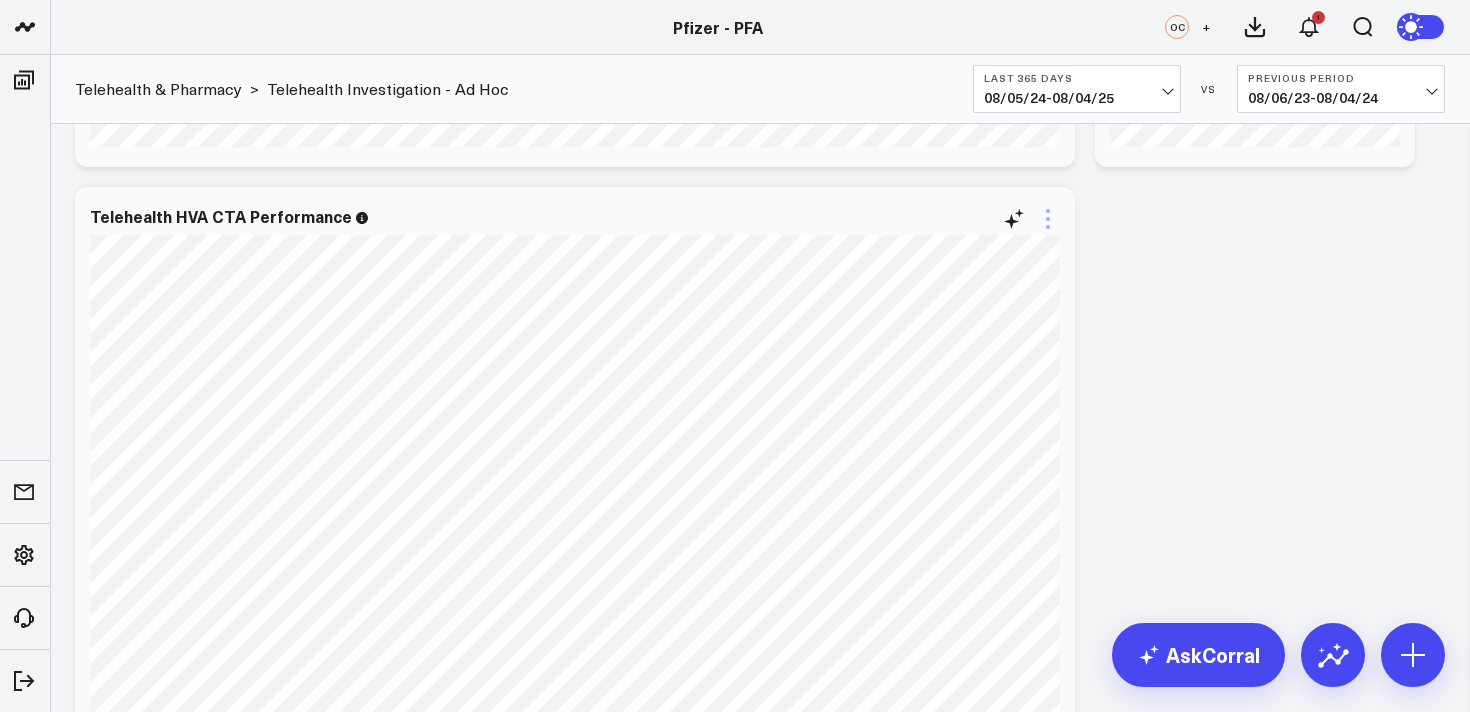 click 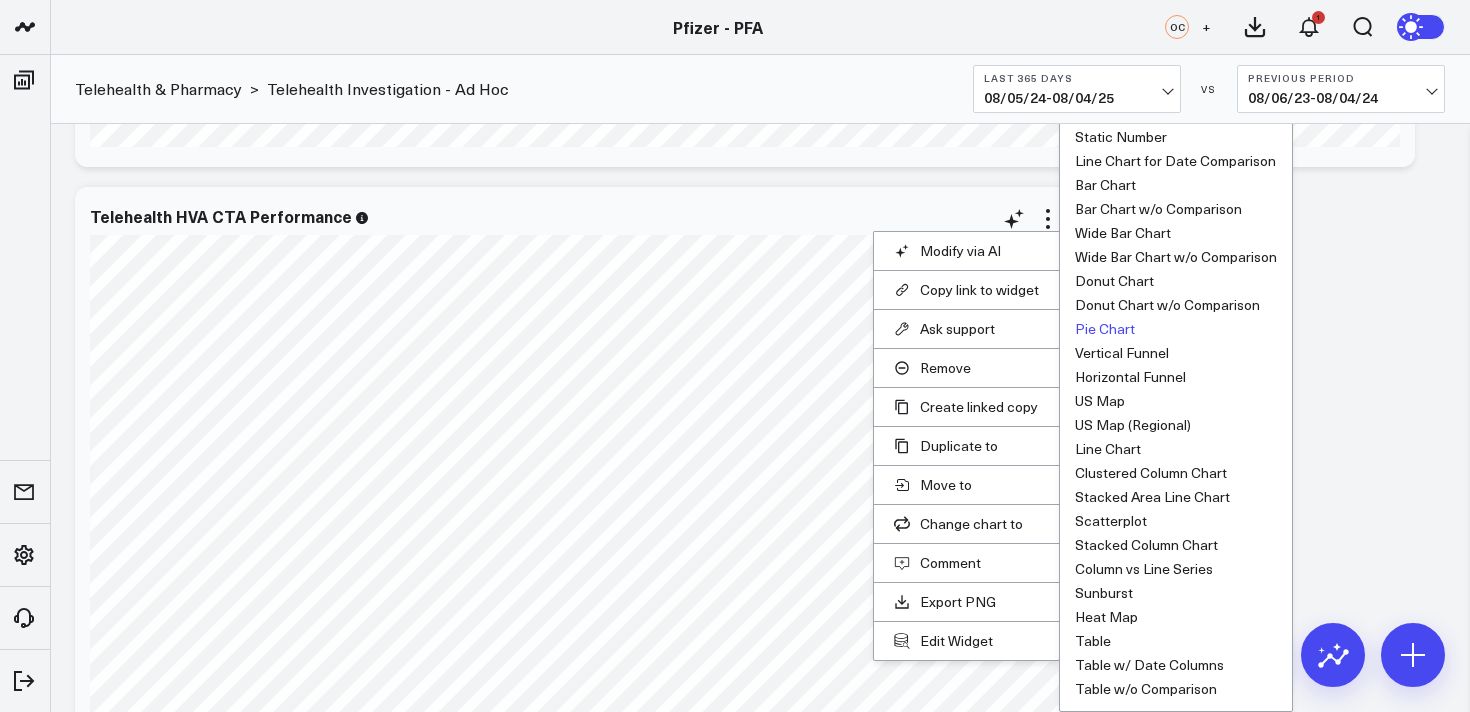 click on "US Map" at bounding box center (1176, 401) 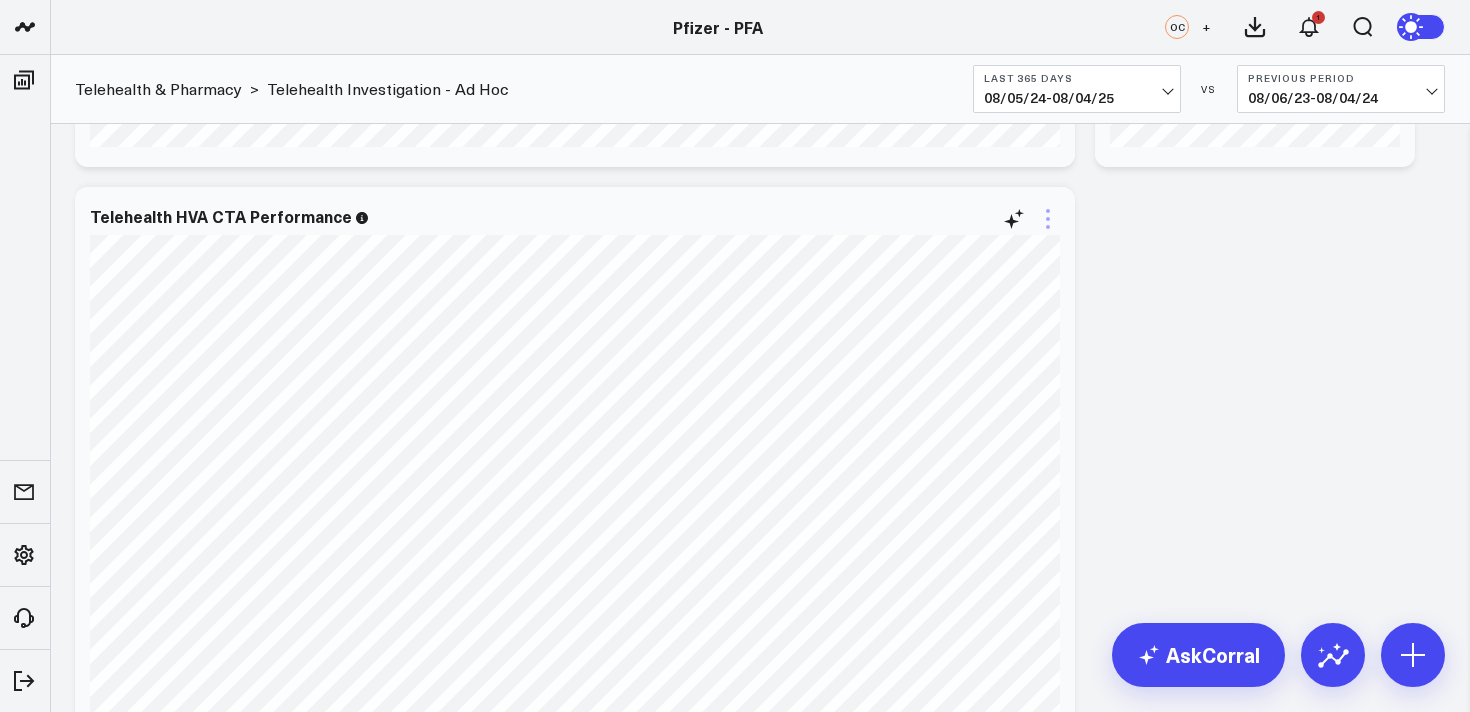 click 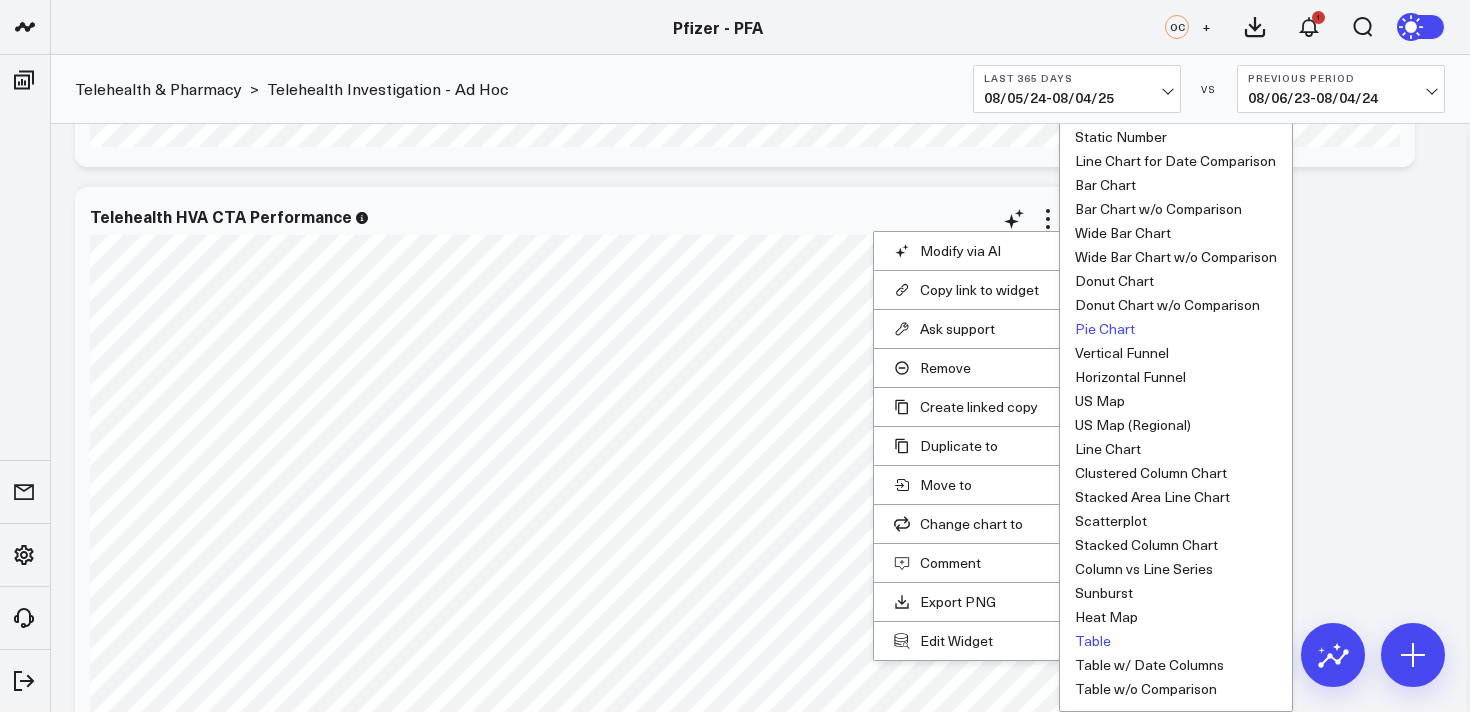 click on "Table" at bounding box center (1093, 641) 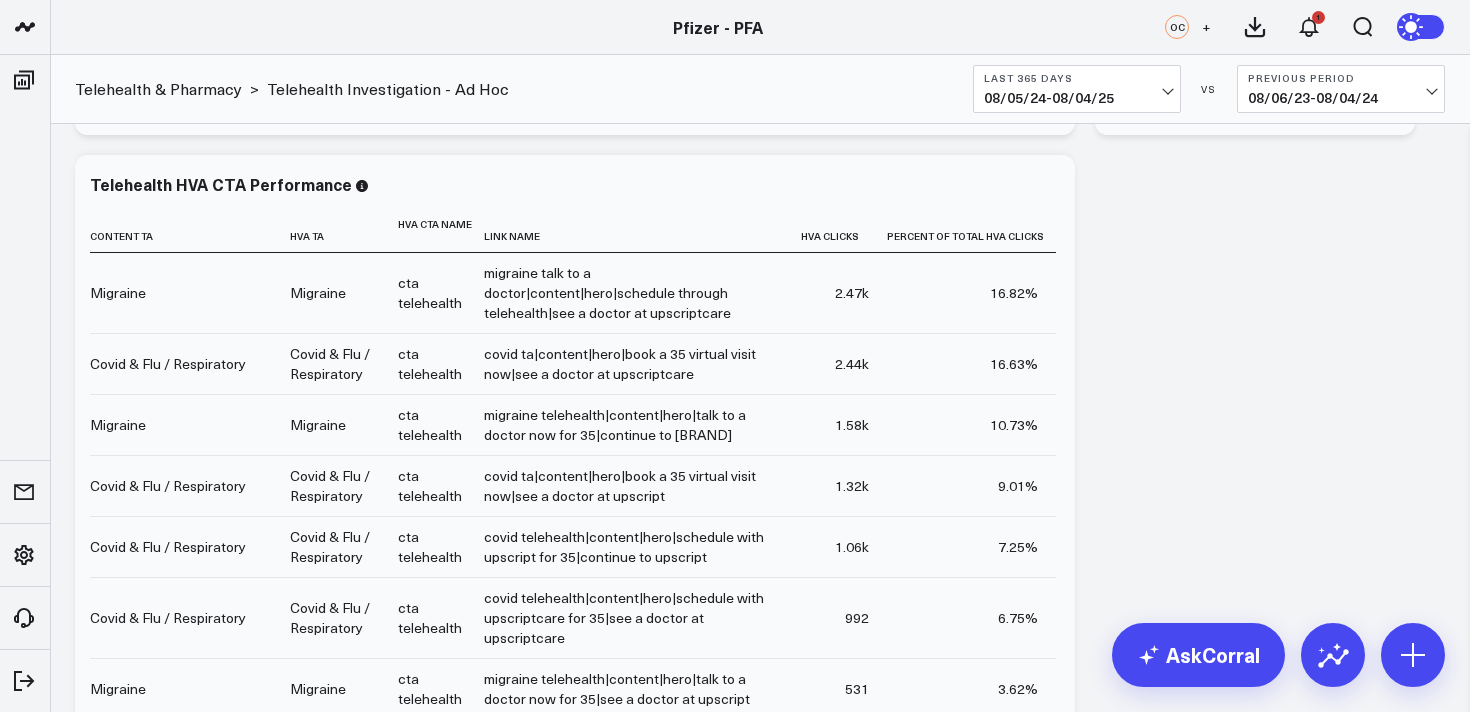 scroll, scrollTop: 387, scrollLeft: 0, axis: vertical 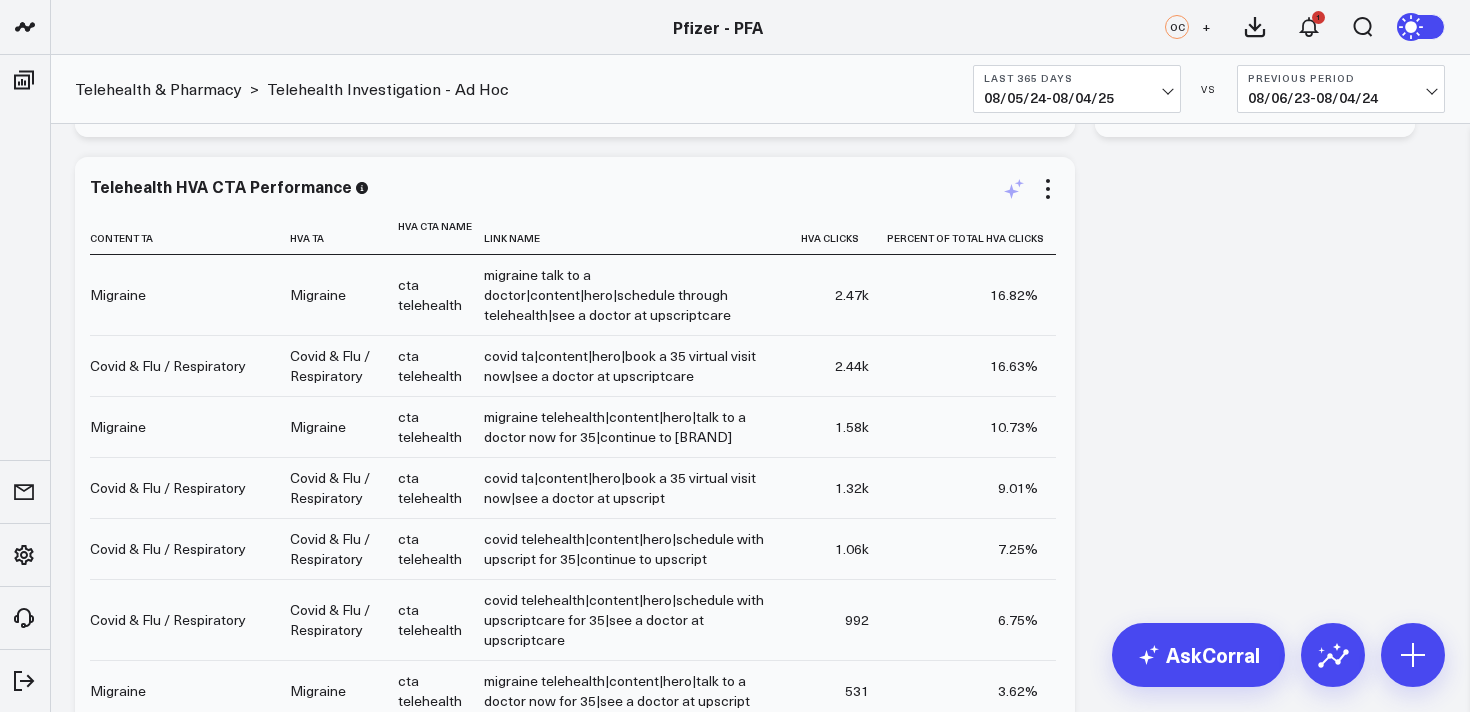 click 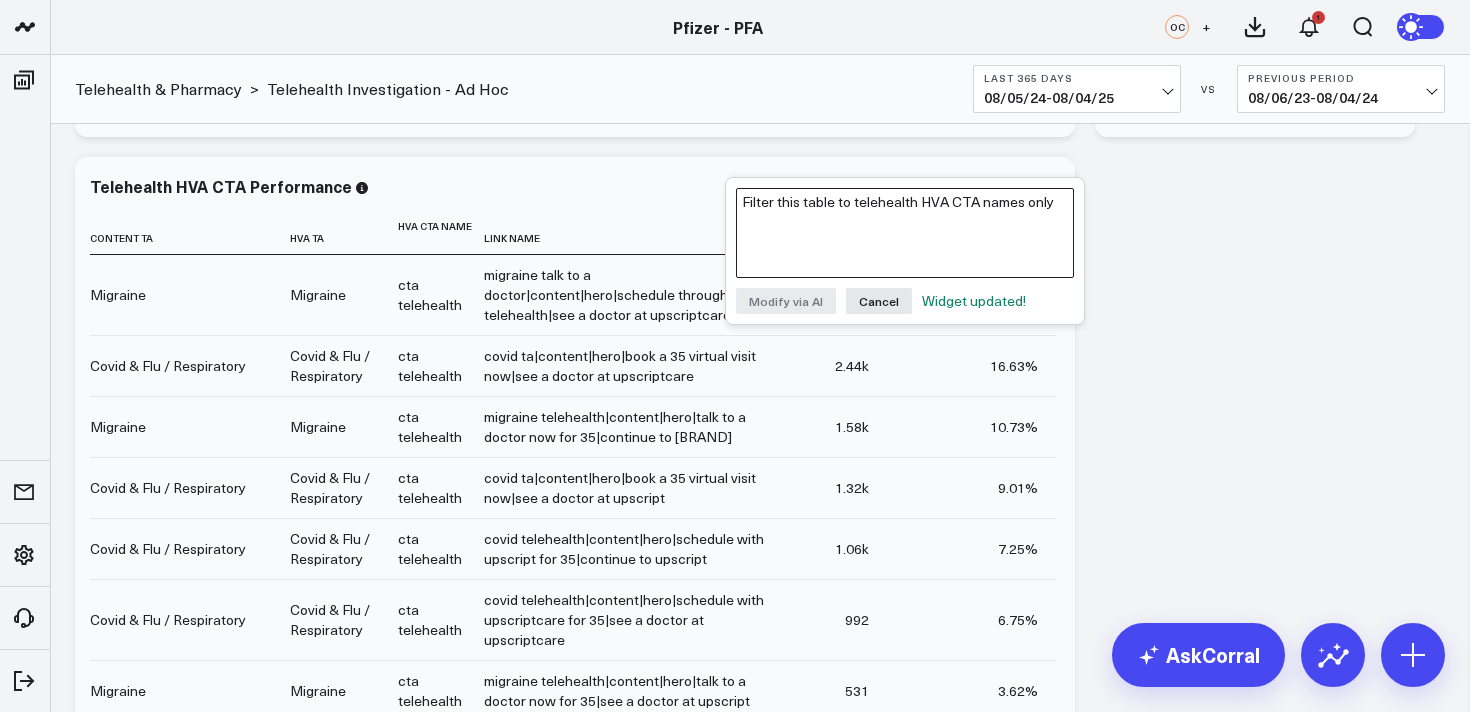 click on "Filter this table to telehealth HVA CTA names only" at bounding box center (905, 233) 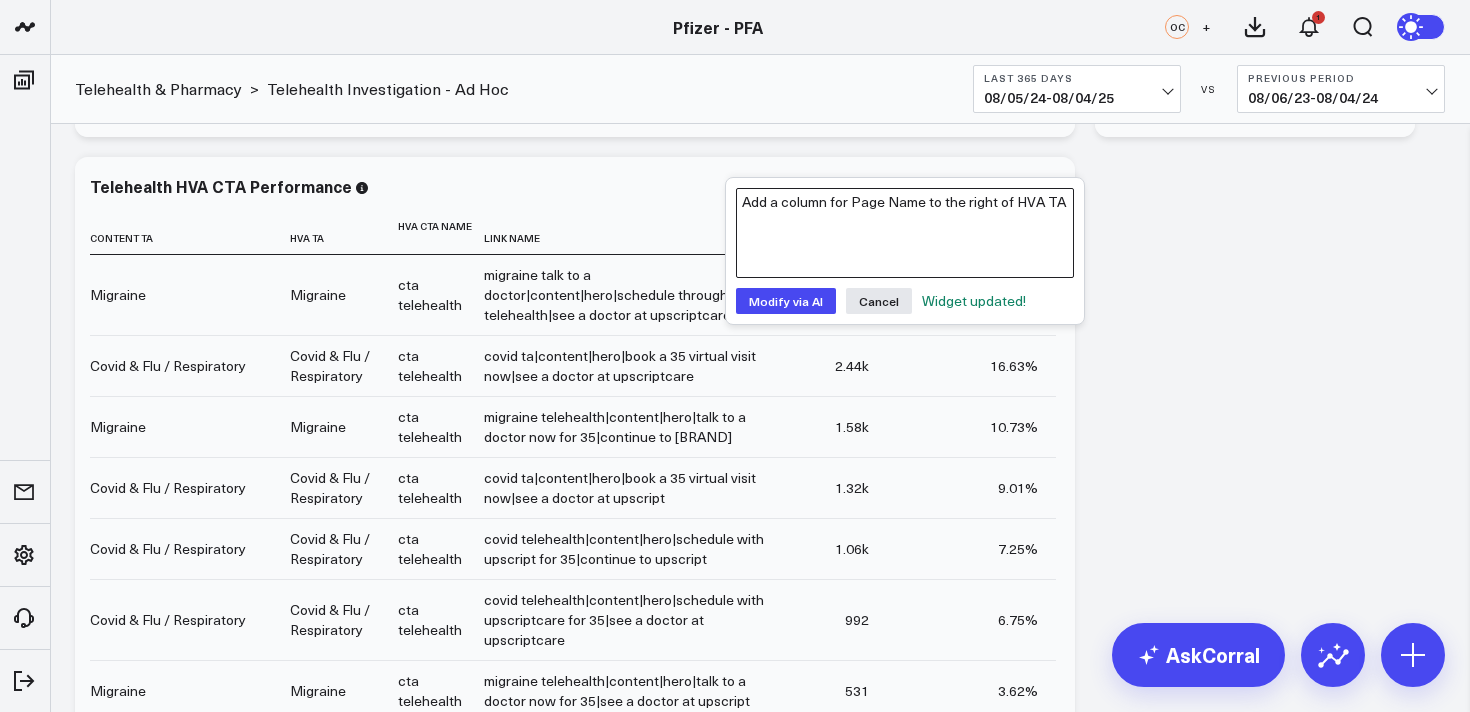 type on "Add a column for Page Name to the right of HVA TA" 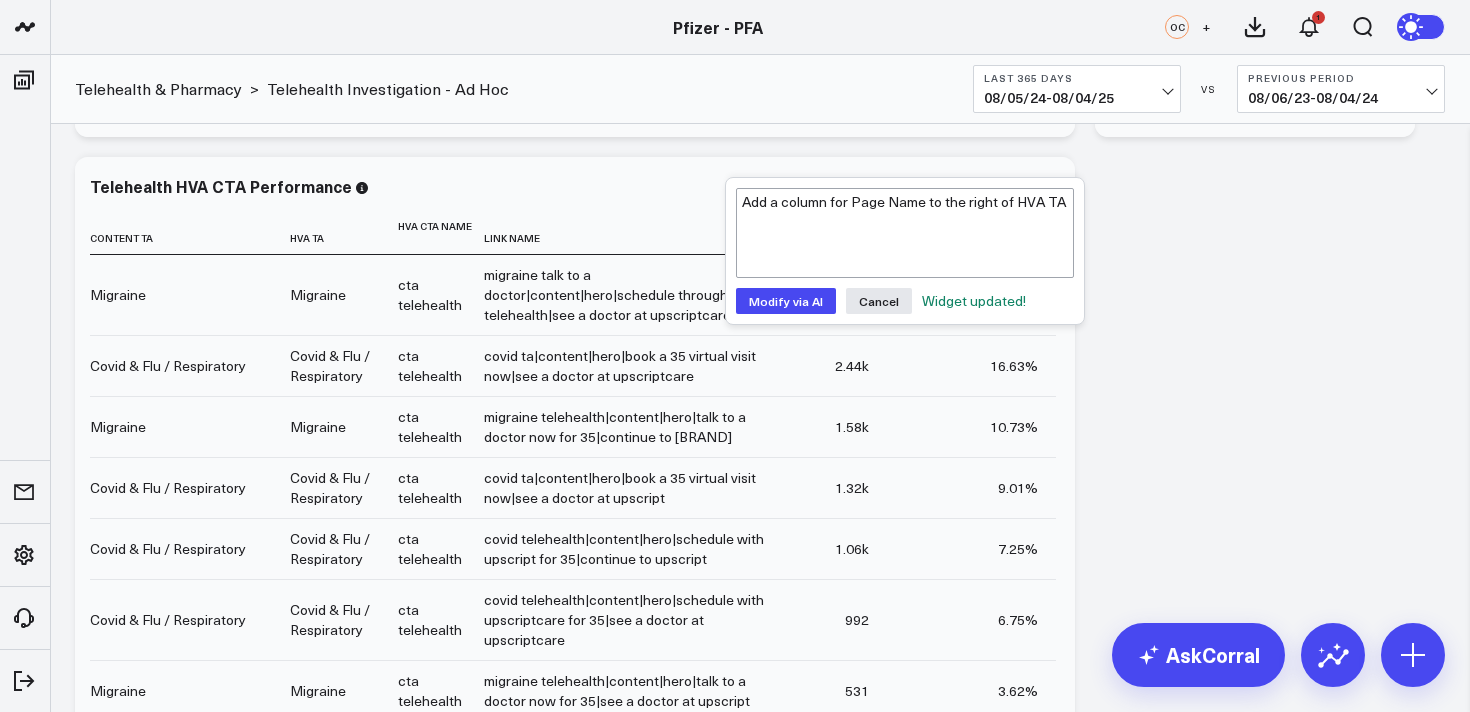 click on "Modify via AI" at bounding box center (786, 301) 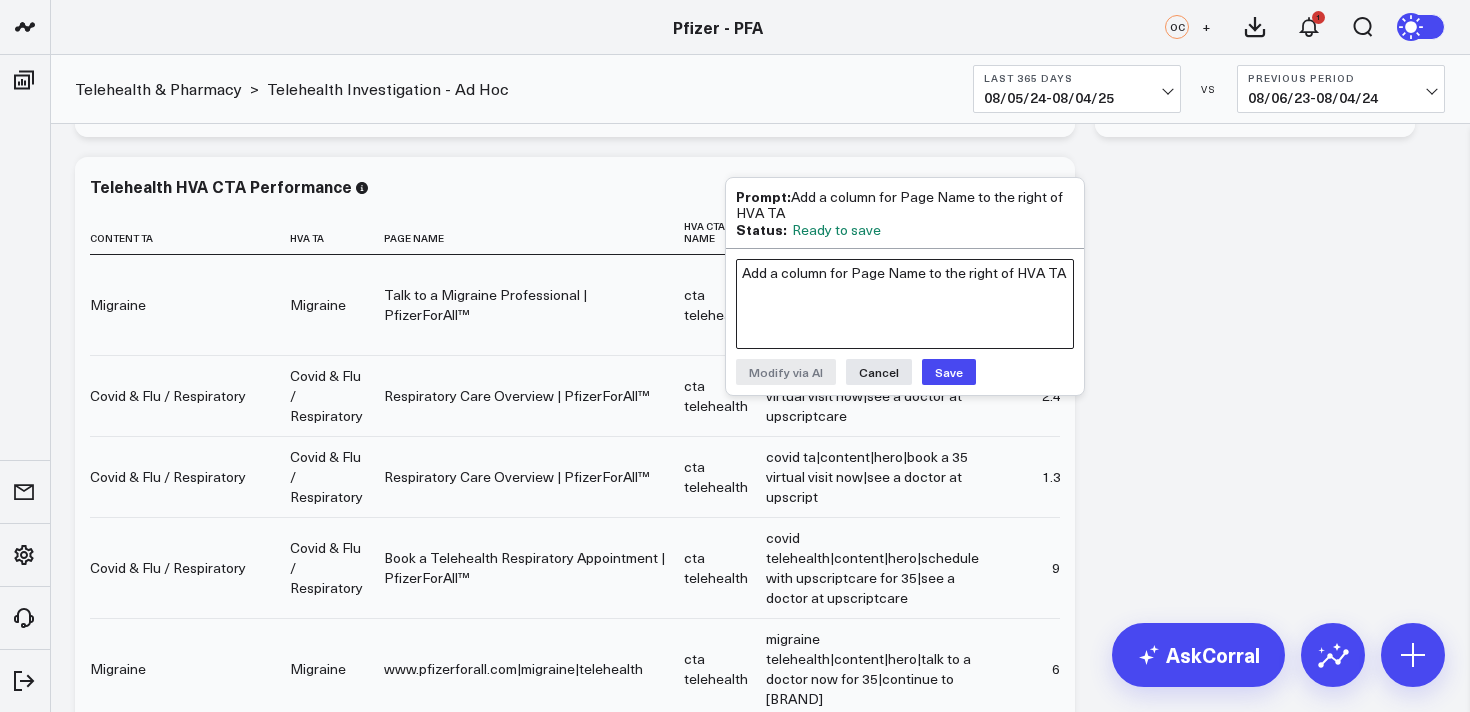 click on "Add a column for Page Name to the right of HVA TA" at bounding box center [905, 304] 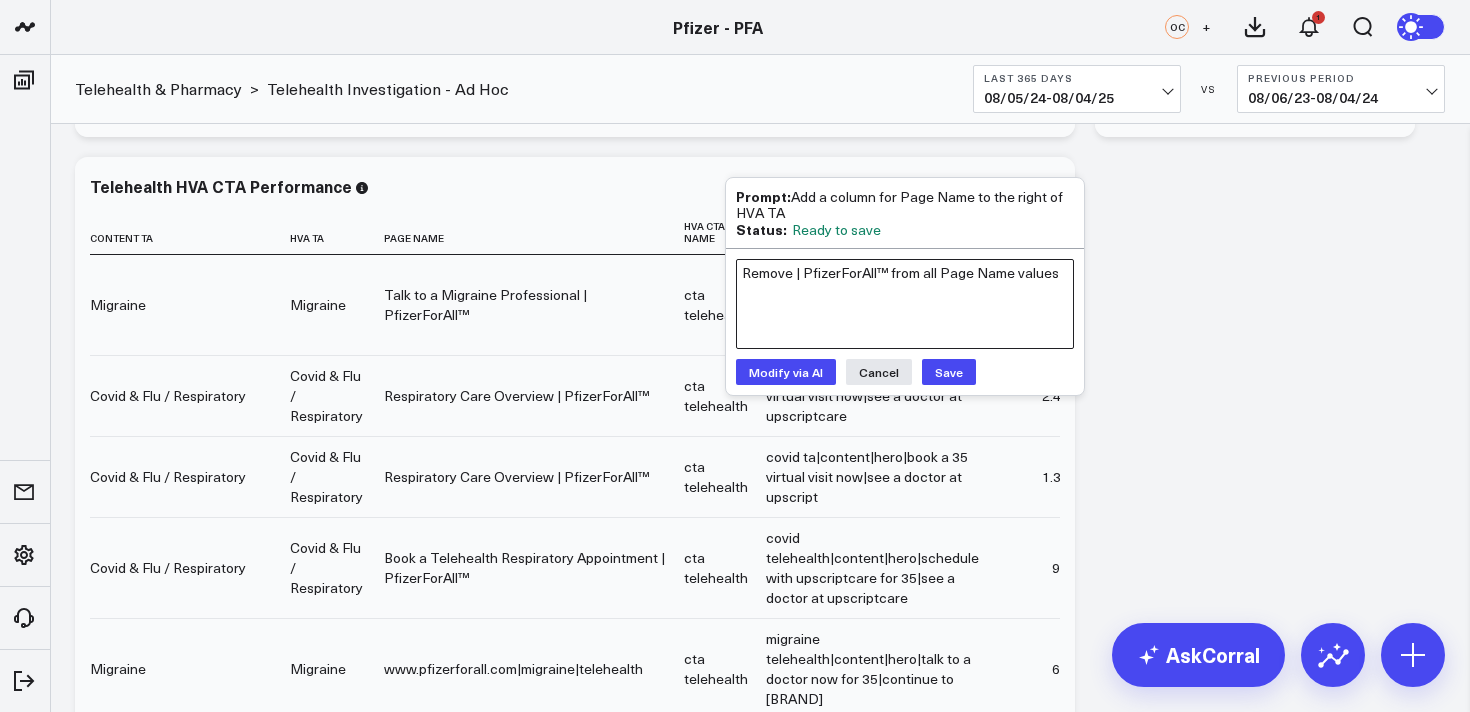 type on "Remove | PfizerForAll™ from all Page Name values" 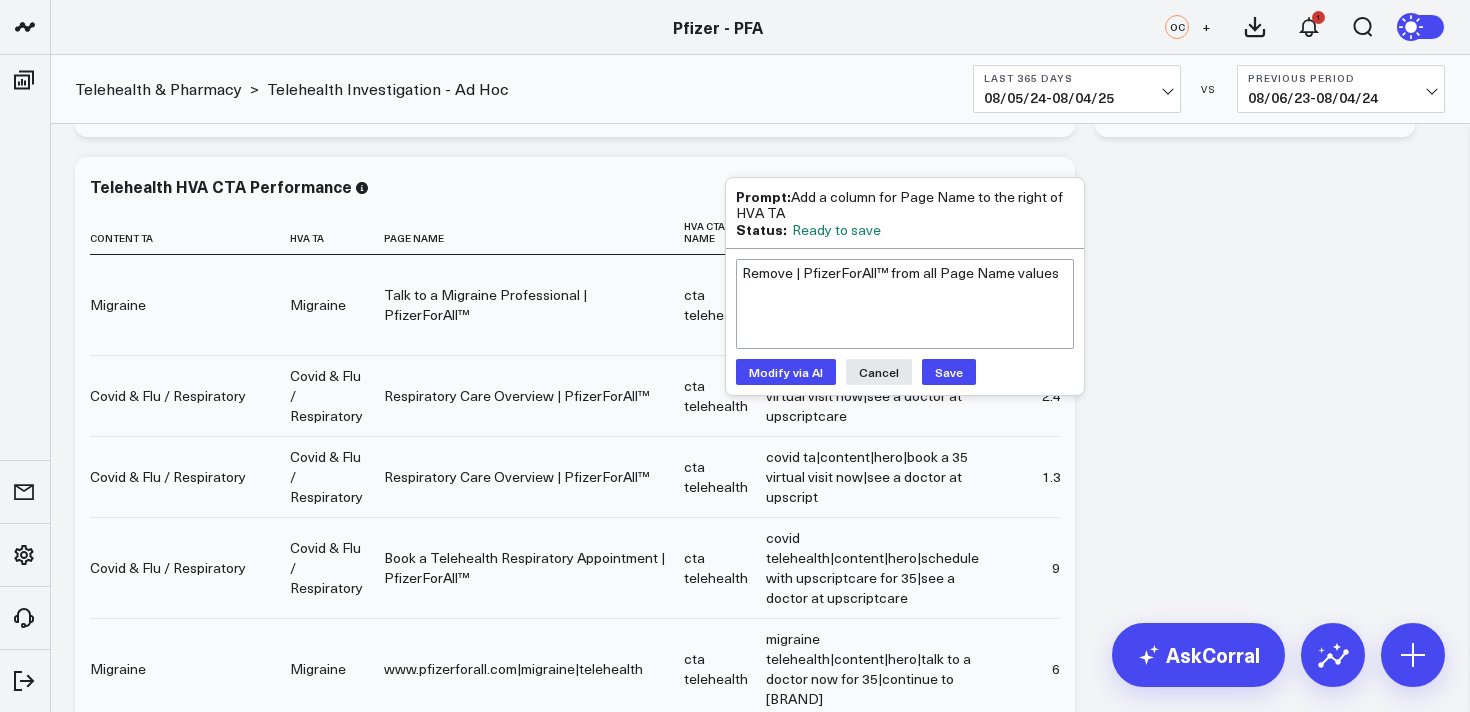 click on "Save" at bounding box center (949, 372) 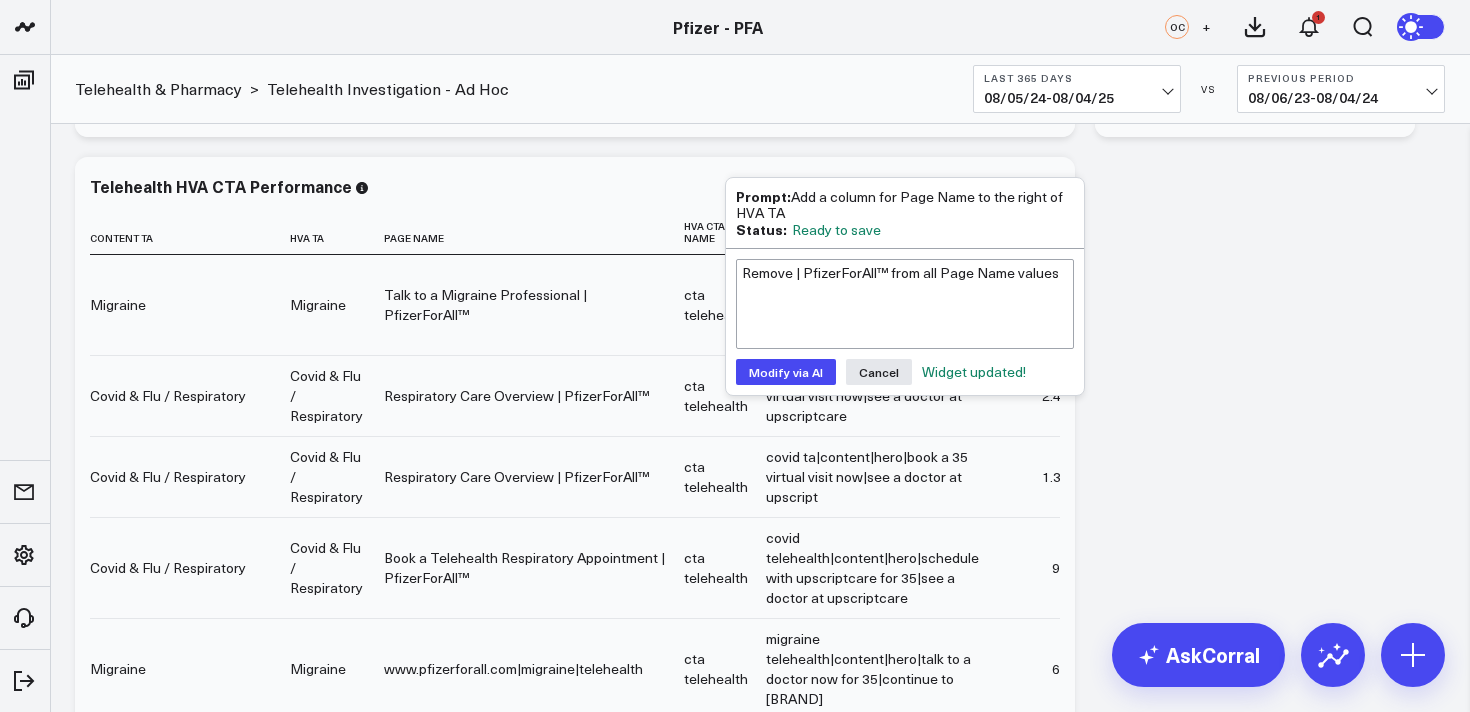 click on "Modify via AI" at bounding box center [786, 372] 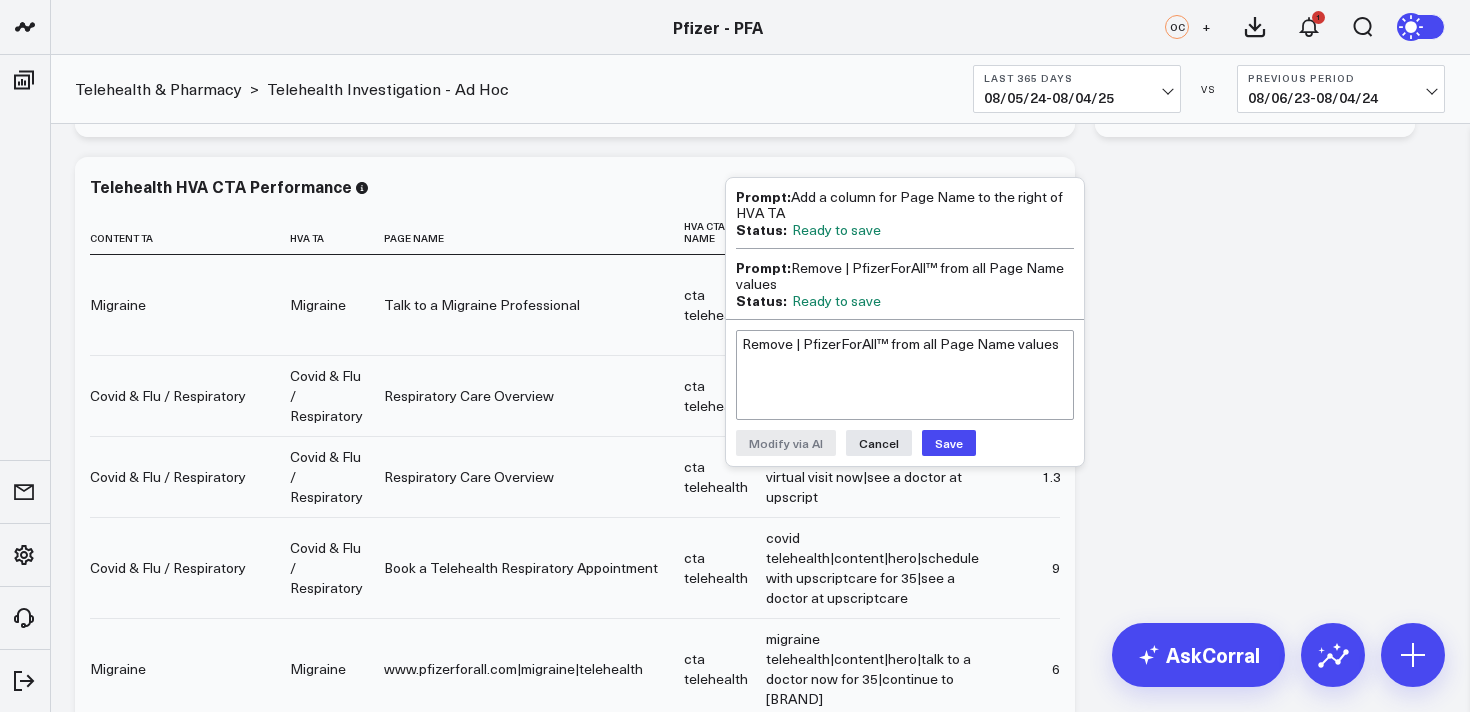 click on "Save" at bounding box center (949, 443) 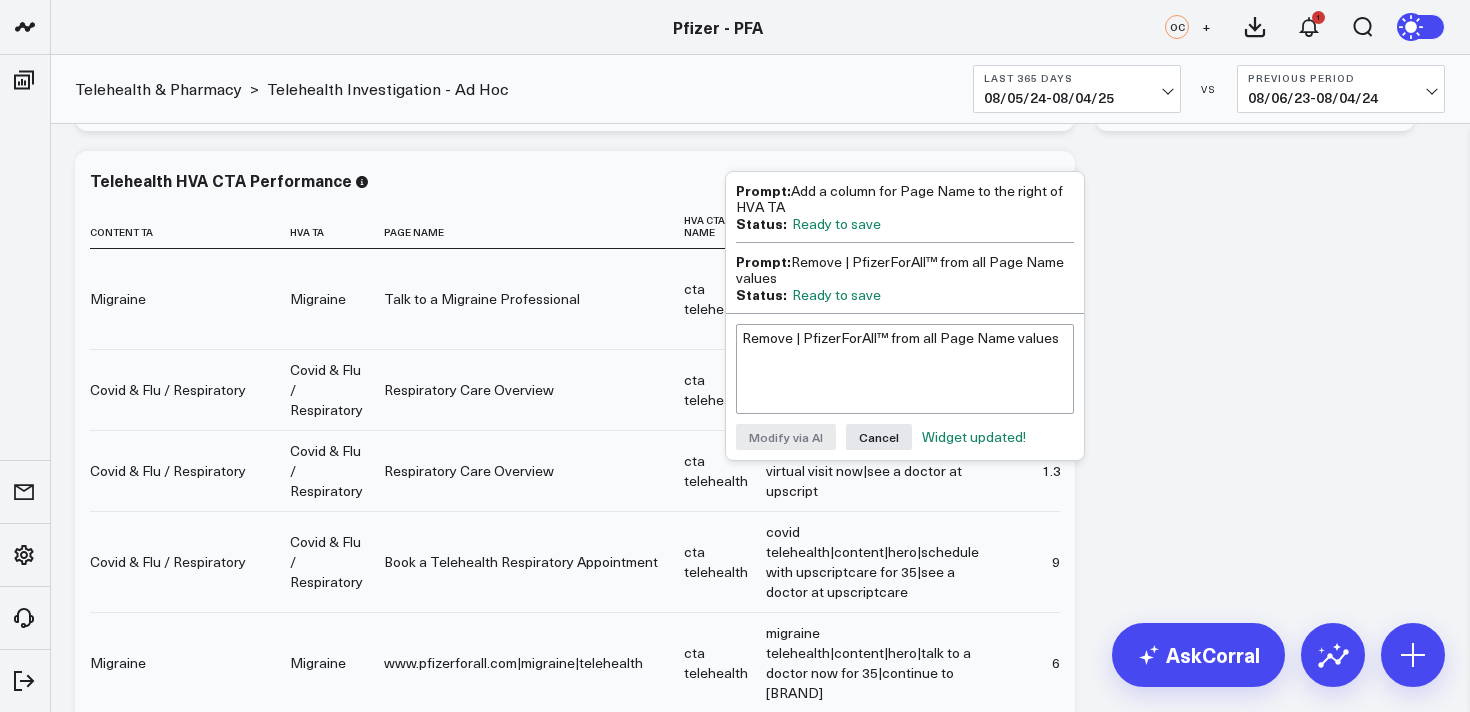 click on "Modify via AI Copy link to widget Ask support Remove Create linked copy Executive Summary Product Release Spotlight 4.3 Covid-19 Product Summary OKRs 5.1 Release OKRs 5.2 Release OKRs Homepage Health Questionnaires COVID-19 / Respiratory Menopause Migraine mTOQ Vaccines Prescription Savings Optimizations (WIP) Education Articles Navigation (WIP) Media Performance Website Website HVA Performance Site Experience / DXA Telehealth & Pharmacy Prescription Delivery - Alto Telehealth - UpScript Telehealth Investigation - Ad Hoc Crossix Crossix Visitor Profiles Crossix Conversion Events Essence Data Freshness Duplicate to Executive Summary Product Release Spotlight 4.3 Covid-19 Product Summary OKRs 5.1 Release OKRs 5.2 Release OKRs Homepage Health Questionnaires COVID-19 / Respiratory Menopause Migraine mTOQ Vaccines Prescription Savings Optimizations (WIP) Education Articles Navigation (WIP) Media Performance Website Website HVA Performance Site Experience / DXA Telehealth & Pharmacy Prescription Delivery - Alto 992" at bounding box center [760, 536] 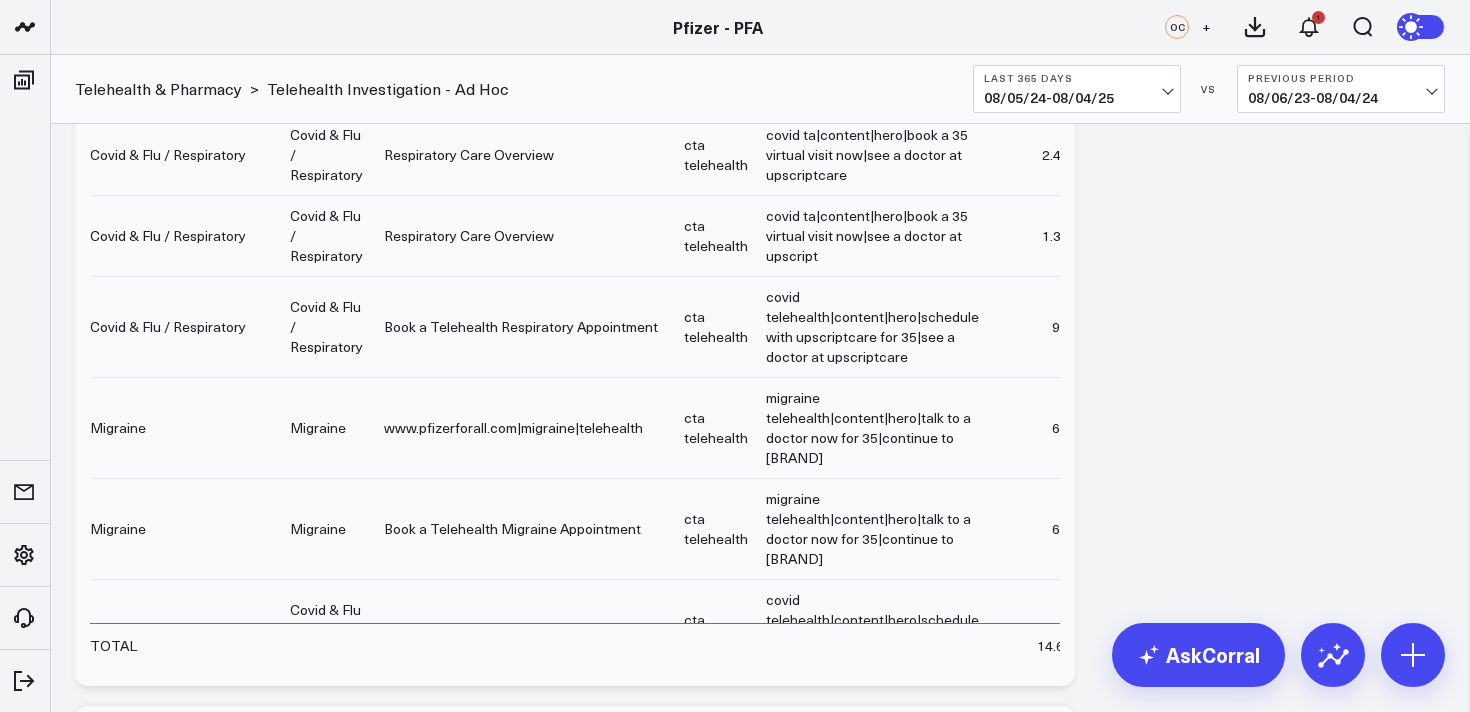 scroll, scrollTop: 687, scrollLeft: 0, axis: vertical 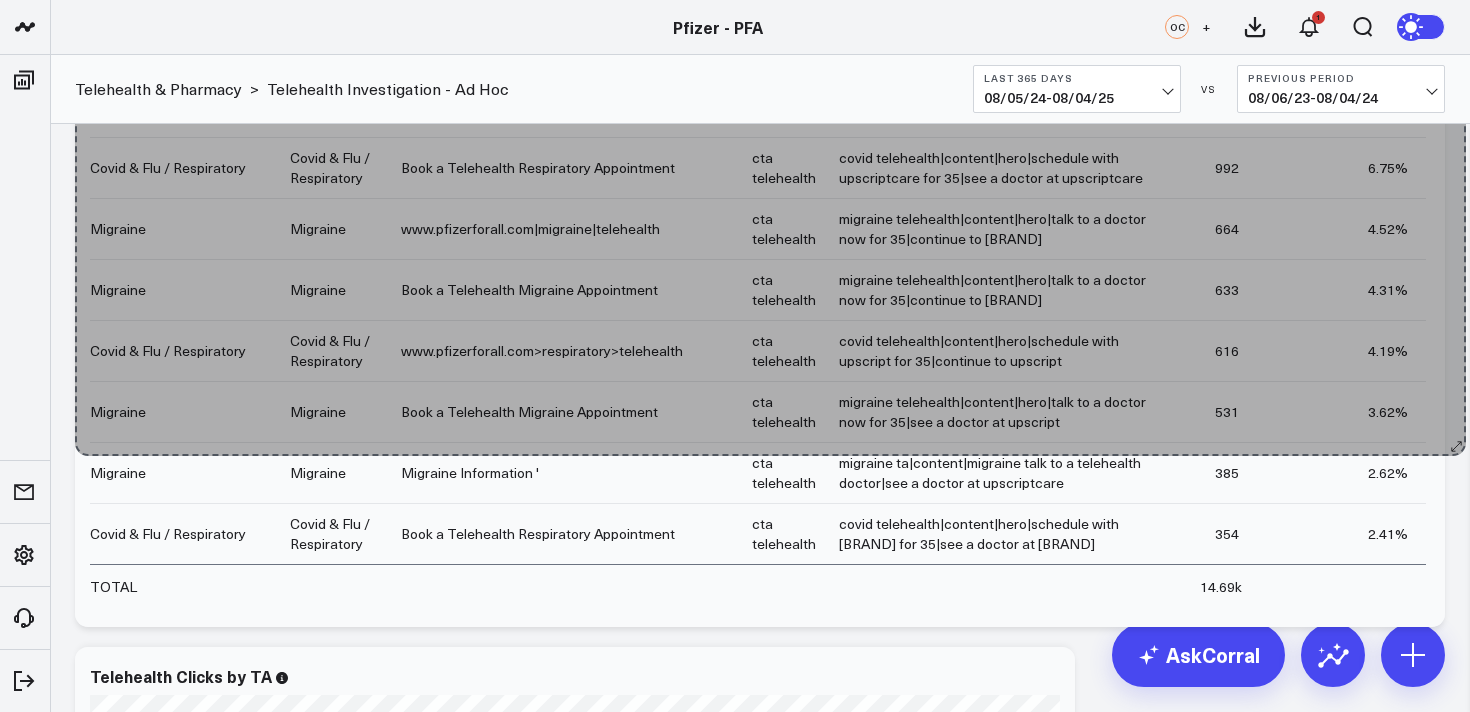 drag, startPoint x: 1065, startPoint y: 615, endPoint x: 1456, endPoint y: 444, distance: 426.75754 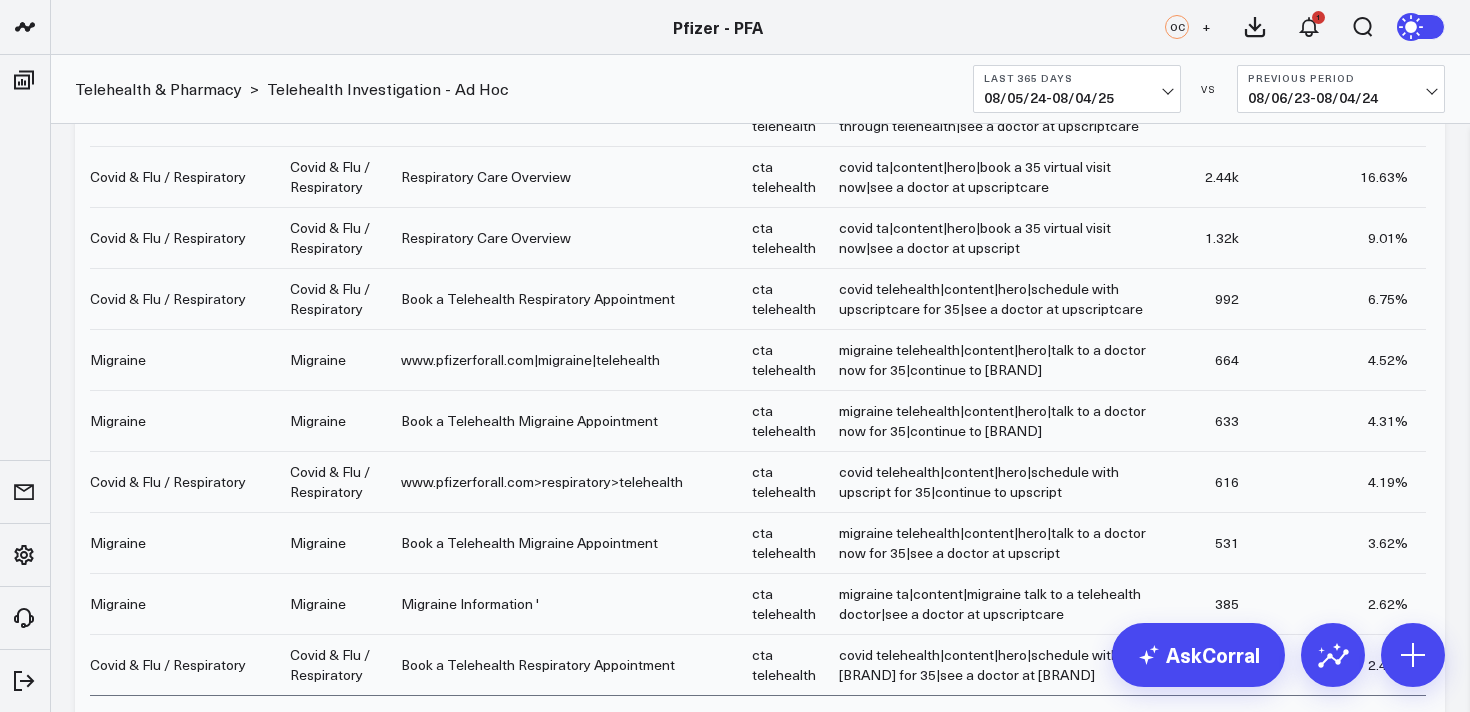 scroll, scrollTop: 568, scrollLeft: 0, axis: vertical 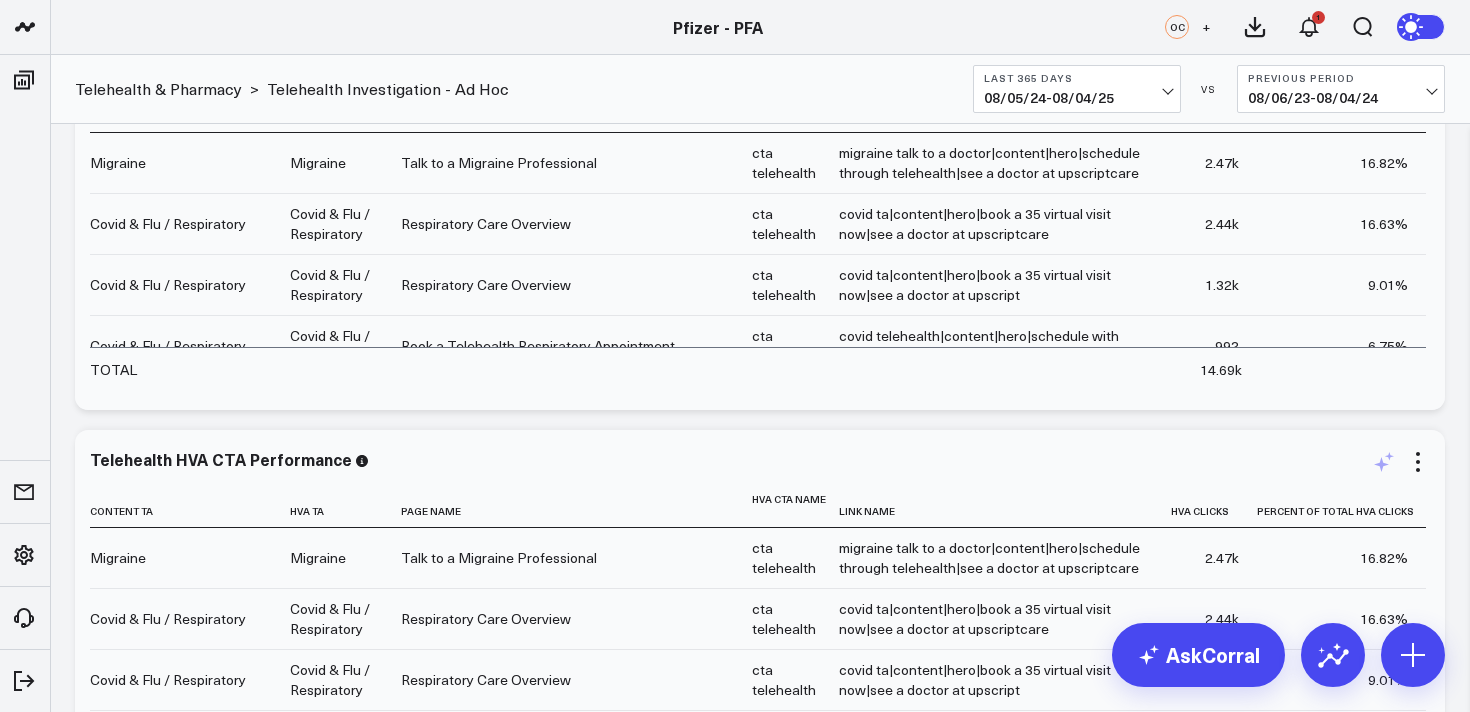click 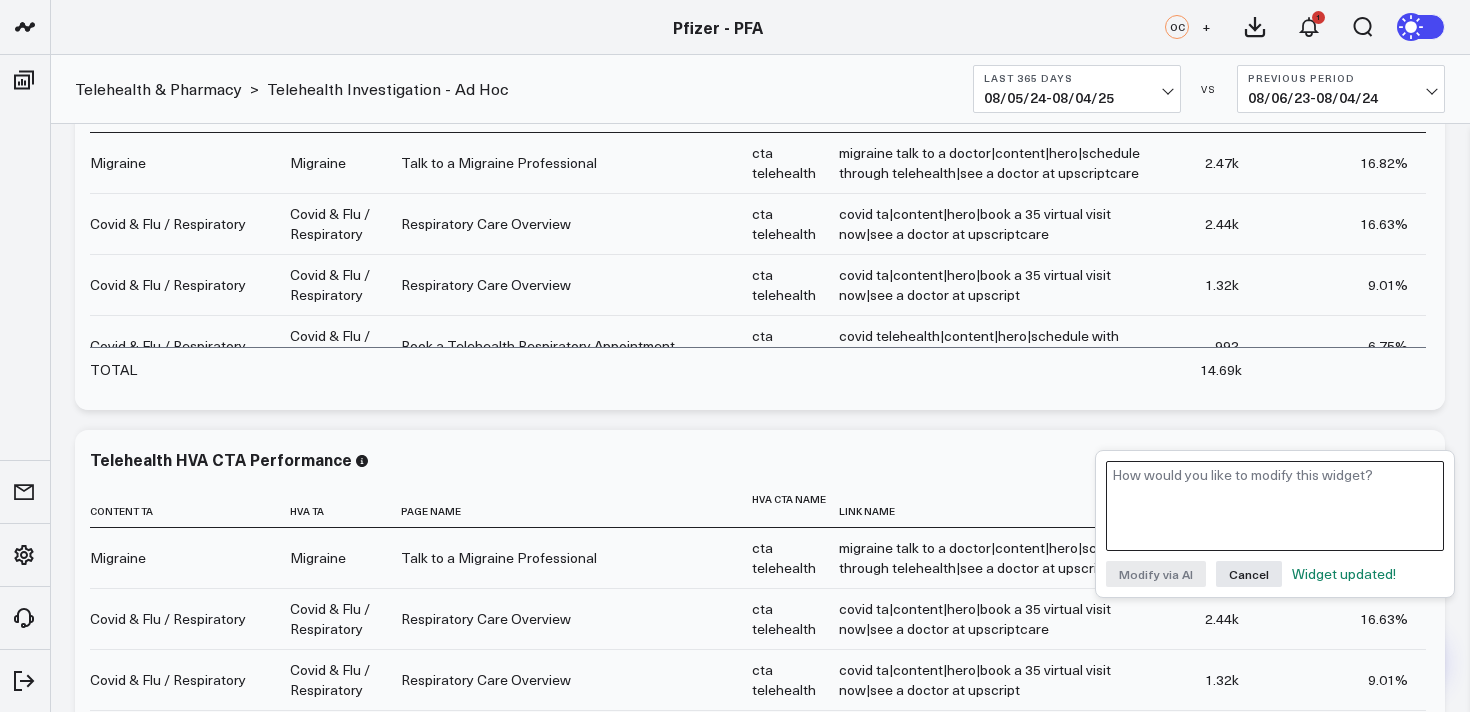 click at bounding box center [1275, 506] 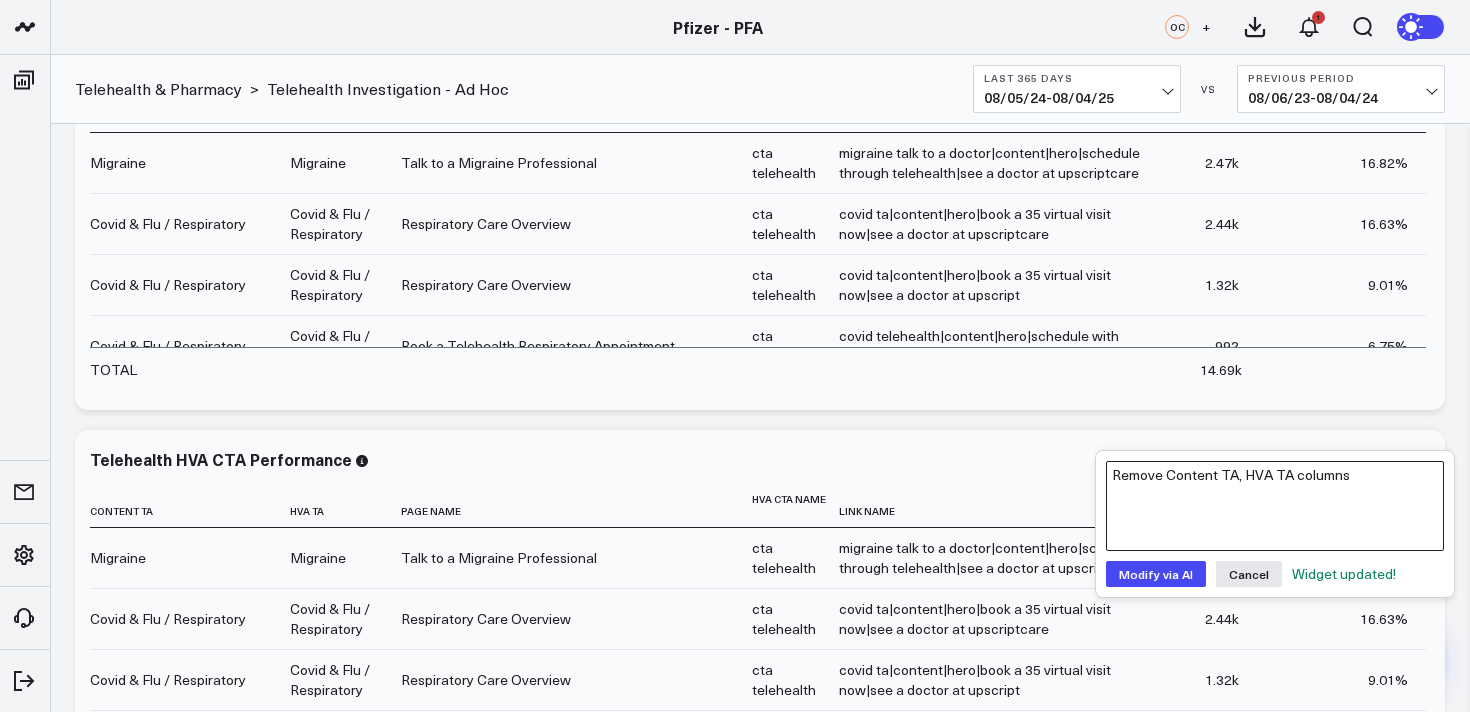 click on "Remove Content TA, HVA TA columns" at bounding box center (1275, 506) 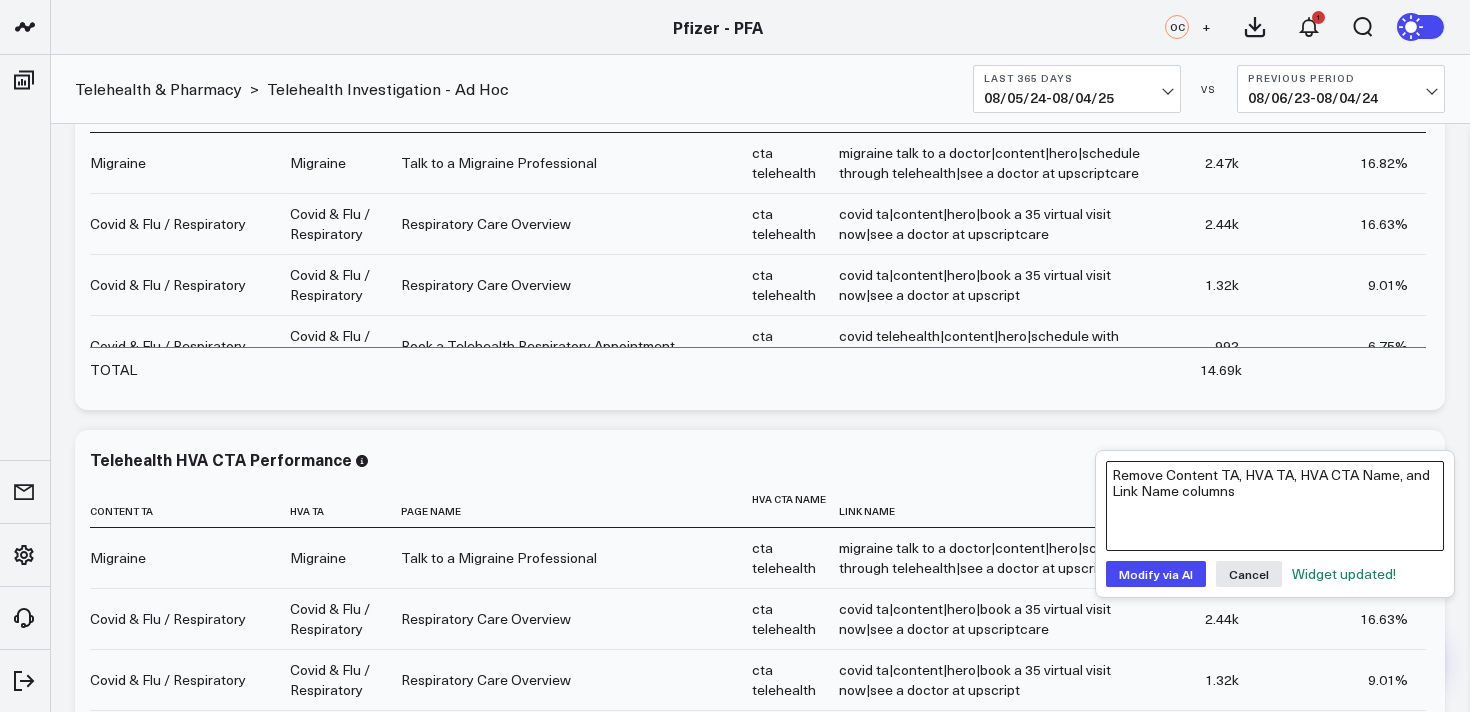 type on "Remove Content TA, HVA TA, HVA CTA Name, and Link Name columns" 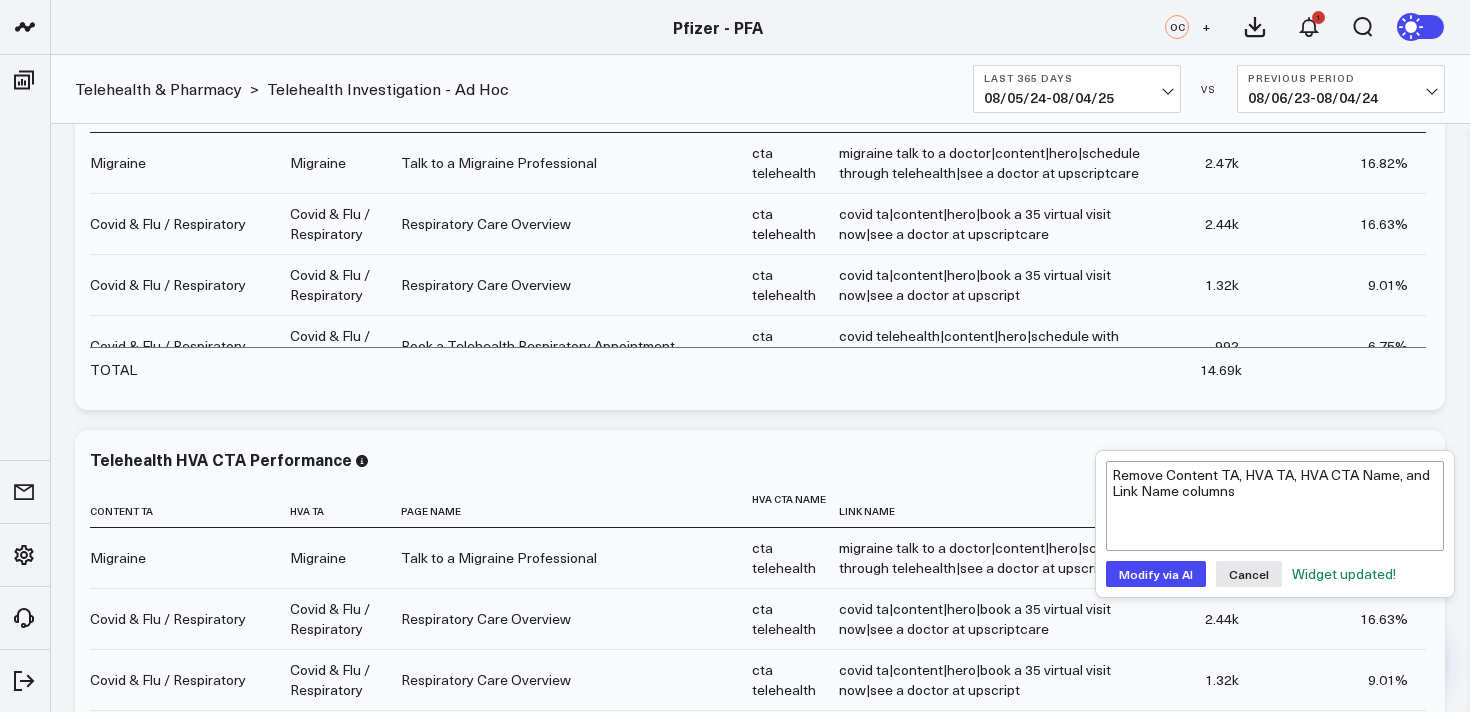 click on "Modify via AI" at bounding box center (1156, 574) 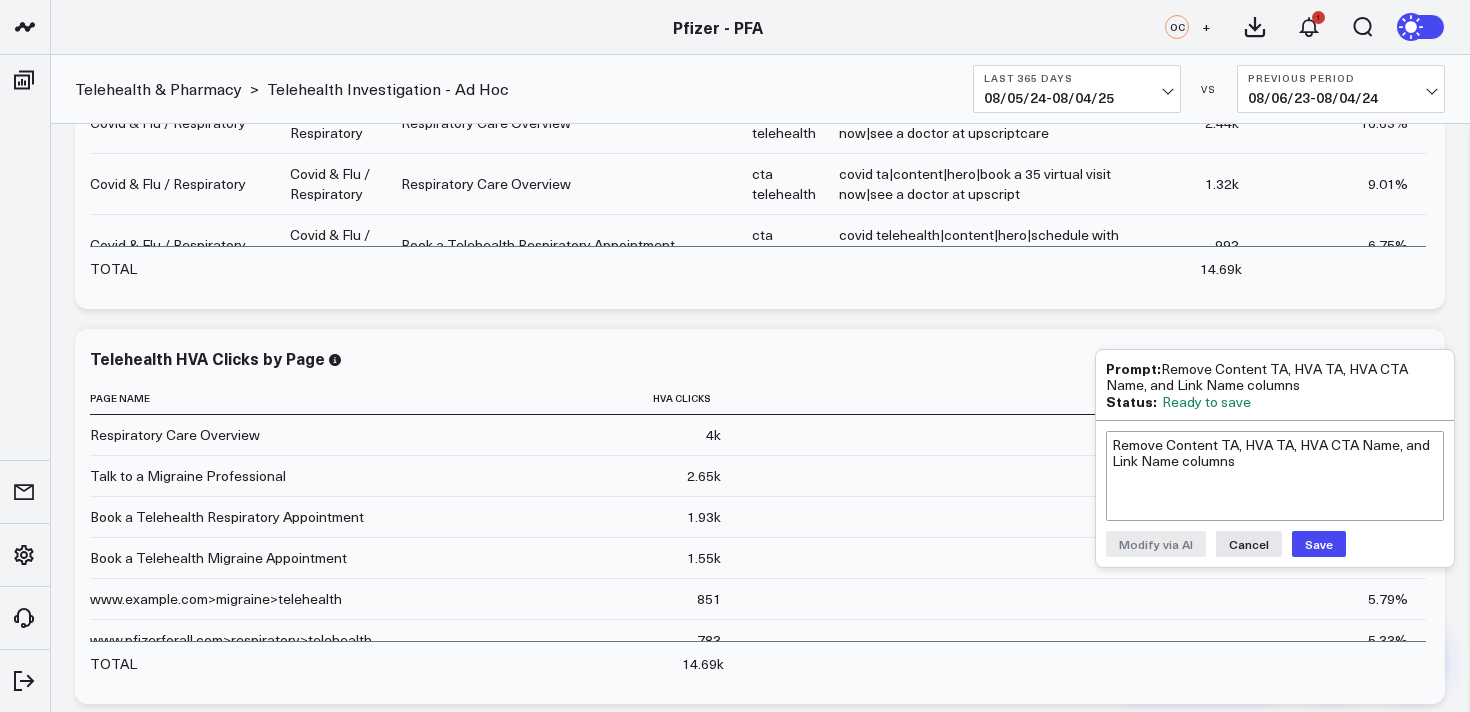 scroll, scrollTop: 627, scrollLeft: 0, axis: vertical 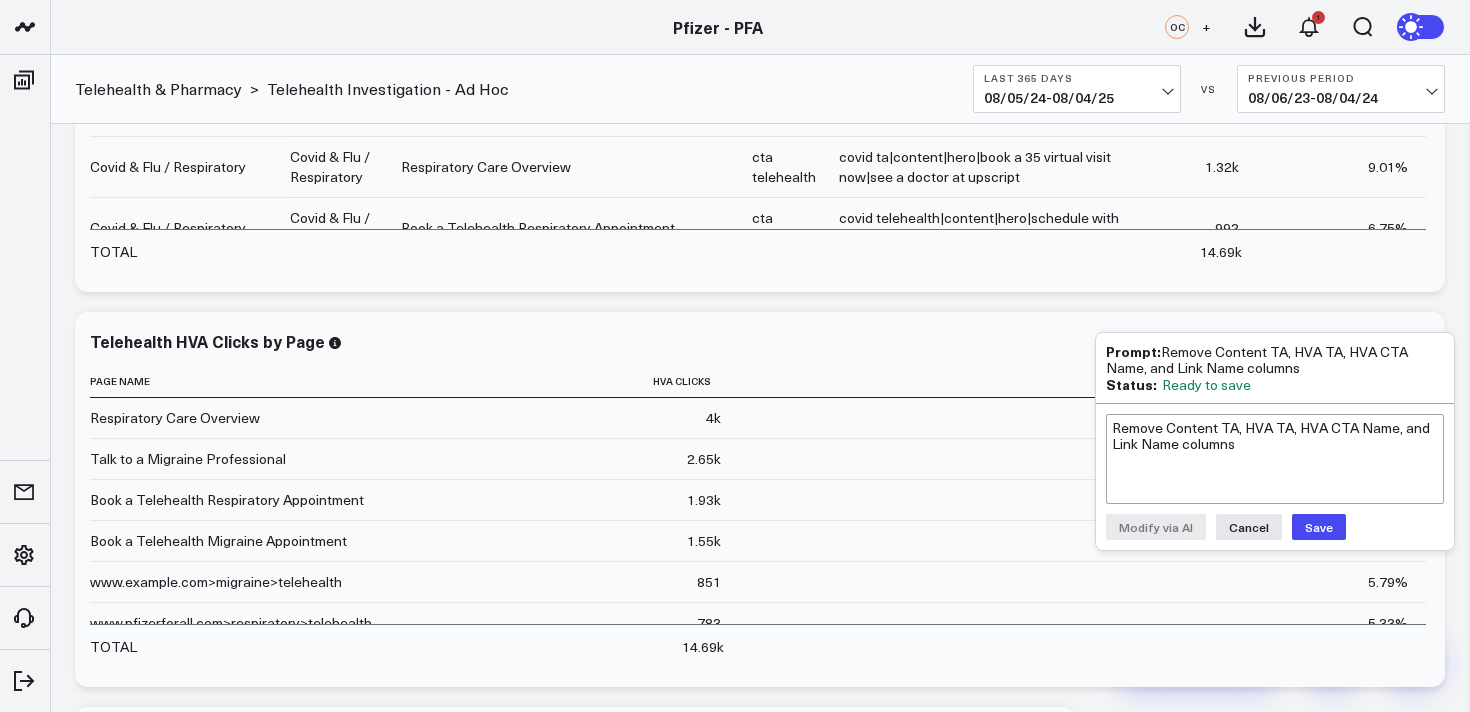 click on "Save" at bounding box center (1319, 527) 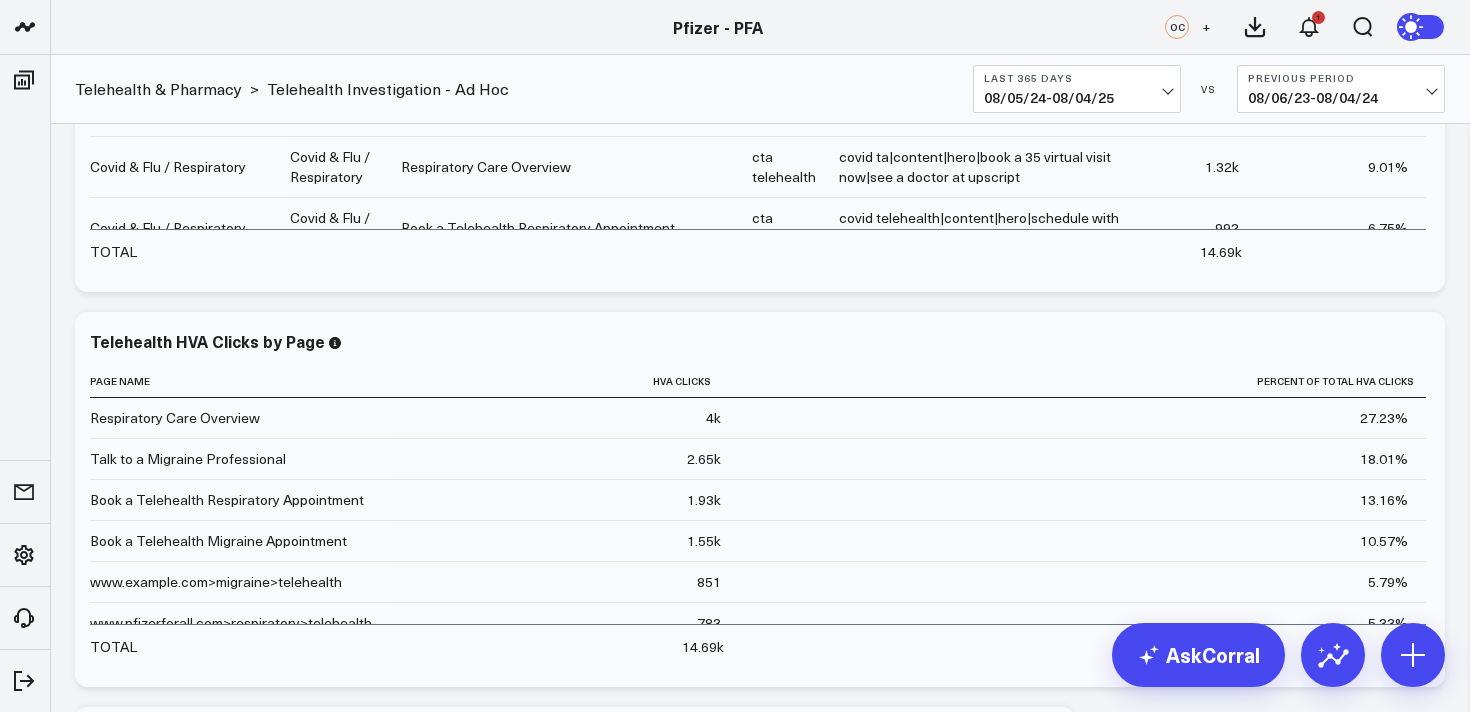click on "Modify via AI Copy link to widget Ask support Remove Create linked copy Executive Summary Product Release Spotlight 4.3 Covid-19 Product Summary OKRs 5.1 Release OKRs 5.2 Release OKRs Homepage Health Questionnaires COVID-19 / Respiratory Menopause Migraine mTOQ Vaccines Prescription Savings Optimizations (WIP) Education Articles Navigation (WIP) Media Performance Website Website HVA Performance Site Experience / DXA Telehealth & Pharmacy Prescription Delivery - Alto Telehealth - UpScript Telehealth Investigation - Ad Hoc Crossix Crossix Visitor Profiles Crossix Conversion Events Essence Data Freshness Duplicate to Executive Summary Product Release Spotlight 4.3 Covid-19 Product Summary OKRs 5.1 Release OKRs 5.2 Release OKRs Homepage Health Questionnaires COVID-19 / Respiratory Menopause Migraine mTOQ Vaccines Prescription Savings Optimizations (WIP) Education Articles Navigation (WIP) Media Performance Website Website HVA Performance Site Experience / DXA Telehealth & Pharmacy Prescription Delivery - Alto 992" at bounding box center [760, 354] 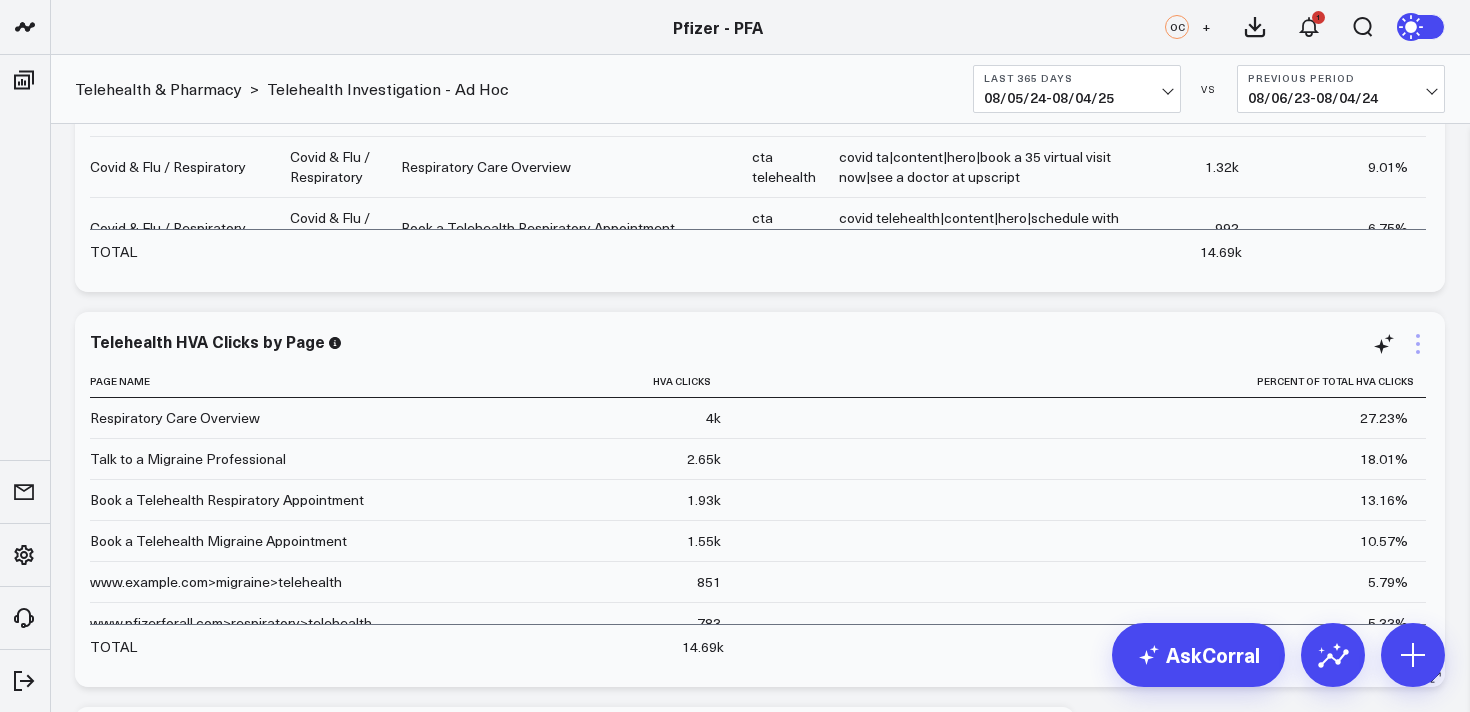 click 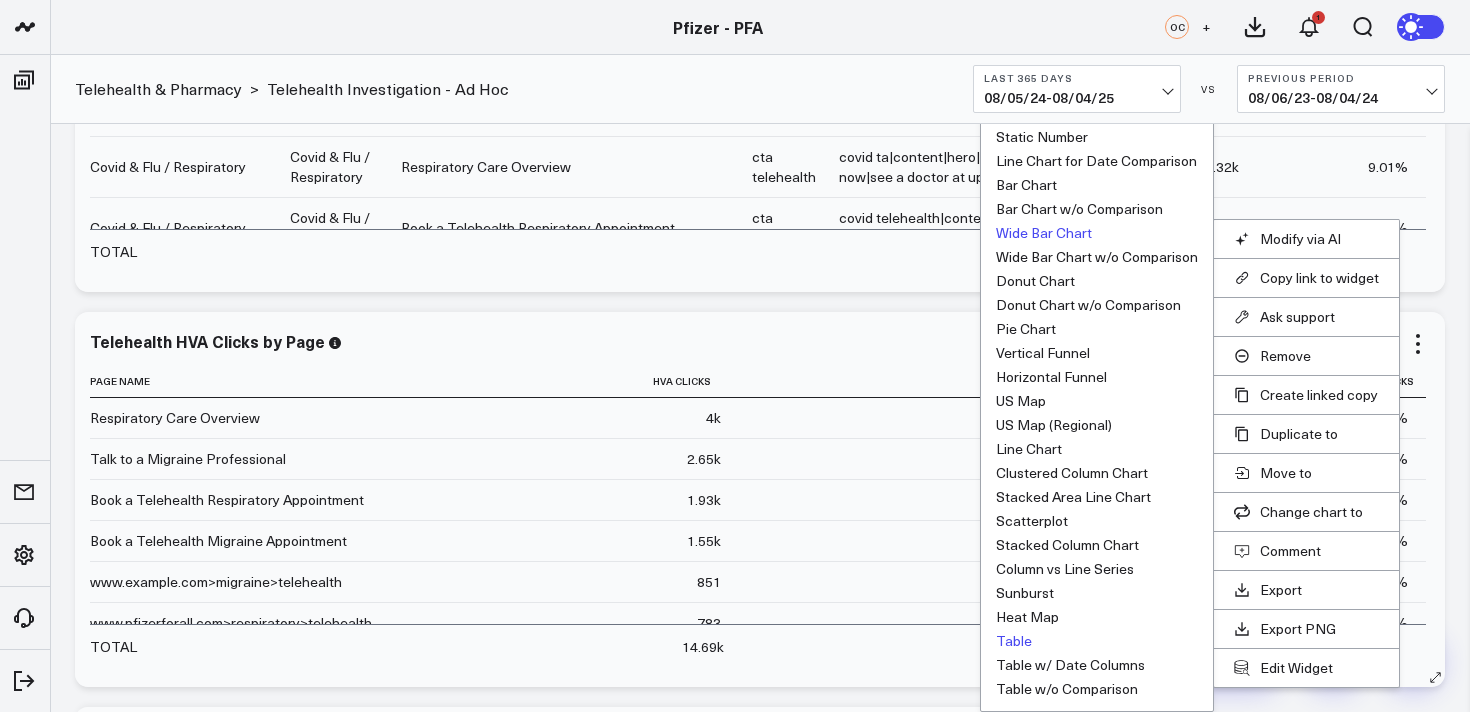 click on "Wide Bar Chart" at bounding box center (1044, 233) 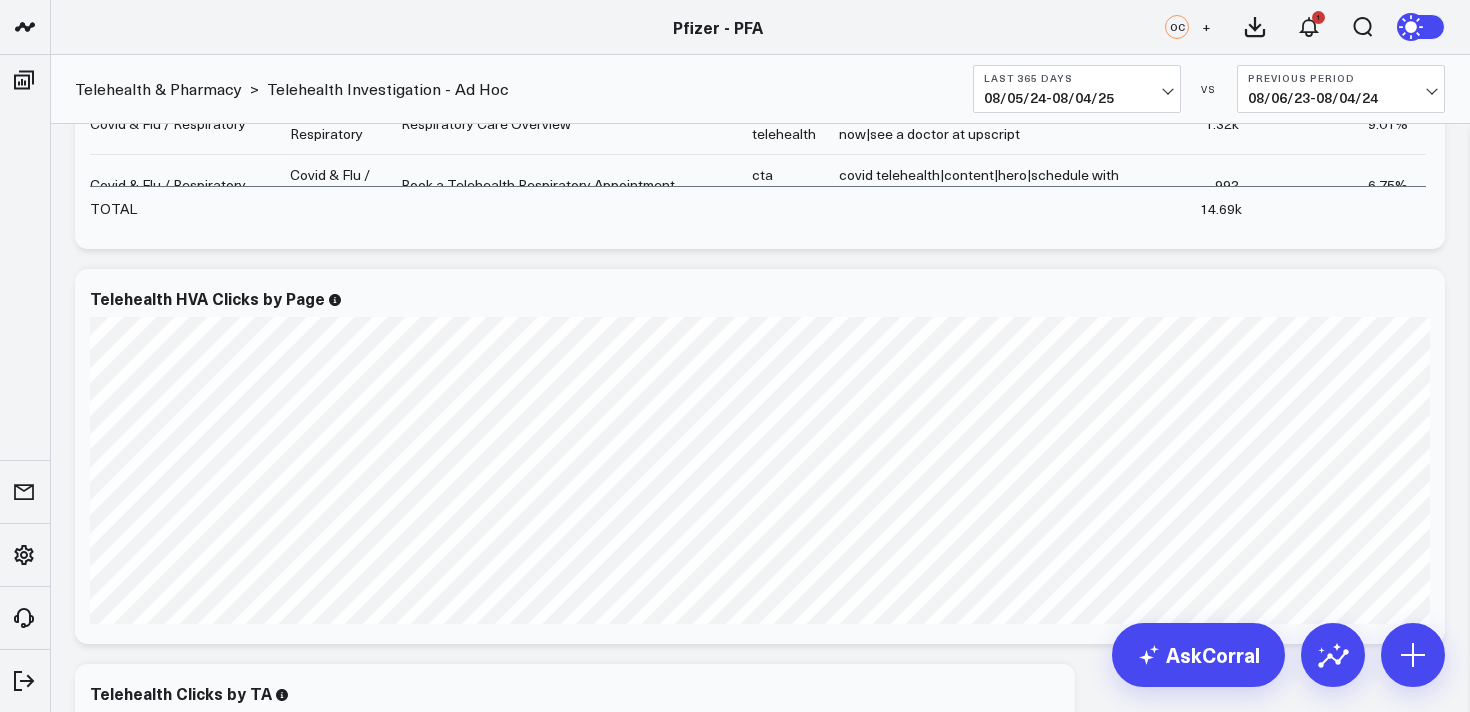 scroll, scrollTop: 671, scrollLeft: 0, axis: vertical 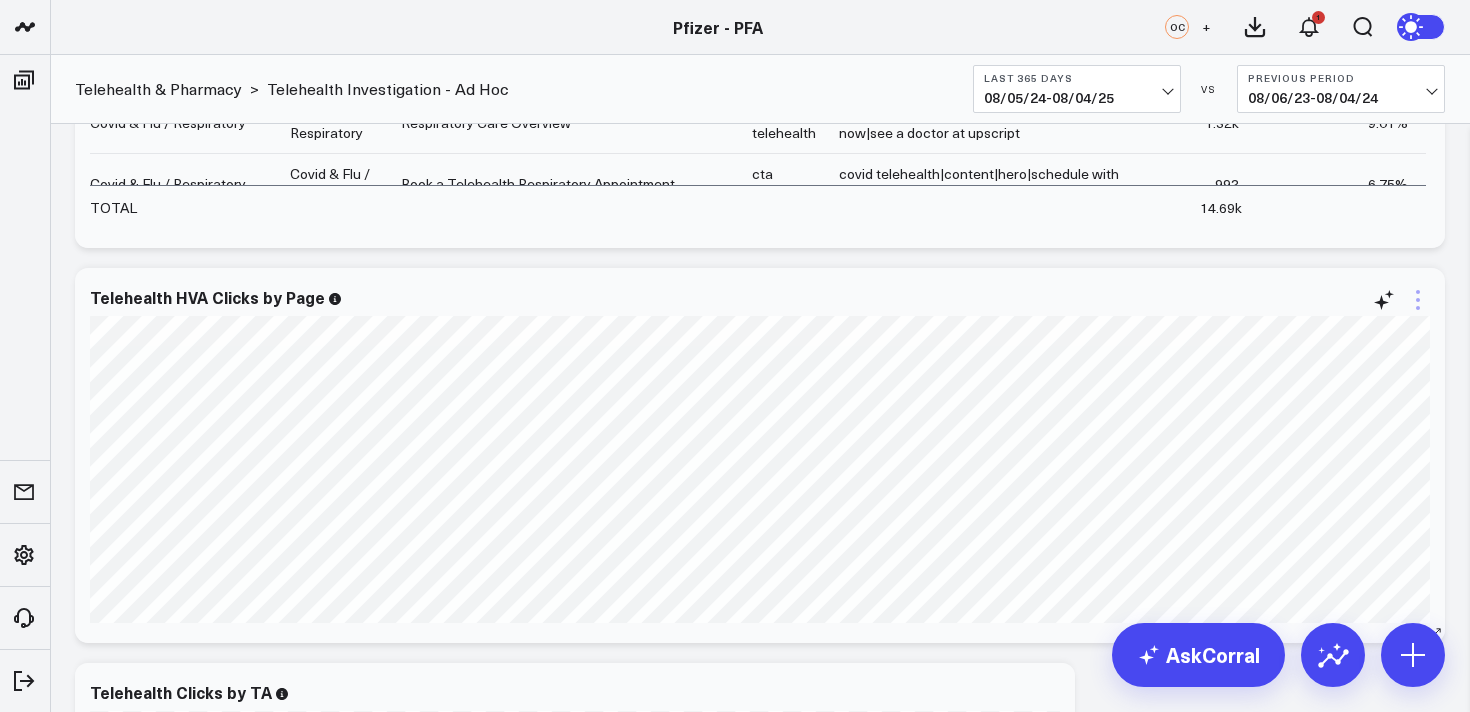 click 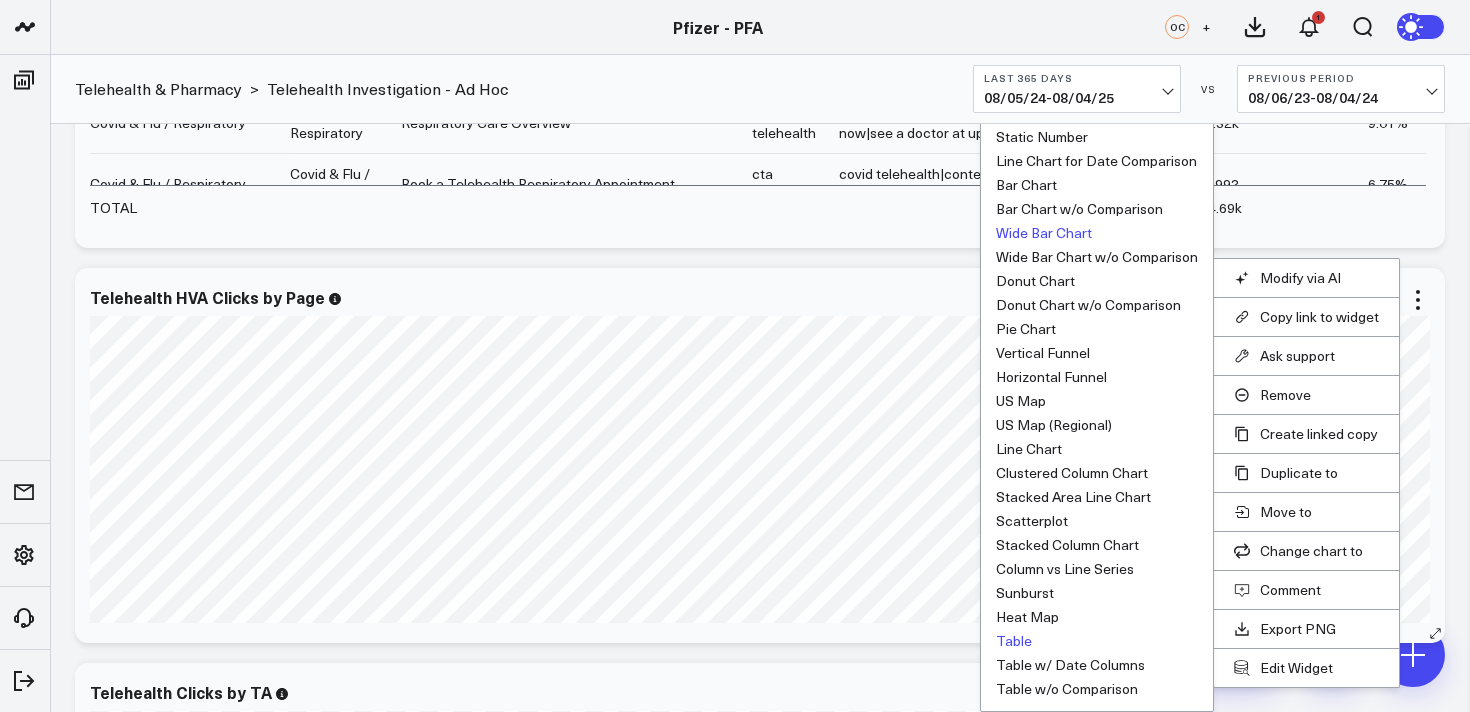 click on "Table" at bounding box center (1014, 641) 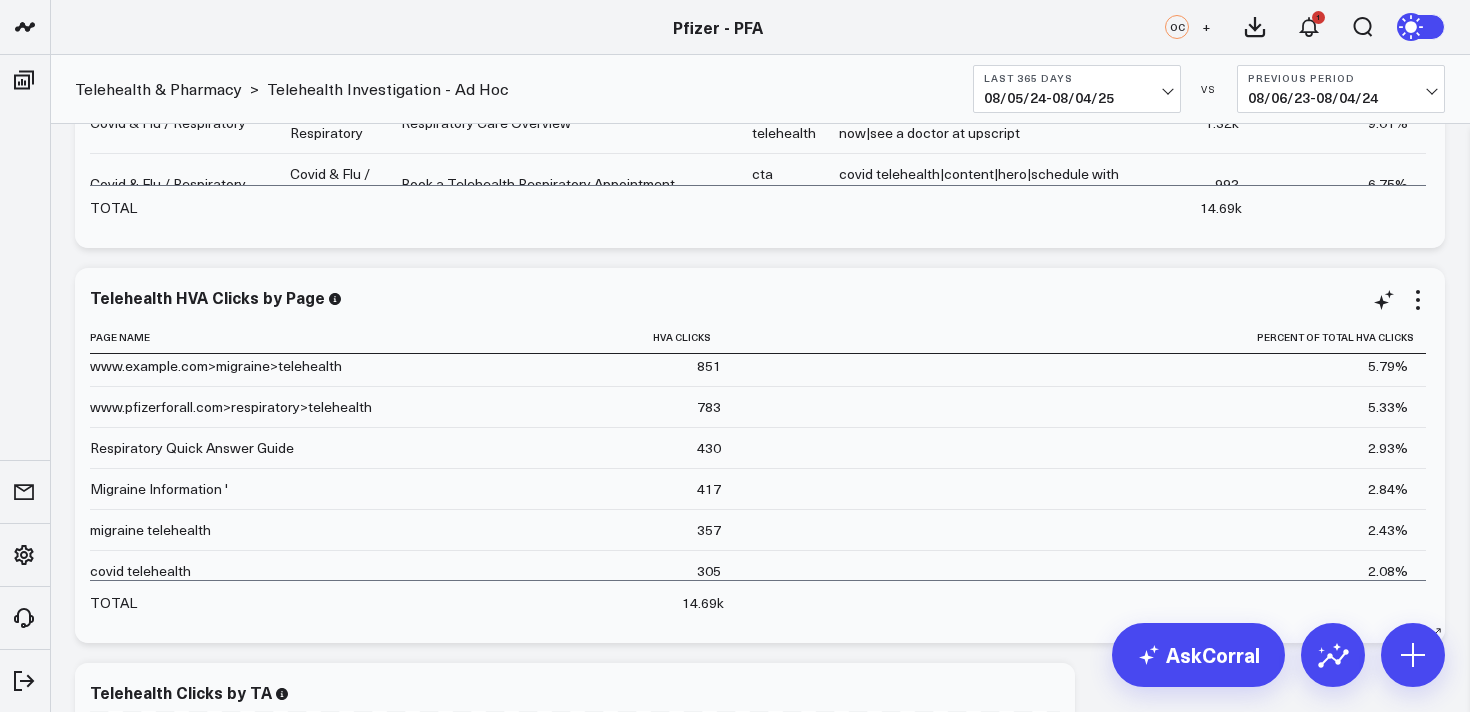 scroll, scrollTop: 0, scrollLeft: 0, axis: both 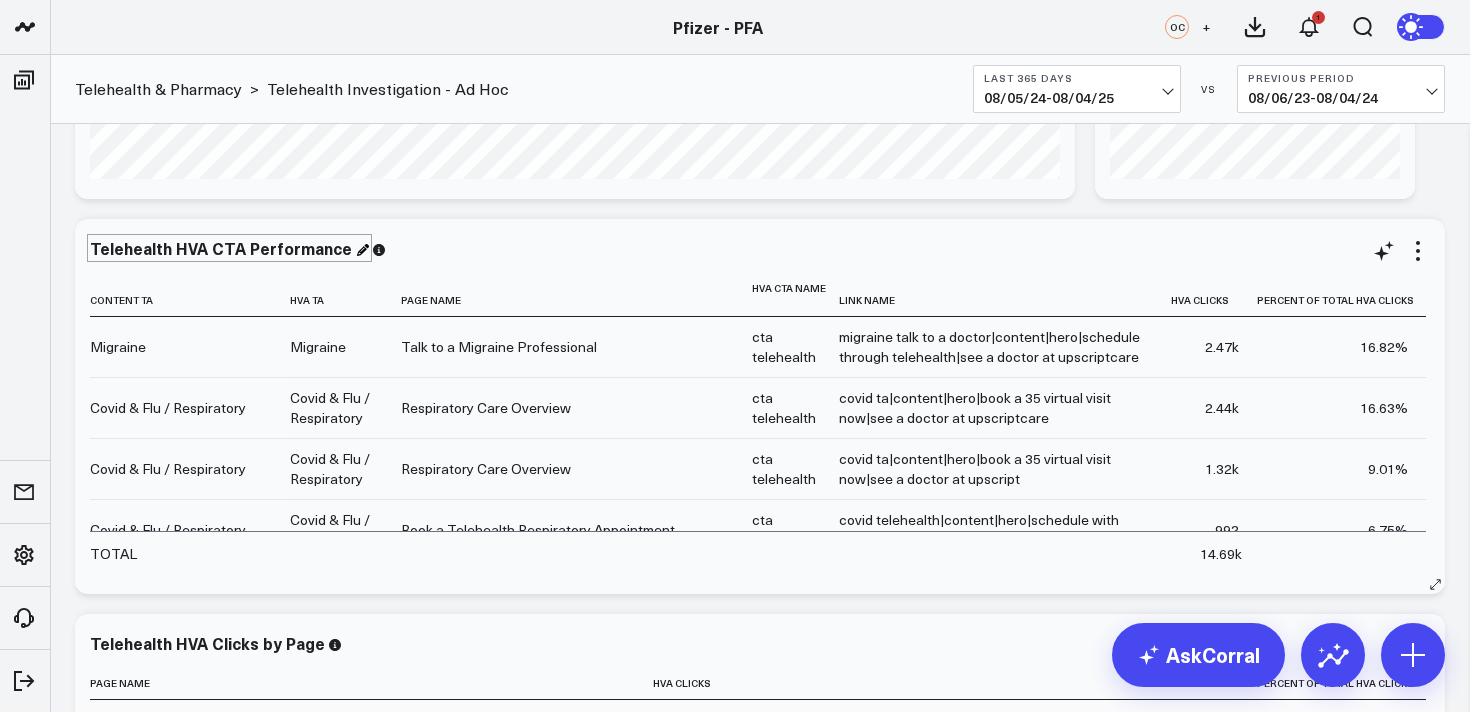 click on "Telehealth HVA CTA Performance" at bounding box center [229, 248] 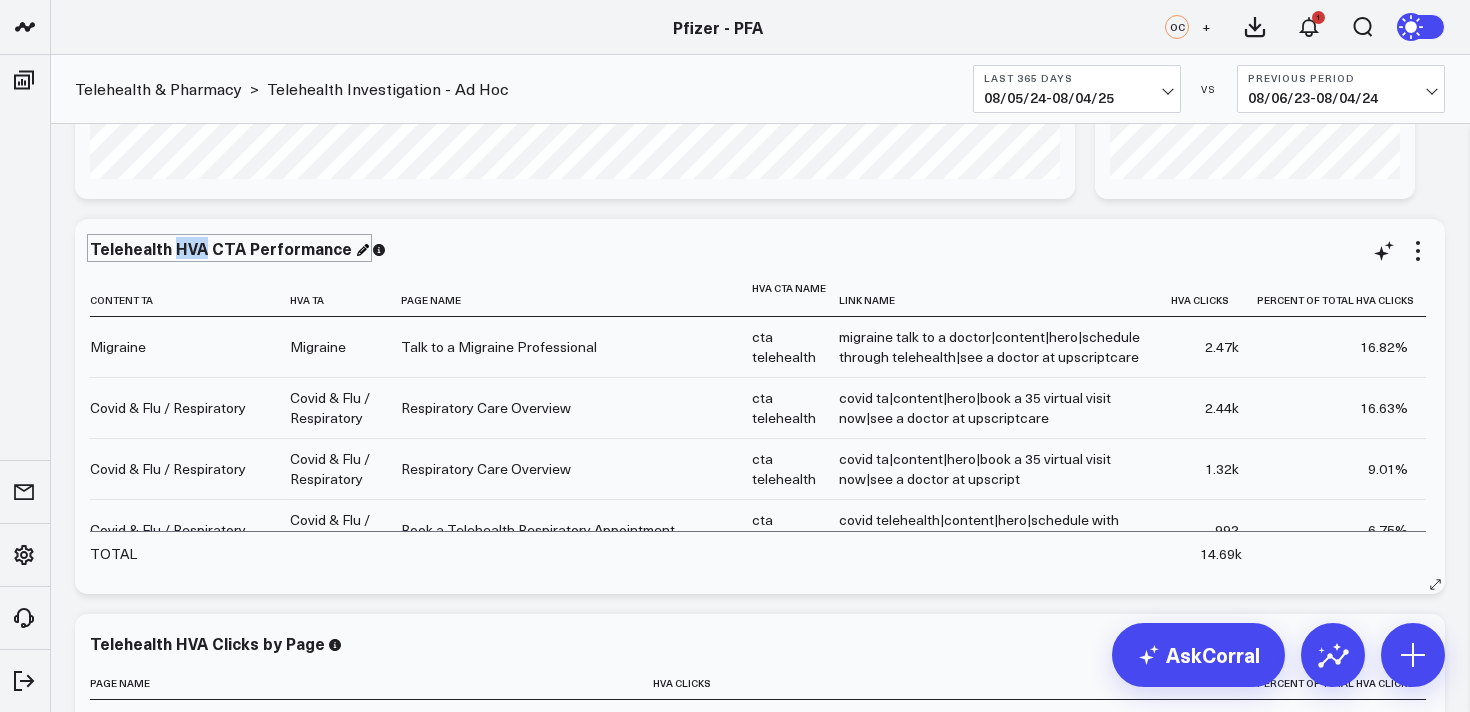 click on "Telehealth HVA CTA Performance" at bounding box center [229, 248] 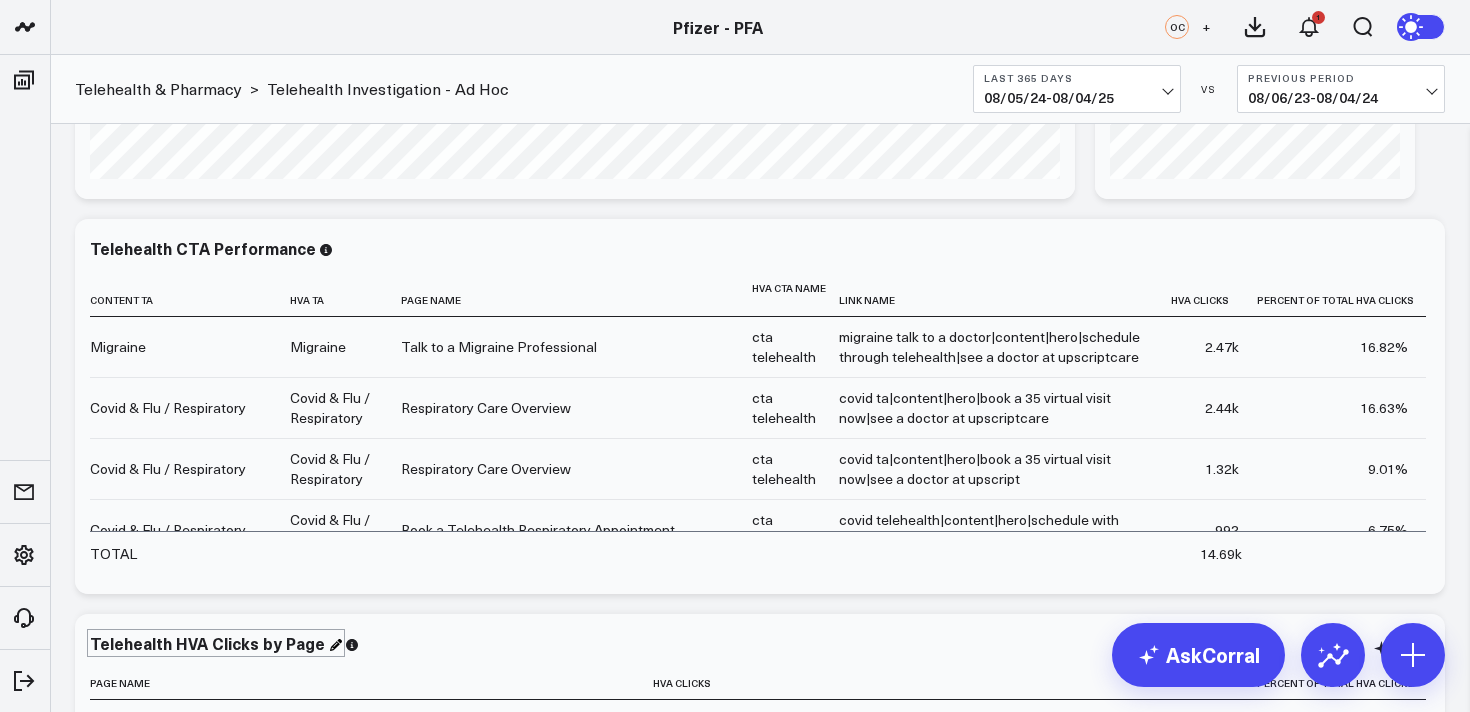 click on "Telehealth HVA Clicks by Page" at bounding box center [216, 643] 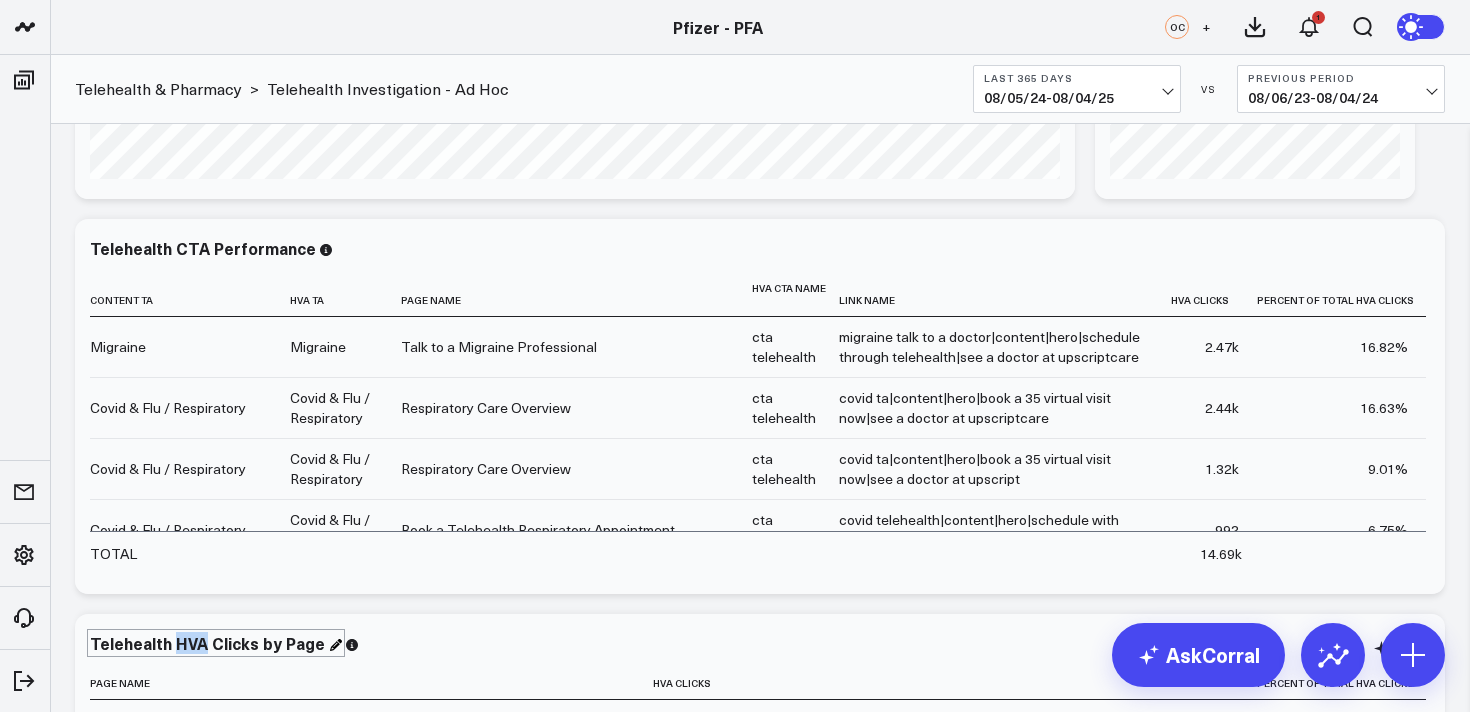click on "Telehealth HVA Clicks by Page" at bounding box center (216, 643) 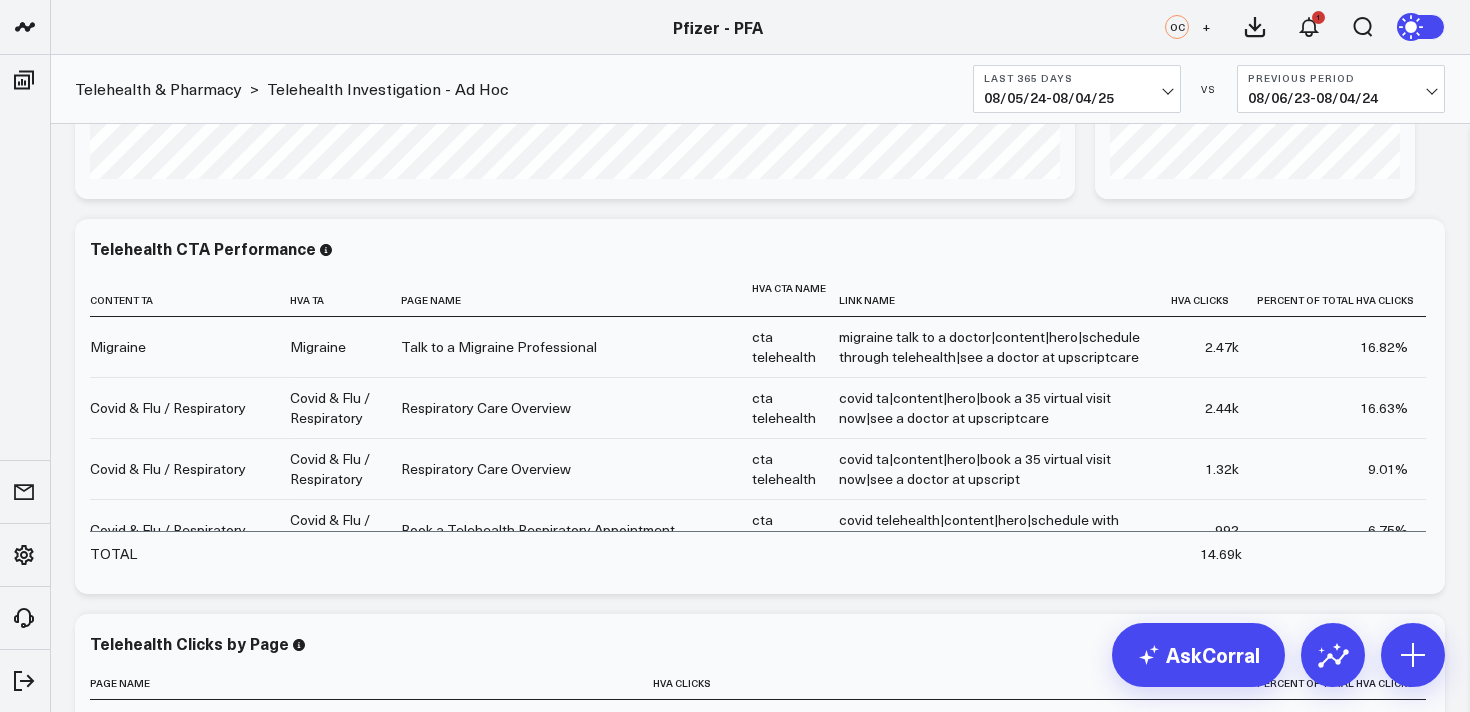 click on "Modify via AI Copy link to widget Ask support Remove Create linked copy Executive Summary Product Release Spotlight 4.3 Covid-19 Product Summary OKRs 5.1 Release OKRs 5.2 Release OKRs Homepage Health Questionnaires COVID-19 / Respiratory Menopause Migraine mTOQ Vaccines Prescription Savings Optimizations (WIP) Education Articles Navigation (WIP) Media Performance Website Website HVA Performance Site Experience / DXA Telehealth & Pharmacy Prescription Delivery - Alto Telehealth - UpScript Telehealth Investigation - Ad Hoc Crossix Crossix Visitor Profiles Crossix Conversion Events Essence Data Freshness Duplicate to Executive Summary Product Release Spotlight 4.3 Covid-19 Product Summary OKRs 5.1 Release OKRs 5.2 Release OKRs Homepage Health Questionnaires COVID-19 / Respiratory Menopause Migraine mTOQ Vaccines Prescription Savings Optimizations (WIP) Education Articles Navigation (WIP) Media Performance Website Website HVA Performance Site Experience / DXA Telehealth & Pharmacy Prescription Delivery - Alto 992" at bounding box center (760, 656) 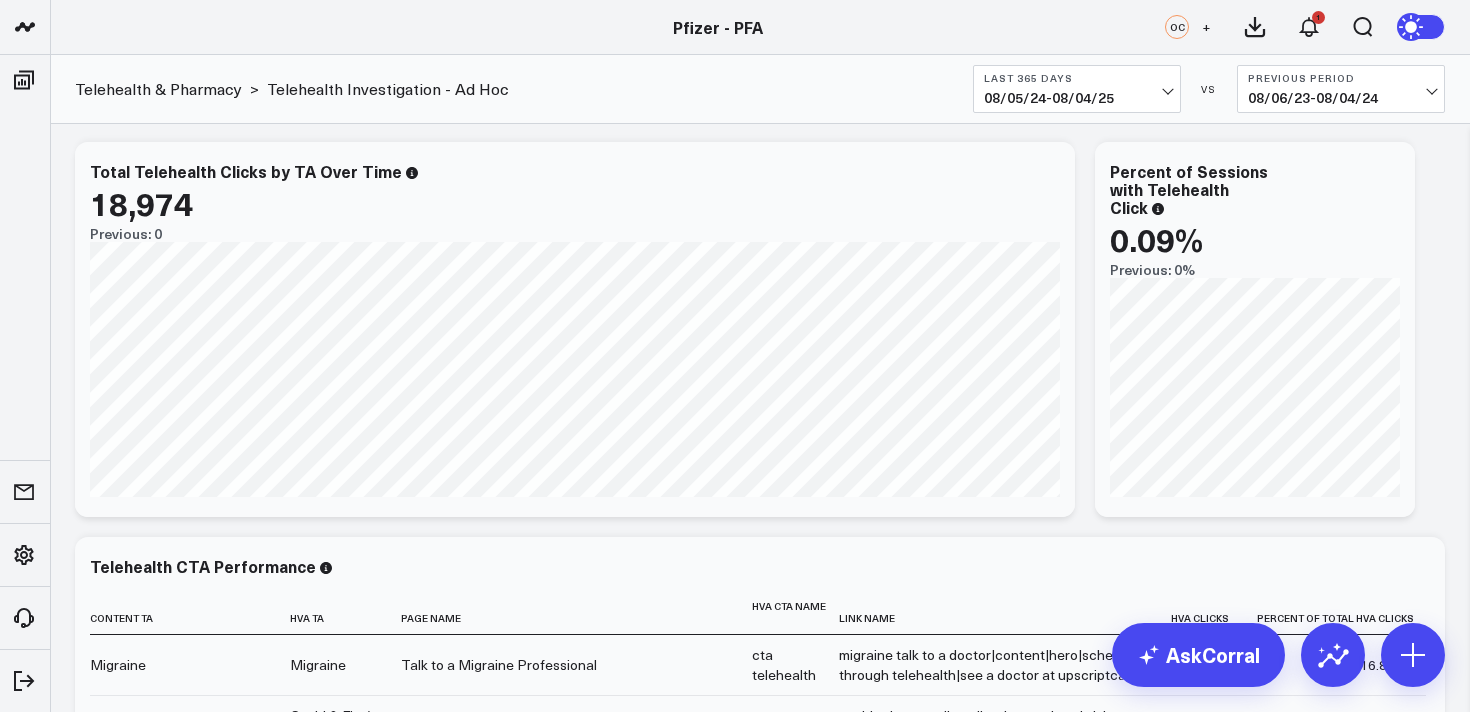 scroll, scrollTop: 0, scrollLeft: 0, axis: both 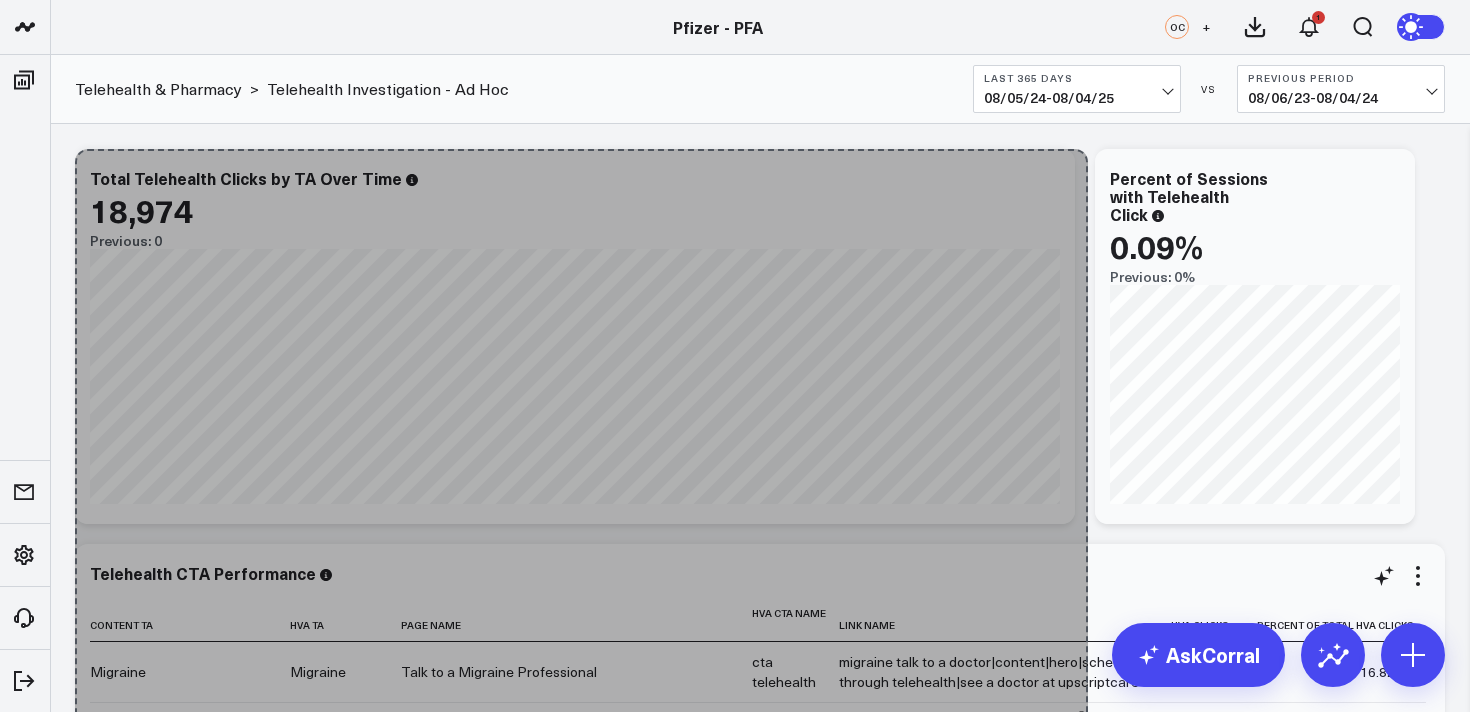 drag, startPoint x: 1063, startPoint y: 510, endPoint x: 1076, endPoint y: 709, distance: 199.42416 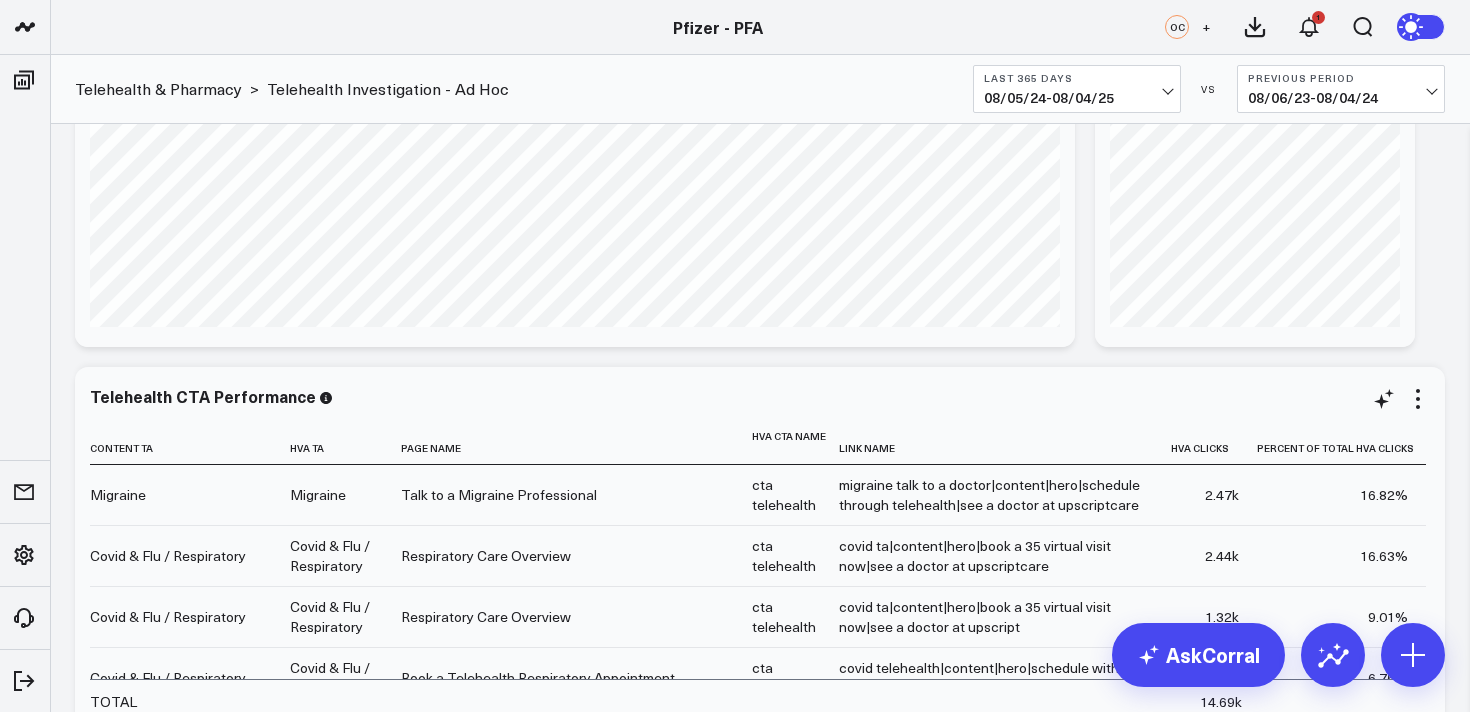 scroll, scrollTop: 193, scrollLeft: 0, axis: vertical 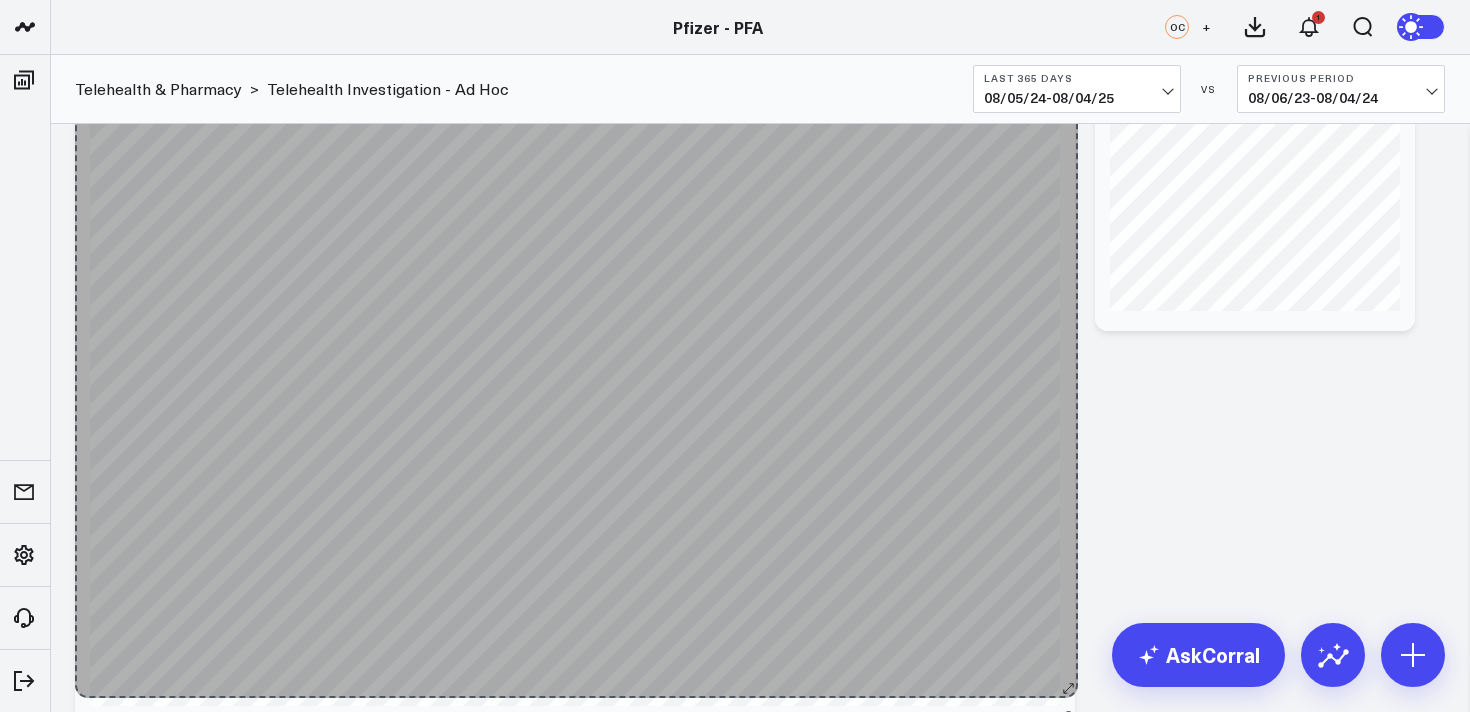 drag, startPoint x: 1064, startPoint y: 321, endPoint x: 1067, endPoint y: 688, distance: 367.01227 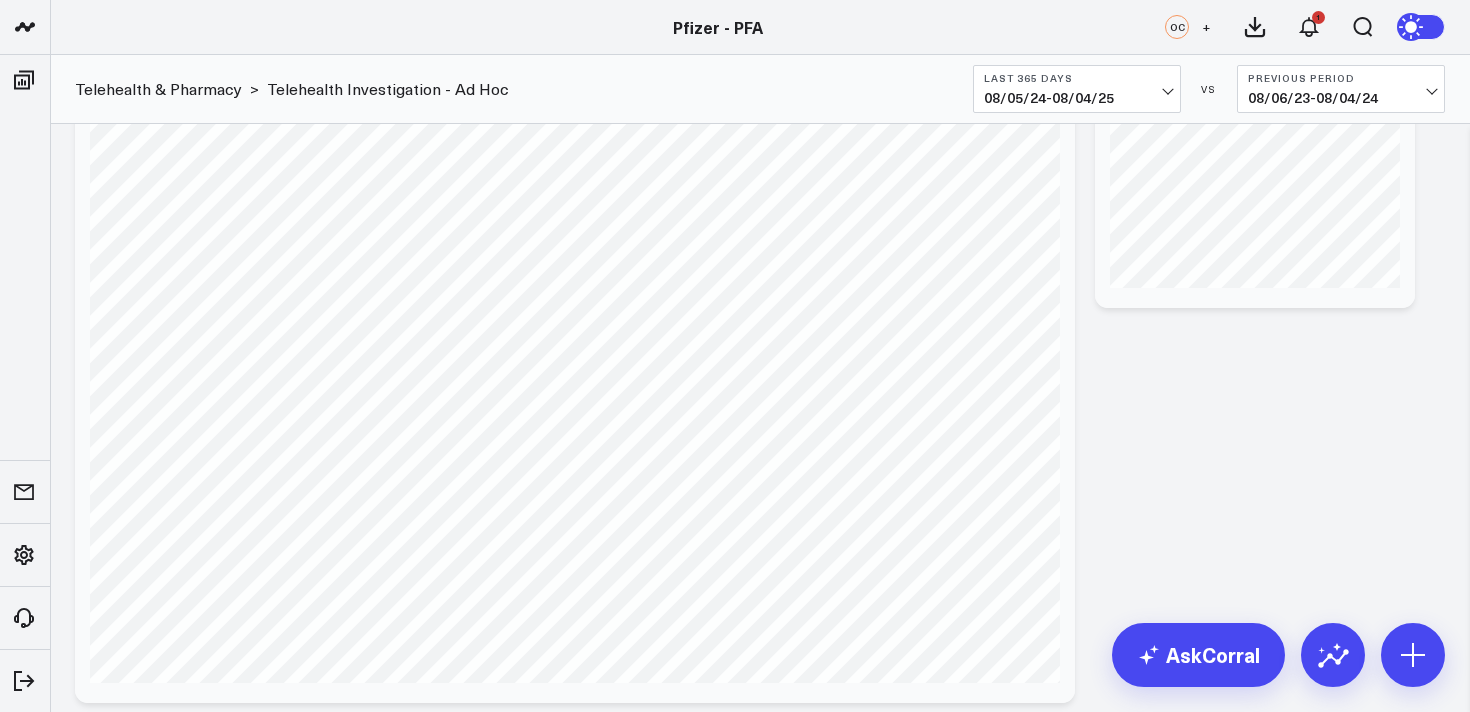 scroll, scrollTop: 217, scrollLeft: 0, axis: vertical 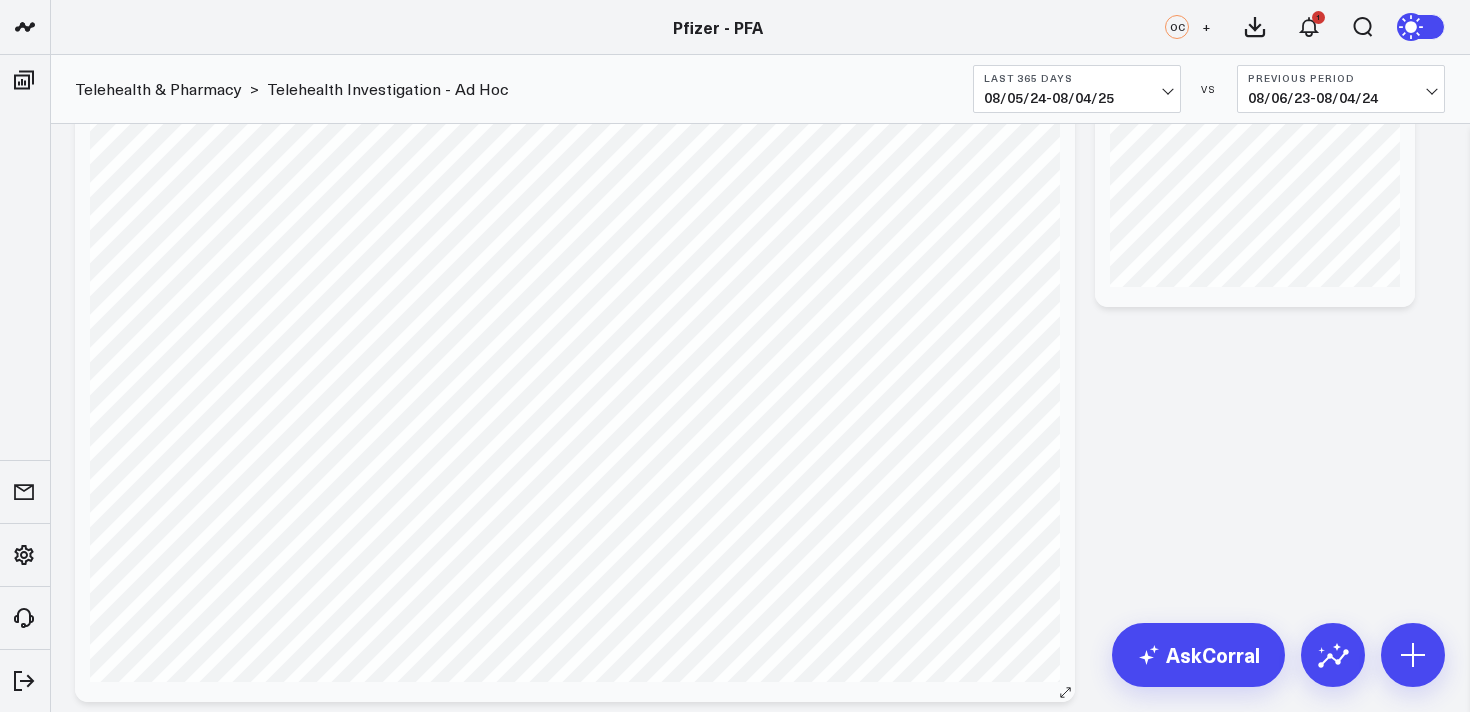 click 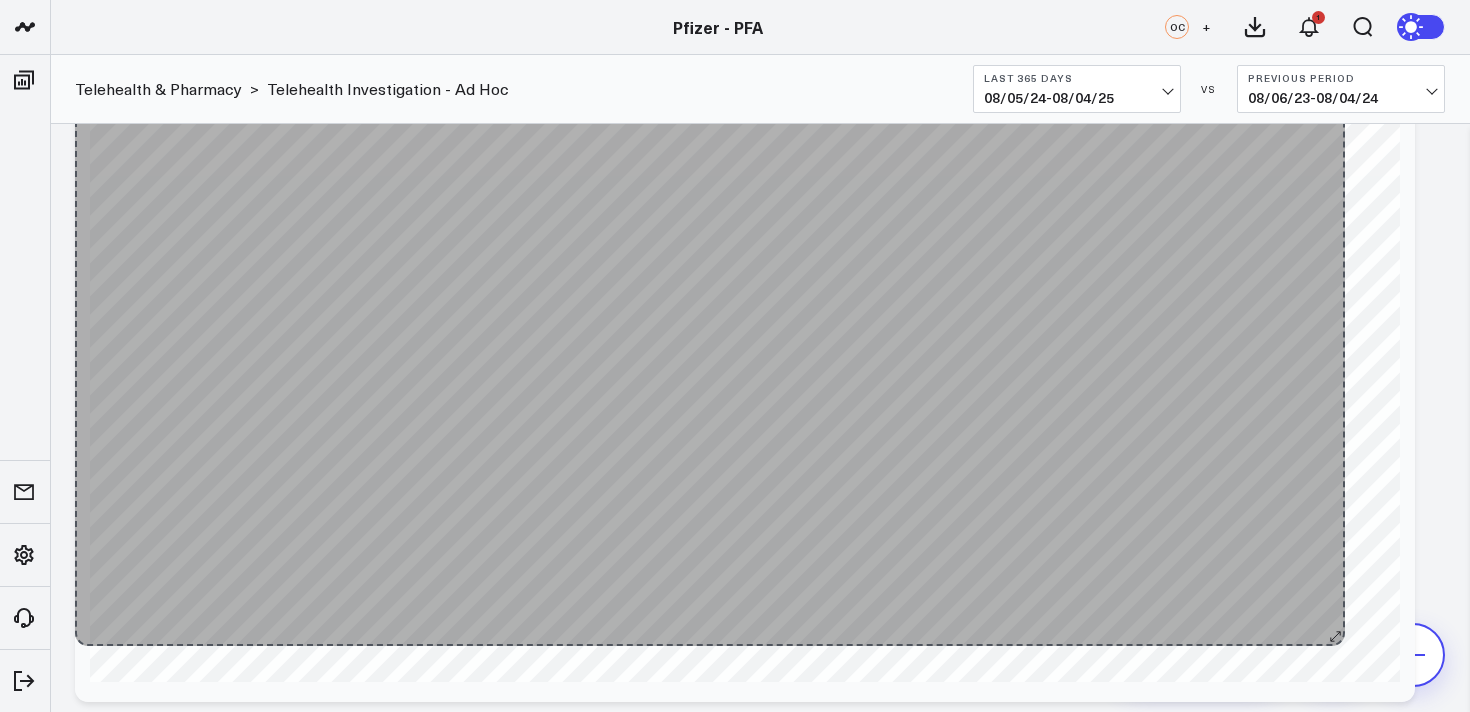 click on "Total Telehealth Clicks by TA Over Time 18,974 Previous: 0 [fontSize:10px lineHeight:12px] / Migraine[/]
[fontSize:14px lineHeight:20px fontWeight:500]33[/] [fontSize:10px lineHeight:12px] / Covid & Flu / Respiratory[/]
[fontSize:14px lineHeight:20px fontWeight:500][/] [fontSize:10px lineHeight:12px] / Heart[/]
[fontSize:14px lineHeight:20px fontWeight:500][/] [fontSize:10px lineHeight:12px] / Menopause[/]
[fontSize:14px lineHeight:20px fontWeight:500][/] [fontSize:10px lineHeight:12px] / HDM[/]
[fontSize:14px lineHeight:20px fontWeight:500][/] [fontSize:10px lineHeight:12px] / Vaccines[/]
[fontSize:14px lineHeight:20px fontWeight:500][/] So sorry. The query returned no results. Ask a Data Analyst" at bounding box center [745, 317] 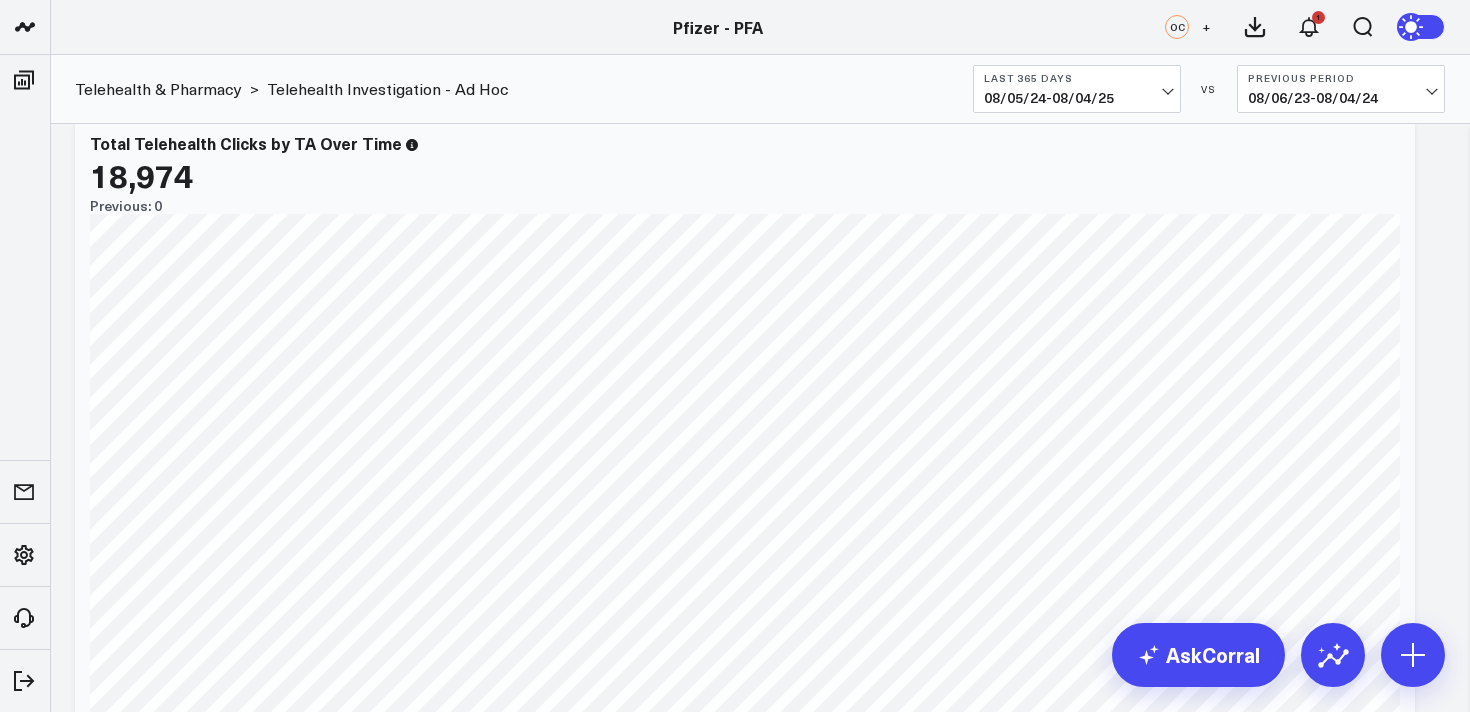 scroll, scrollTop: 0, scrollLeft: 0, axis: both 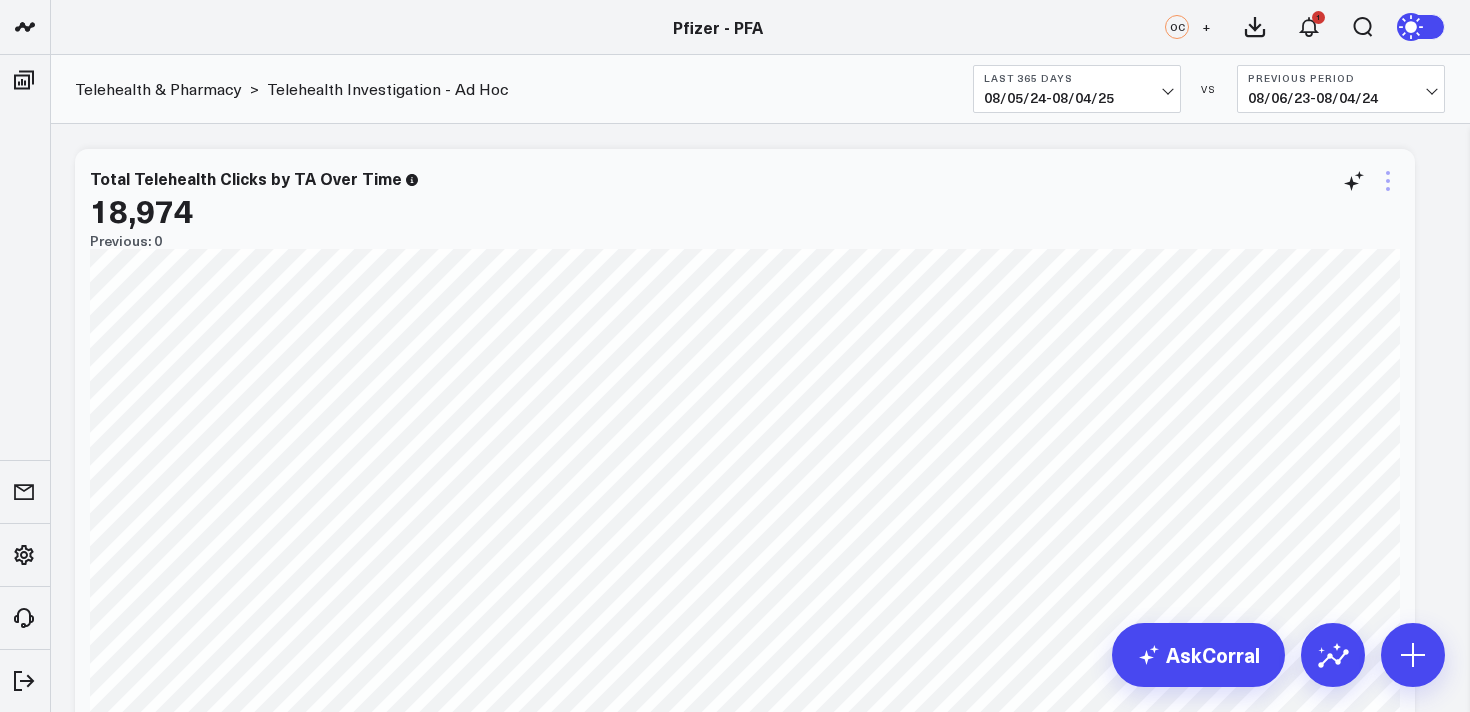 click 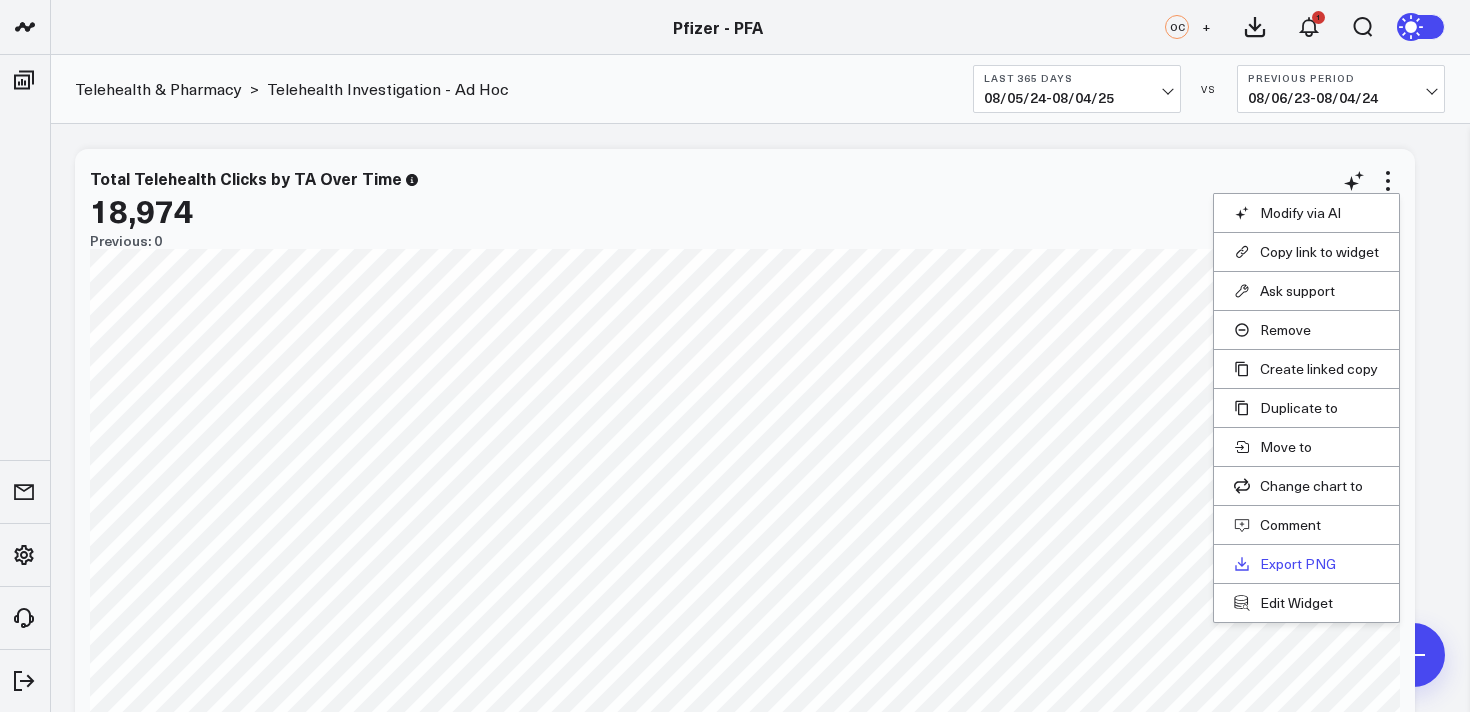 click on "Export PNG" at bounding box center (1306, 564) 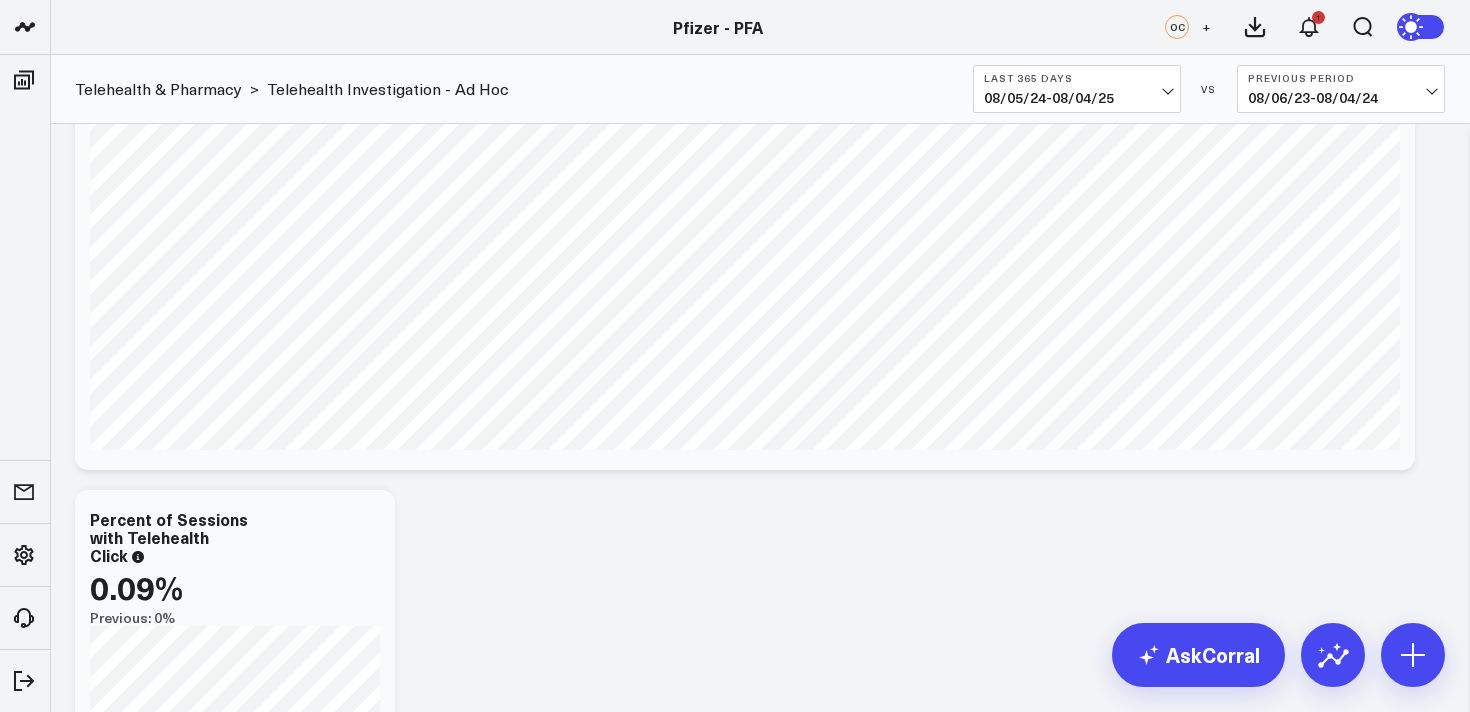 scroll, scrollTop: 445, scrollLeft: 0, axis: vertical 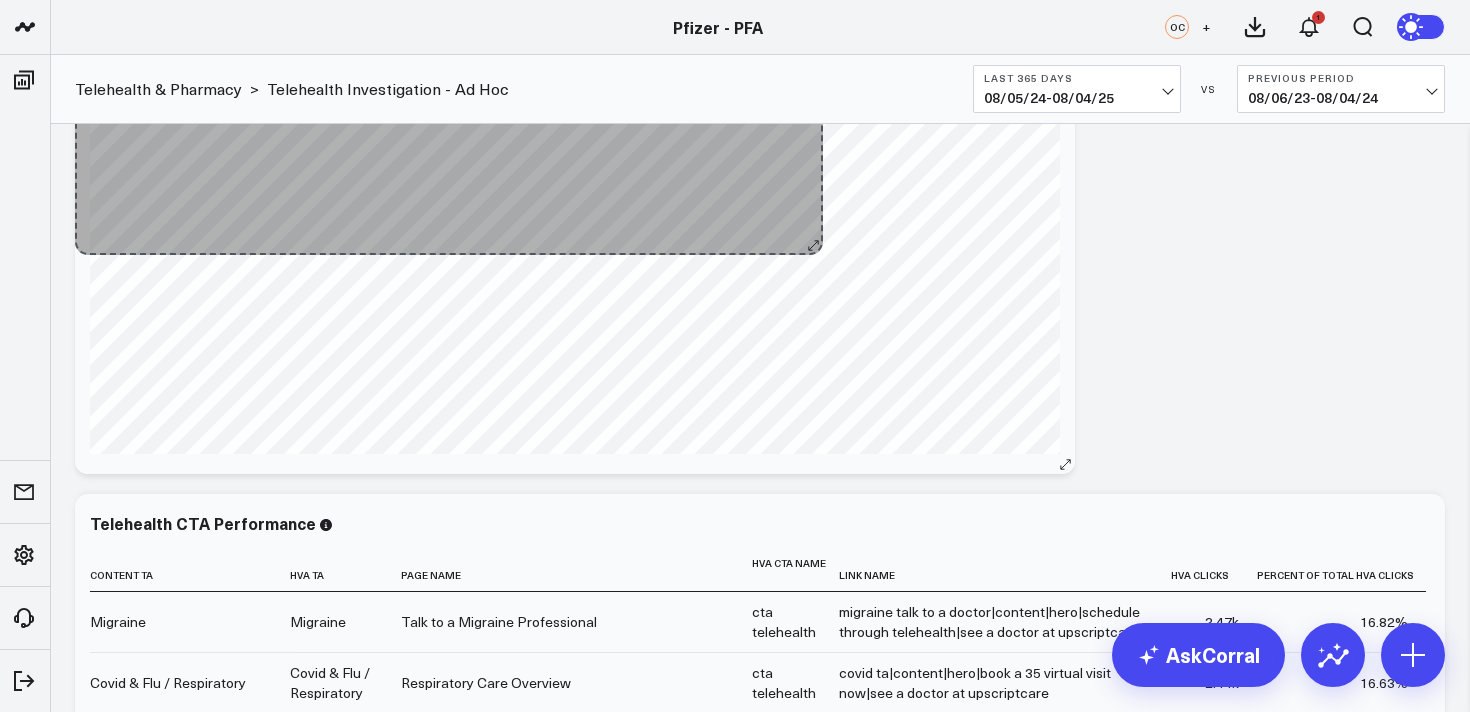 click on "Total Telehealth Clicks by TA Over Time 18,974 Previous: 0 [fontSize:10px lineHeight:12px] / Migraine[/]
[fontSize:14px lineHeight:20px fontWeight:500]20[/] [fontSize:10px lineHeight:12px] / Covid & Flu / Respiratory[/]
[fontSize:14px lineHeight:20px fontWeight:500]39[/] [fontSize:10px lineHeight:12px] / Heart[/]
[fontSize:14px lineHeight:20px fontWeight:500][/] [fontSize:10px lineHeight:12px] / Menopause[/]
[fontSize:14px lineHeight:20px fontWeight:500][/] [fontSize:10px lineHeight:12px] / HDM[/]
[fontSize:14px lineHeight:20px fontWeight:500][/] [fontSize:10px lineHeight:12px] / Vaccines[/]
[fontSize:14px lineHeight:20px fontWeight:500][/] So sorry. The query returned no results. Ask a Data Analyst" at bounding box center [575, 89] 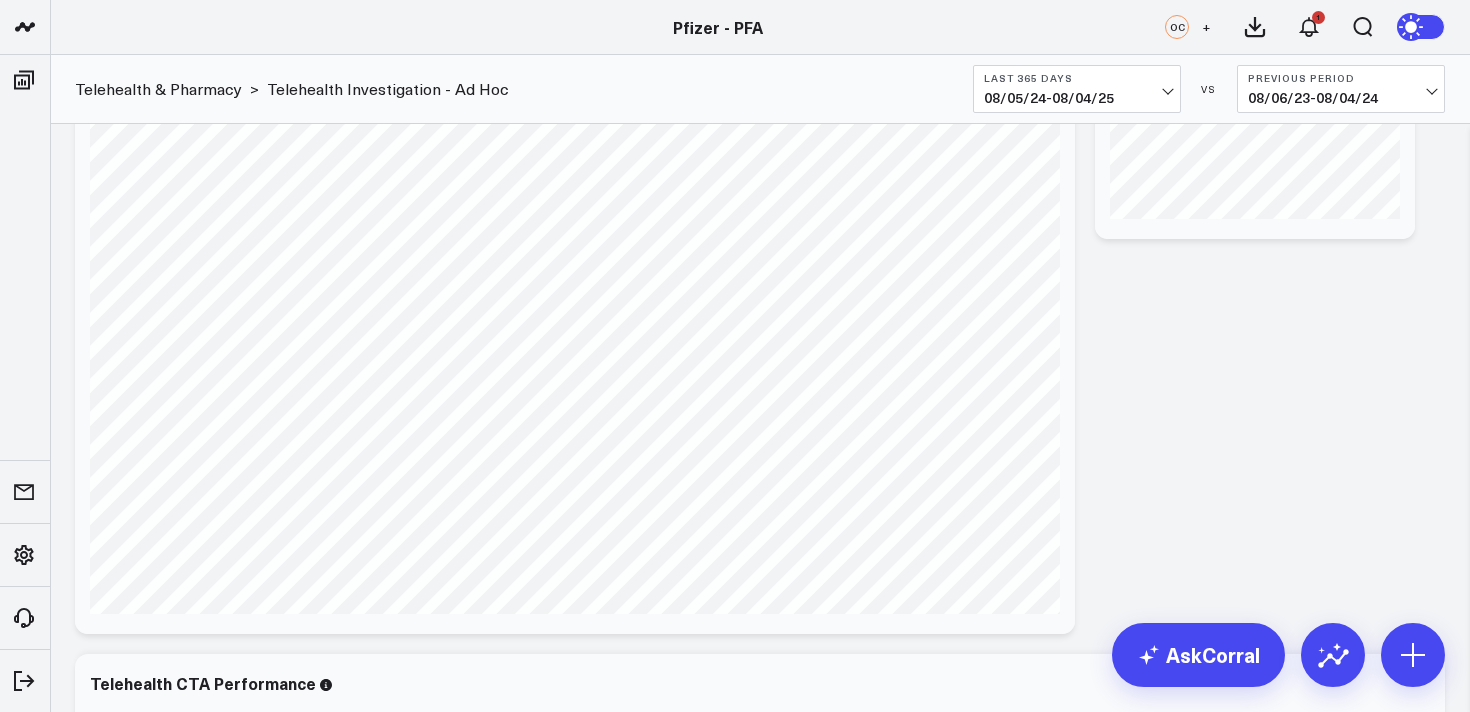 scroll, scrollTop: 277, scrollLeft: 0, axis: vertical 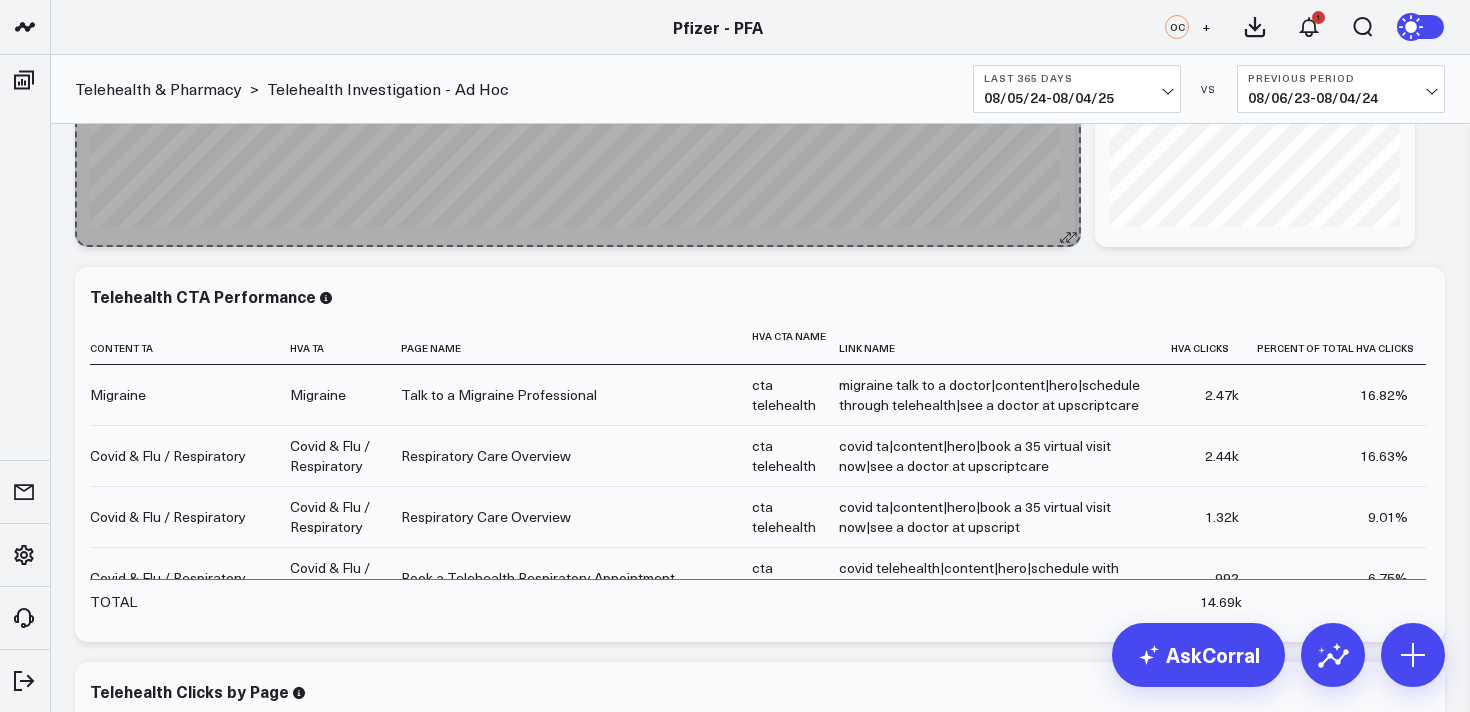 drag, startPoint x: 1058, startPoint y: 635, endPoint x: 1066, endPoint y: 188, distance: 447.0716 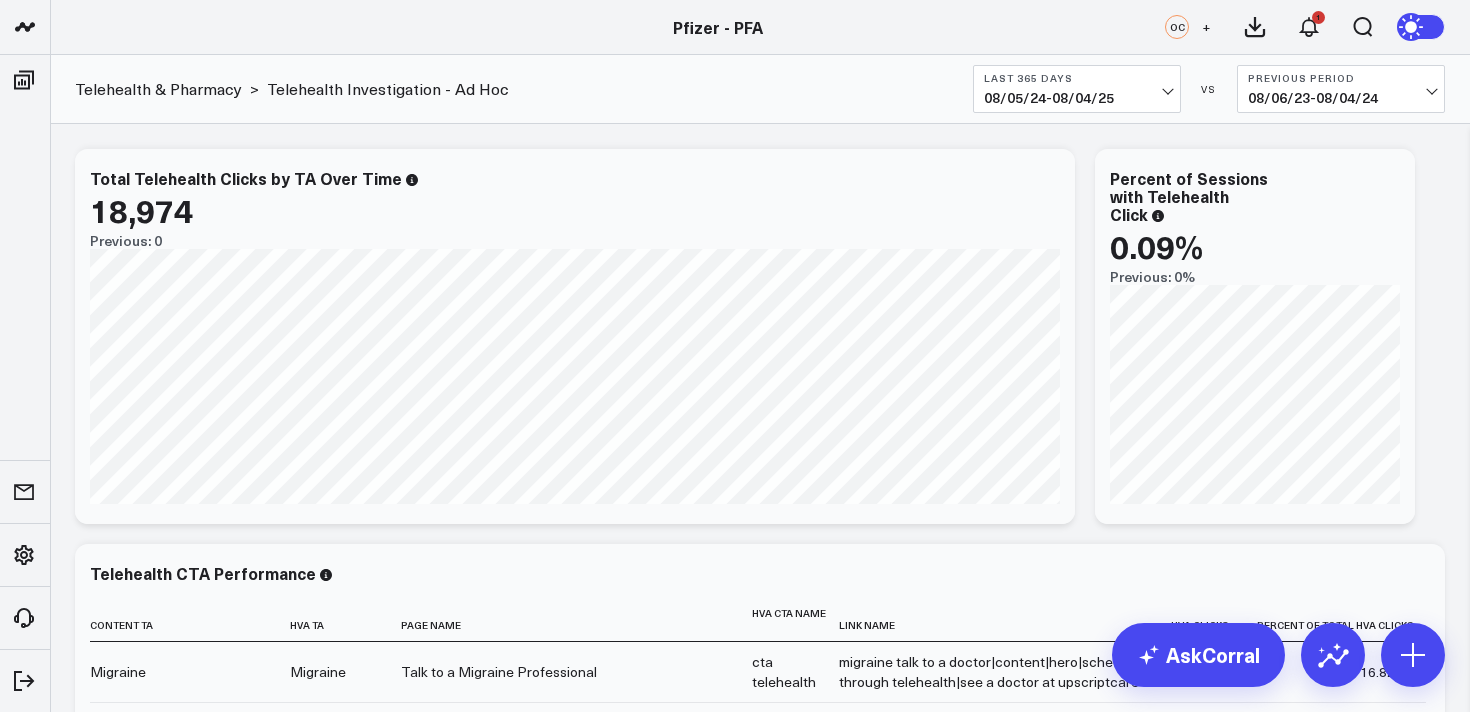 scroll, scrollTop: 24, scrollLeft: 0, axis: vertical 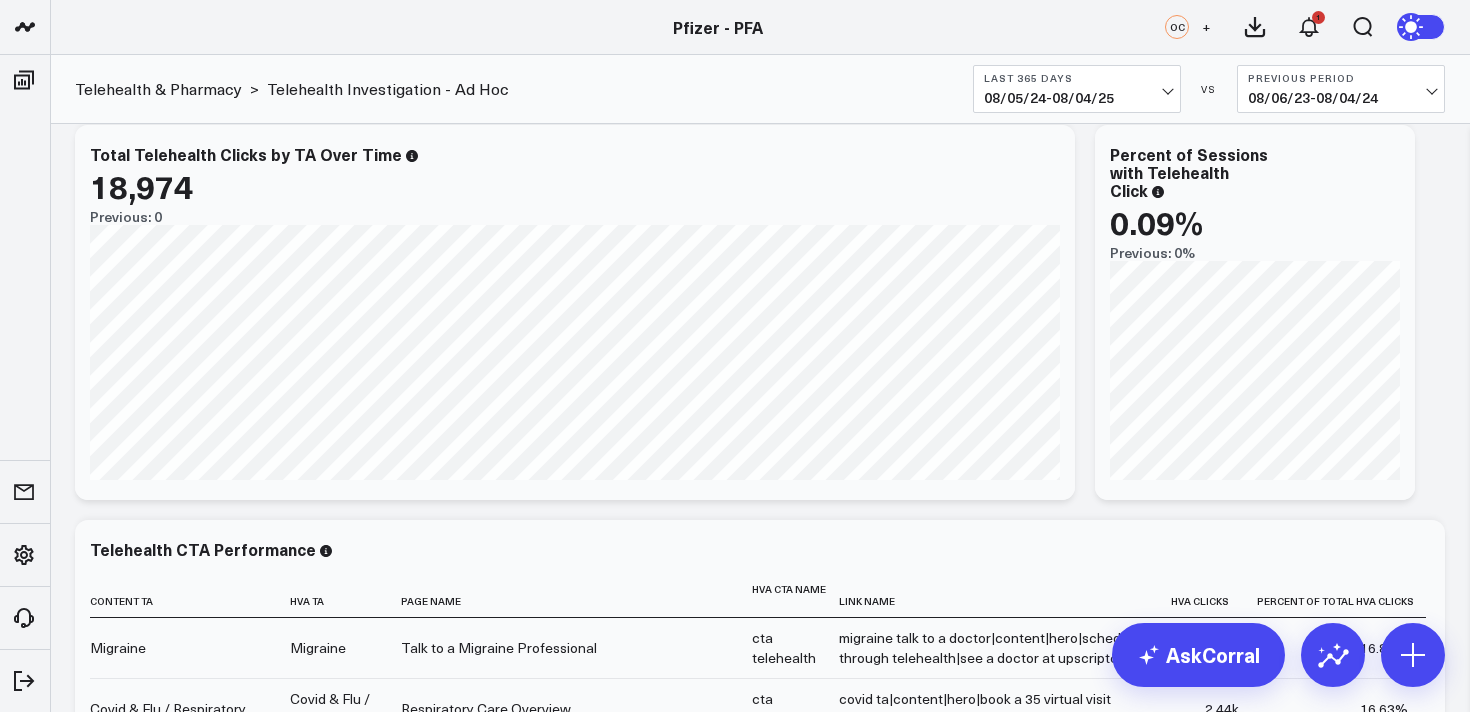 click on "08/05/24  -  08/04/25" at bounding box center (1077, 98) 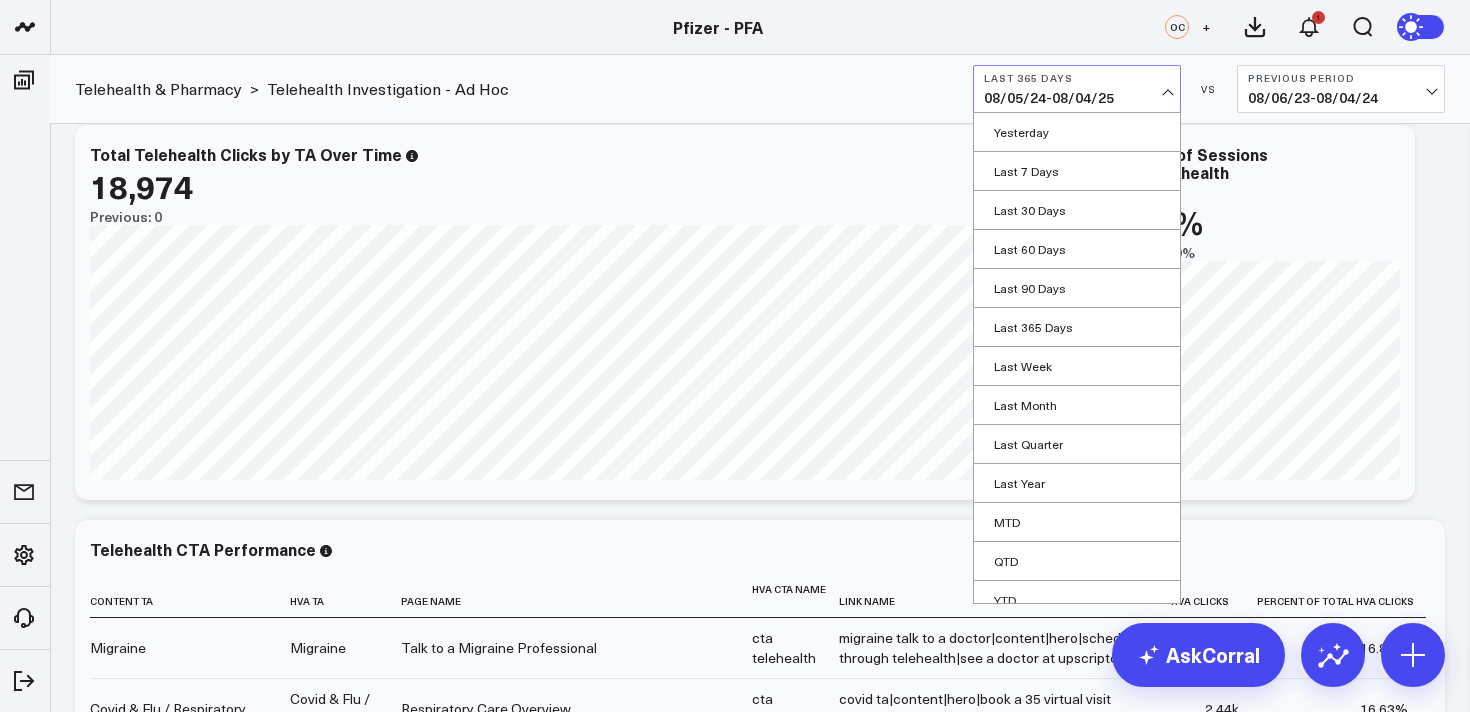 click on "Telehealth & Pharmacy  >  Telehealth Investigation - Ad Hoc Last 365 Days 08/05/24  -  08/04/25 Yesterday Last 7 Days Last 30 Days Last 60 Days Last 90 Days Last 365 Days Last Week Last Month Last Quarter Last Year MTD QTD YTD Custom Dates VS Previous Period 08/06/23  -  08/04/24" at bounding box center [760, 89] 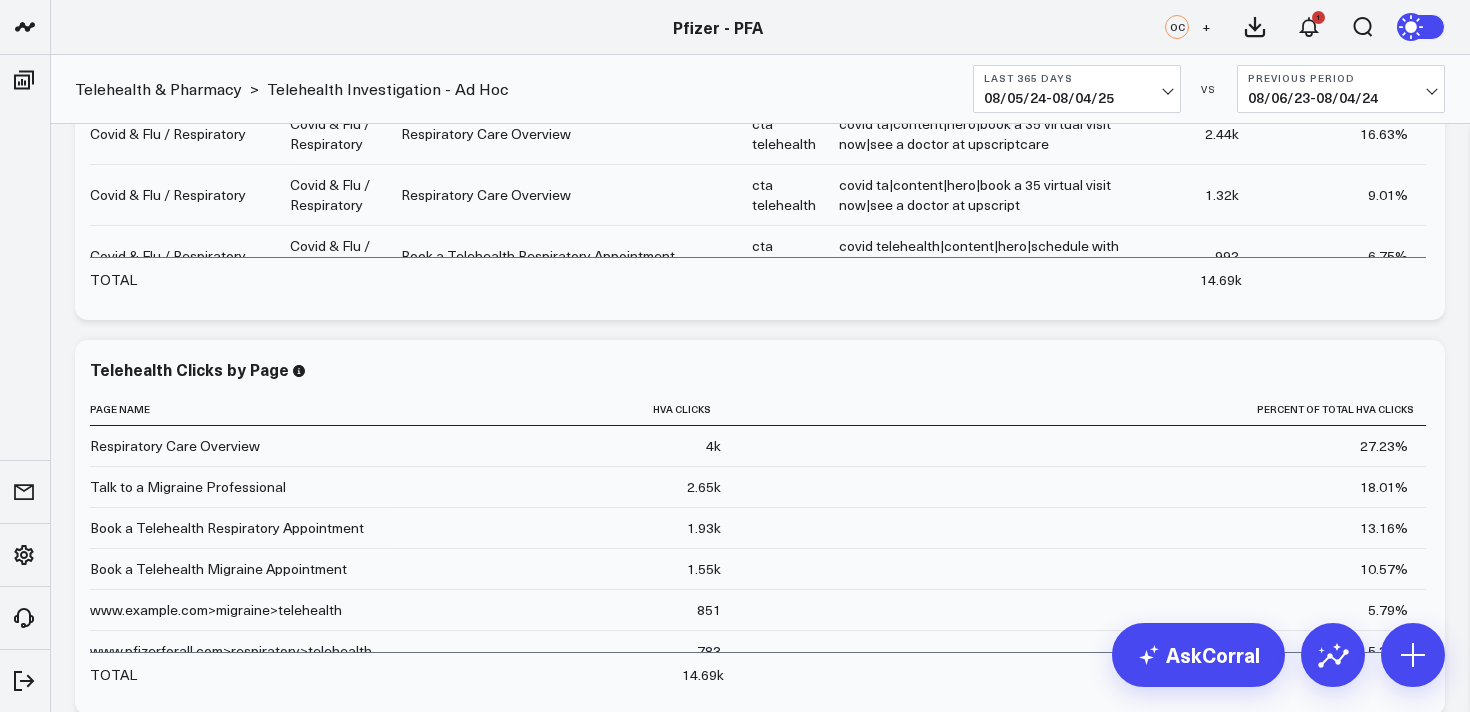 scroll, scrollTop: 629, scrollLeft: 0, axis: vertical 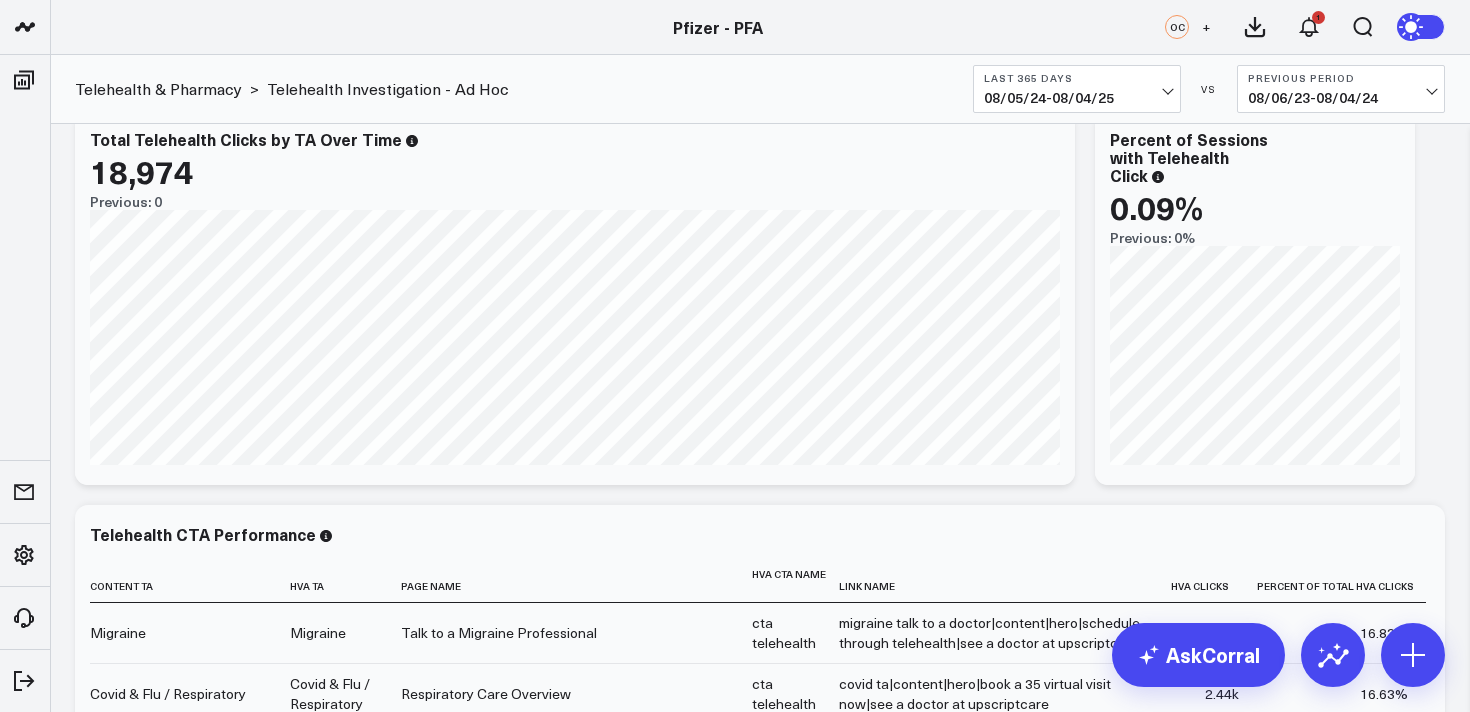 click on "Last 365 Days 08/05/24  -  08/04/25" at bounding box center [1077, 89] 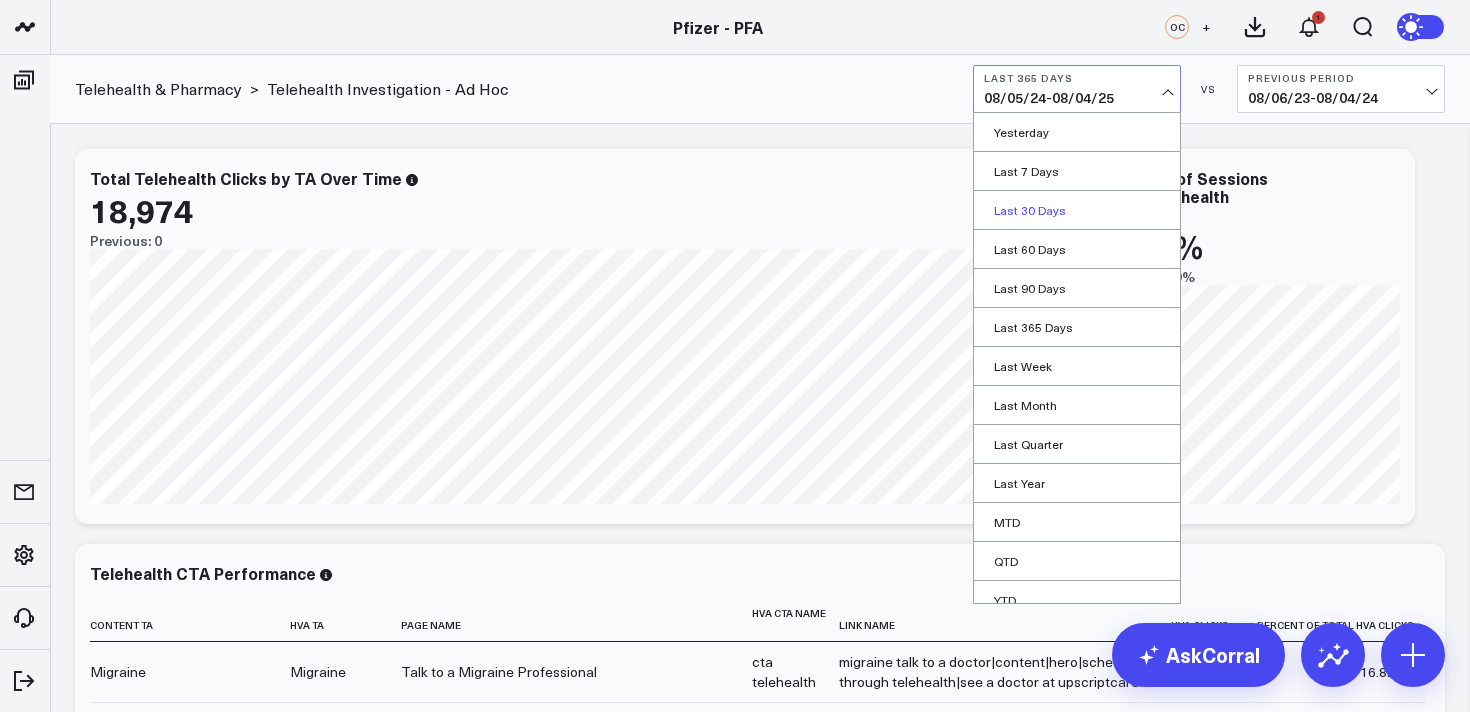 scroll, scrollTop: 16, scrollLeft: 0, axis: vertical 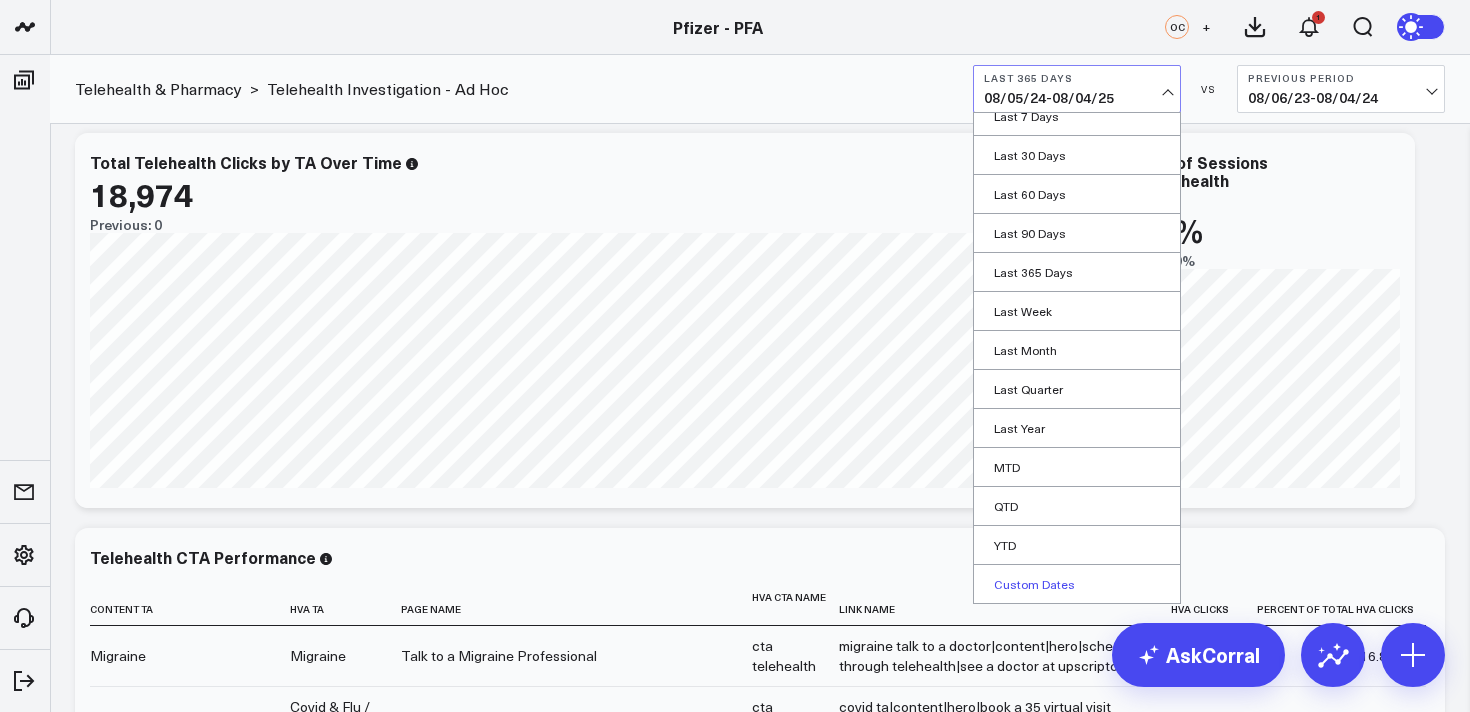 click on "Custom Dates" at bounding box center (1077, 584) 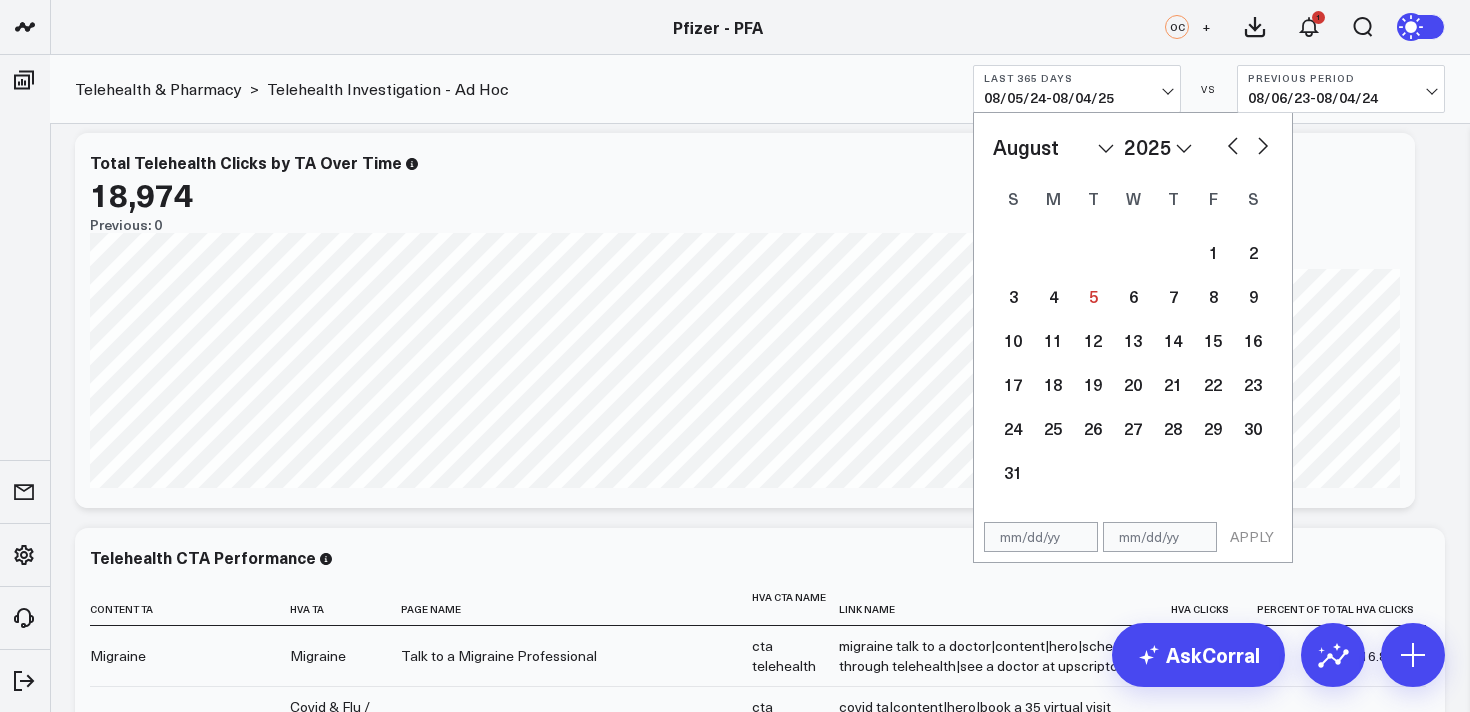 click at bounding box center (1233, 144) 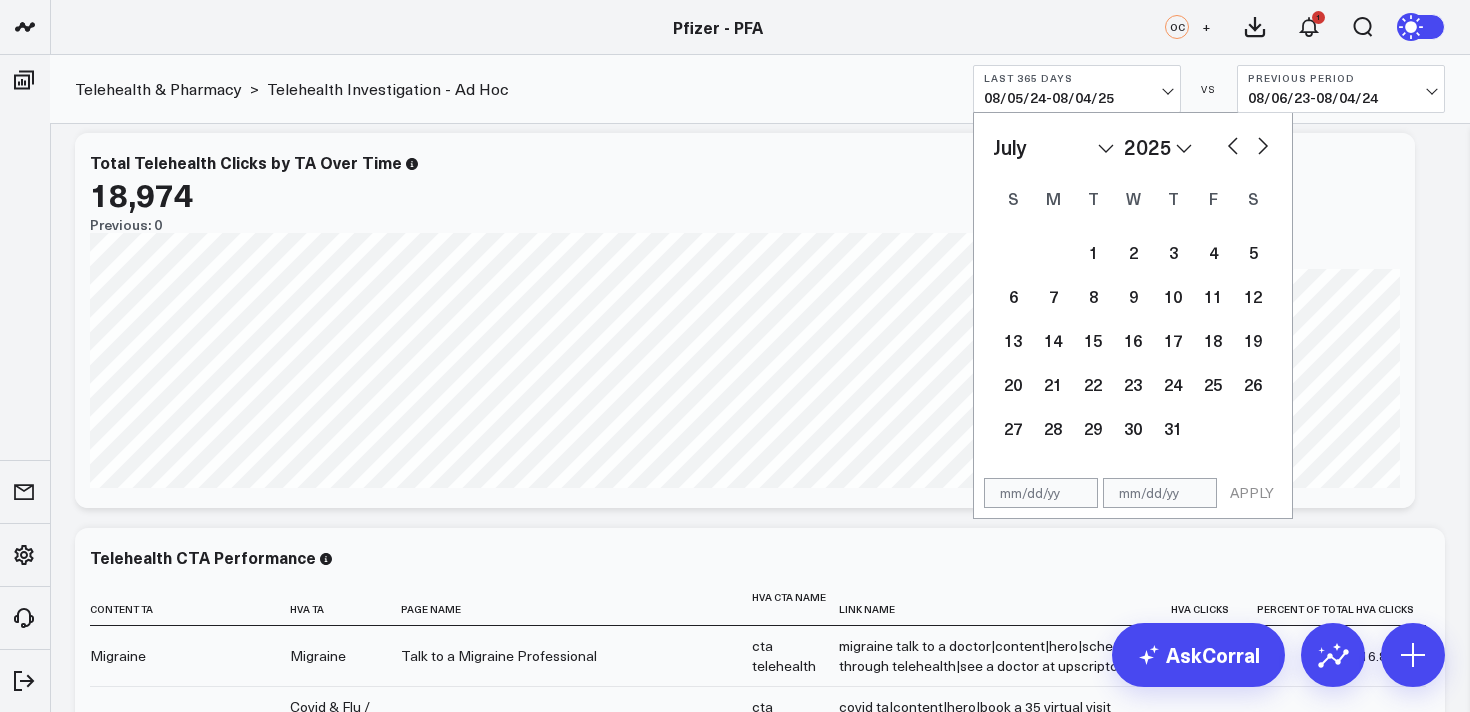 click at bounding box center (1233, 144) 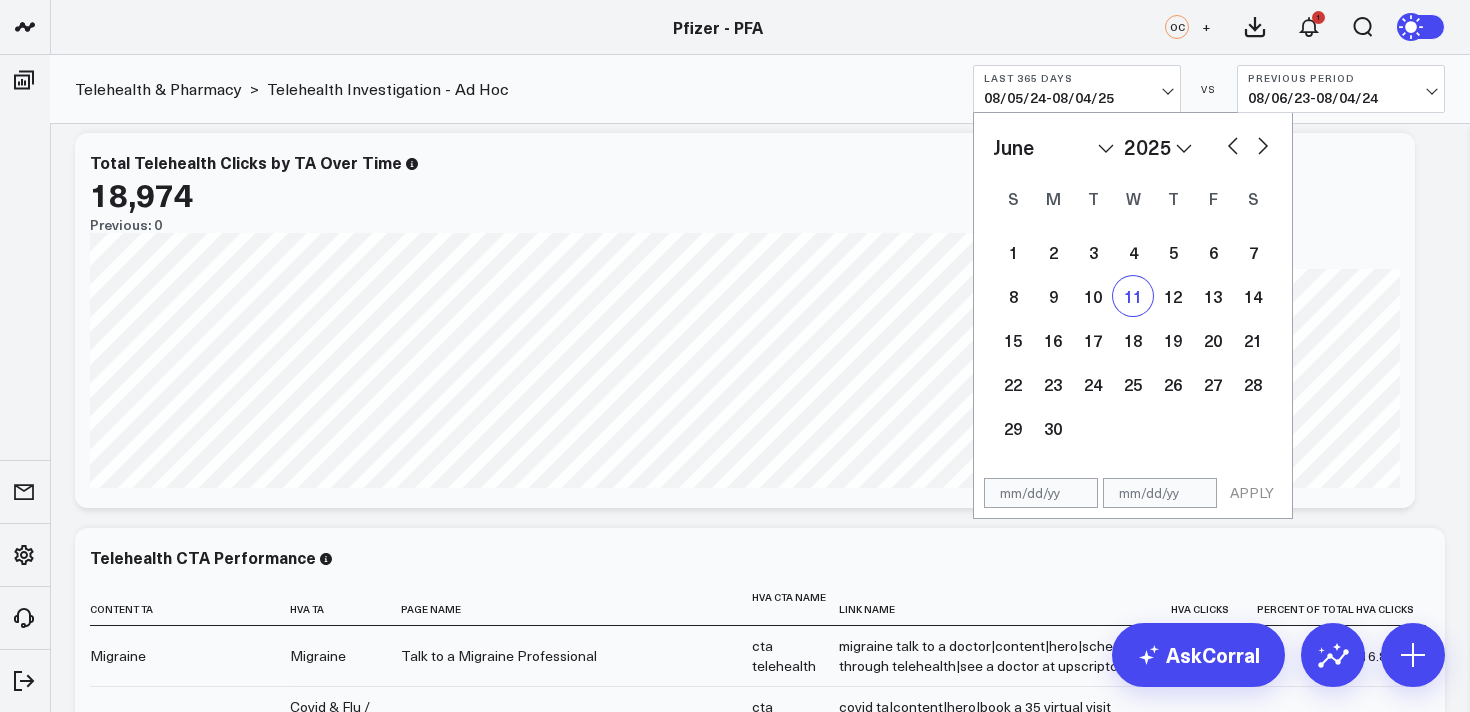 click on "11" at bounding box center [1133, 296] 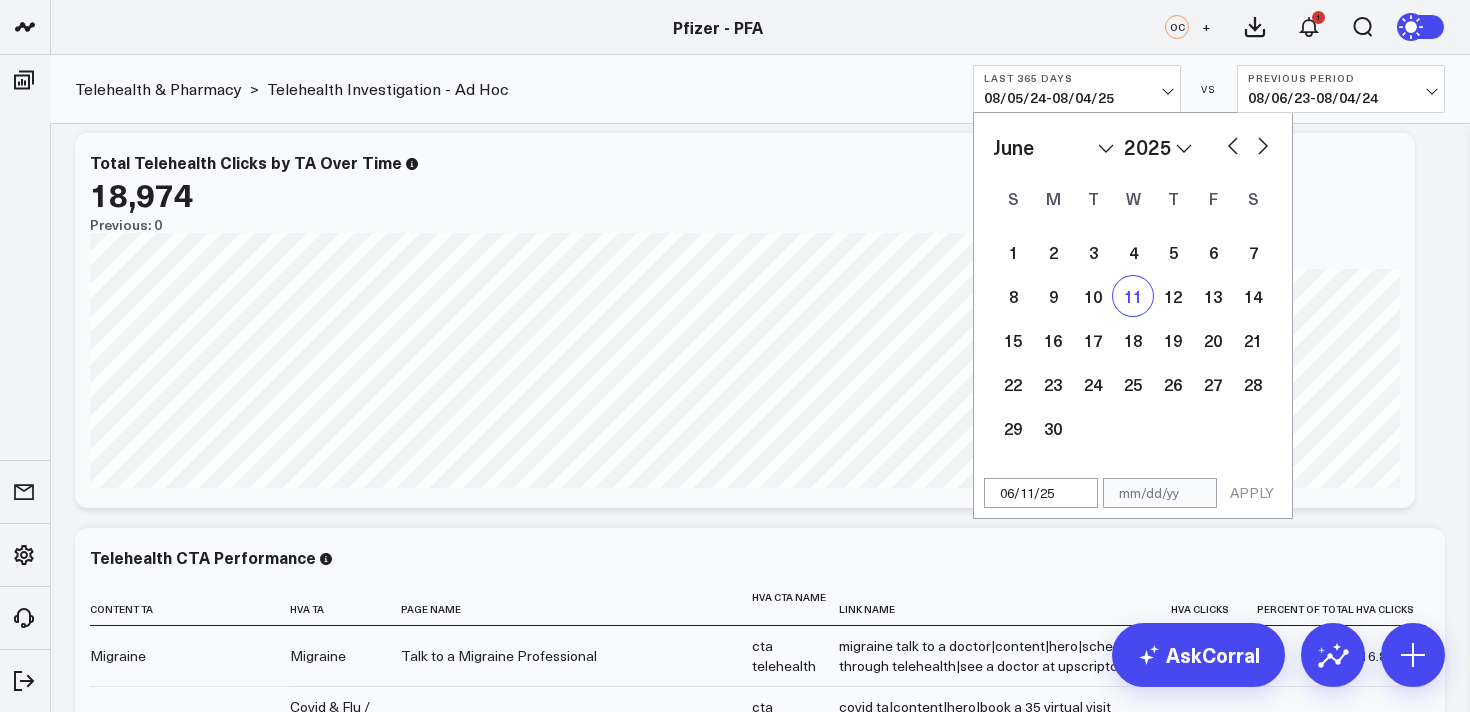 select on "5" 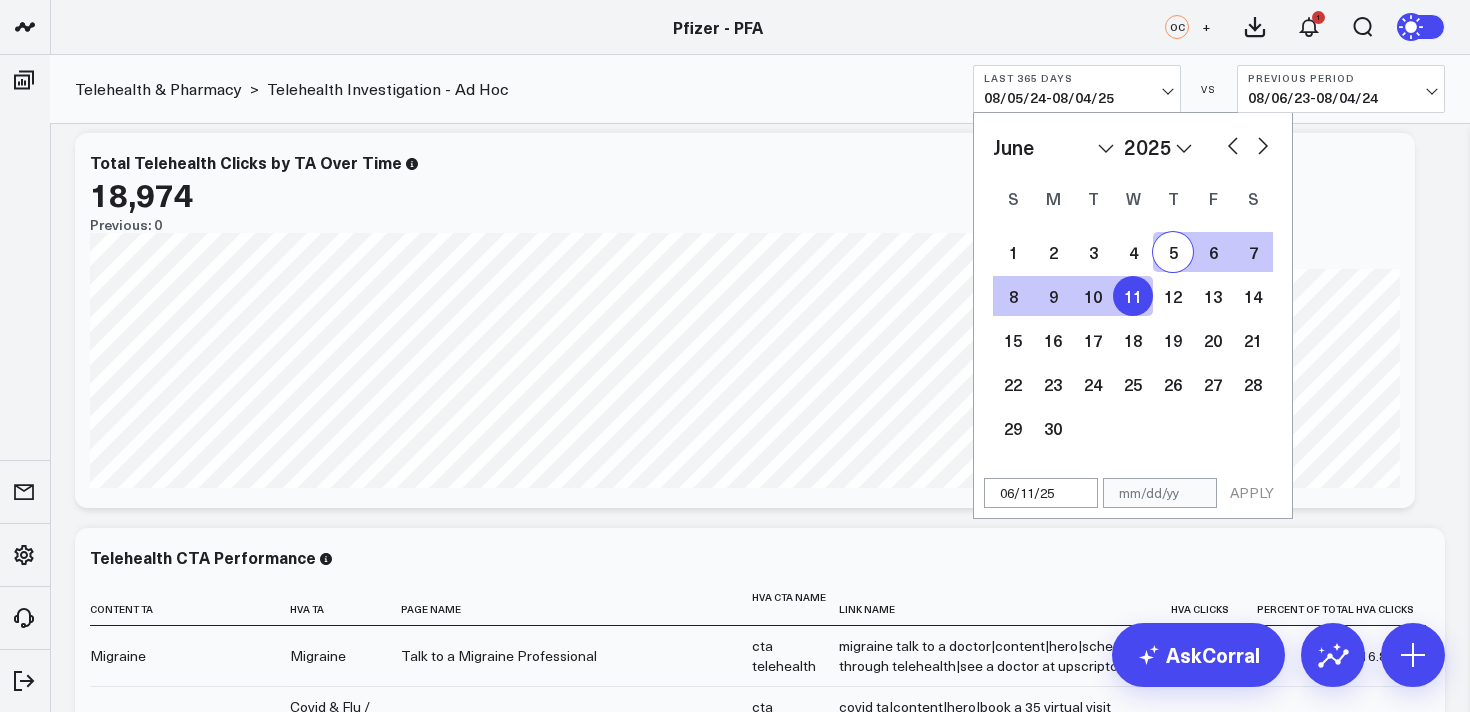 click at bounding box center (1263, 144) 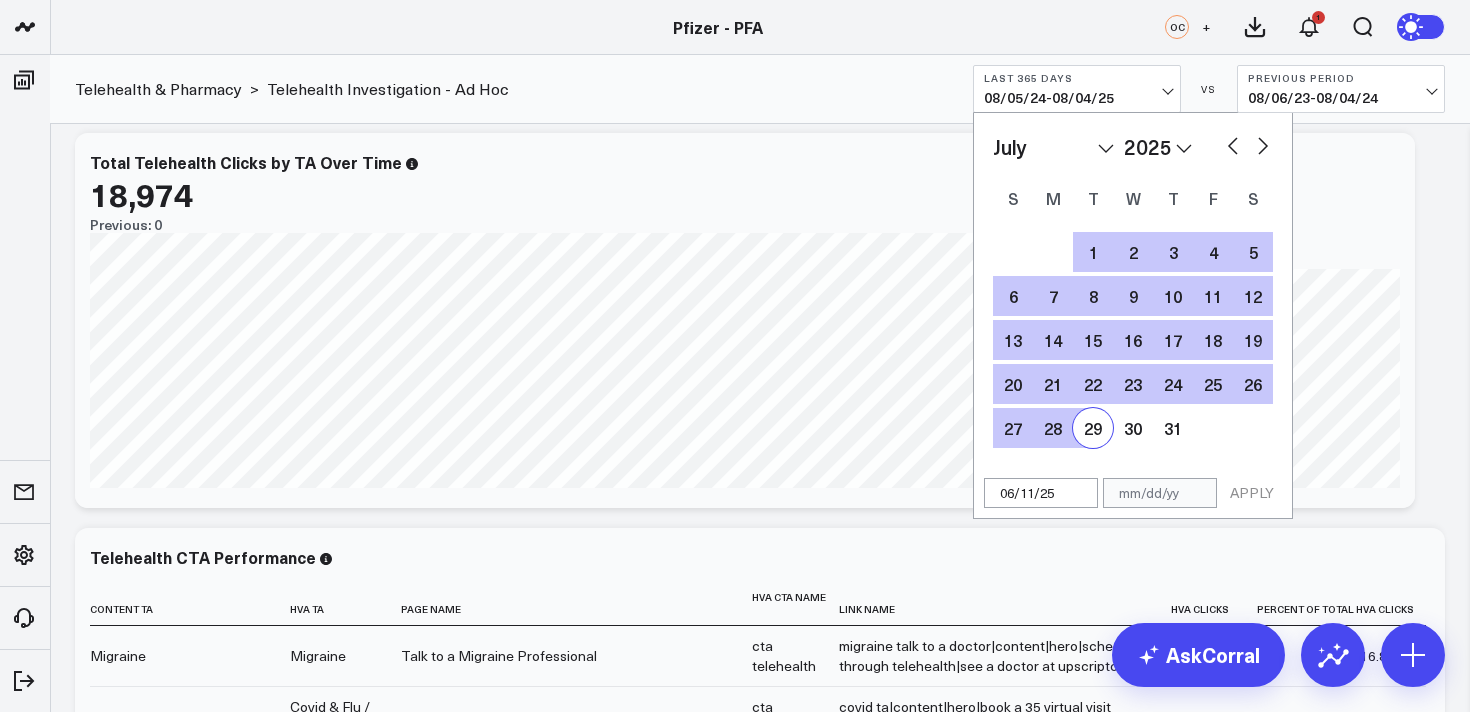 click on "29" at bounding box center (1093, 428) 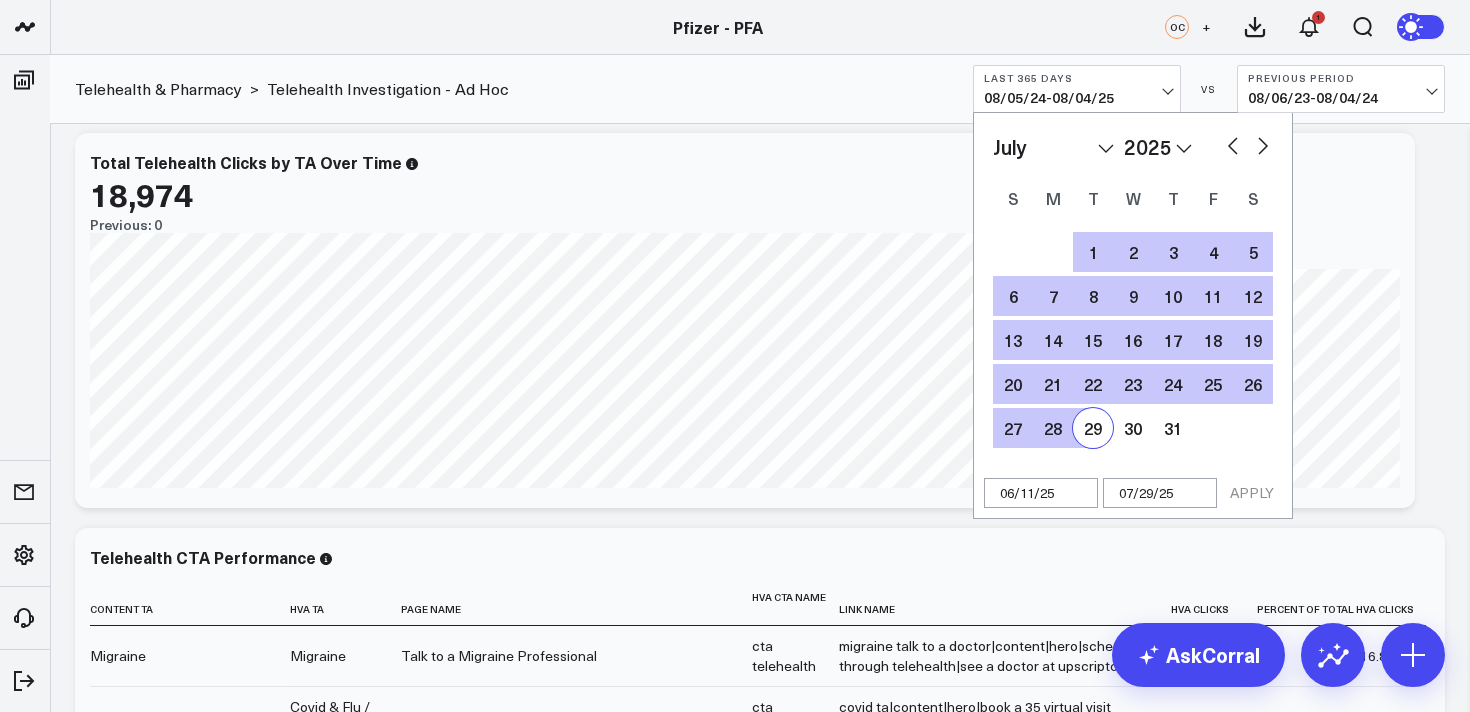 select on "6" 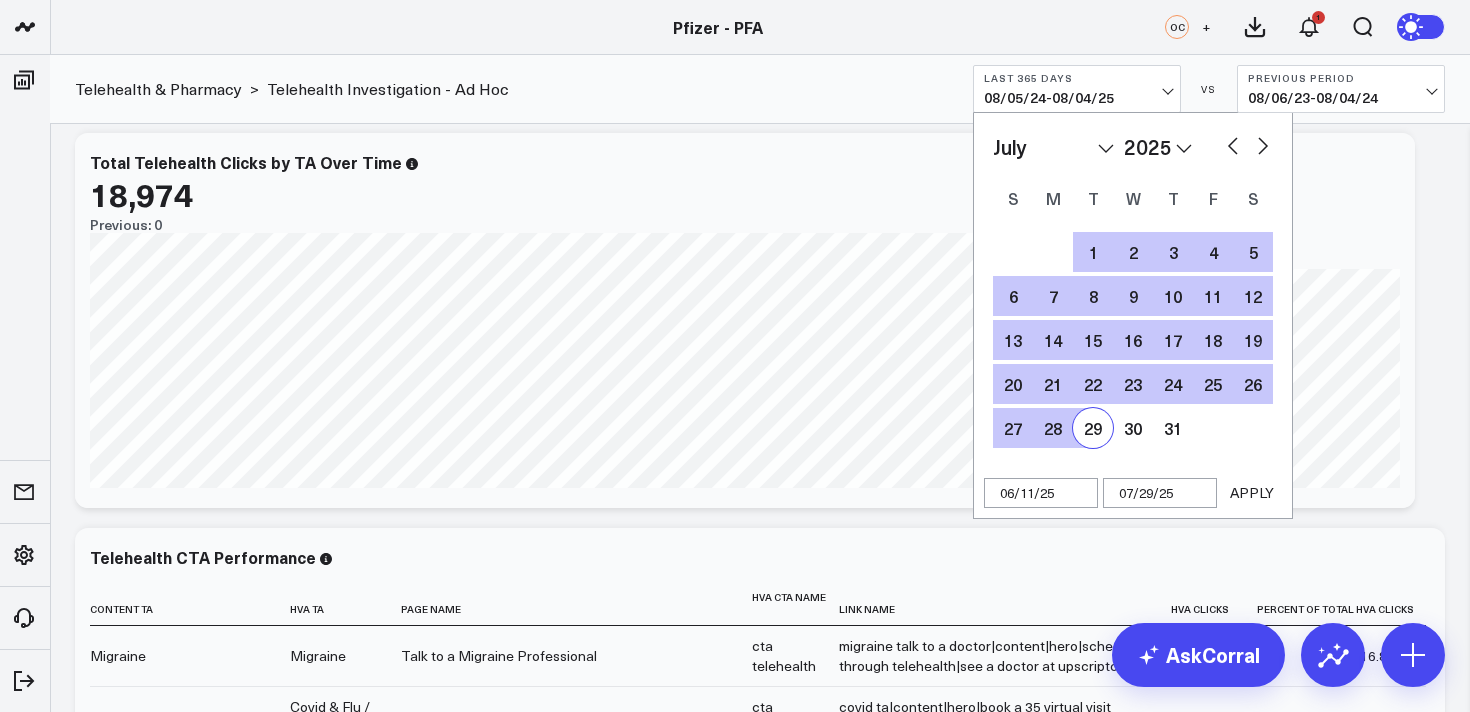 click at bounding box center [1263, 144] 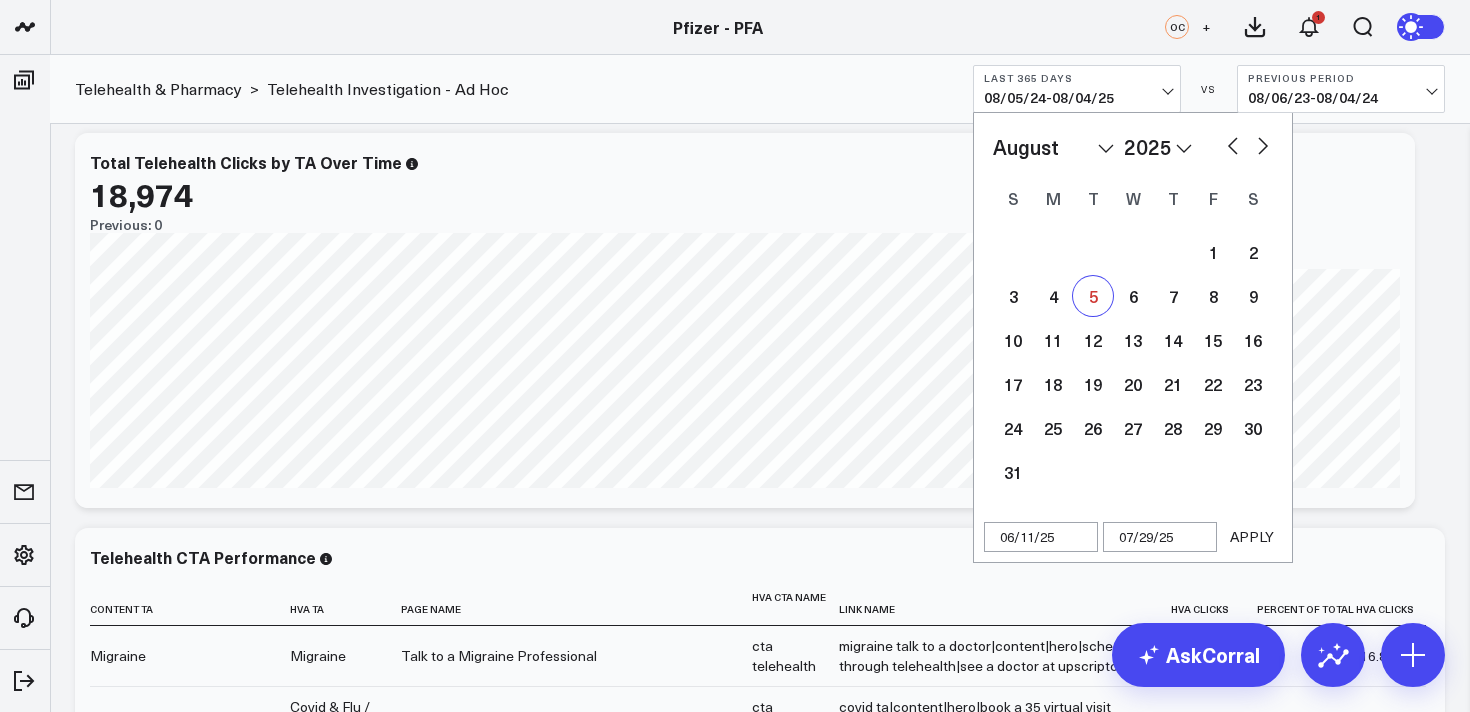 click on "5" at bounding box center (1093, 296) 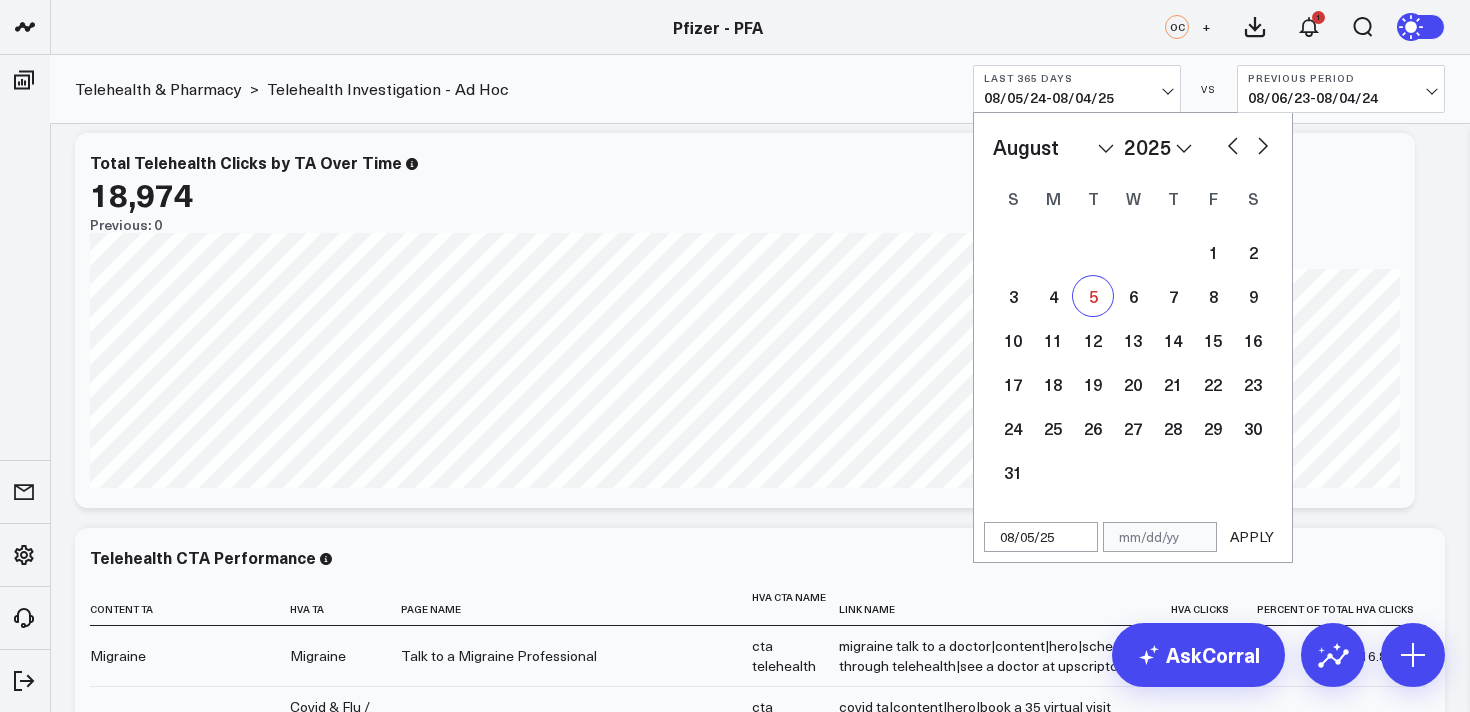 select on "7" 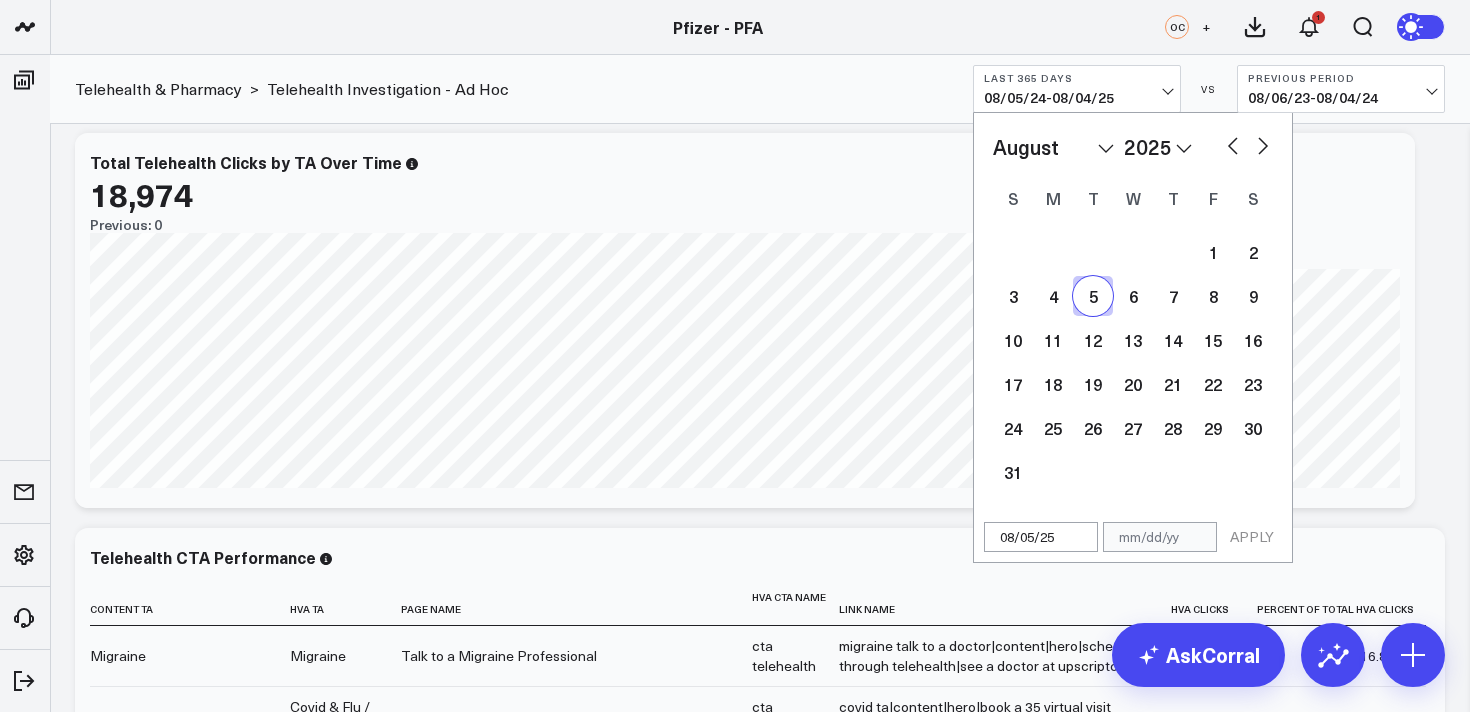click at bounding box center (1233, 144) 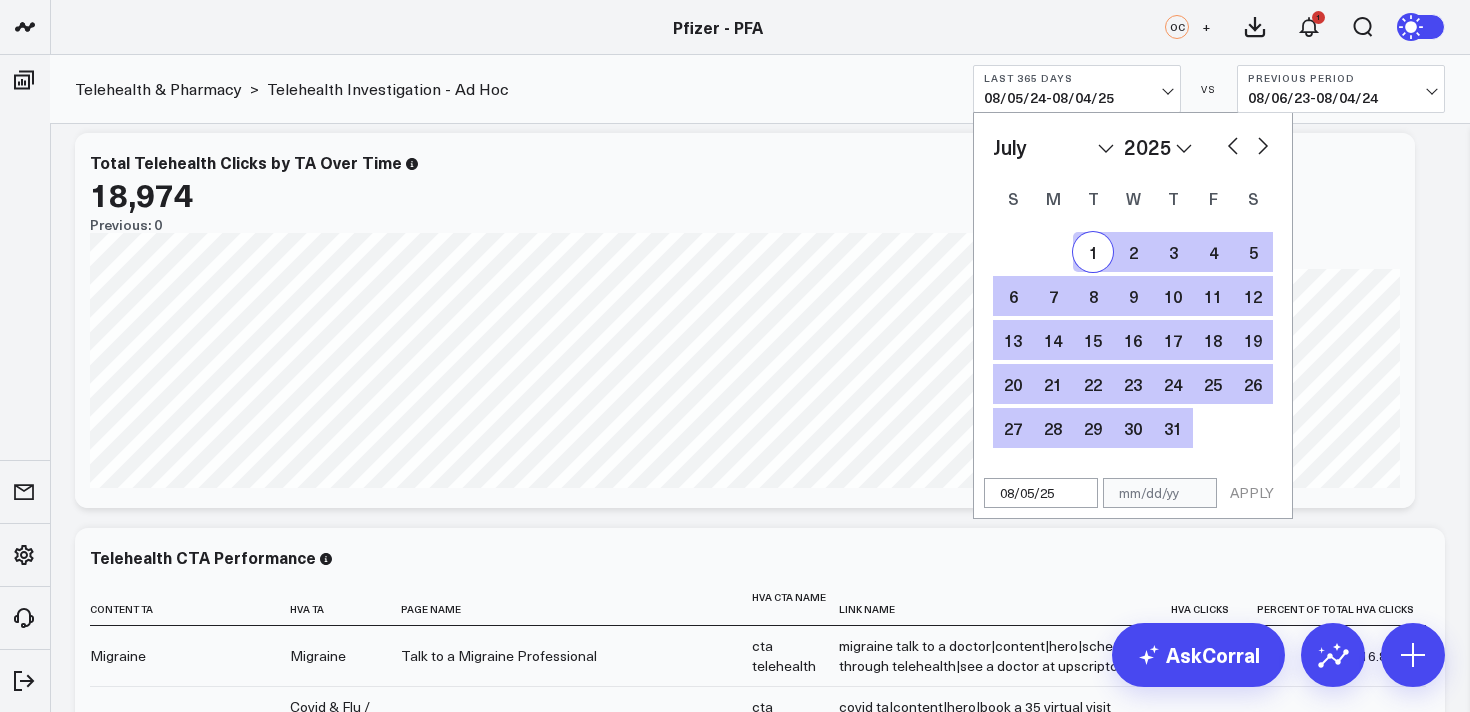 click at bounding box center [1233, 144] 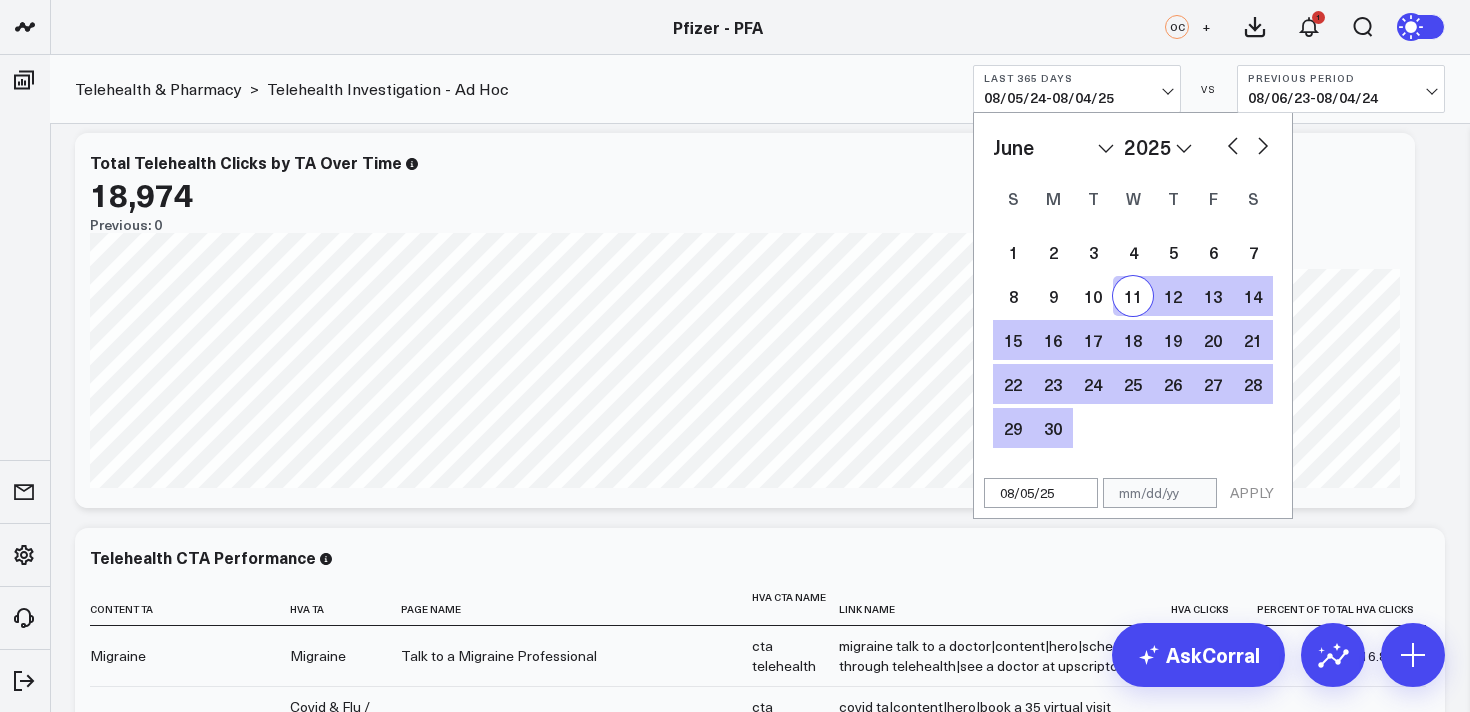 click on "11" at bounding box center [1133, 296] 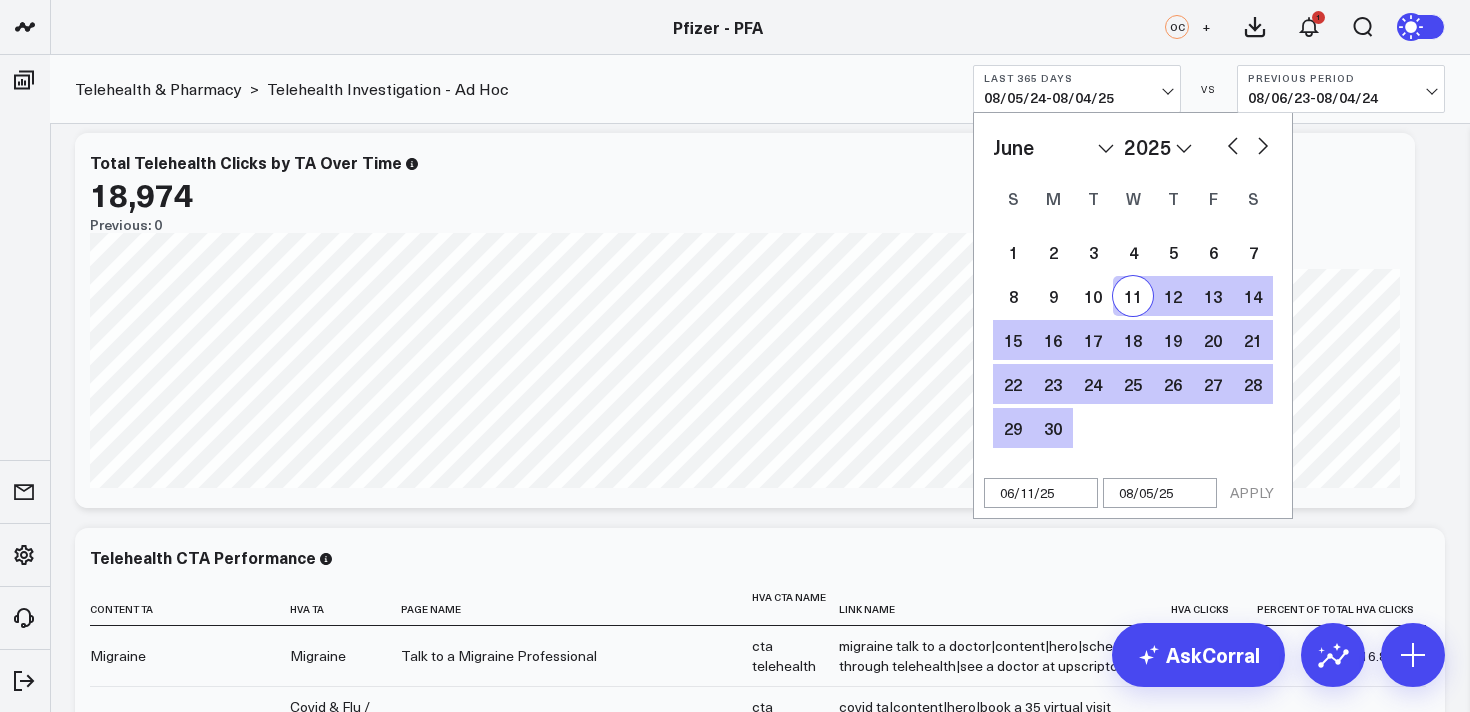 select on "5" 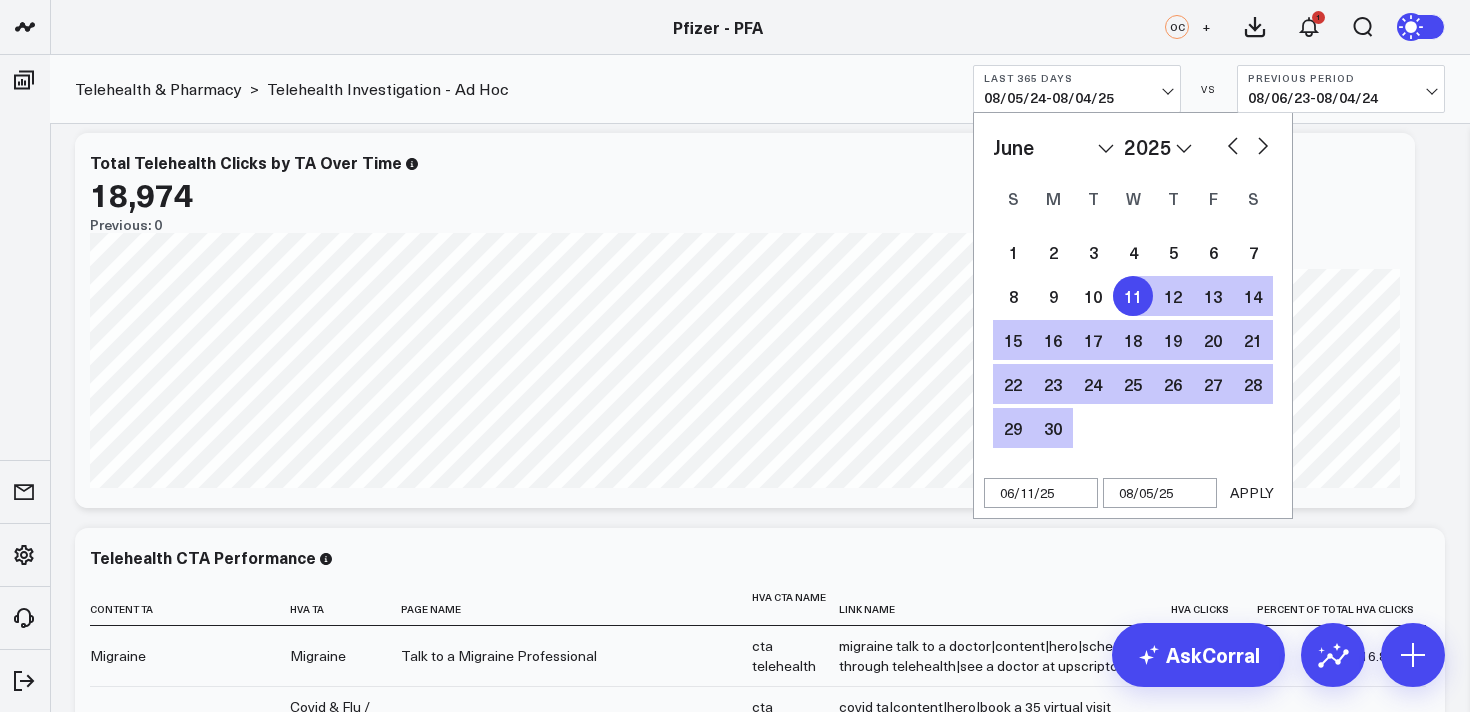 click on "APPLY" at bounding box center (1252, 493) 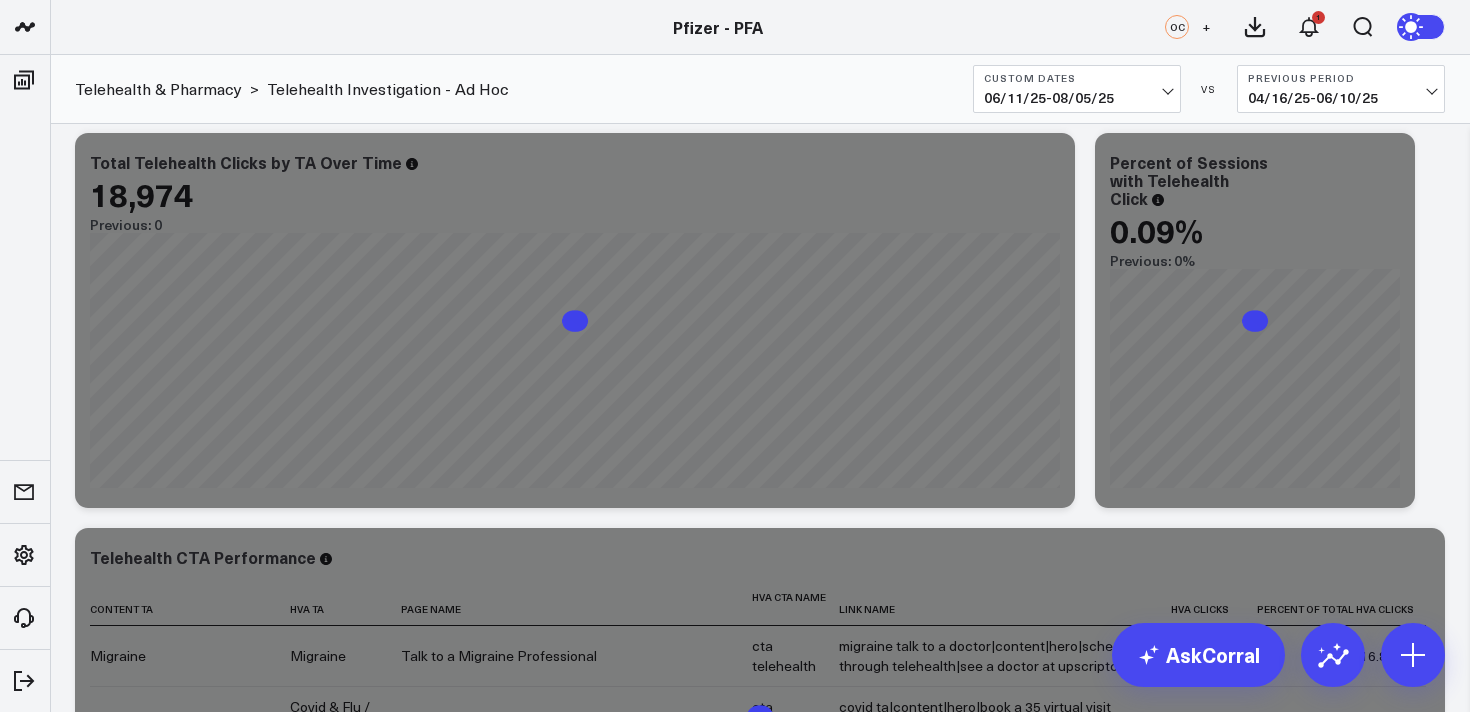 click on "Modify via AI Copy link to widget Ask support Remove Create linked copy Executive Summary Product Release Spotlight 4.3 Covid-19 Product Summary OKRs 5.1 Release OKRs 5.2 Release OKRs Homepage Health Questionnaires COVID-19 / Respiratory Menopause Migraine mTOQ Vaccines Prescription Savings Optimizations (WIP) Education Articles Navigation (WIP) Media Performance Website Website HVA Performance Site Experience / DXA Telehealth & Pharmacy Prescription Delivery - Alto Telehealth - UpScript Telehealth Investigation - Ad Hoc Crossix Crossix Visitor Profiles Crossix Conversion Events Essence Data Freshness Duplicate to Executive Summary Product Release Spotlight 4.3 Covid-19 Product Summary OKRs 5.1 Release OKRs 5.2 Release OKRs Homepage Health Questionnaires COVID-19 / Respiratory Menopause Migraine mTOQ Vaccines Prescription Savings Optimizations (WIP) Education Articles Navigation (WIP) Media Performance Website Website HVA Performance Site Experience / DXA Telehealth & Pharmacy Prescription Delivery - Alto 992" at bounding box center (760, 913) 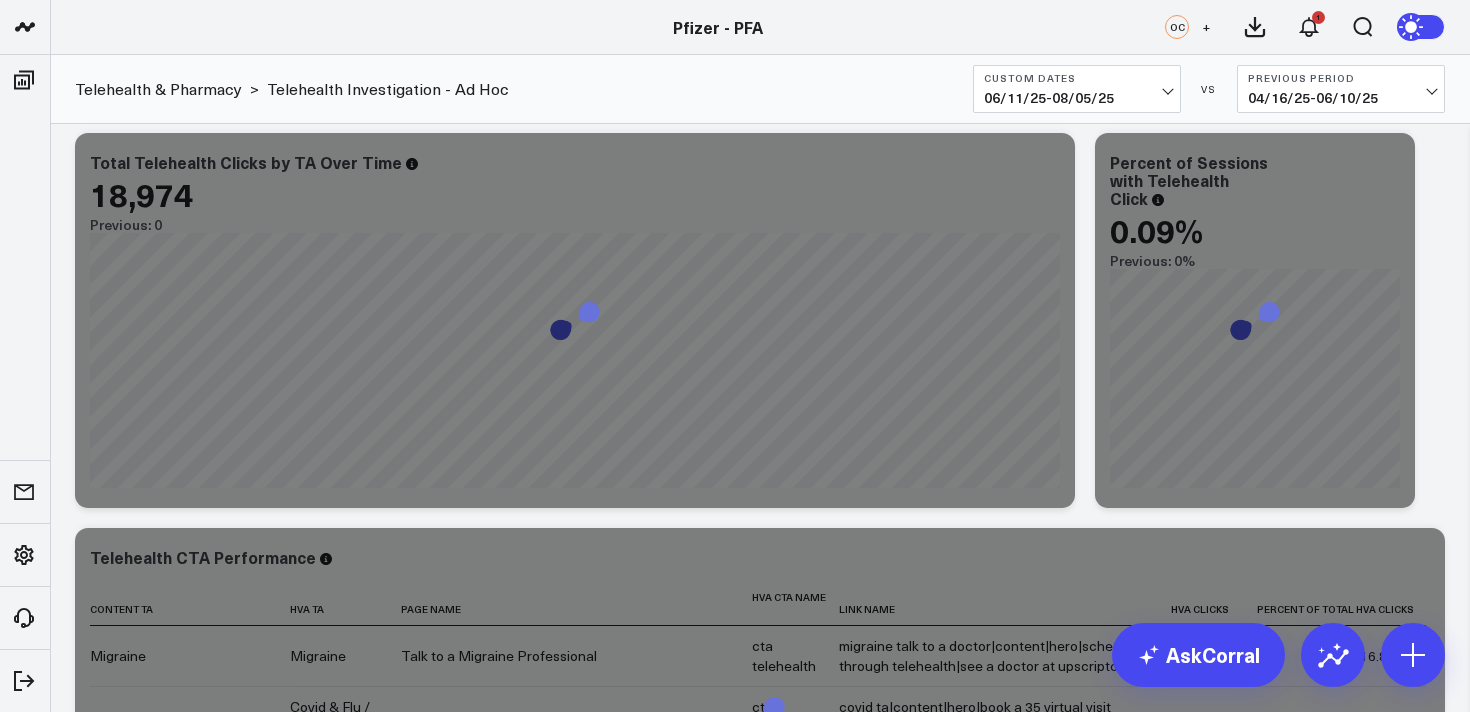 click on "Modify via AI Copy link to widget Ask support Remove Create linked copy Executive Summary Product Release Spotlight 4.3 Covid-19 Product Summary OKRs 5.1 Release OKRs 5.2 Release OKRs Homepage Health Questionnaires COVID-19 / Respiratory Menopause Migraine mTOQ Vaccines Prescription Savings Optimizations (WIP) Education Articles Navigation (WIP) Media Performance Website Website HVA Performance Site Experience / DXA Telehealth & Pharmacy Prescription Delivery - Alto Telehealth - UpScript Telehealth Investigation - Ad Hoc Crossix Crossix Visitor Profiles Crossix Conversion Events Essence Data Freshness Duplicate to Executive Summary Product Release Spotlight 4.3 Covid-19 Product Summary OKRs 5.1 Release OKRs 5.2 Release OKRs Homepage Health Questionnaires COVID-19 / Respiratory Menopause Migraine mTOQ Vaccines Prescription Savings Optimizations (WIP) Education Articles Navigation (WIP) Media Performance Website Website HVA Performance Site Experience / DXA Telehealth & Pharmacy Prescription Delivery - Alto 992" at bounding box center [760, 913] 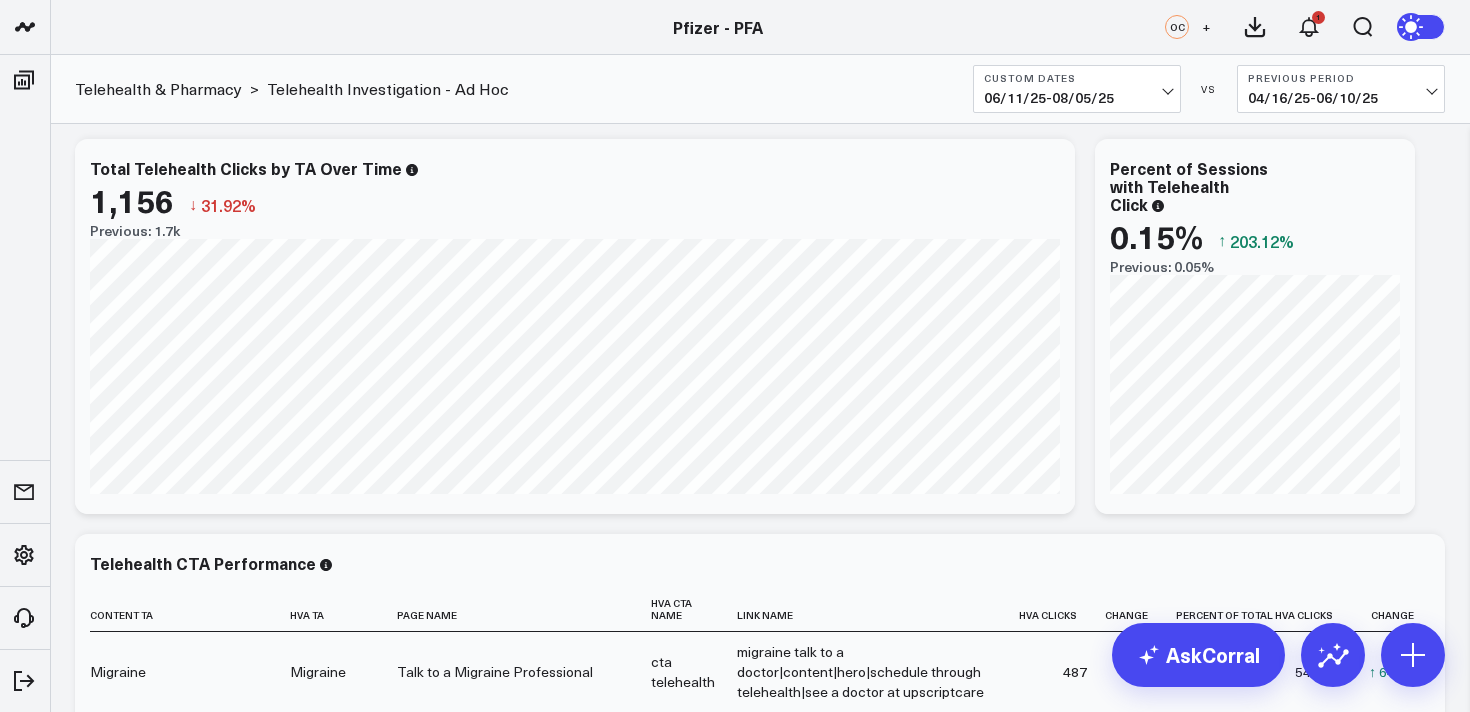 scroll, scrollTop: 5, scrollLeft: 0, axis: vertical 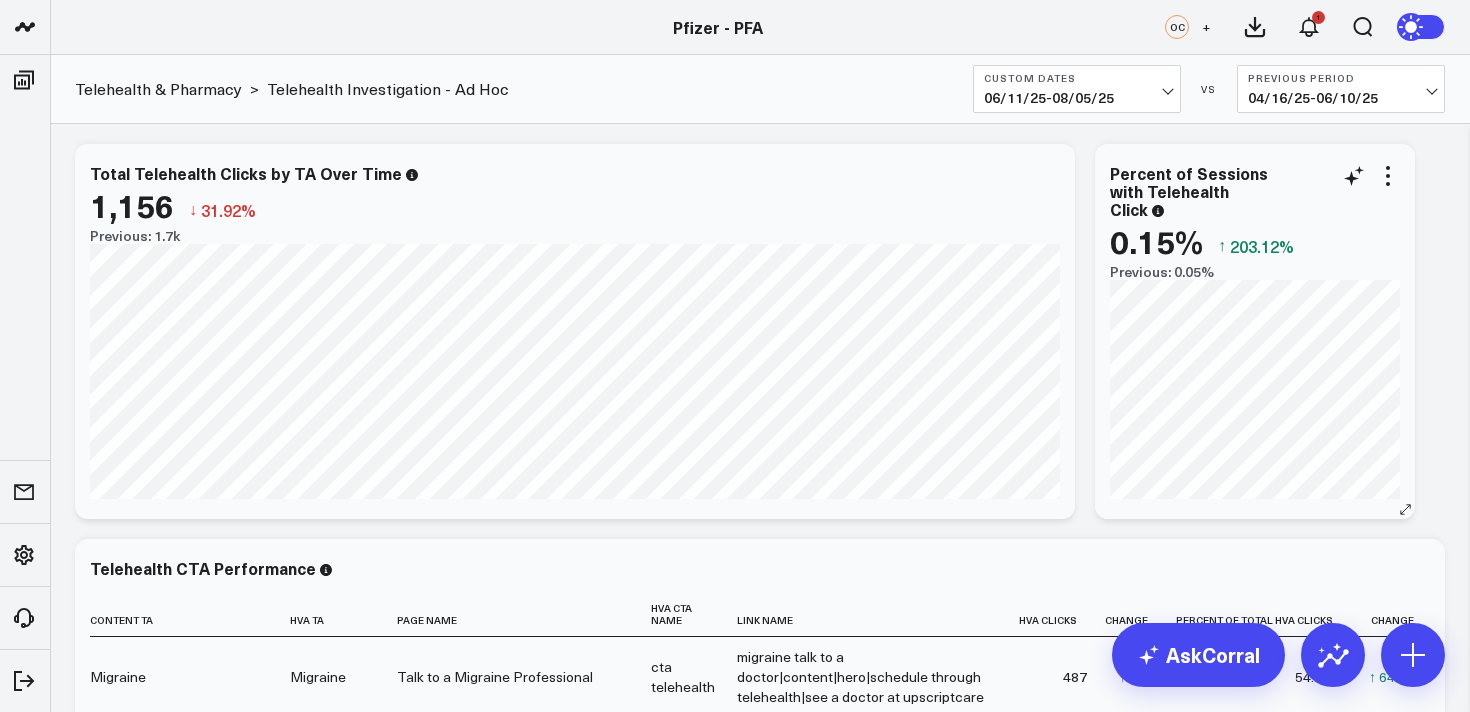 click on "0.15%" at bounding box center [1156, 241] 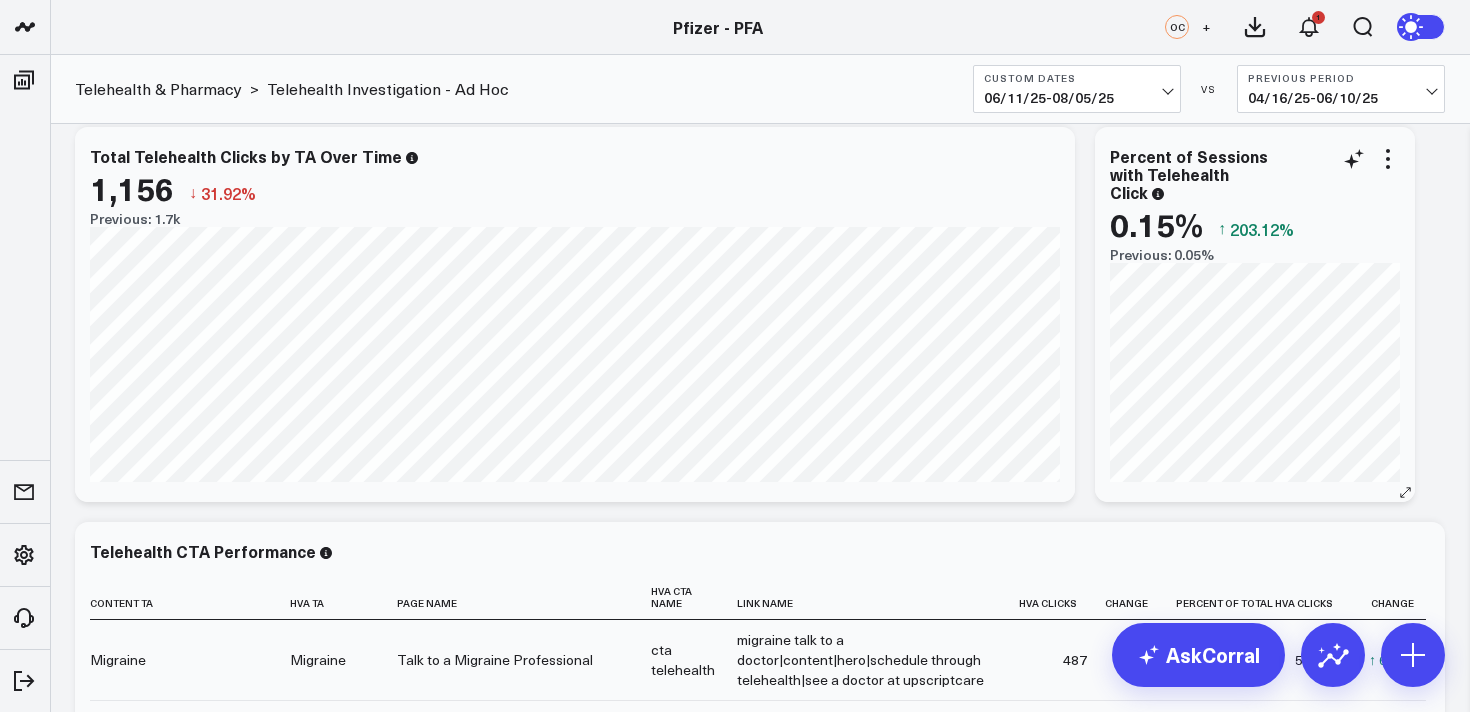 scroll, scrollTop: 14, scrollLeft: 0, axis: vertical 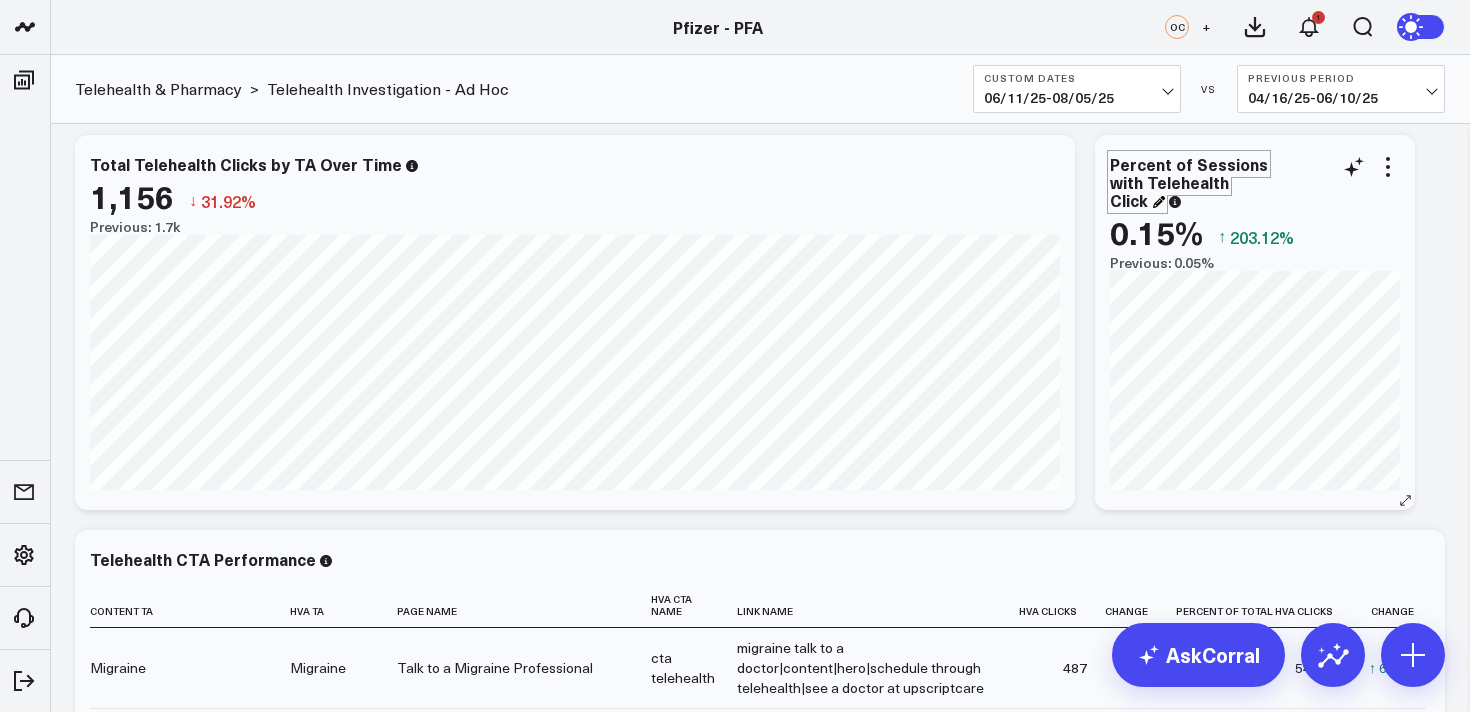click on "Percent of Sessions with Telehealth Click" at bounding box center (1189, 182) 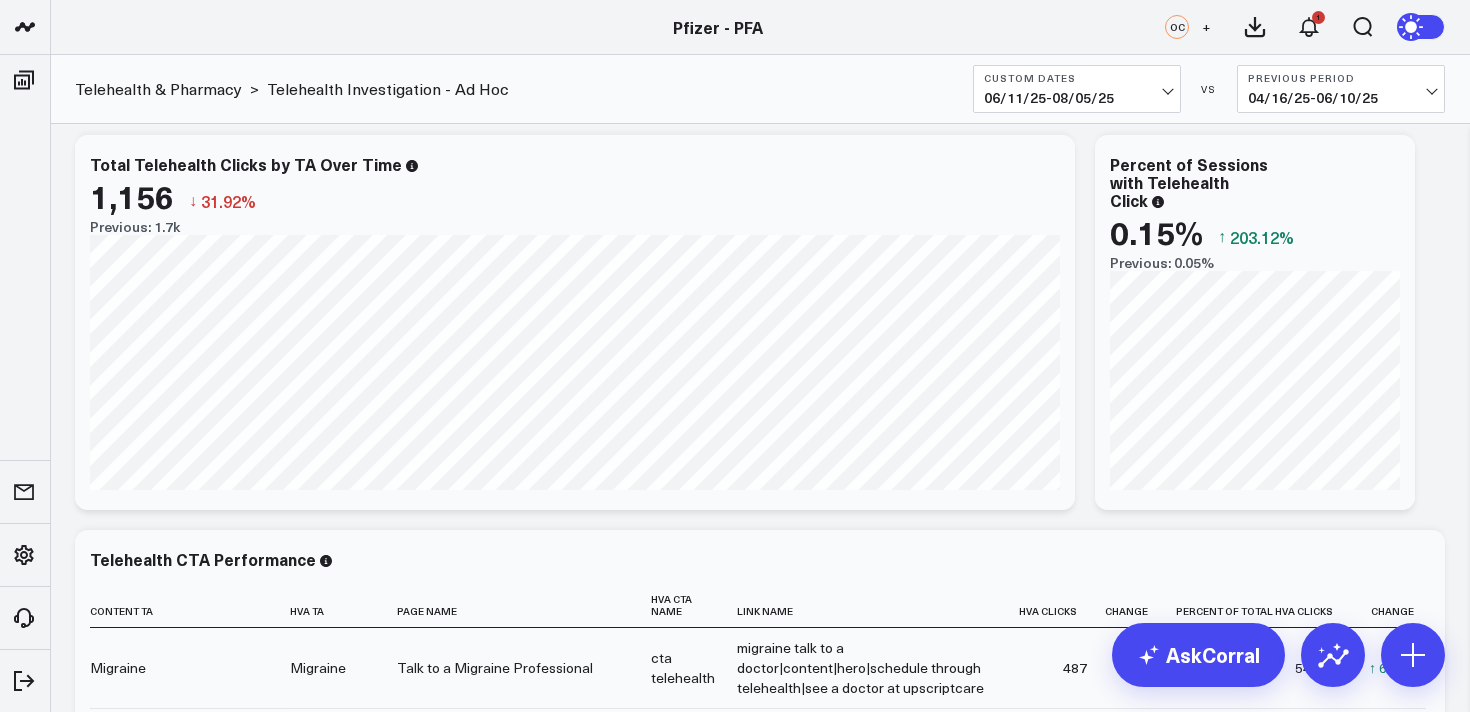click on "Modify via AI Copy link to widget Ask support Remove Create linked copy Executive Summary Product Release Spotlight 4.3 Covid-19 Product Summary OKRs 5.1 Release OKRs 5.2 Release OKRs Homepage Health Questionnaires COVID-19 / Respiratory Menopause Migraine mTOQ Vaccines Prescription Savings Optimizations (WIP) Education Articles Navigation (WIP) Media Performance Website Website HVA Performance Site Experience / DXA Telehealth & Pharmacy Prescription Delivery - Alto Telehealth - UpScript Telehealth Investigation - Ad Hoc Crossix Crossix Visitor Profiles Crossix Conversion Events Essence Data Freshness Duplicate to Executive Summary Product Release Spotlight 4.3 Covid-19 Product Summary OKRs 5.1 Release OKRs 5.2 Release OKRs Homepage Health Questionnaires COVID-19 / Respiratory Menopause Migraine mTOQ Vaccines Prescription Savings Optimizations (WIP) Education Articles Navigation (WIP) Media Performance Website Website HVA Performance Site Experience / DXA Telehealth & Pharmacy Prescription Delivery - Alto ↓" at bounding box center (760, 915) 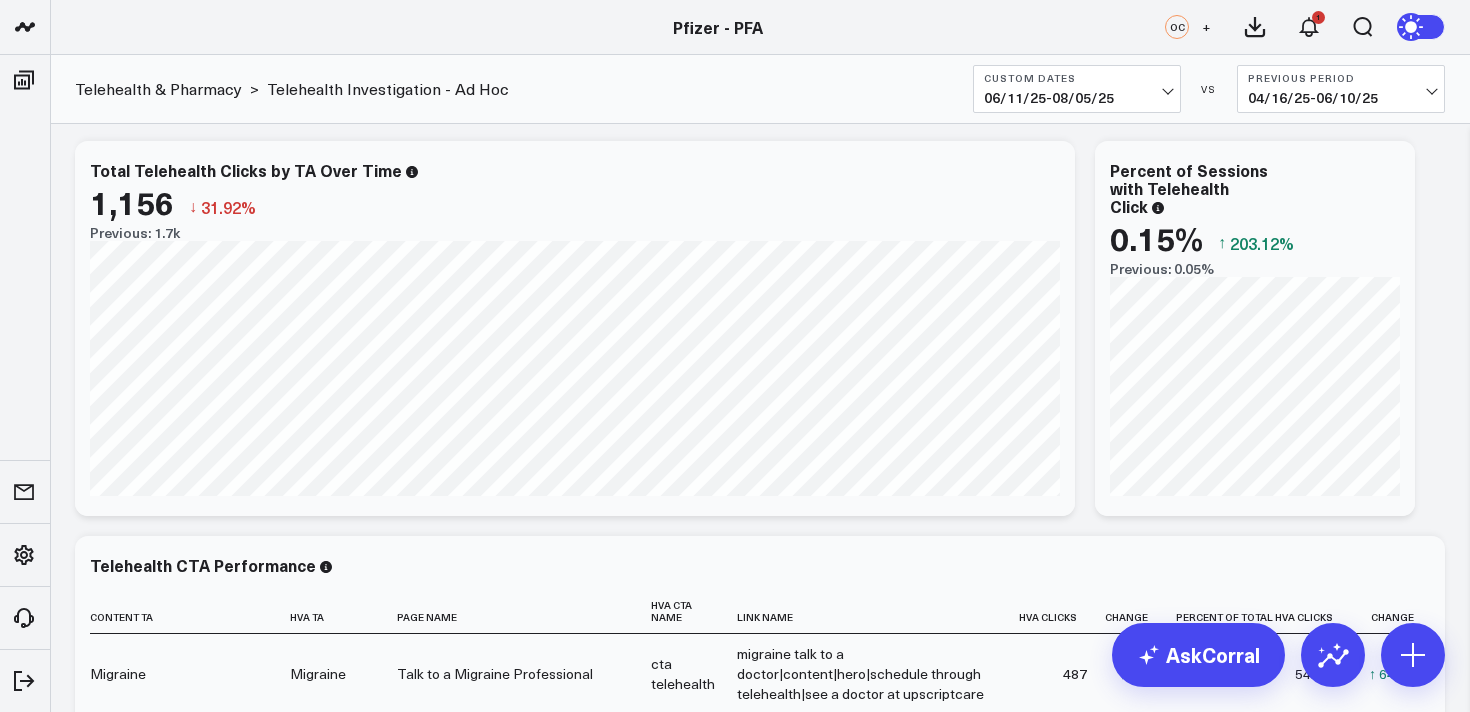 scroll, scrollTop: 0, scrollLeft: 0, axis: both 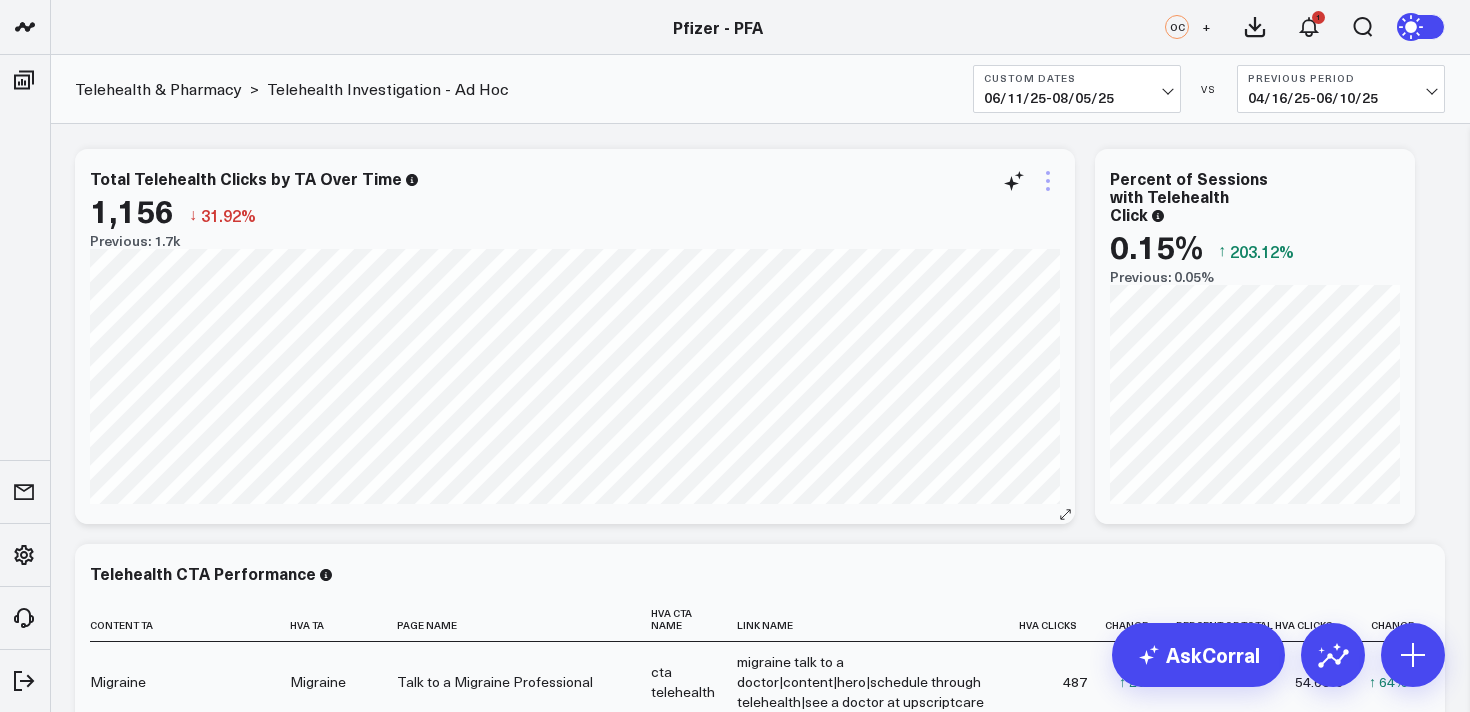 click 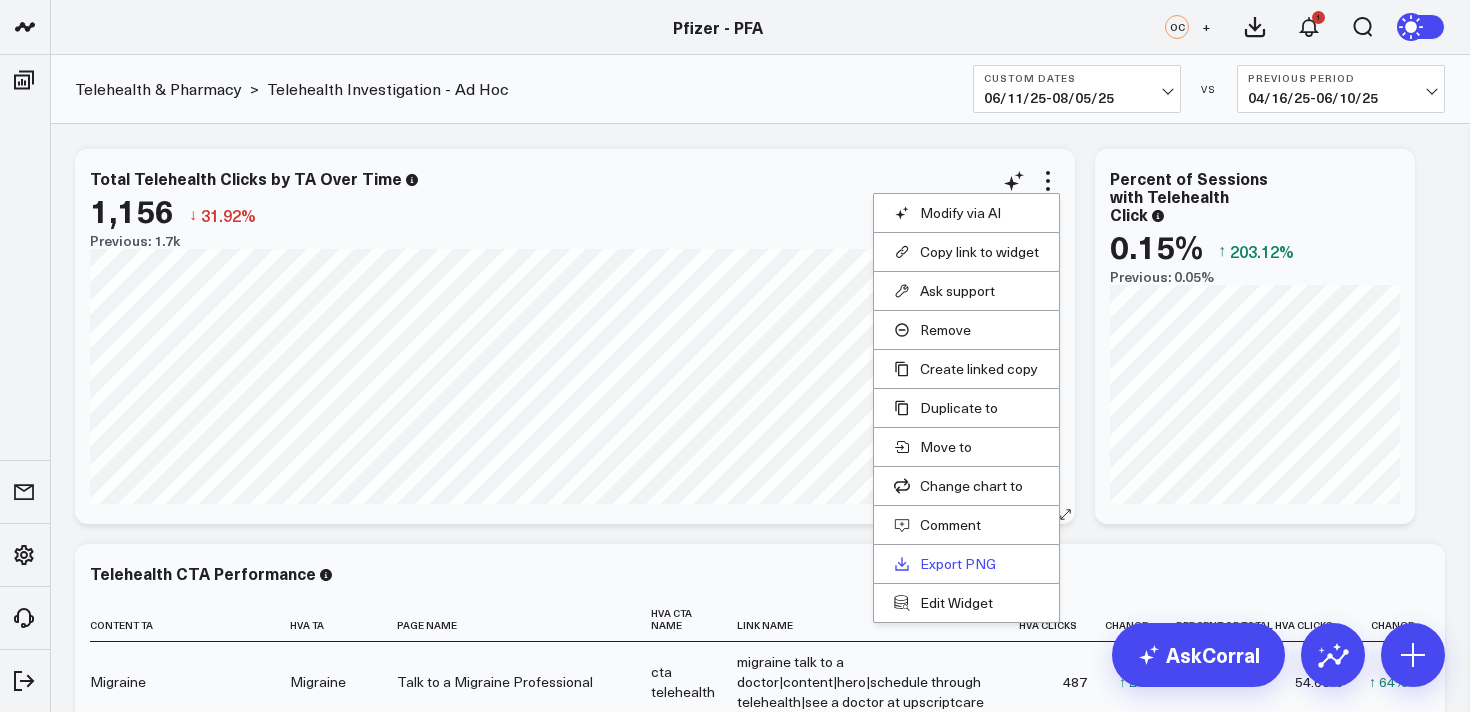 click on "Export PNG" at bounding box center [966, 564] 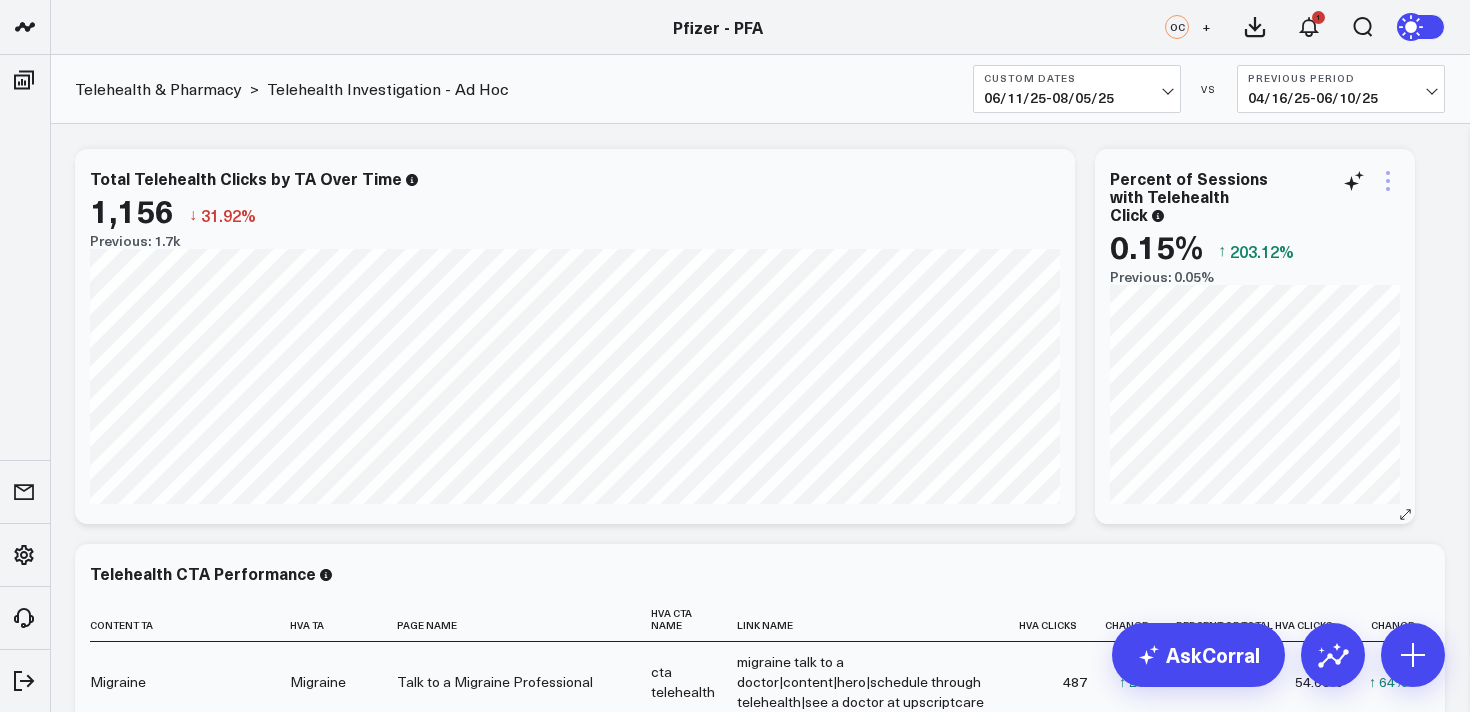 click 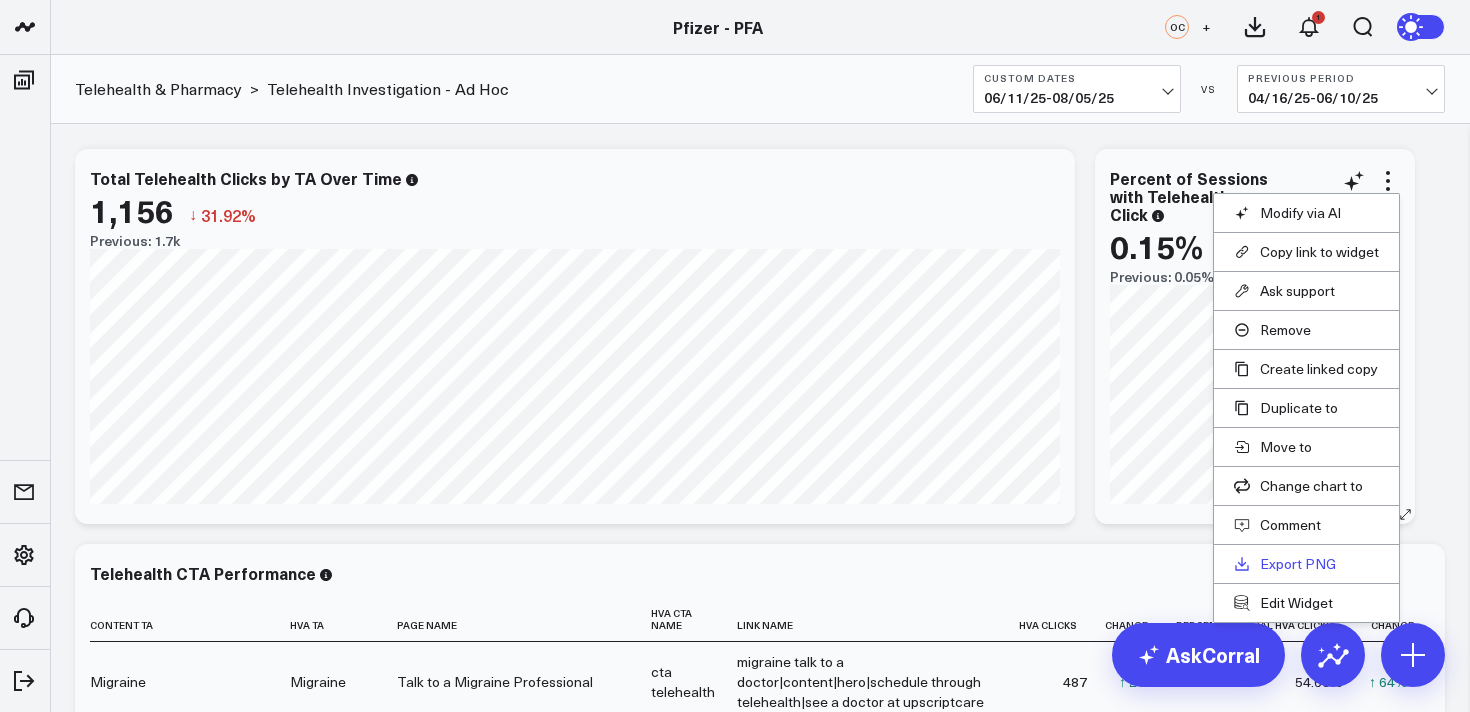 click on "Export PNG" at bounding box center [1306, 564] 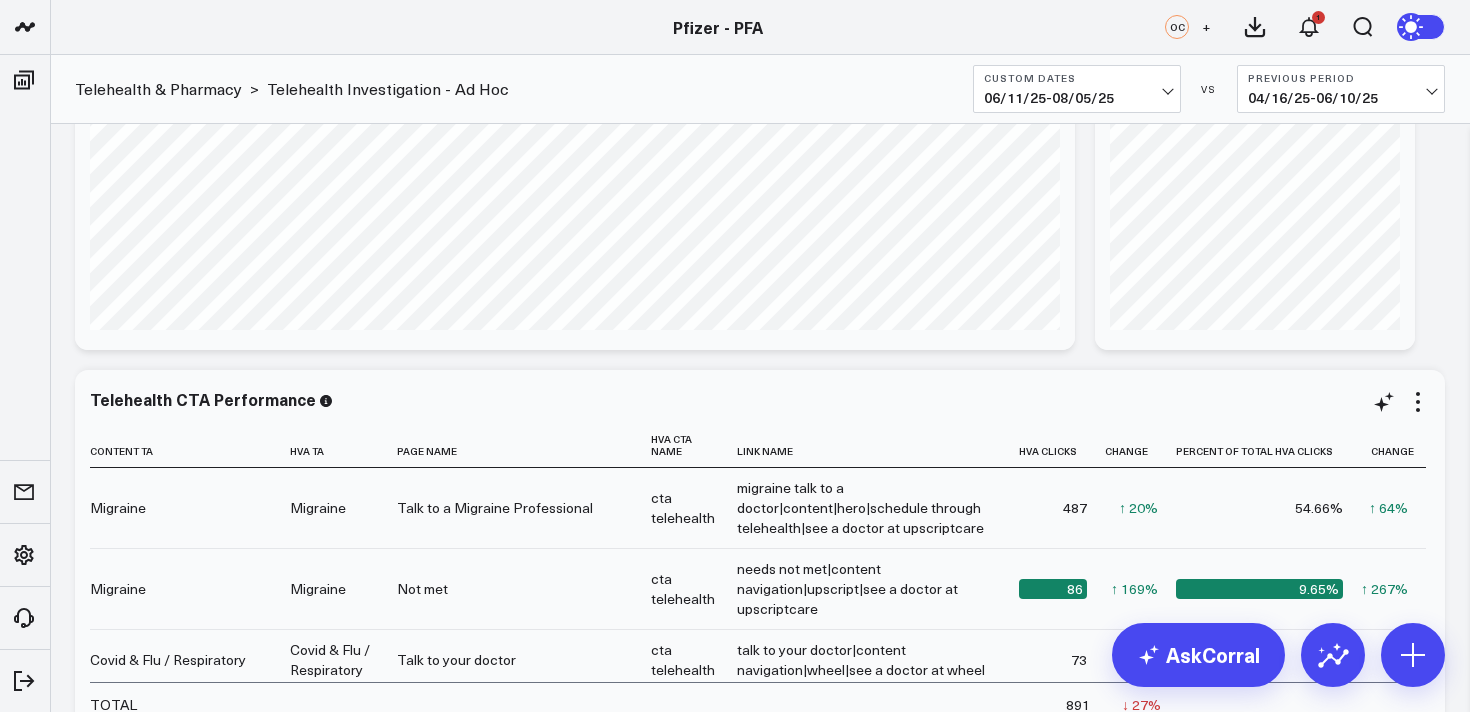 scroll, scrollTop: 247, scrollLeft: 0, axis: vertical 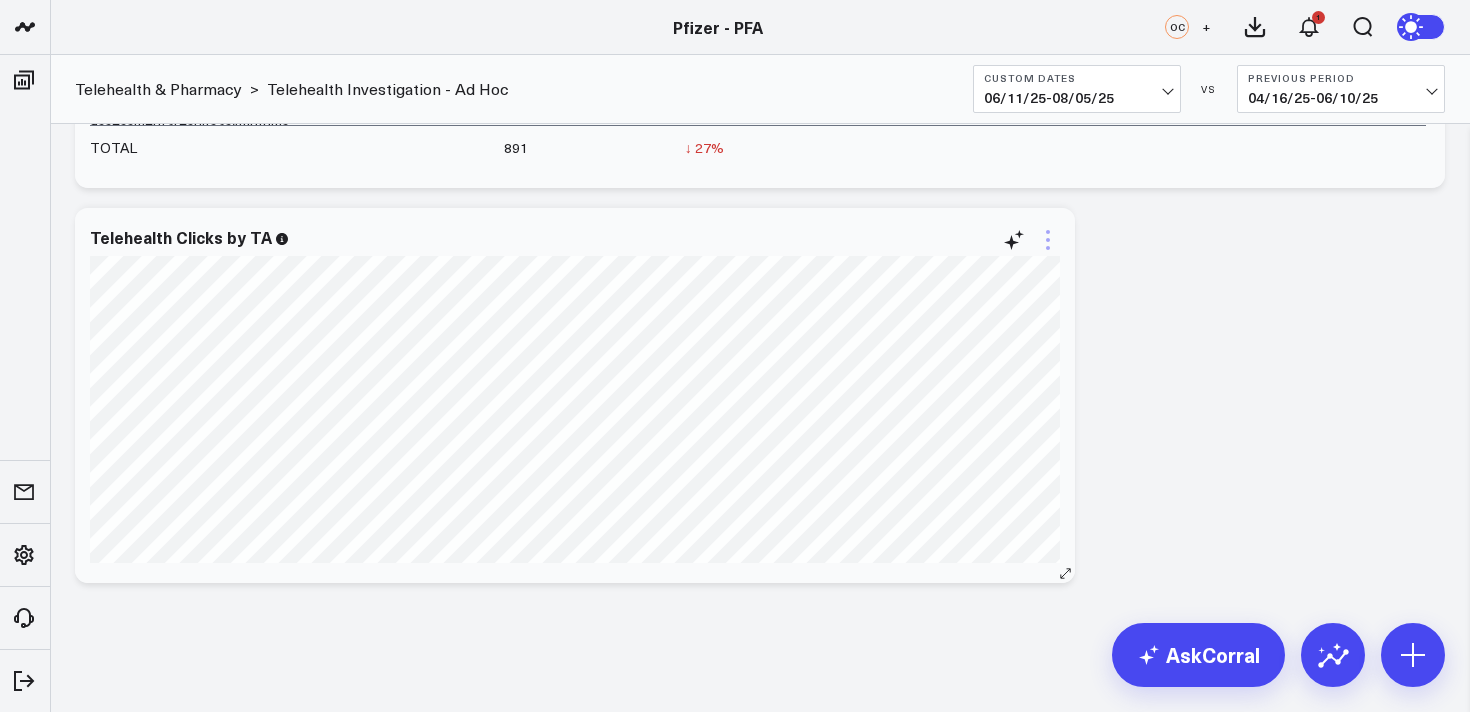 click 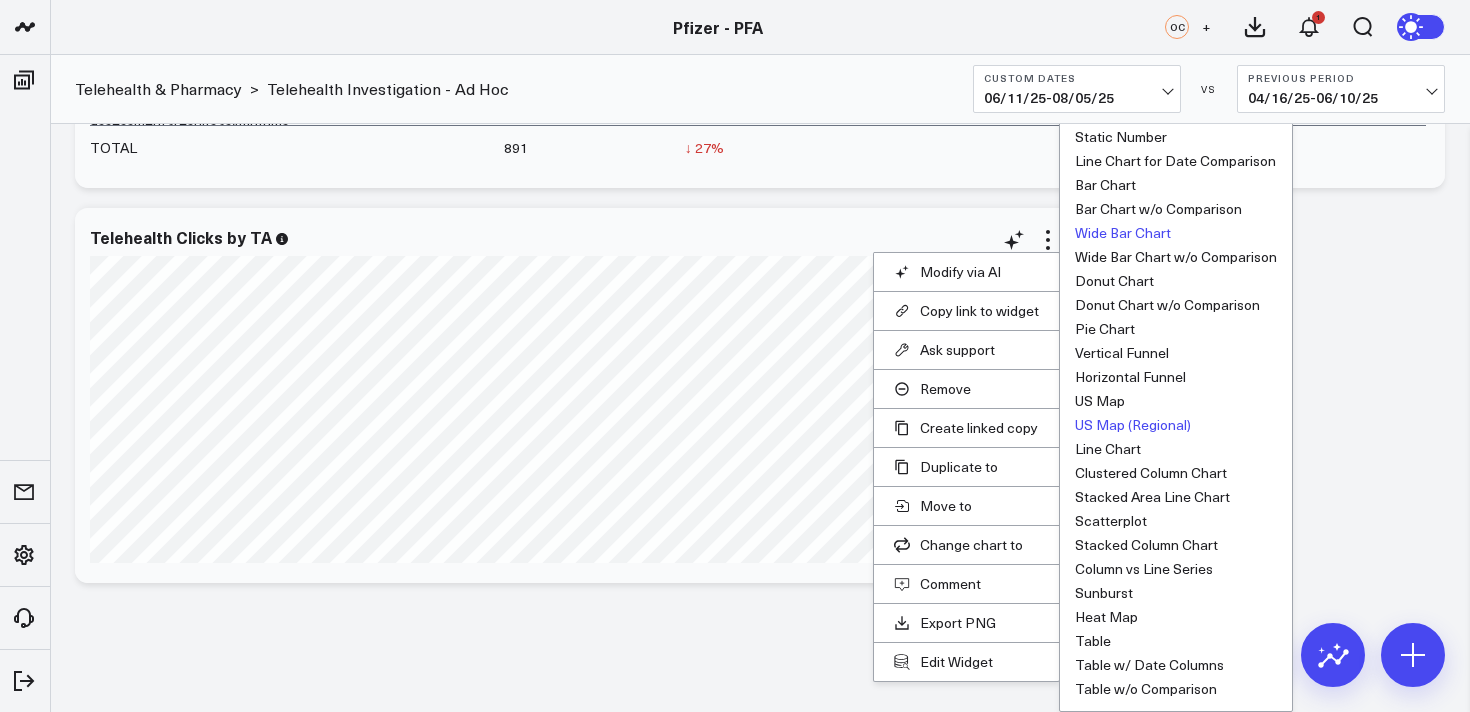 click on "US Map (Regional)" at bounding box center (1133, 425) 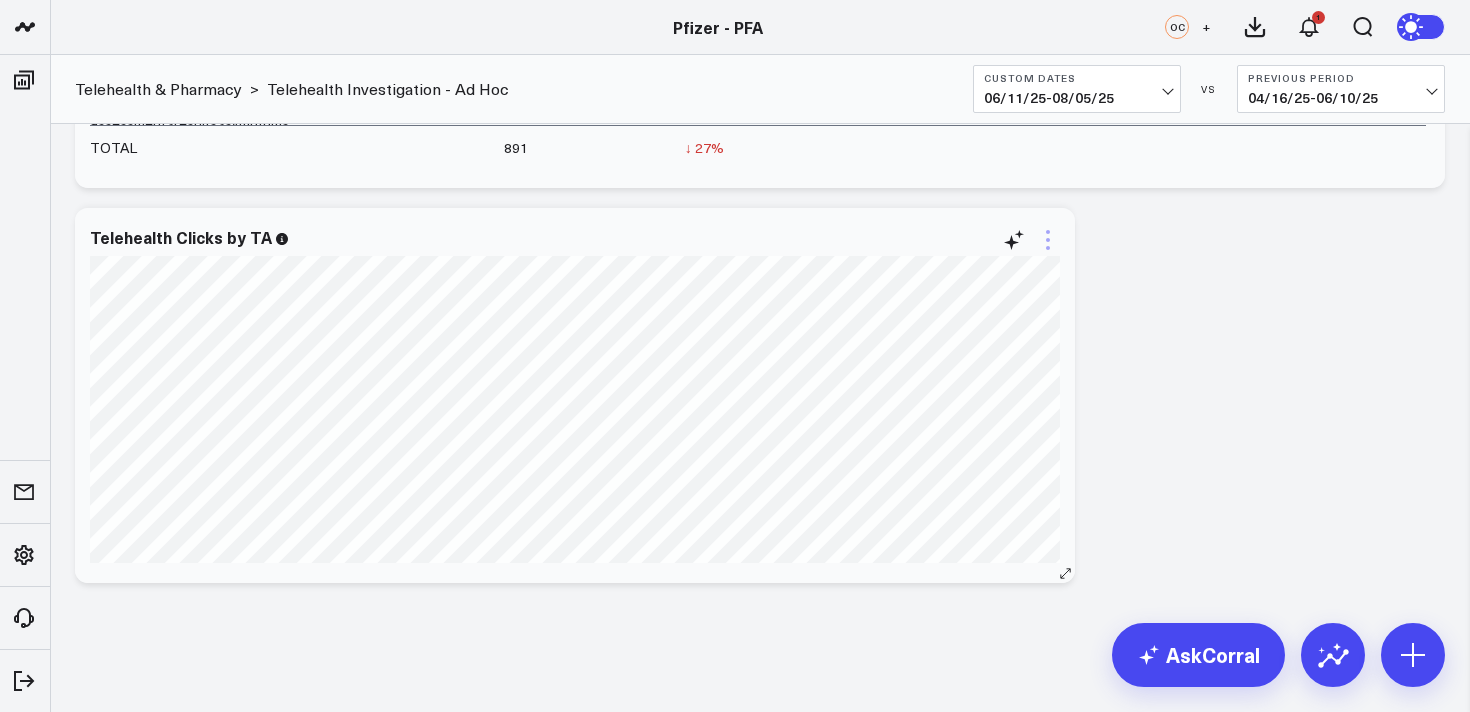 click 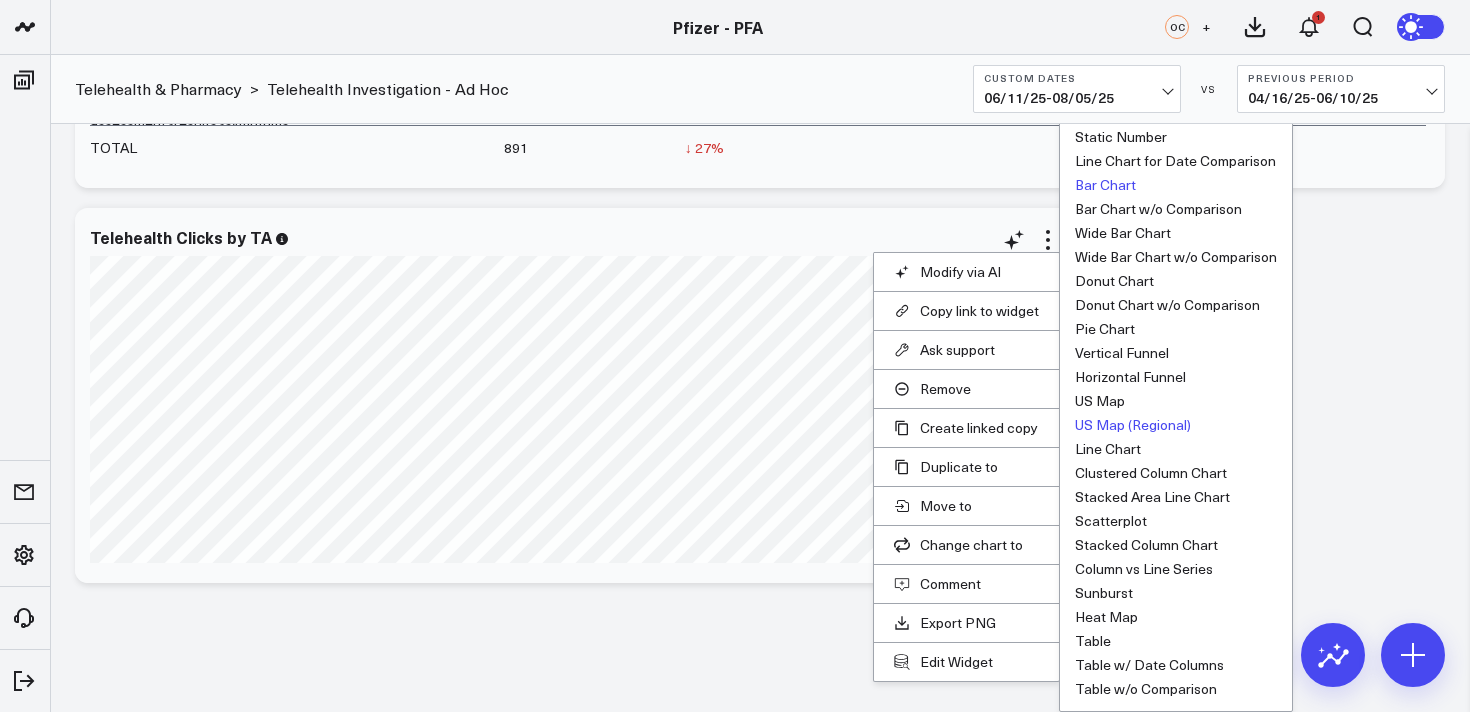 click on "Bar Chart" at bounding box center (1105, 185) 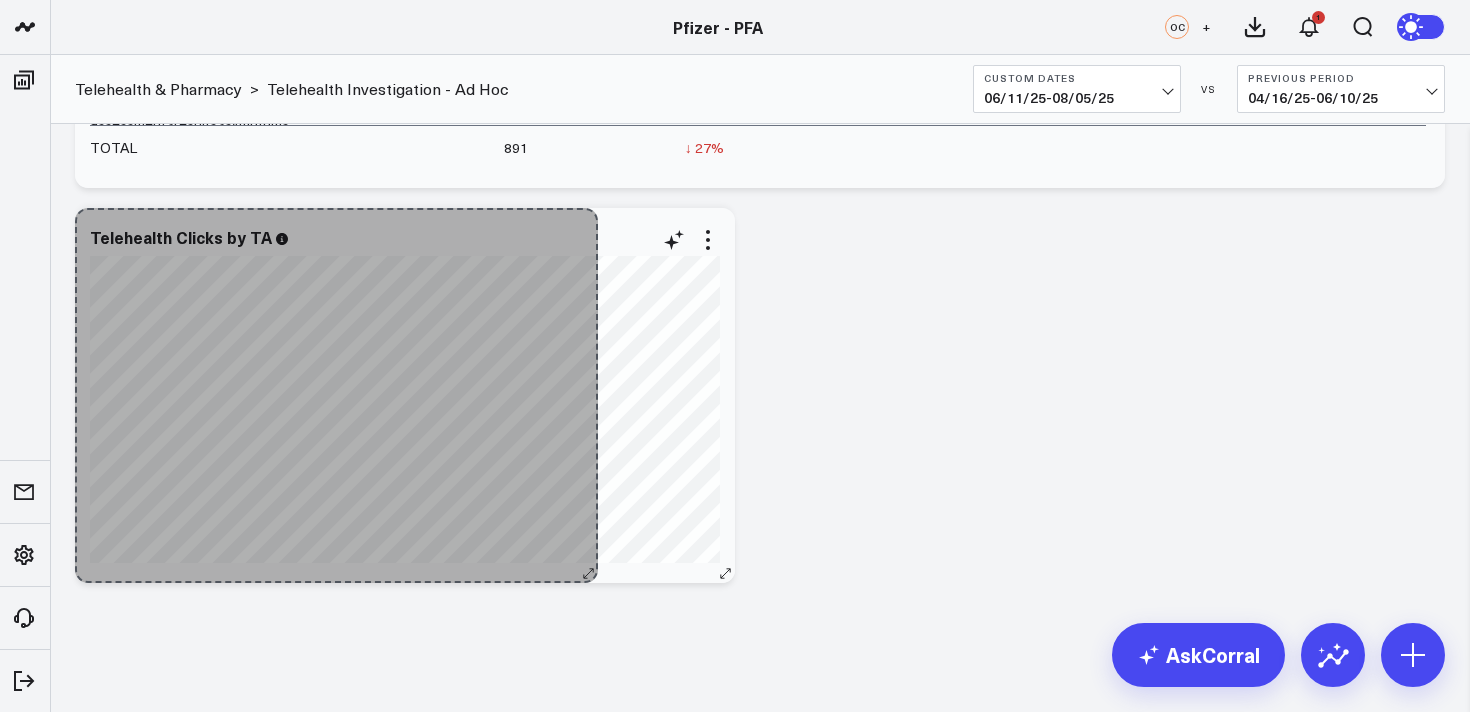 click on "Telehealth Clicks by TA So sorry. The query returned no results. Ask a Data Analyst" at bounding box center (405, 395) 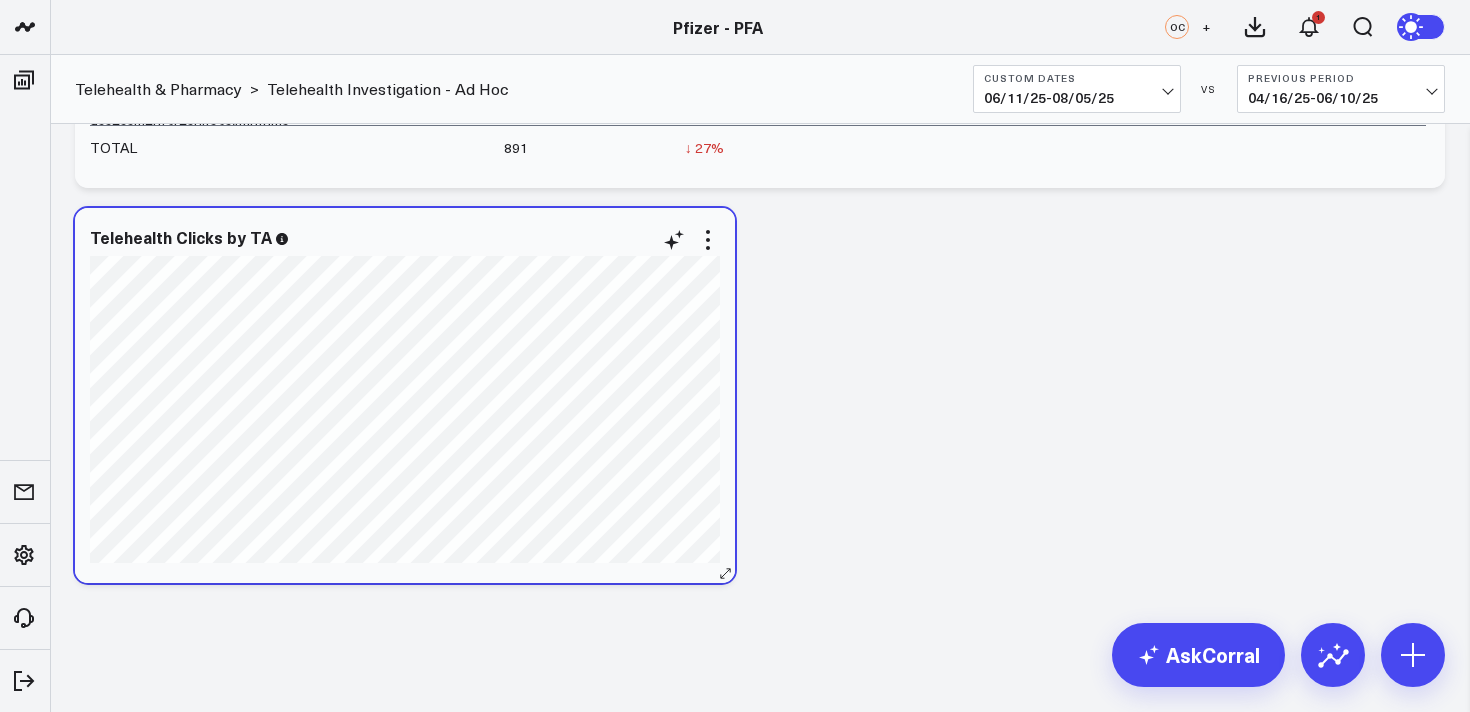 click at bounding box center (405, 253) 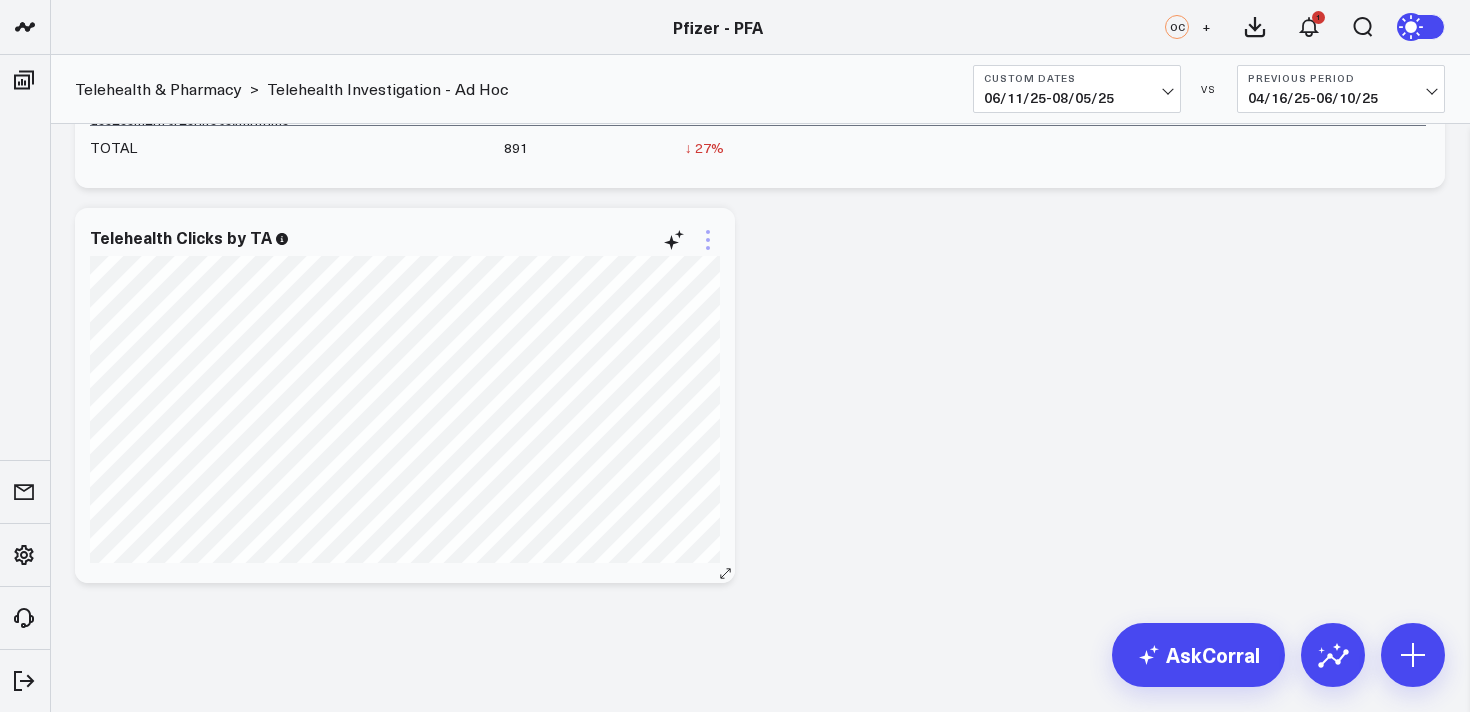 click 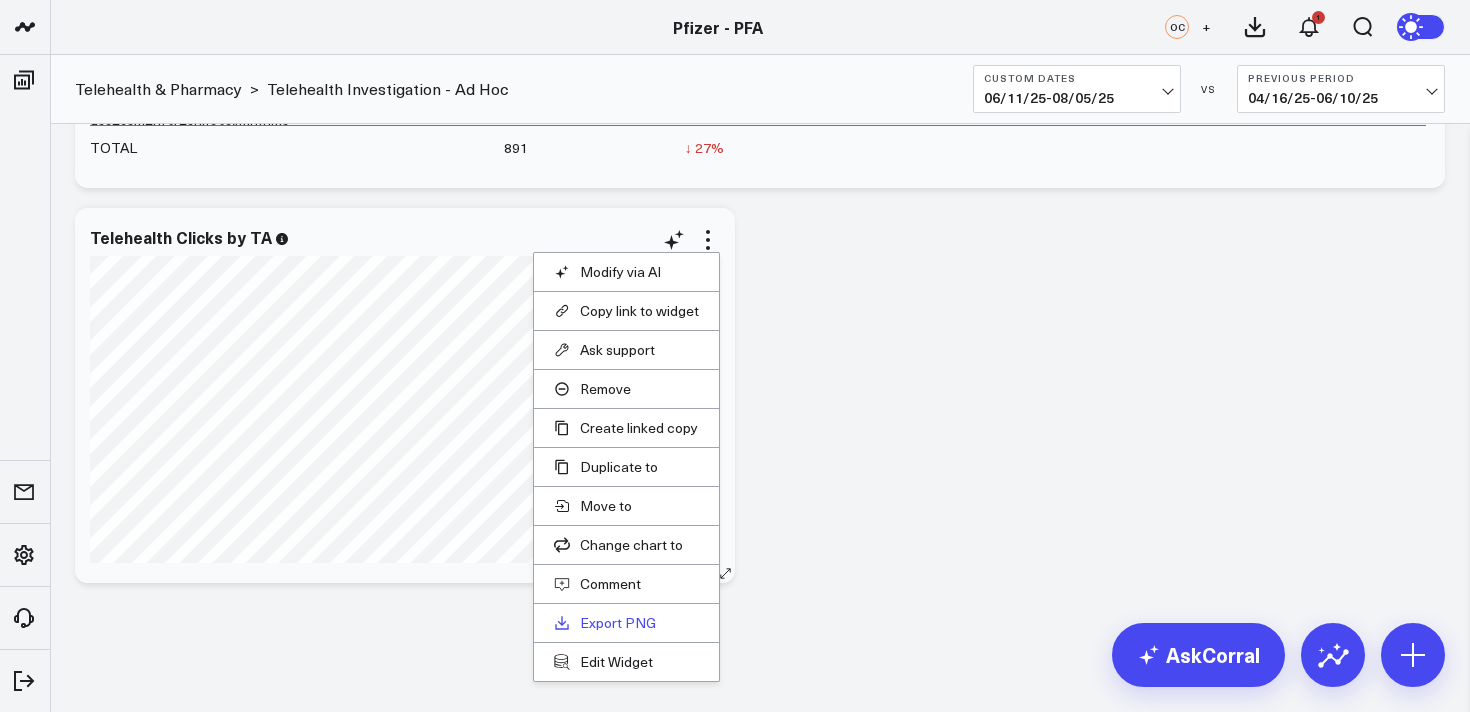 click on "Export PNG" at bounding box center [626, 623] 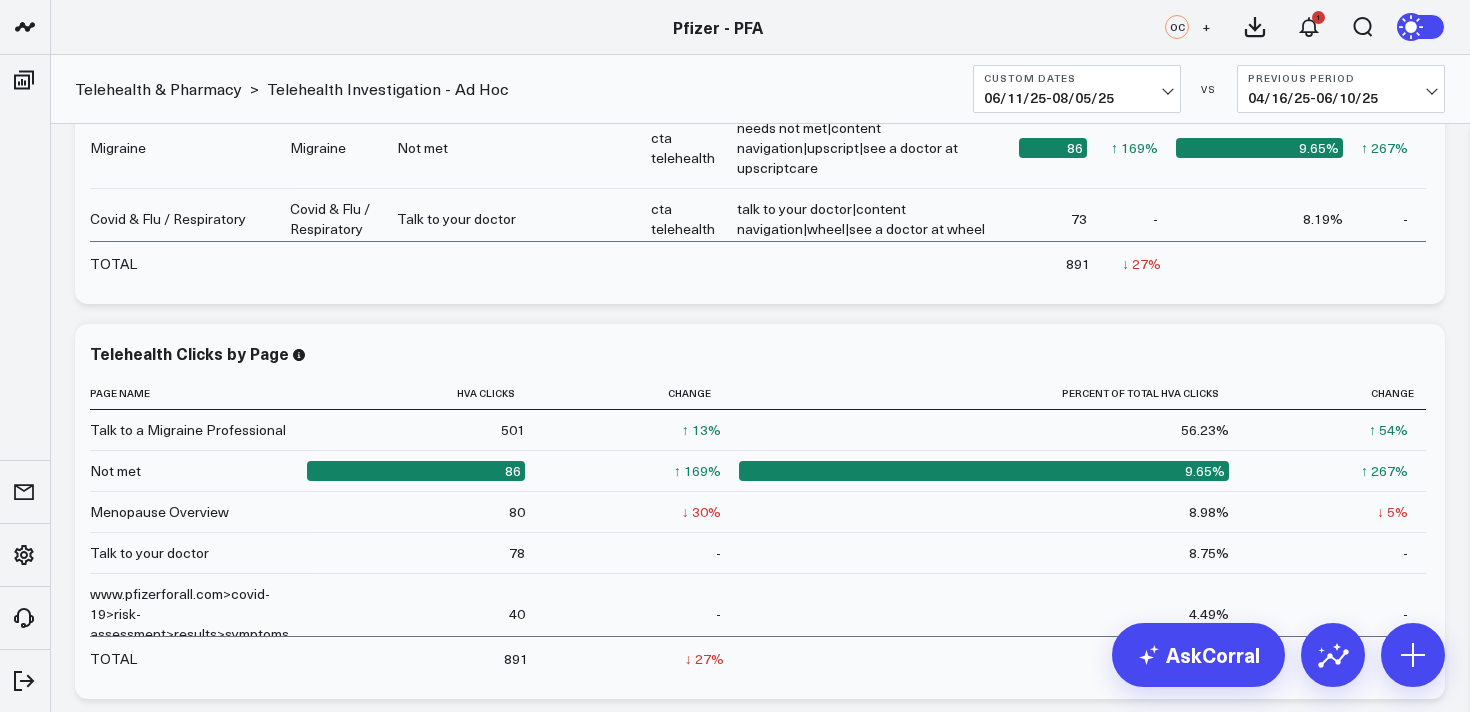 scroll, scrollTop: 642, scrollLeft: 0, axis: vertical 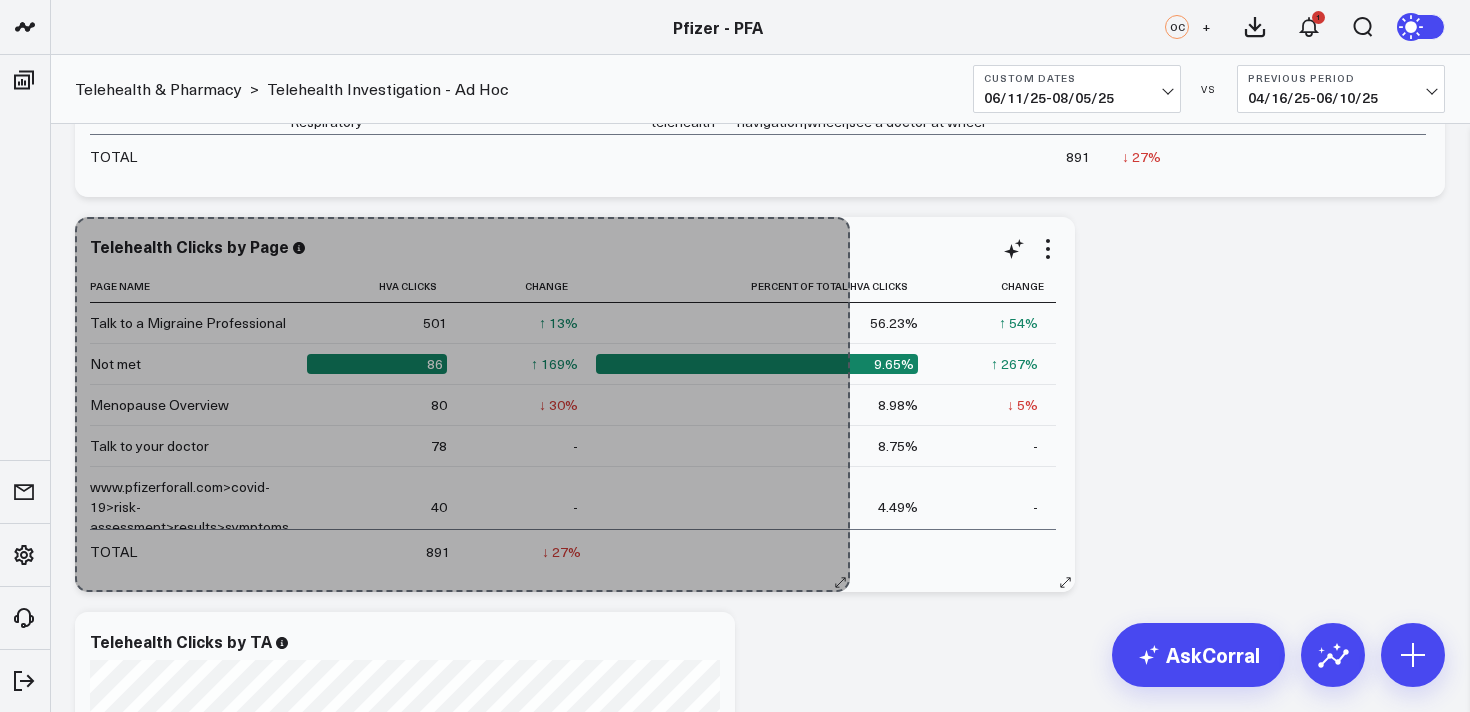 drag, startPoint x: 1438, startPoint y: 580, endPoint x: 845, endPoint y: 561, distance: 593.3043 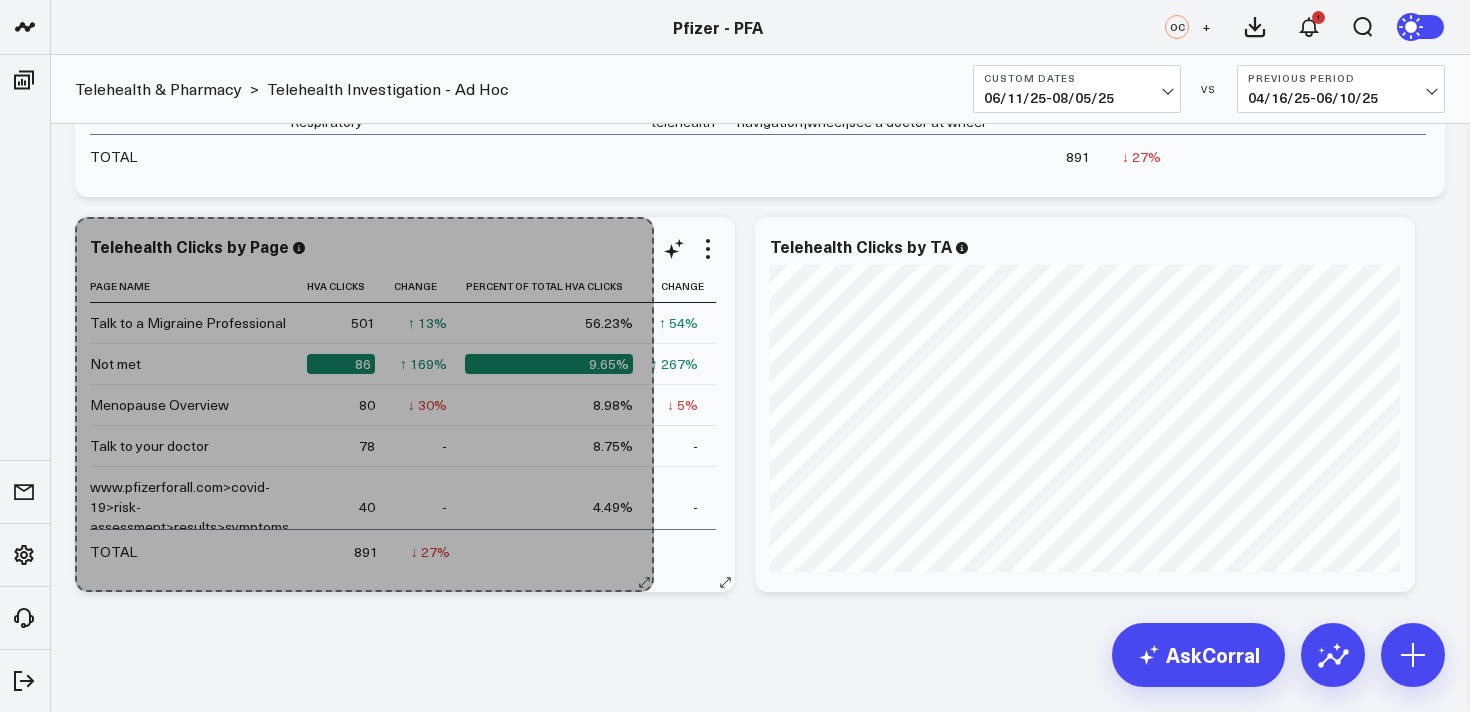 drag, startPoint x: 1063, startPoint y: 582, endPoint x: 643, endPoint y: 552, distance: 421.07007 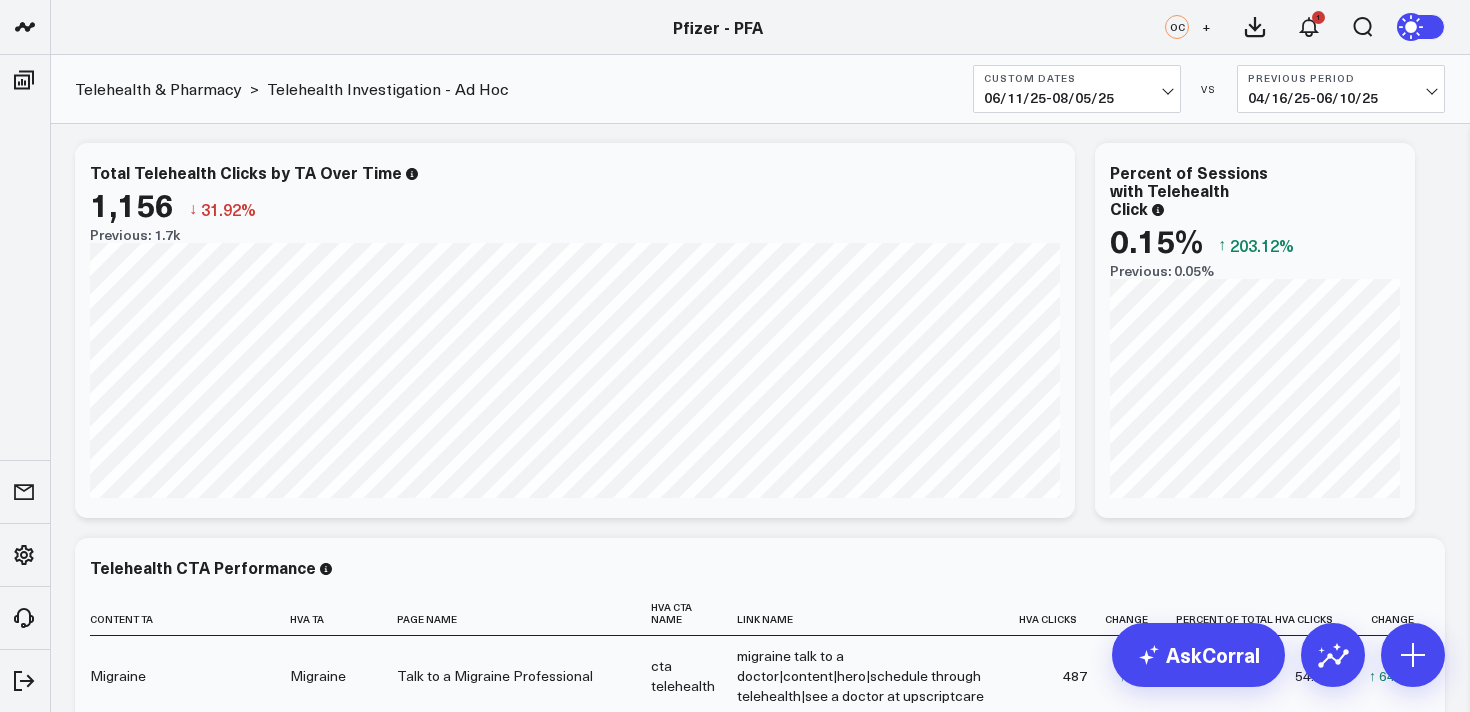 scroll, scrollTop: 0, scrollLeft: 0, axis: both 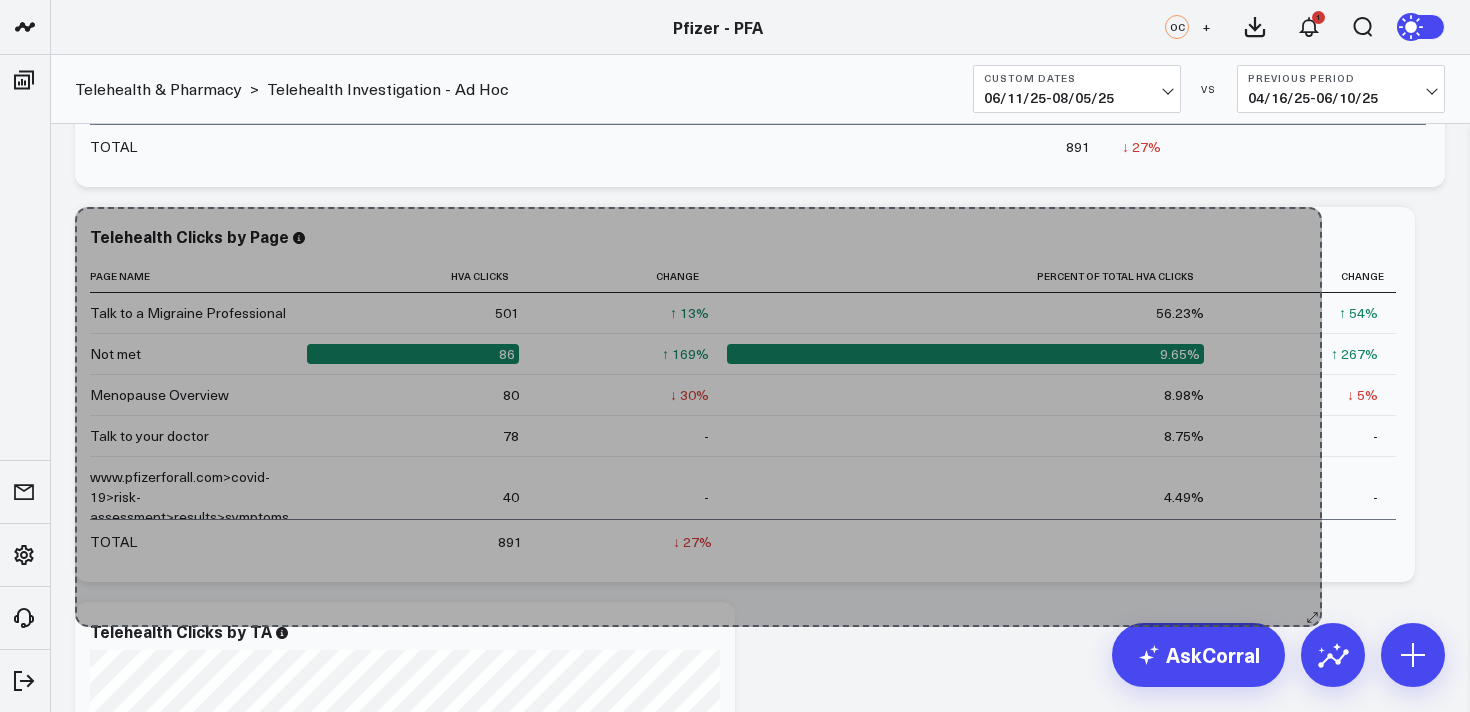 drag, startPoint x: 725, startPoint y: 571, endPoint x: 1312, endPoint y: 613, distance: 588.5006 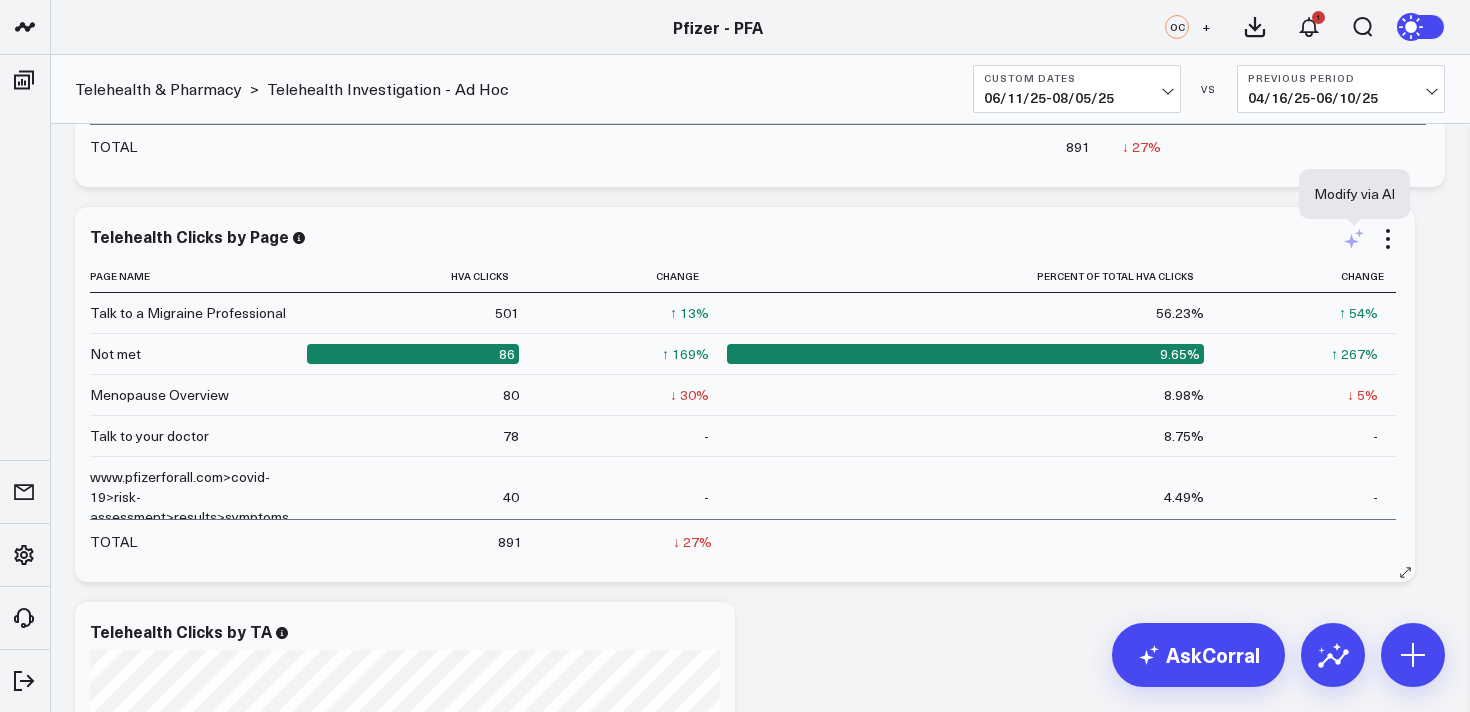 click 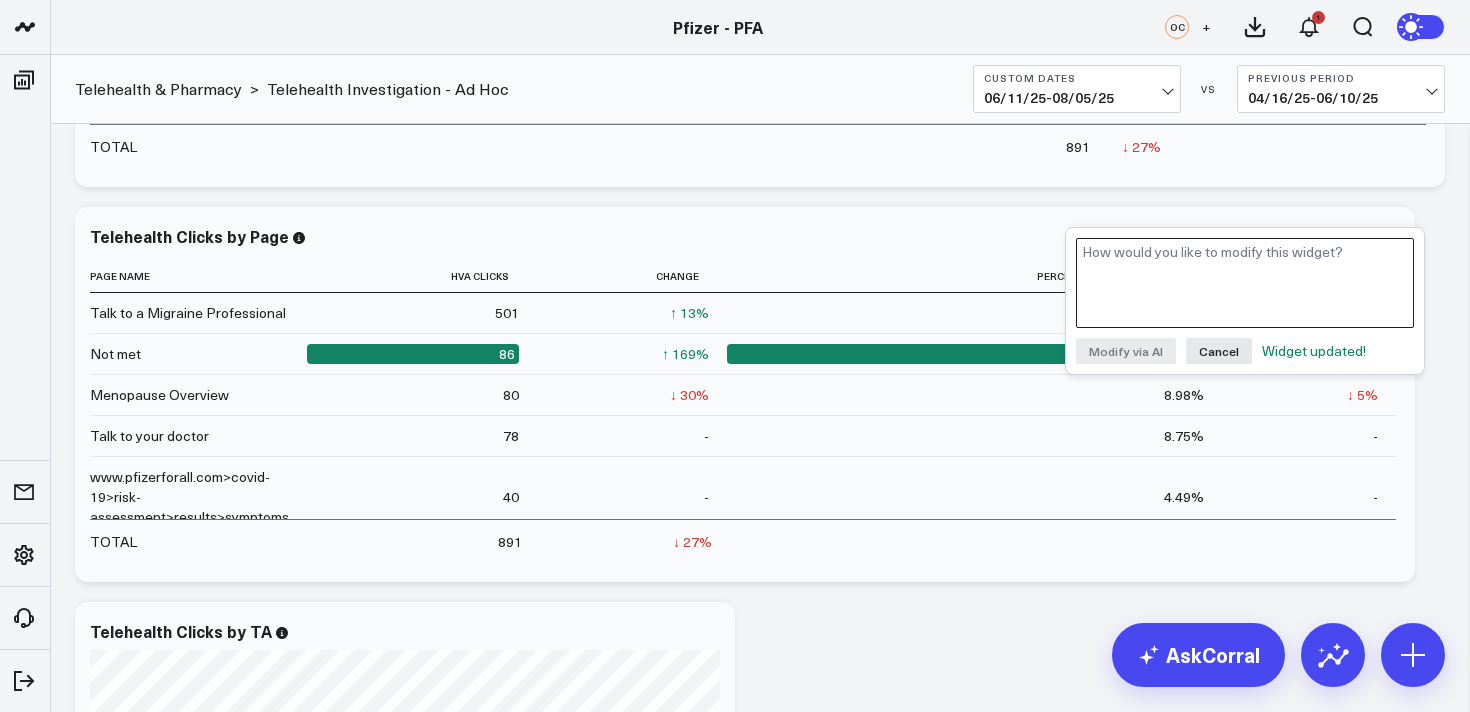 click at bounding box center [1245, 283] 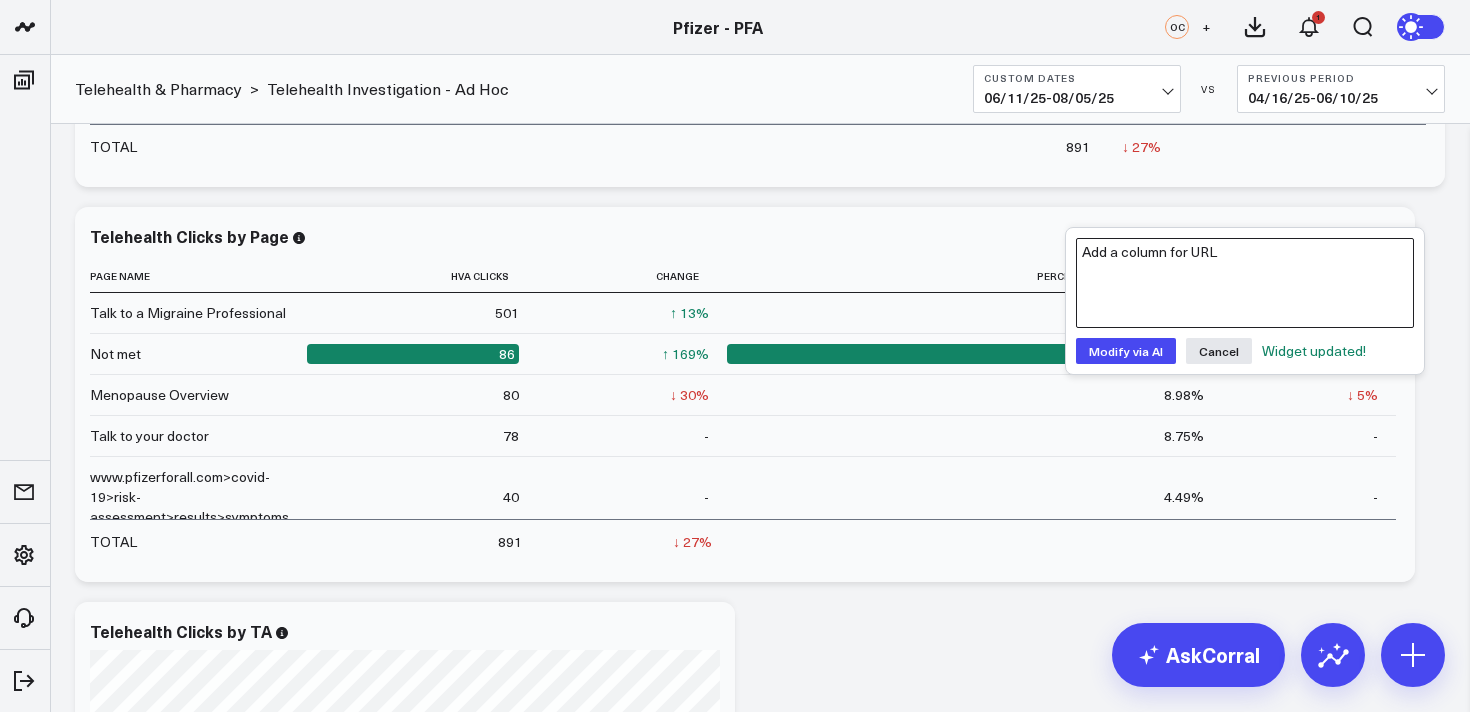 type on "Add a column for URL" 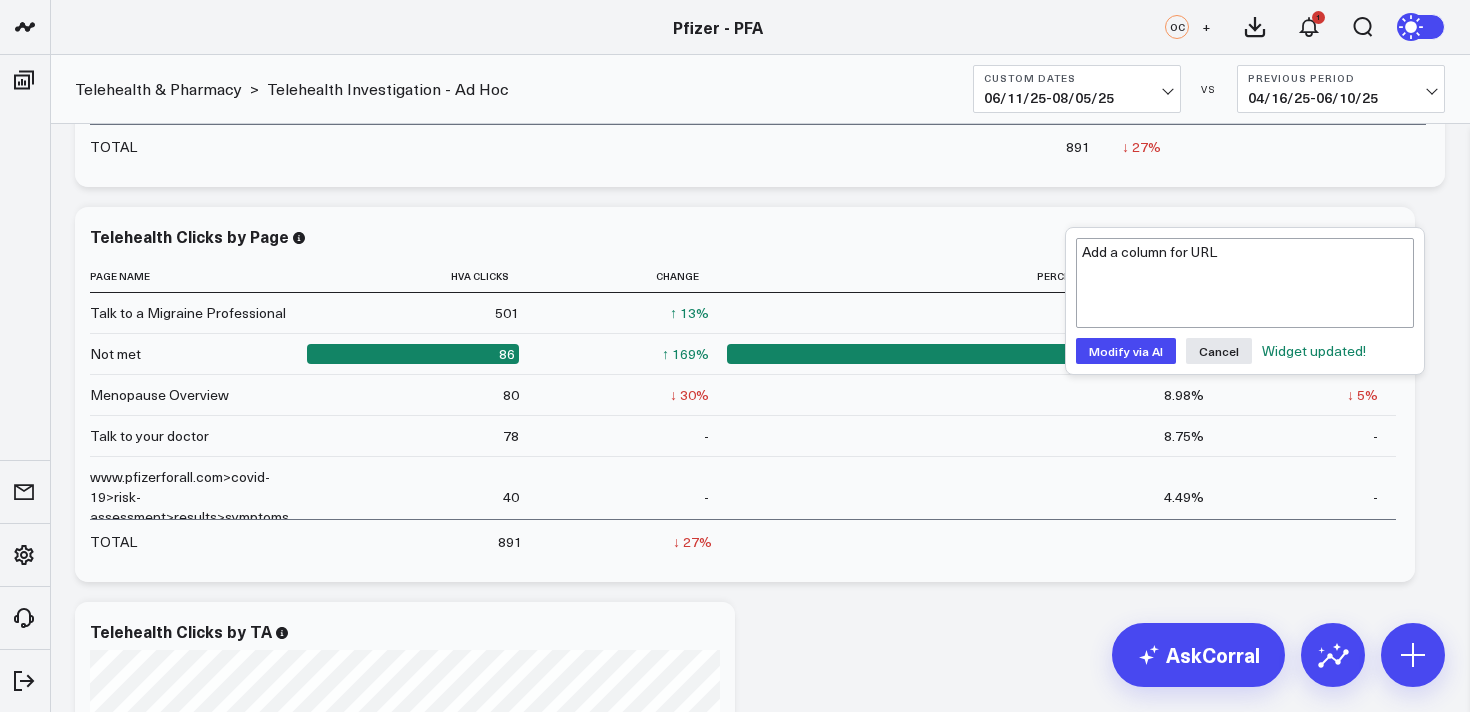 click on "Modify via AI" at bounding box center [1126, 351] 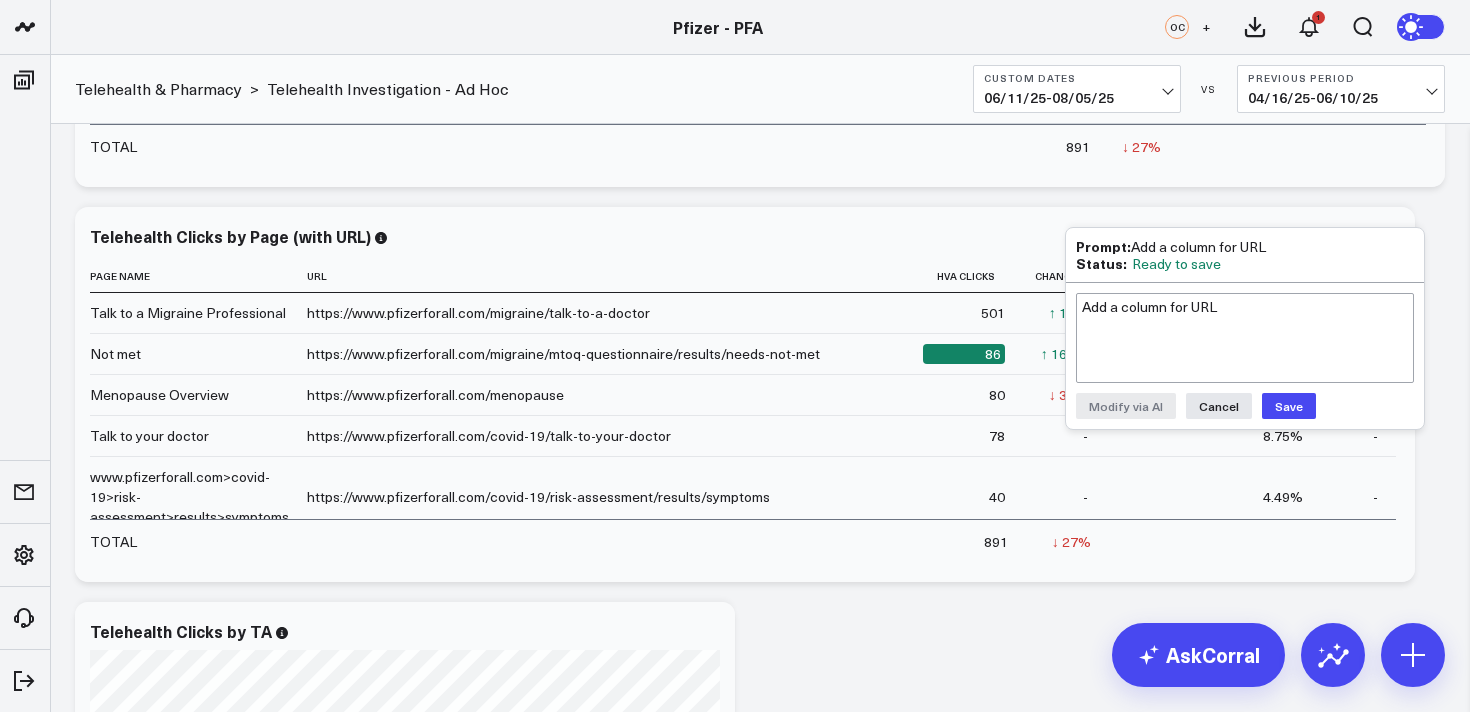 click on "Save" at bounding box center (1289, 406) 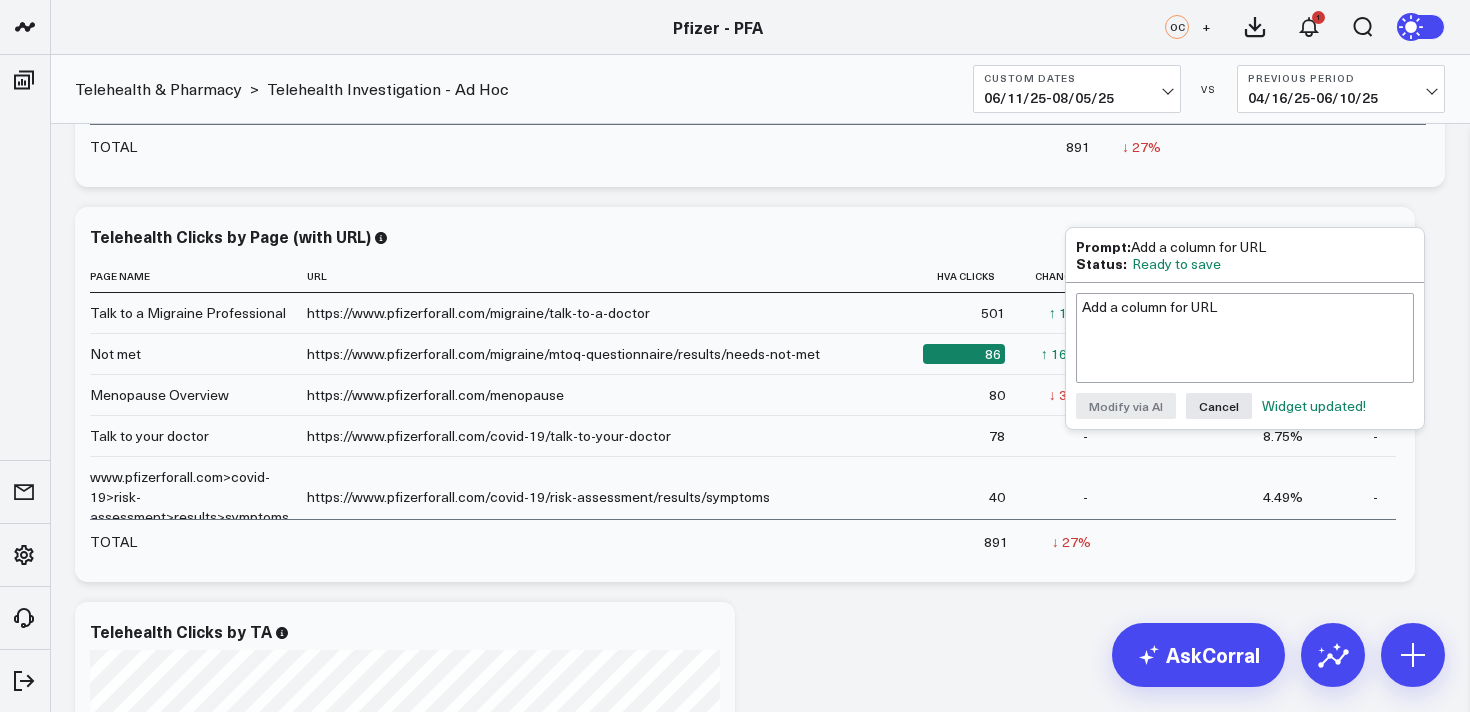 click on "Modify via AI Copy link to widget Ask support Remove Create linked copy Executive Summary Product Release Spotlight 4.3 Covid-19 Product Summary OKRs 5.1 Release OKRs 5.2 Release OKRs Homepage Health Questionnaires COVID-19 / Respiratory Menopause Migraine mTOQ Vaccines Prescription Savings Optimizations (WIP) Education Articles Navigation (WIP) Media Performance Website Website HVA Performance Site Experience / DXA Telehealth & Pharmacy Prescription Delivery - Alto Telehealth - UpScript Telehealth Investigation - Ad Hoc Crossix Crossix Visitor Profiles Crossix Conversion Events Essence Data Freshness Duplicate to Executive Summary Product Release Spotlight 4.3 Covid-19 Product Summary OKRs 5.1 Release OKRs 5.2 Release OKRs Homepage Health Questionnaires COVID-19 / Respiratory Menopause Migraine mTOQ Vaccines Prescription Savings Optimizations (WIP) Education Articles Navigation (WIP) Media Performance Website Website HVA Performance Site Experience / DXA Telehealth & Pharmacy Prescription Delivery - Alto ↓" at bounding box center (760, 197) 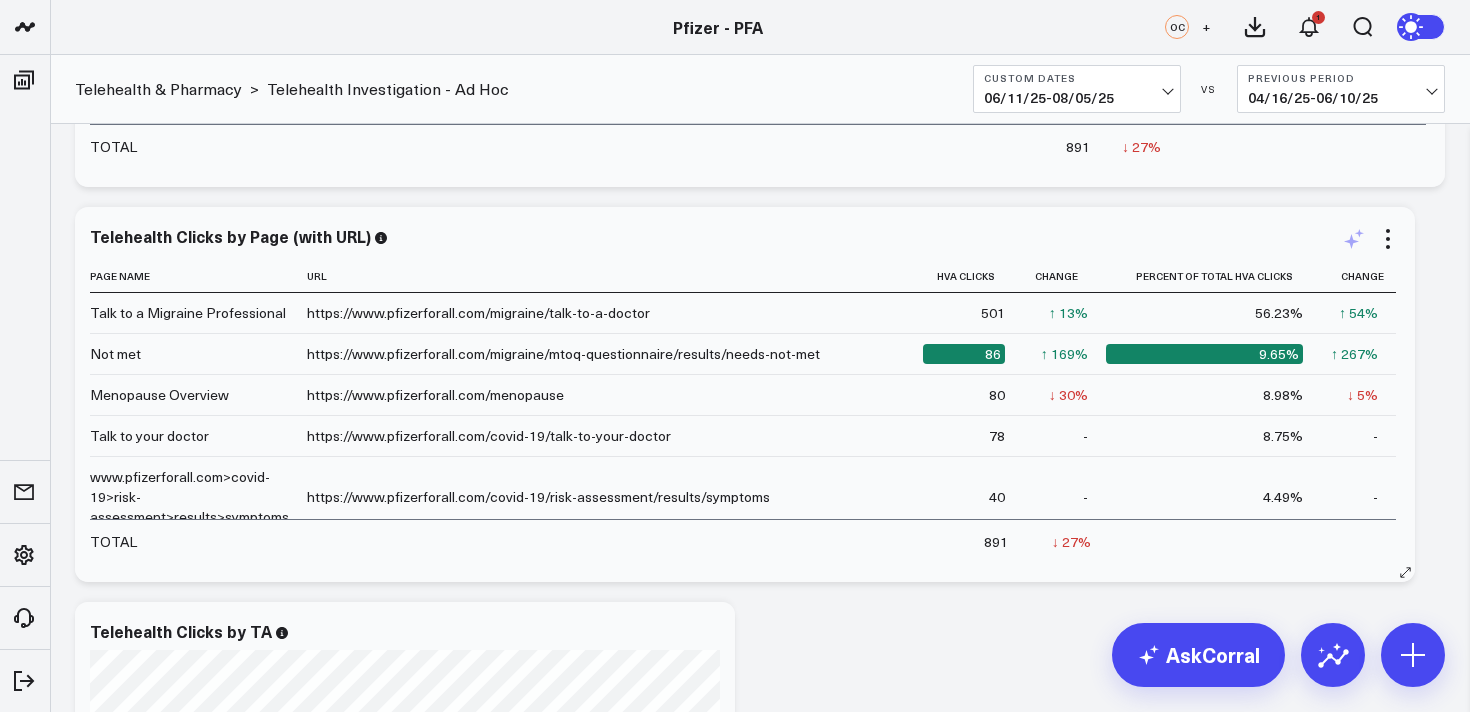 click 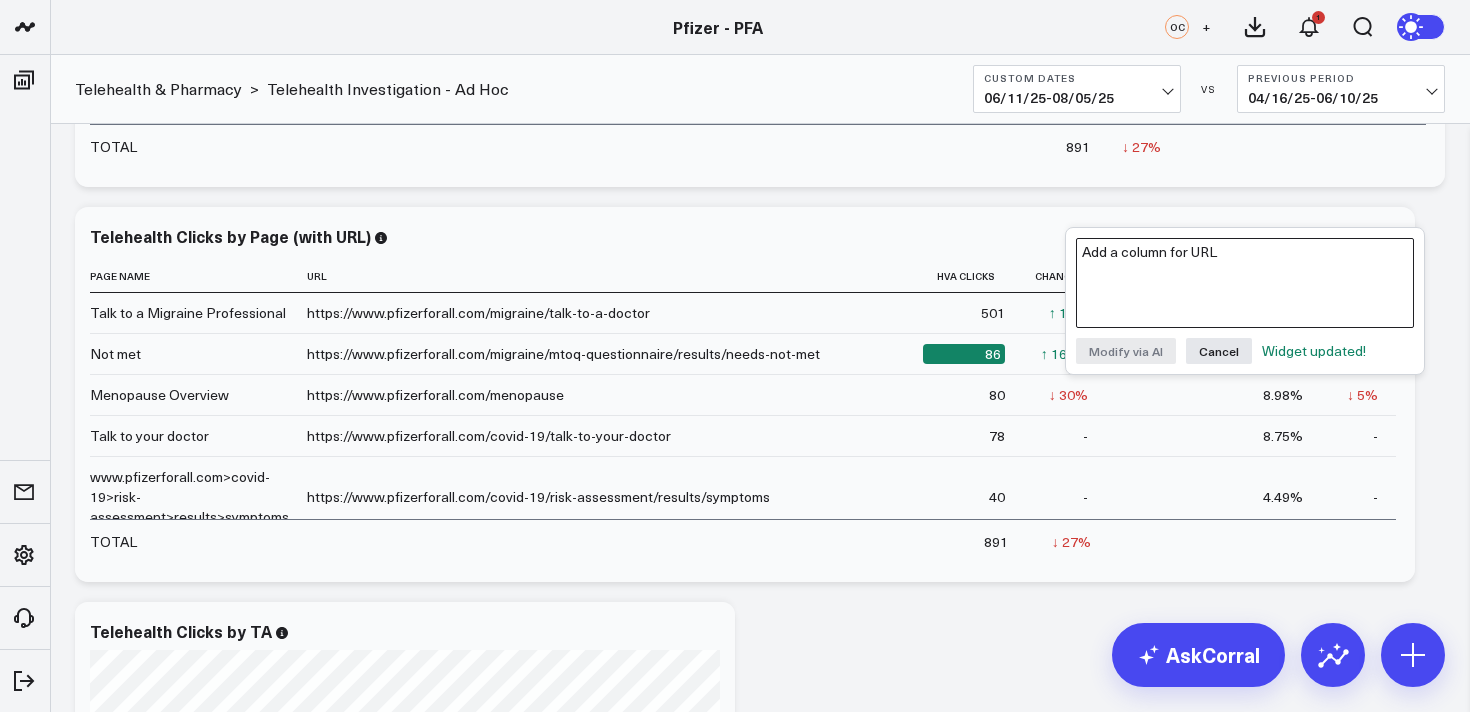 click on "Add a column for URL" at bounding box center [1245, 283] 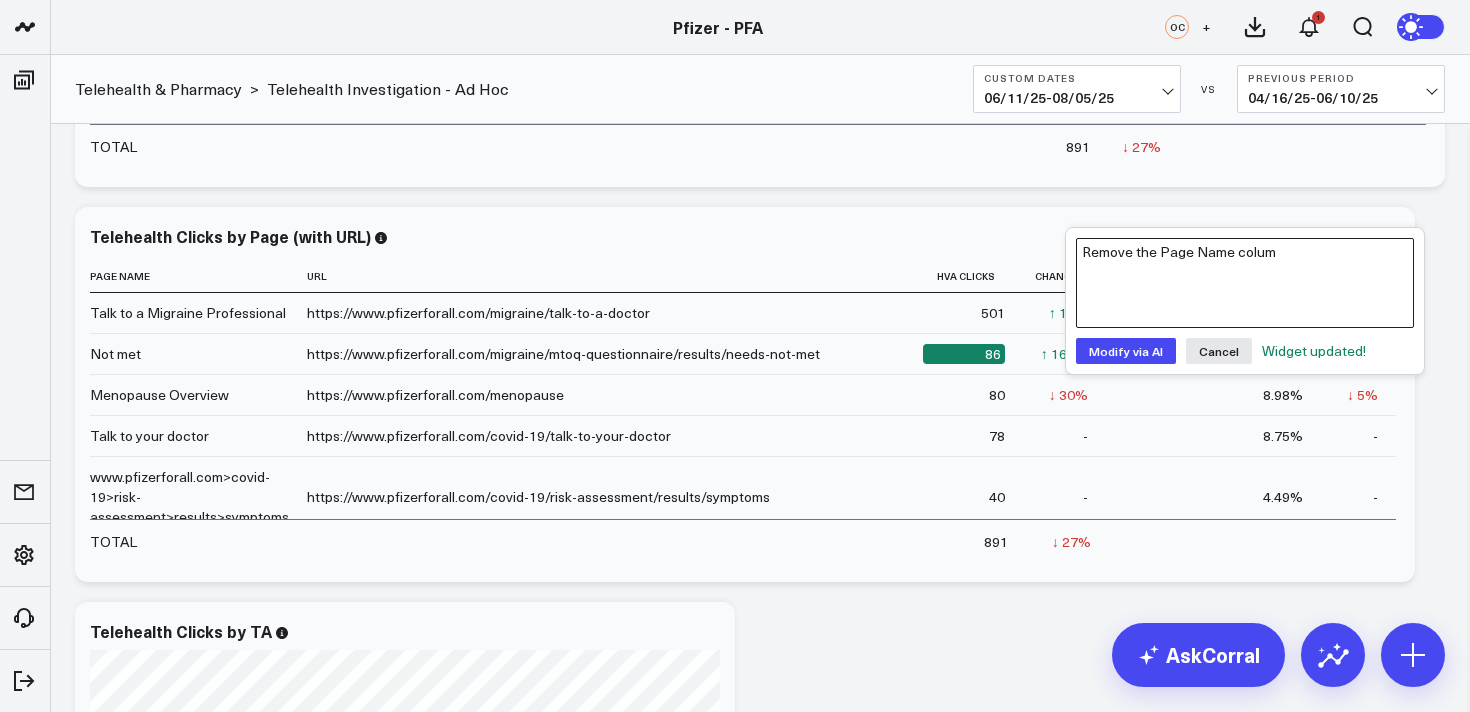 type on "Remove the Page Name column" 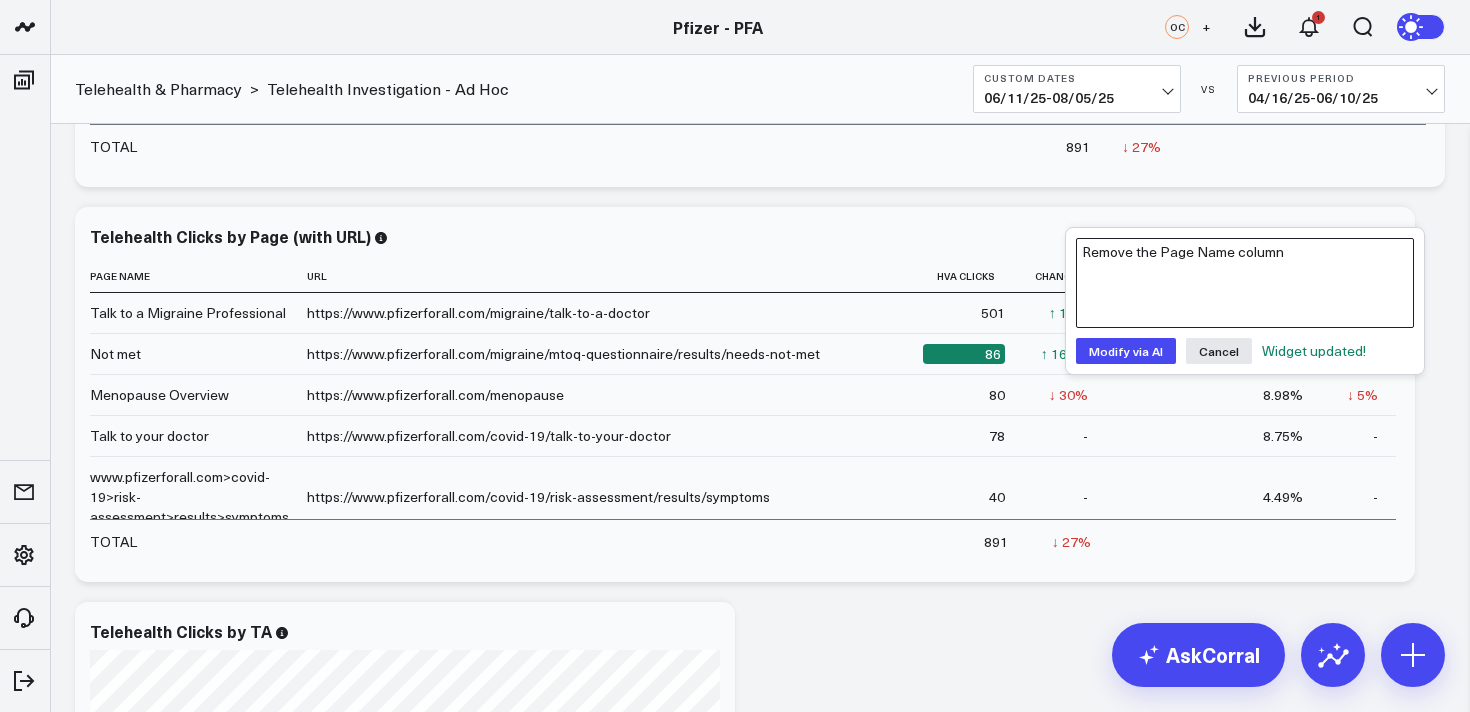 type 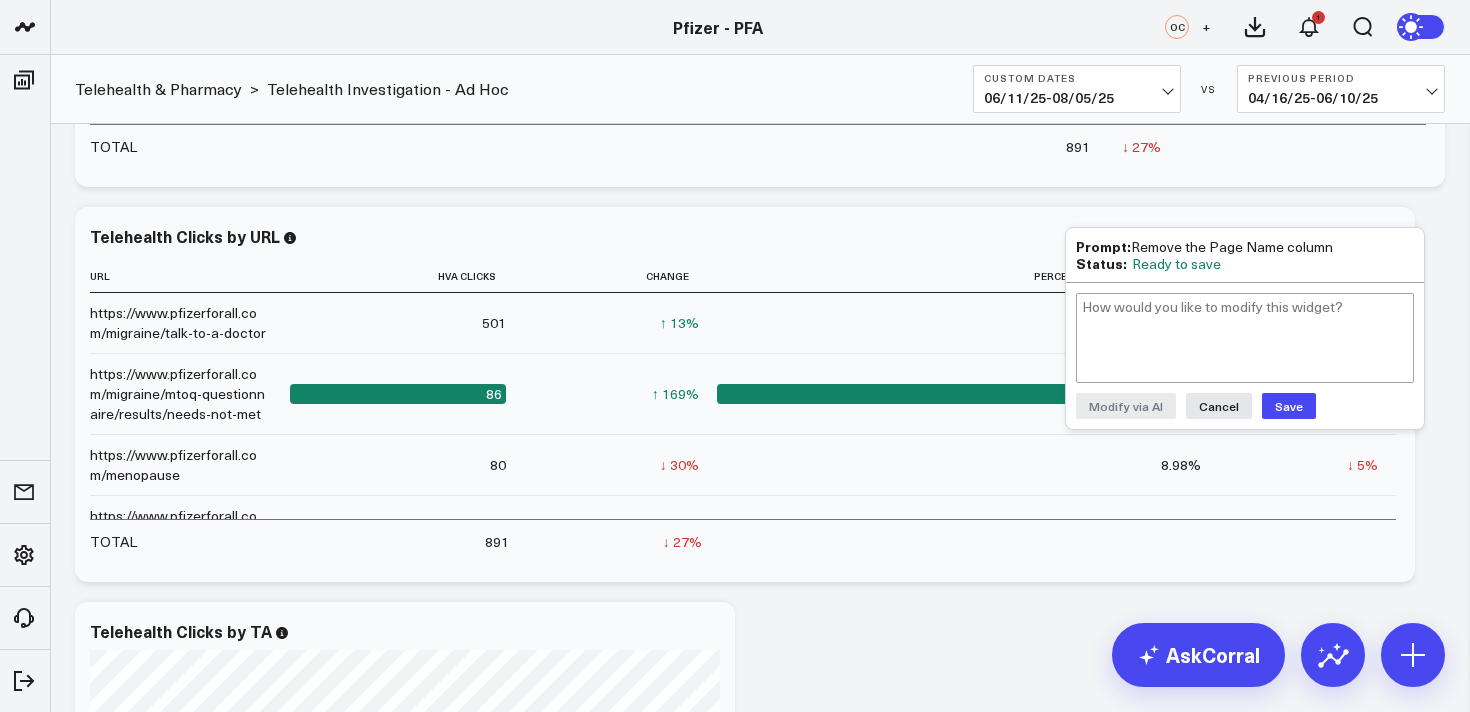 click on "Save" at bounding box center [1289, 406] 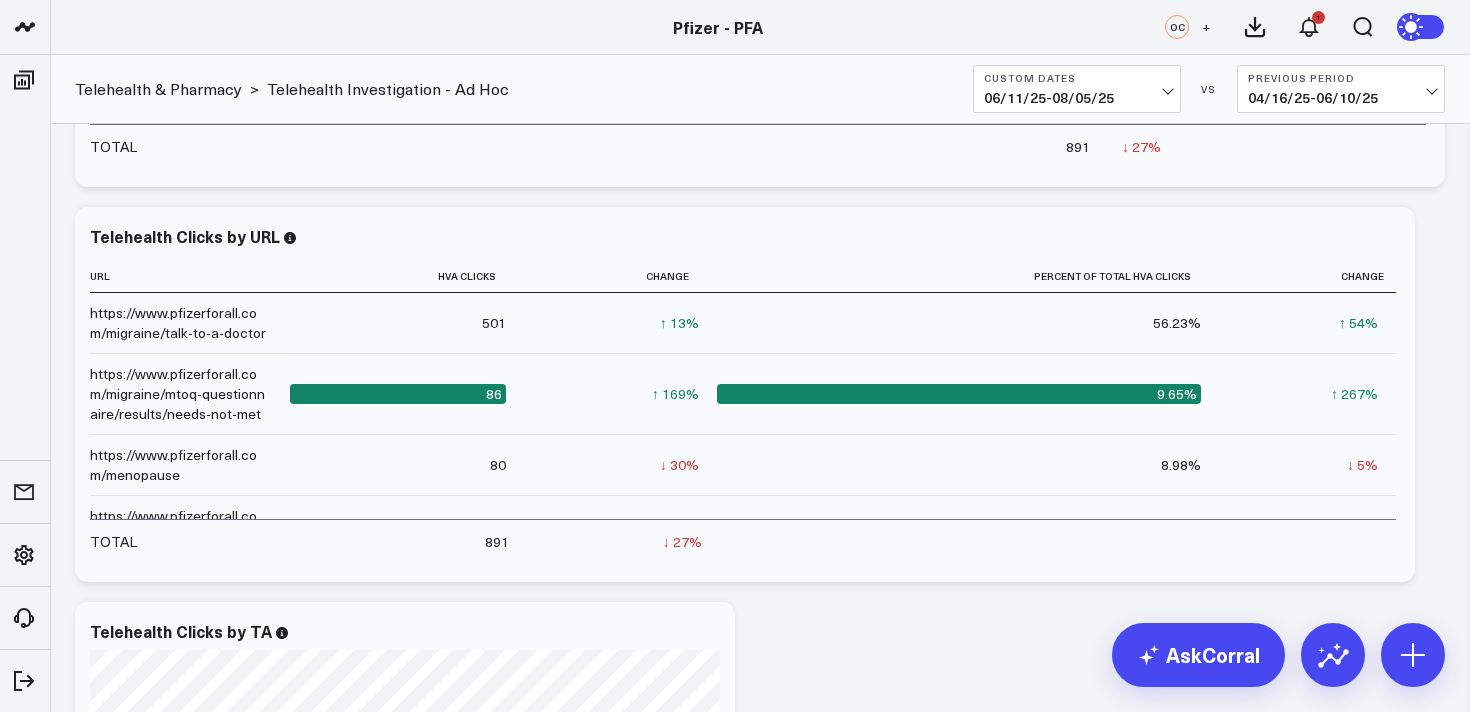 click on "Modify via AI Copy link to widget Ask support Remove Create linked copy Executive Summary Product Release Spotlight 4.3 Covid-19 Product Summary OKRs 5.1 Release OKRs 5.2 Release OKRs Homepage Health Questionnaires COVID-19 / Respiratory Menopause Migraine mTOQ Vaccines Prescription Savings Optimizations (WIP) Education Articles Navigation (WIP) Media Performance Website Website HVA Performance Site Experience / DXA Telehealth & Pharmacy Prescription Delivery - Alto Telehealth - UpScript Telehealth Investigation - Ad Hoc Crossix Crossix Visitor Profiles Crossix Conversion Events Essence Data Freshness Duplicate to Executive Summary Product Release Spotlight 4.3 Covid-19 Product Summary OKRs 5.1 Release OKRs 5.2 Release OKRs Homepage Health Questionnaires COVID-19 / Respiratory Menopause Migraine mTOQ Vaccines Prescription Savings Optimizations (WIP) Education Articles Navigation (WIP) Media Performance Website Website HVA Performance Site Experience / DXA Telehealth & Pharmacy Prescription Delivery - Alto ↓" at bounding box center [760, 197] 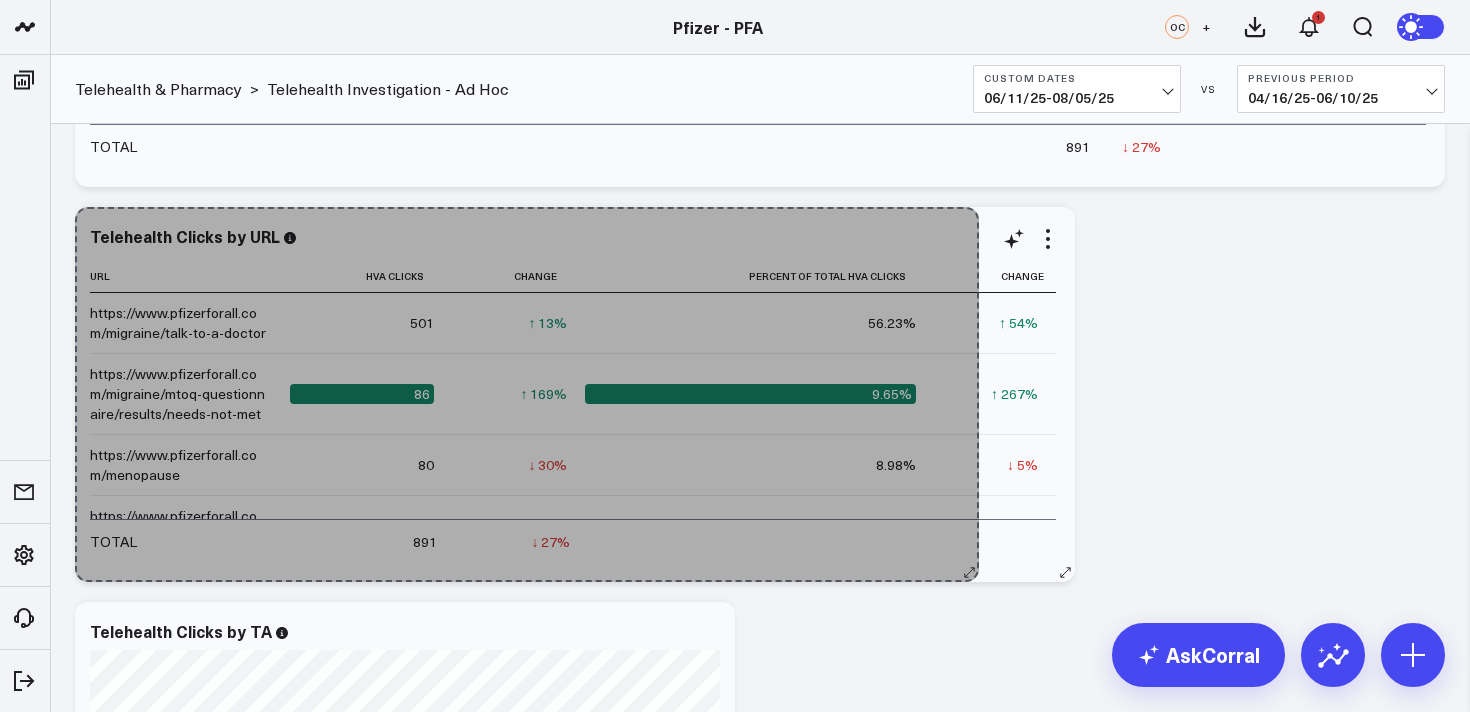 drag, startPoint x: 1403, startPoint y: 572, endPoint x: 968, endPoint y: 572, distance: 435 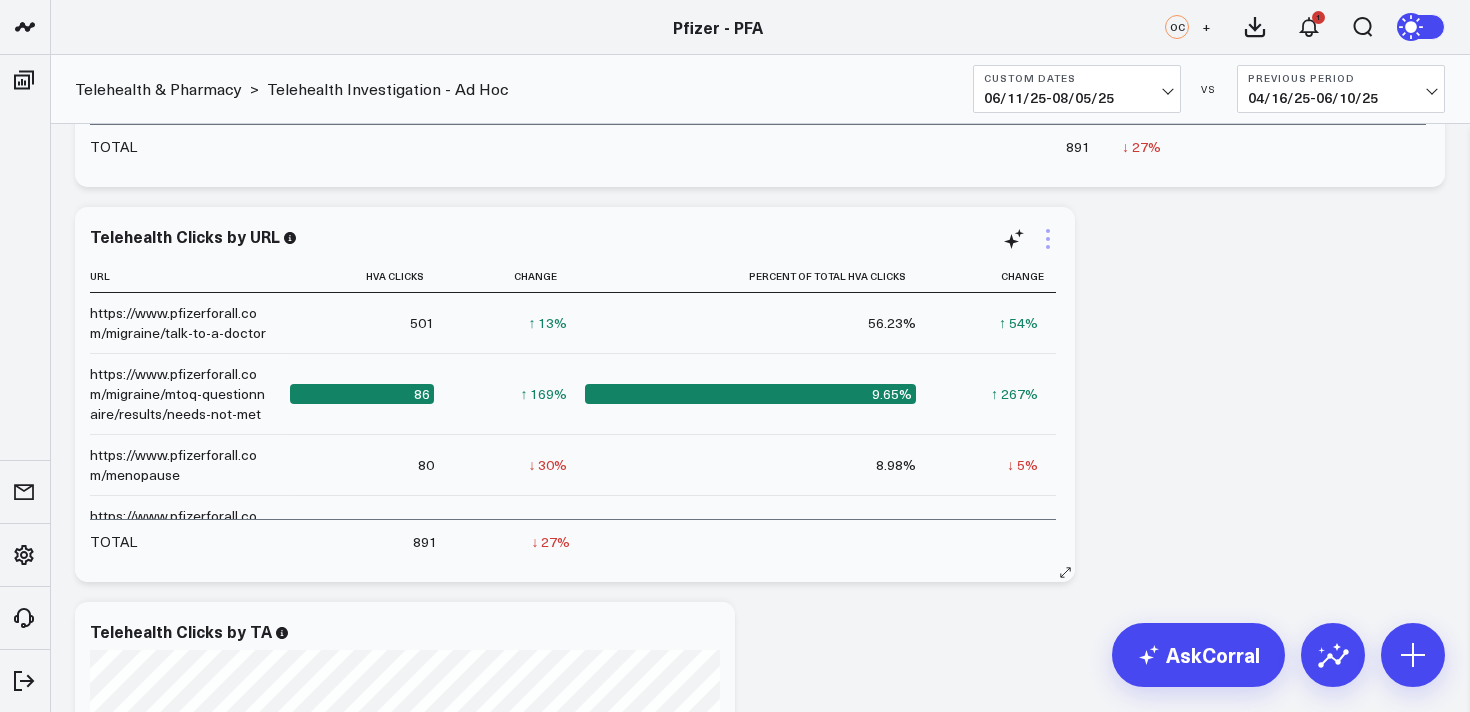 click 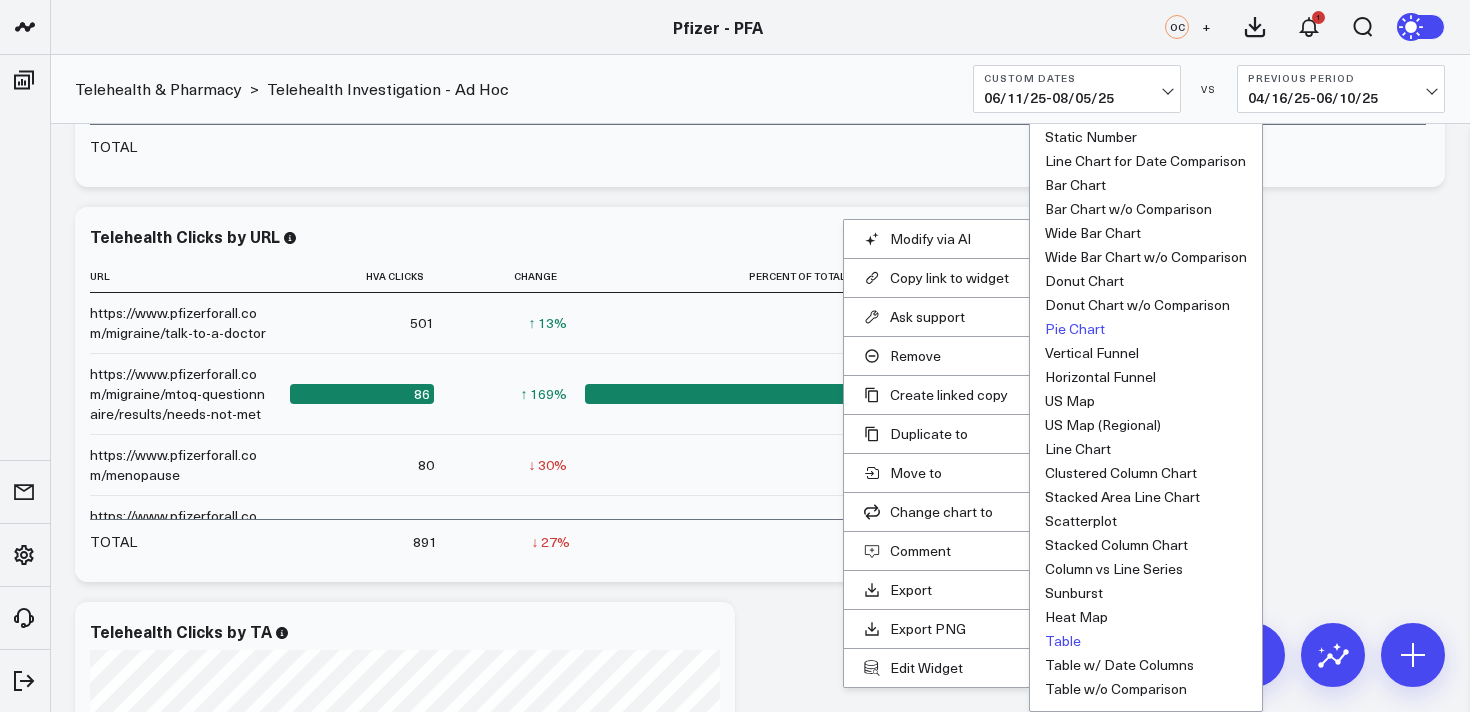 click on "Pie Chart" at bounding box center [1075, 329] 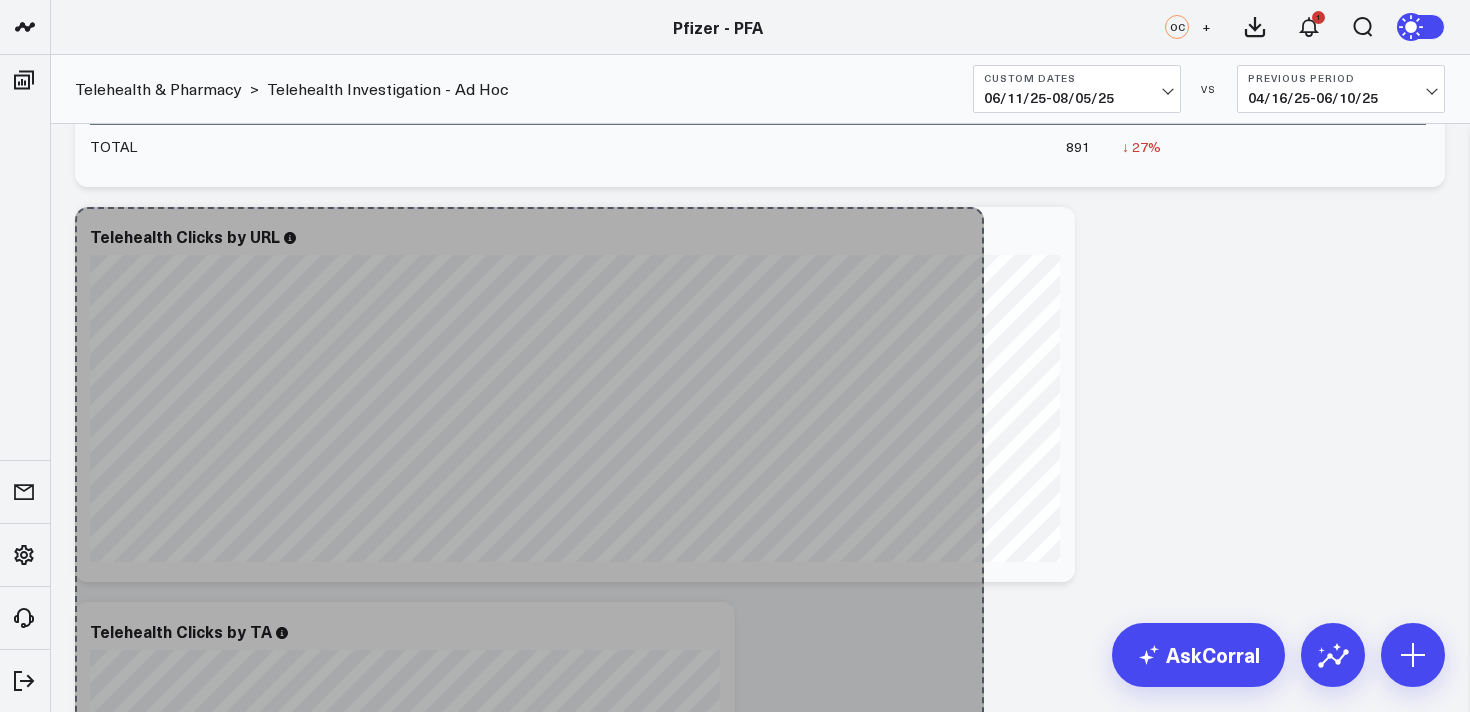 drag, startPoint x: 1069, startPoint y: 572, endPoint x: 978, endPoint y: 717, distance: 171.18996 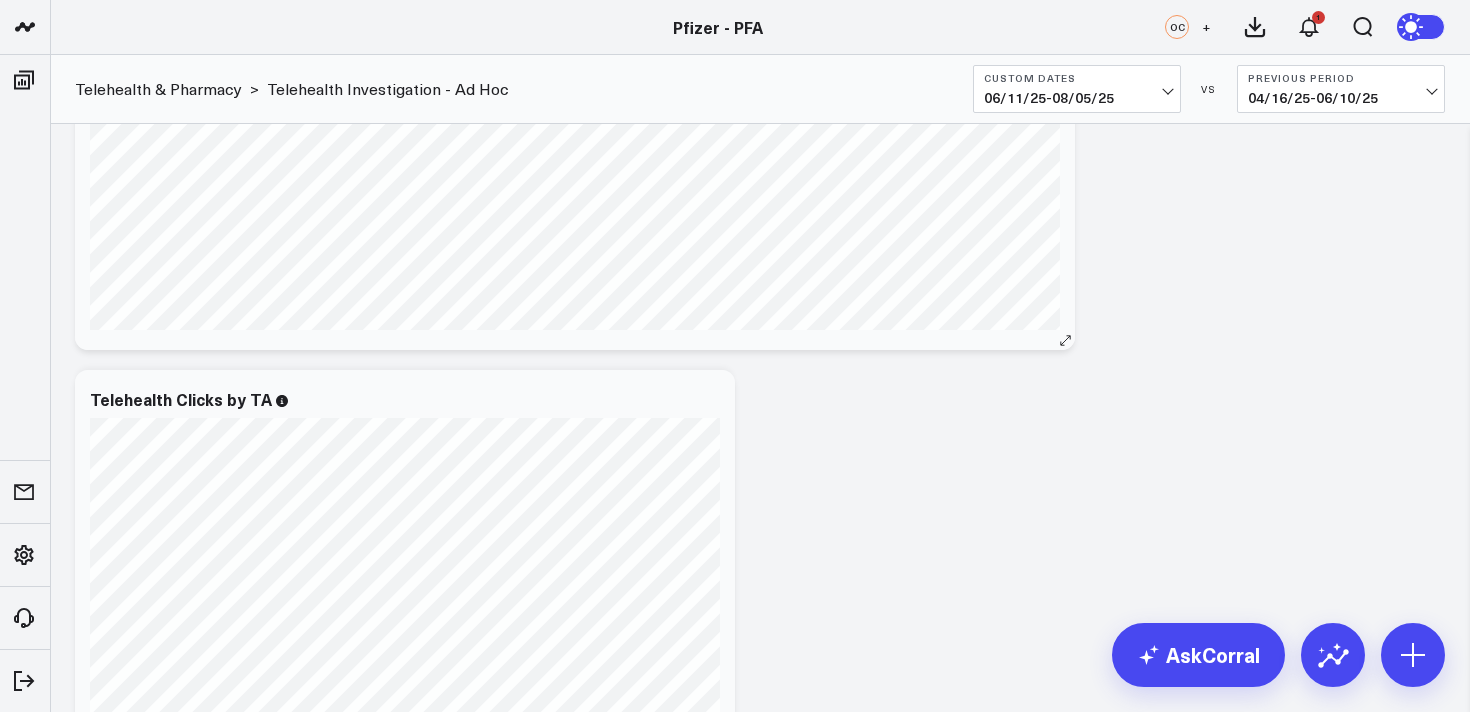 scroll, scrollTop: 975, scrollLeft: 0, axis: vertical 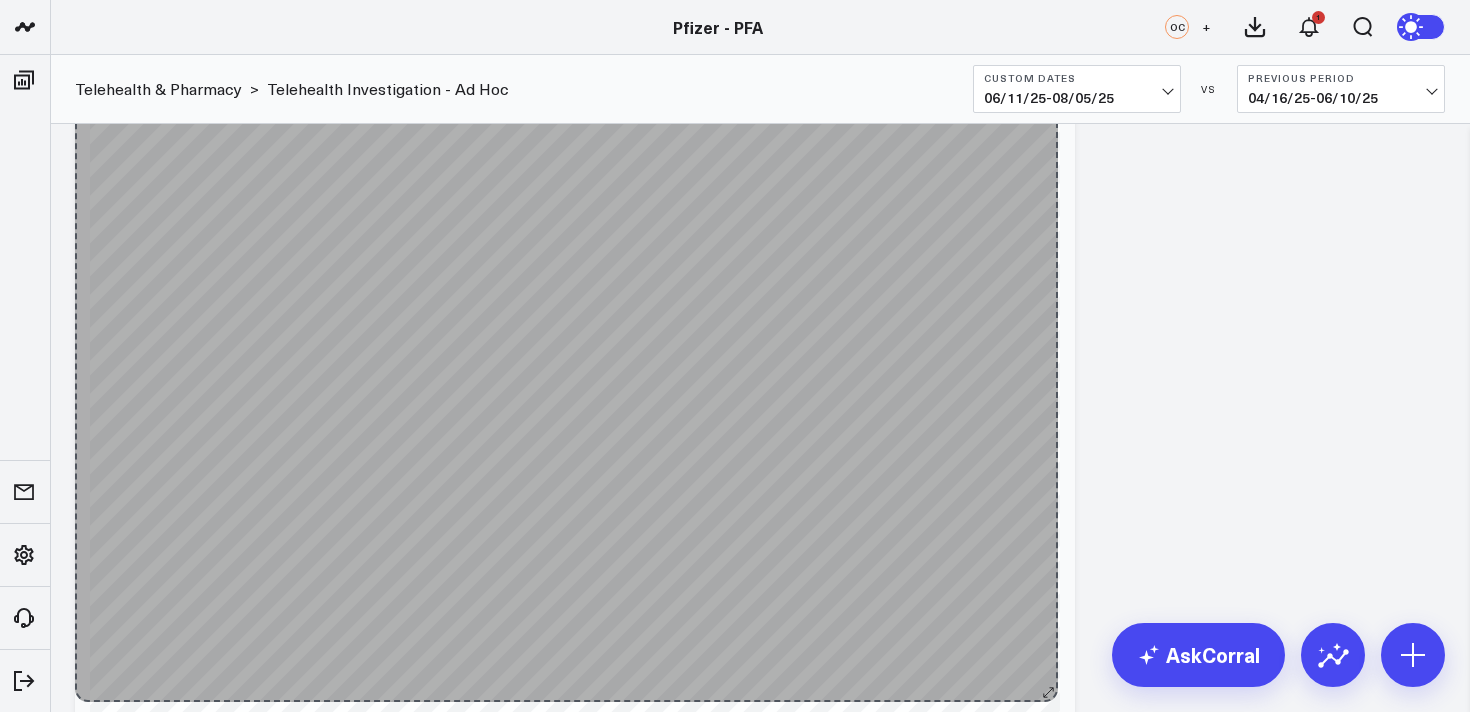 click on "Telehealth Clicks by URL [fontSize:14px lineHeight:16px][/]:
[fontSize:14px lineHeight:20px fontWeight:500]% ()[/] [fontSize:14px lineHeight:16px][/]:
[fontSize:14px lineHeight:20px fontWeight:500]% ()[/] So sorry. The query returned no results. Ask a Data Analyst" at bounding box center (575, 349) 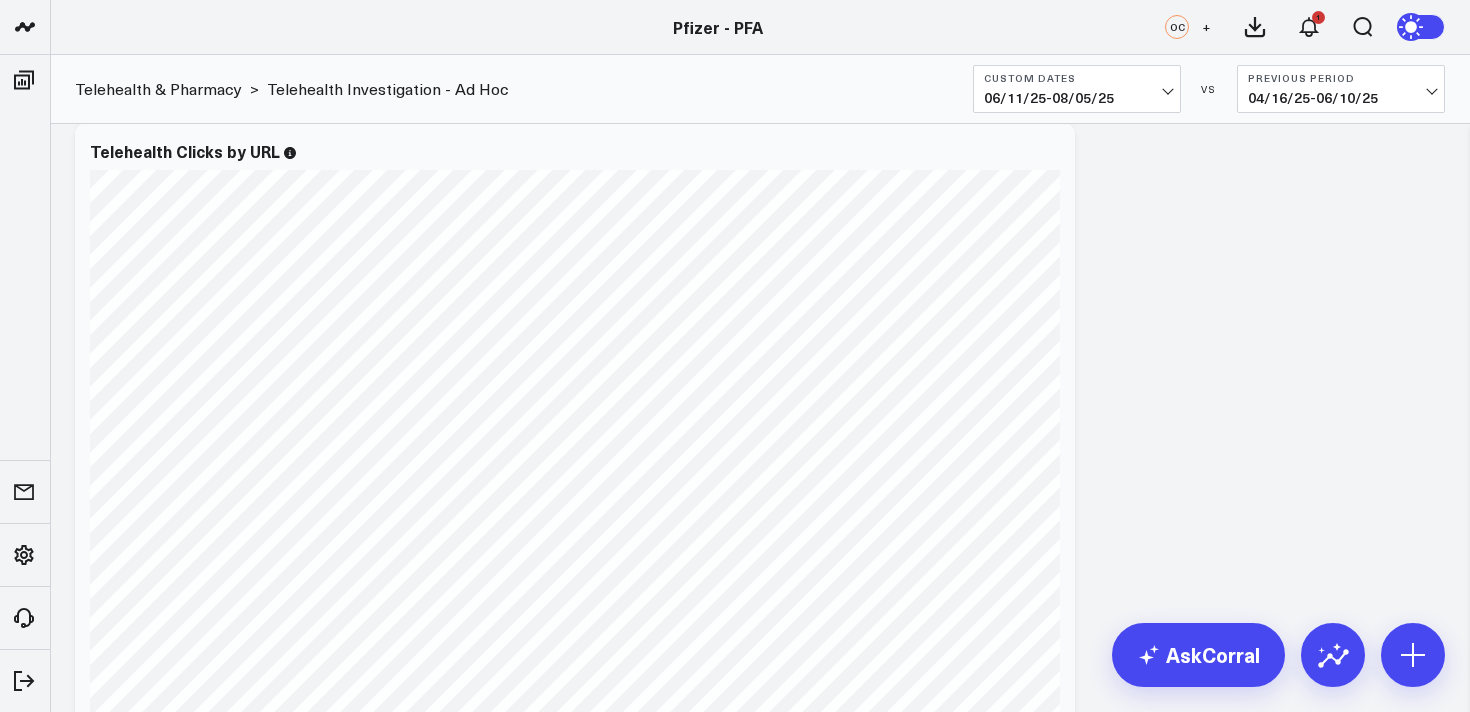 scroll, scrollTop: 810, scrollLeft: 0, axis: vertical 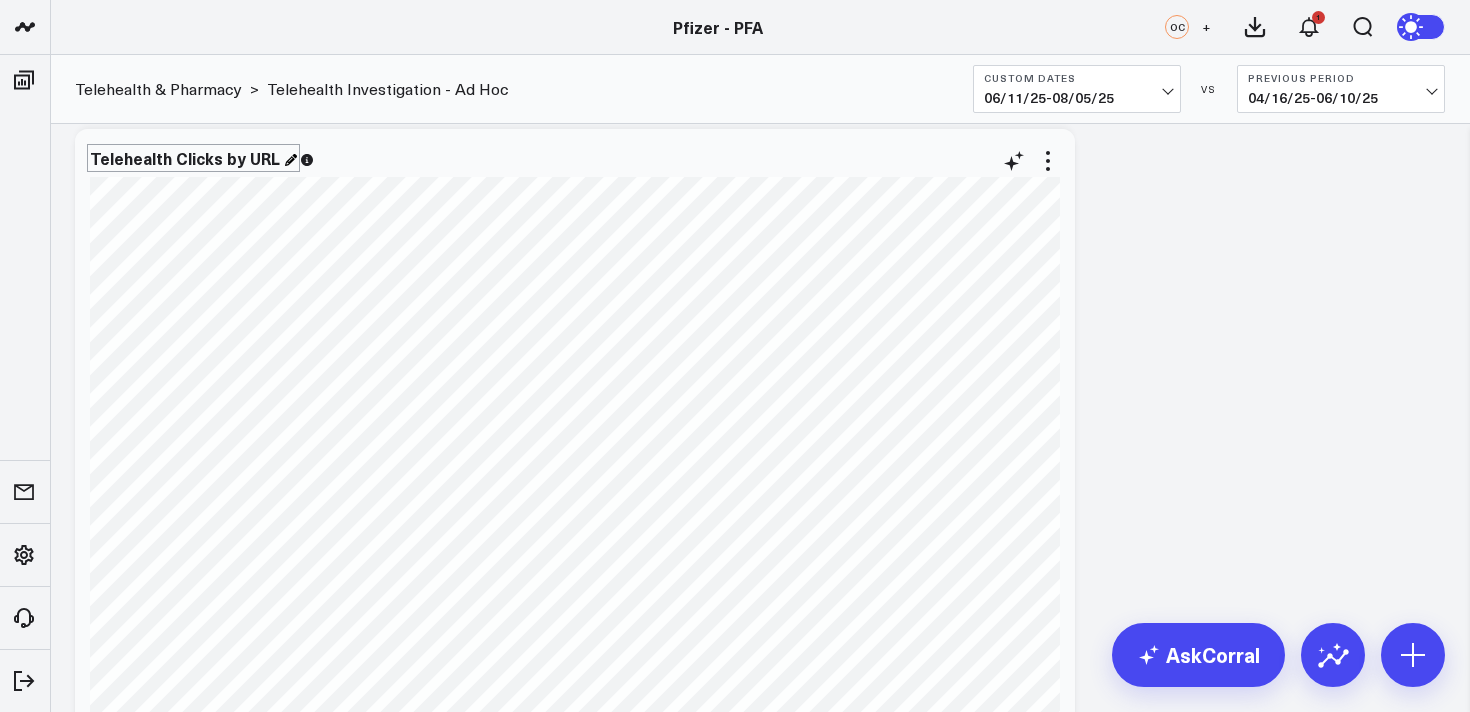 click on "Telehealth Clicks by URL" at bounding box center (193, 158) 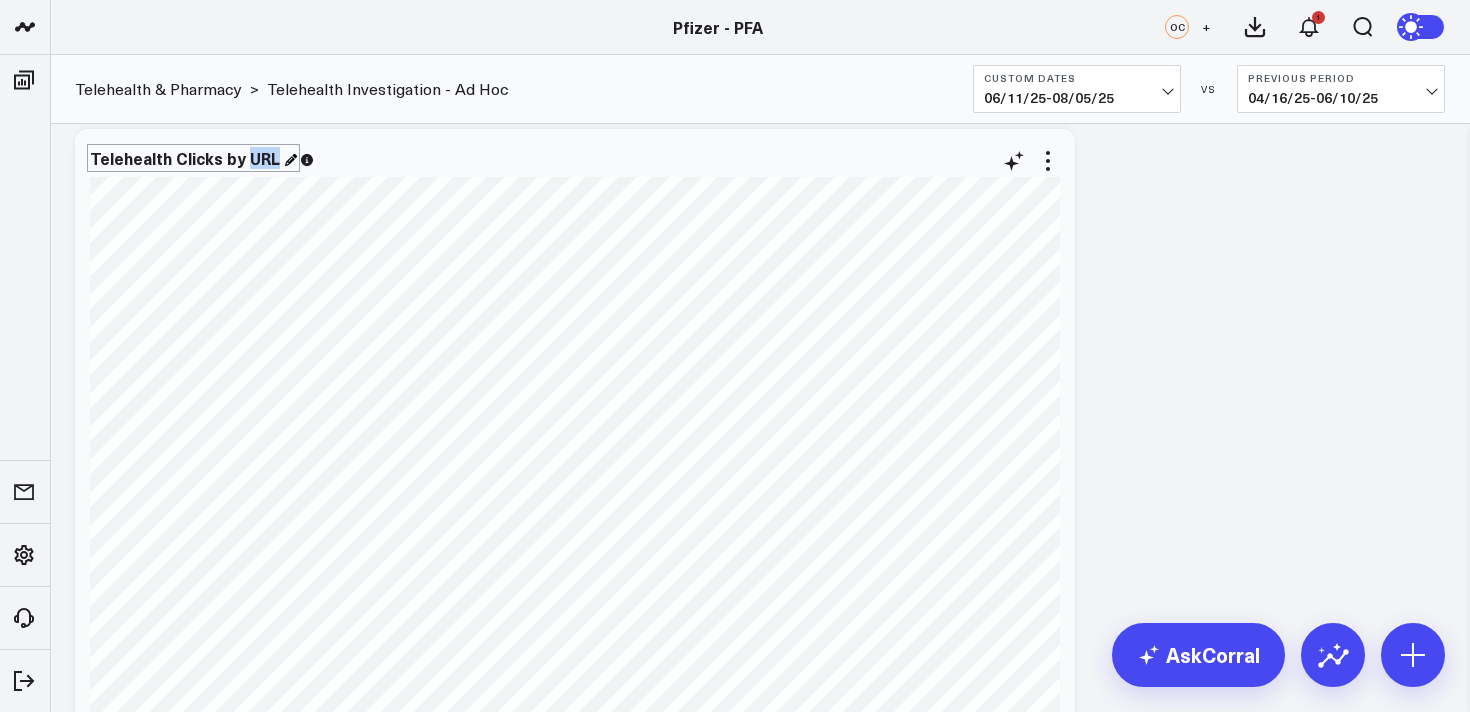 type 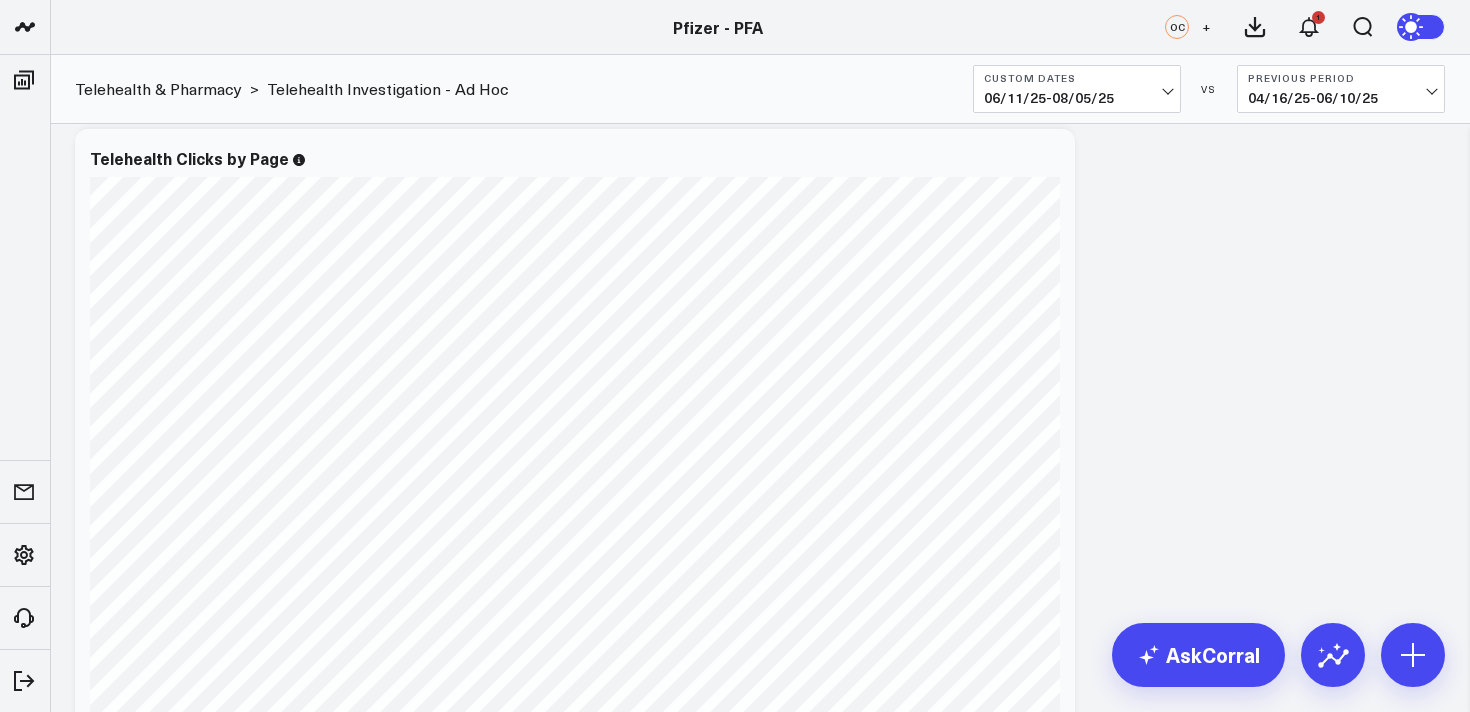 click on "Modify via AI Copy link to widget Ask support Remove Create linked copy Executive Summary Product Release Spotlight 4.3 Covid-19 Product Summary OKRs 5.1 Release OKRs 5.2 Release OKRs Homepage Health Questionnaires COVID-19 / Respiratory Menopause Migraine mTOQ Vaccines Prescription Savings Optimizations (WIP) Education Articles Navigation (WIP) Media Performance Website Website HVA Performance Site Experience / DXA Telehealth & Pharmacy Prescription Delivery - Alto Telehealth - UpScript Telehealth Investigation - Ad Hoc Crossix Crossix Visitor Profiles Crossix Conversion Events Essence Data Freshness Duplicate to Executive Summary Product Release Spotlight 4.3 Covid-19 Product Summary OKRs 5.1 Release OKRs 5.2 Release OKRs Homepage Health Questionnaires COVID-19 / Respiratory Menopause Migraine mTOQ Vaccines Prescription Savings Optimizations (WIP) Education Articles Navigation (WIP) Media Performance Website Website HVA Performance Site Experience / DXA Telehealth & Pharmacy Prescription Delivery - Alto ↓" at bounding box center [760, 316] 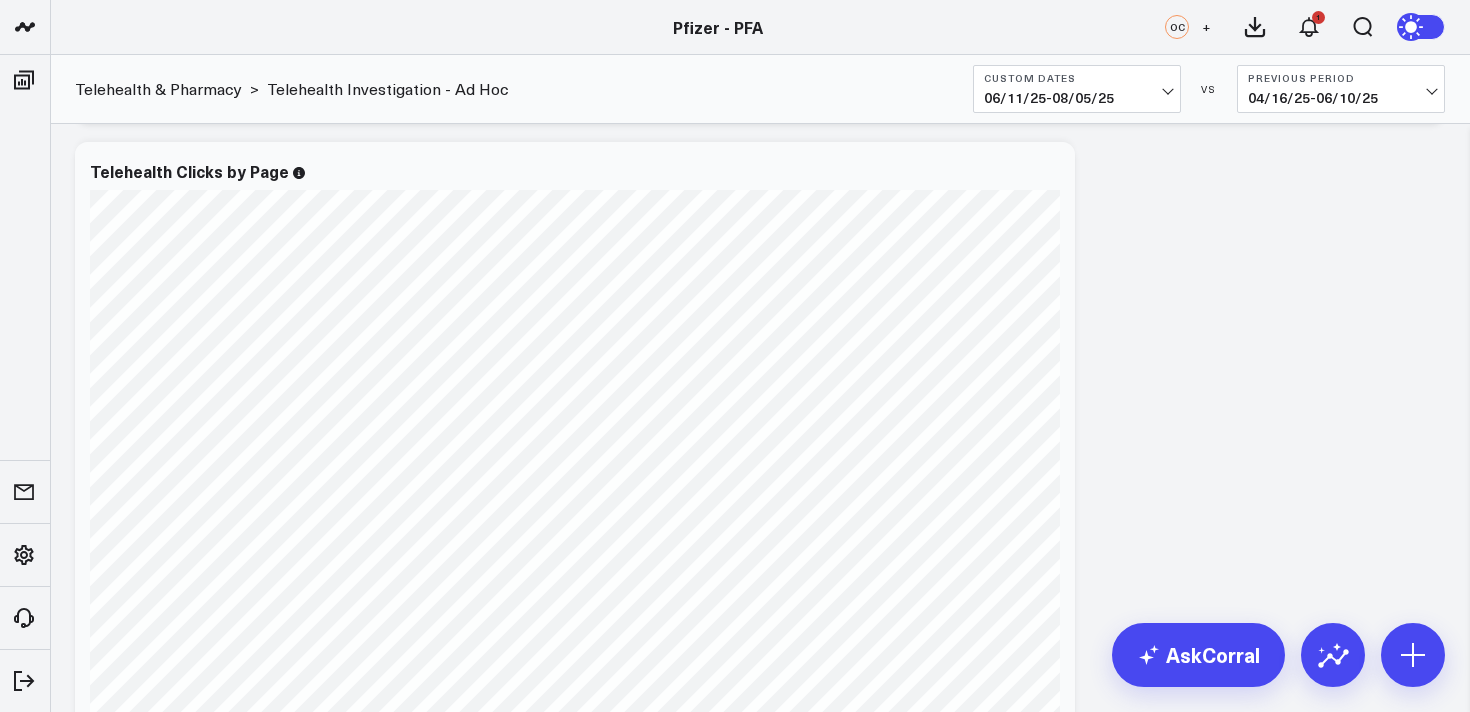 scroll, scrollTop: 775, scrollLeft: 0, axis: vertical 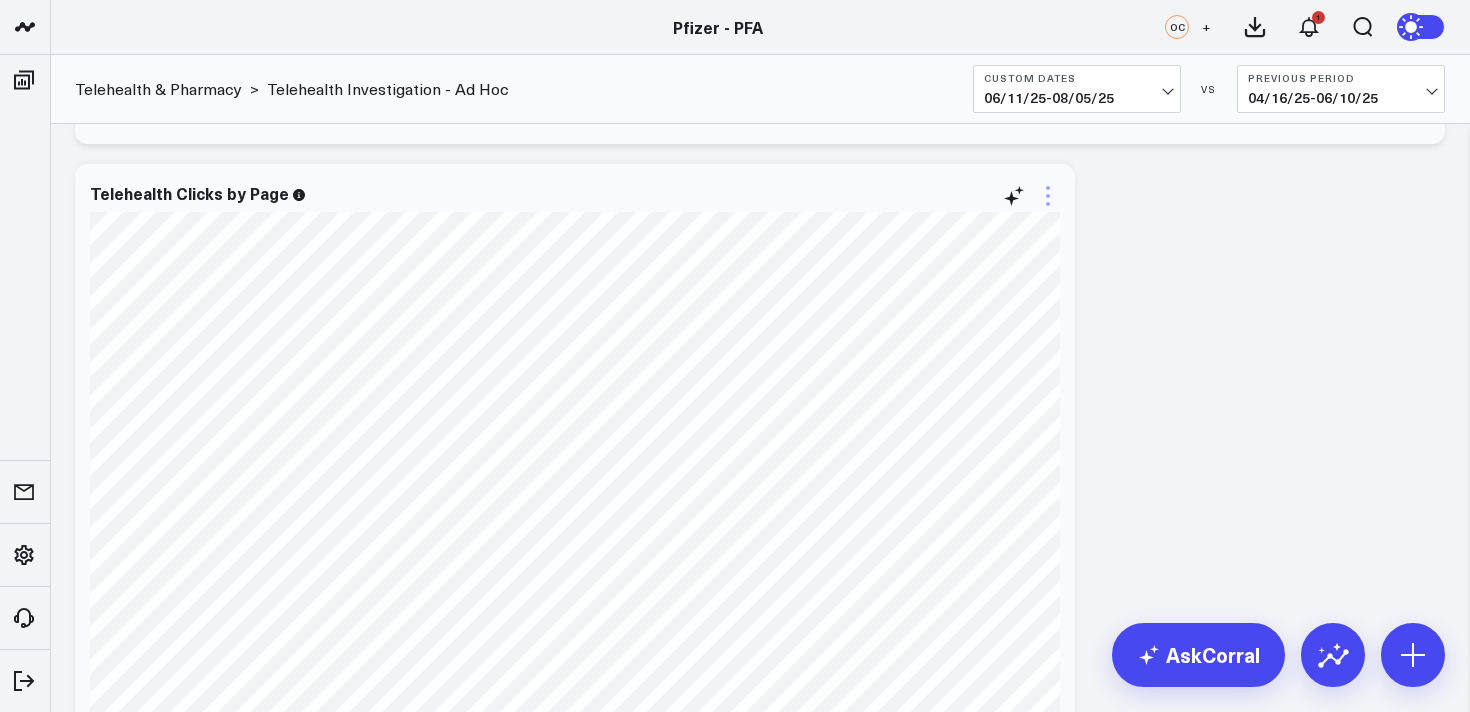 click 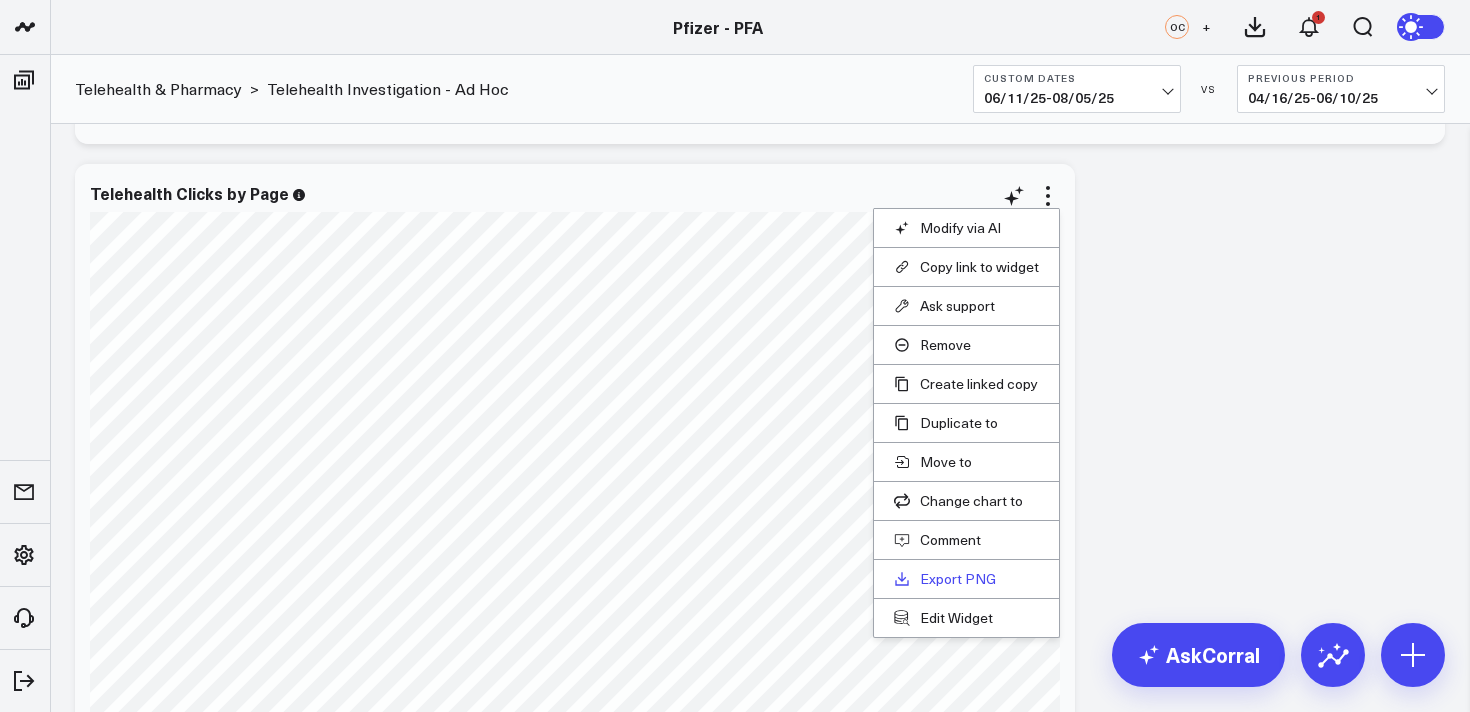 click on "Export PNG" at bounding box center (966, 579) 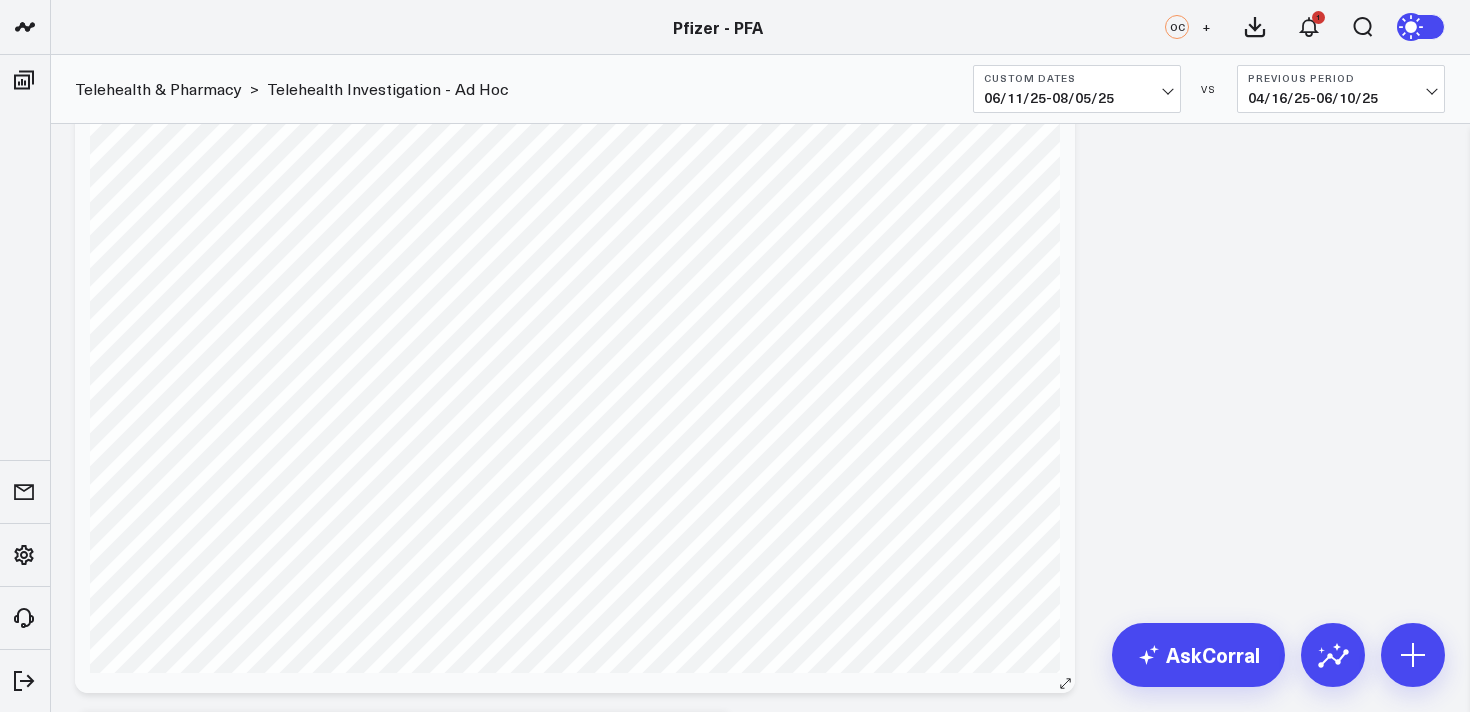 scroll, scrollTop: 1020, scrollLeft: 0, axis: vertical 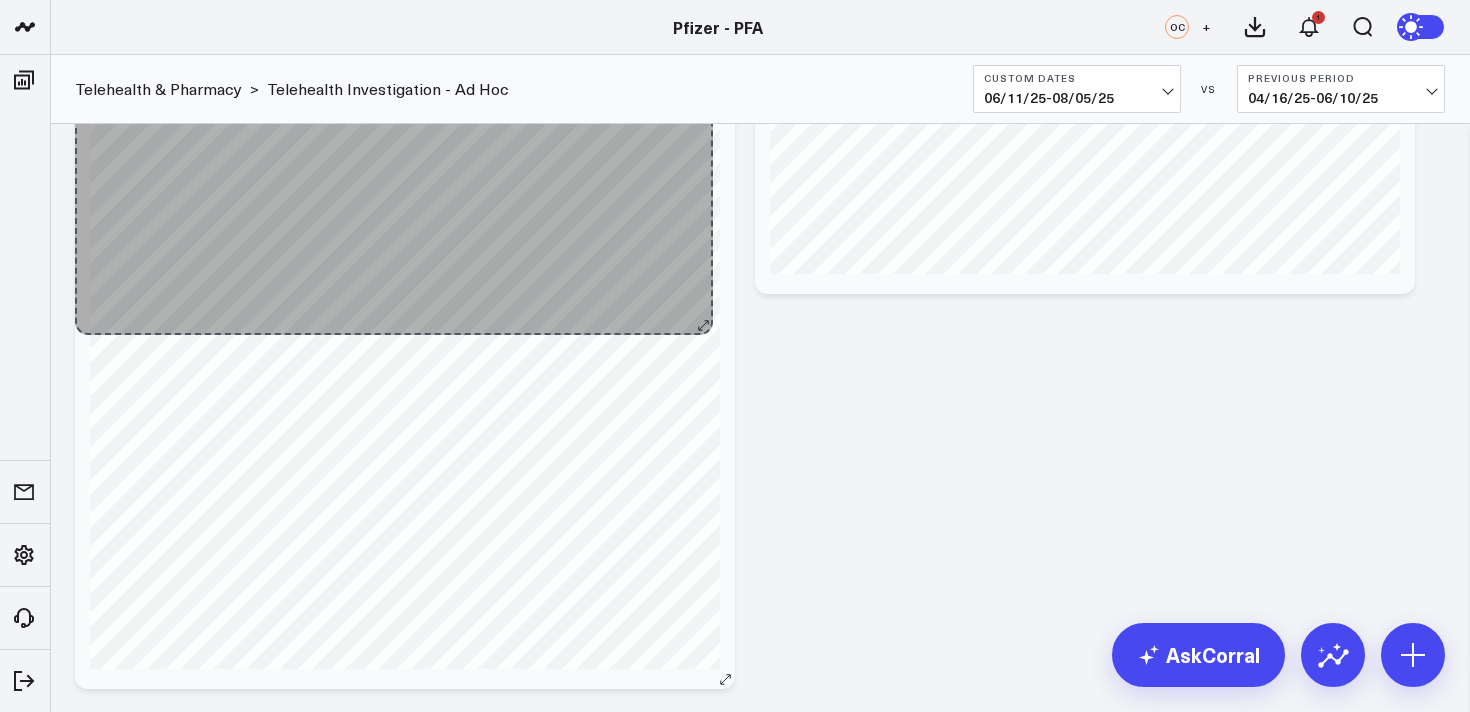 click on "Telehealth Clicks by Page [fontSize:14px lineHeight:16px][/]:
[fontSize:14px lineHeight:20px fontWeight:500]% ()[/] [fontSize:14px lineHeight:16px][/]:
[fontSize:14px lineHeight:20px fontWeight:500]% ()[/] So sorry. The query returned no results. Ask a Data Analyst" at bounding box center [405, 304] 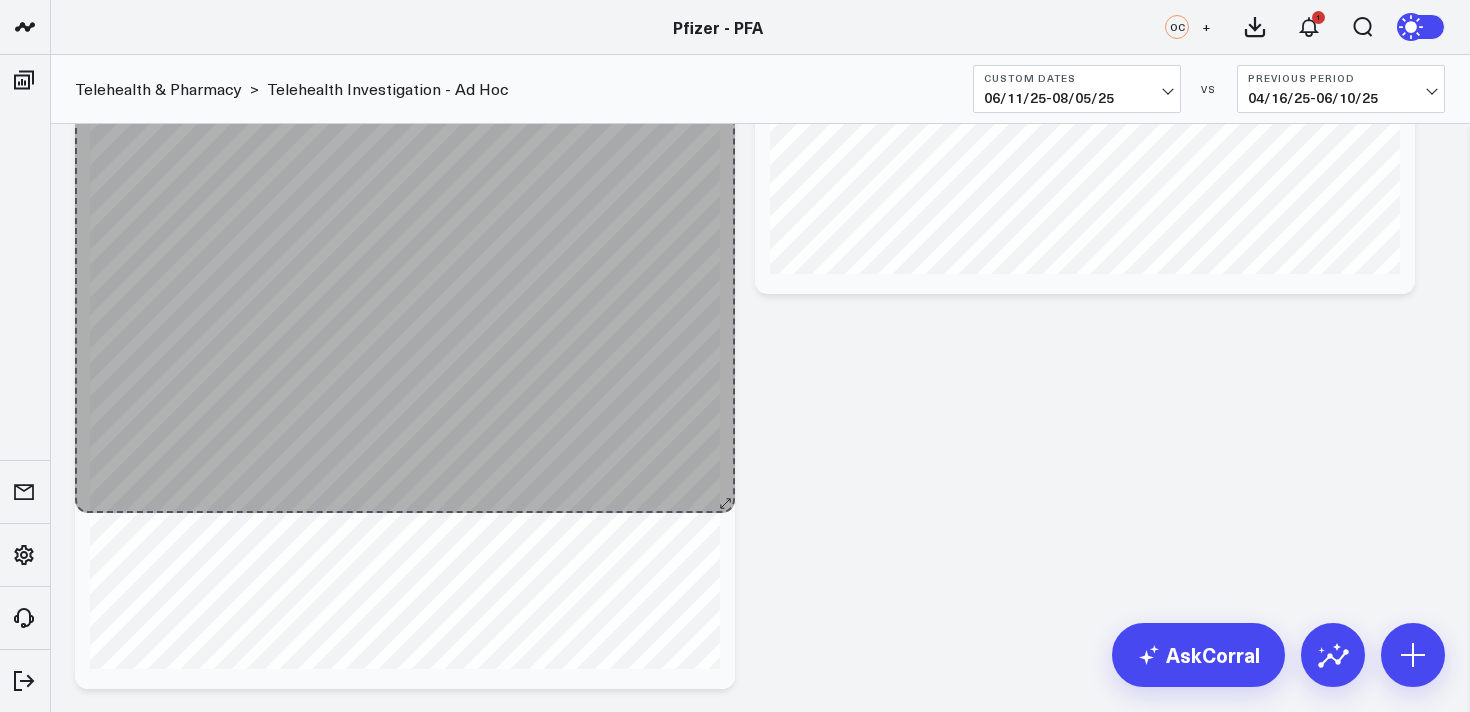 scroll, scrollTop: 732, scrollLeft: 0, axis: vertical 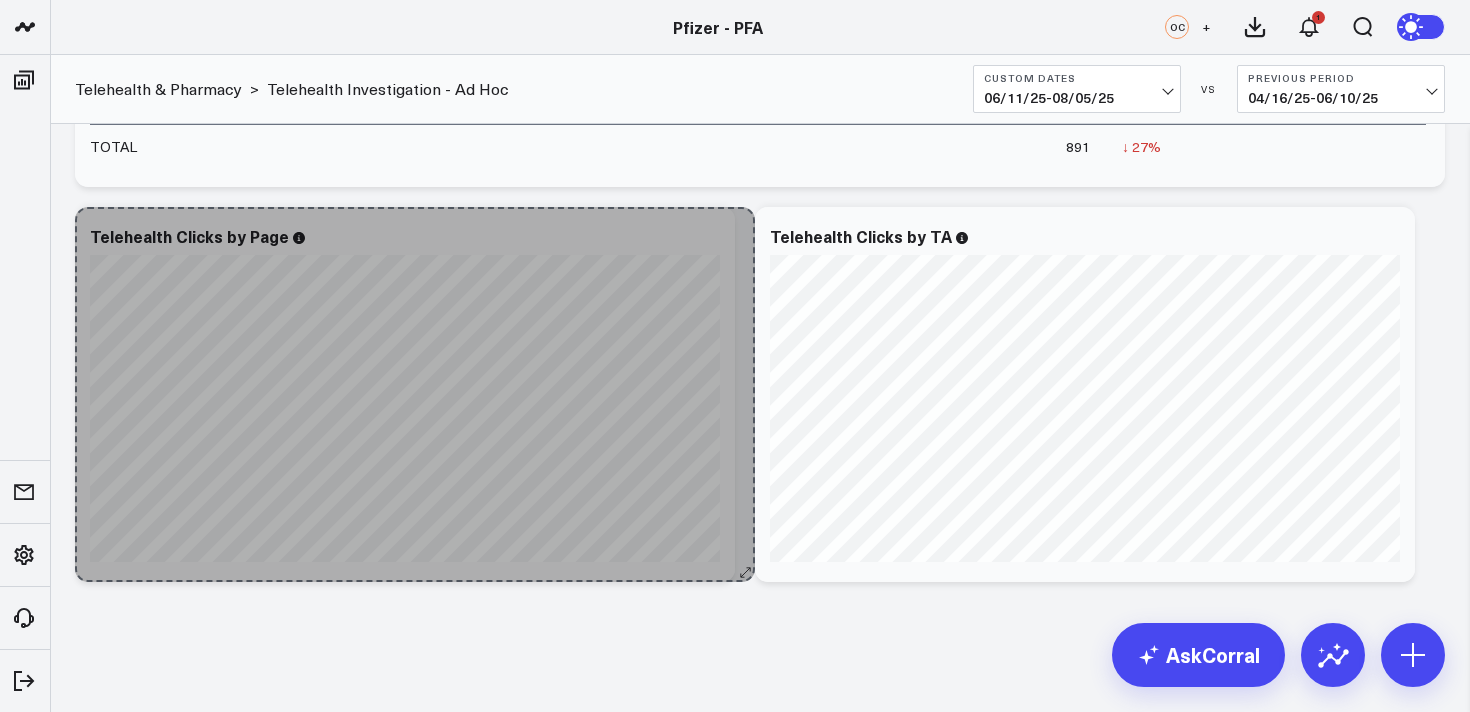 drag, startPoint x: 723, startPoint y: 681, endPoint x: 744, endPoint y: 238, distance: 443.49747 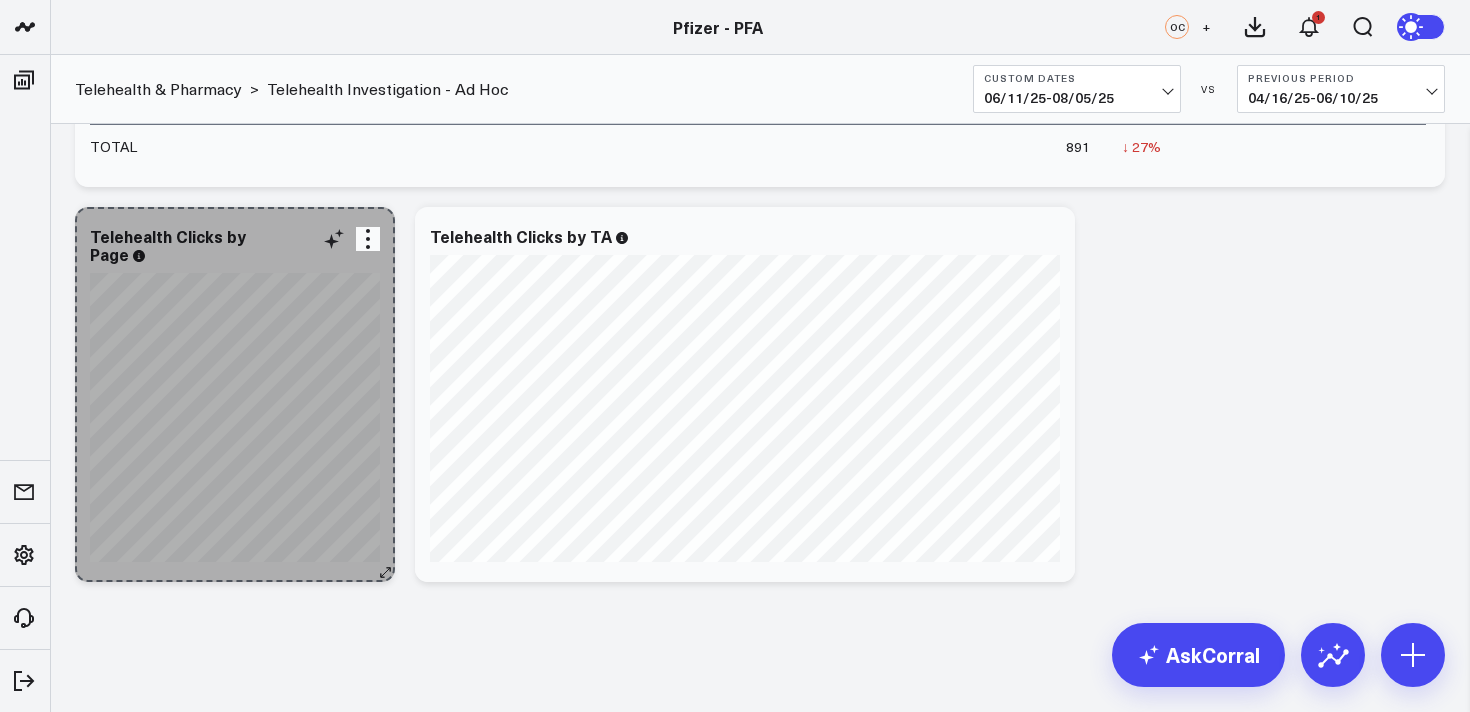 click on "Telehealth Clicks by Page [fontSize:14px lineHeight:16px][/]:
[fontSize:14px lineHeight:20px fontWeight:500]% ()[/] [fontSize:14px lineHeight:16px][/]:
[fontSize:14px lineHeight:20px fontWeight:500]% ()[/] So sorry. The query returned no results. Ask a Data Analyst" at bounding box center [235, 394] 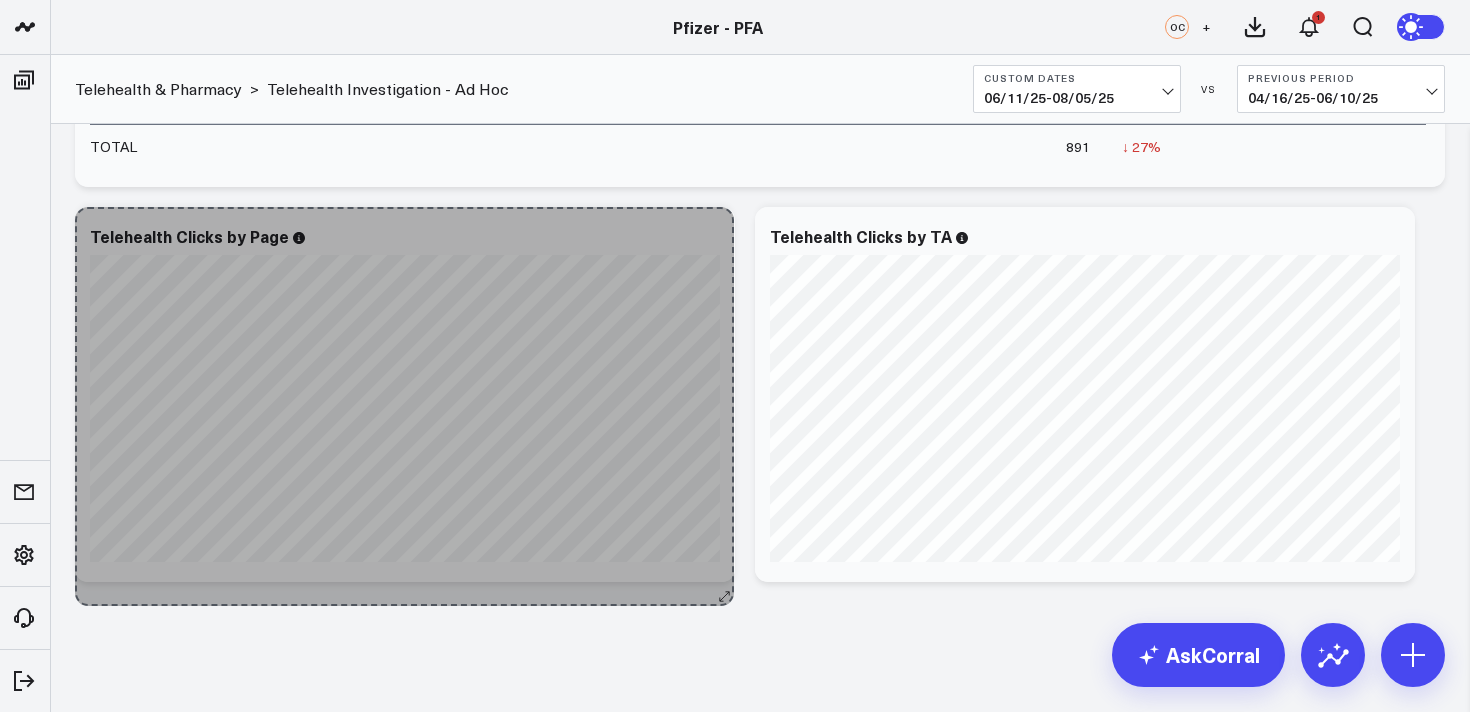 drag, startPoint x: 380, startPoint y: 567, endPoint x: 717, endPoint y: 590, distance: 337.78397 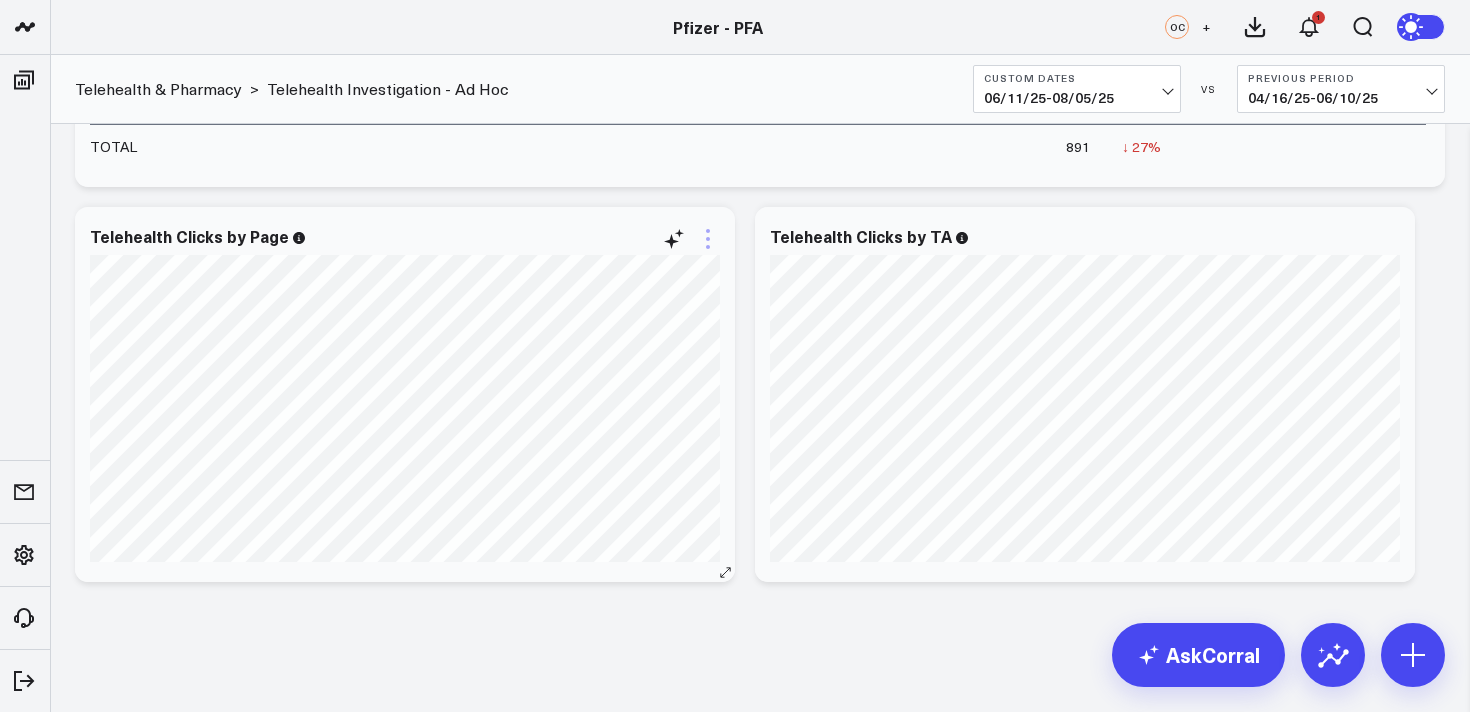 click 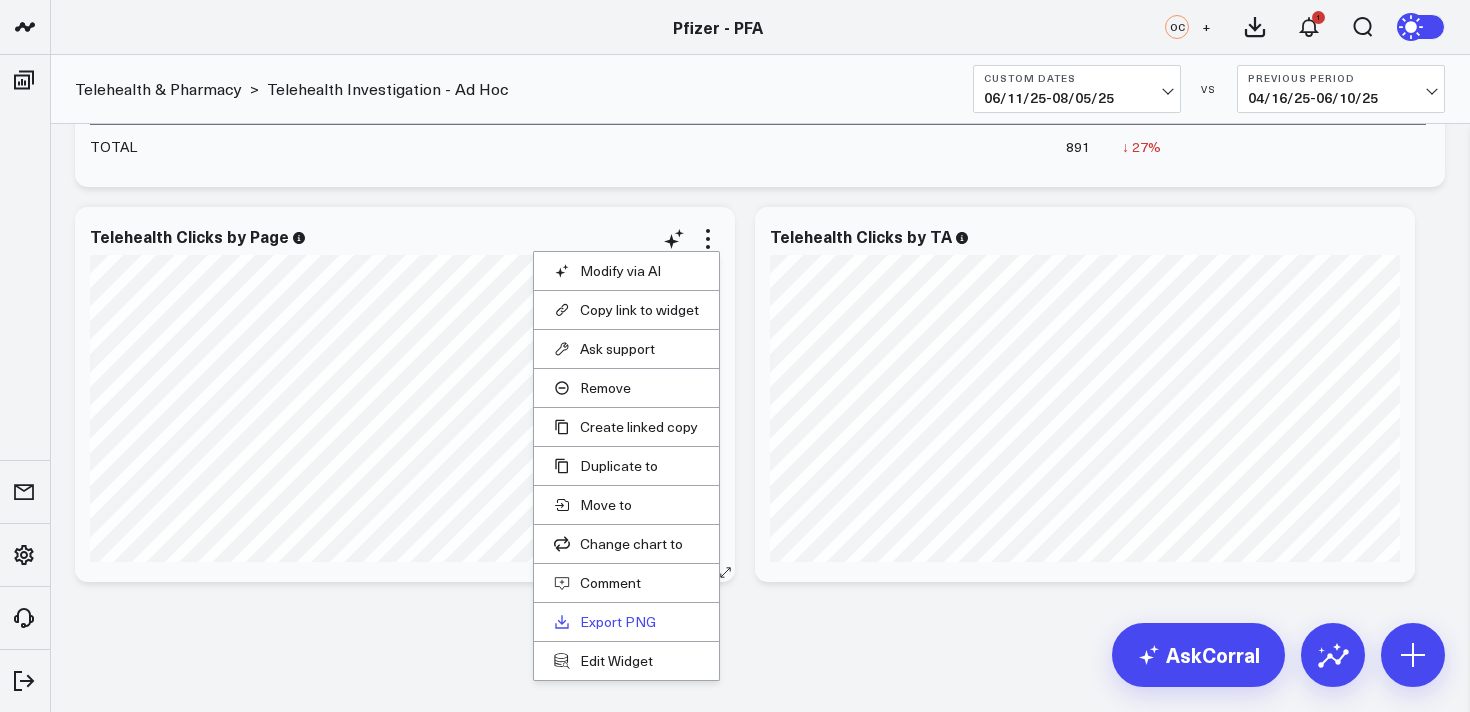 click on "Export PNG" at bounding box center [626, 622] 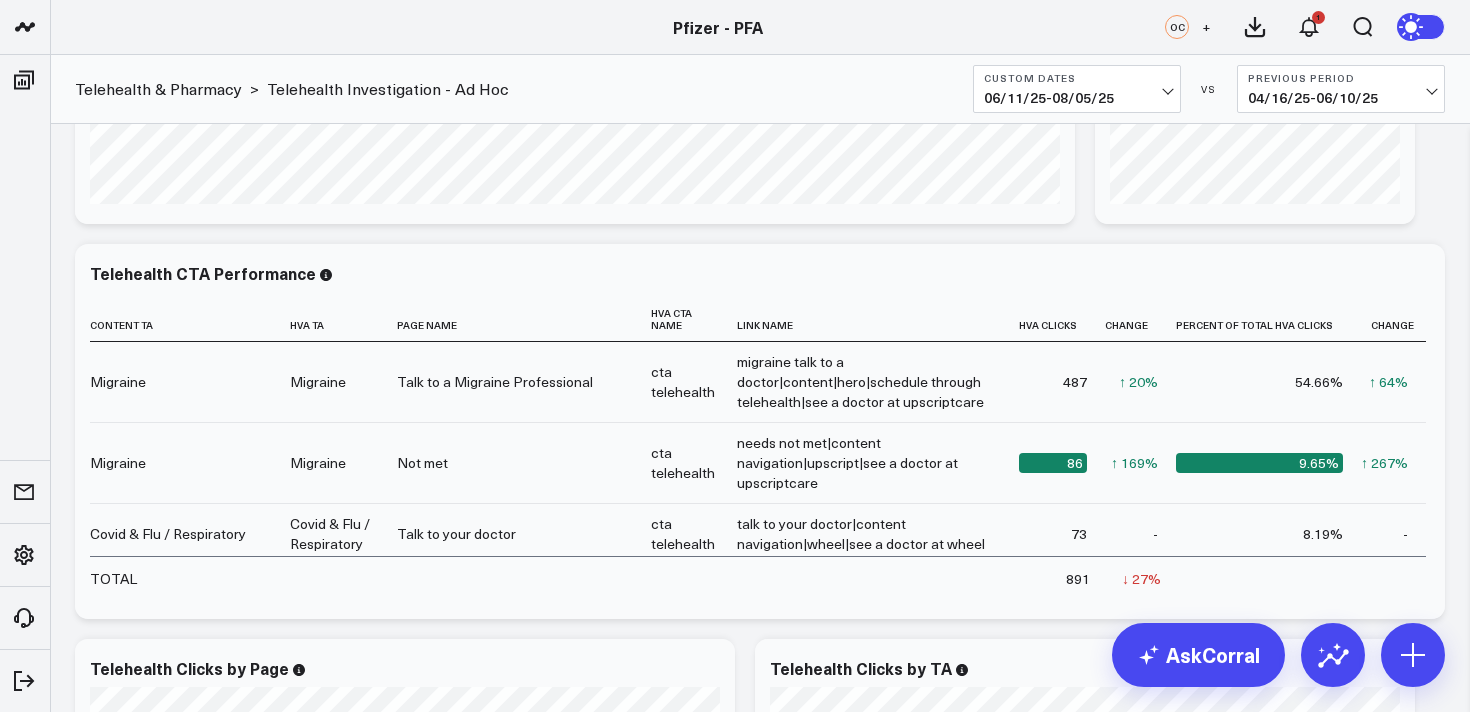 scroll, scrollTop: 337, scrollLeft: 0, axis: vertical 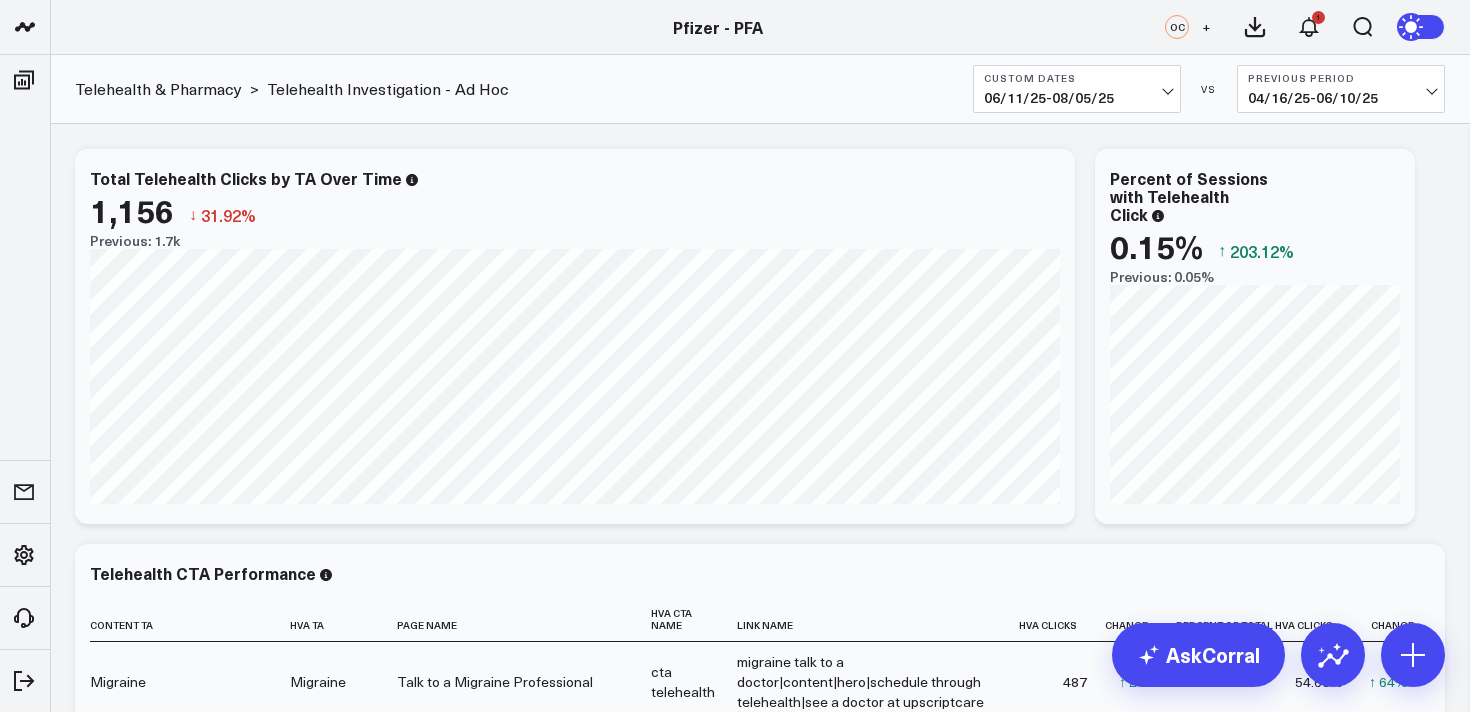 click on "Telehealth Investigation - Ad Hoc" at bounding box center (388, 89) 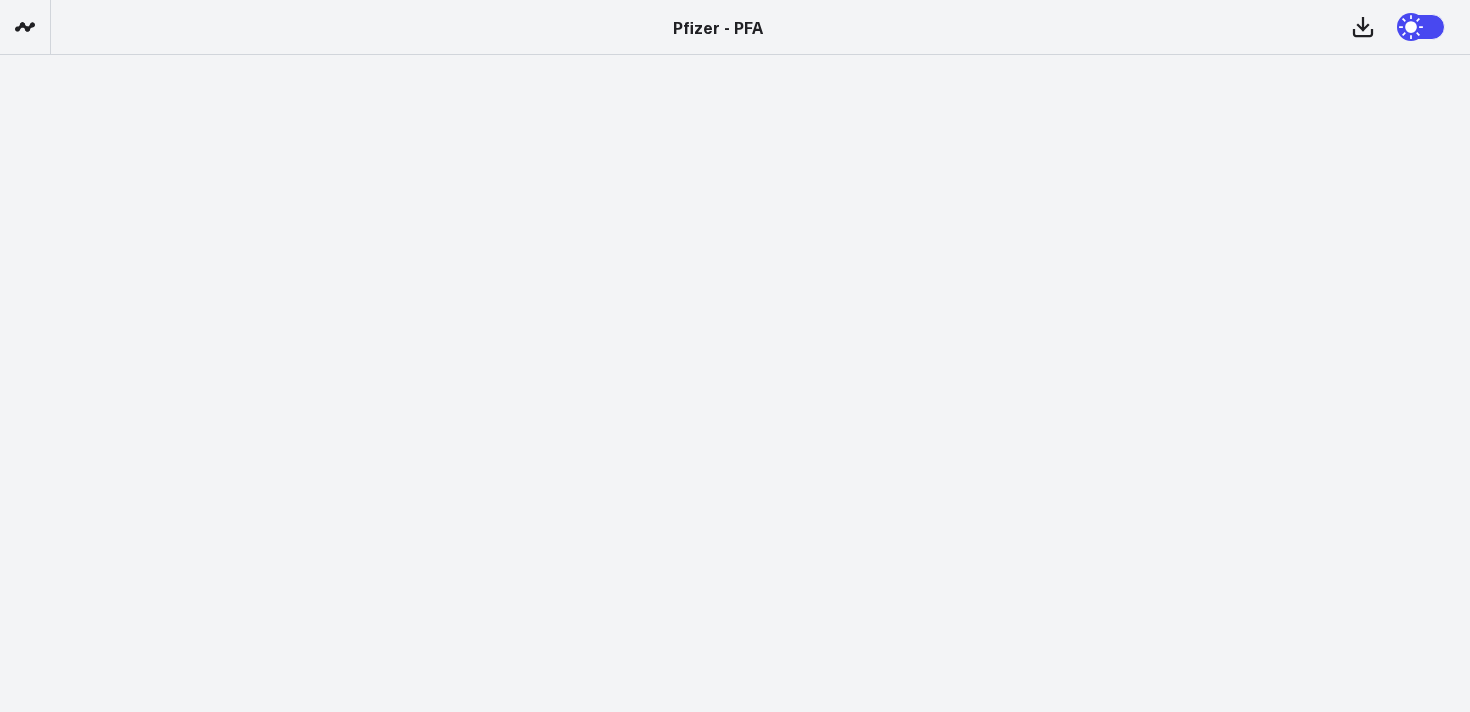 scroll, scrollTop: 0, scrollLeft: 0, axis: both 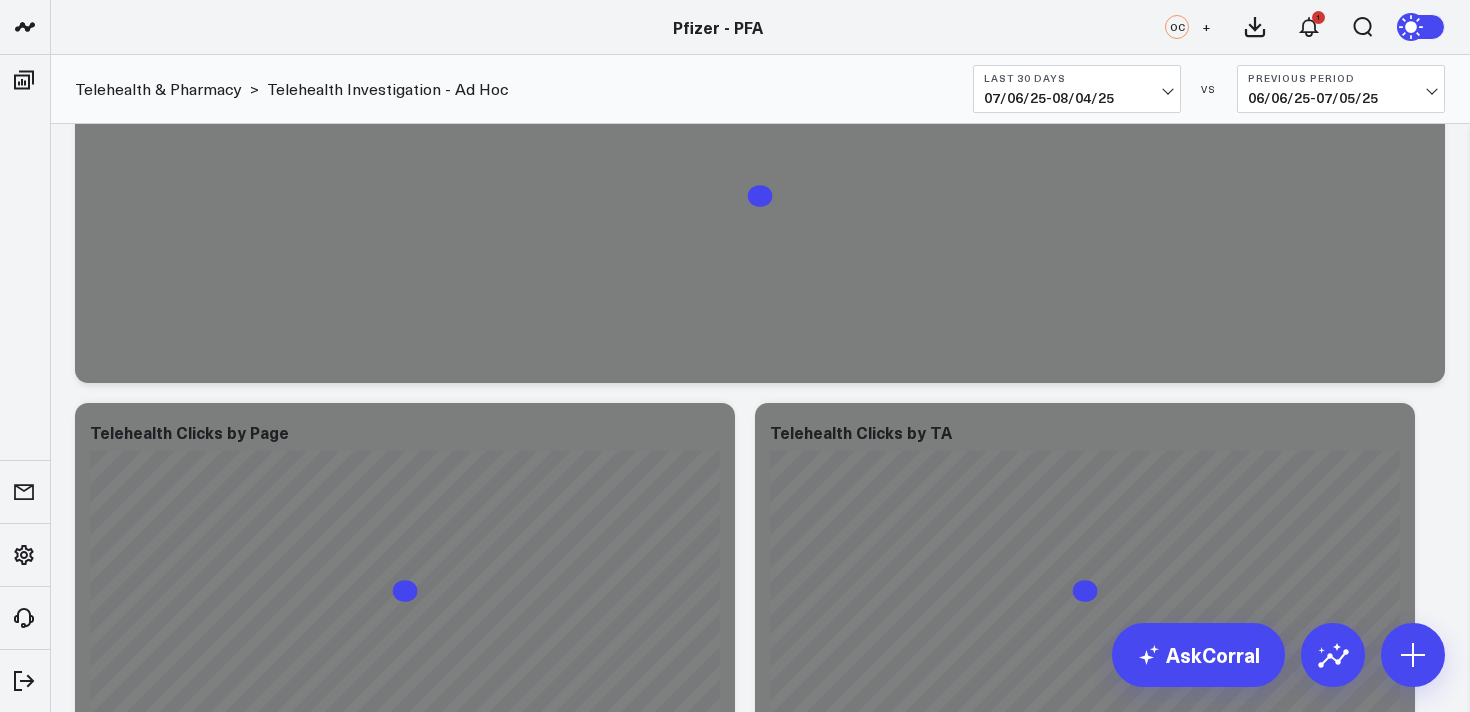click on "07/06/25  -  08/04/25" at bounding box center (1077, 98) 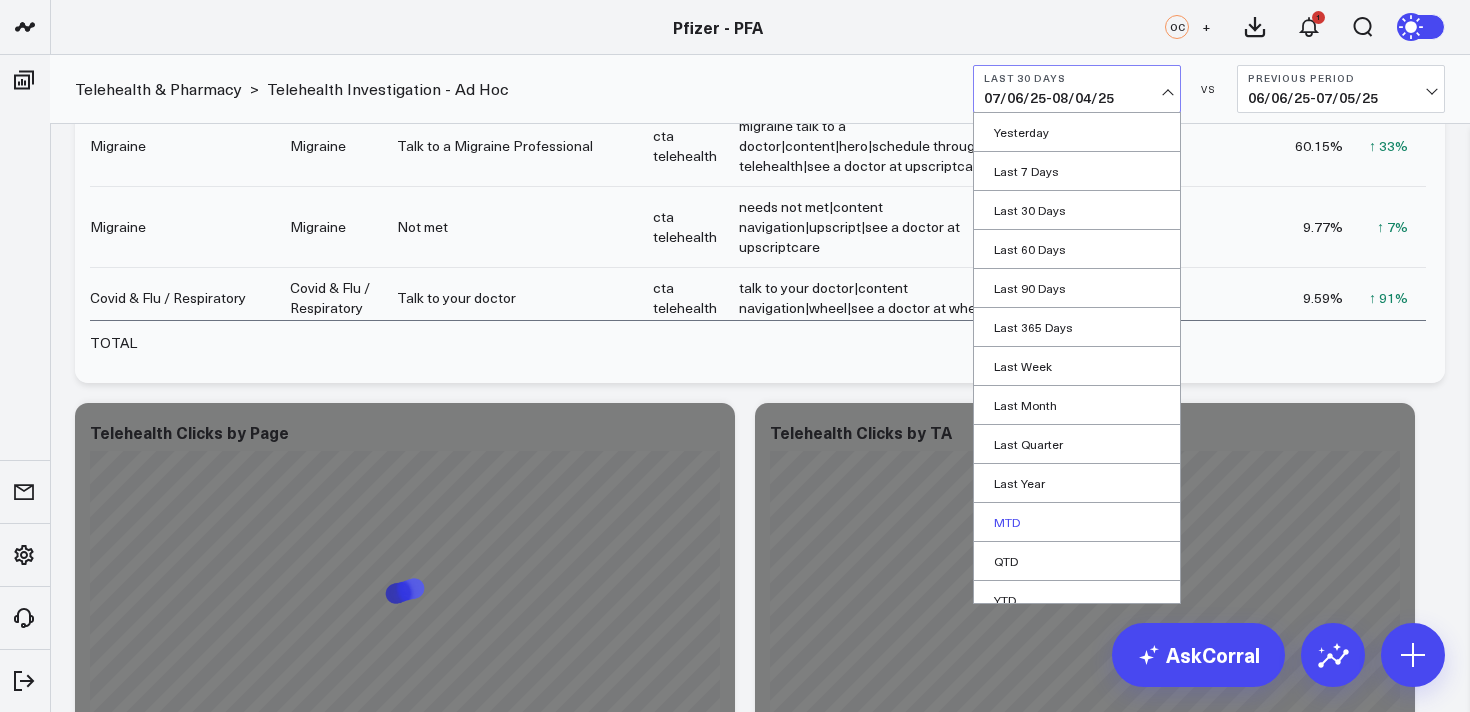 scroll, scrollTop: 55, scrollLeft: 0, axis: vertical 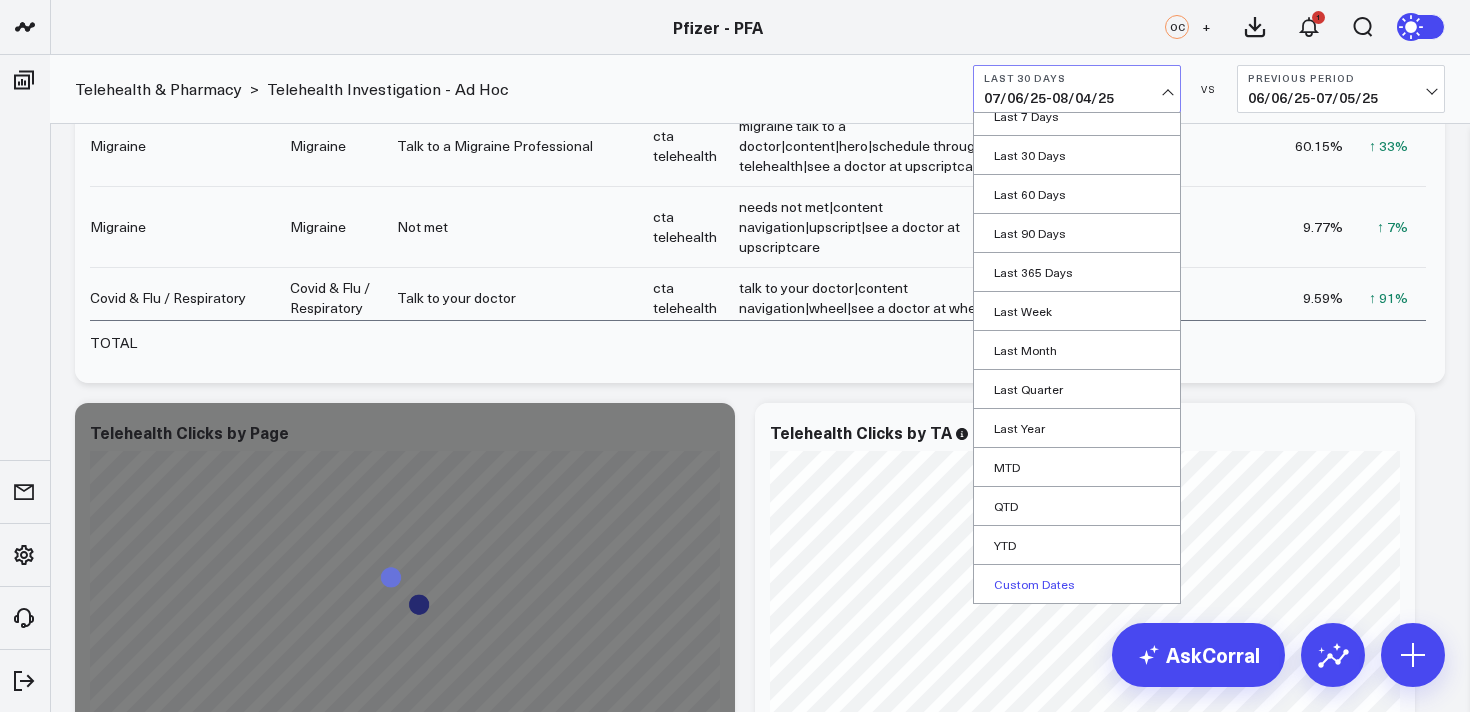 click on "Custom Dates" at bounding box center [1077, 584] 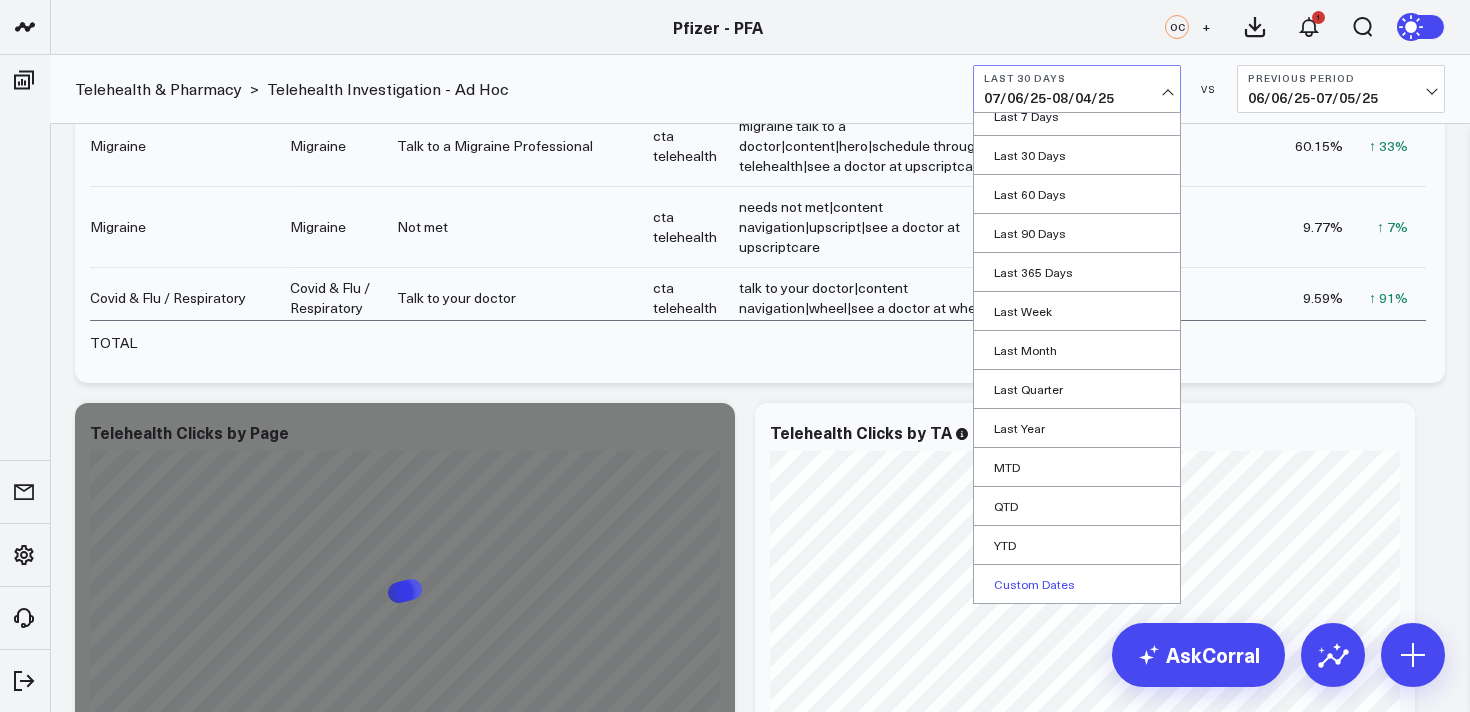 select on "7" 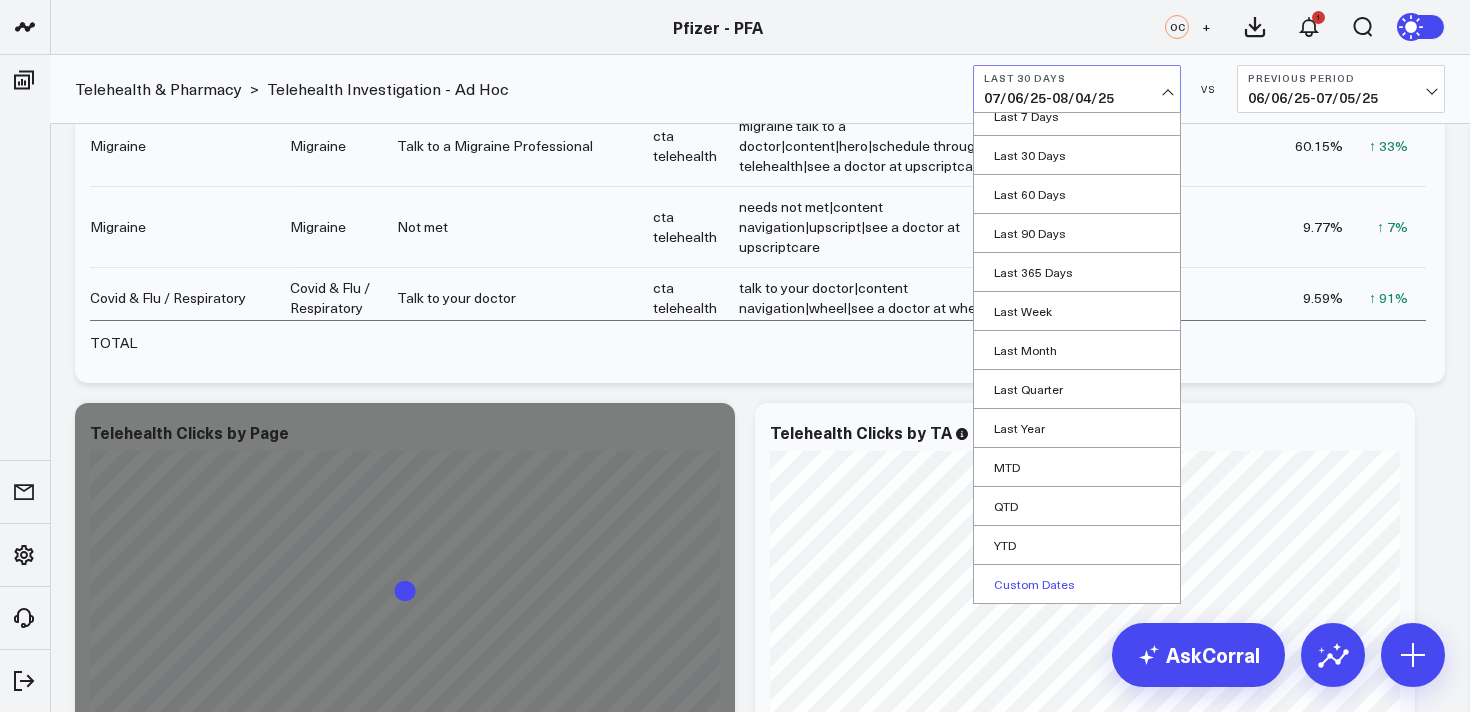 select on "2025" 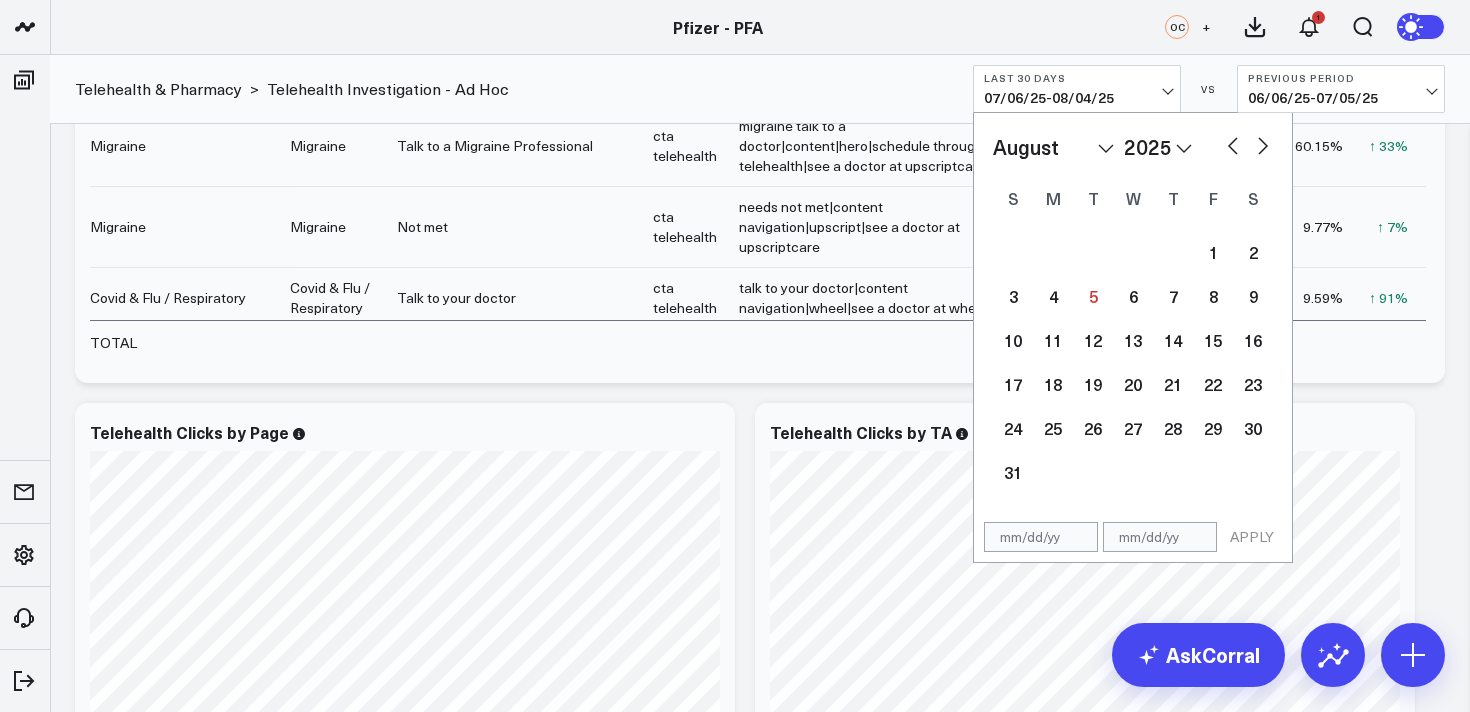 click at bounding box center (1233, 144) 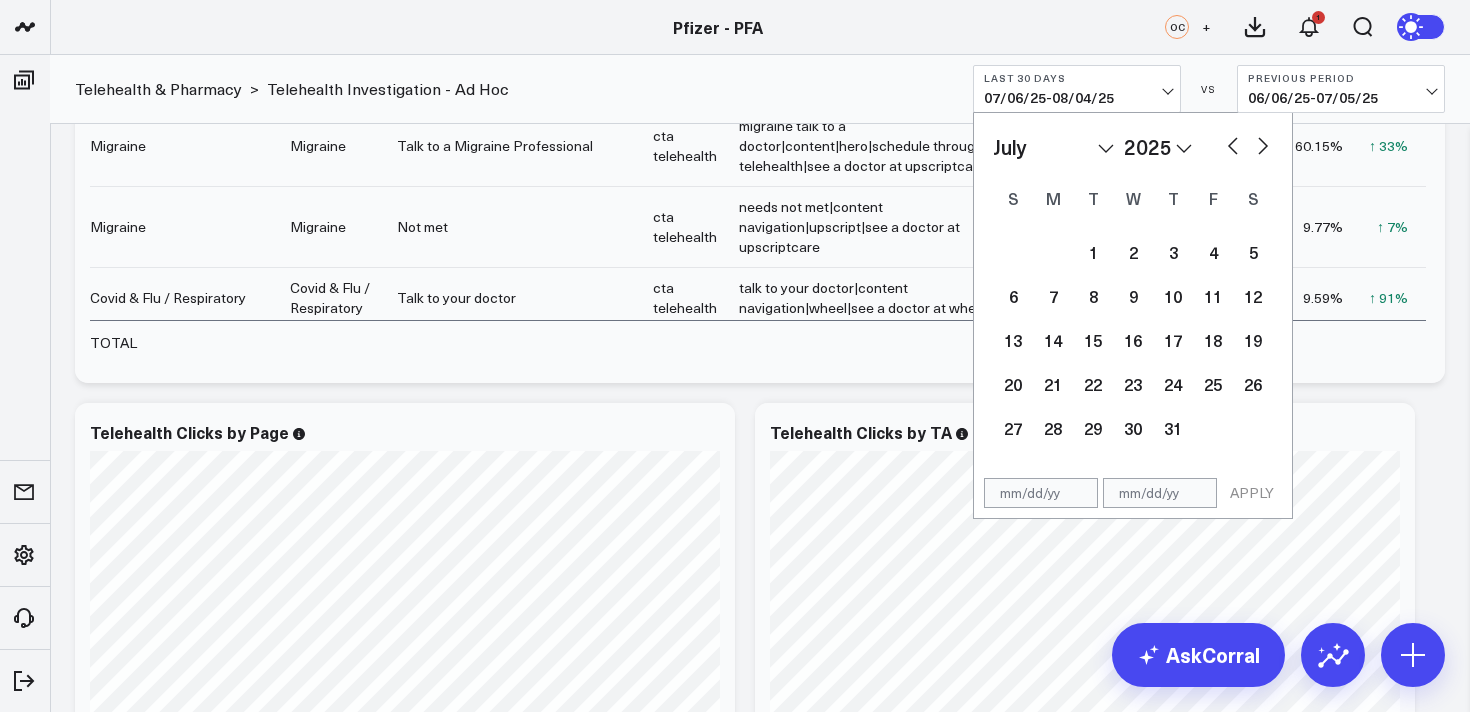 click at bounding box center [1233, 144] 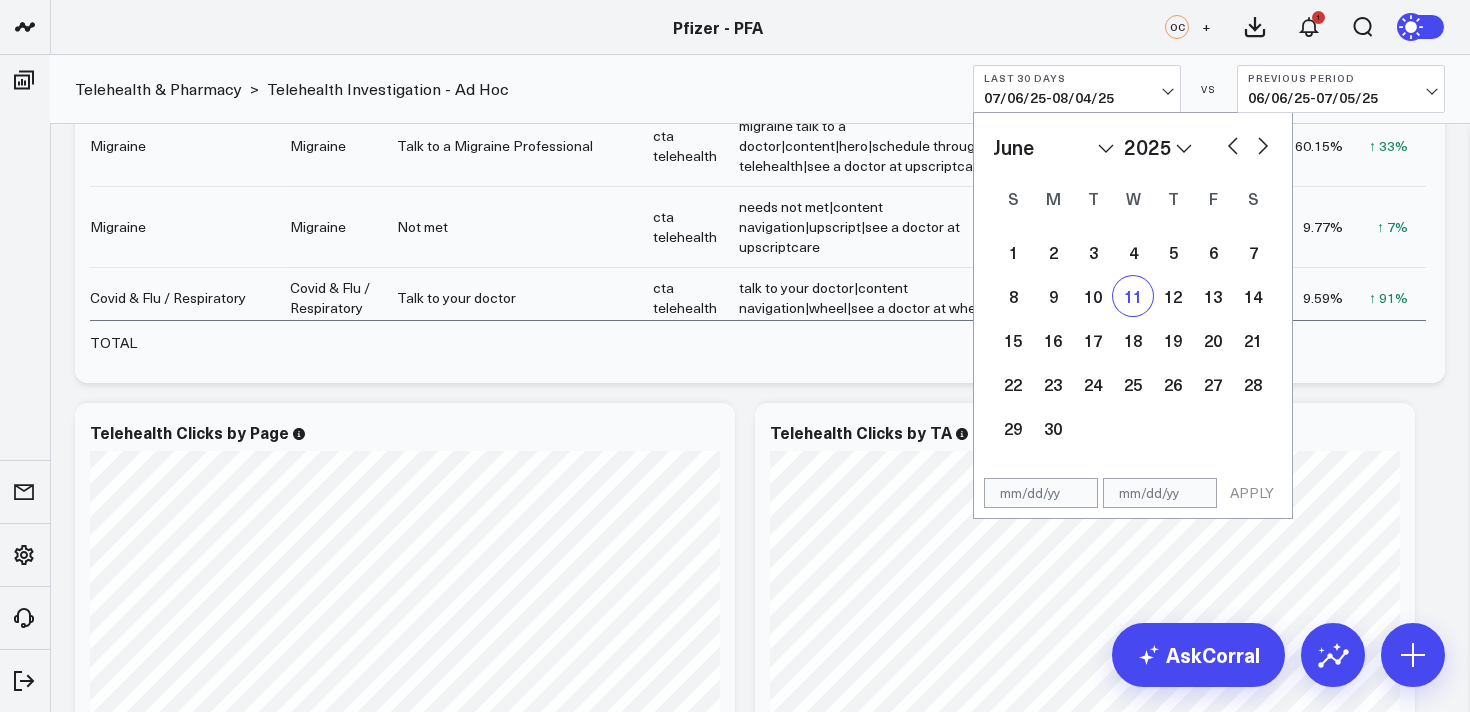 click on "11" at bounding box center [1133, 296] 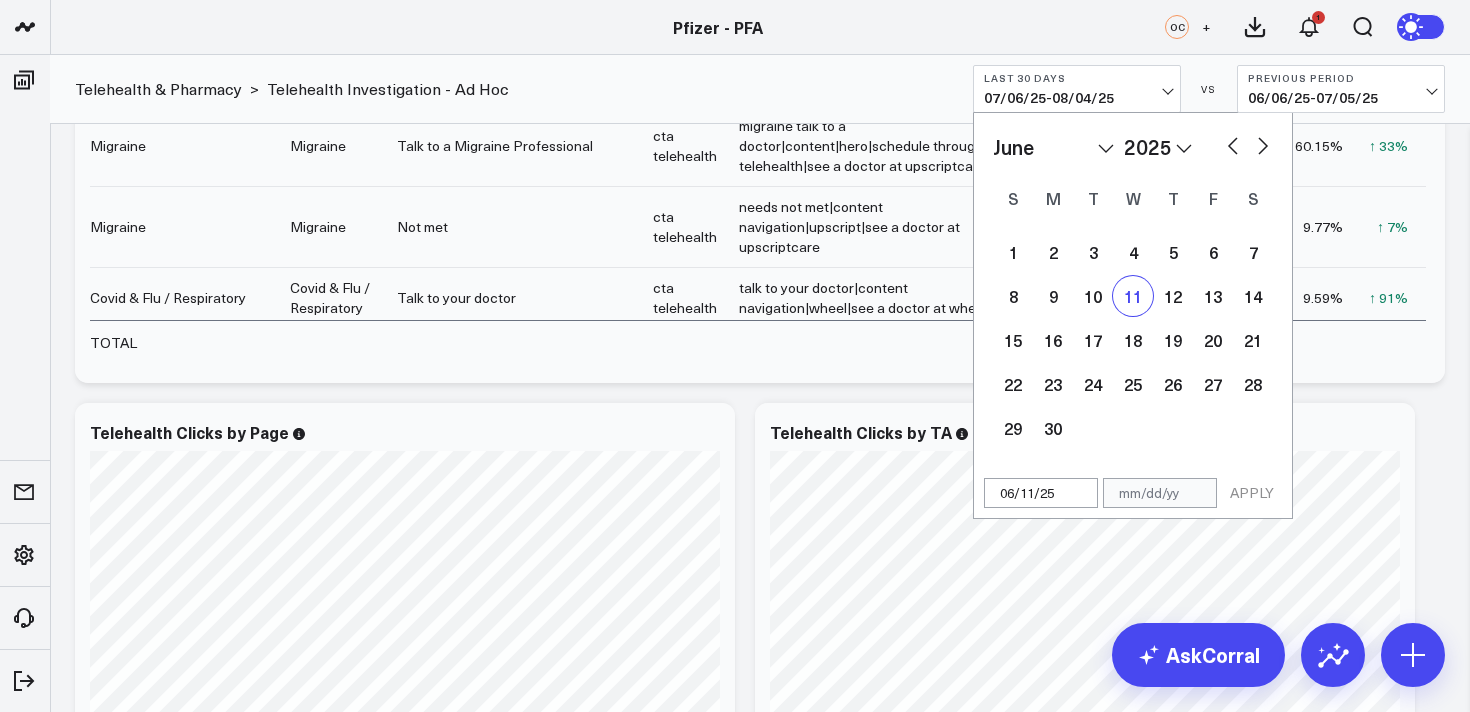select on "5" 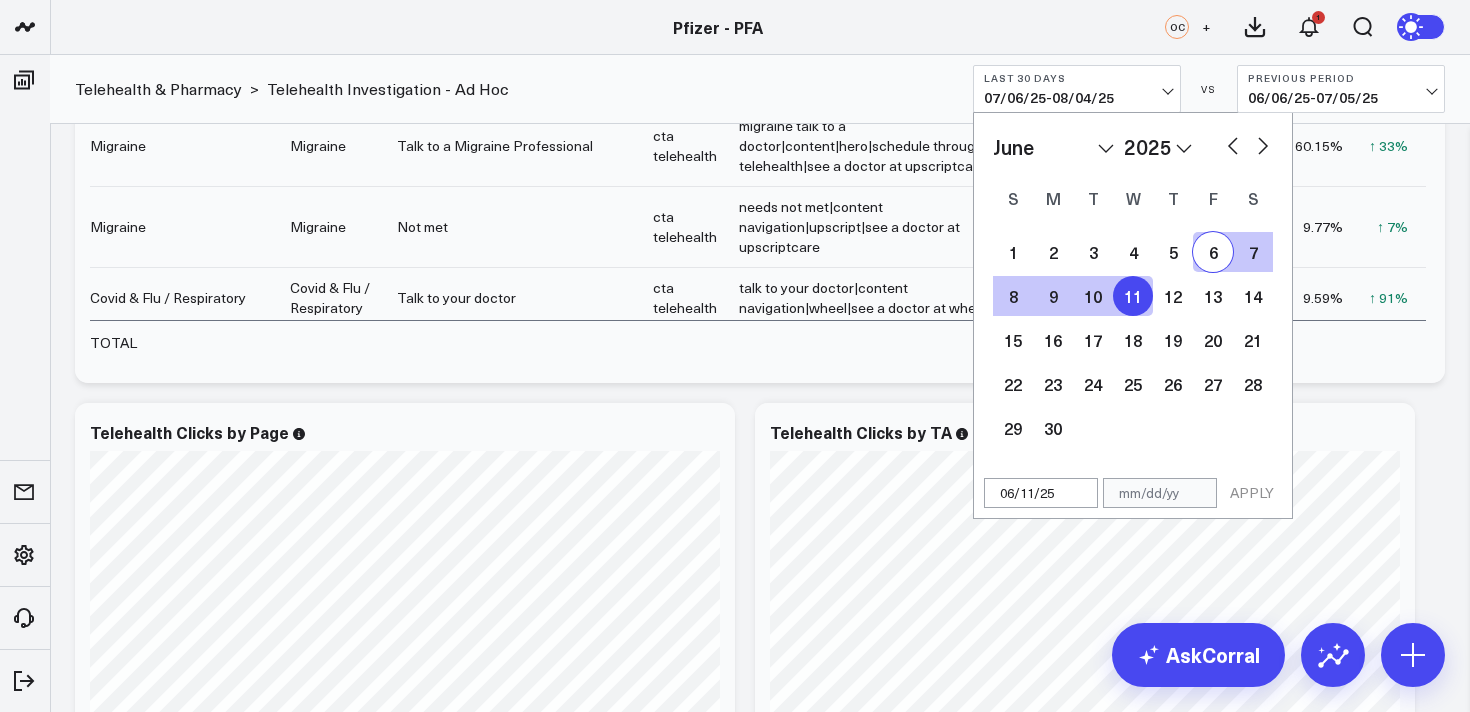click at bounding box center [1263, 144] 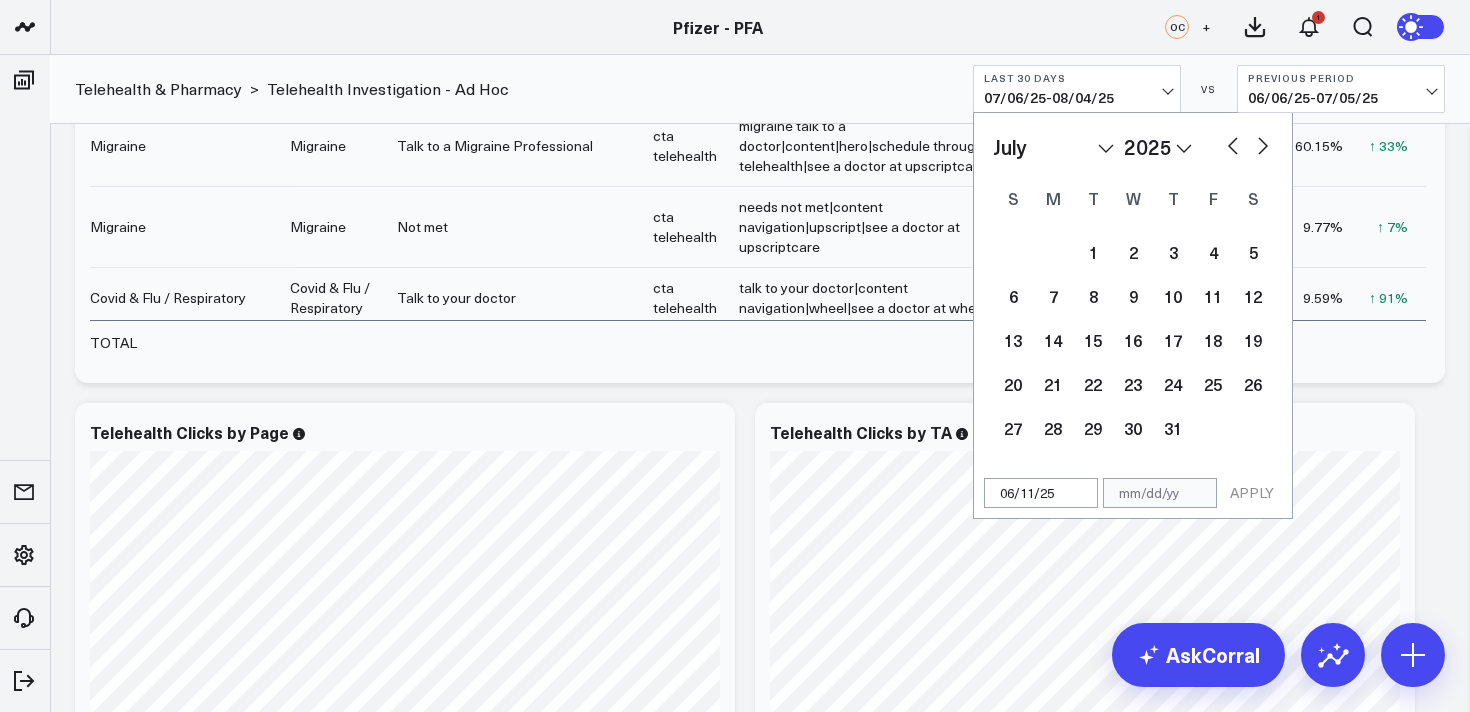 click at bounding box center (1263, 144) 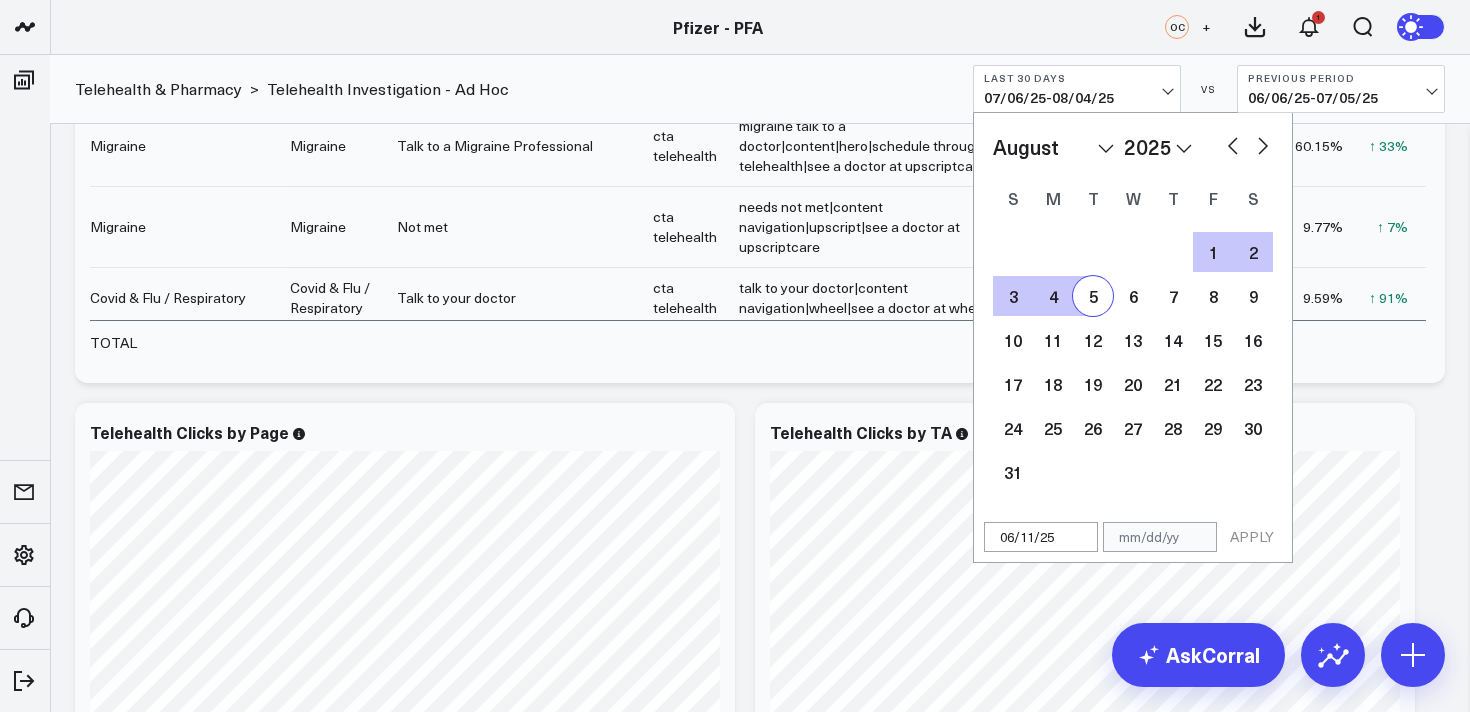 click on "5" at bounding box center (1093, 296) 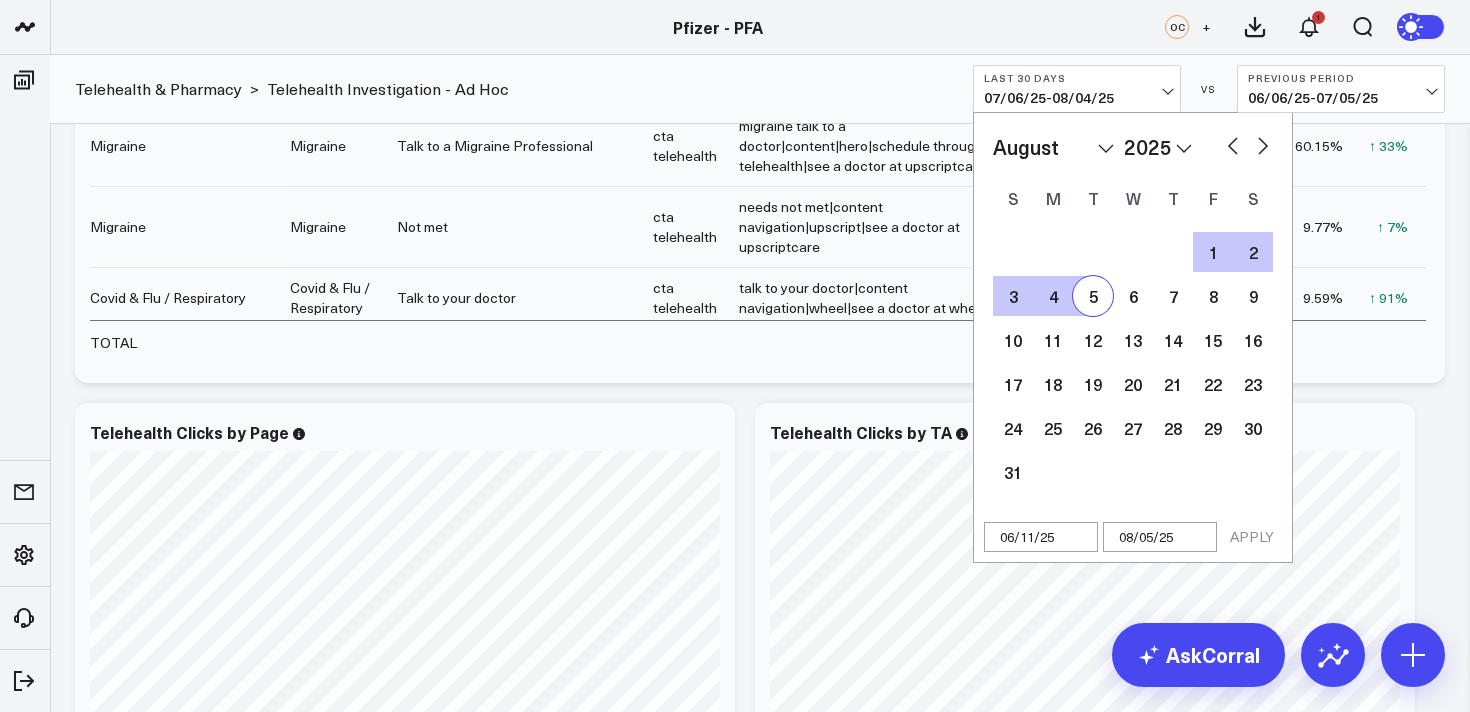 select on "7" 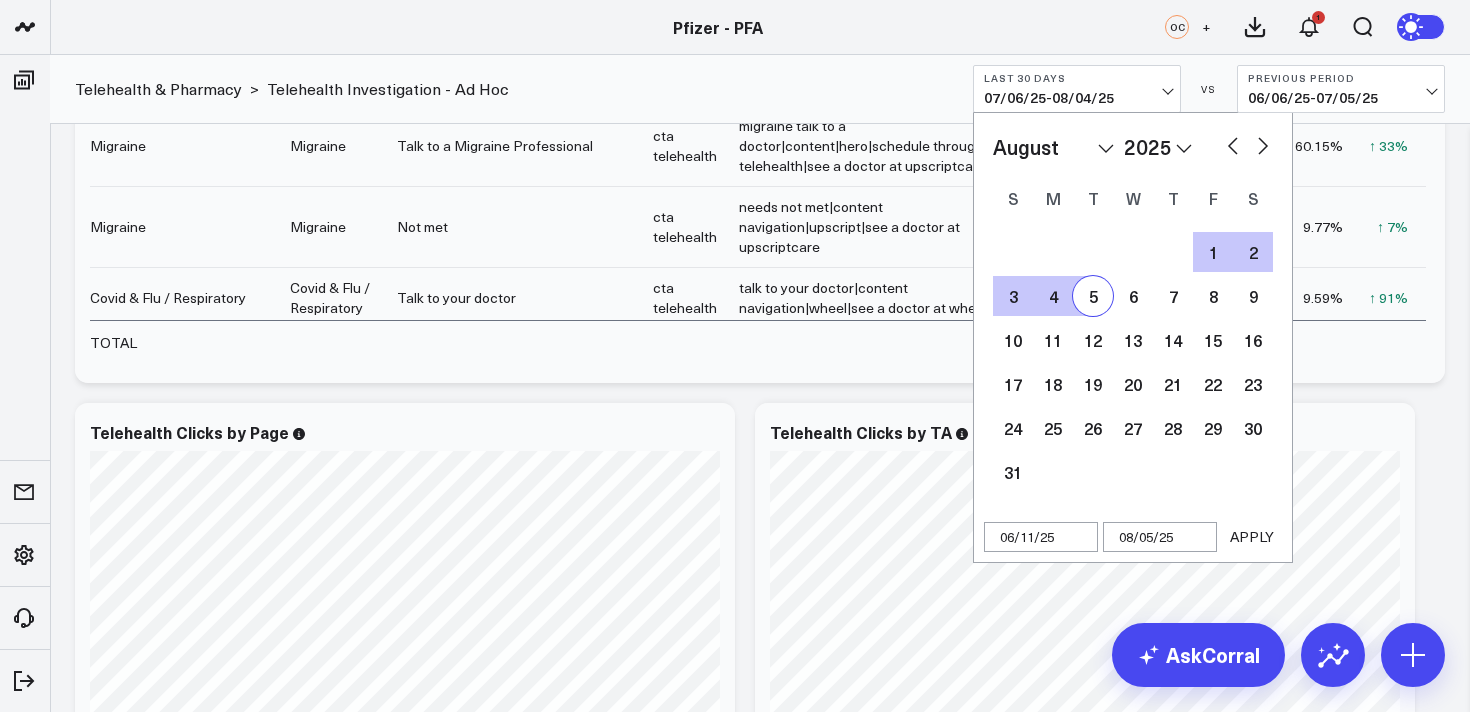 click on "APPLY" at bounding box center (1252, 537) 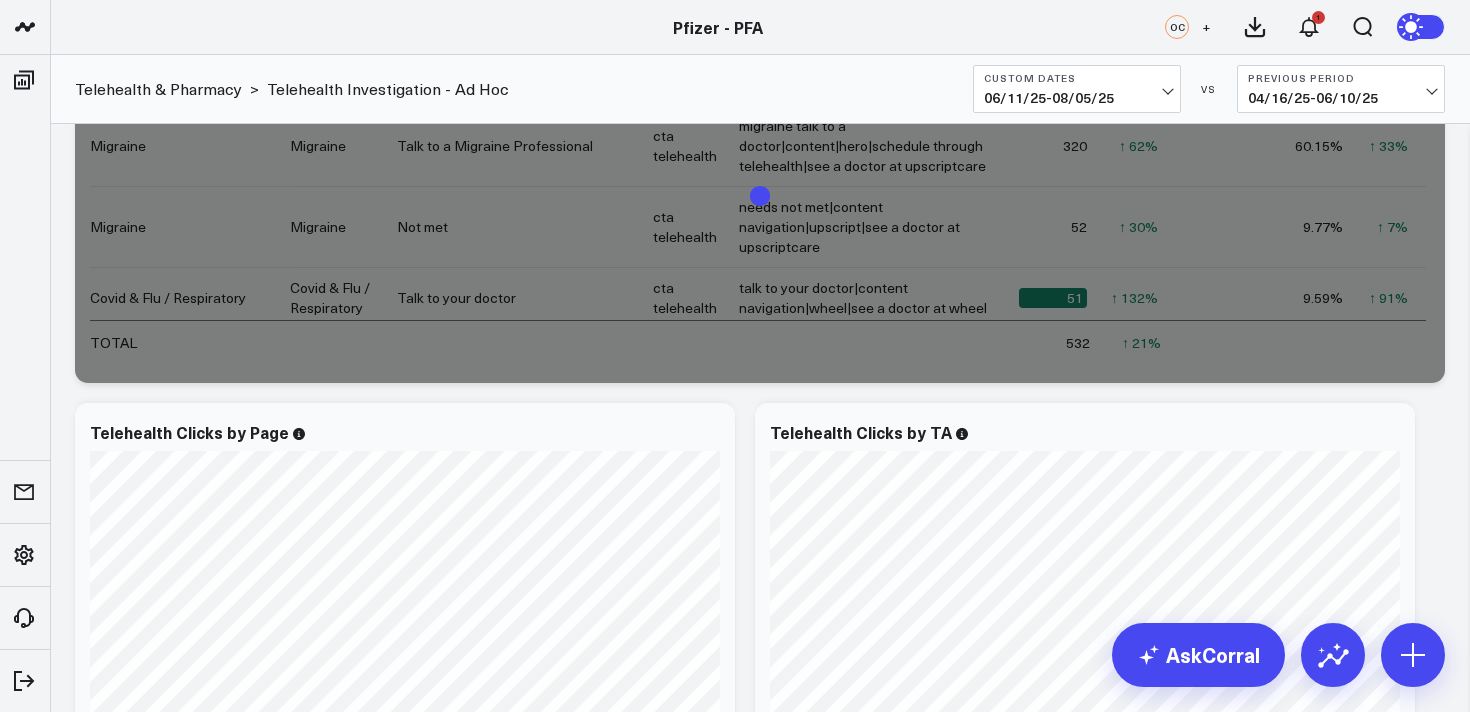 click on "Modify via AI Copy link to widget Ask support Remove Create linked copy Executive Summary Product Release Spotlight 4.3 Covid-19 Product Summary OKRs 5.1 Release OKRs 5.2 Release OKRs Homepage Health Questionnaires COVID-19 / Respiratory Menopause Migraine mTOQ Vaccines Prescription Savings Optimizations (WIP) Education Articles Navigation (WIP) Media Performance Website Website HVA Performance Site Experience / DXA Telehealth & Pharmacy Prescription Delivery - Alto Telehealth - UpScript Telehealth Investigation - Ad Hoc Crossix Crossix Visitor Profiles Crossix Conversion Events Essence Data Freshness Duplicate to Executive Summary Product Release Spotlight 4.3 Covid-19 Product Summary OKRs 5.1 Release OKRs 5.2 Release OKRs Homepage Health Questionnaires COVID-19 / Respiratory Menopause Migraine mTOQ Vaccines Prescription Savings Optimizations (WIP) Education Articles Navigation (WIP) Media Performance Website Website HVA Performance Site Experience / DXA Telehealth & Pharmacy Prescription Delivery - Alto [NUMBER]" at bounding box center (760, 195) 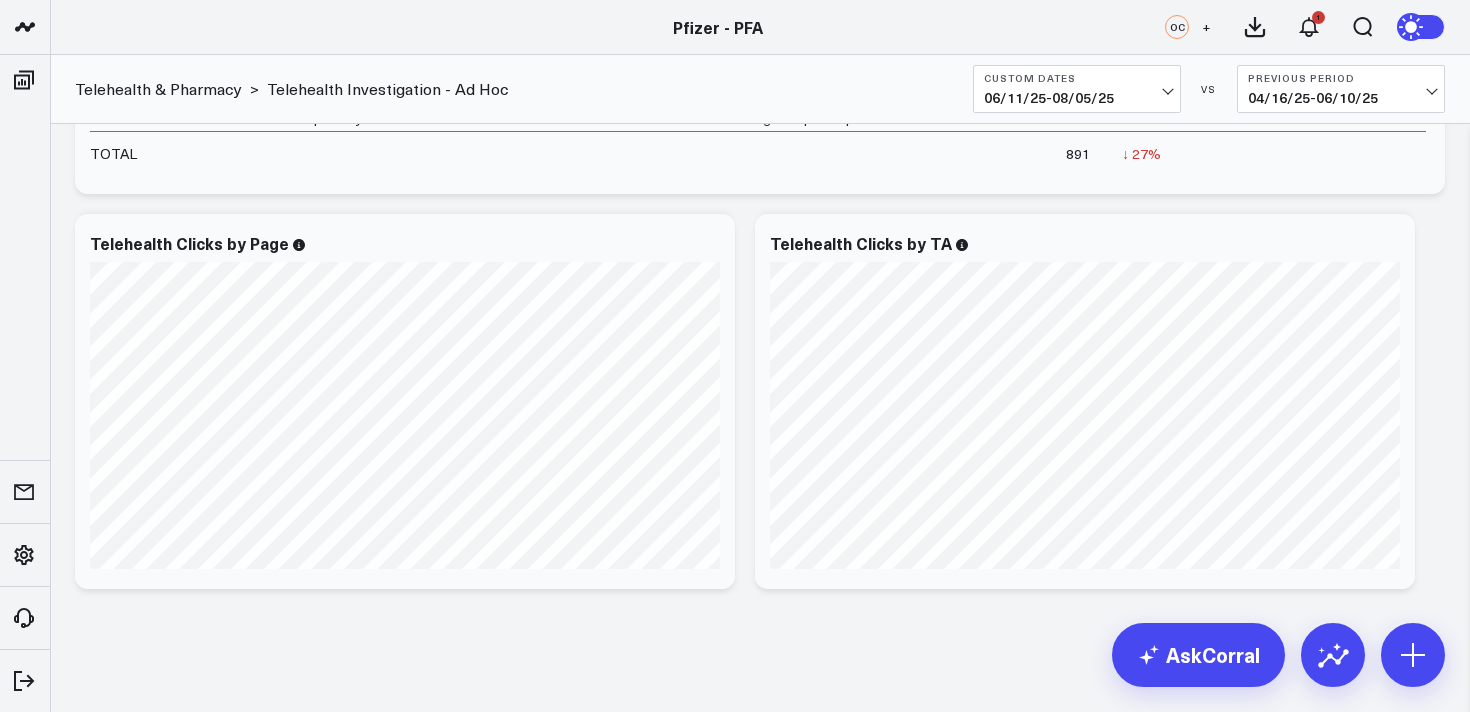 scroll, scrollTop: 732, scrollLeft: 0, axis: vertical 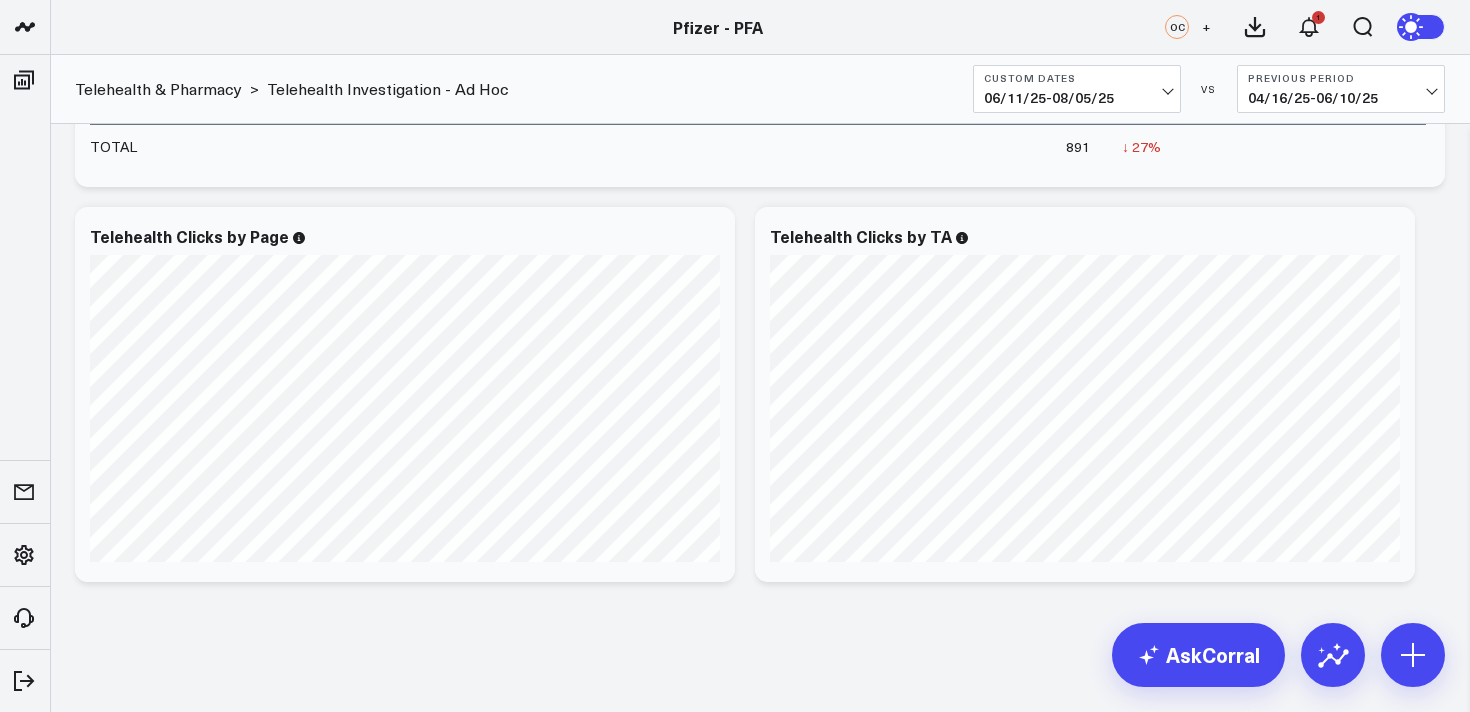 click on "06/11/25  -  08/05/25" at bounding box center [1077, 98] 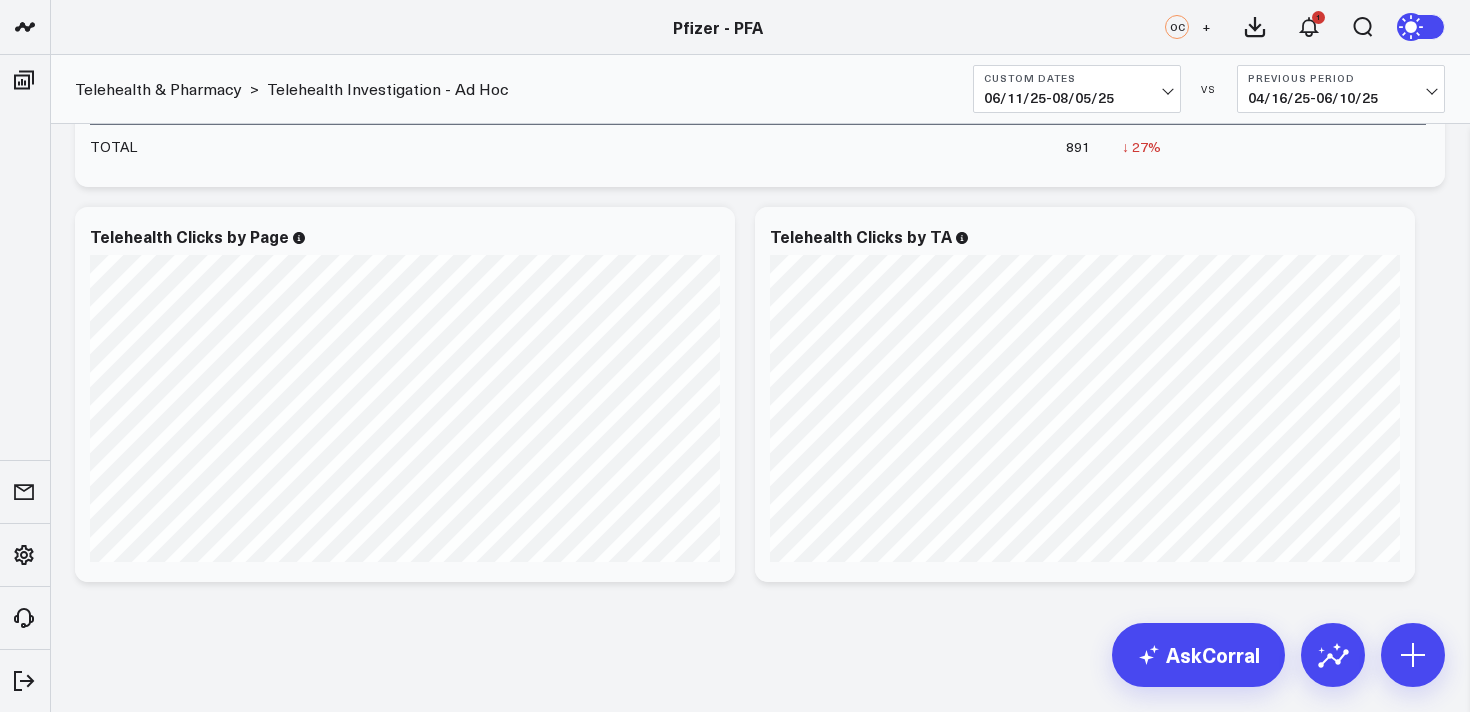 click on "Modify via AI Copy link to widget Ask support Remove Create linked copy Executive Summary Product Release Spotlight 4.3 Covid-19 Product Summary OKRs 5.1 Release OKRs 5.2 Release OKRs Homepage Health Questionnaires COVID-19 / Respiratory Menopause Migraine mTOQ Vaccines Prescription Savings Optimizations (WIP) Education Articles Navigation (WIP) Media Performance Website Website HVA Performance Site Experience / DXA Telehealth & Pharmacy Prescription Delivery - Alto Telehealth - UpScript Telehealth Investigation - Ad Hoc Crossix Crossix Visitor Profiles Crossix Conversion Events Essence Data Freshness Duplicate to Executive Summary Product Release Spotlight 4.3 Covid-19 Product Summary OKRs 5.1 Release OKRs 5.2 Release OKRs Homepage Health Questionnaires COVID-19 / Respiratory Menopause Migraine mTOQ Vaccines Prescription Savings Optimizations (WIP) Education Articles Navigation (WIP) Media Performance Website Website HVA Performance Site Experience / DXA Telehealth & Pharmacy Prescription Delivery - Alto [NUMBER]" at bounding box center [760, -1] 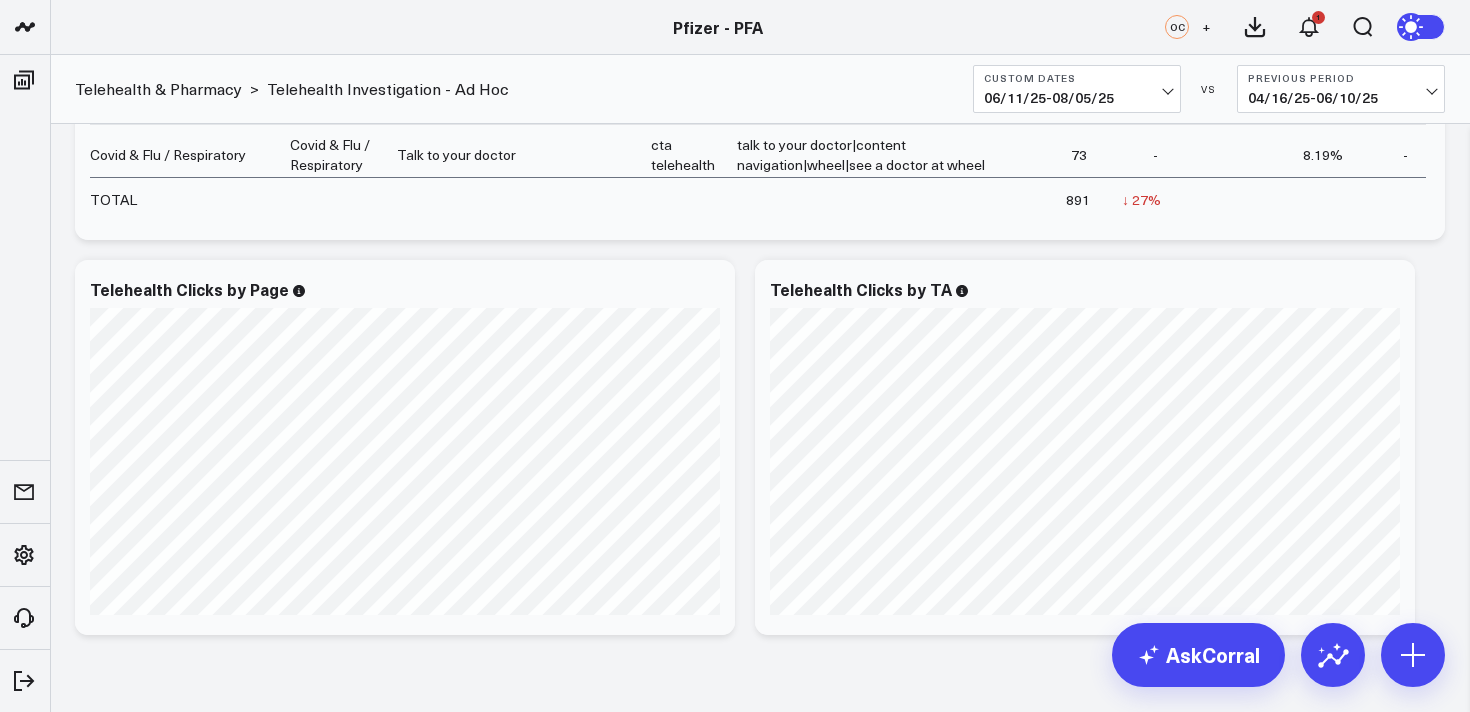 scroll, scrollTop: 732, scrollLeft: 0, axis: vertical 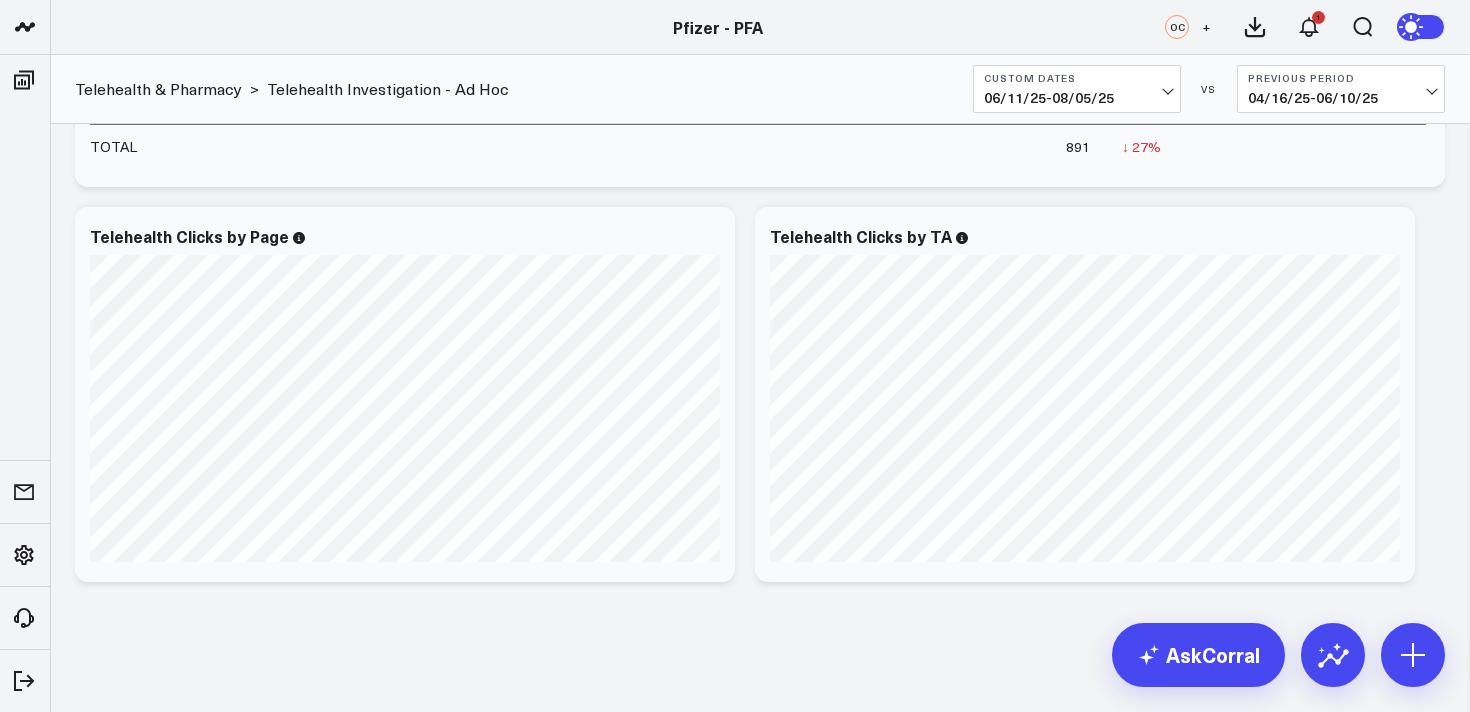 click on "06/11/25  -  08/05/25" at bounding box center (1077, 98) 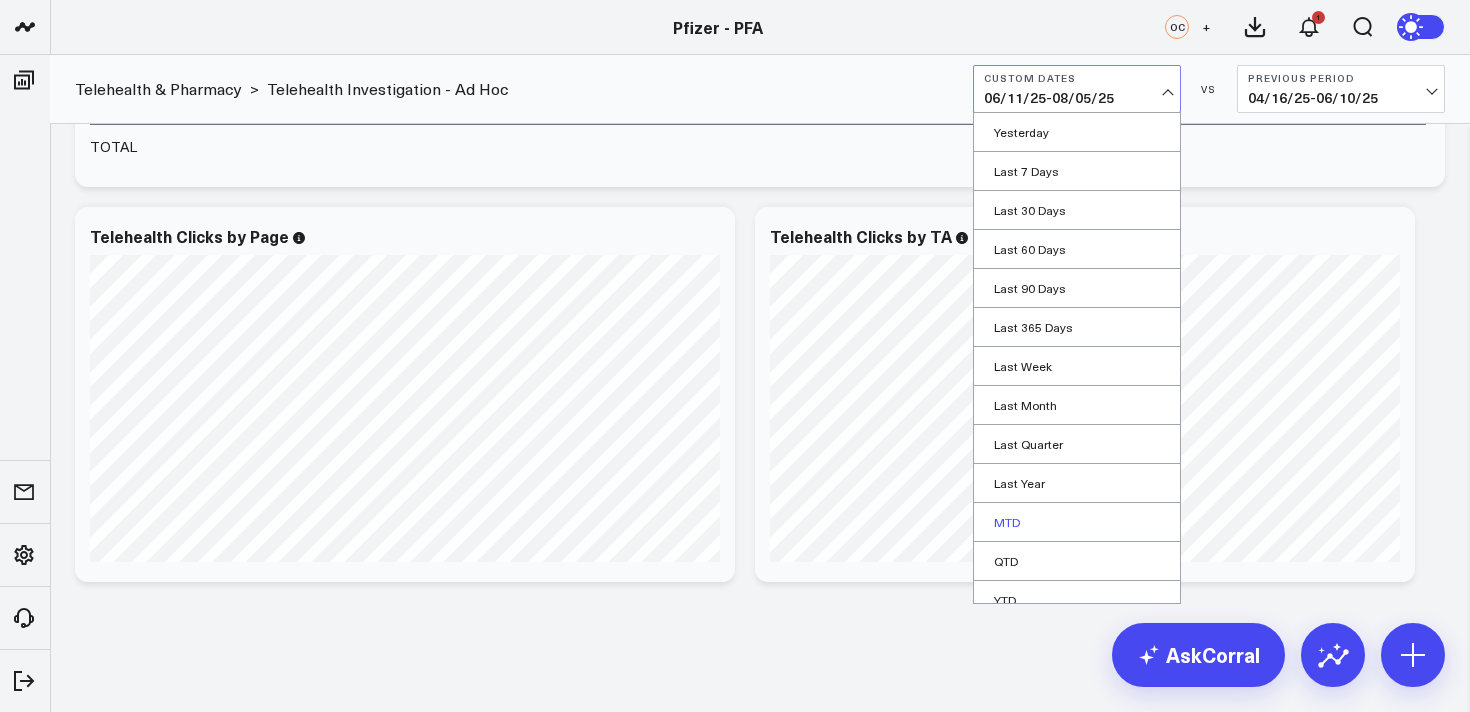scroll, scrollTop: 55, scrollLeft: 0, axis: vertical 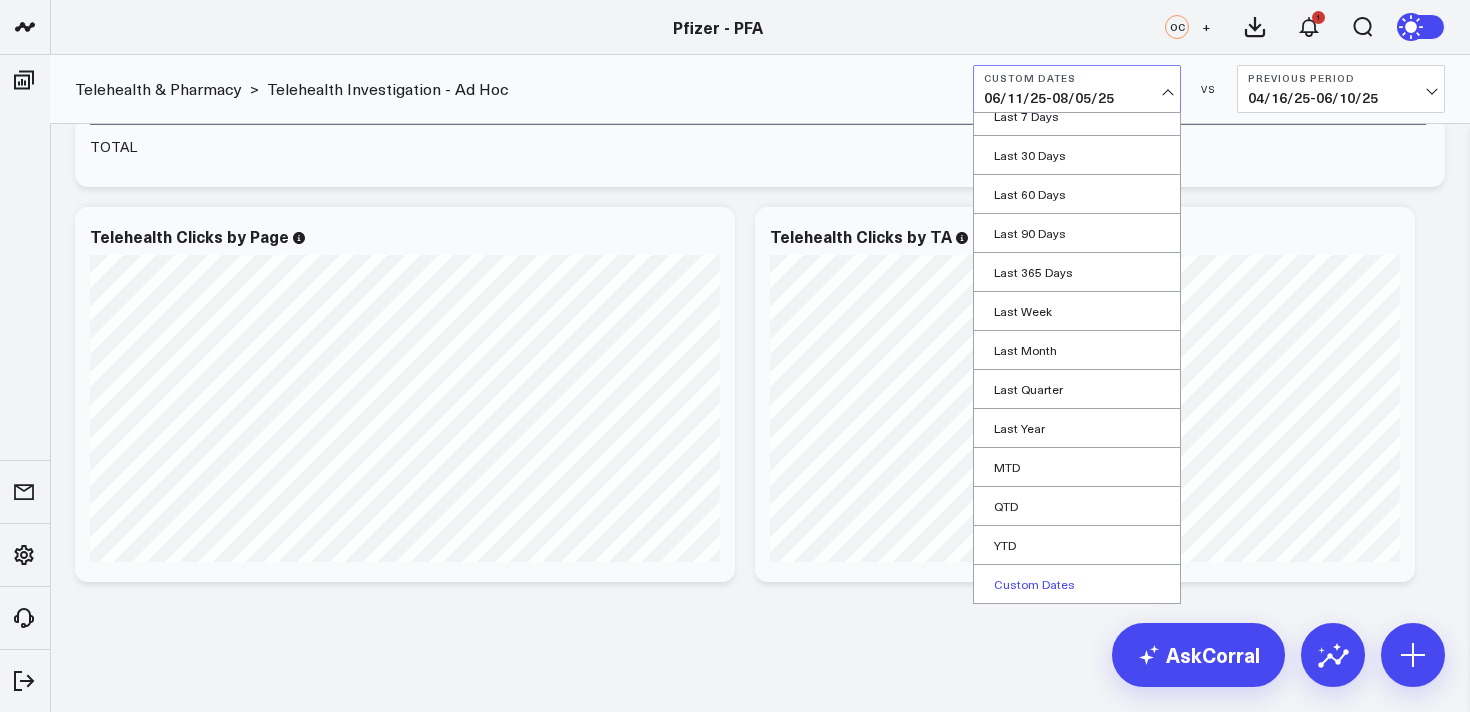 click on "Custom Dates" at bounding box center (1077, 584) 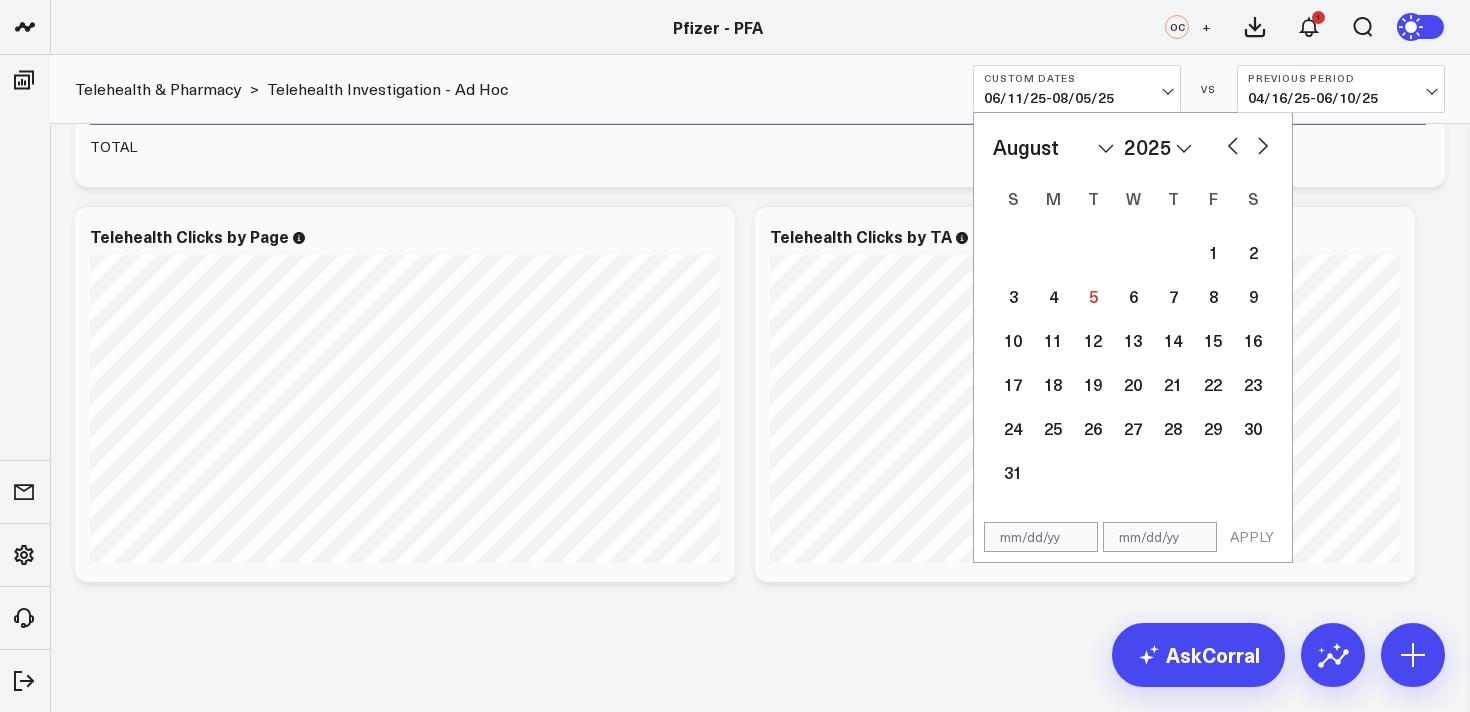click at bounding box center (1233, 144) 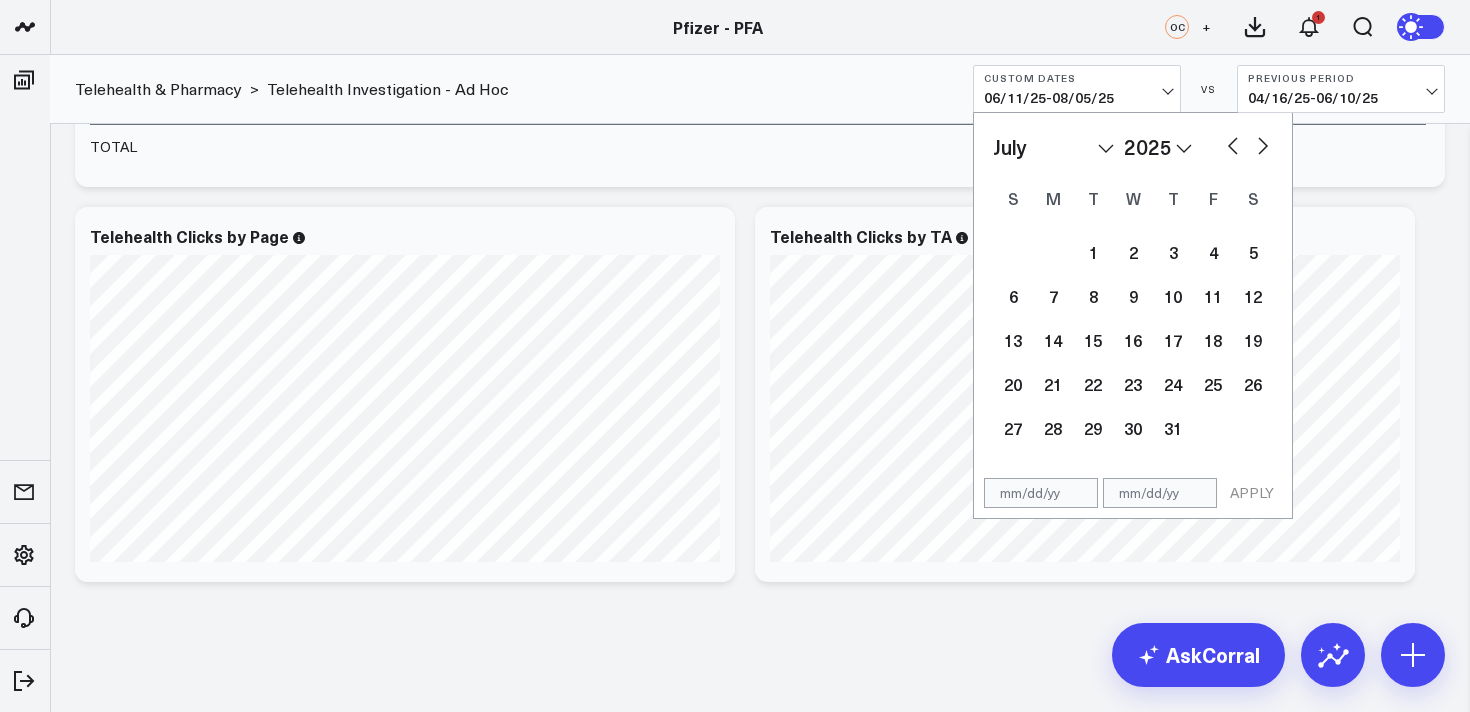 click at bounding box center (1233, 144) 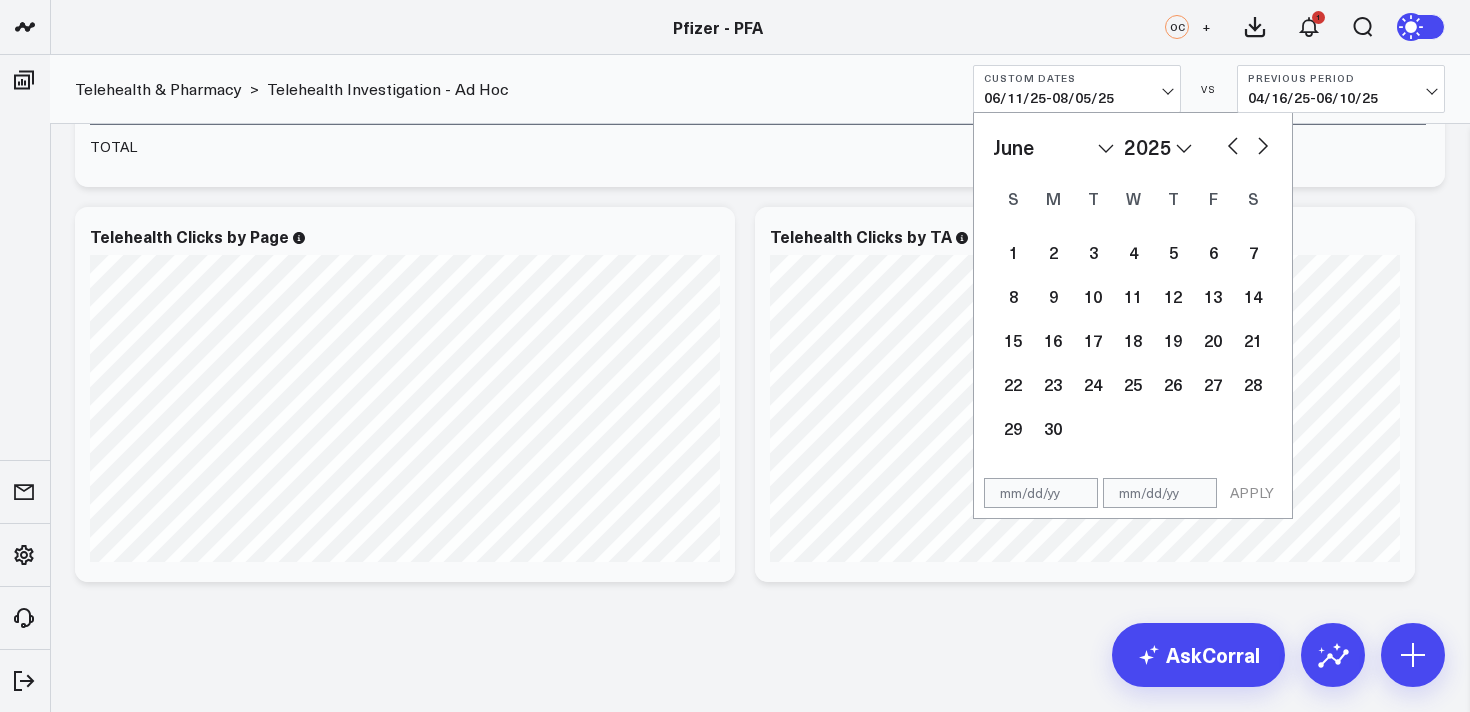 click at bounding box center (1233, 144) 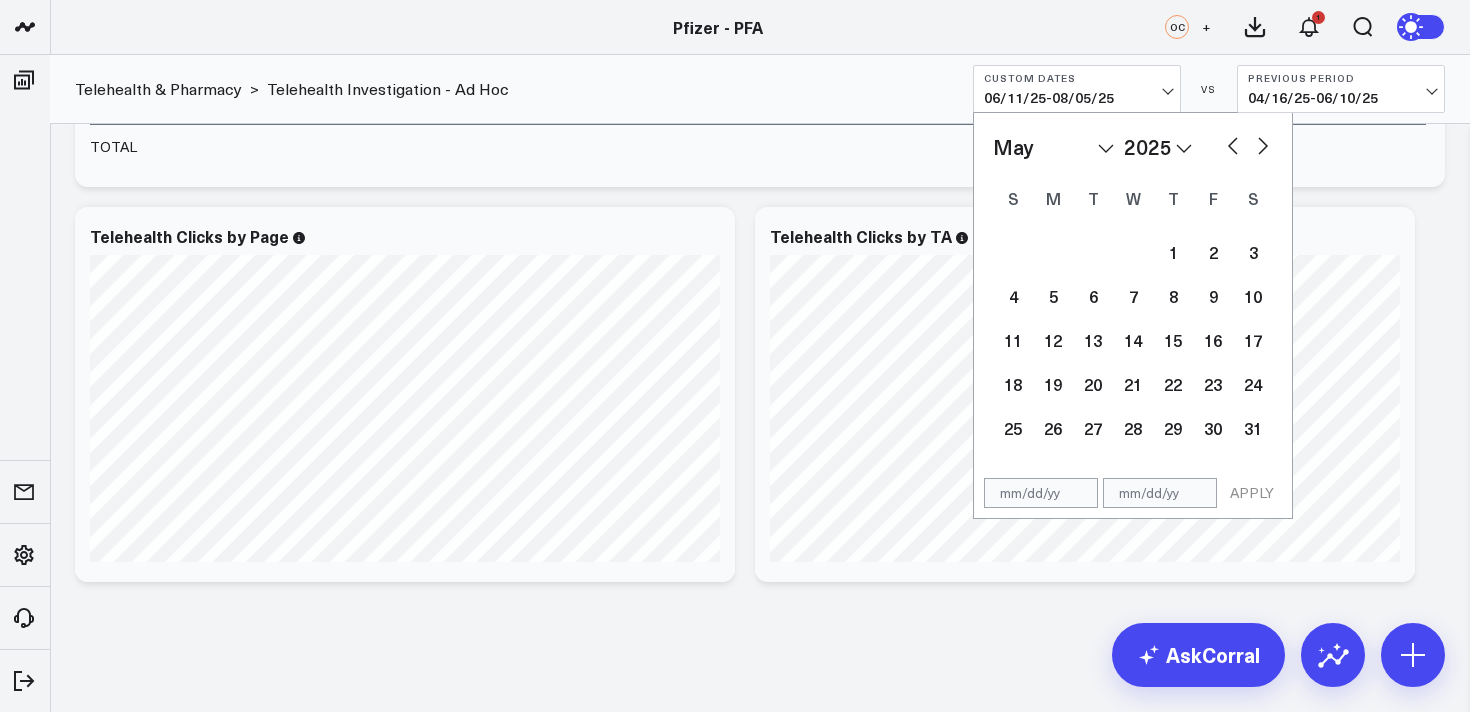 click at bounding box center (1233, 144) 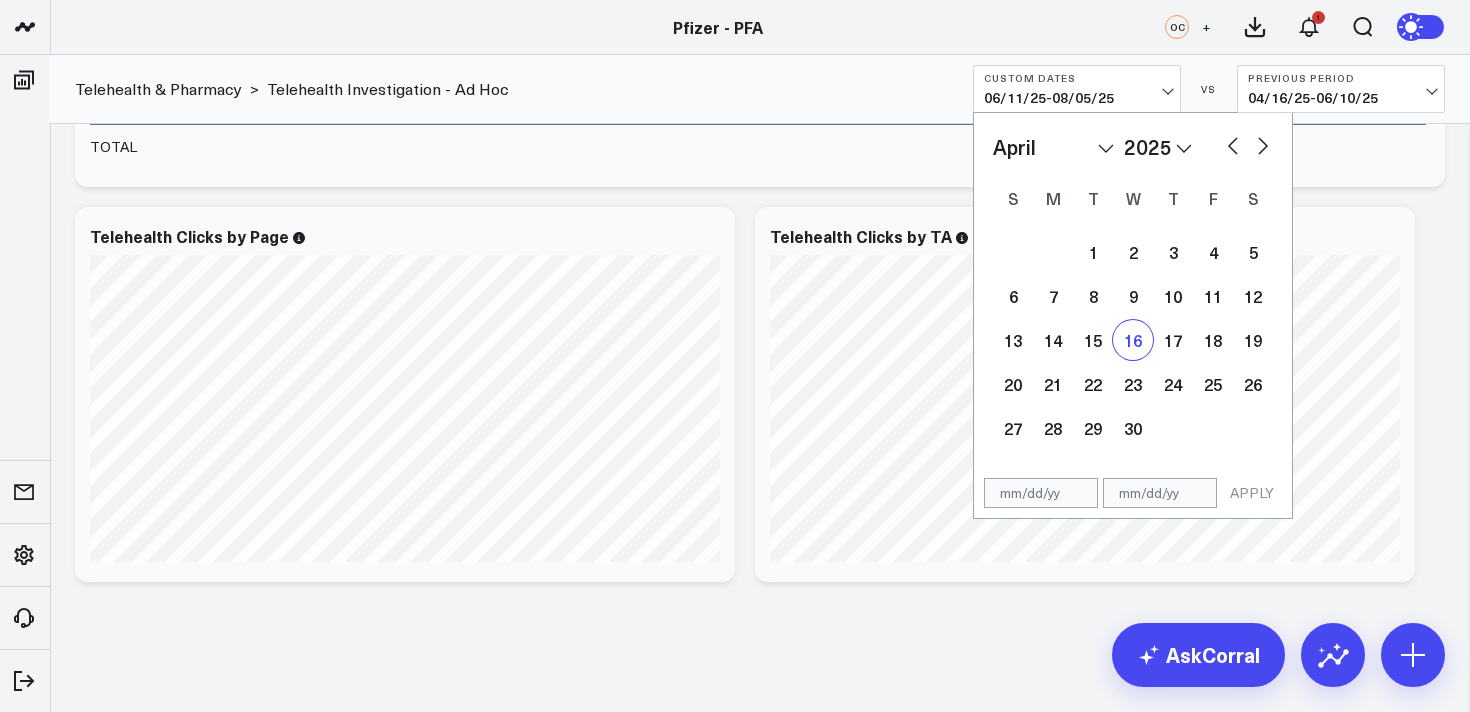 click on "16" at bounding box center [1133, 340] 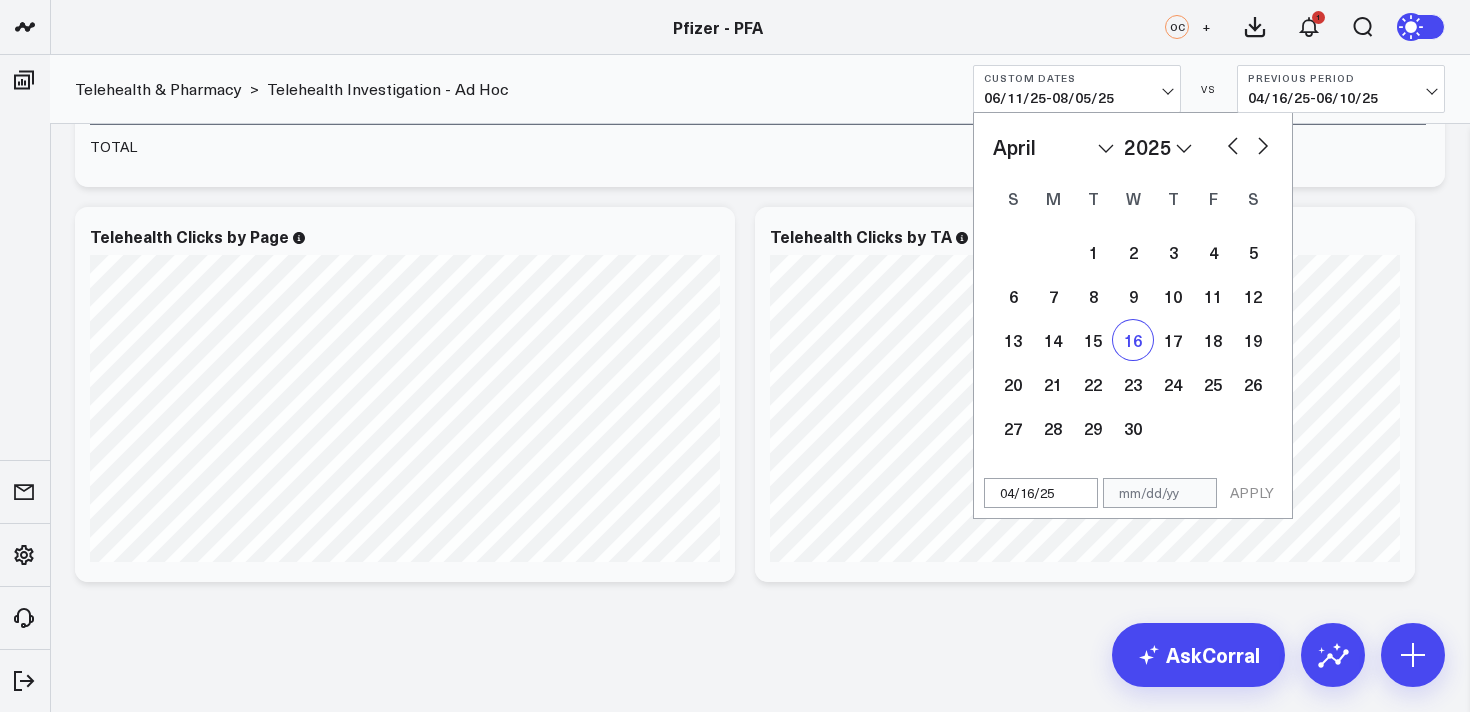 select on "3" 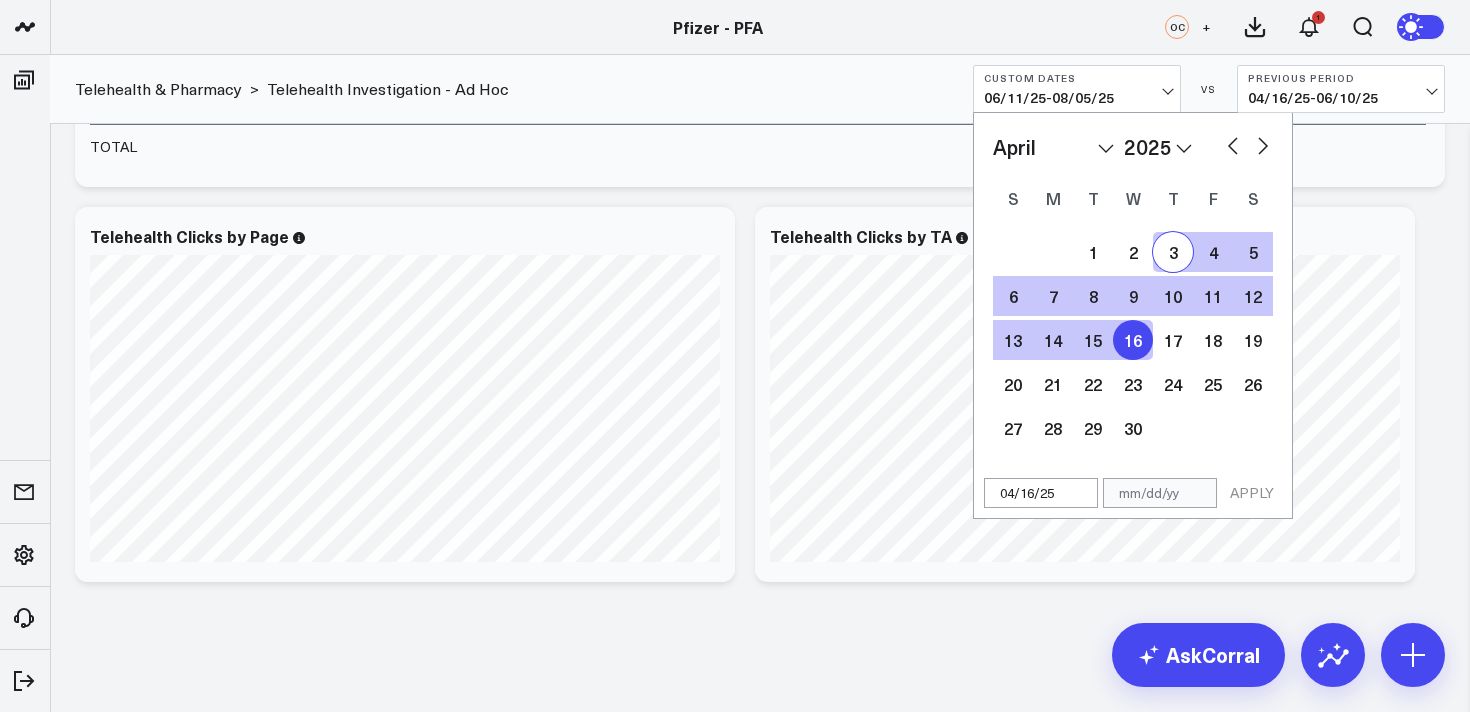 click at bounding box center (1263, 144) 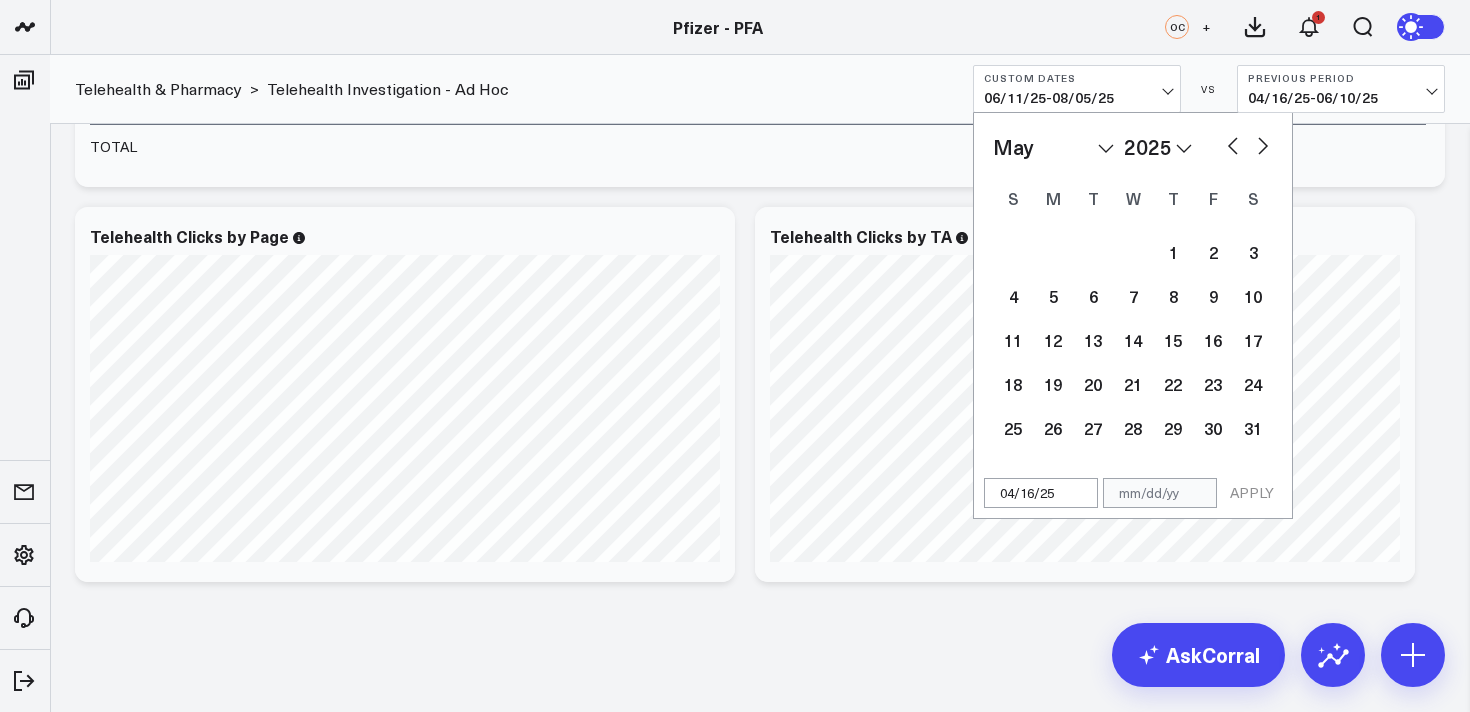 click at bounding box center [1263, 144] 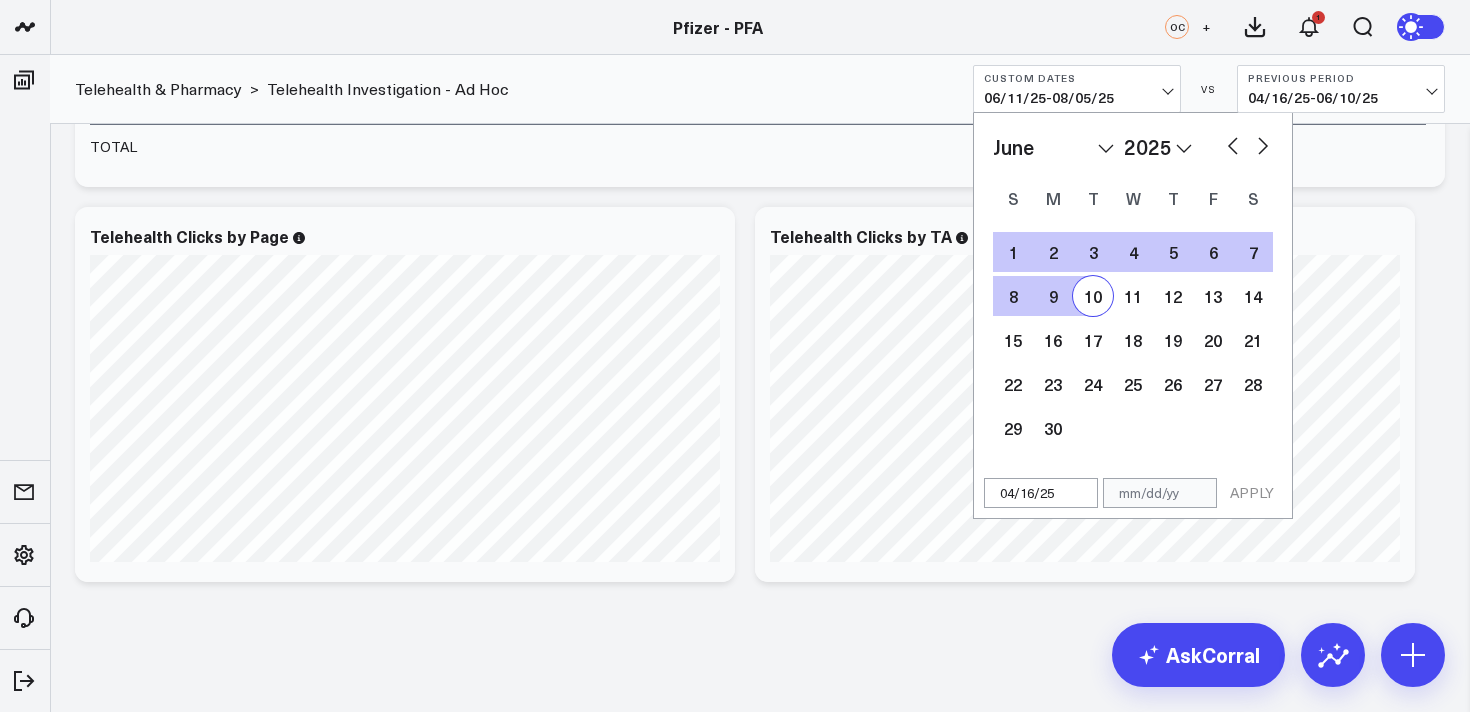 click on "10" at bounding box center [1093, 296] 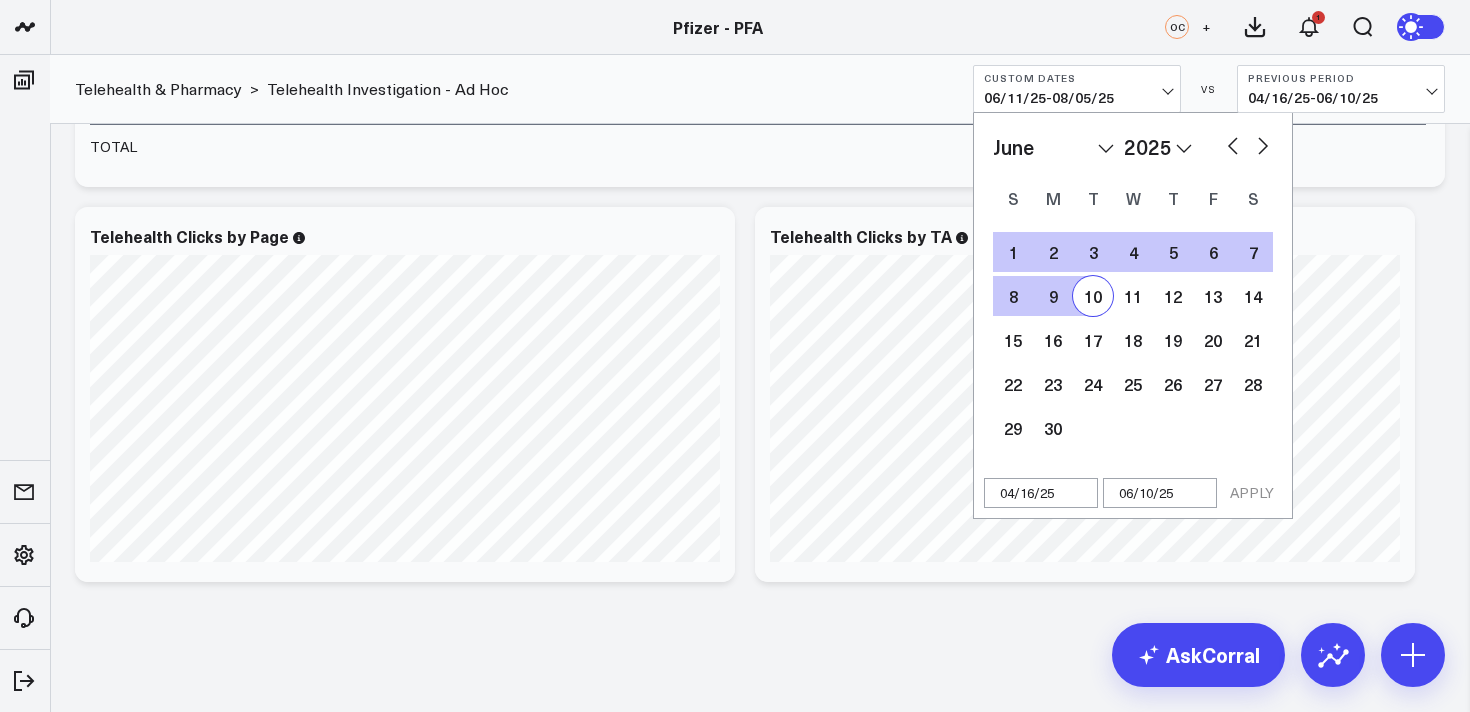 select on "5" 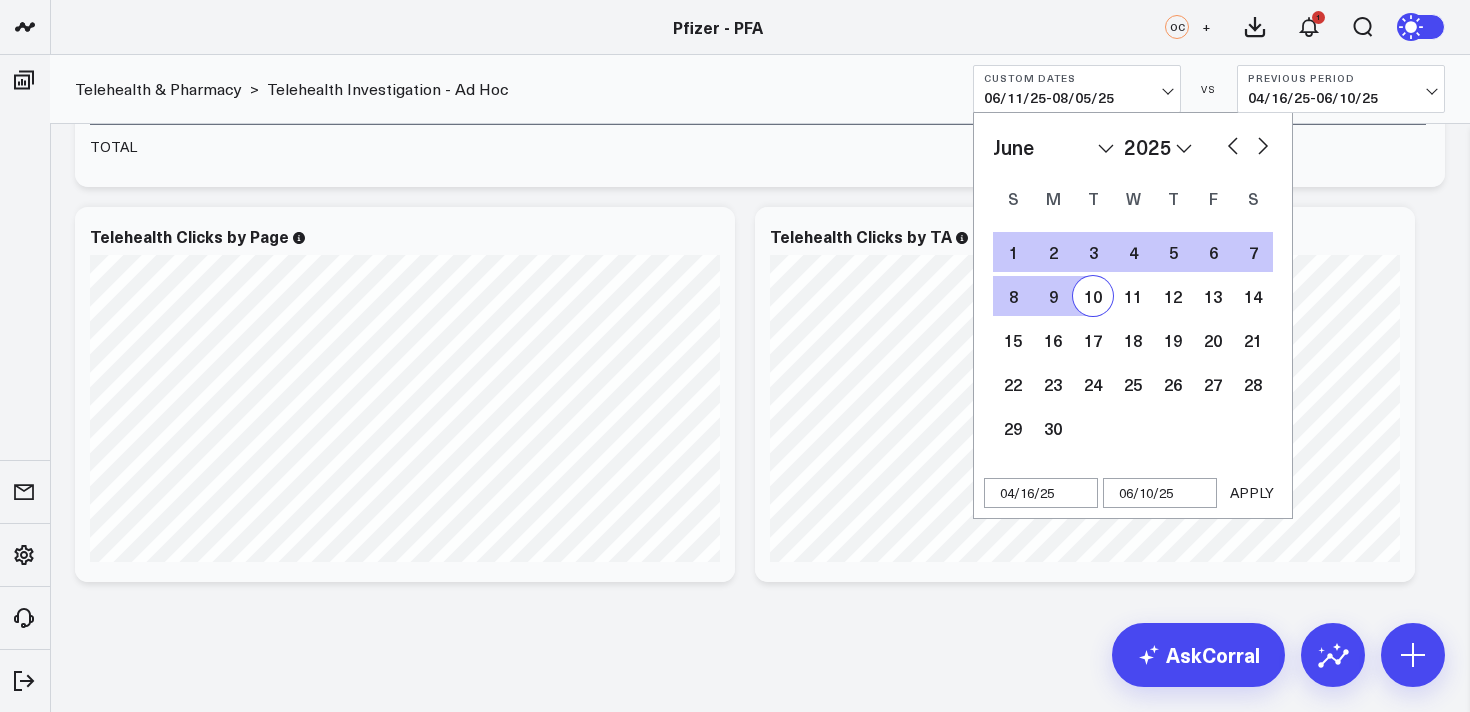 click on "APPLY" at bounding box center [1252, 493] 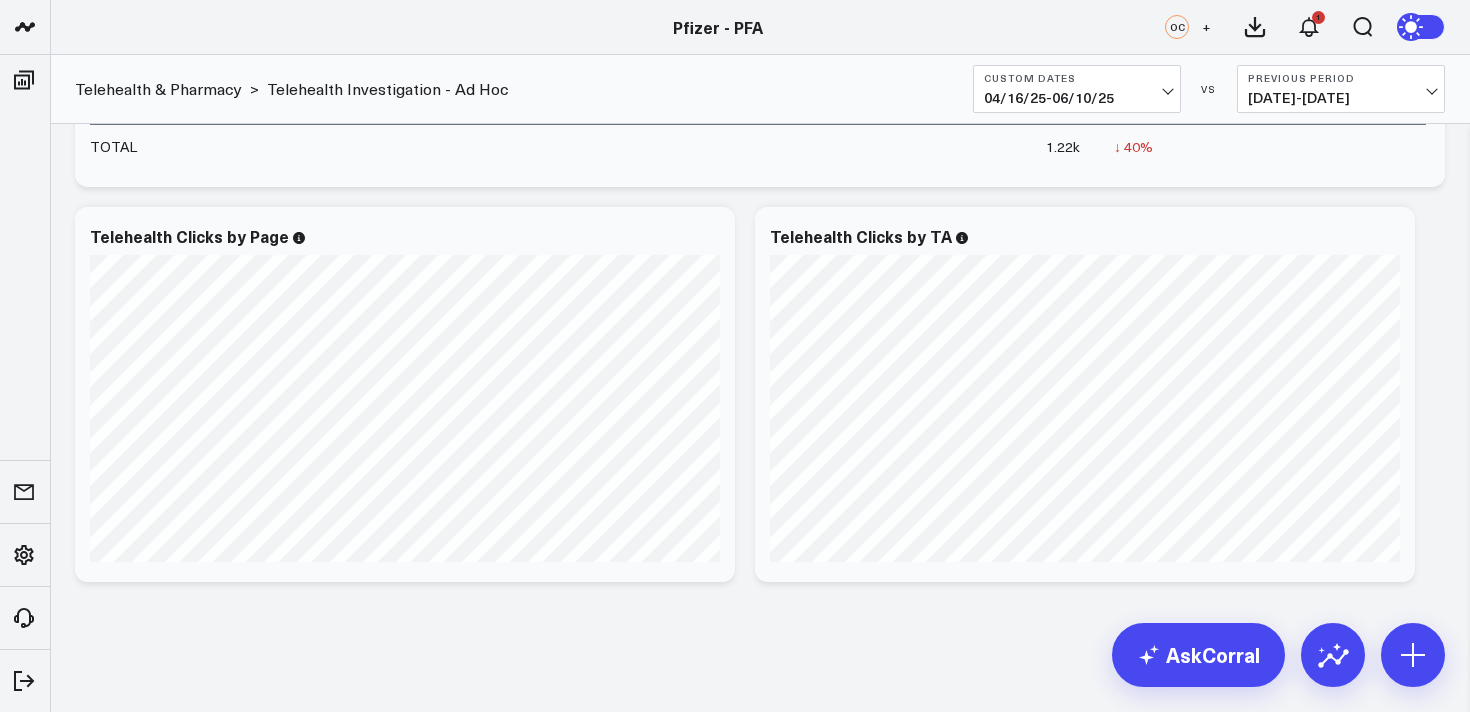 click on "Modify via AI Copy link to widget Ask support Remove Create linked copy Executive Summary Product Release Spotlight 4.3 Covid-19 Product Summary OKRs 5.1 Release OKRs 5.2 Release OKRs Homepage Health Questionnaires COVID-19 / Respiratory Menopause Migraine mTOQ Vaccines Prescription Savings Optimizations (WIP) Education Articles Navigation (WIP) Media Performance Website Website HVA Performance Site Experience / DXA Telehealth & Pharmacy Prescription Delivery - Alto Telehealth - UpScript Telehealth Investigation - Ad Hoc Crossix Crossix Visitor Profiles Crossix Conversion Events Essence Data Freshness Duplicate to Executive Summary Product Release Spotlight 4.3 Covid-19 Product Summary OKRs 5.1 Release OKRs 5.2 Release OKRs Homepage Health Questionnaires COVID-19 / Respiratory Menopause Migraine mTOQ Vaccines Prescription Savings Optimizations (WIP) Education Articles Navigation (WIP) Media Performance Website Website HVA Performance Site Experience / DXA Telehealth & Pharmacy Prescription Delivery - Alto ↓" at bounding box center (760, 52) 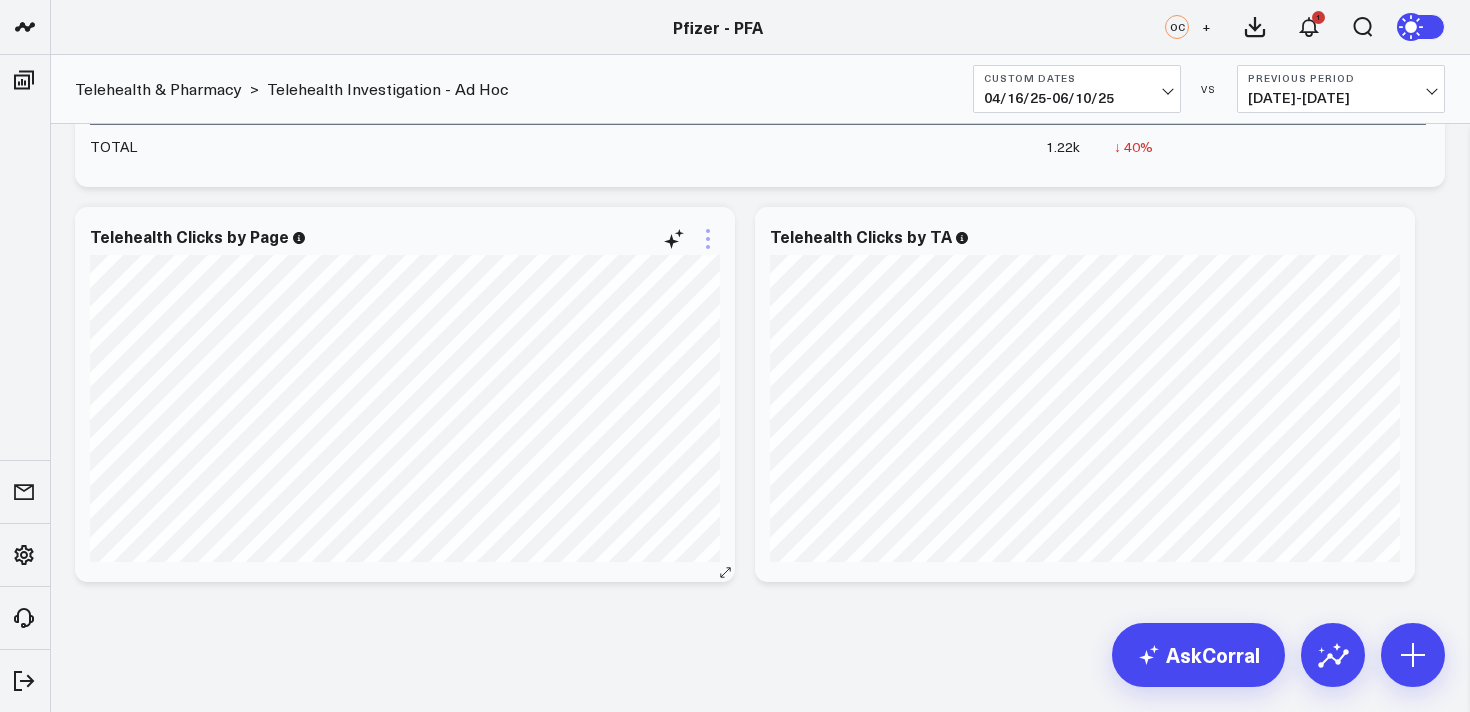 click 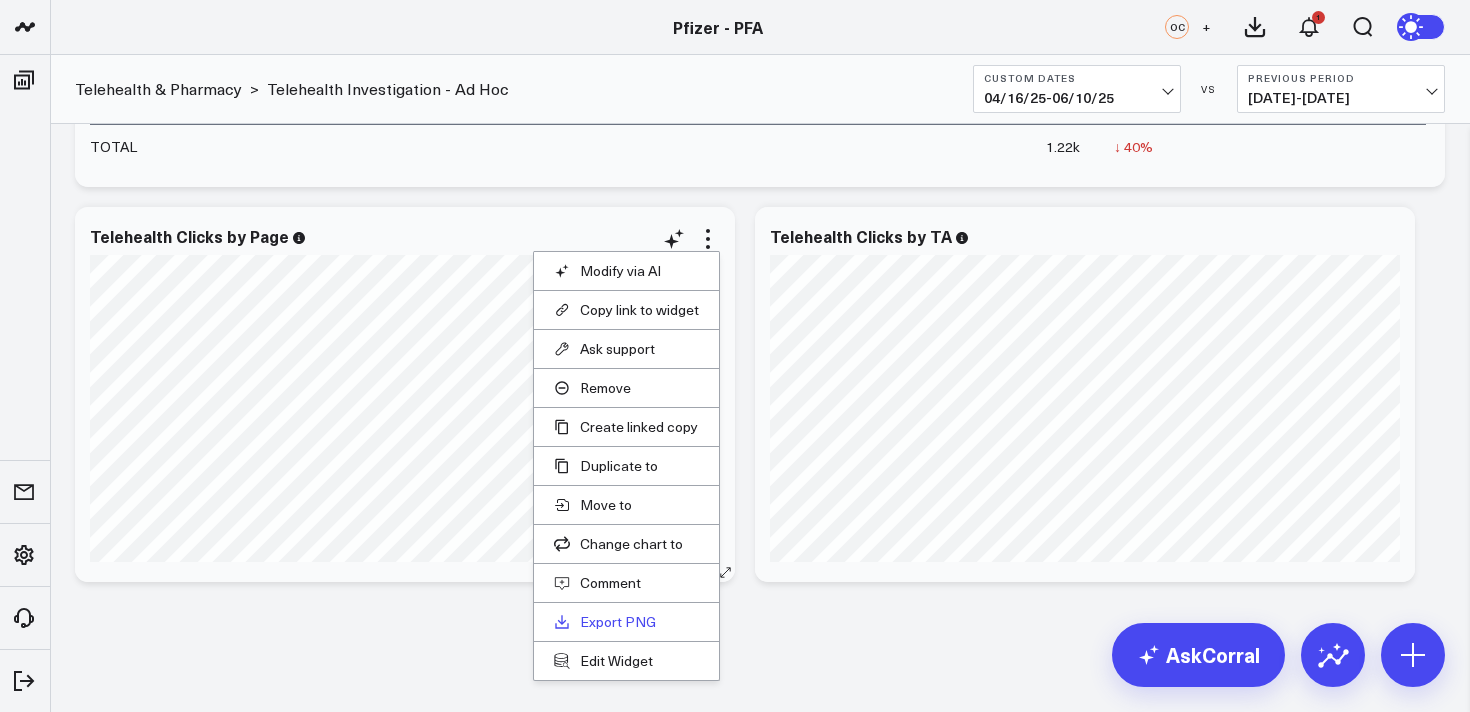 click on "Export PNG" at bounding box center [626, 622] 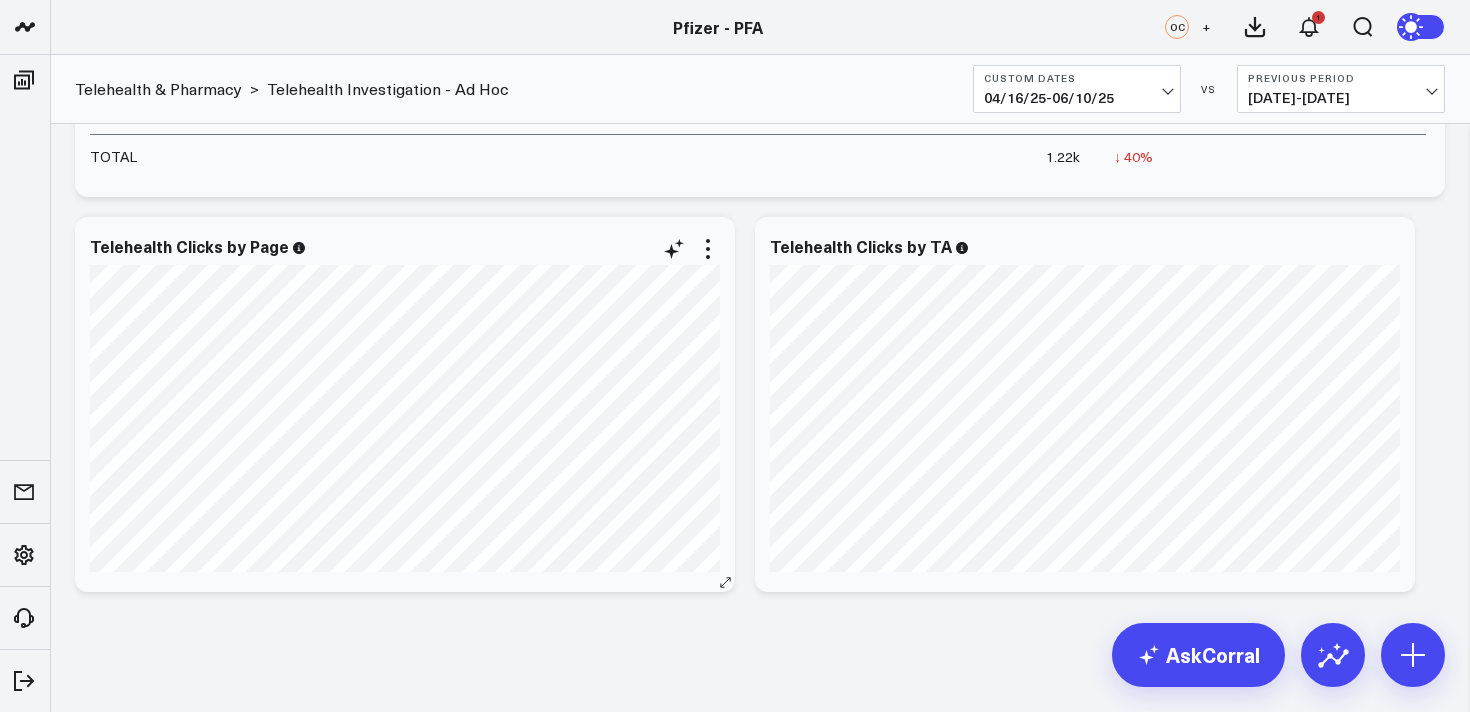 scroll, scrollTop: 727, scrollLeft: 0, axis: vertical 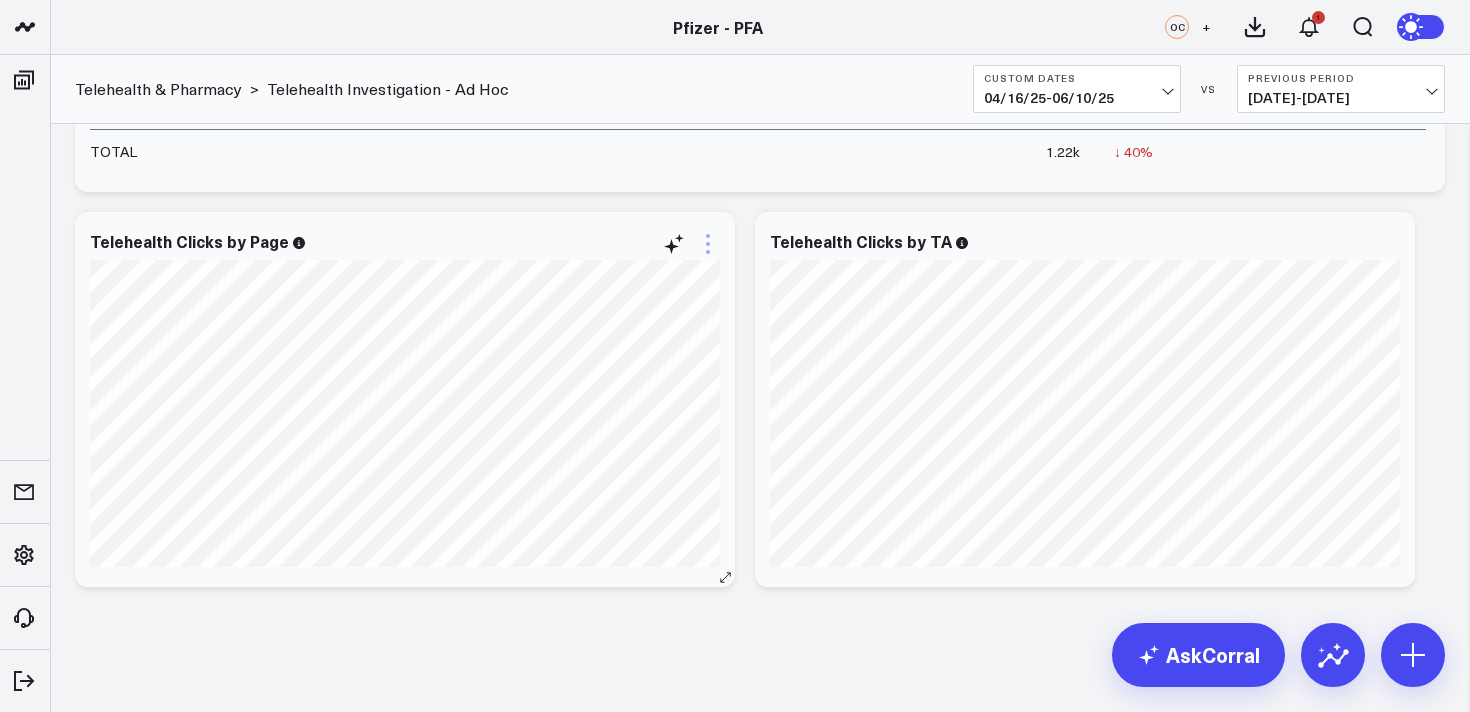 click 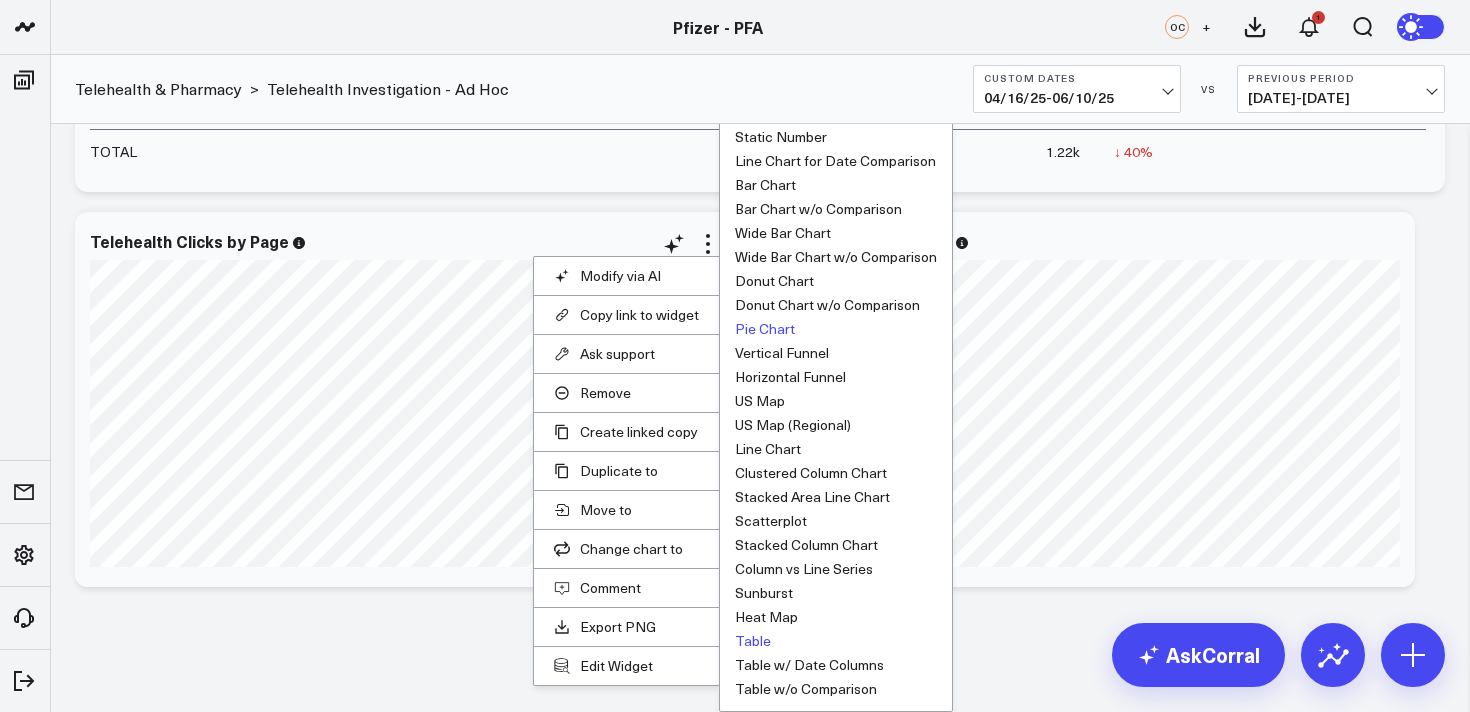 click on "Table" at bounding box center [753, 641] 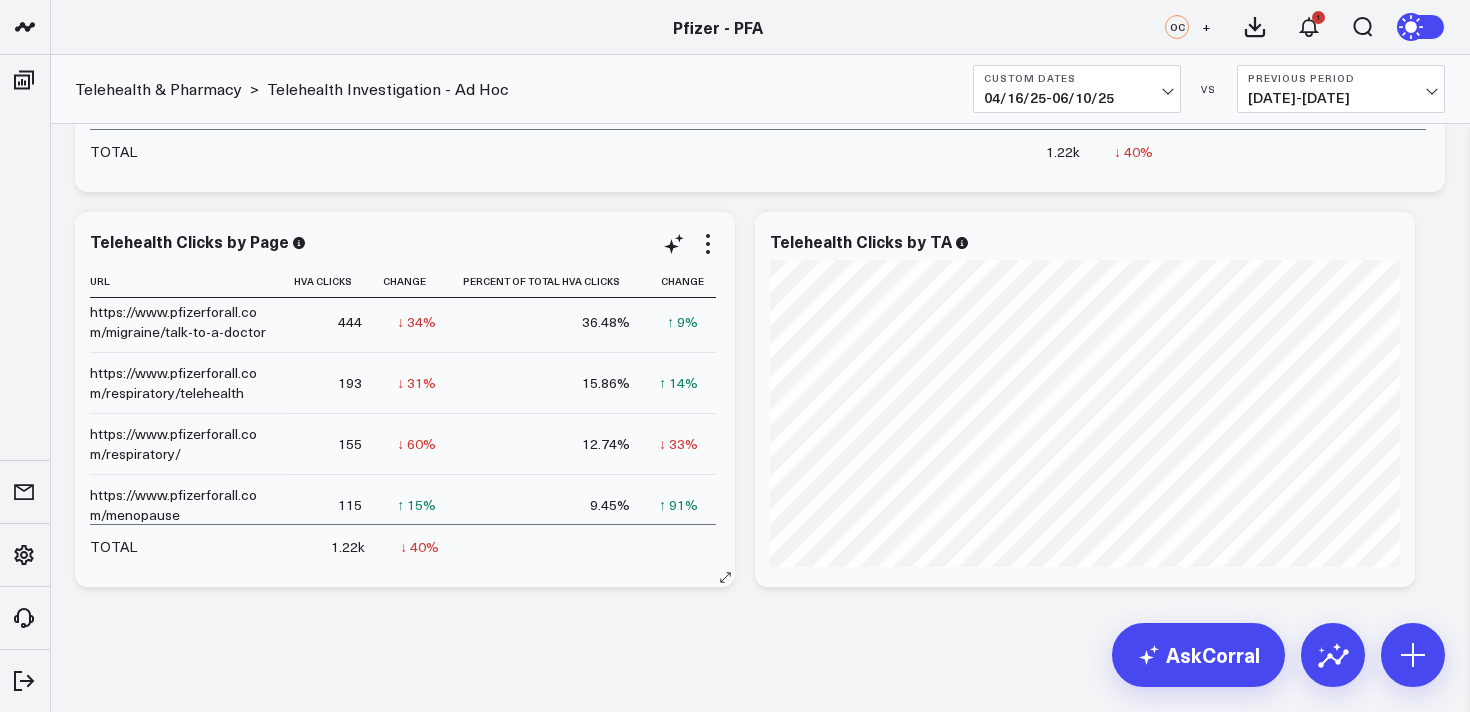scroll, scrollTop: 0, scrollLeft: 0, axis: both 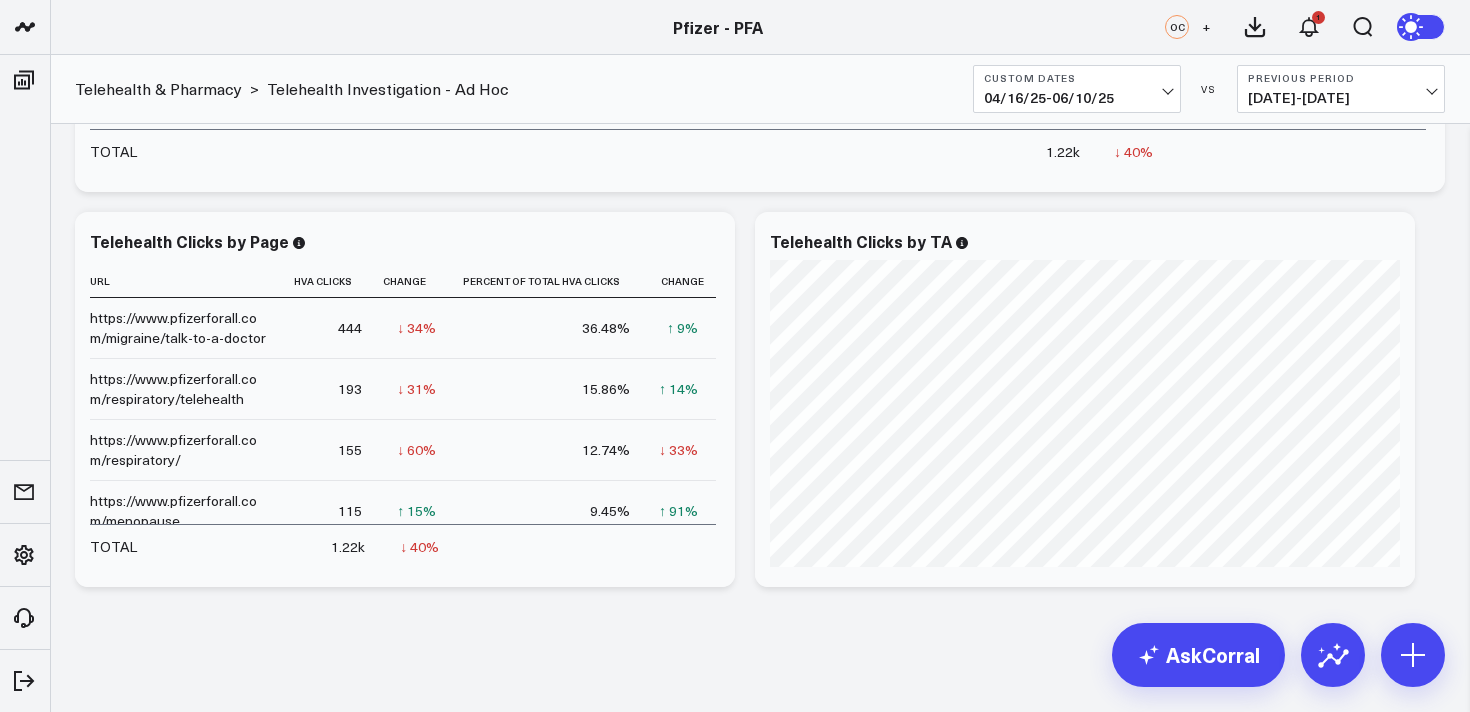 click on "Custom Dates [DATE]  -  [DATE]" at bounding box center (1077, 98) 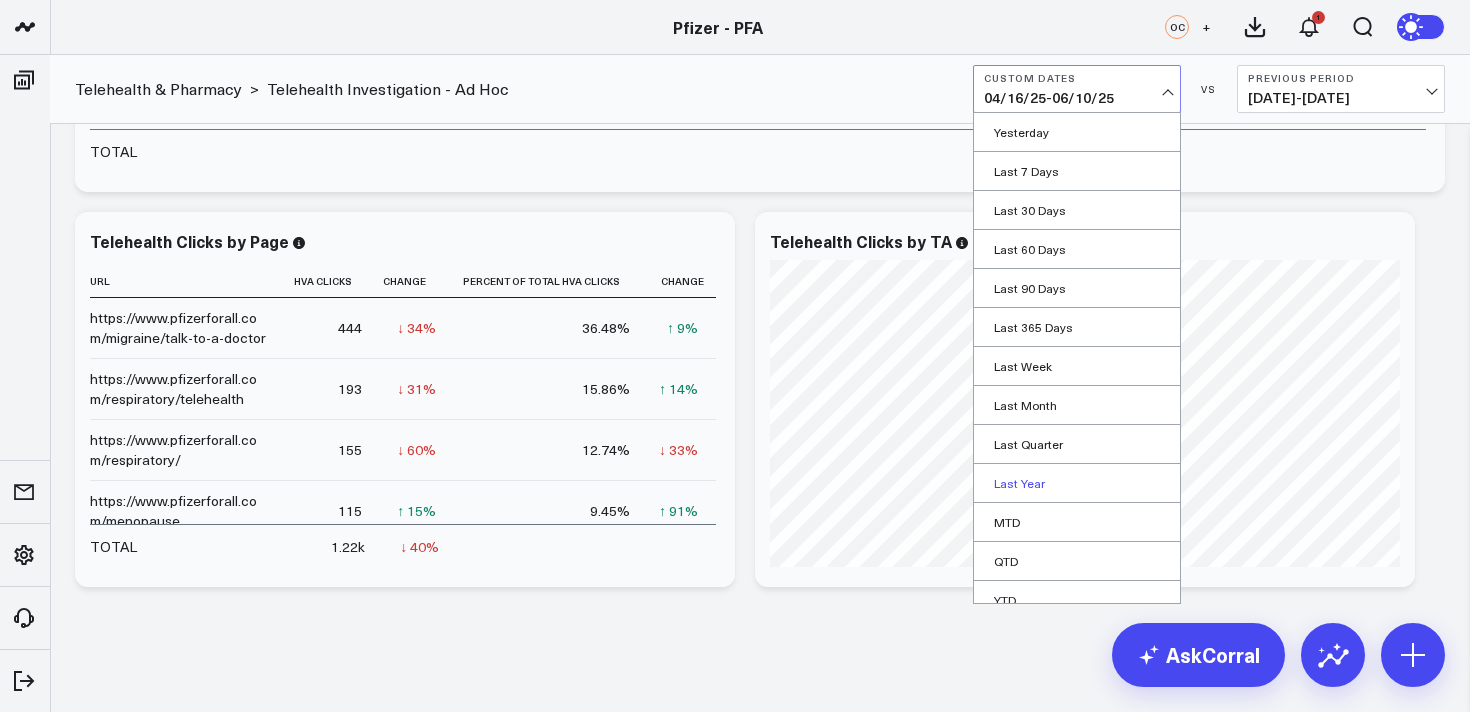 scroll, scrollTop: 55, scrollLeft: 0, axis: vertical 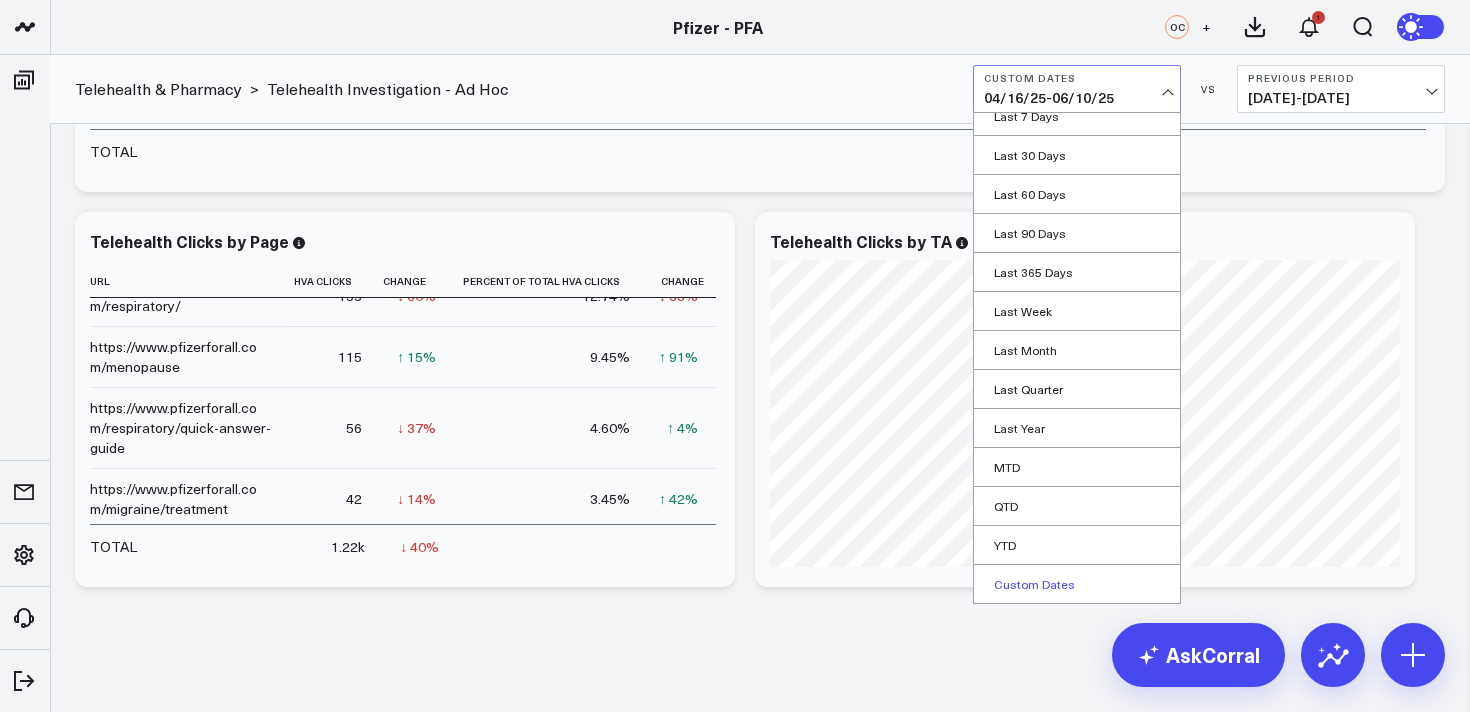 click on "Custom Dates" at bounding box center [1077, 584] 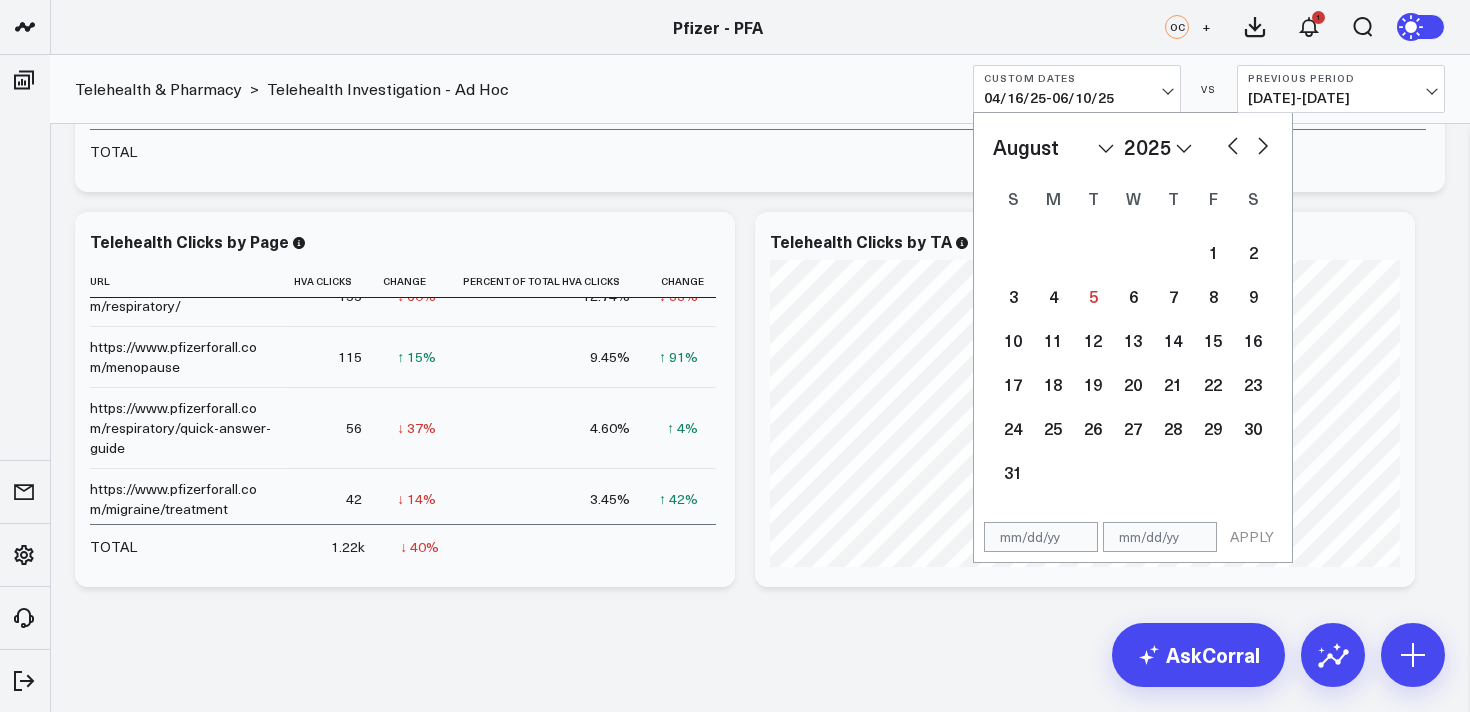 click at bounding box center (1233, 144) 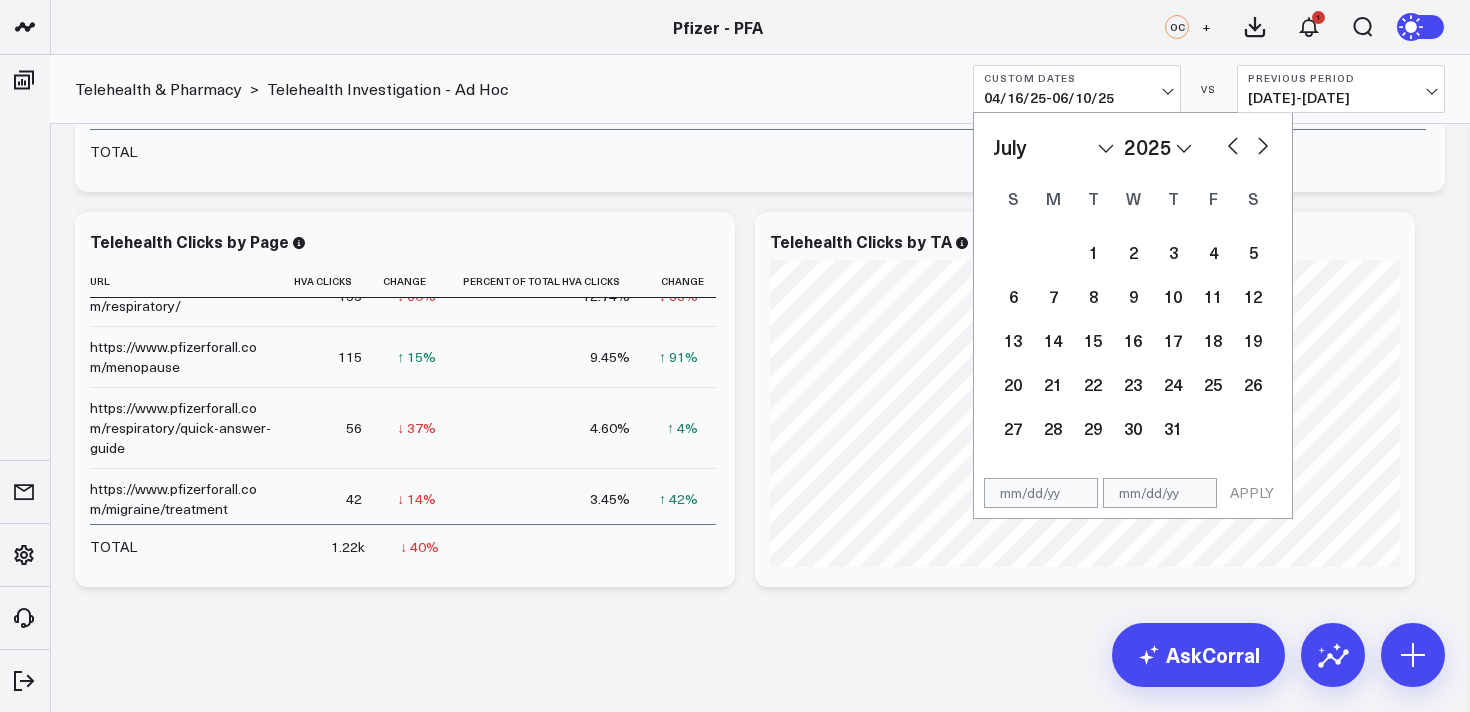 click at bounding box center [1233, 144] 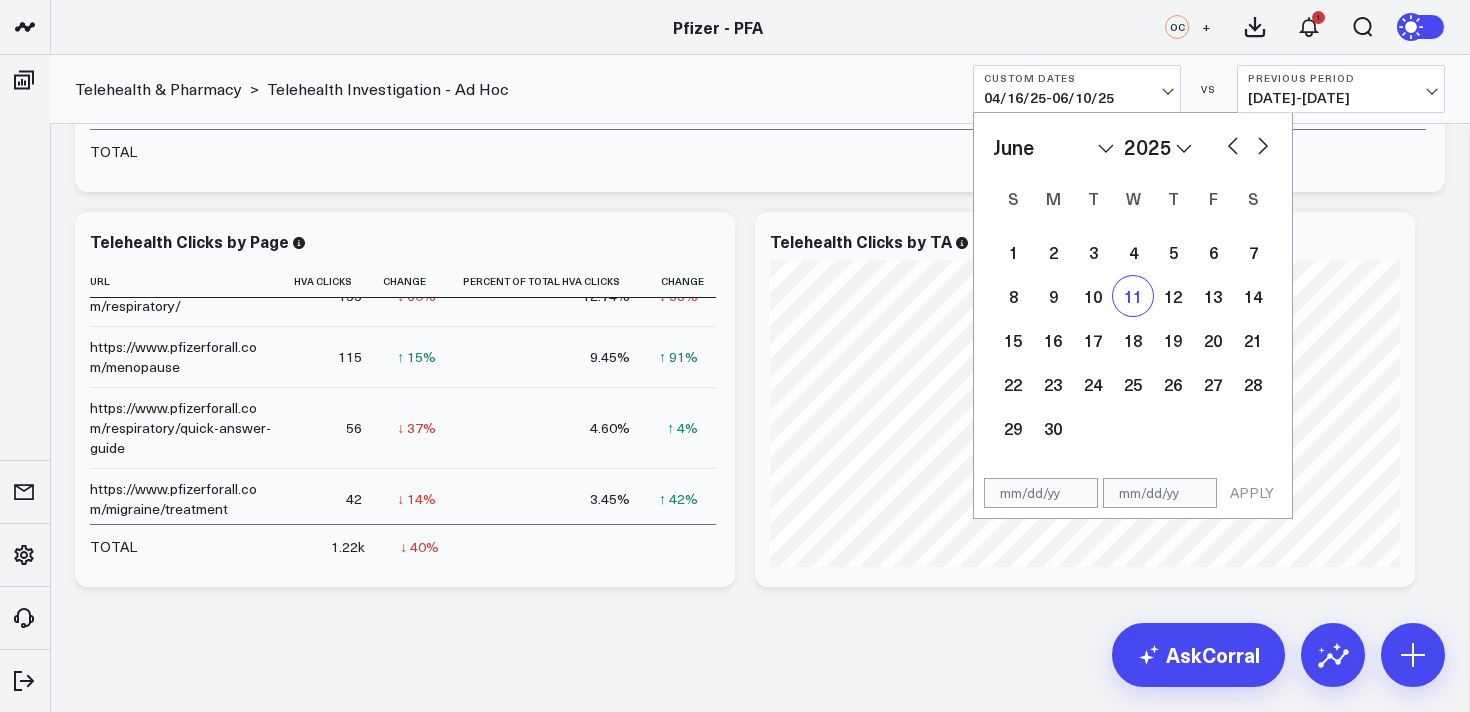 click on "11" at bounding box center [1133, 296] 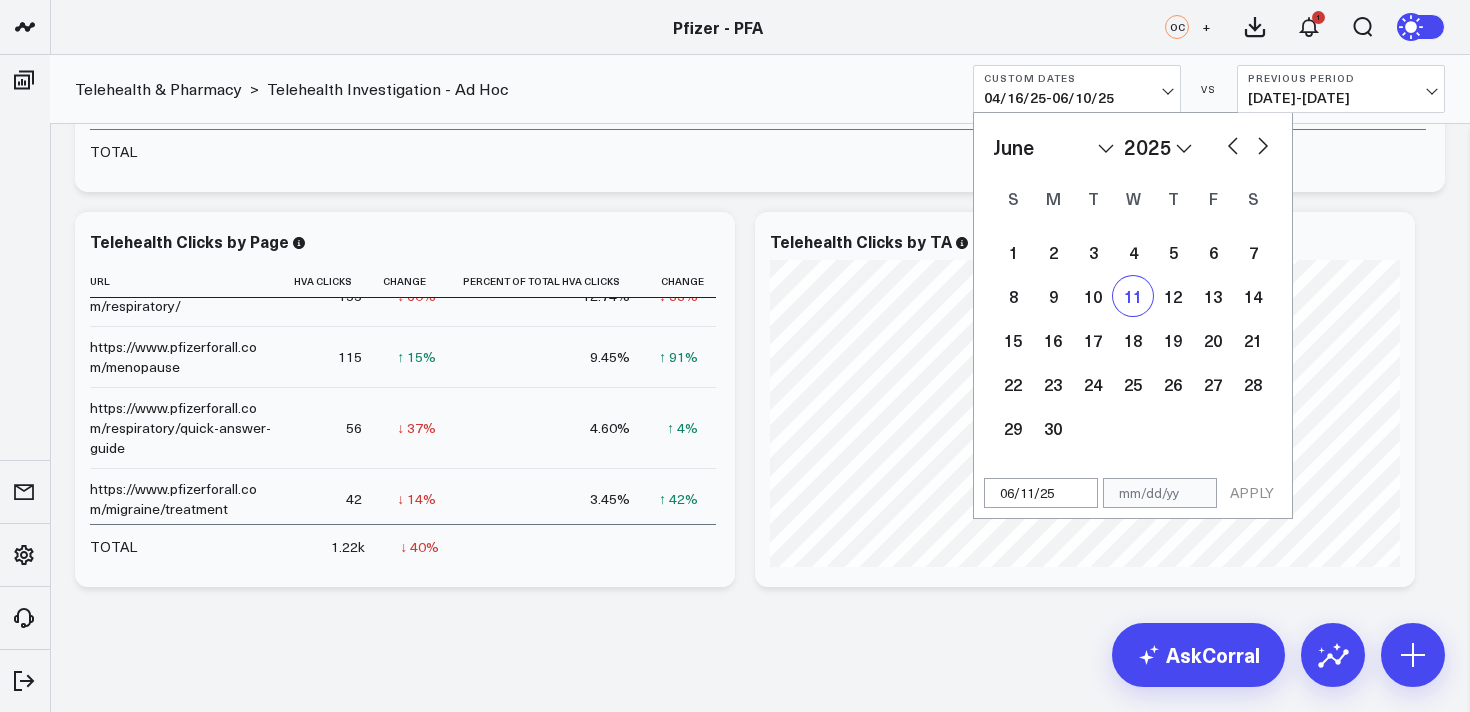 select on "5" 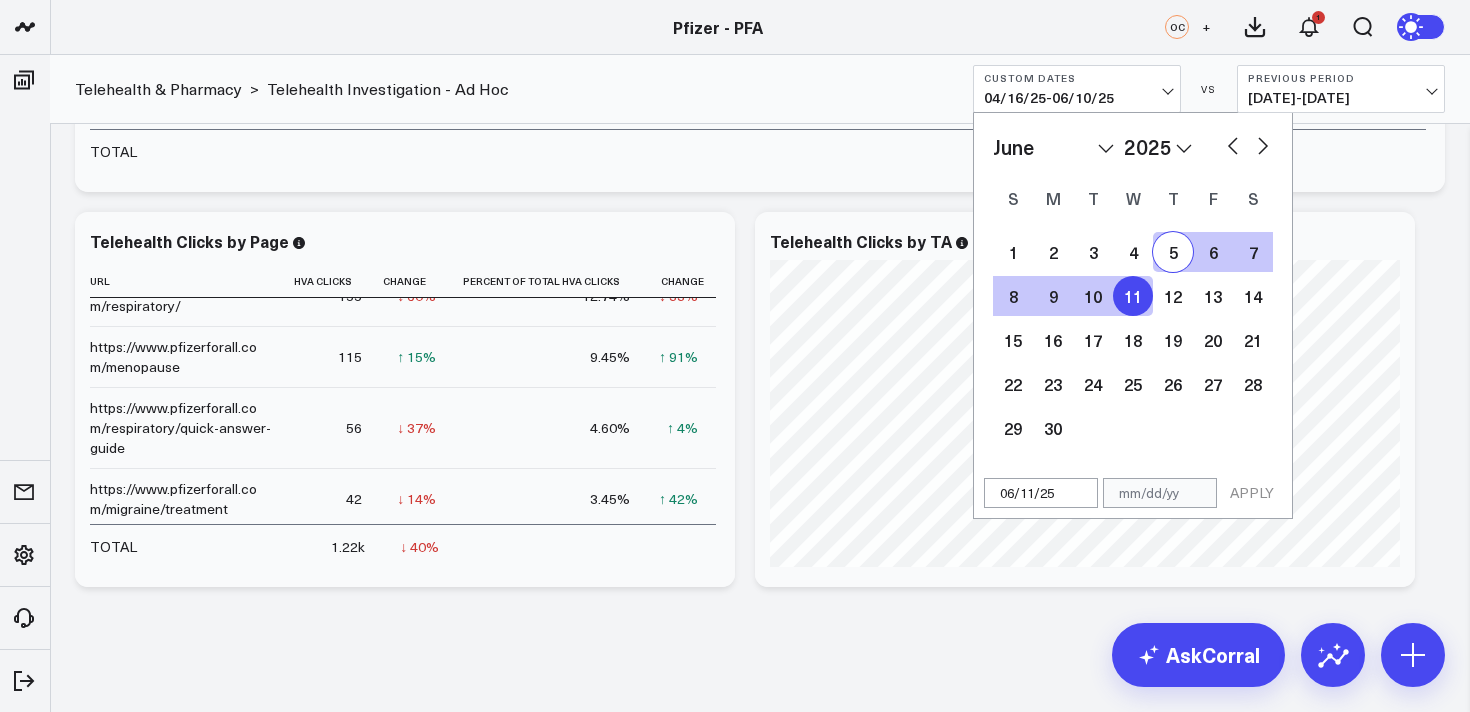 click at bounding box center [1263, 144] 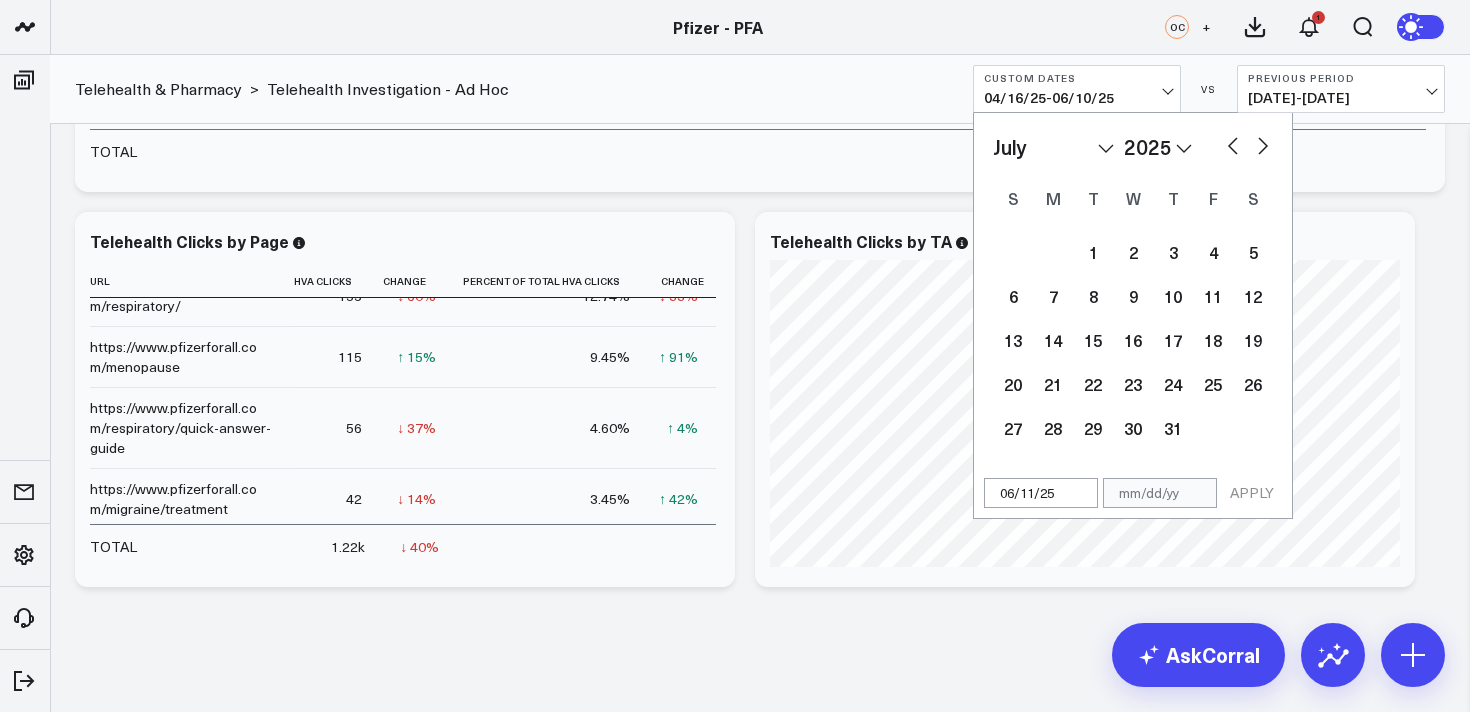 click at bounding box center [1263, 144] 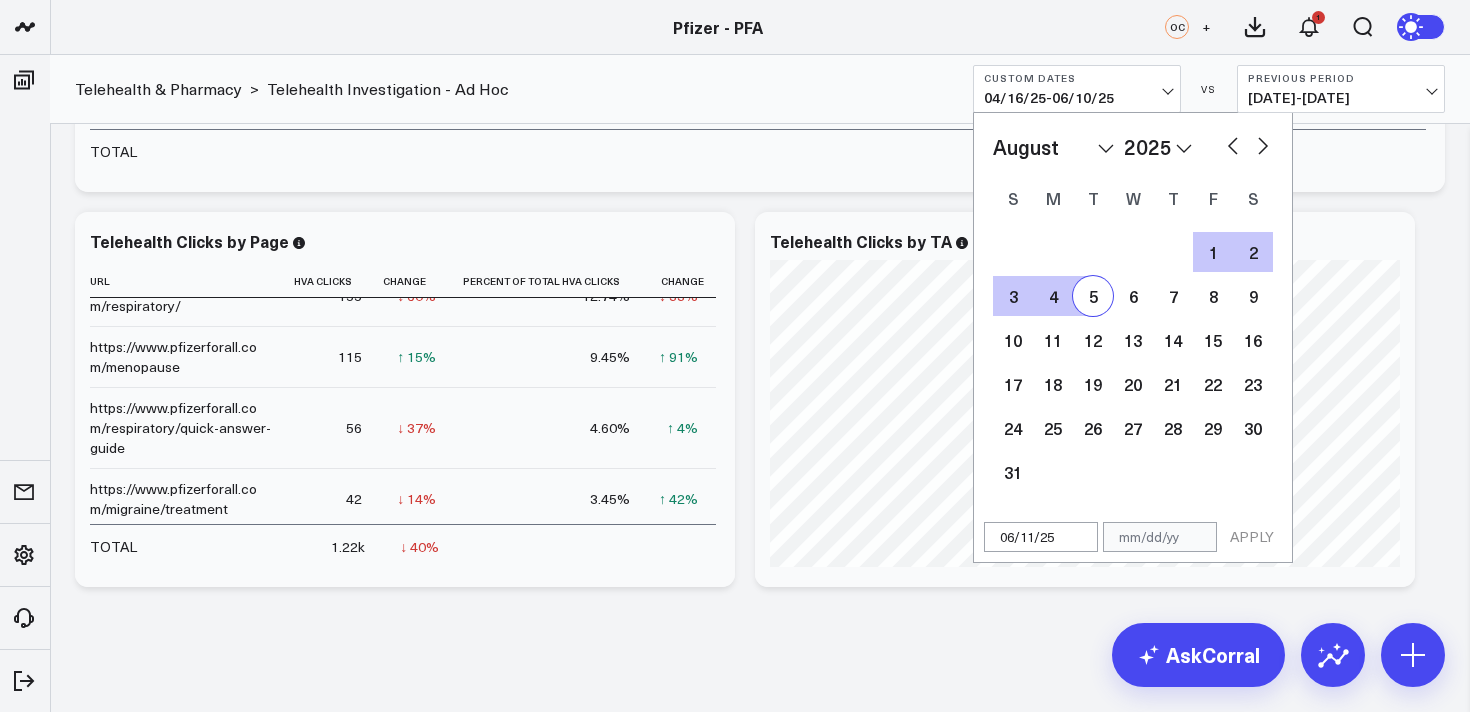 click on "5" at bounding box center (1093, 296) 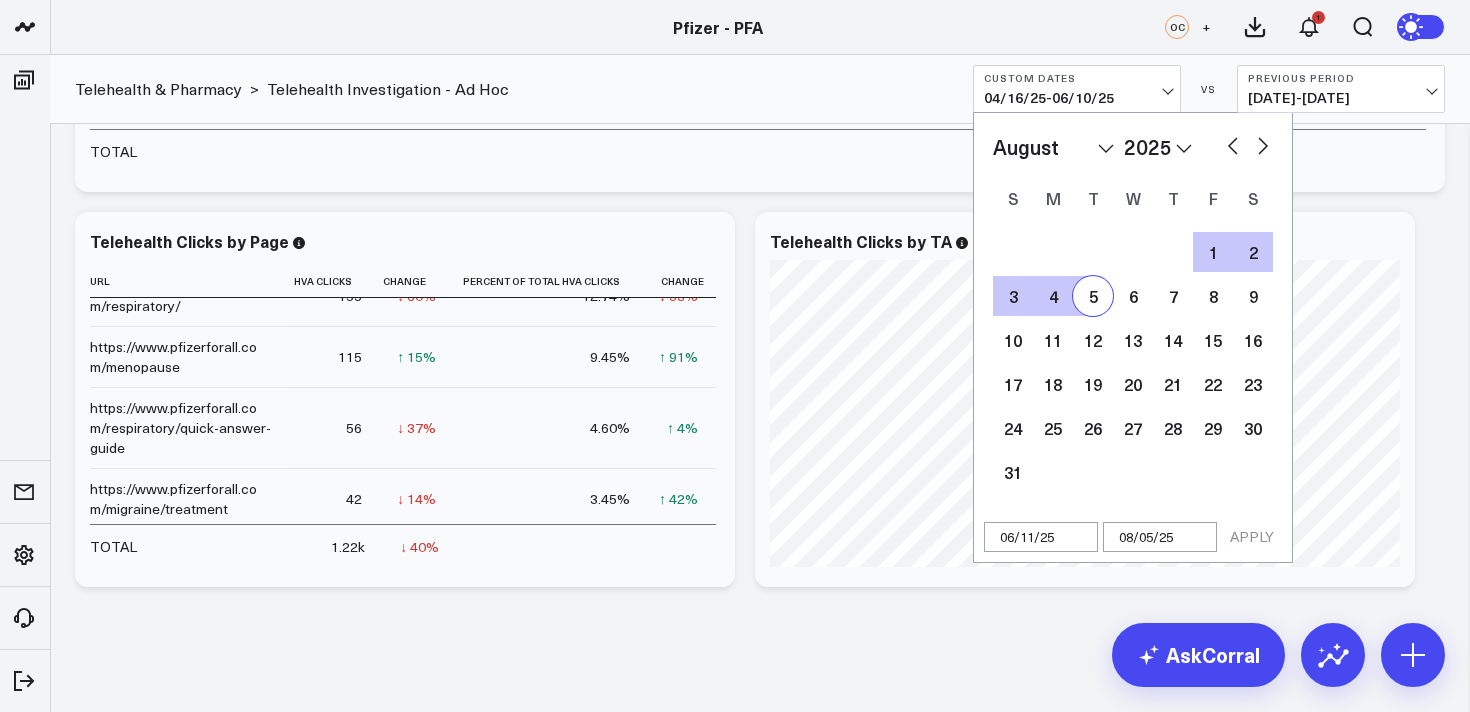 select on "7" 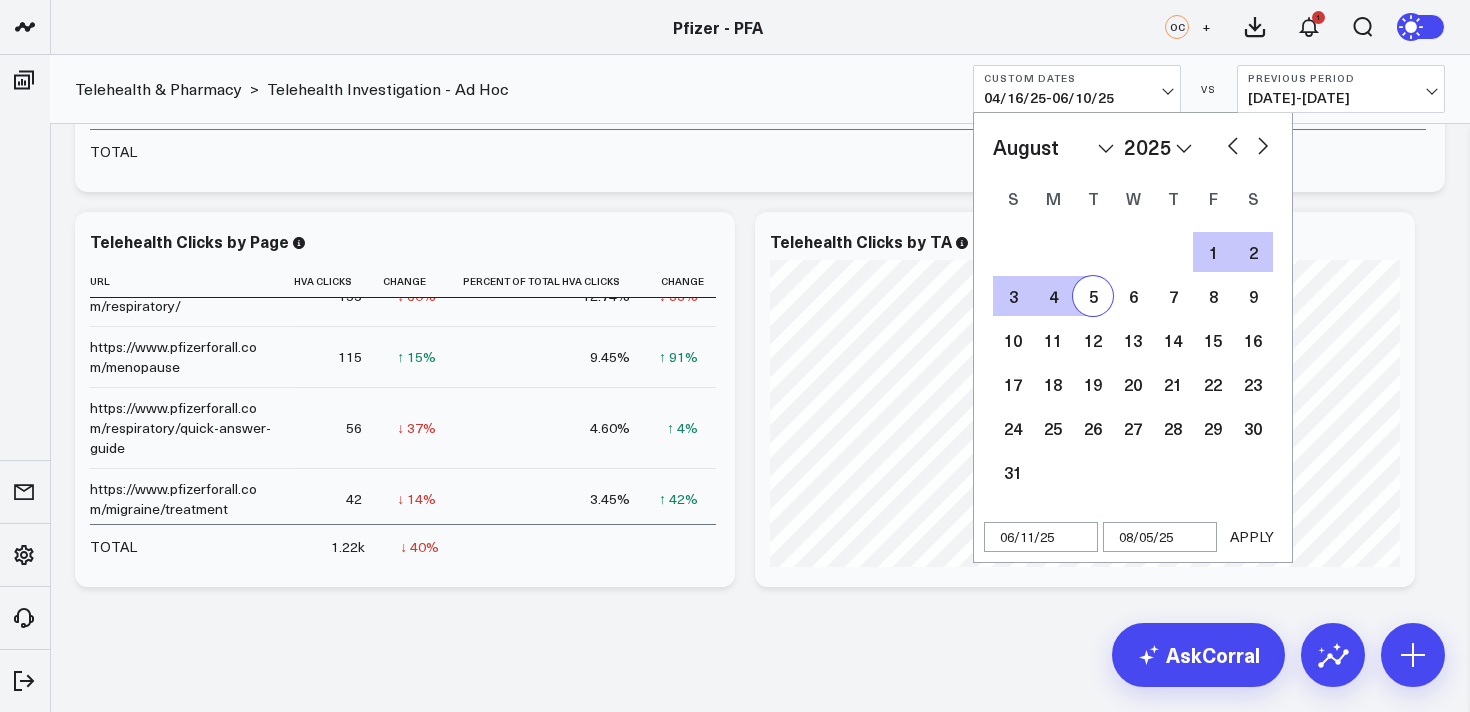click on "APPLY" at bounding box center (1252, 537) 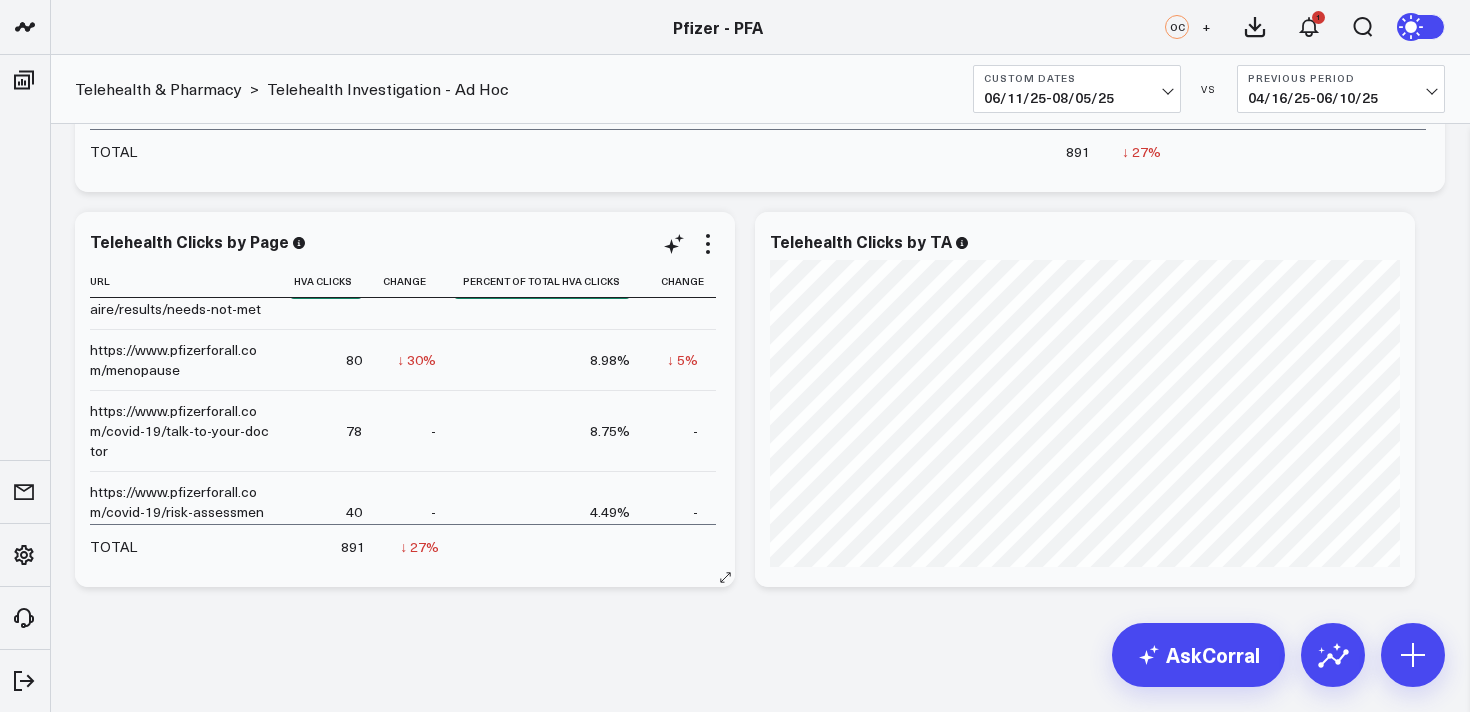 scroll, scrollTop: 137, scrollLeft: 0, axis: vertical 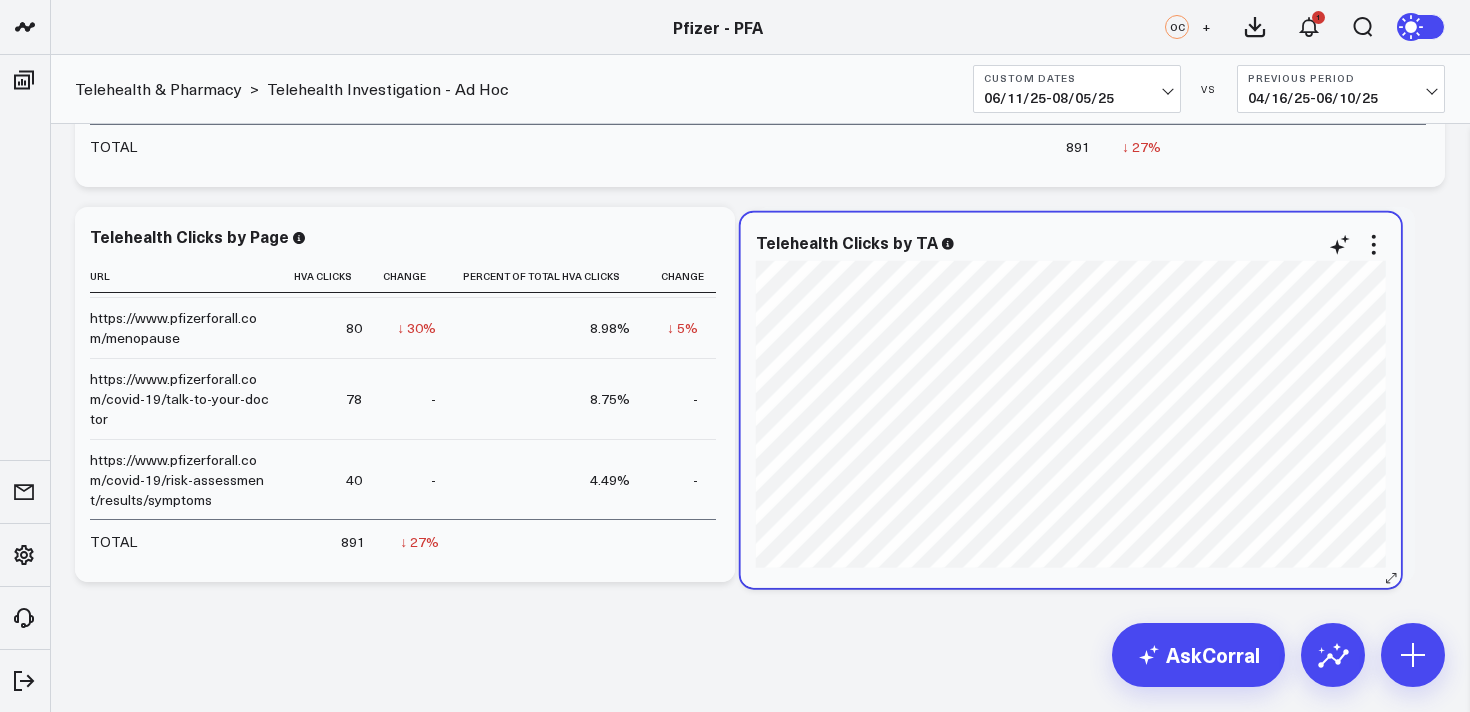 drag, startPoint x: 1172, startPoint y: 221, endPoint x: 1163, endPoint y: 216, distance: 10.29563 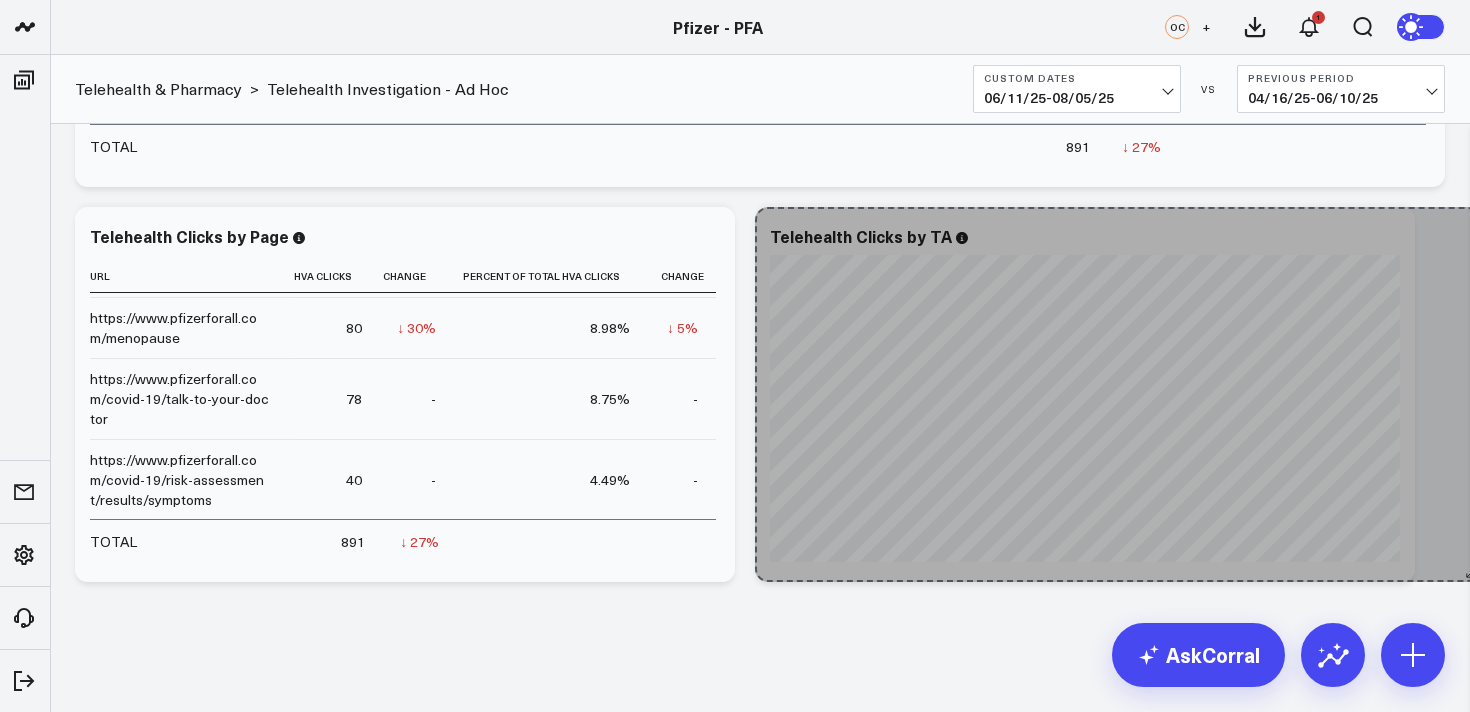 drag, startPoint x: 1403, startPoint y: 575, endPoint x: 1466, endPoint y: 567, distance: 63.505905 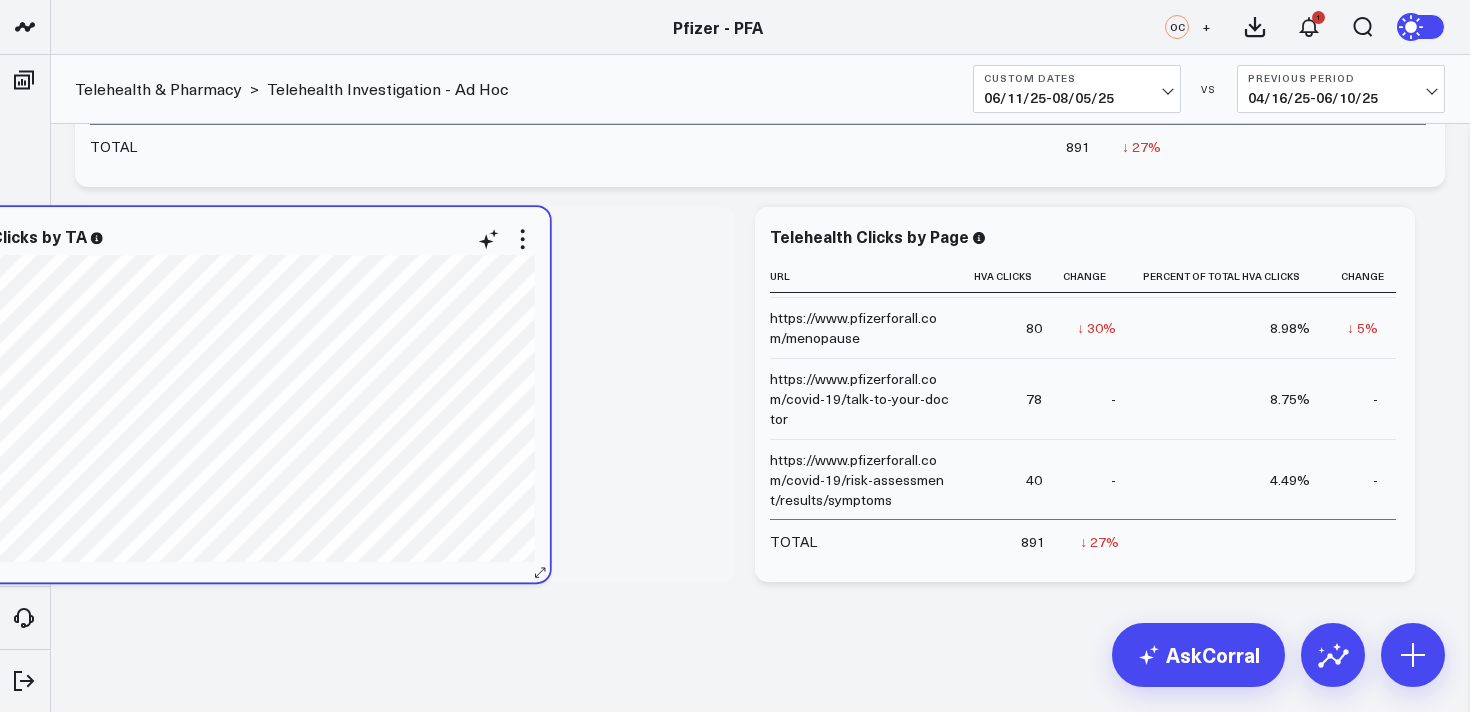 drag, startPoint x: 1101, startPoint y: 225, endPoint x: 238, endPoint y: 224, distance: 863.00055 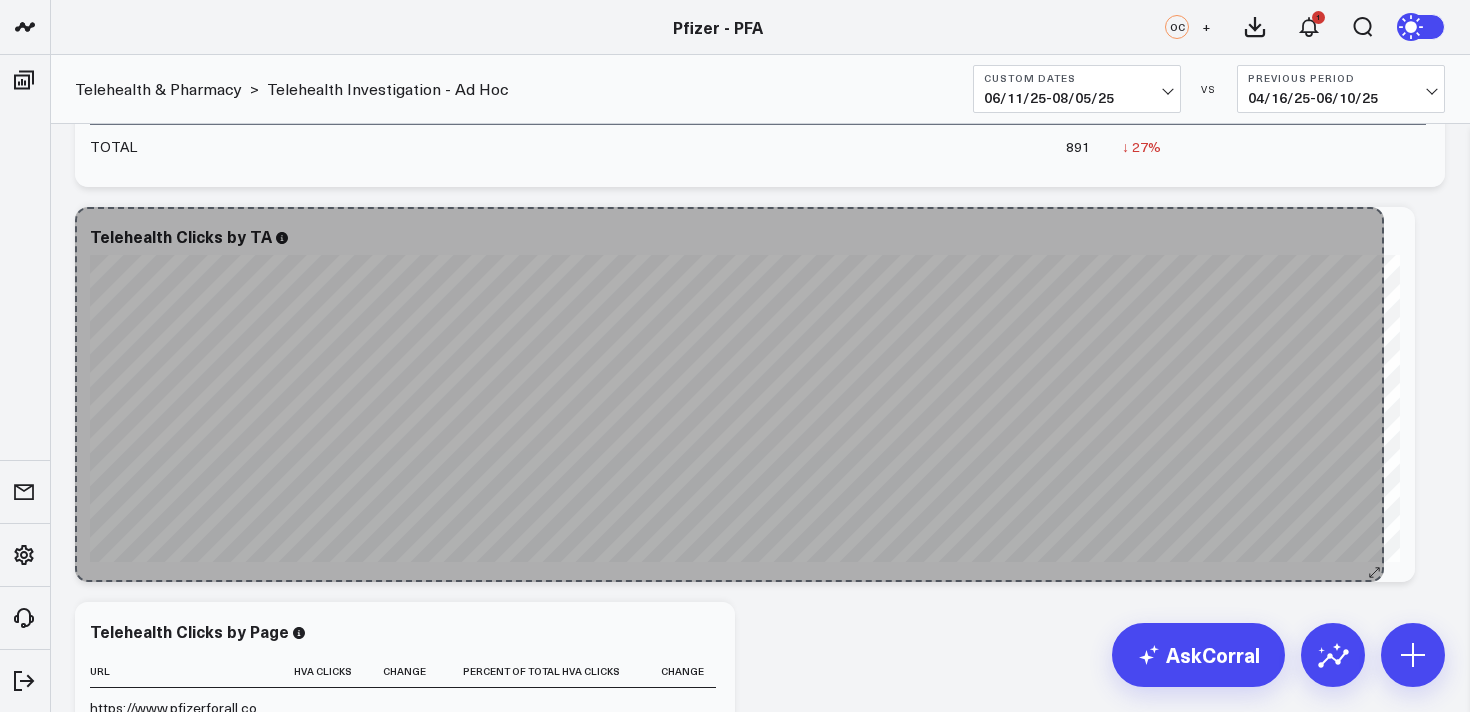 click on "Telehealth Clicks by TA Covid & Flu / Respiratory So sorry. The query returned no results. Ask a Data Analyst" at bounding box center (745, 394) 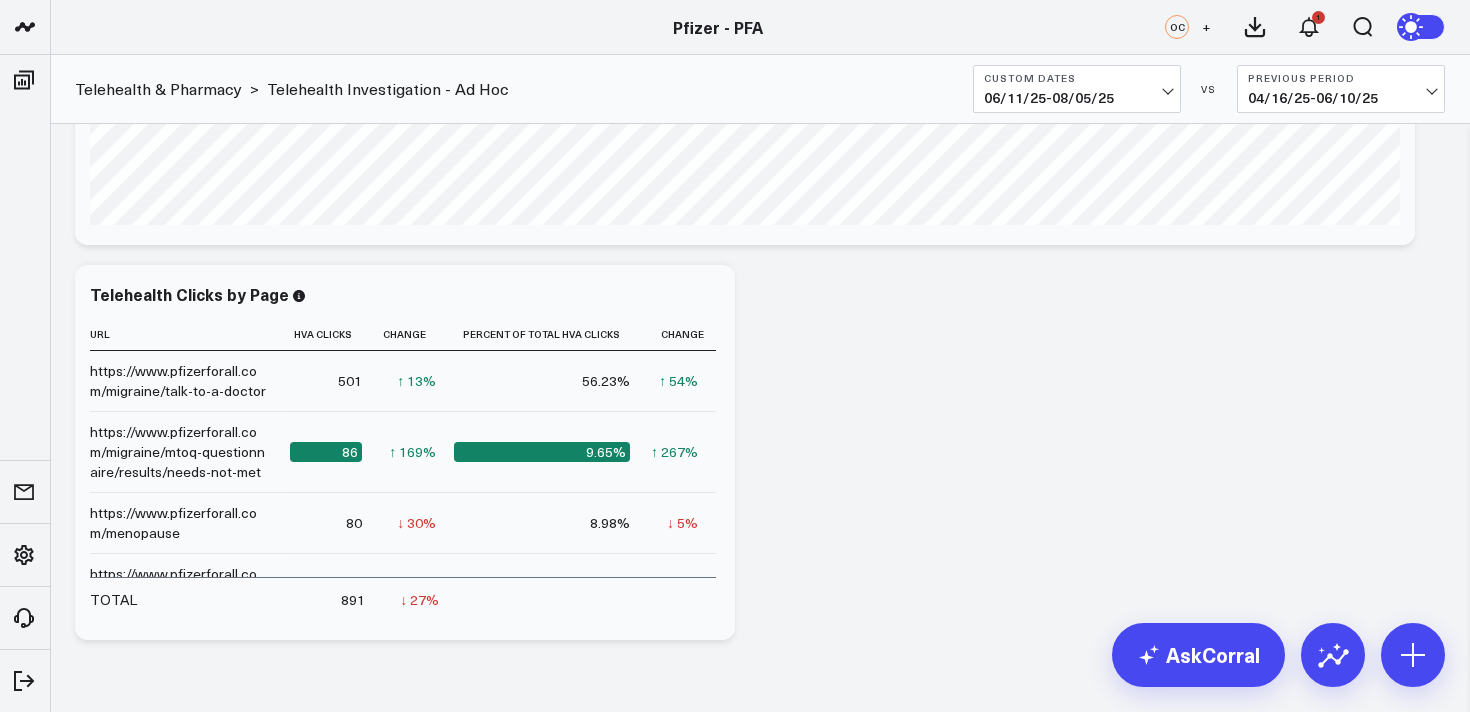 scroll, scrollTop: 1089, scrollLeft: 0, axis: vertical 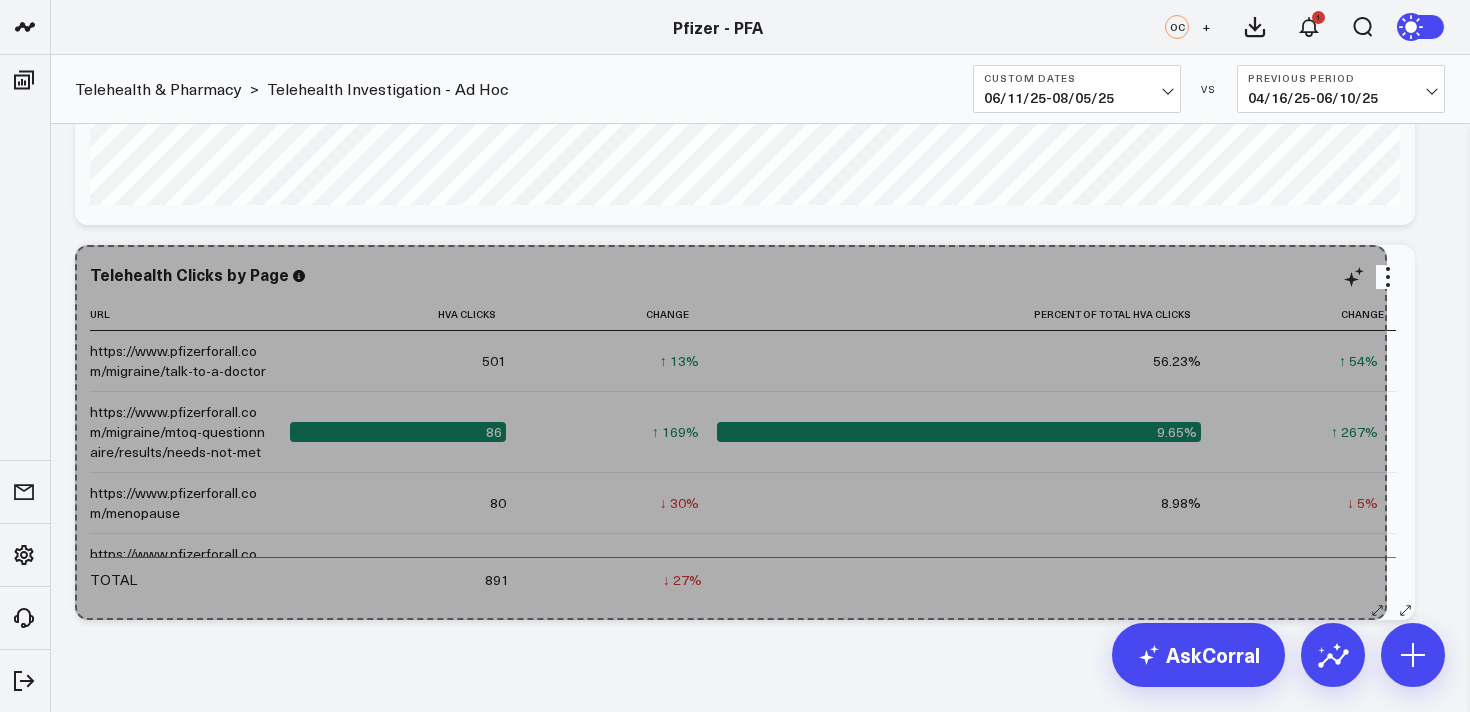 drag, startPoint x: 725, startPoint y: 607, endPoint x: 1375, endPoint y: 589, distance: 650.2492 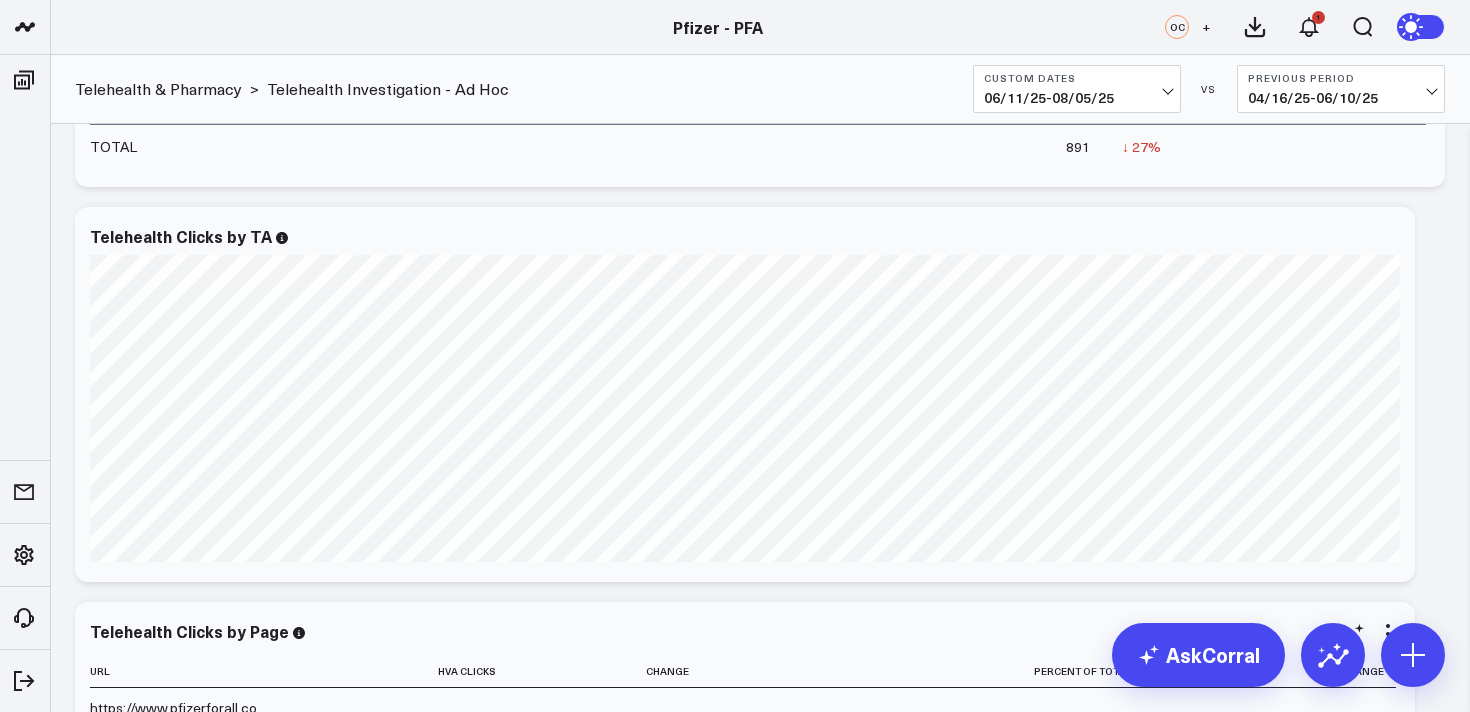 scroll, scrollTop: 714, scrollLeft: 0, axis: vertical 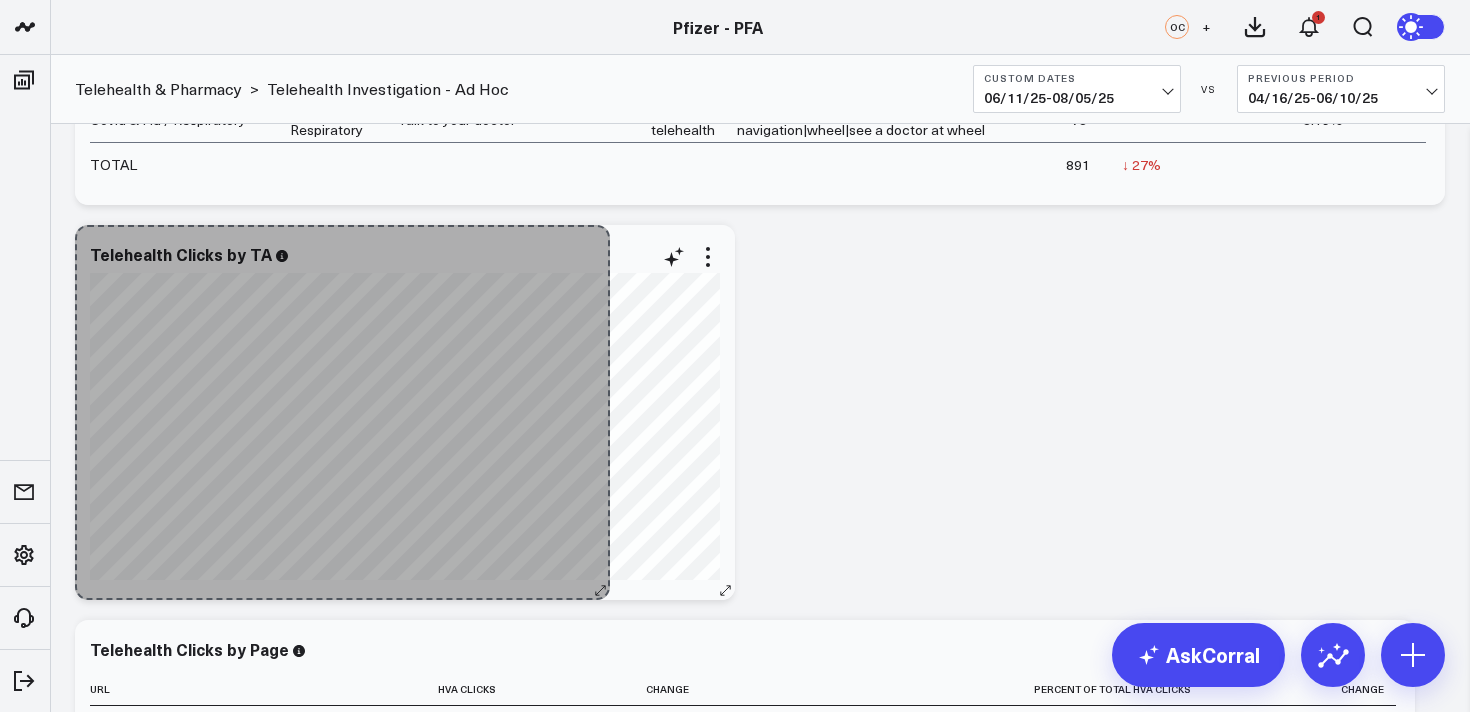 click on "Telehealth Clicks by TA Covid & Flu / Respiratory So sorry. The query returned no results. Ask a Data Analyst" at bounding box center (405, 412) 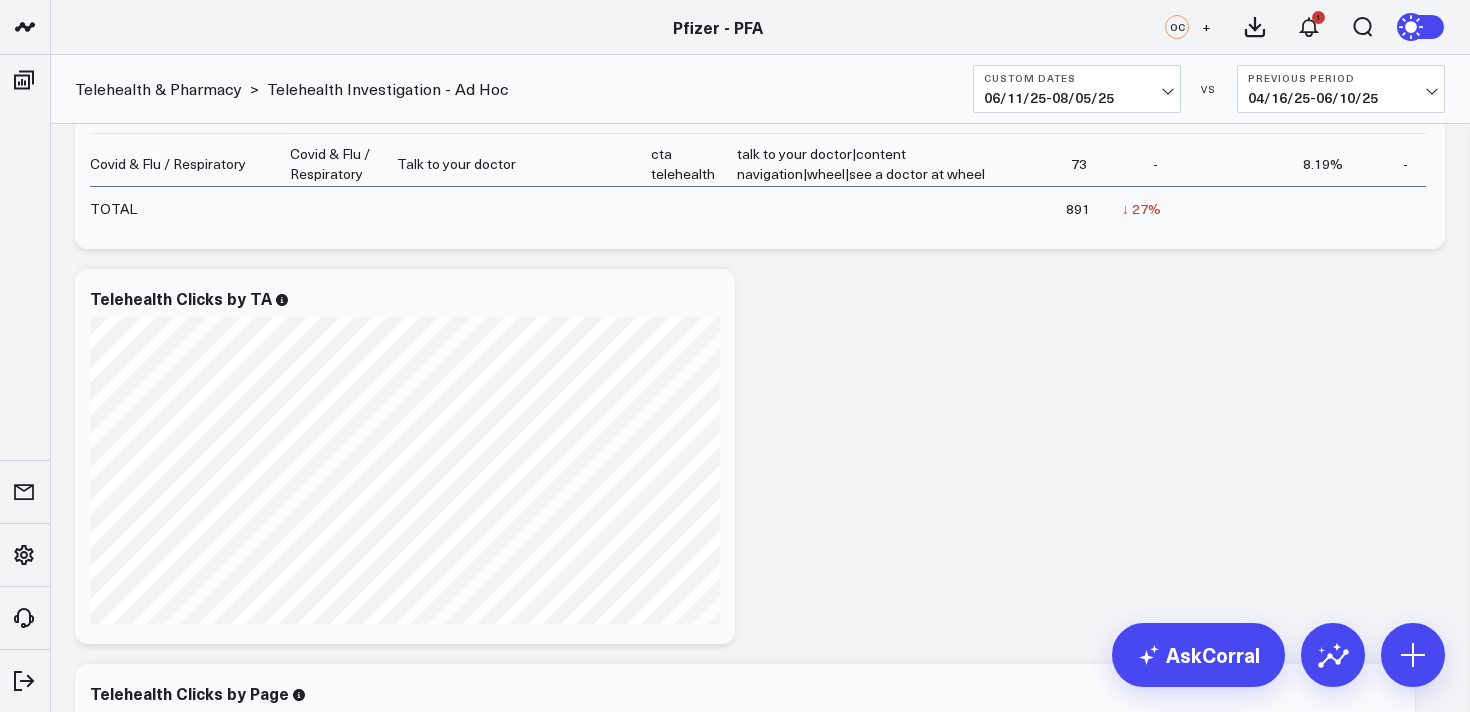 scroll, scrollTop: 669, scrollLeft: 0, axis: vertical 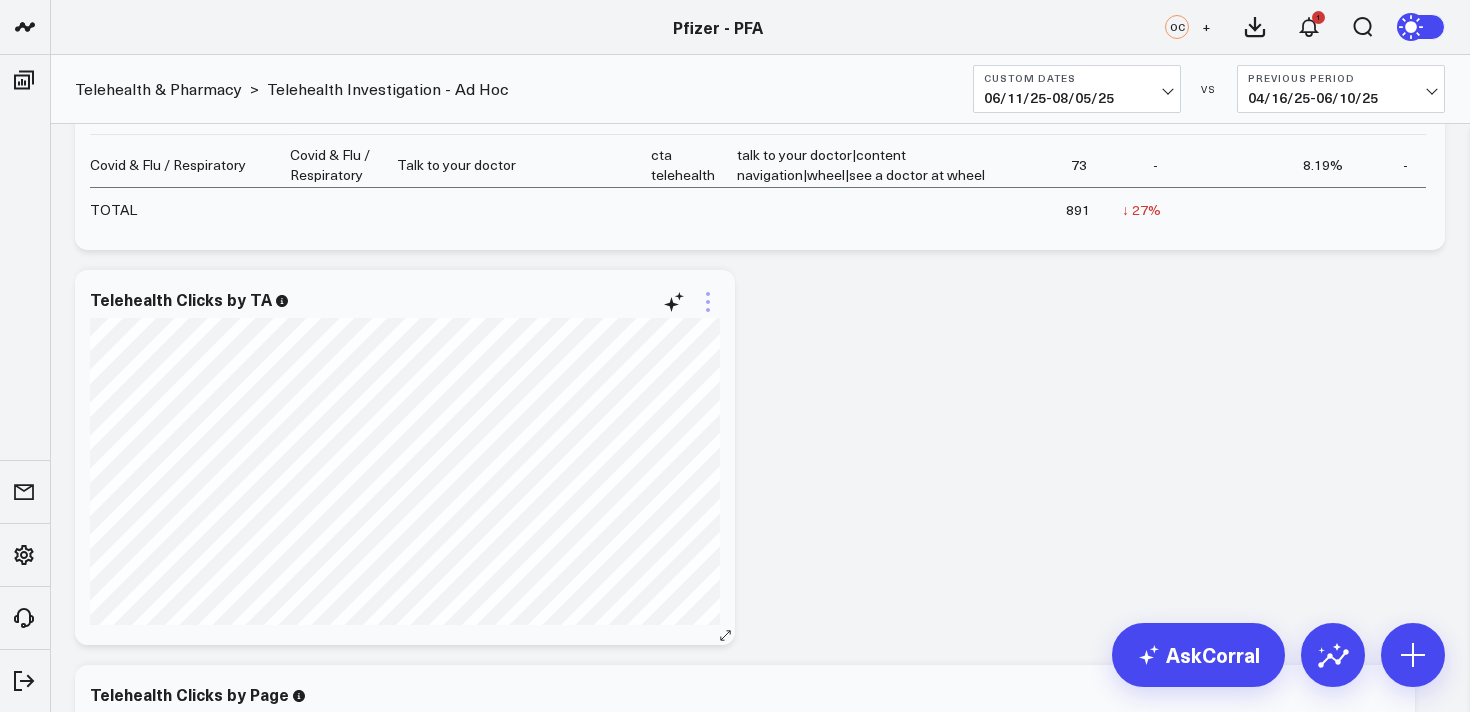 click 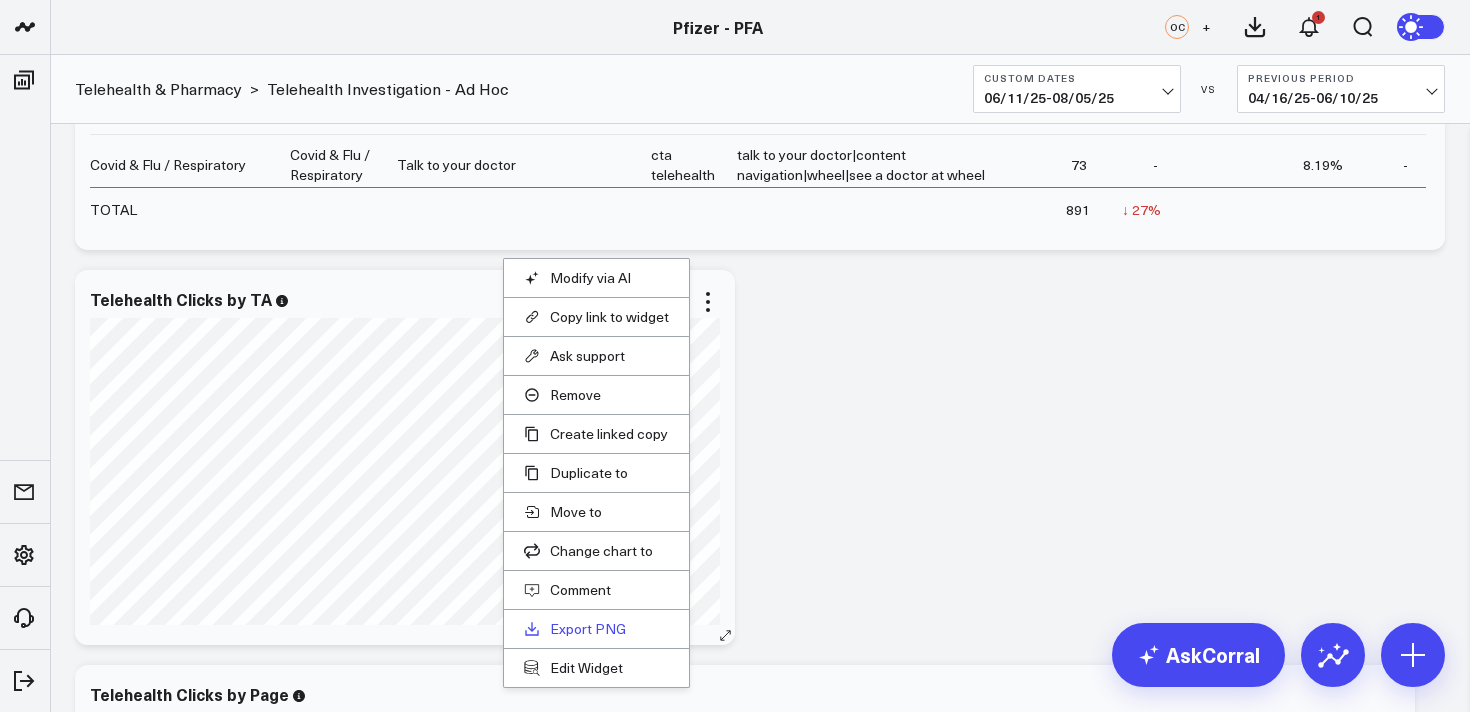 click on "Export PNG" at bounding box center [596, 629] 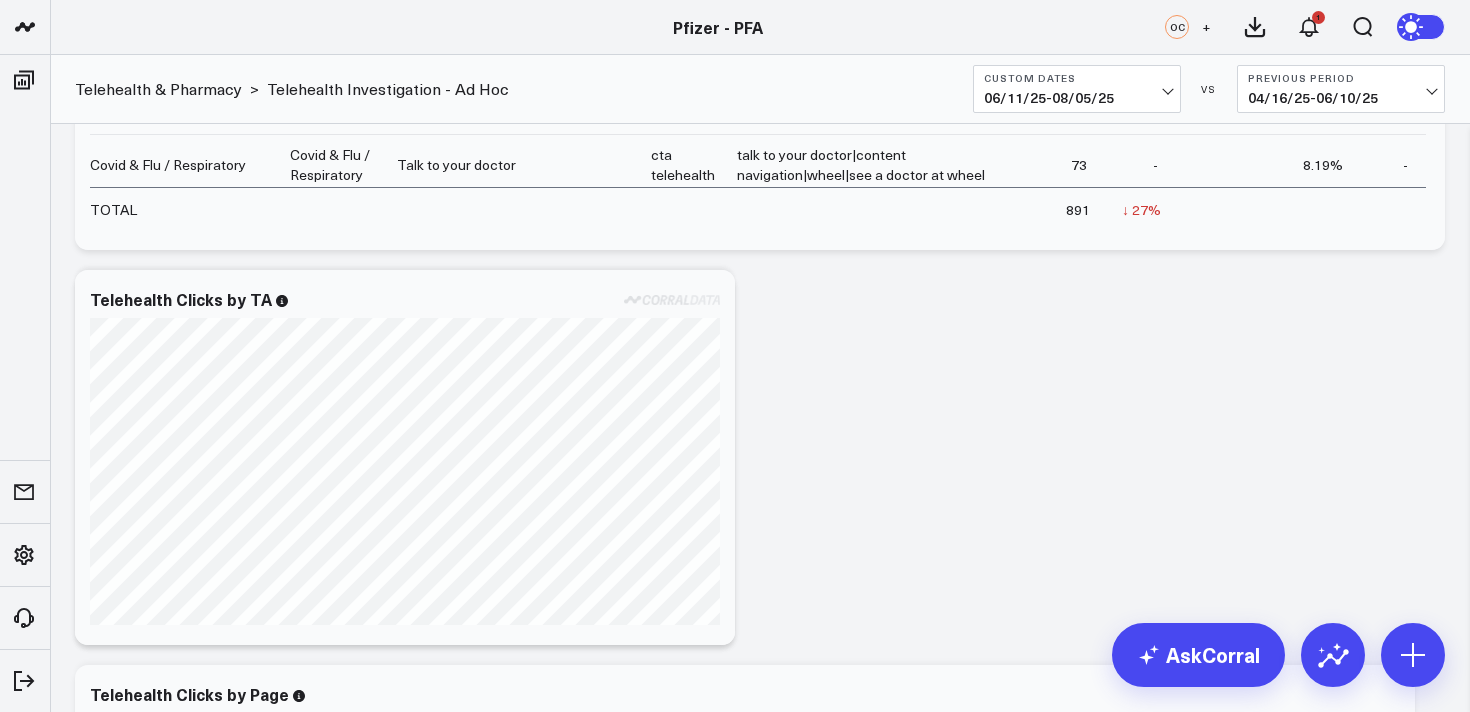 scroll, scrollTop: 0, scrollLeft: 0, axis: both 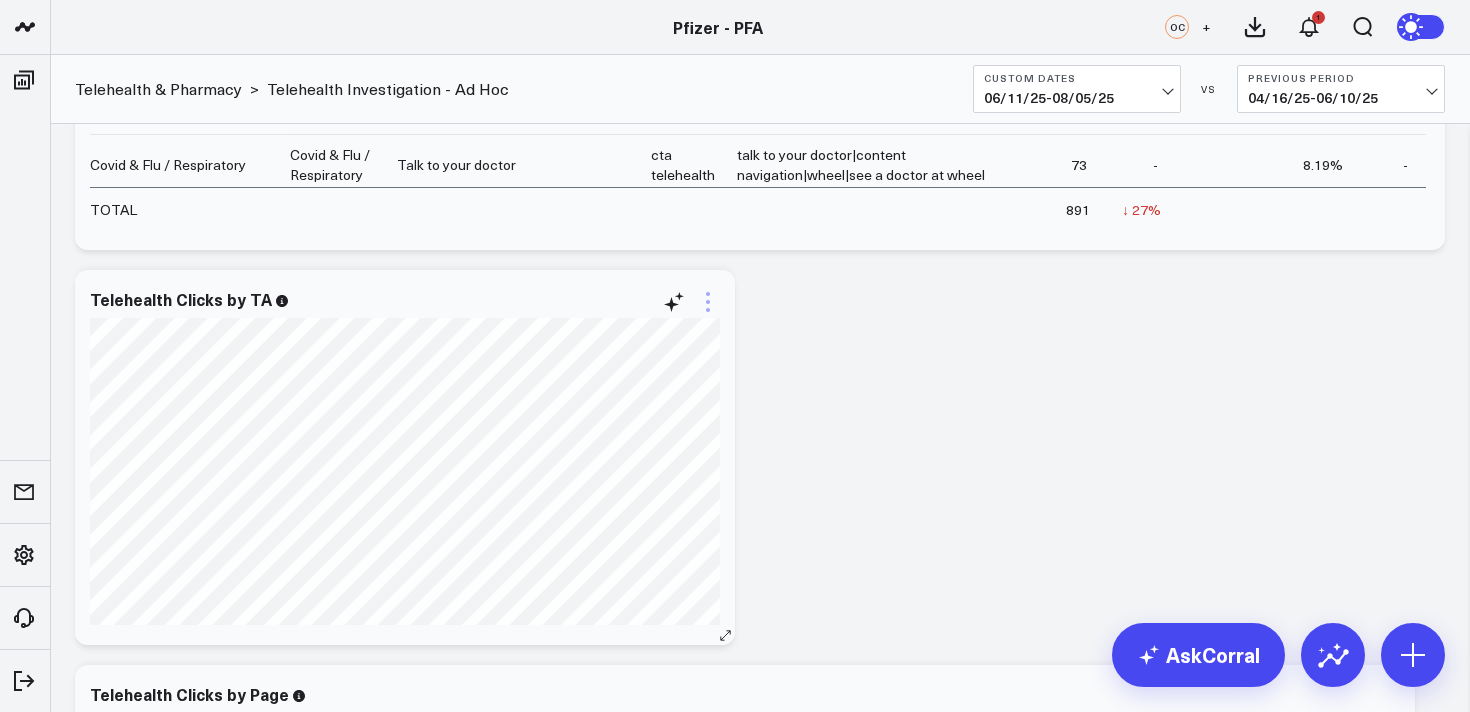 click 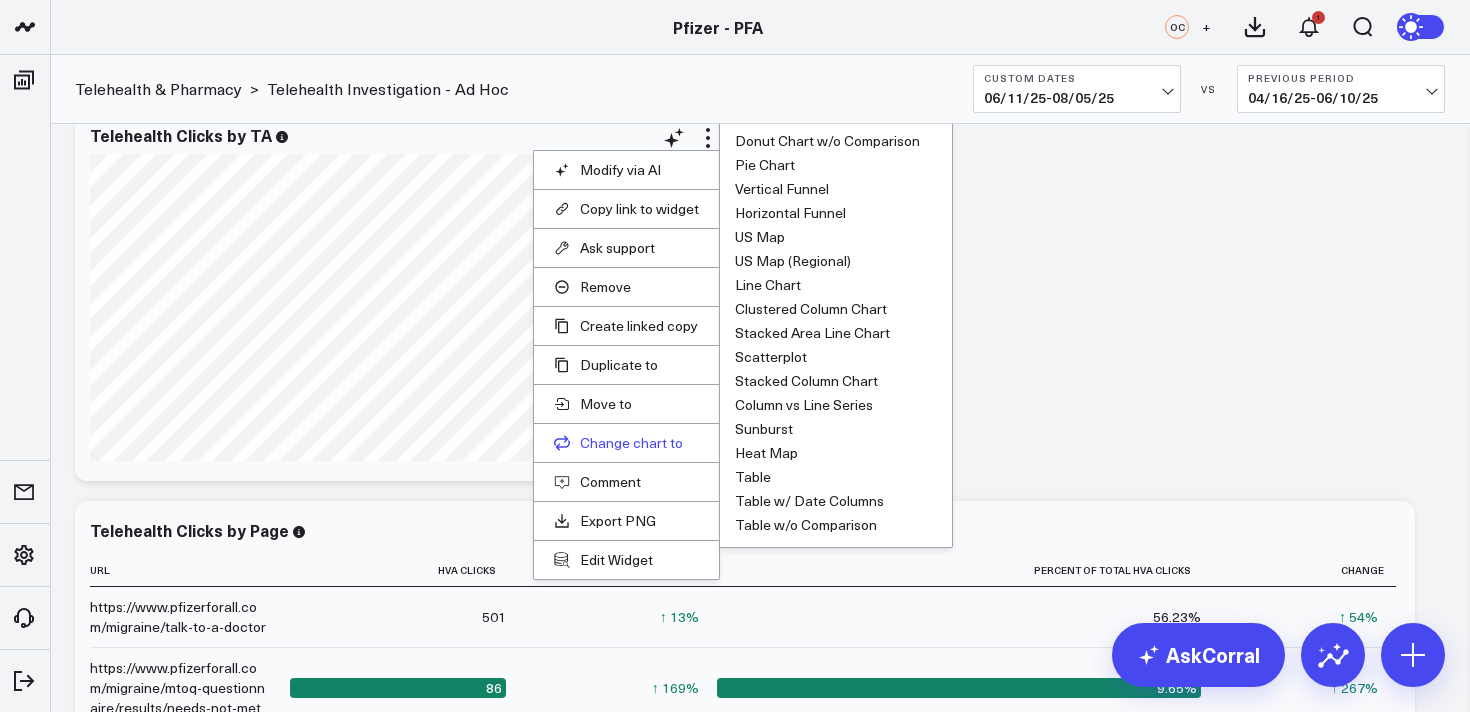 scroll, scrollTop: 834, scrollLeft: 0, axis: vertical 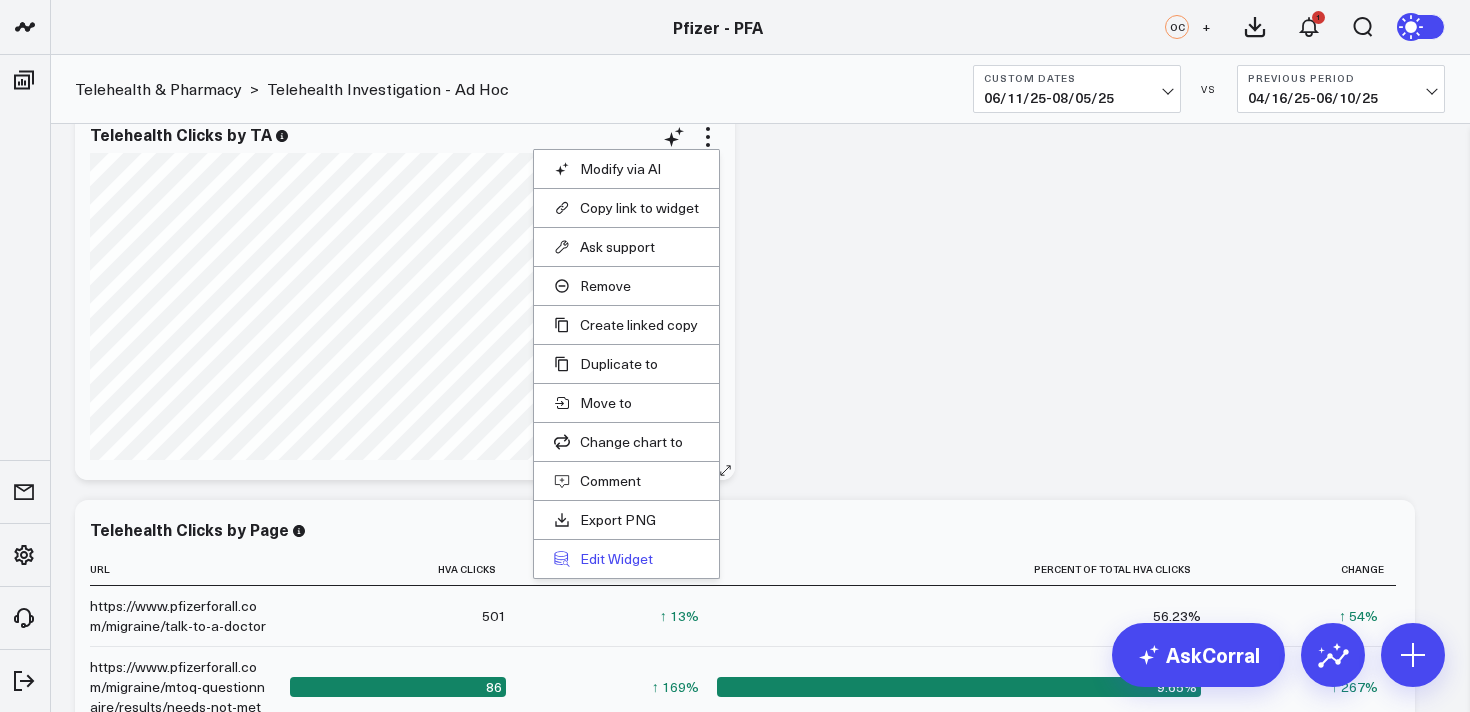 click on "Edit Widget" at bounding box center (626, 559) 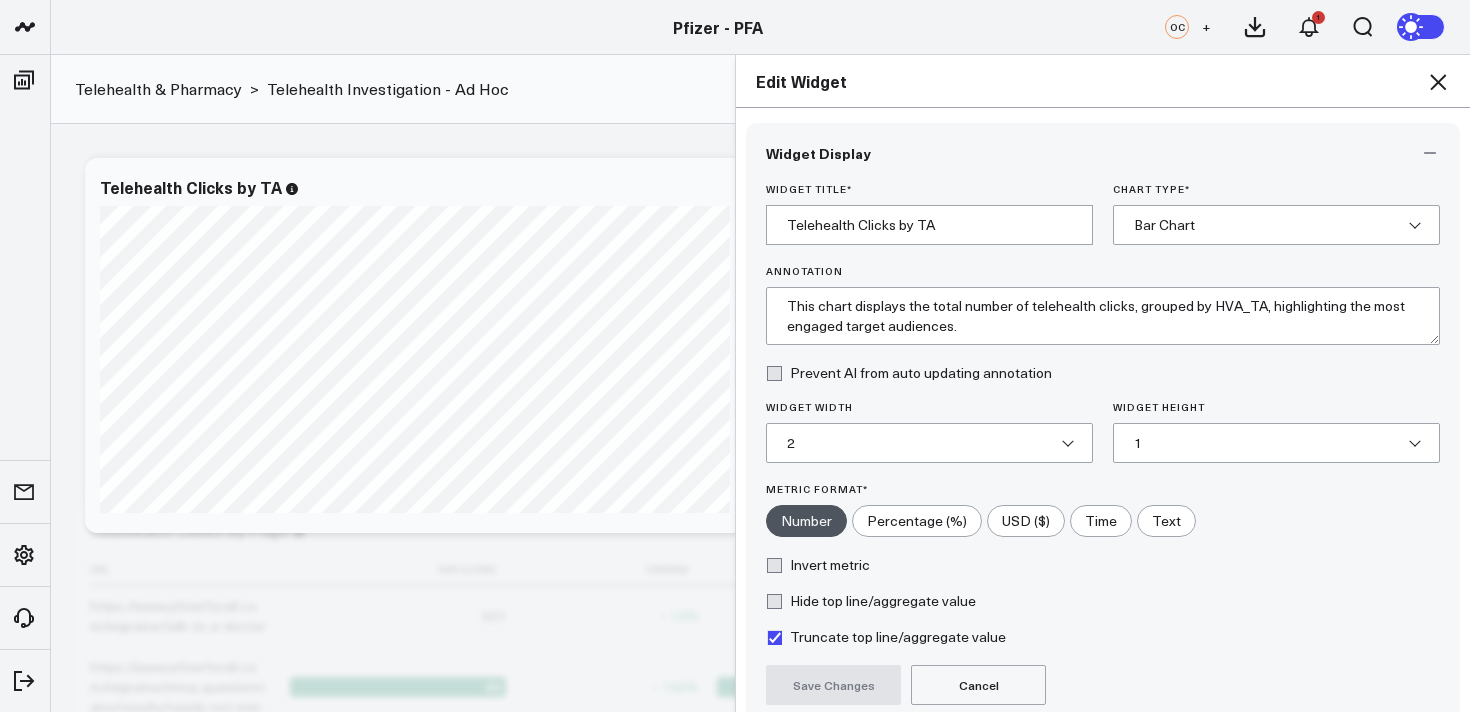 scroll, scrollTop: 177, scrollLeft: 0, axis: vertical 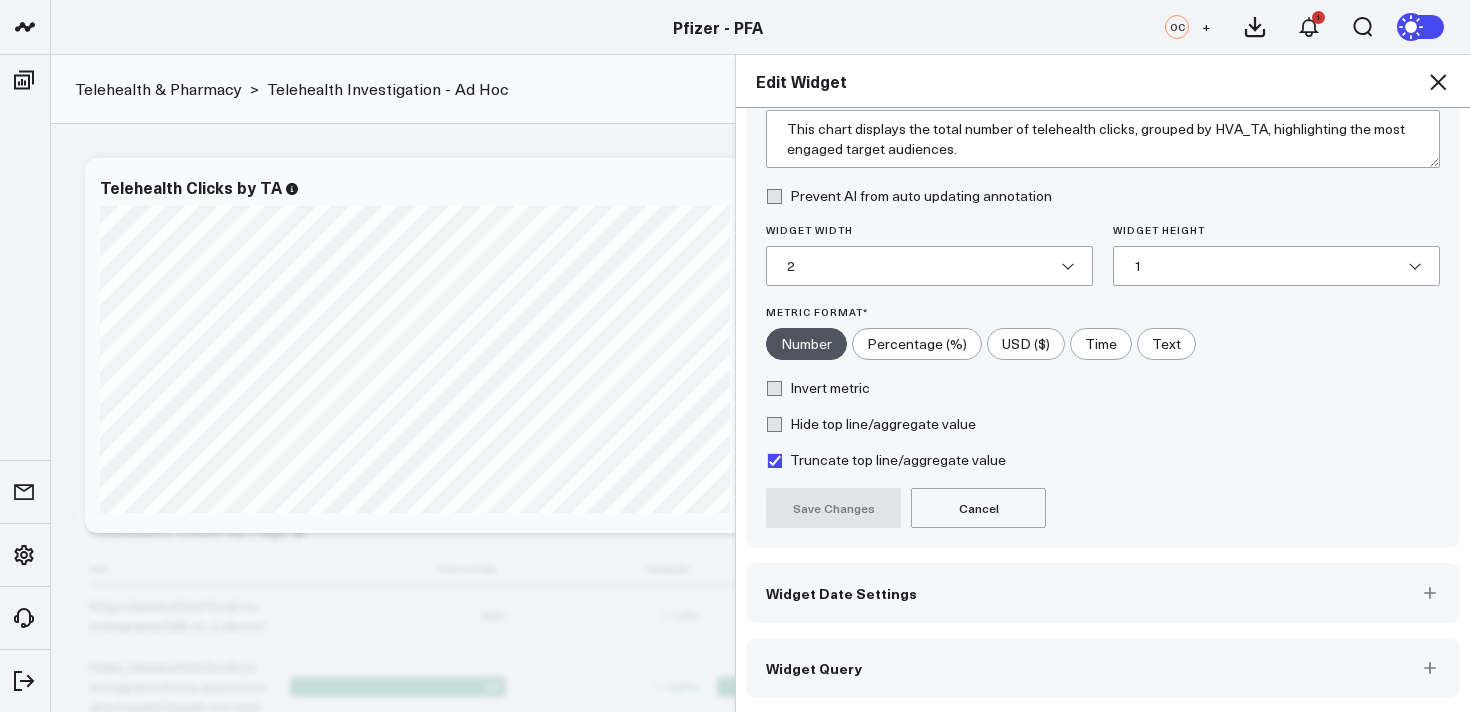 click on "Widget Query" at bounding box center [1103, 668] 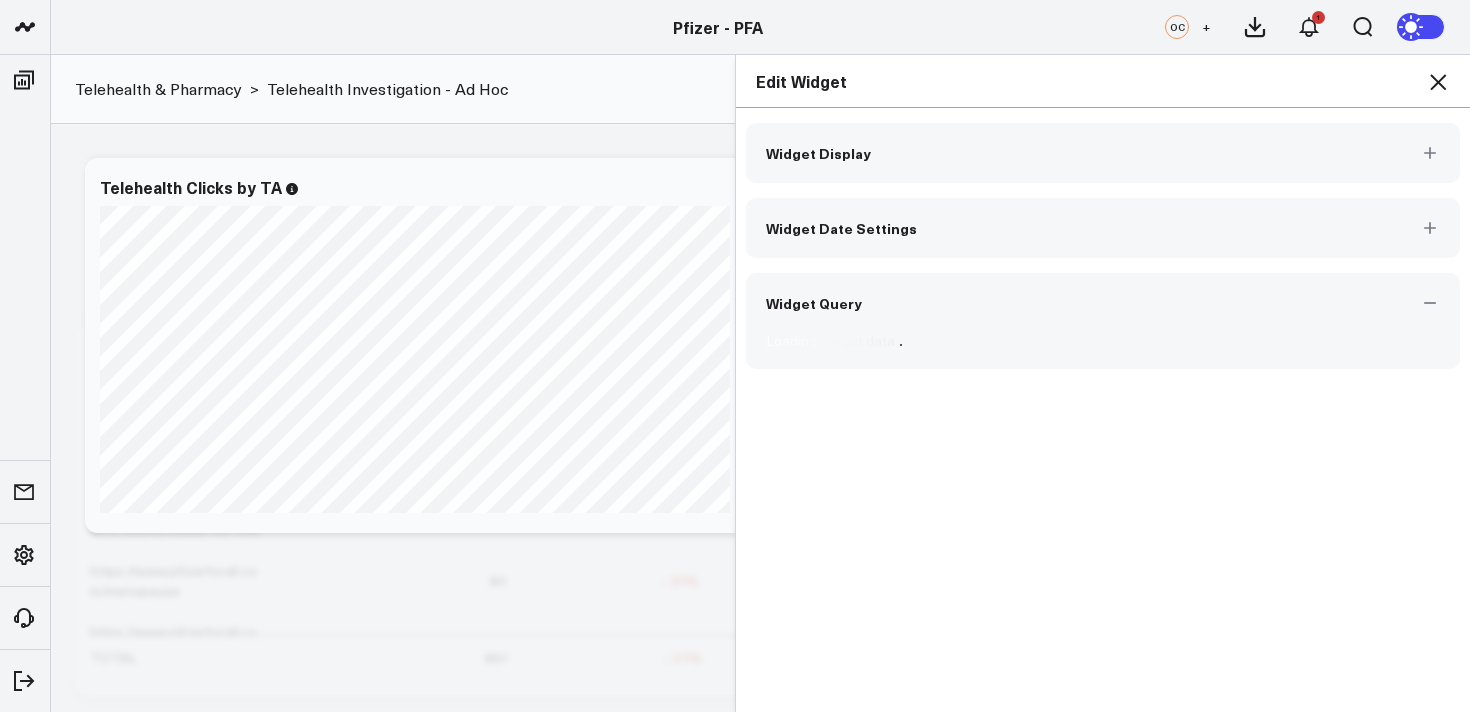 scroll, scrollTop: 1127, scrollLeft: 0, axis: vertical 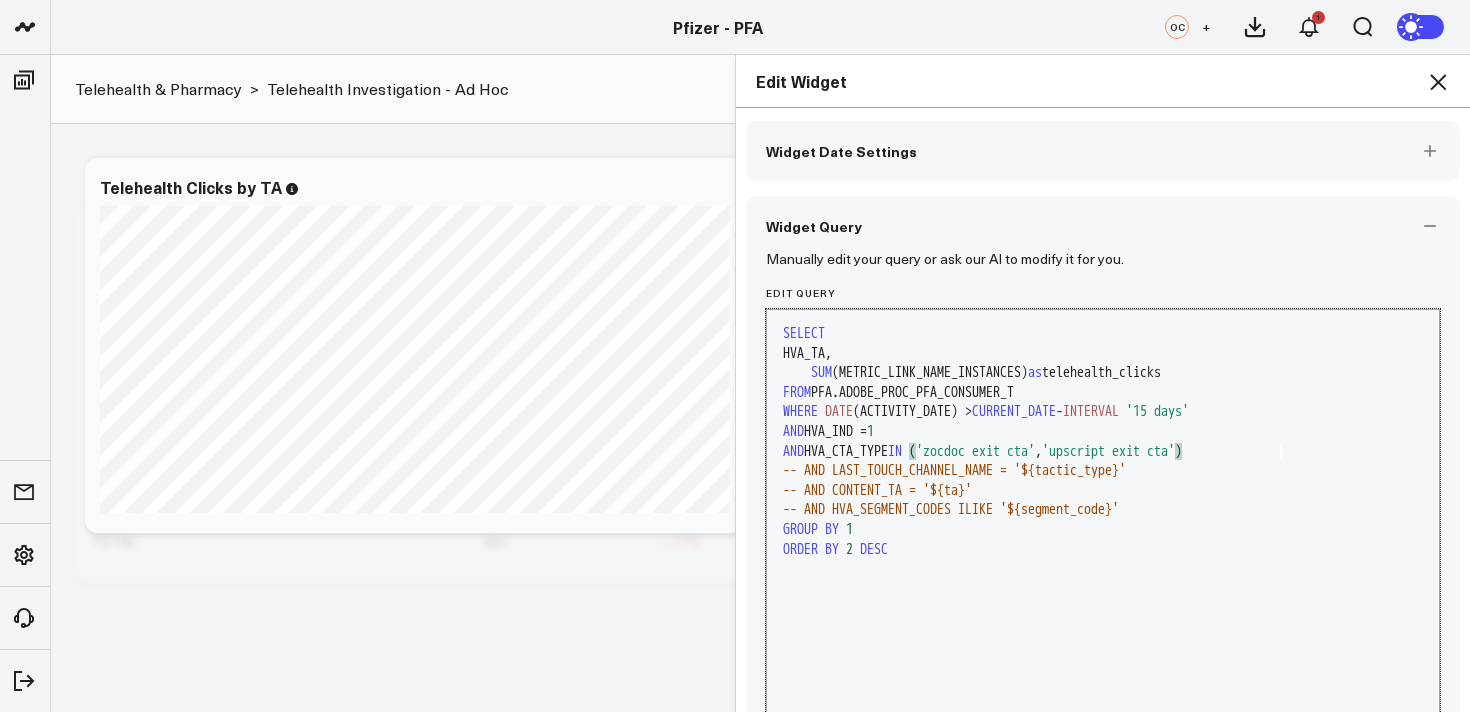 click on "AND  HVA_CTA_TYPE  IN   ( 'zocdoc exit cta' ,  'upscript exit cta' )" at bounding box center (1103, 452) 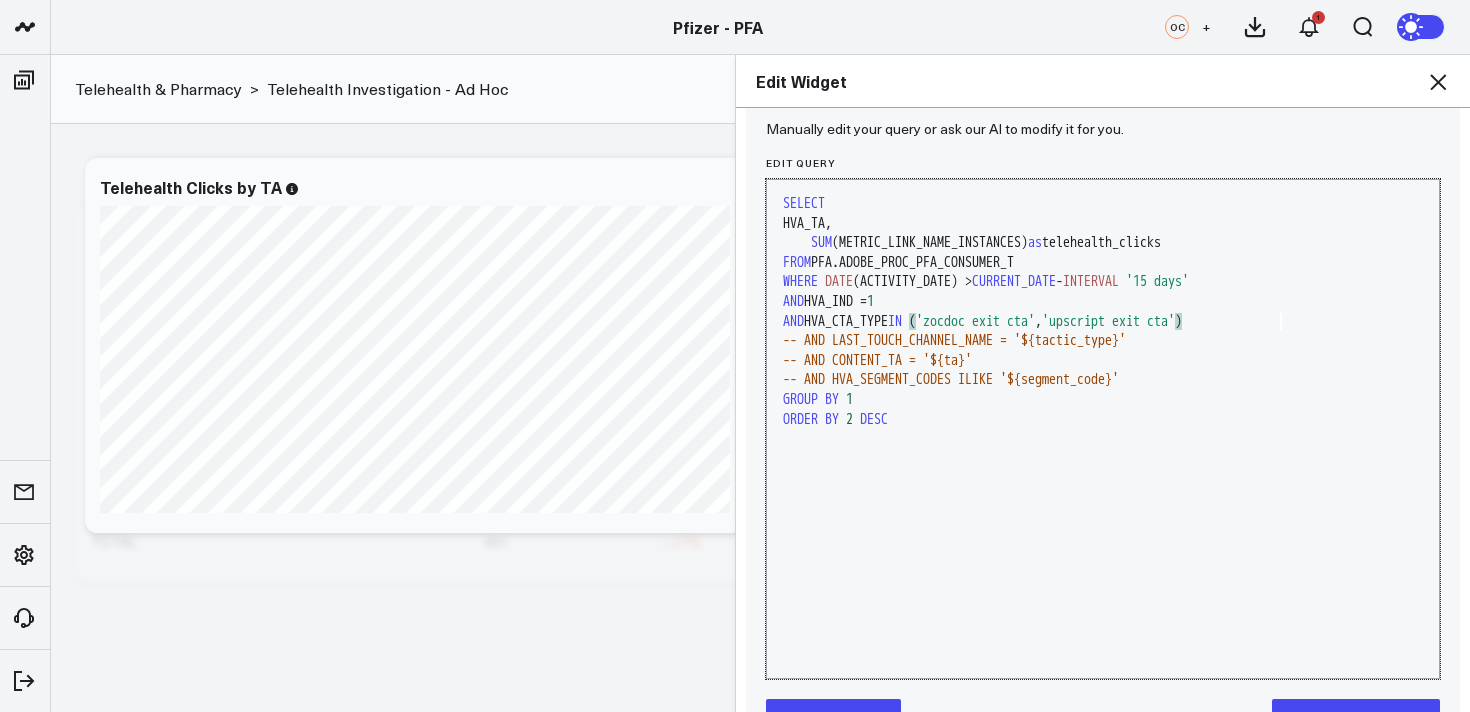 scroll, scrollTop: 213, scrollLeft: 0, axis: vertical 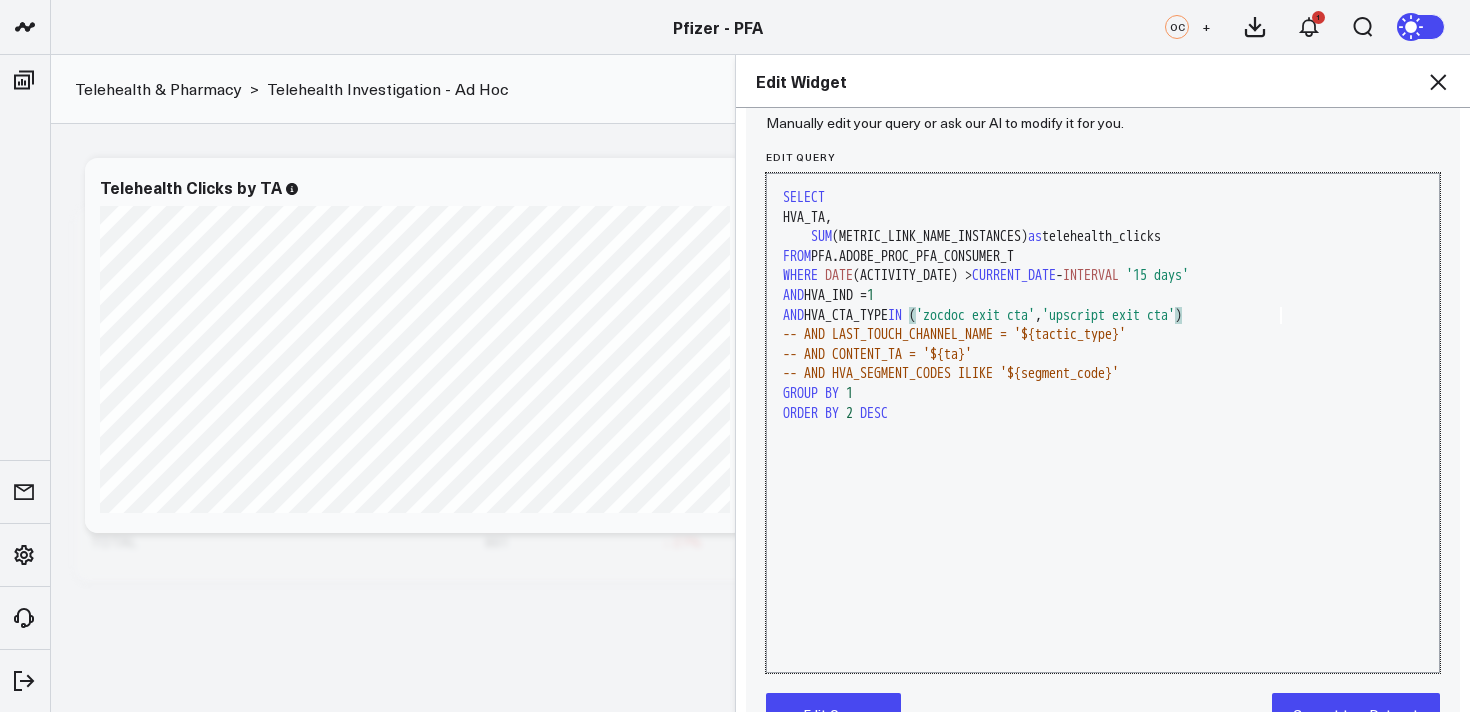 click on ")" at bounding box center (1178, 315) 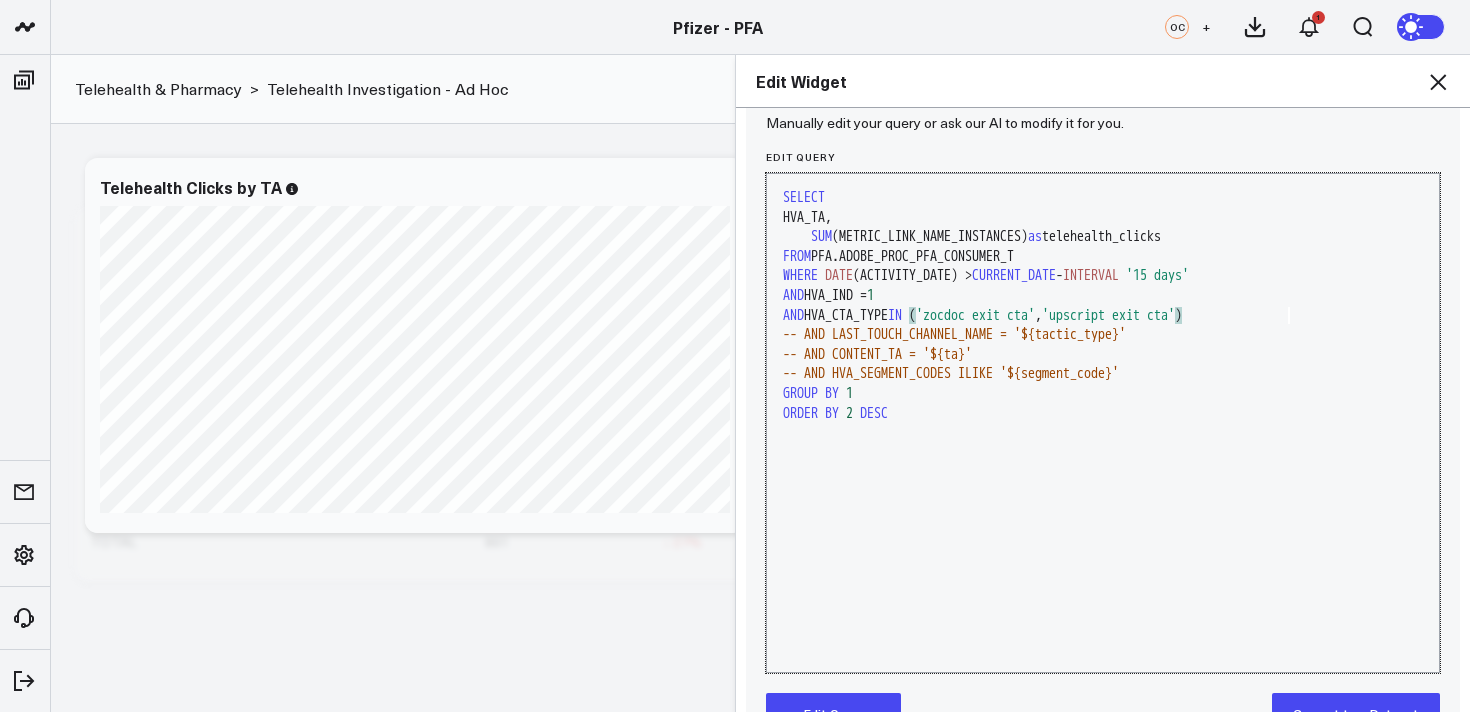 click on ")" at bounding box center (1178, 315) 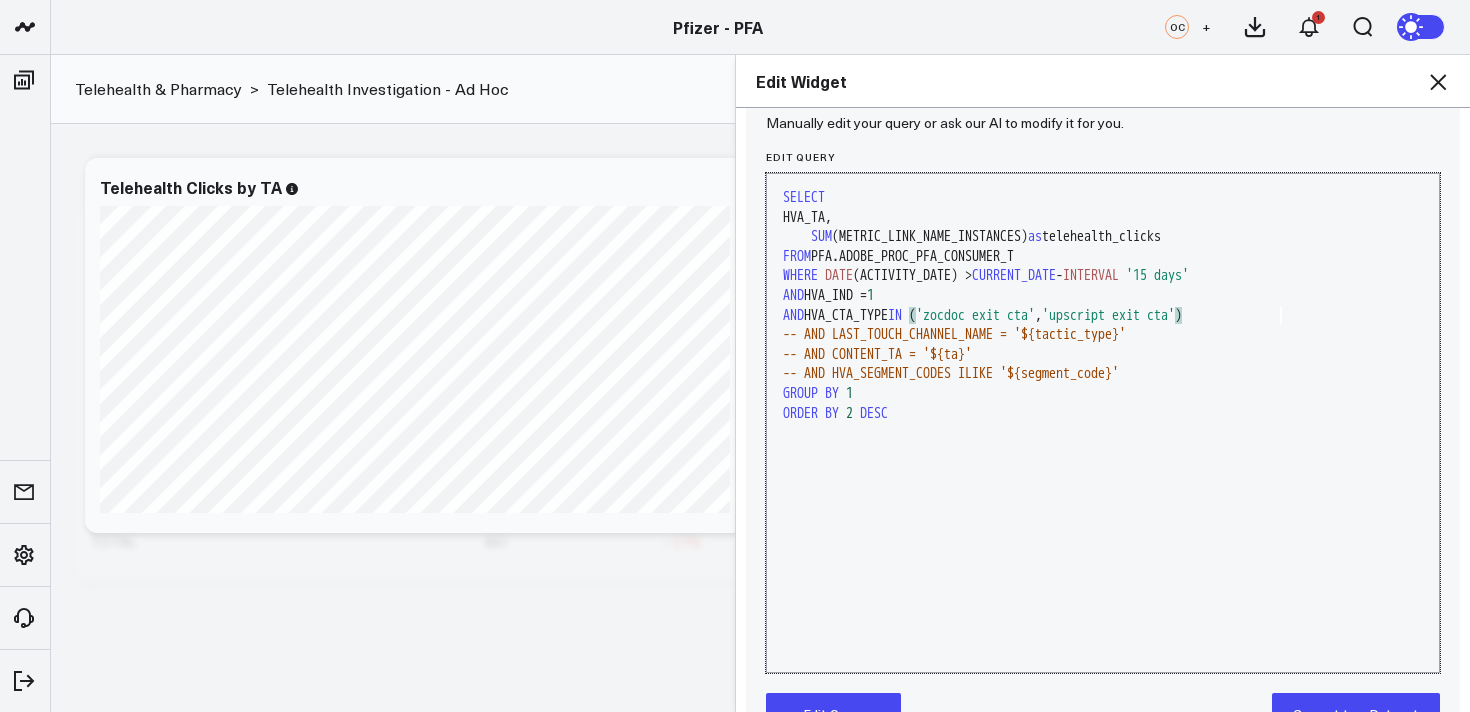click on "'upscript exit cta'" at bounding box center [1108, 315] 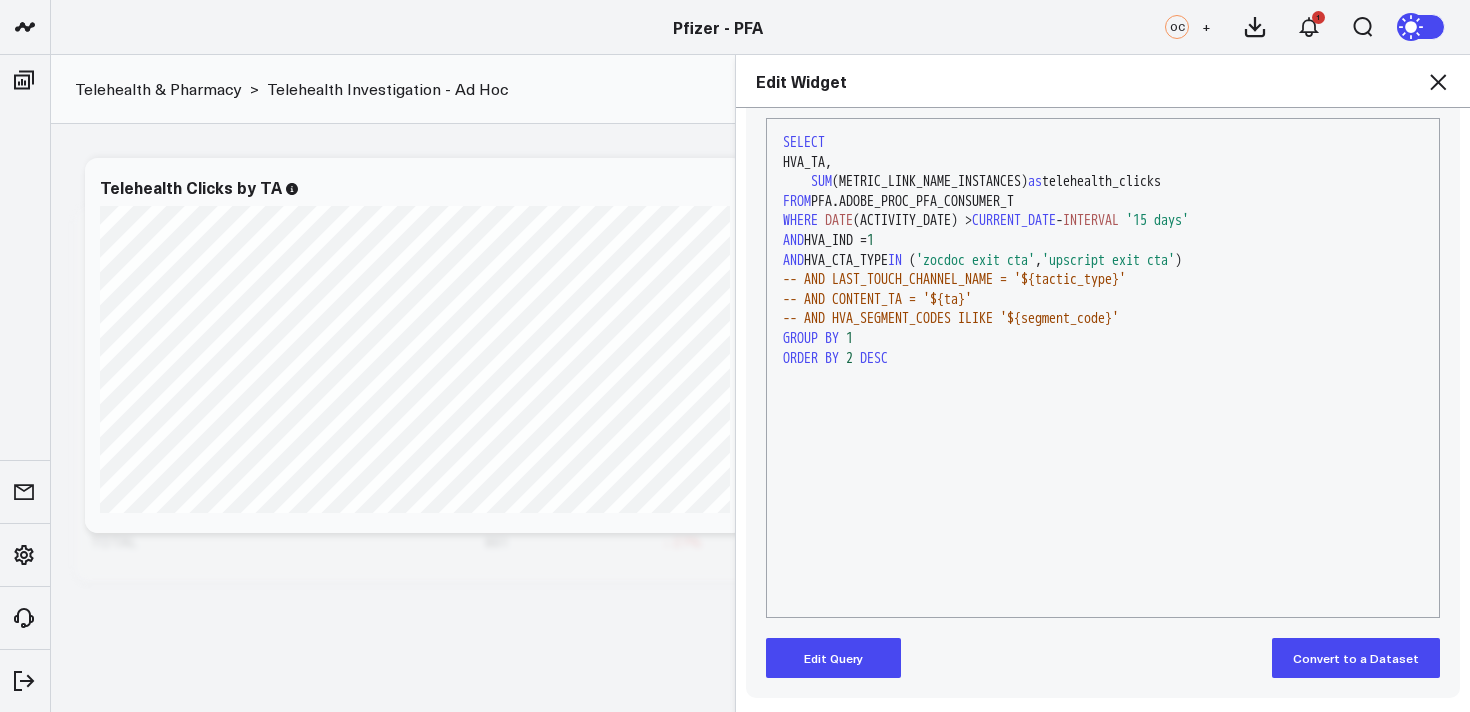 click on "Edit Query" at bounding box center [833, 658] 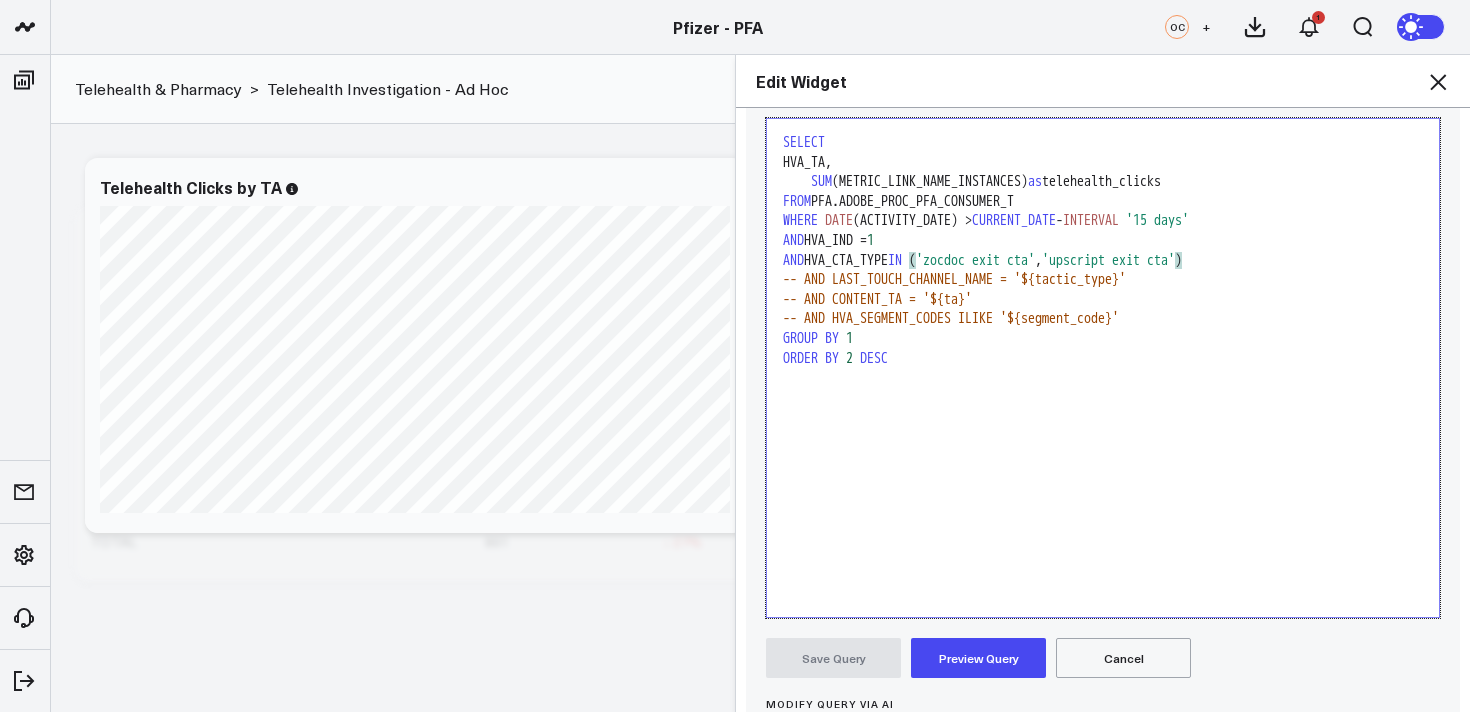 click on ")" at bounding box center (1178, 260) 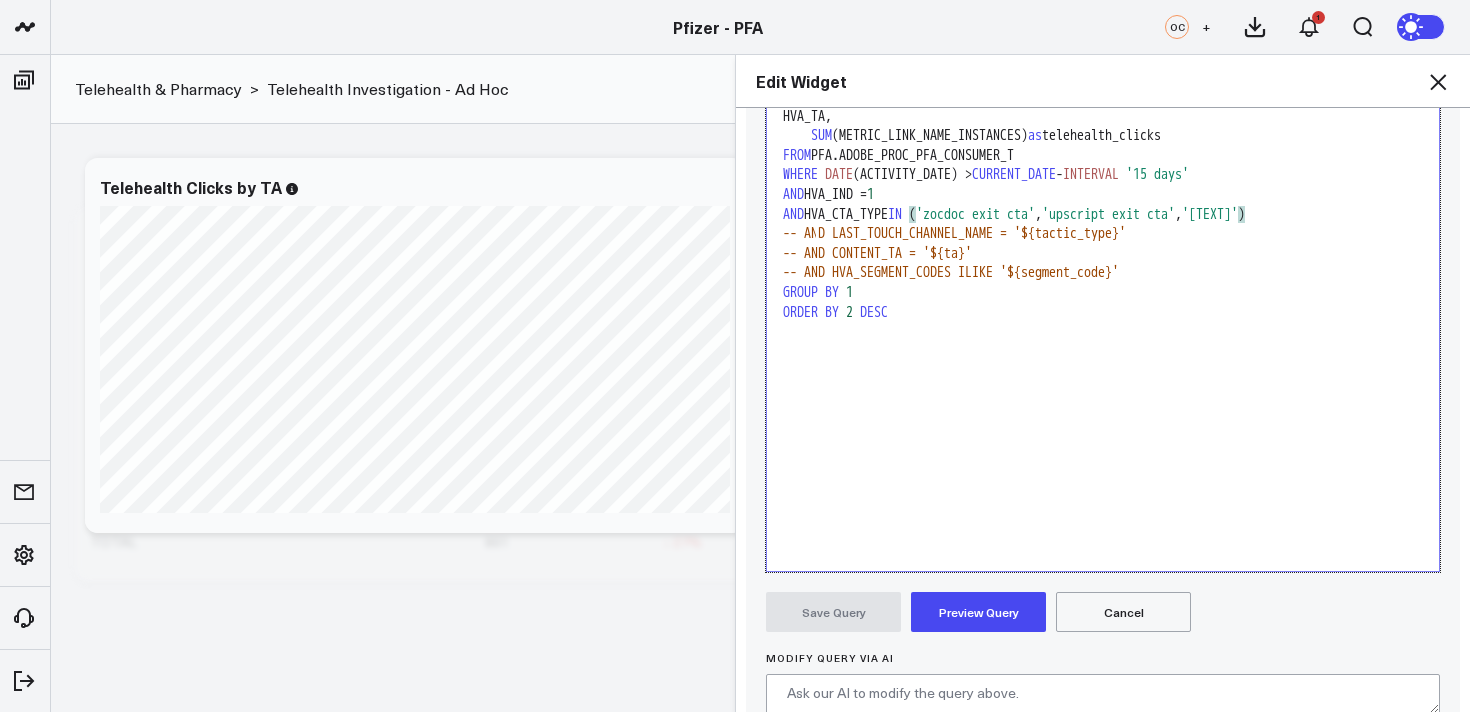 scroll, scrollTop: 336, scrollLeft: 0, axis: vertical 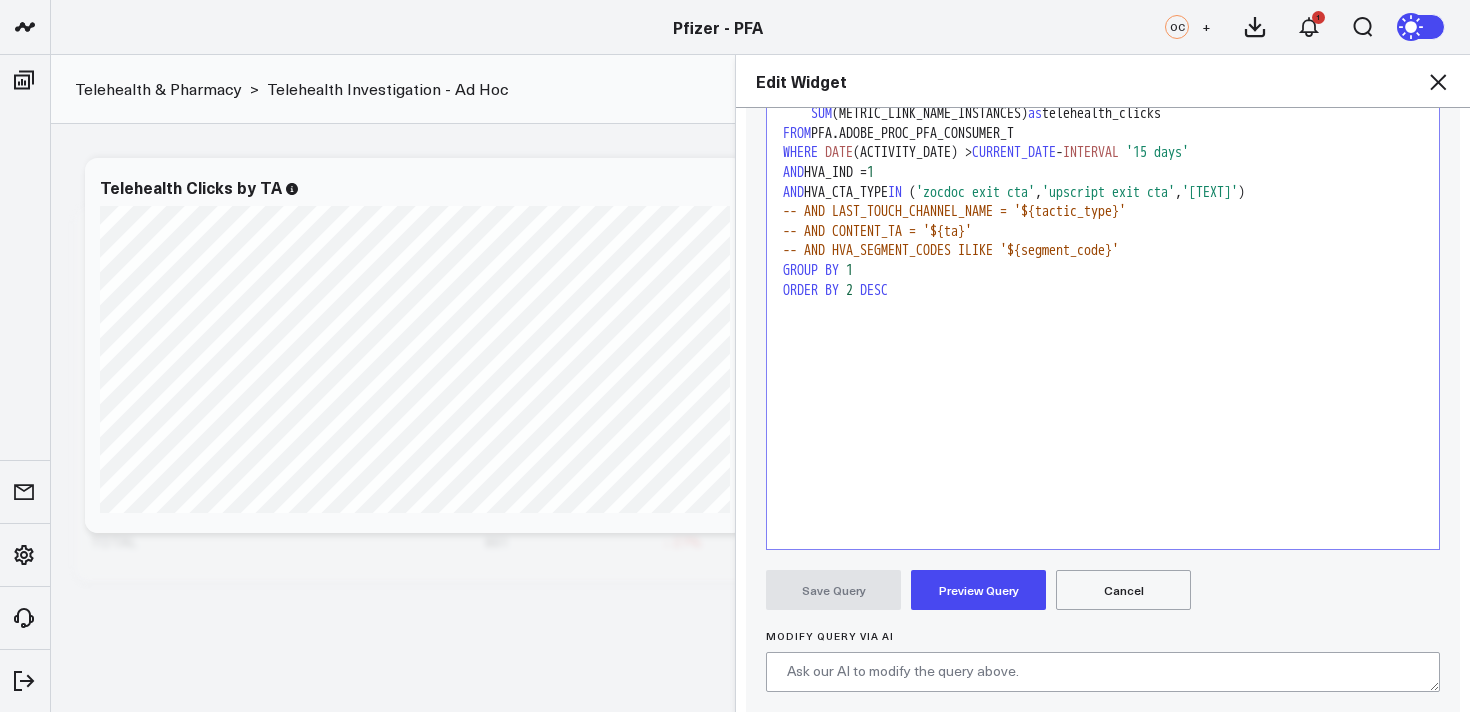 click on "Preview Query" at bounding box center [978, 590] 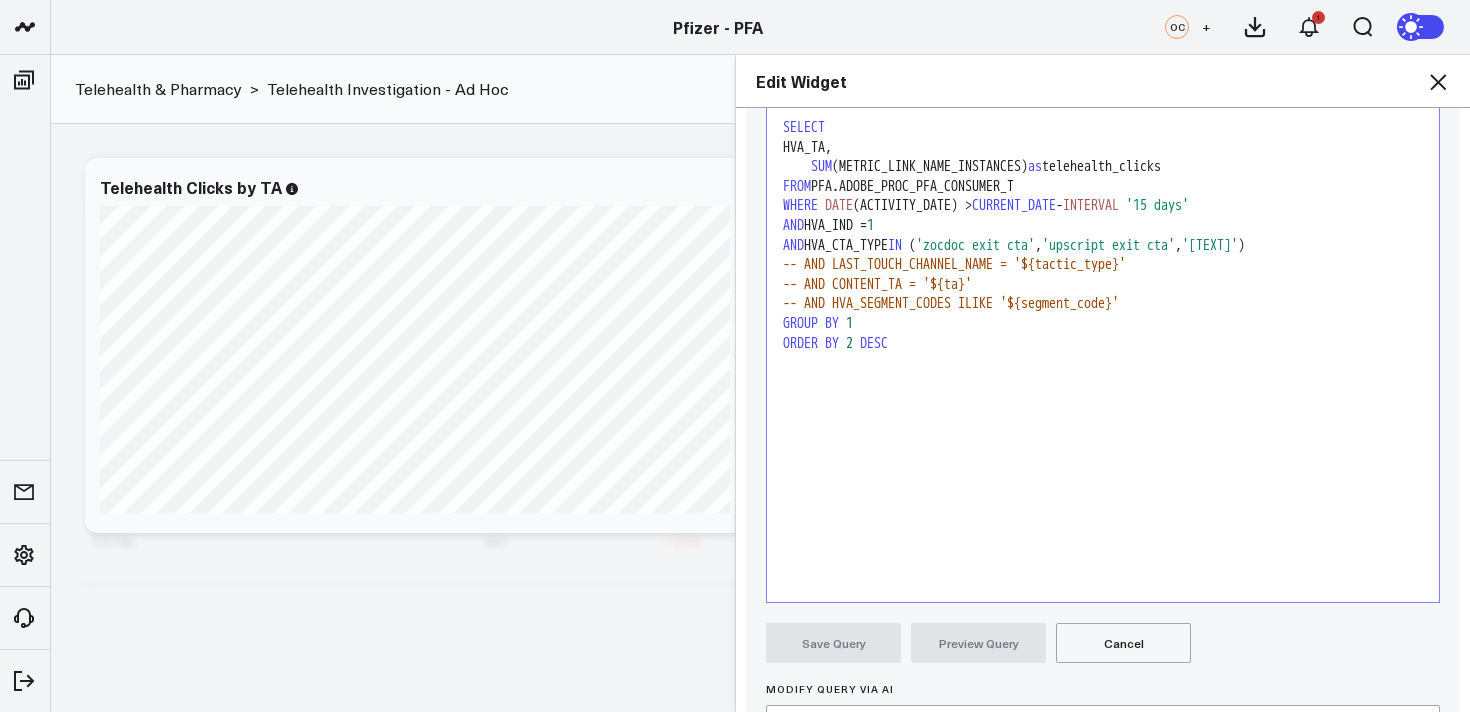 scroll, scrollTop: 282, scrollLeft: 0, axis: vertical 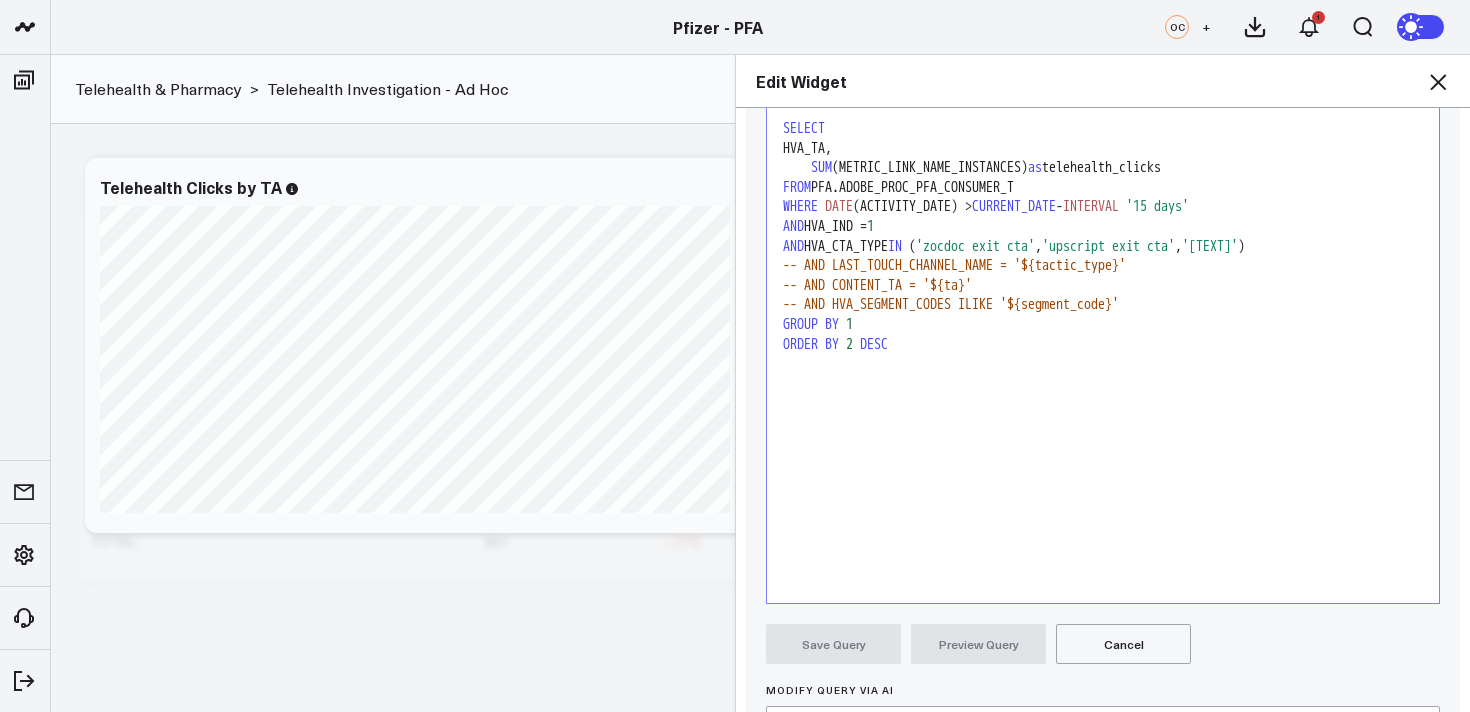 click on "'wheel exit cta'" at bounding box center (1210, 246) 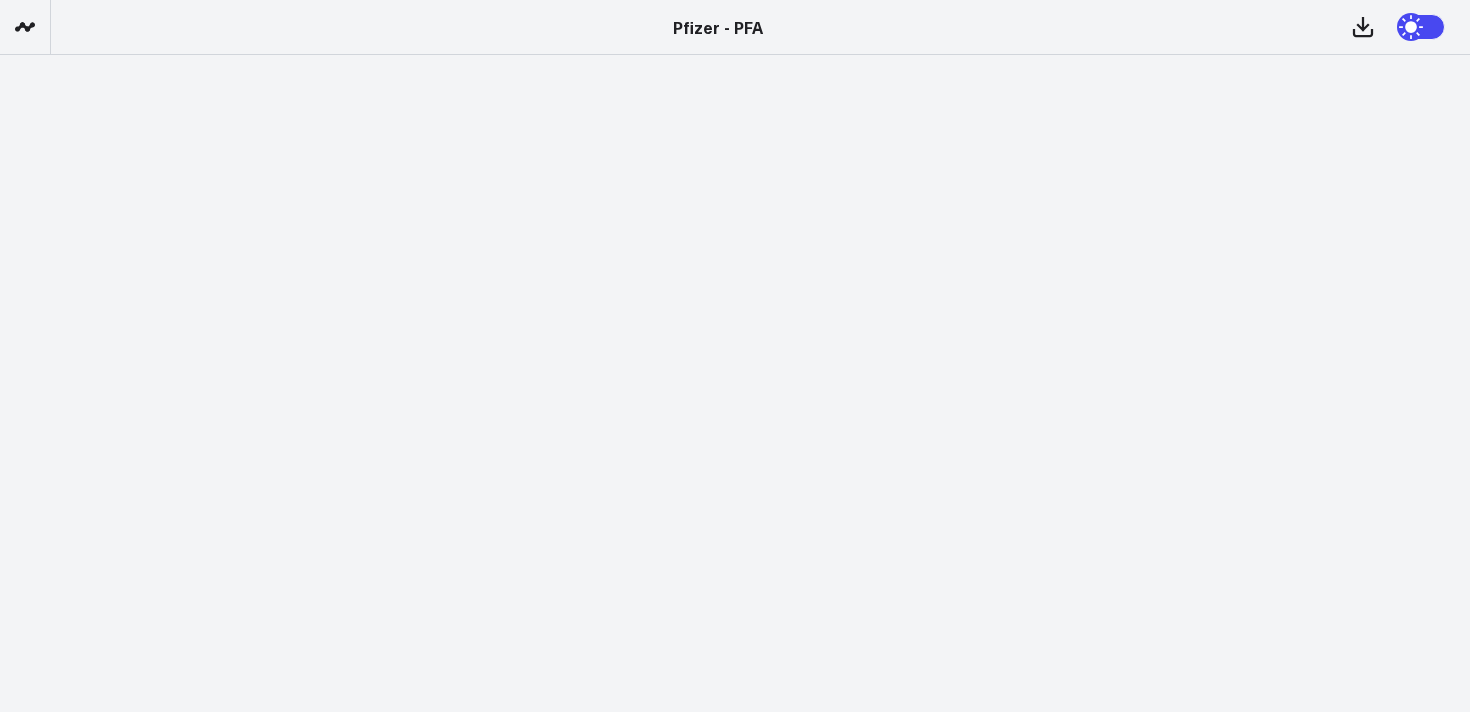 scroll, scrollTop: 0, scrollLeft: 0, axis: both 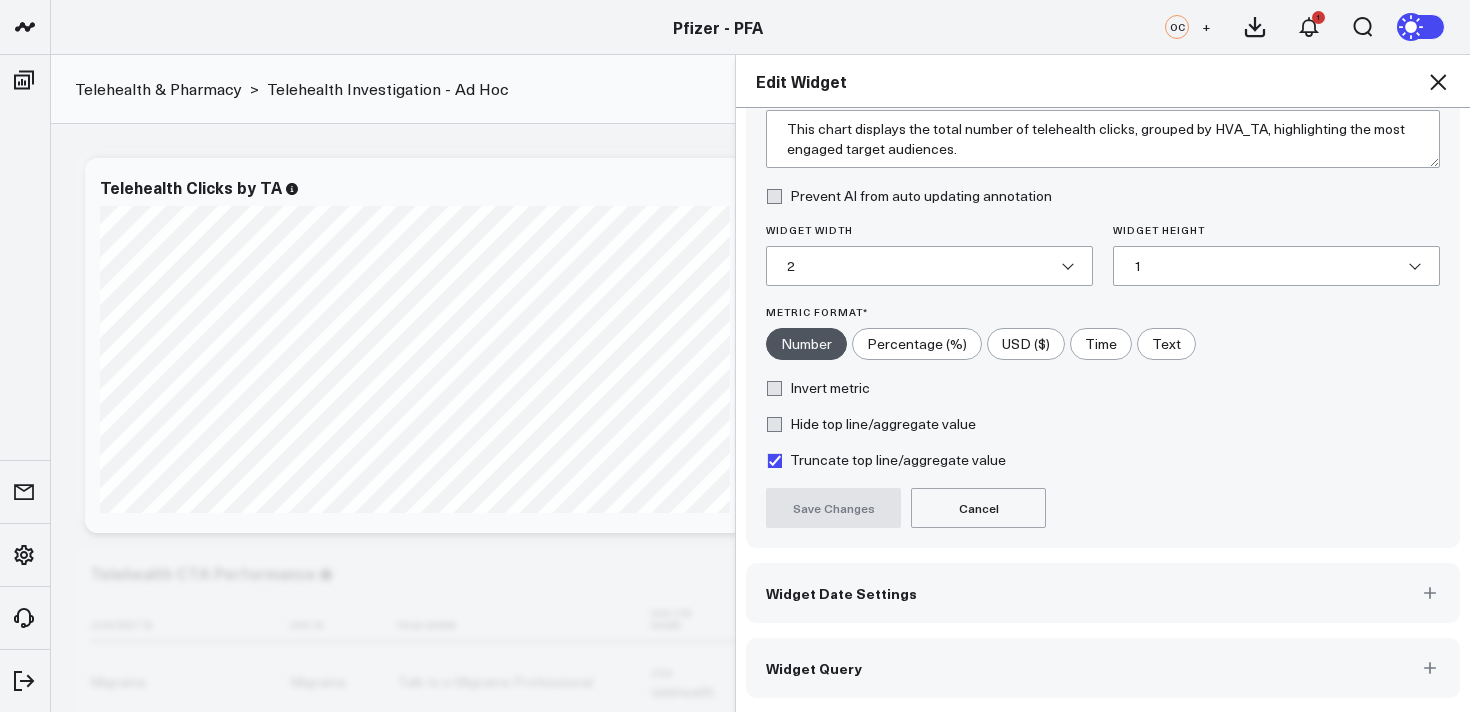 click on "Widget Display Widget Title * Telehealth Clicks by TA Chart Type * Fuel Gauge Fuel Gauge w/o Comparison Comparison Bar Static Number Line Chart for Date Comparison Bar Chart Bar Chart w/o Comparison Wide Bar Chart Wide Bar Chart w/o Comparison Donut Chart Donut Chart w/o Comparison Pie Chart Vertical Funnel Horizontal Funnel US Map US Map (Regional) Line Chart Clustered Column Chart Stacked Area Line Chart Scatterplot Stacked Column Chart Column vs Line Series Sunburst Heat Map Table Table w/ Date Columns Table w/o Comparison Bar Chart Fuel Gauge Fuel Gauge w/o Comparison Comparison Bar Static Number Line Chart for Date Comparison Bar Chart Bar Chart w/o Comparison Wide Bar Chart Wide Bar Chart w/o Comparison Donut Chart Donut Chart w/o Comparison Pie Chart Vertical Funnel Horizontal Funnel US Map US Map (Regional) Line Chart Clustered Column Chart Stacked Area Line Chart Scatterplot Stacked Column Chart Column vs Line Series Sunburst Heat Map Table Table w/ Date Columns Table w/o Comparison Annotation 1 2 3" at bounding box center (1103, 322) 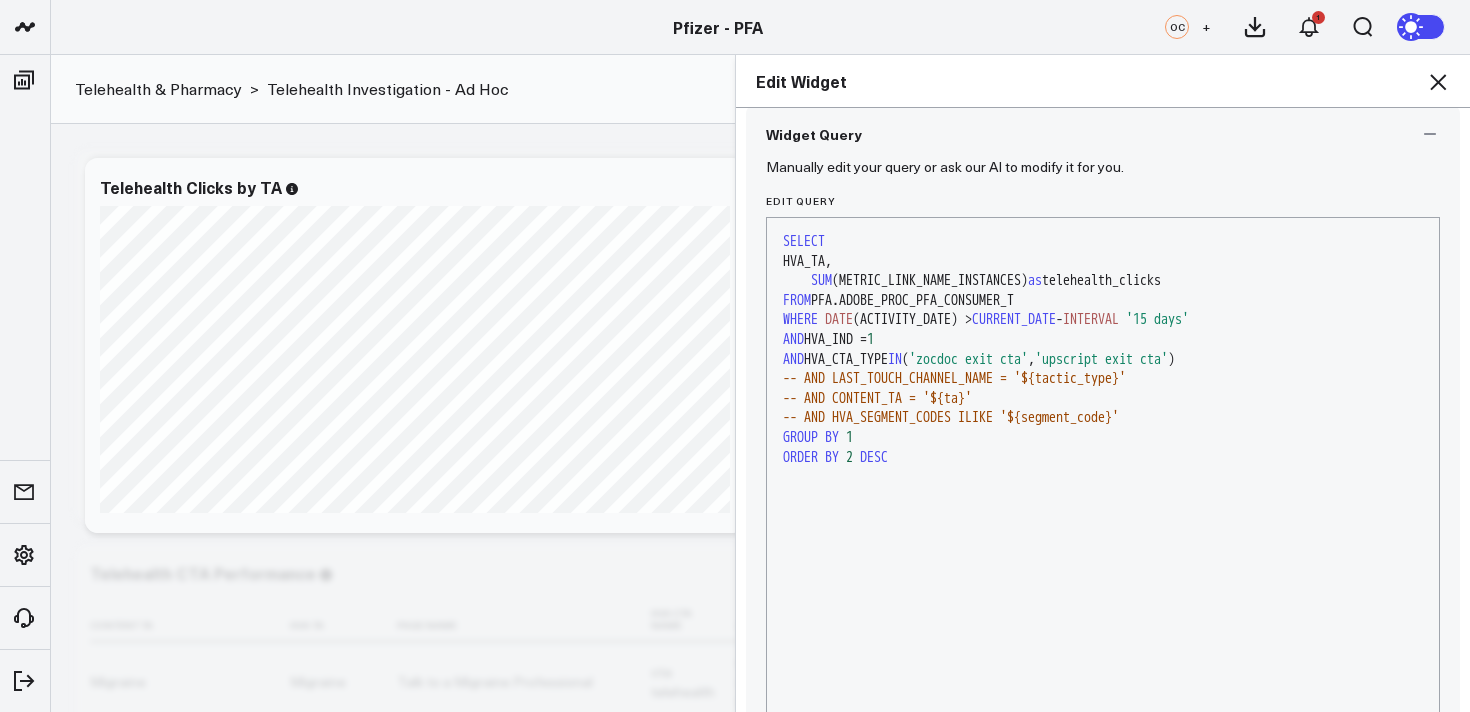 scroll, scrollTop: 223, scrollLeft: 0, axis: vertical 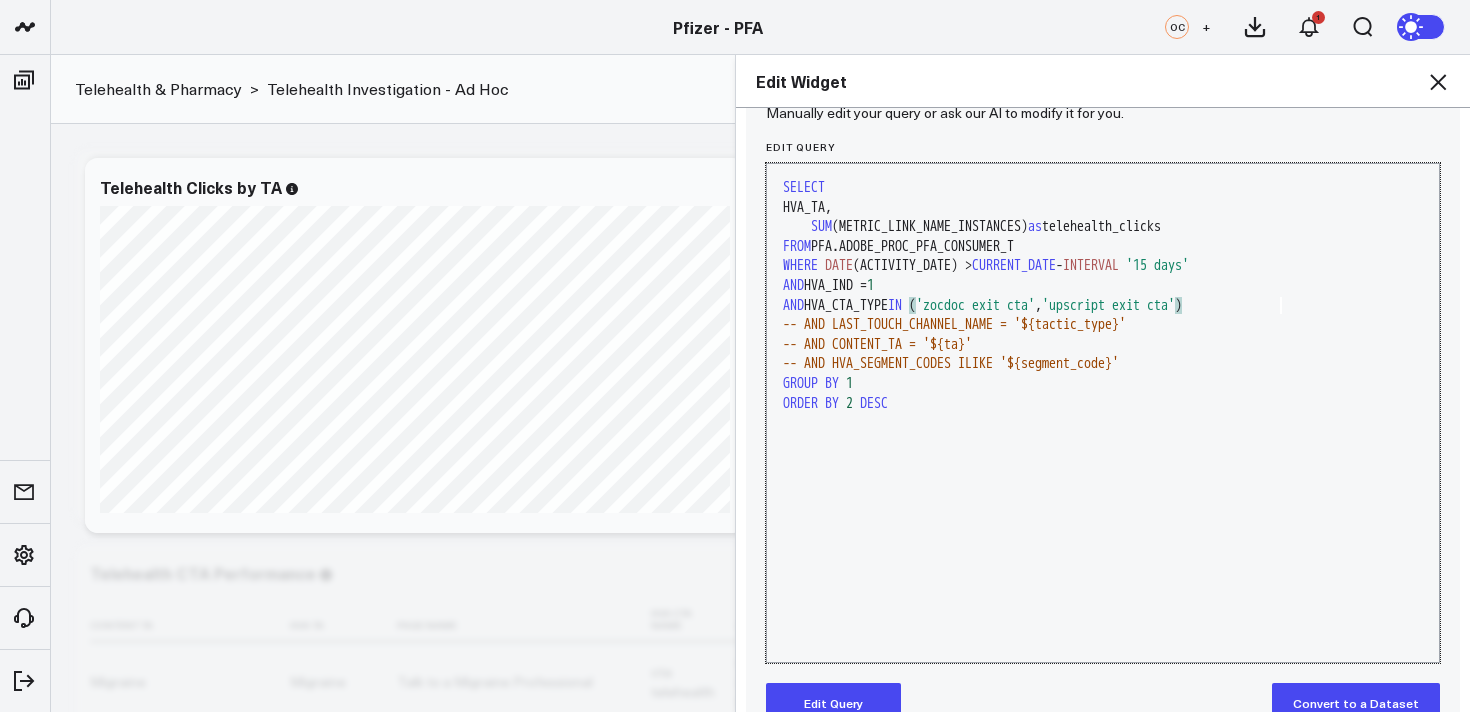 click on "AND  HVA_CTA_TYPE  IN   ( 'zocdoc exit cta' ,  'upscript exit cta' )" at bounding box center [1103, 306] 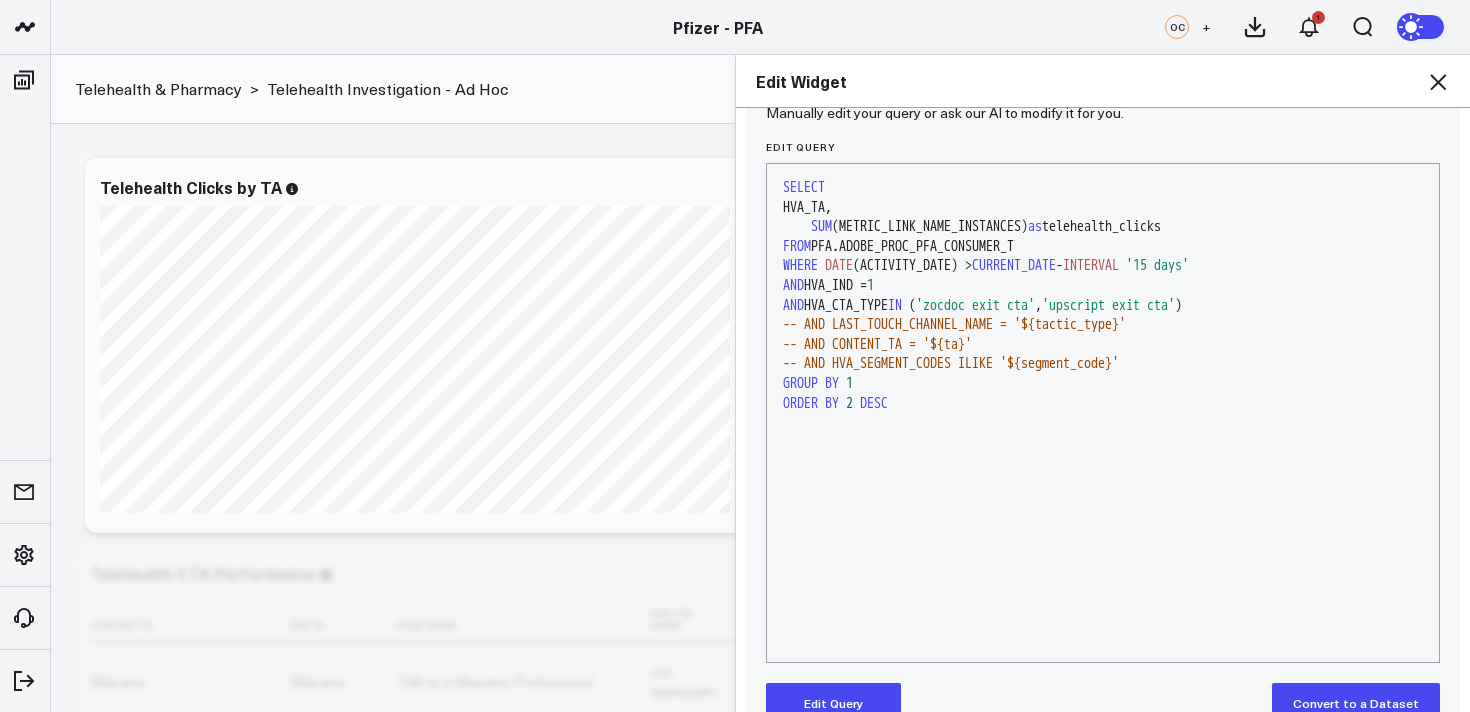 click on "Edit Query" at bounding box center [833, 703] 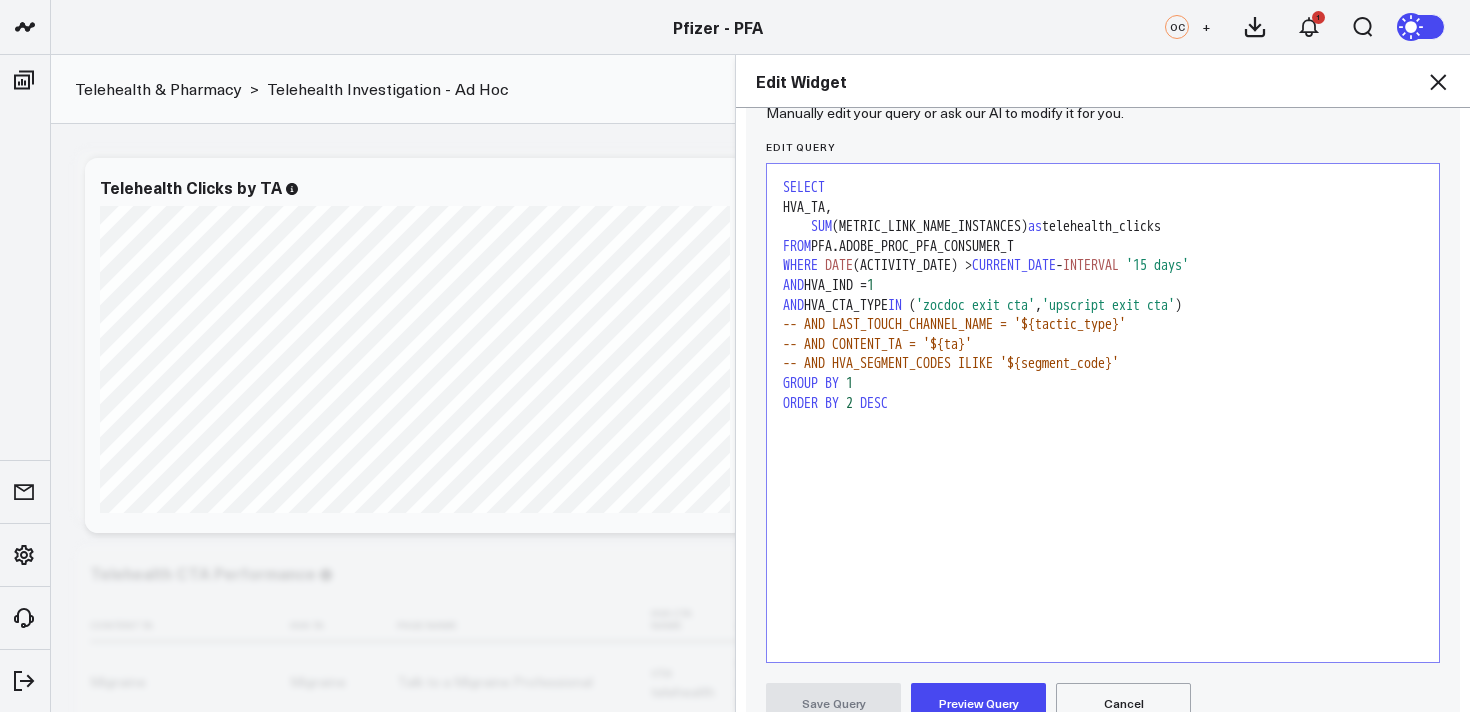 click on ")" at bounding box center [1178, 305] 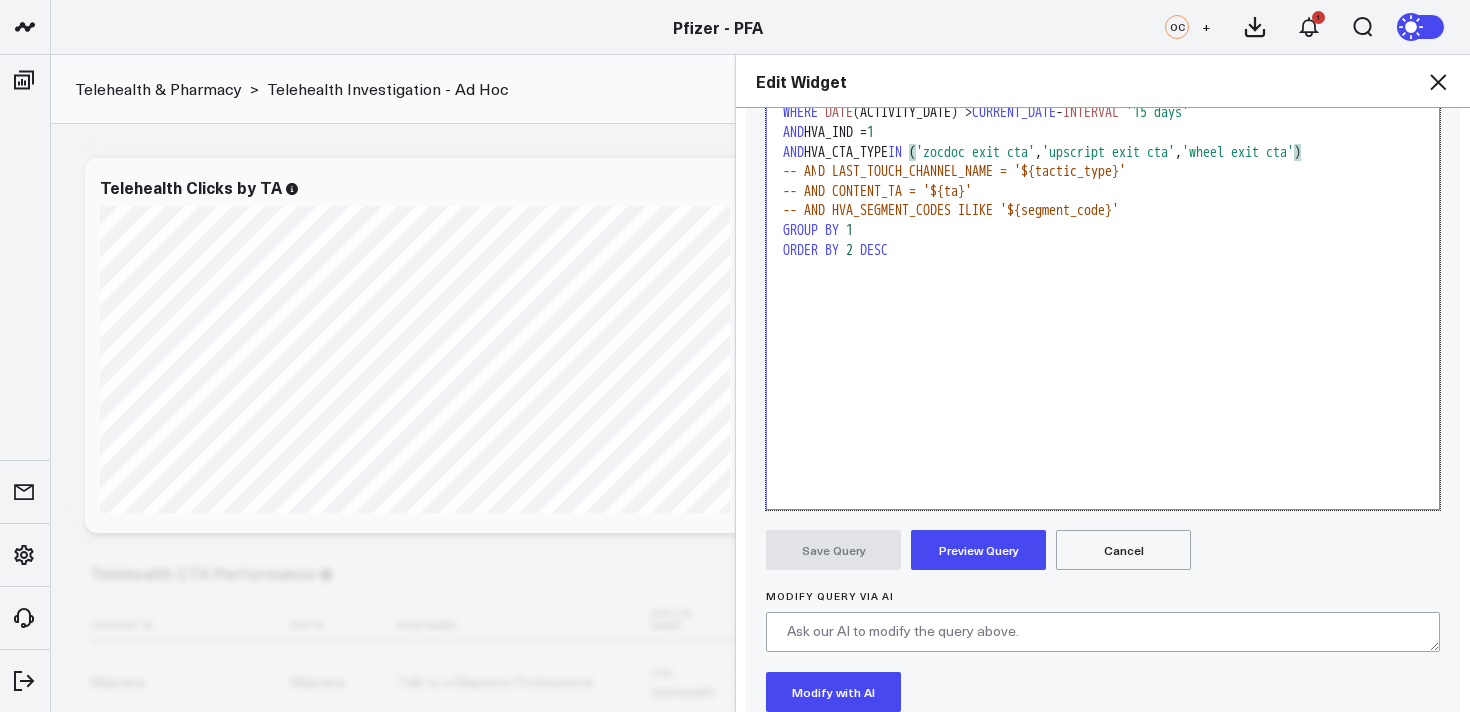 scroll, scrollTop: 516, scrollLeft: 0, axis: vertical 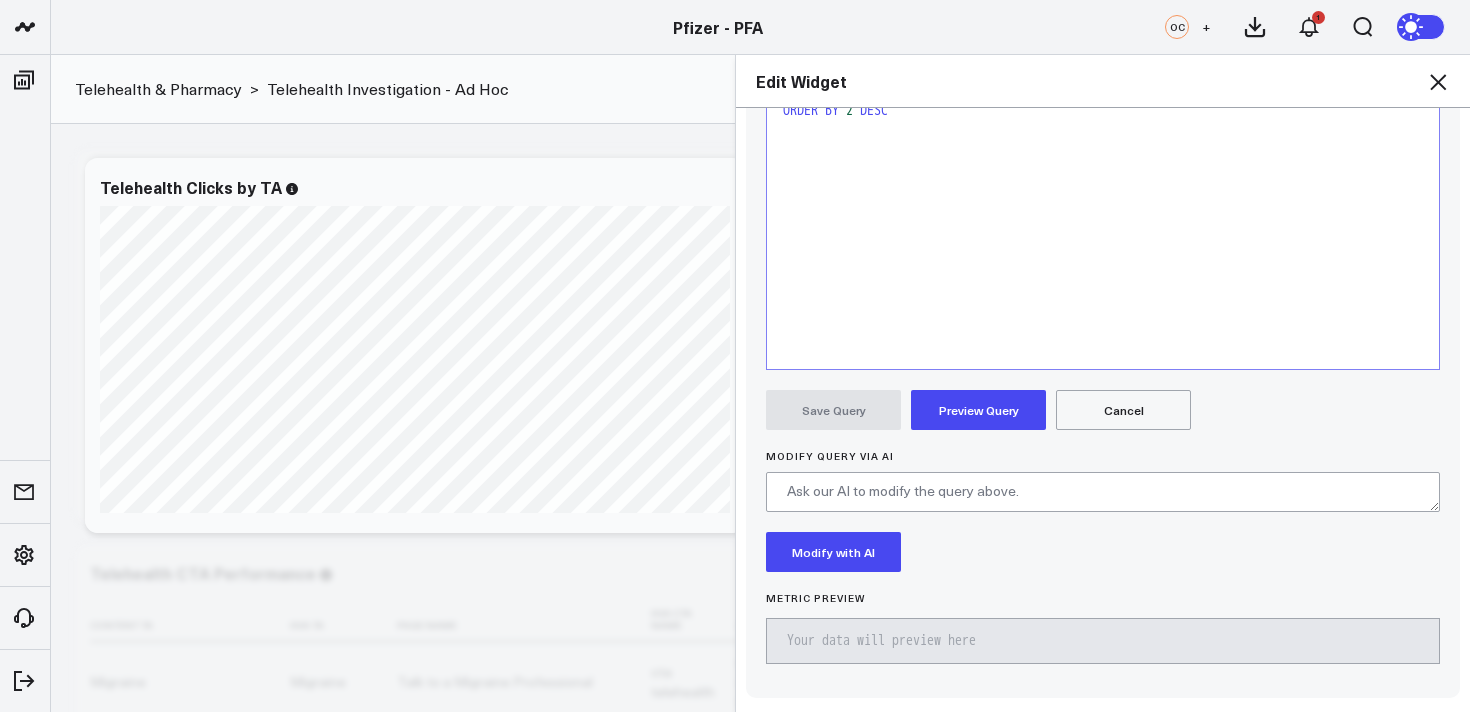 click on "Preview Query" at bounding box center (978, 410) 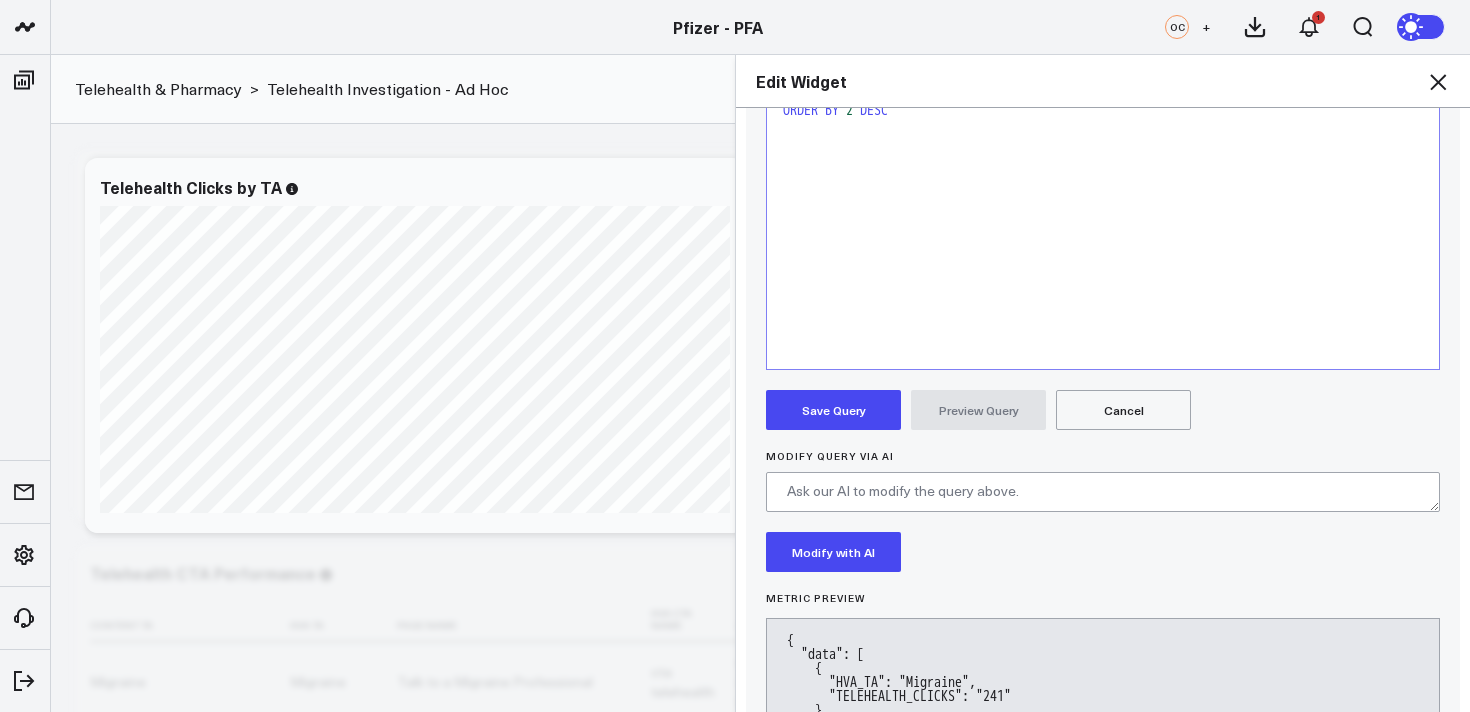click on "Save Query" at bounding box center (833, 410) 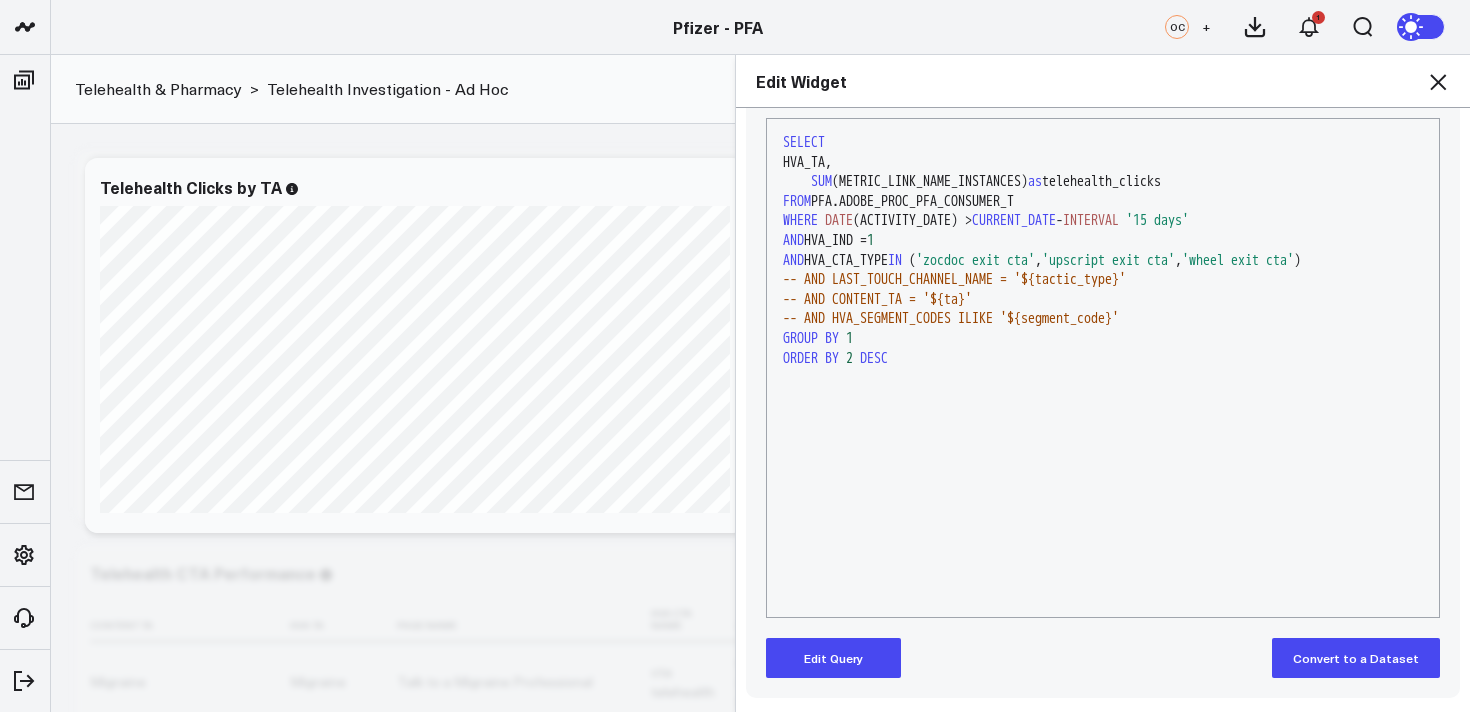 scroll, scrollTop: 268, scrollLeft: 0, axis: vertical 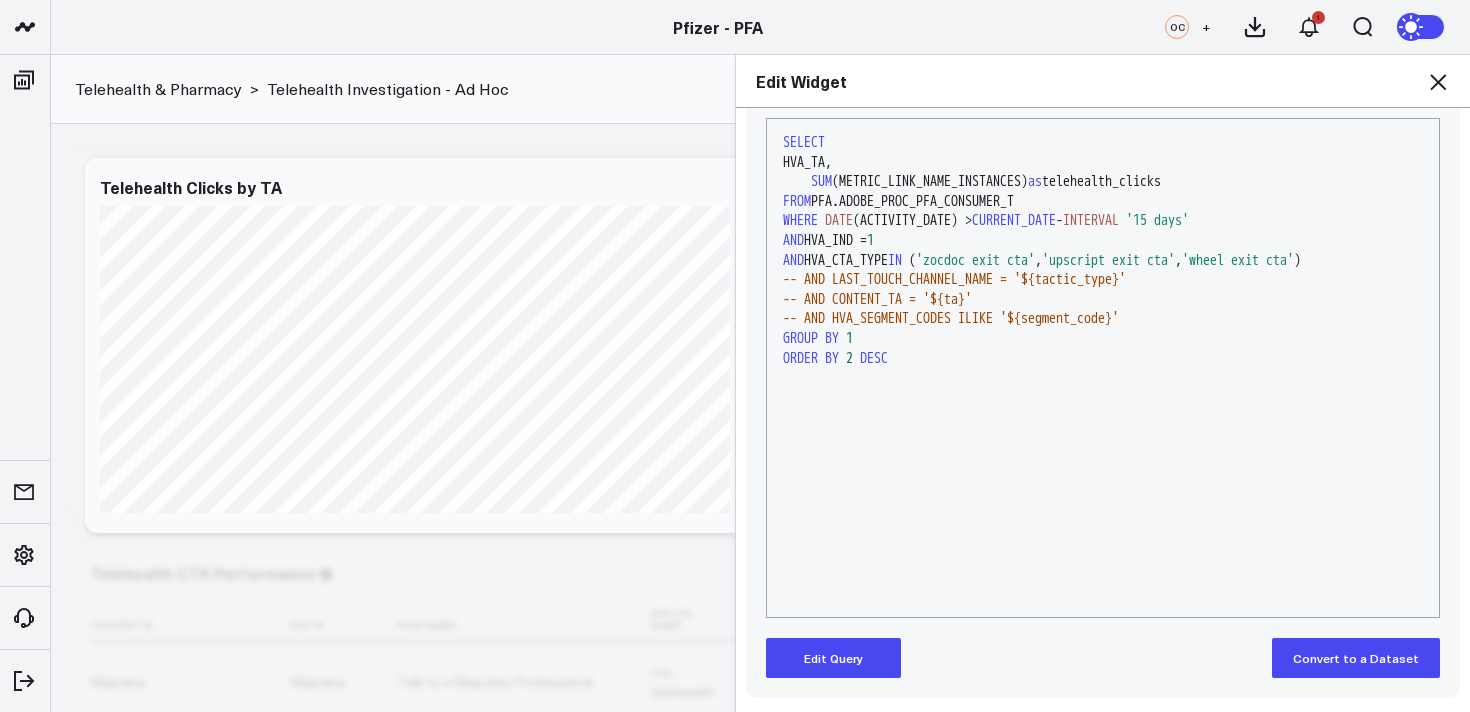 click 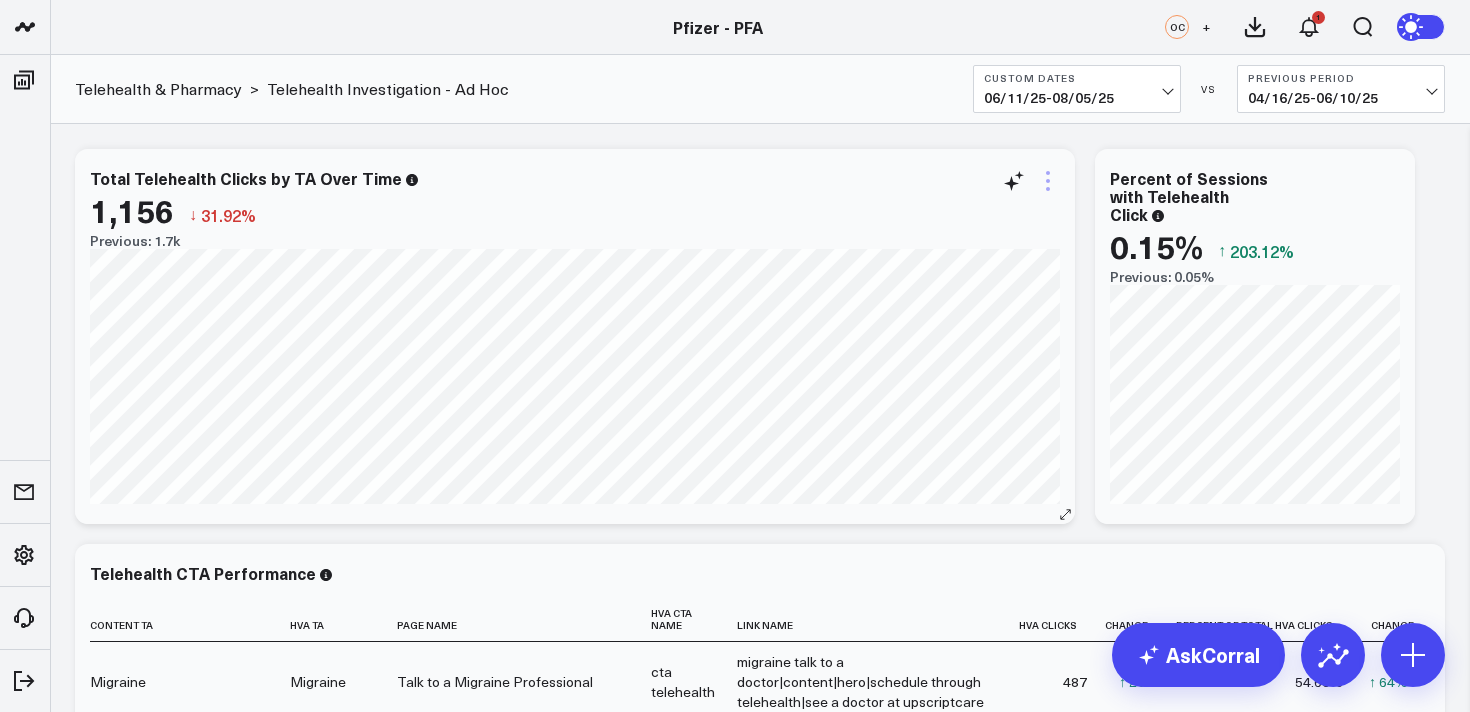 click 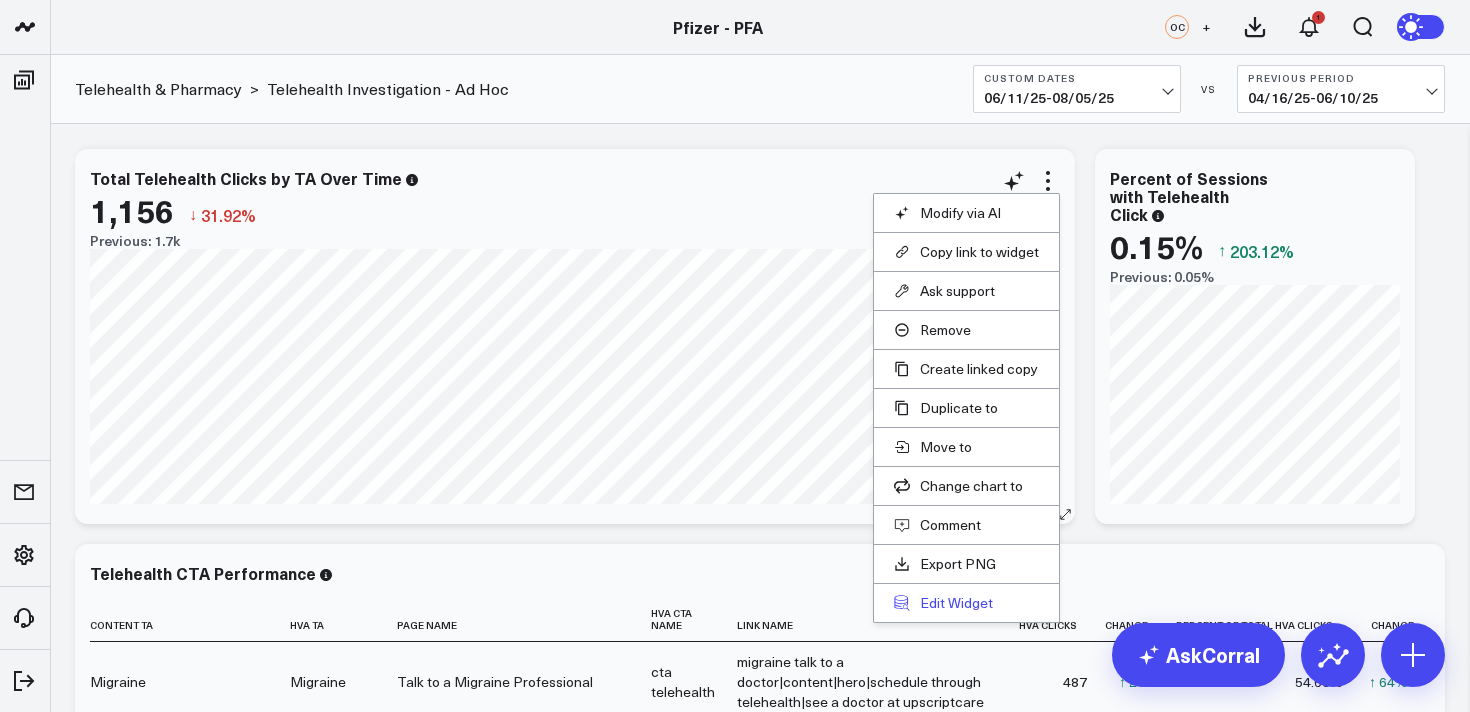 click on "Edit Widget" at bounding box center [966, 603] 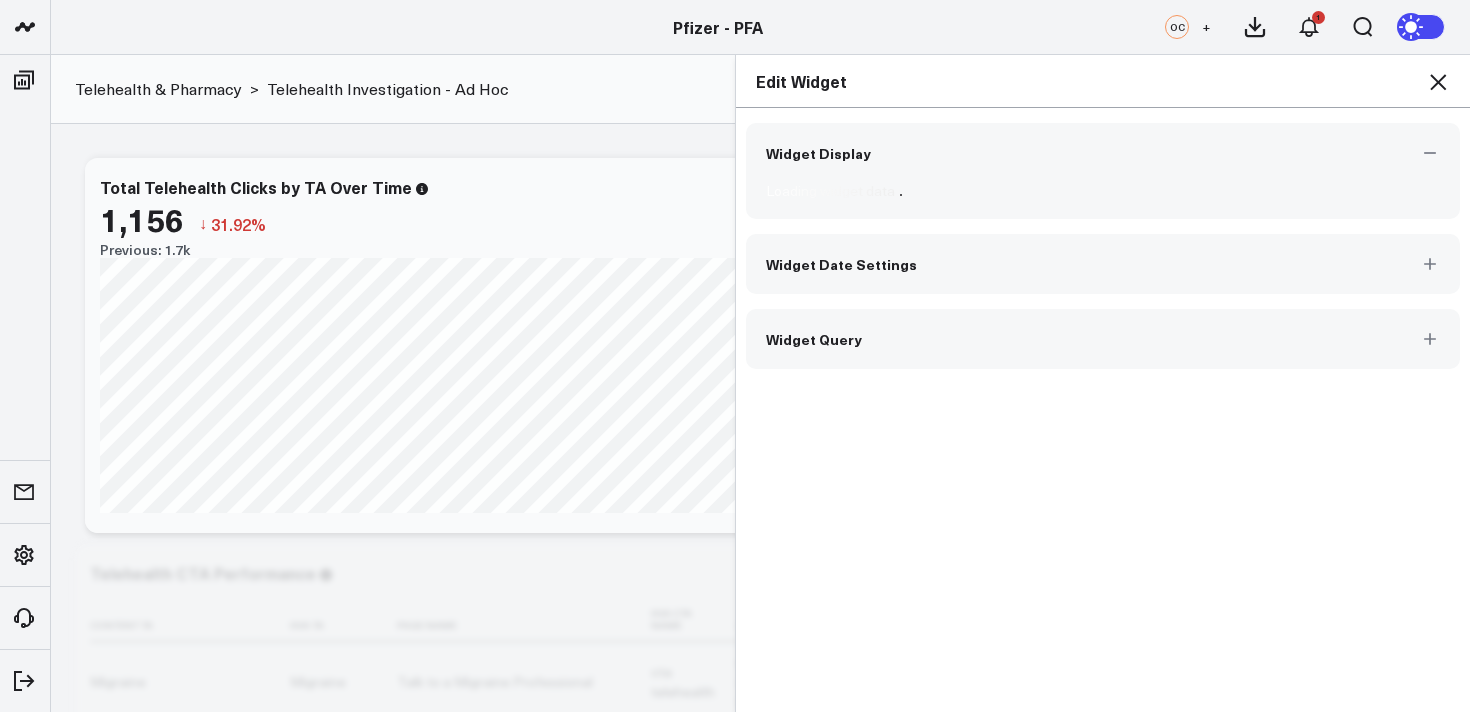 click on "Widget Query" at bounding box center [1103, 339] 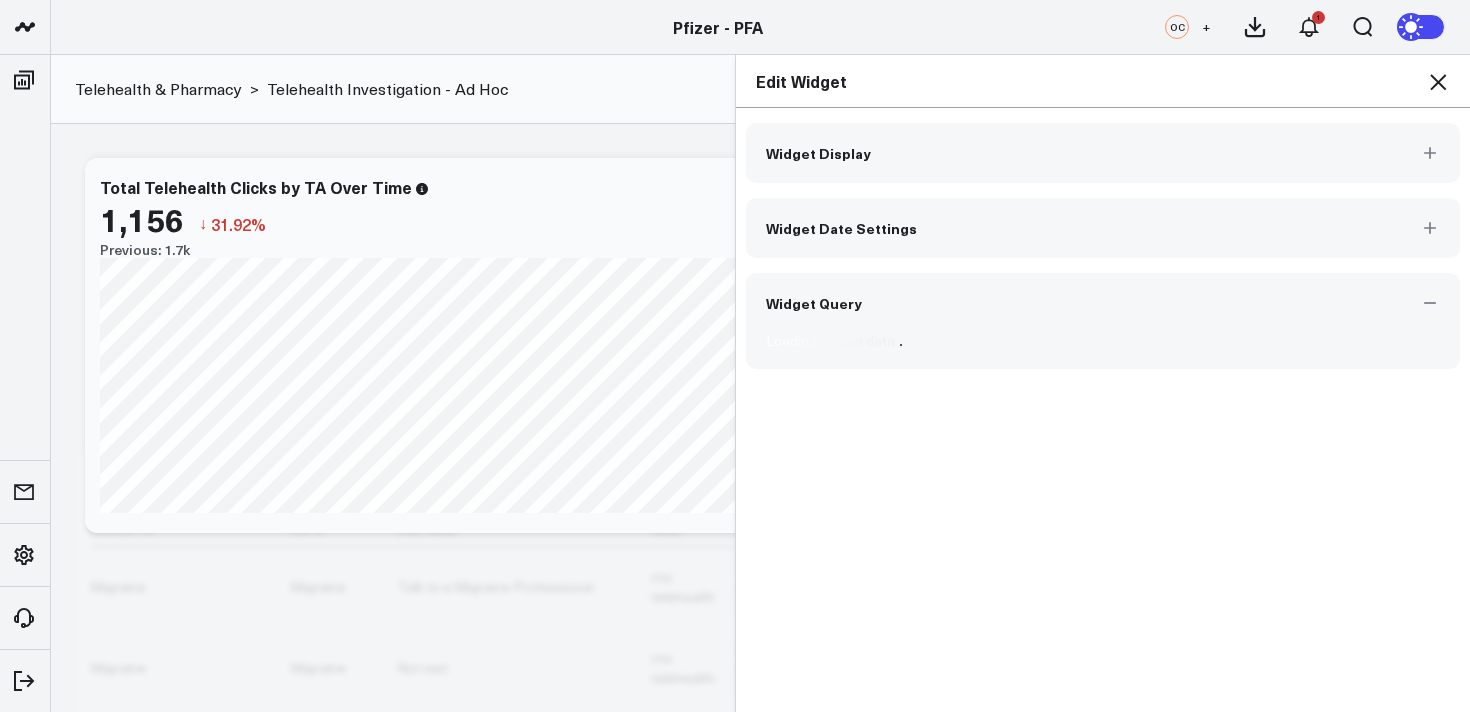 scroll, scrollTop: 102, scrollLeft: 0, axis: vertical 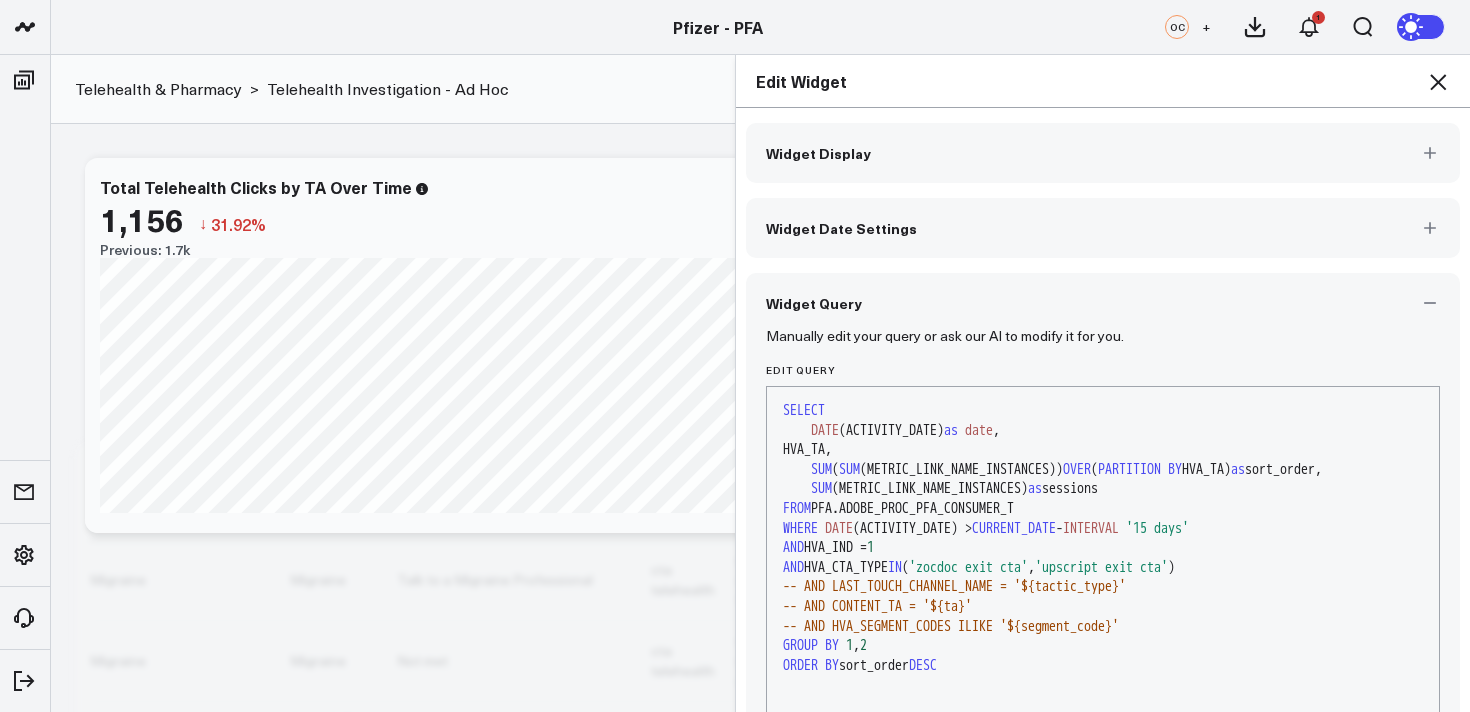 click on "Widget Query" at bounding box center (1103, 303) 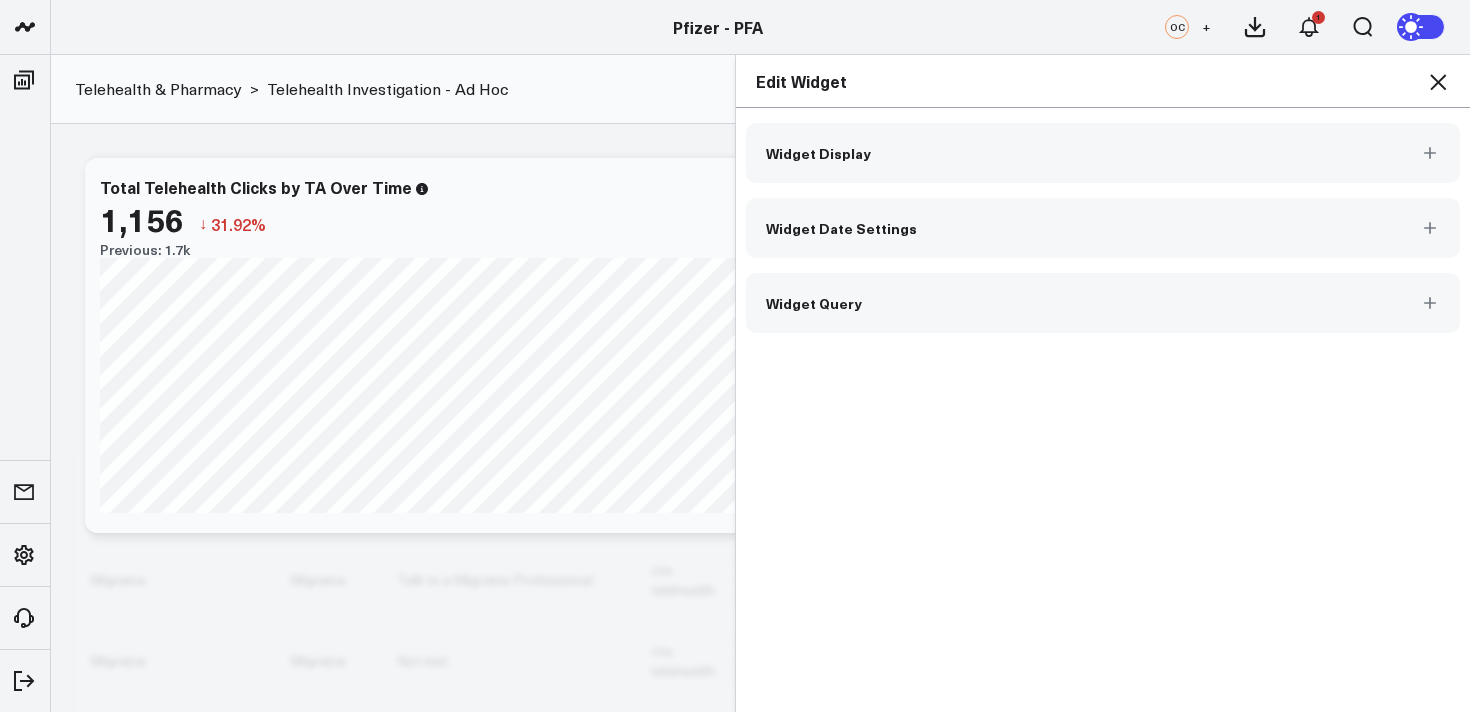click on "Widget Query" at bounding box center [1103, 303] 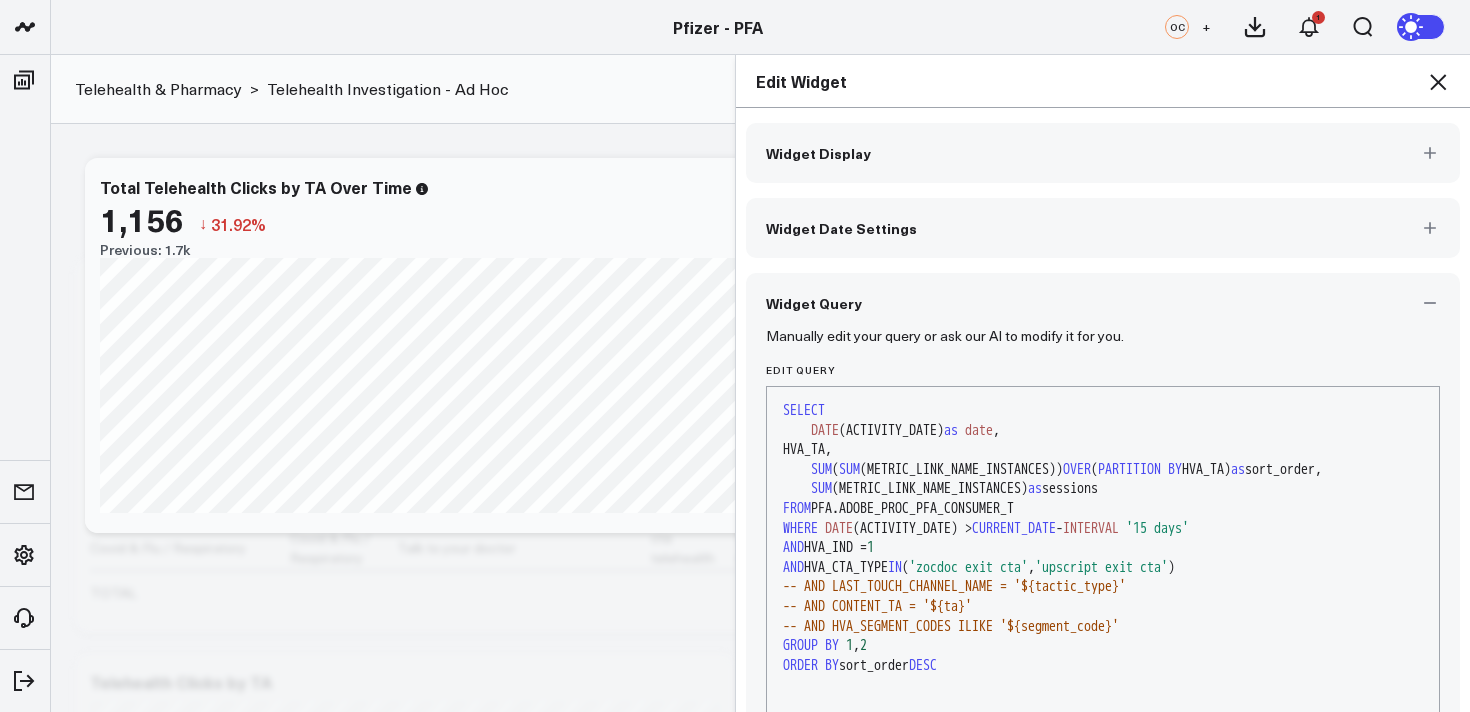 scroll, scrollTop: 291, scrollLeft: 0, axis: vertical 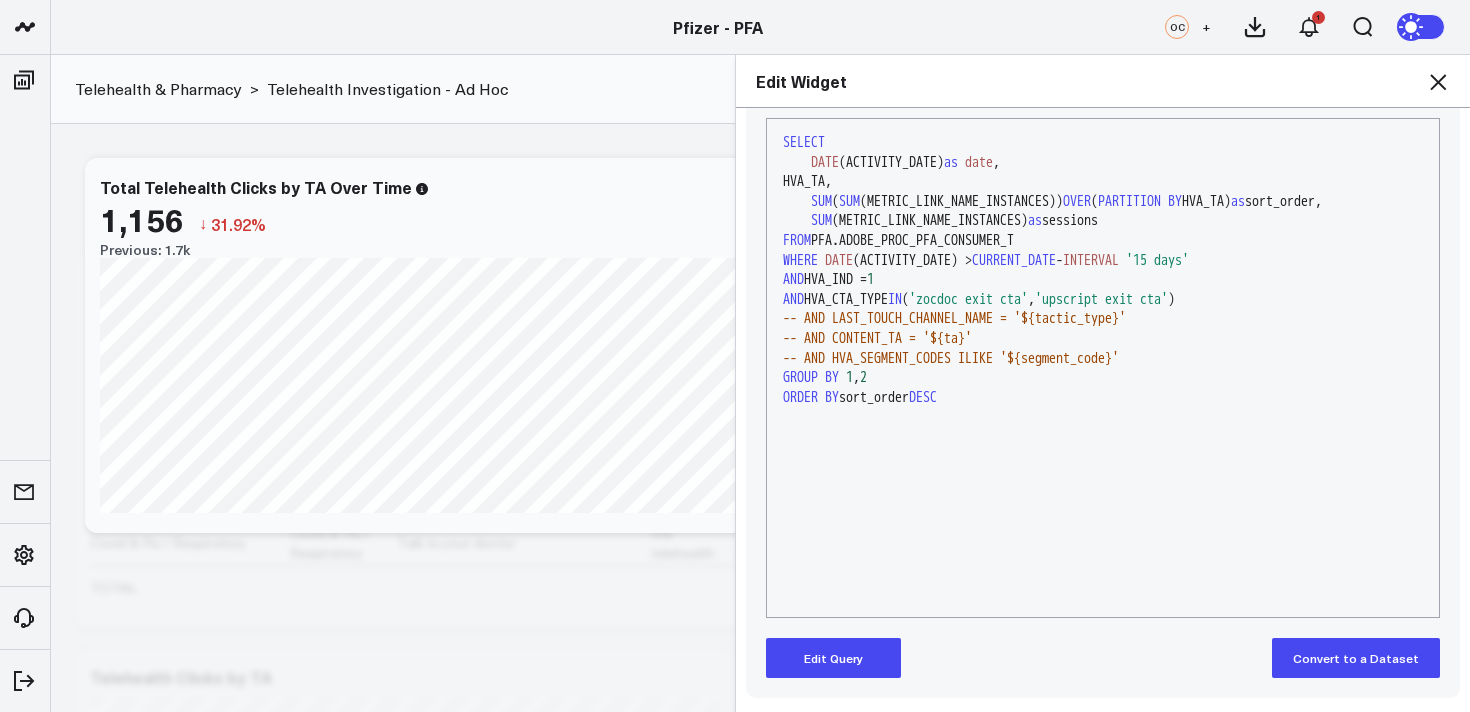 click on "Edit Query" at bounding box center [833, 658] 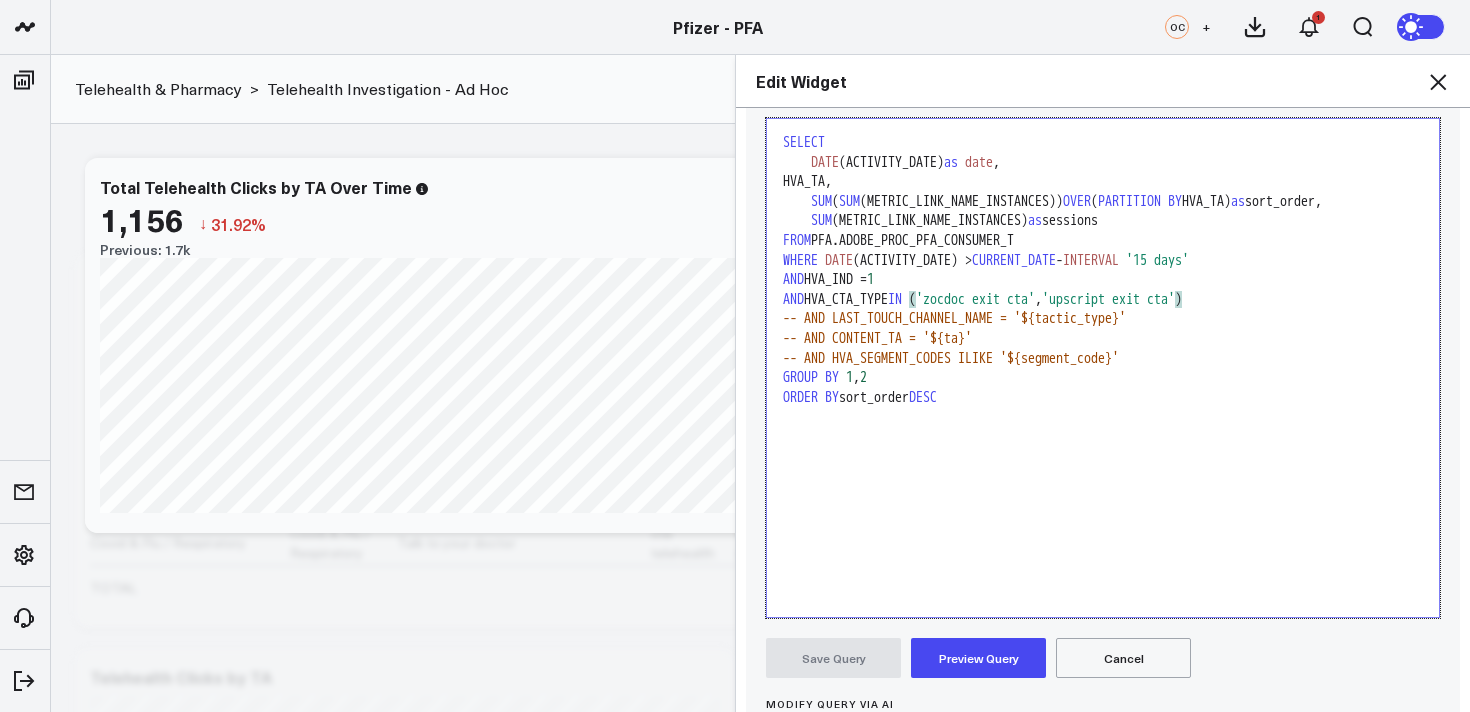 click on "'upscript exit cta'" at bounding box center [1108, 299] 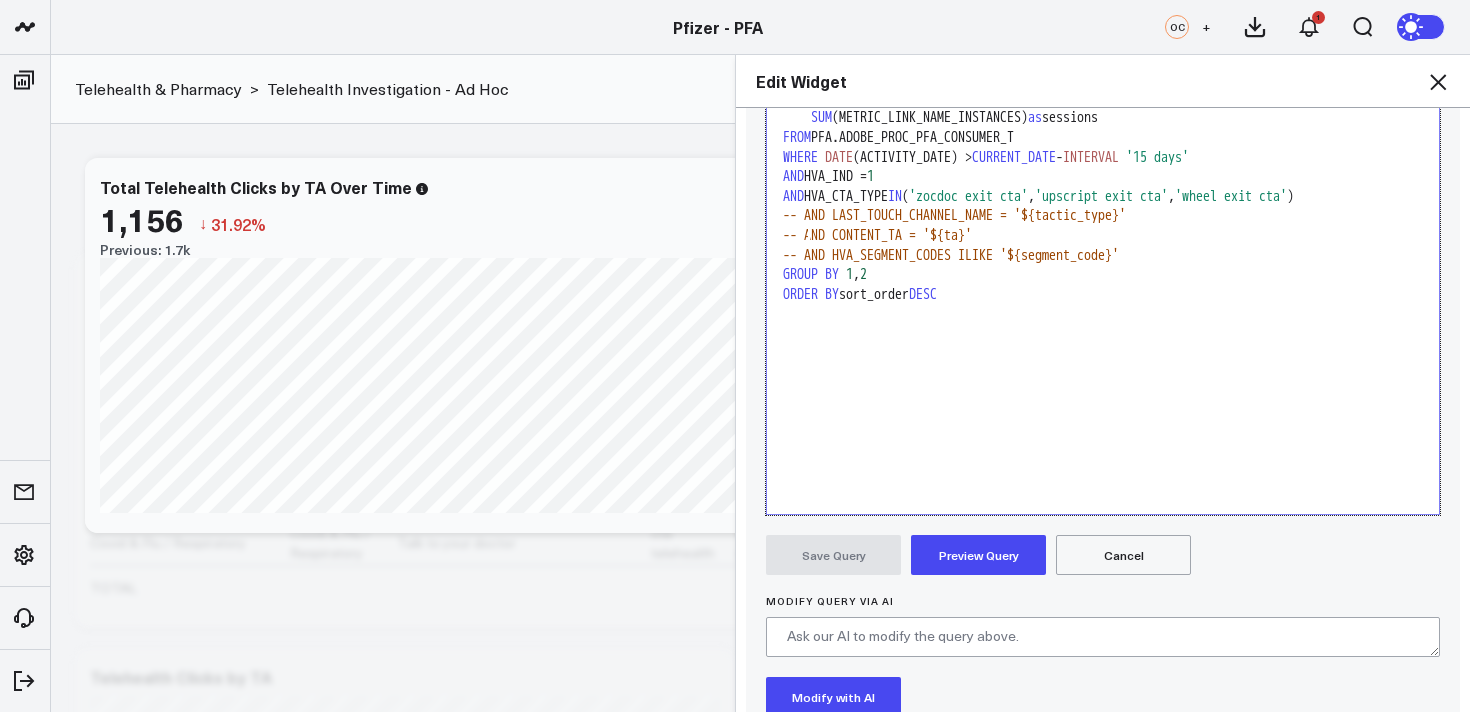 scroll, scrollTop: 435, scrollLeft: 0, axis: vertical 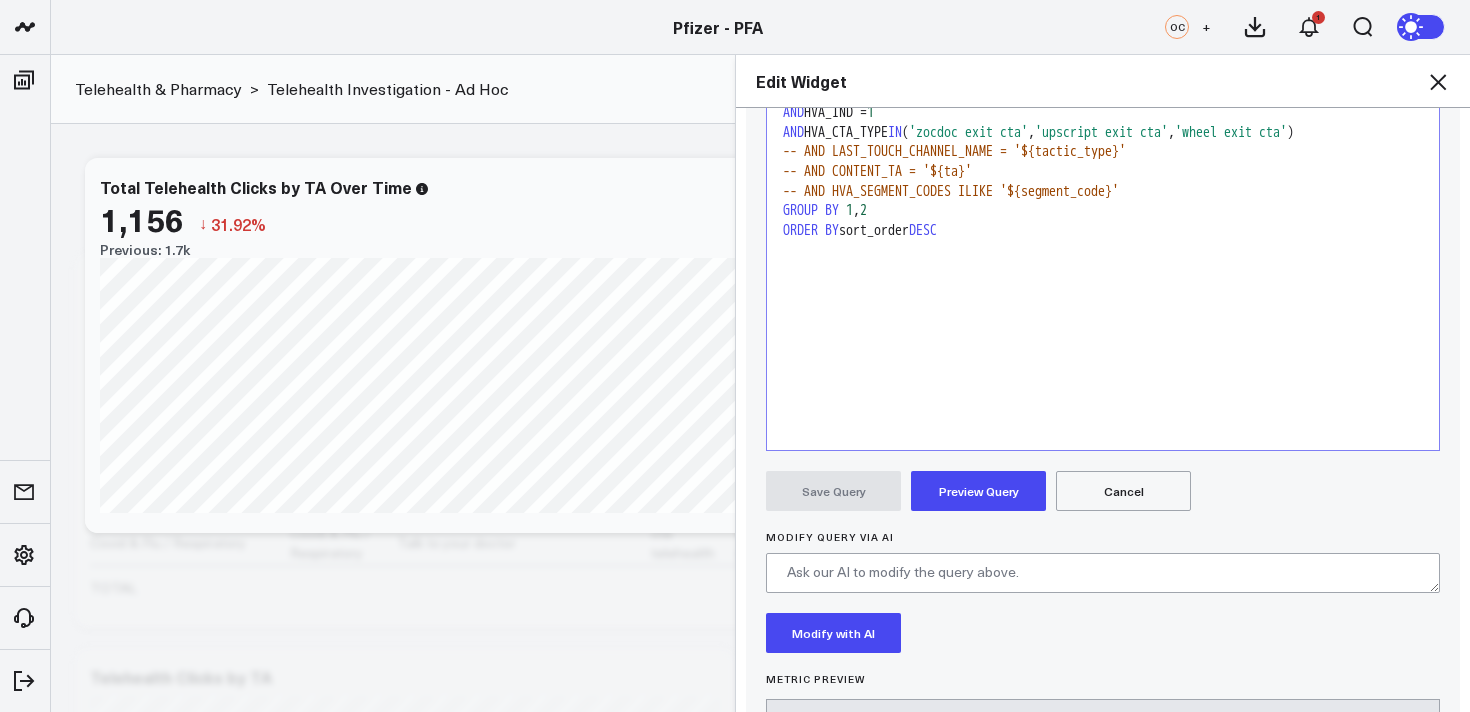click on "Preview Query" at bounding box center (978, 491) 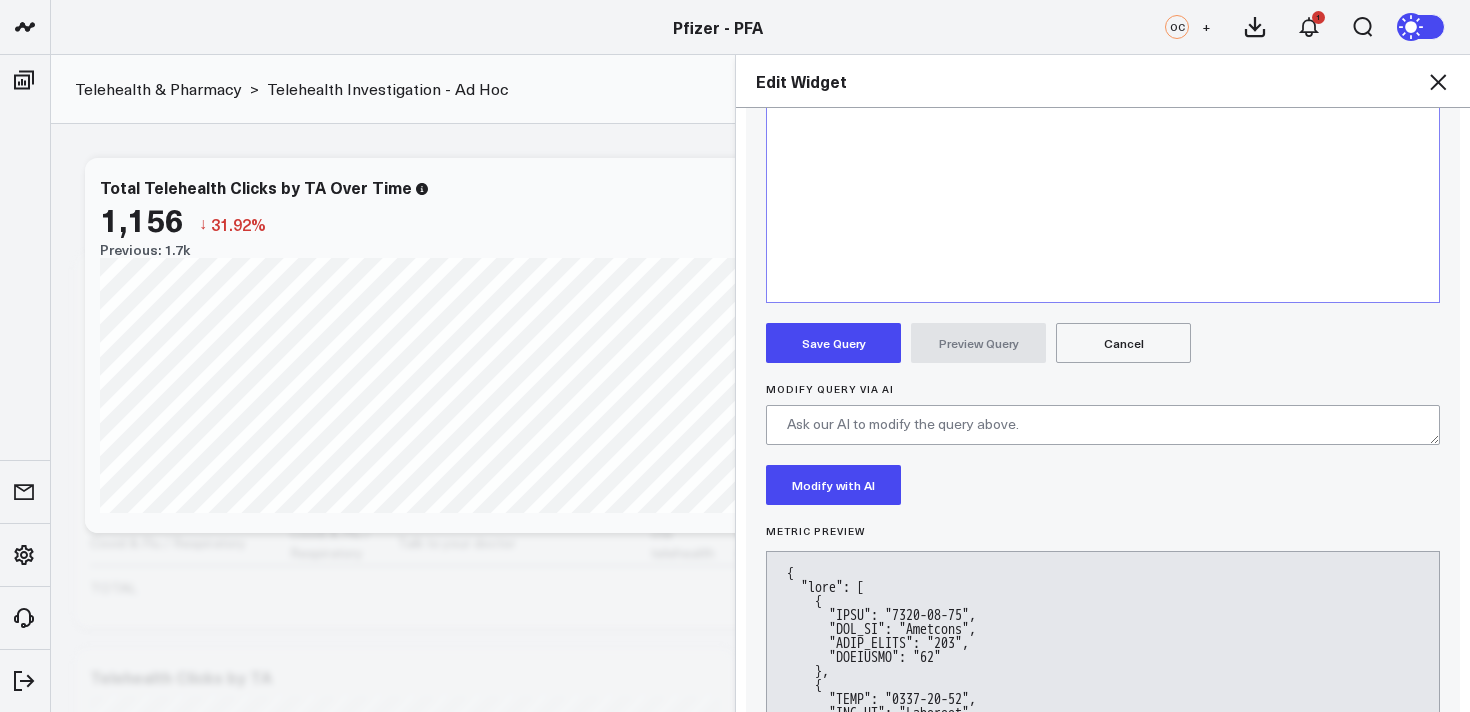 scroll, scrollTop: 609, scrollLeft: 0, axis: vertical 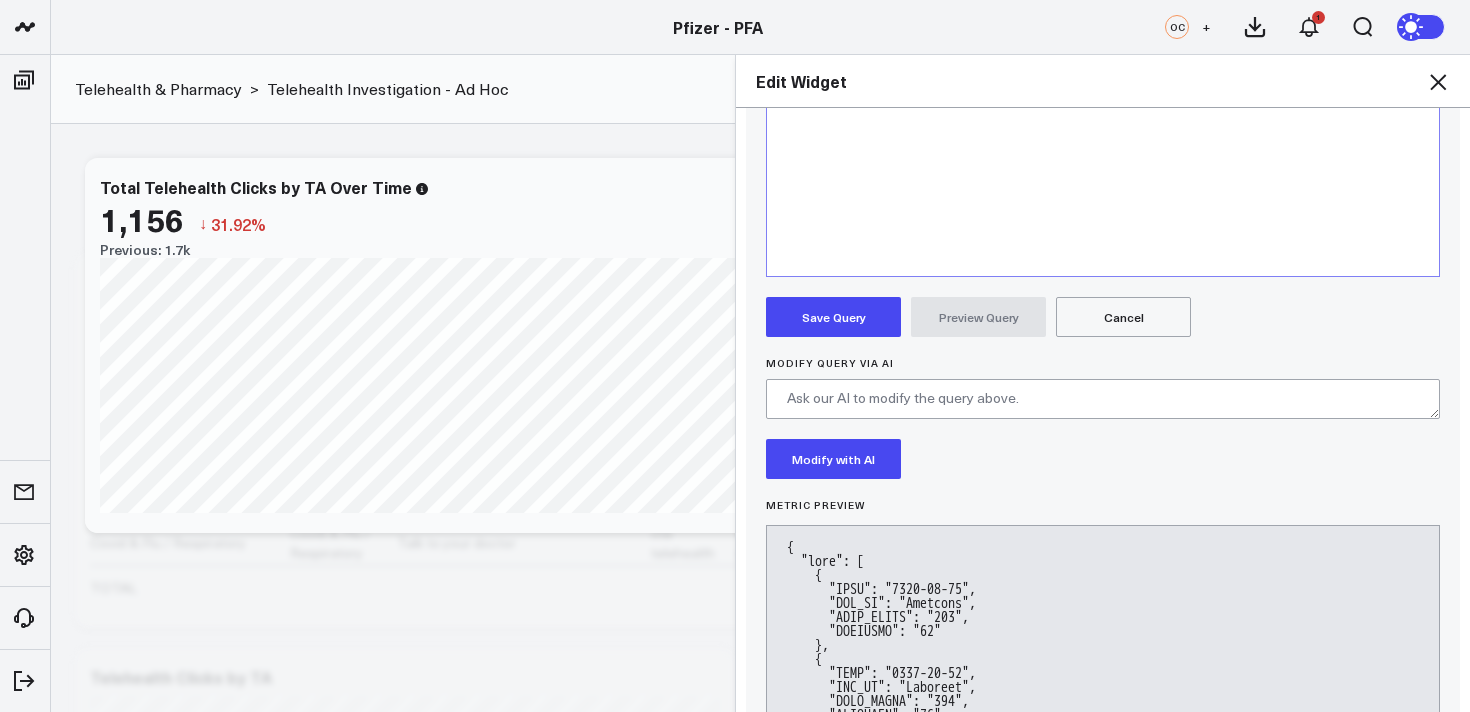click on "Save Query" at bounding box center (833, 317) 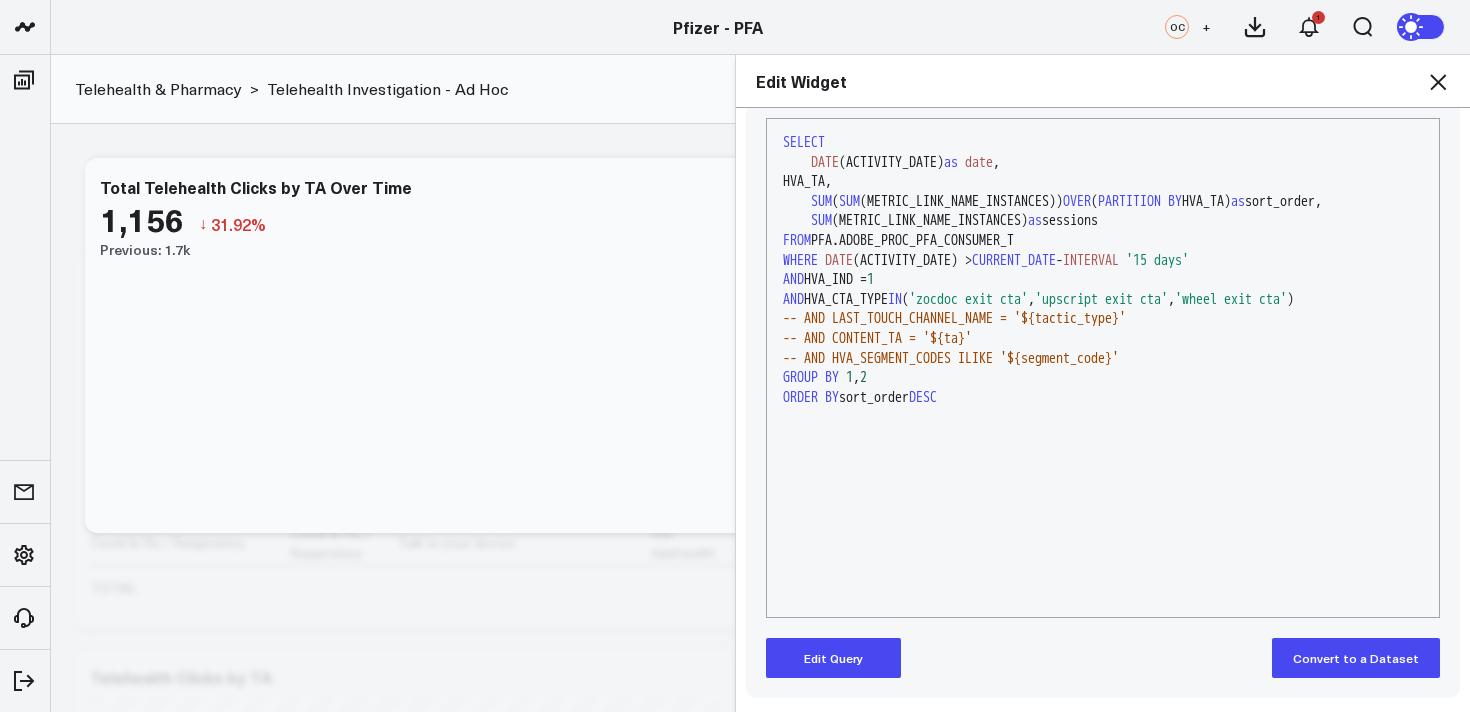 scroll, scrollTop: 268, scrollLeft: 0, axis: vertical 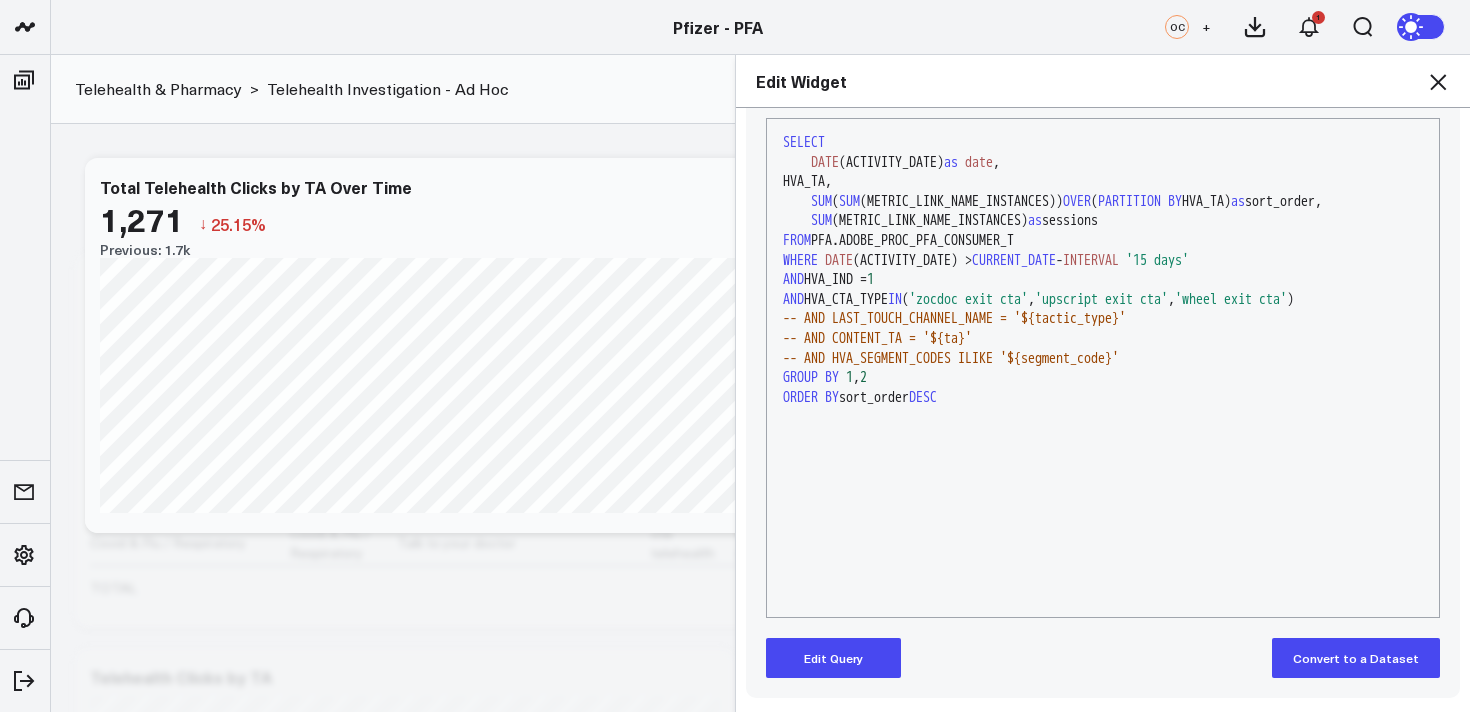 click 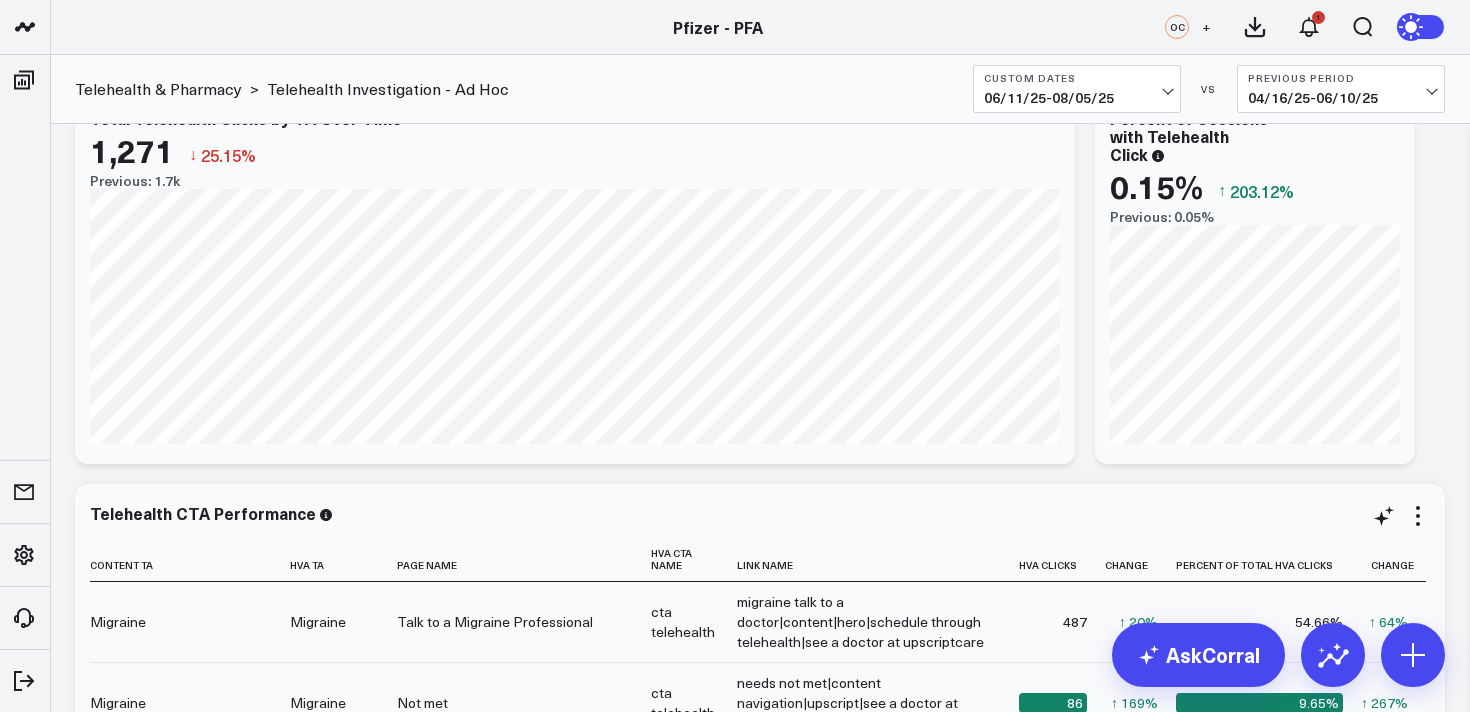 scroll, scrollTop: 0, scrollLeft: 0, axis: both 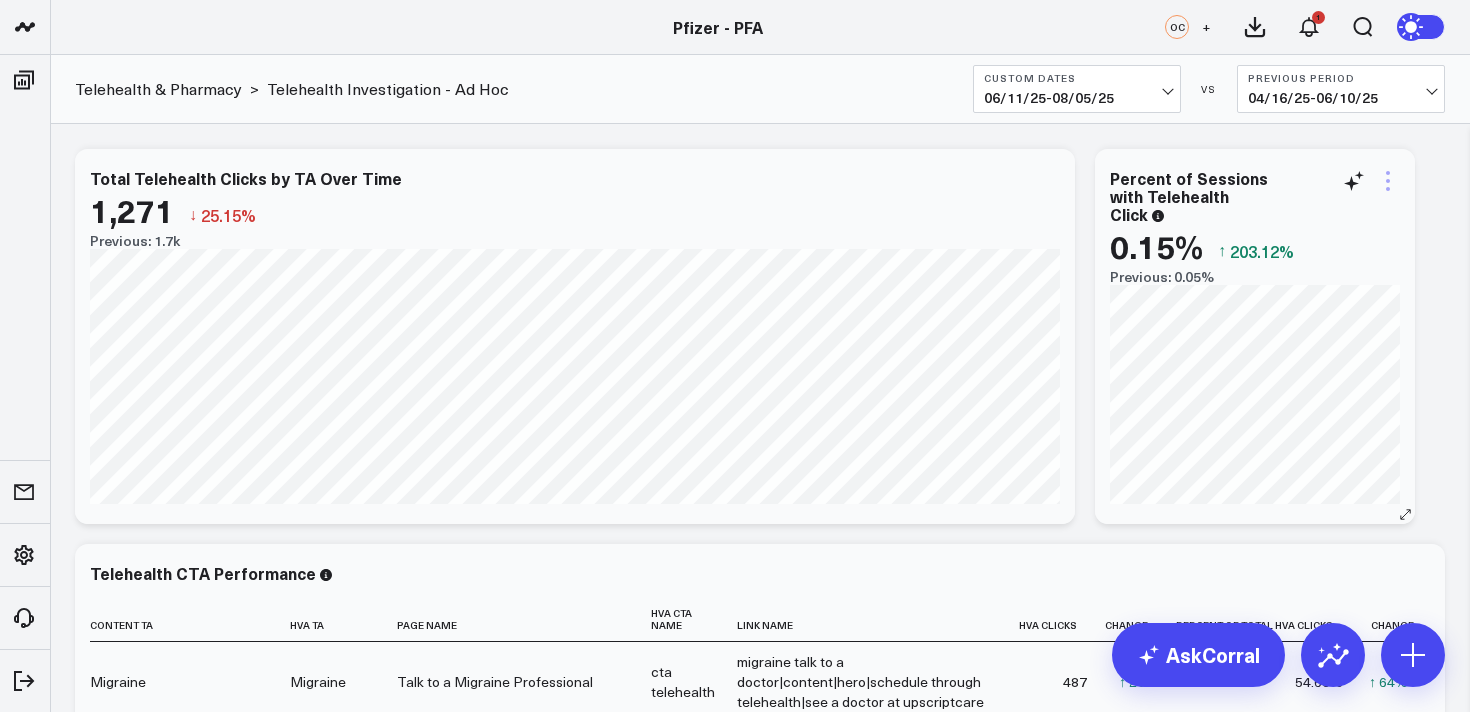 click 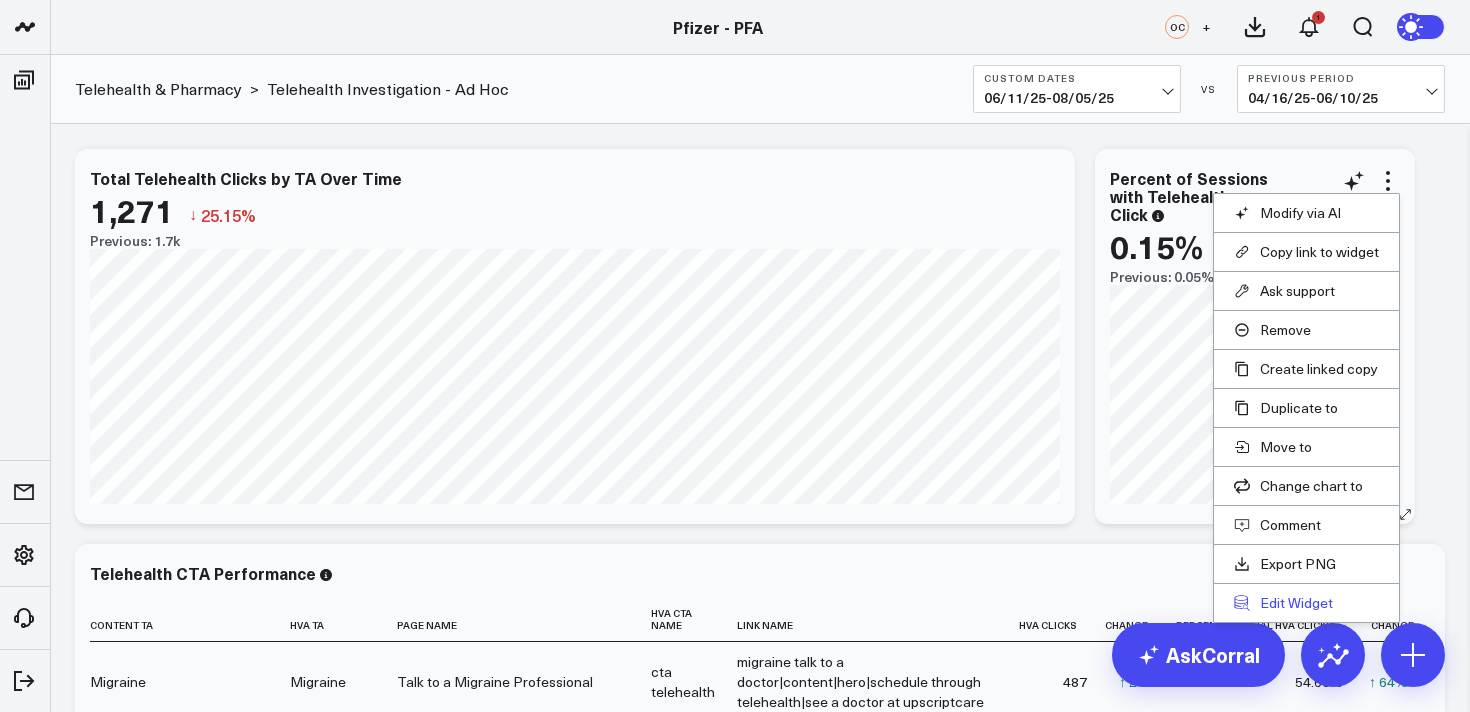 click on "Edit Widget" at bounding box center (1306, 603) 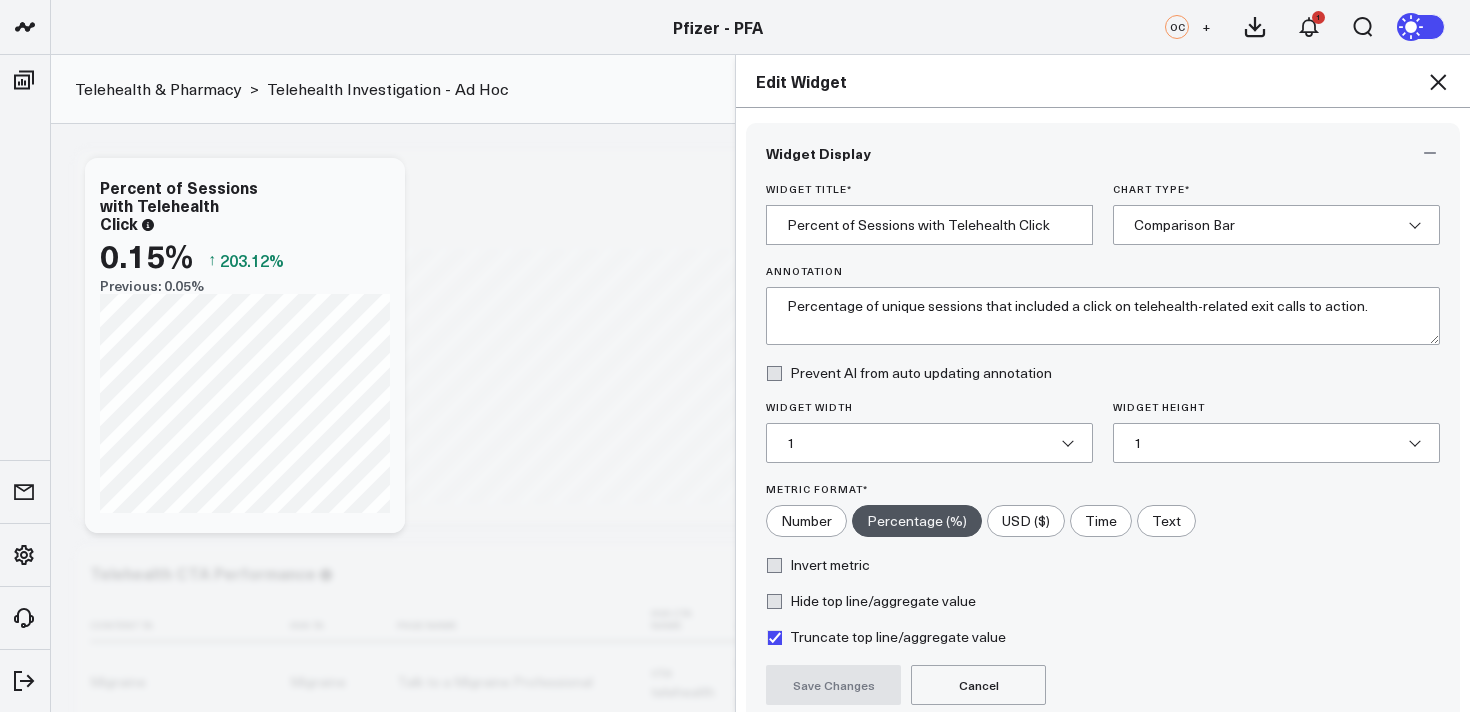 scroll, scrollTop: 177, scrollLeft: 0, axis: vertical 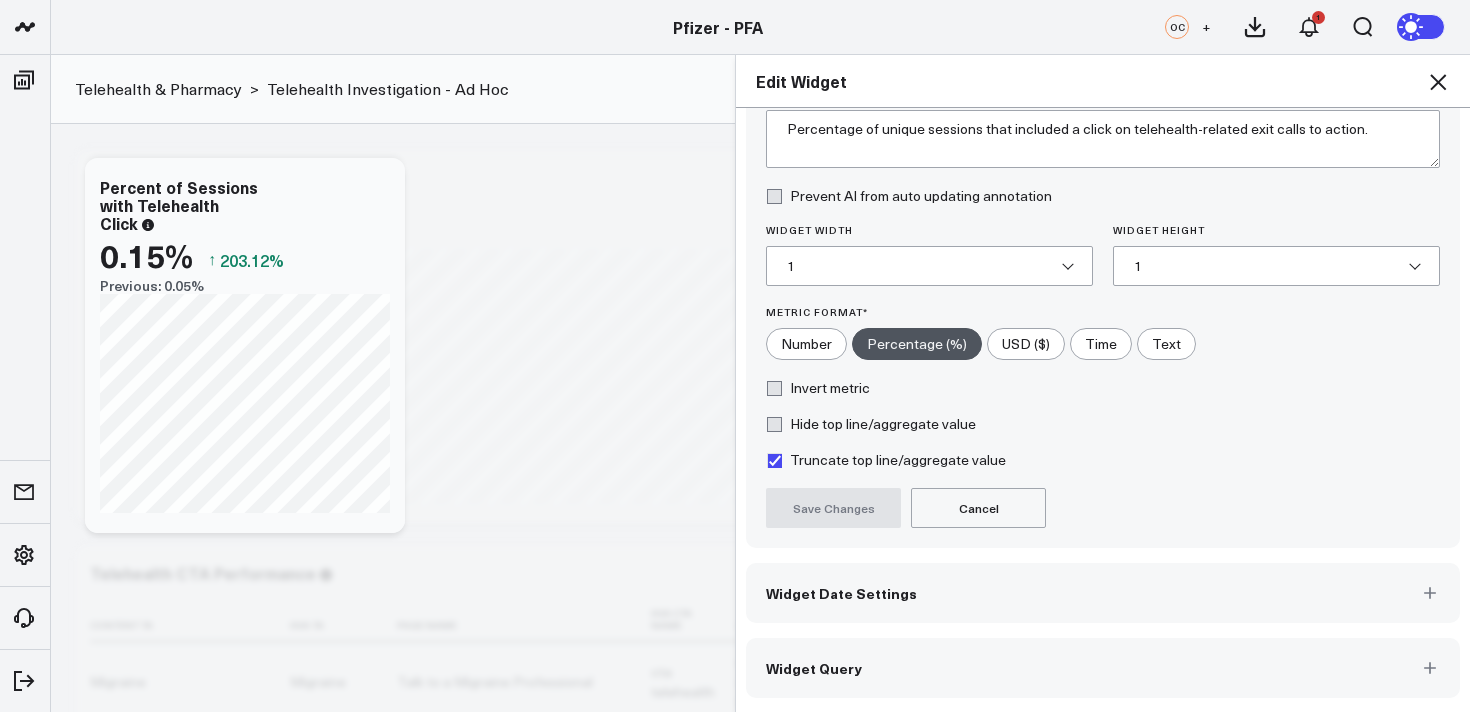 click on "Widget Query" at bounding box center [1103, 668] 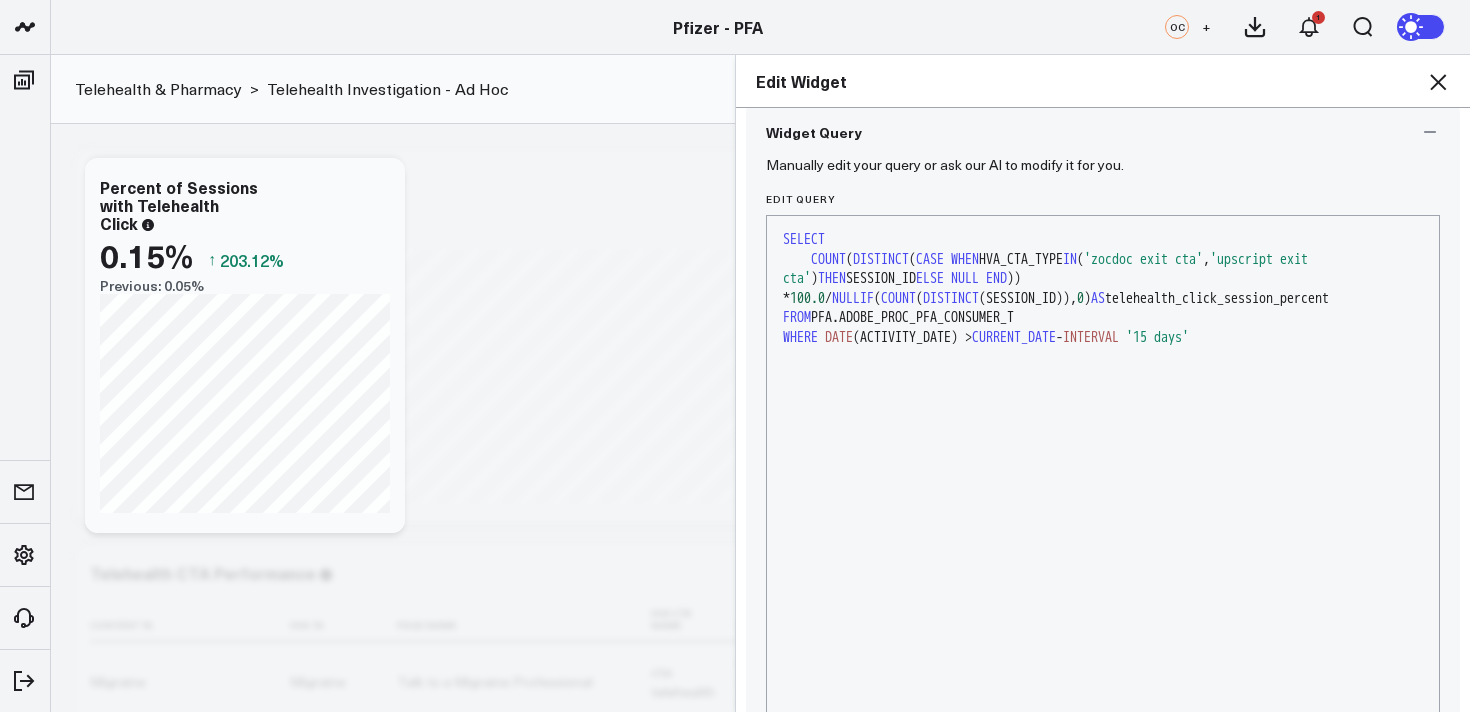 scroll, scrollTop: 220, scrollLeft: 0, axis: vertical 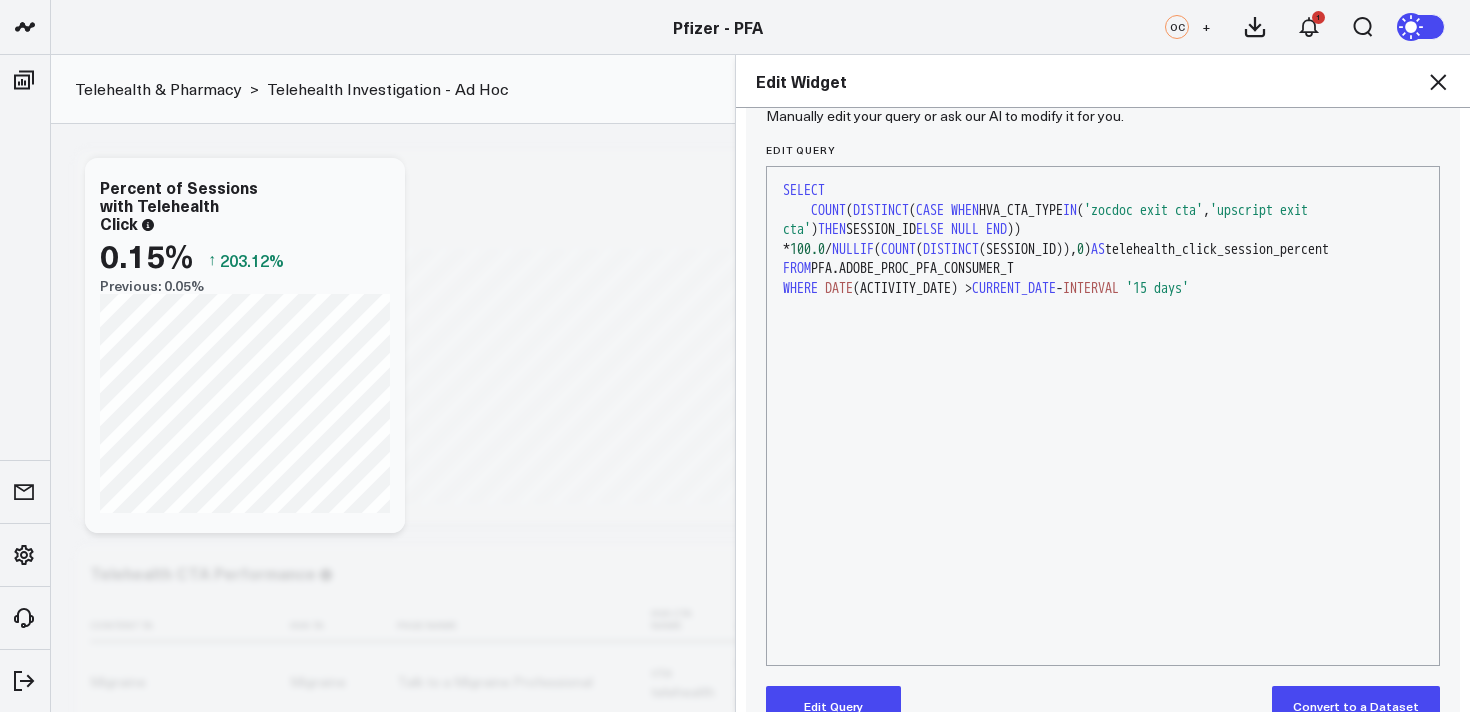 click on "Edit Query" at bounding box center (833, 706) 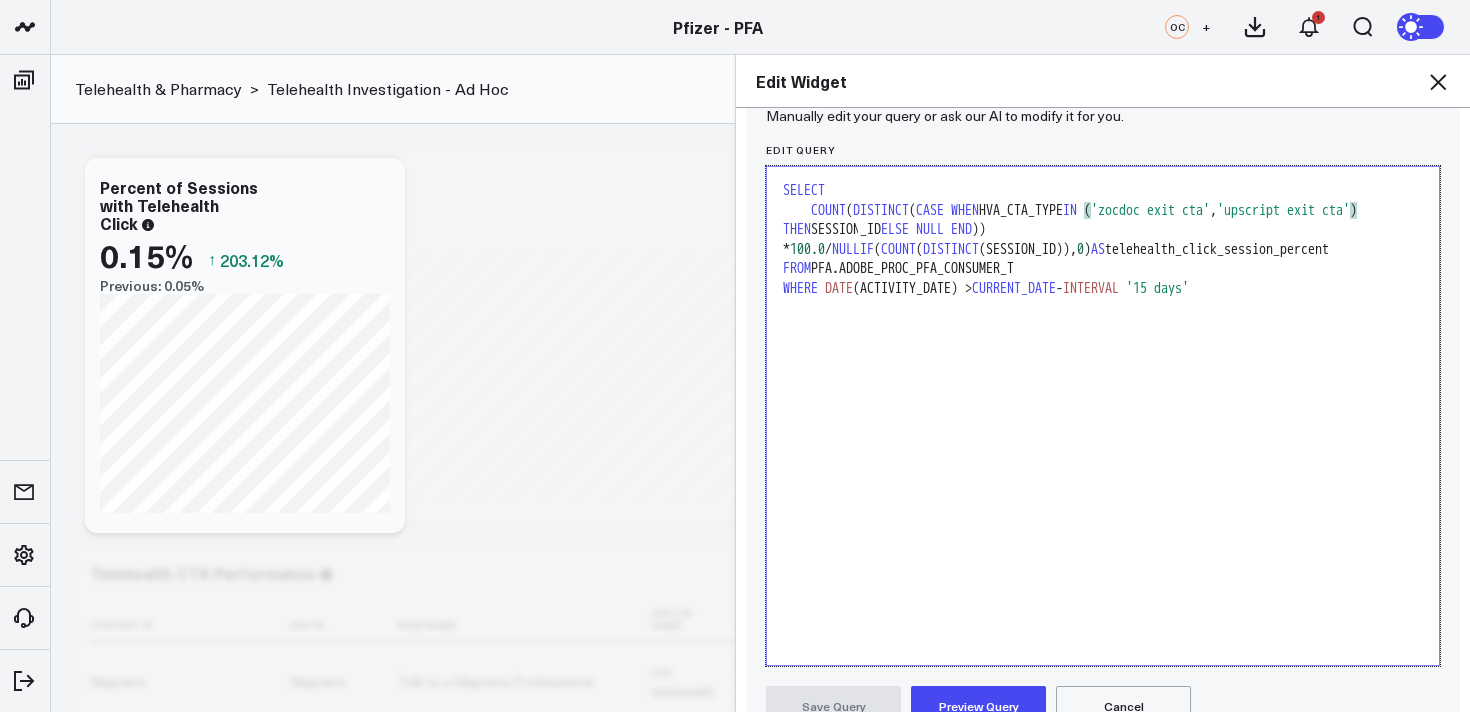 click on "COUNT ( DISTINCT ( CASE   WHEN  HVA_CTA_TYPE  IN   ( 'zocdoc exit cta' ,  'upscript exit cta' )   THEN  SESSION_ID  ELSE   NULL   END )) *  100.0  /  NULLIF ( COUNT ( DISTINCT (SESSION_ID)),  0 )  AS  telehealth_click_session_percent" at bounding box center [1103, 230] 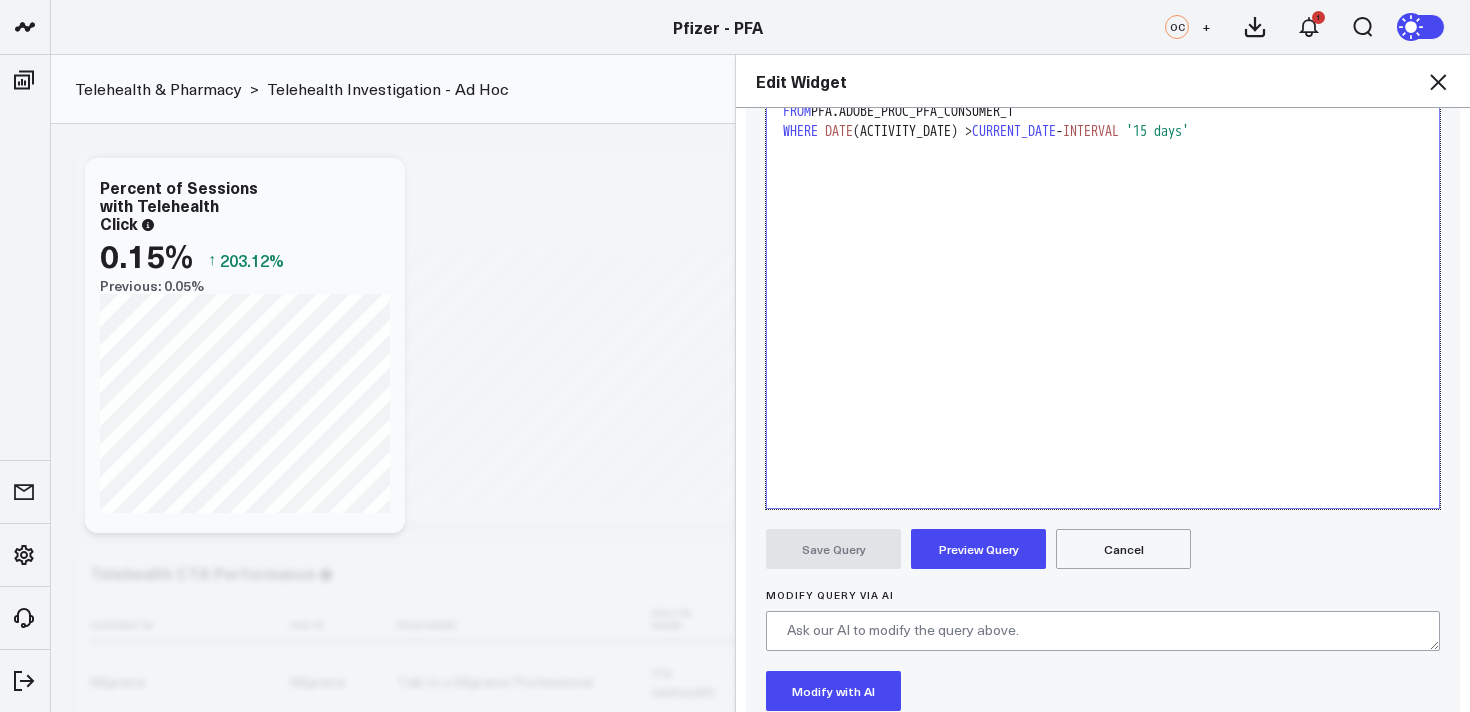scroll, scrollTop: 426, scrollLeft: 0, axis: vertical 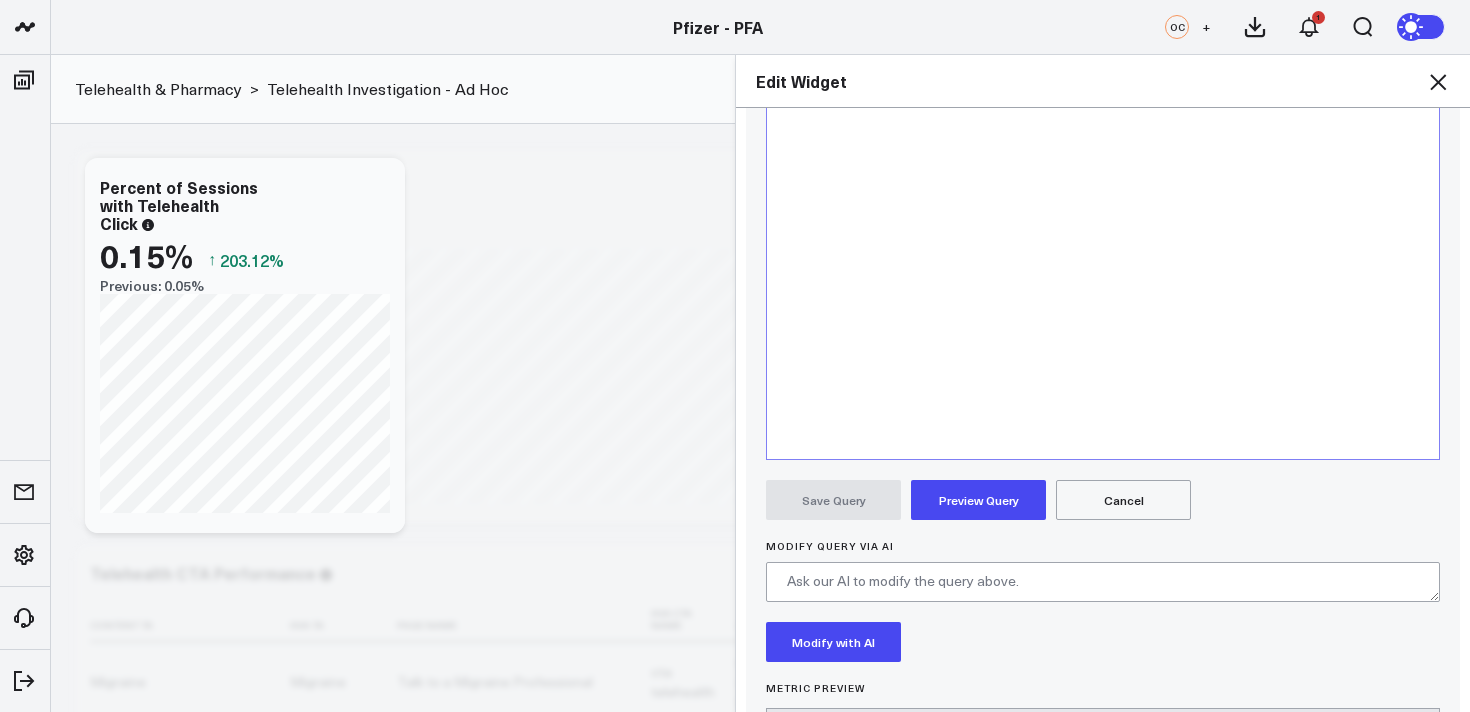 click on "Preview Query" at bounding box center (978, 500) 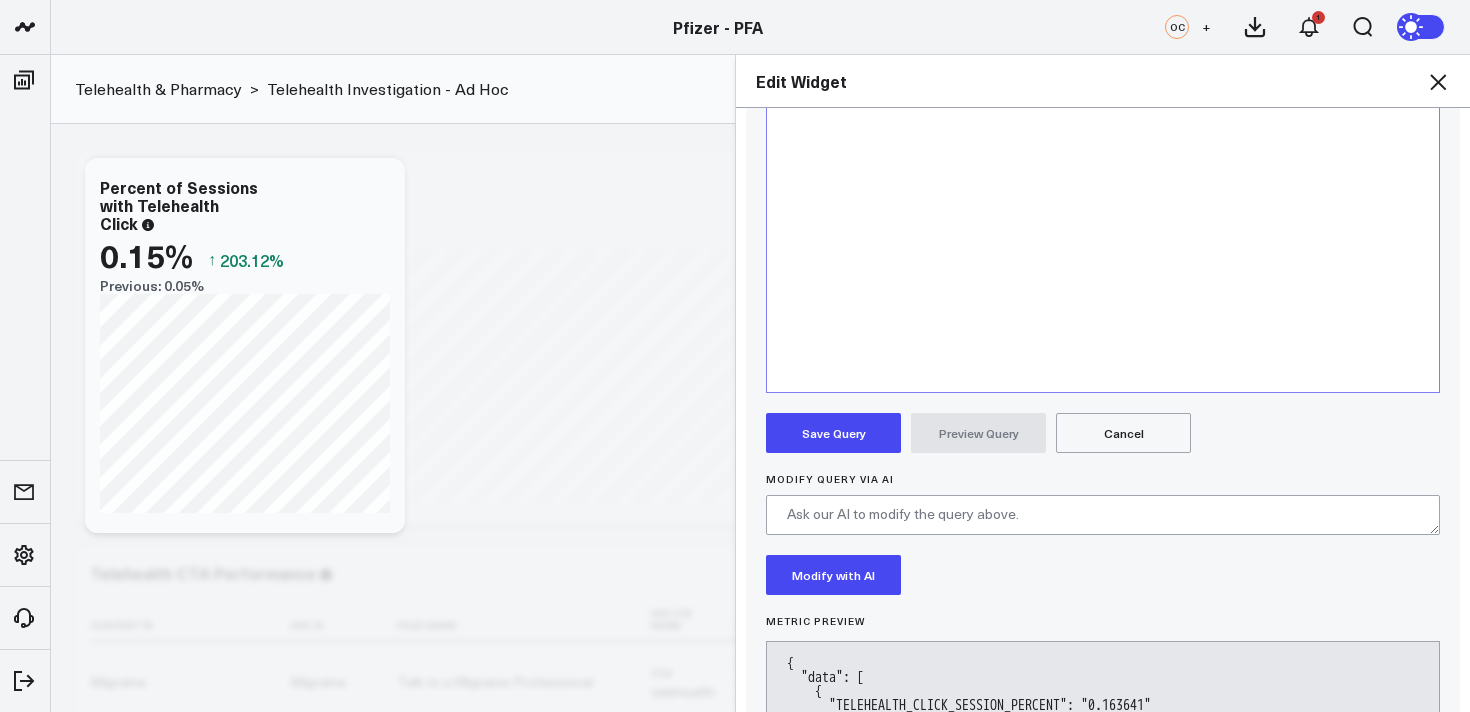 scroll, scrollTop: 497, scrollLeft: 0, axis: vertical 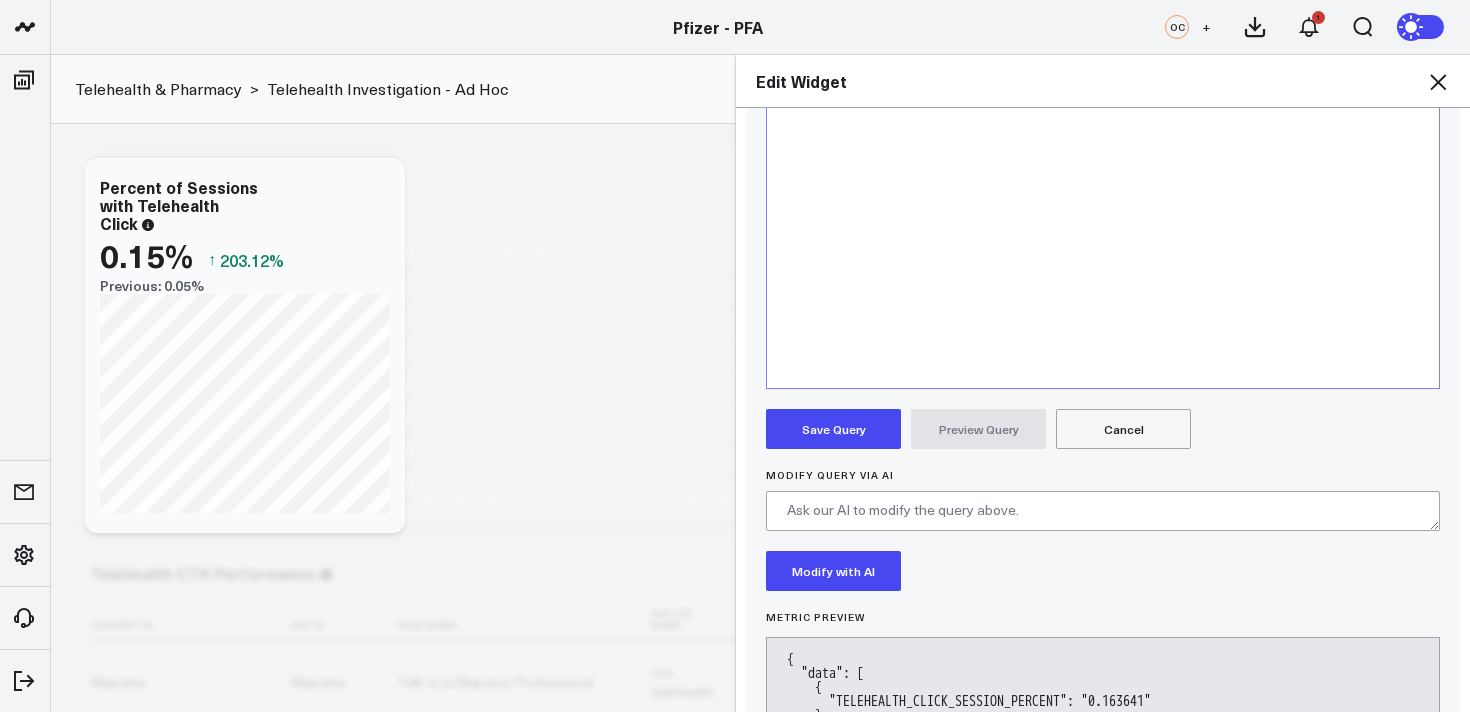 click on "Save Query" at bounding box center [833, 429] 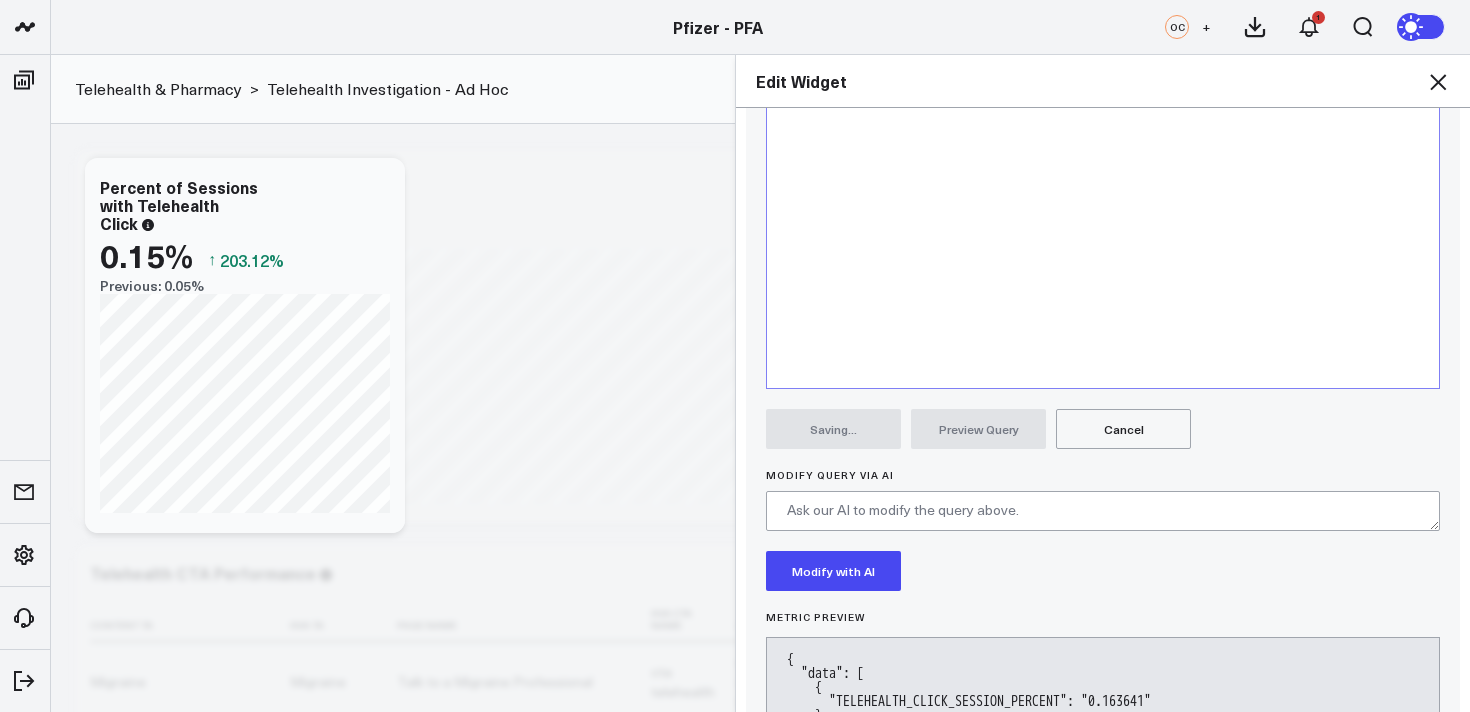 scroll, scrollTop: 268, scrollLeft: 0, axis: vertical 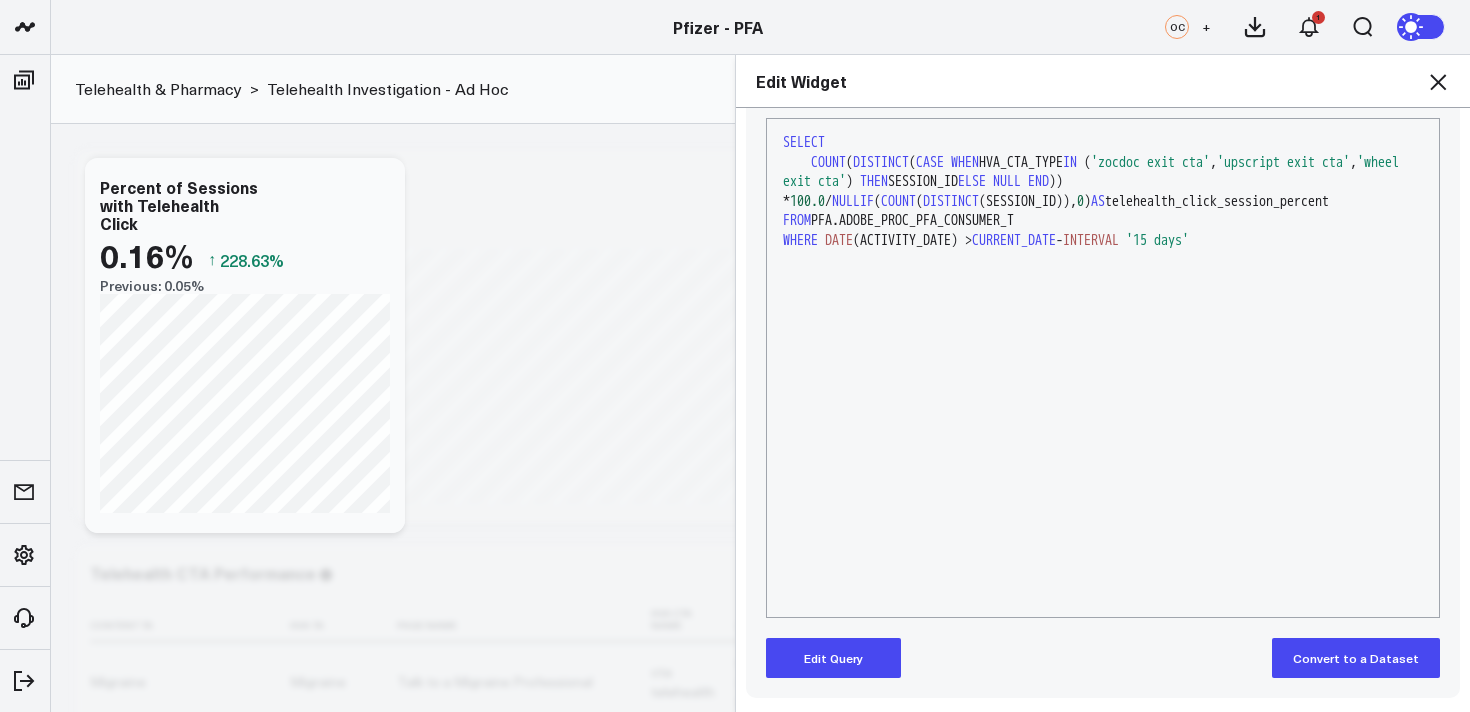 click 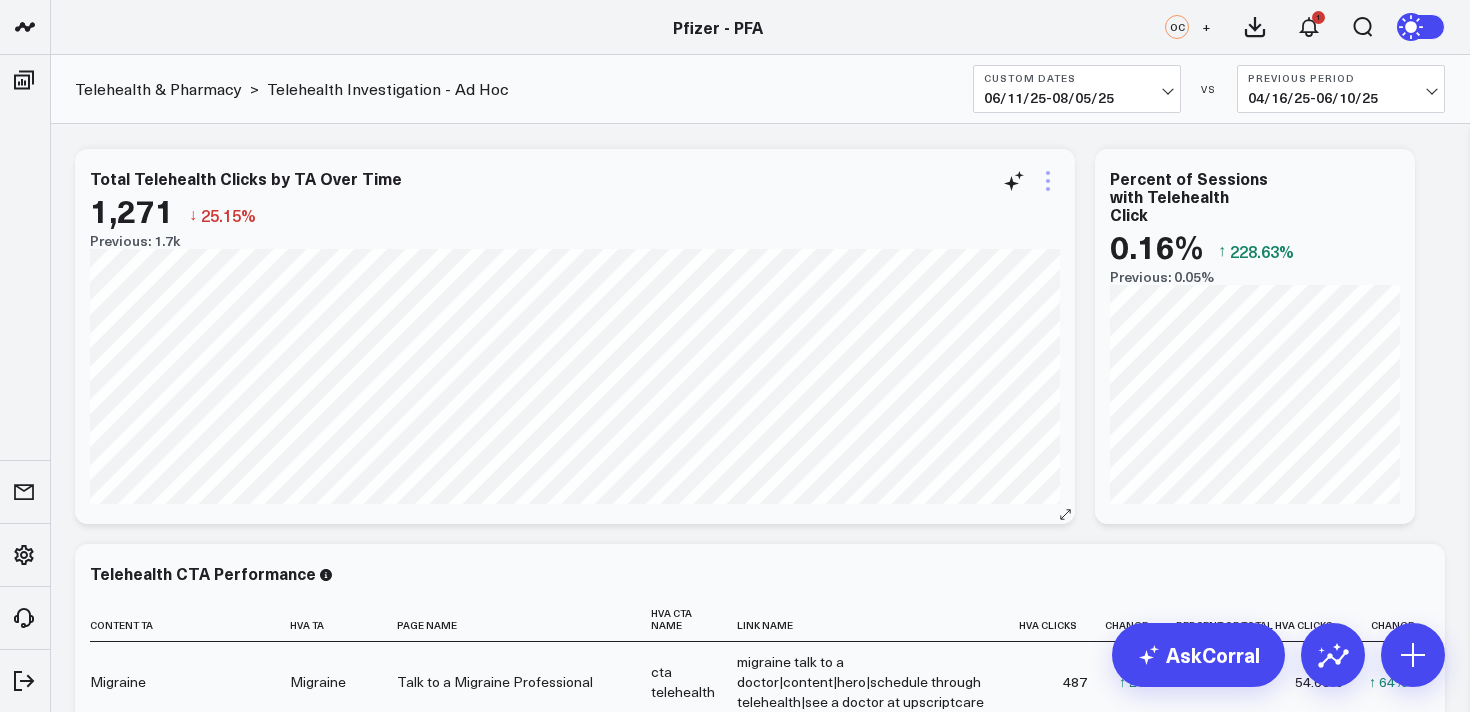 click 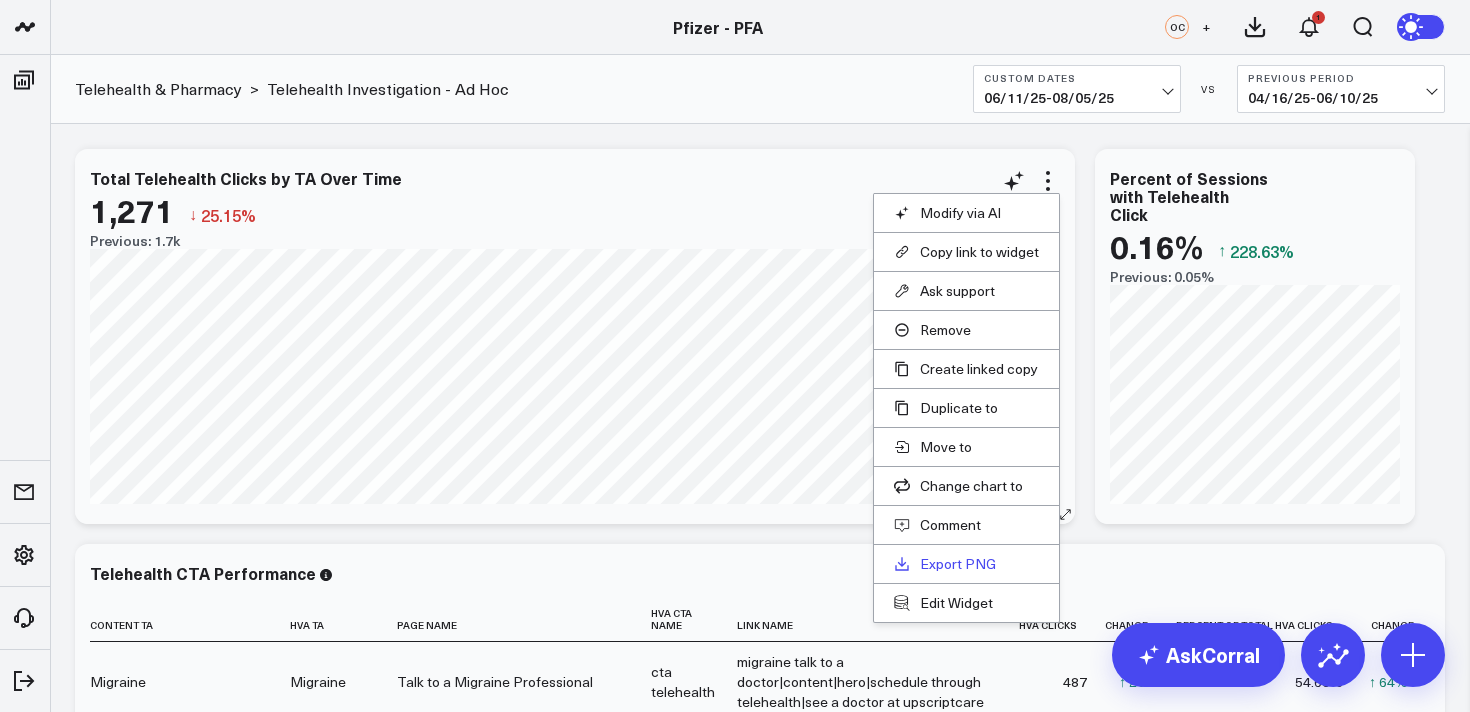 click on "Export PNG" at bounding box center [966, 564] 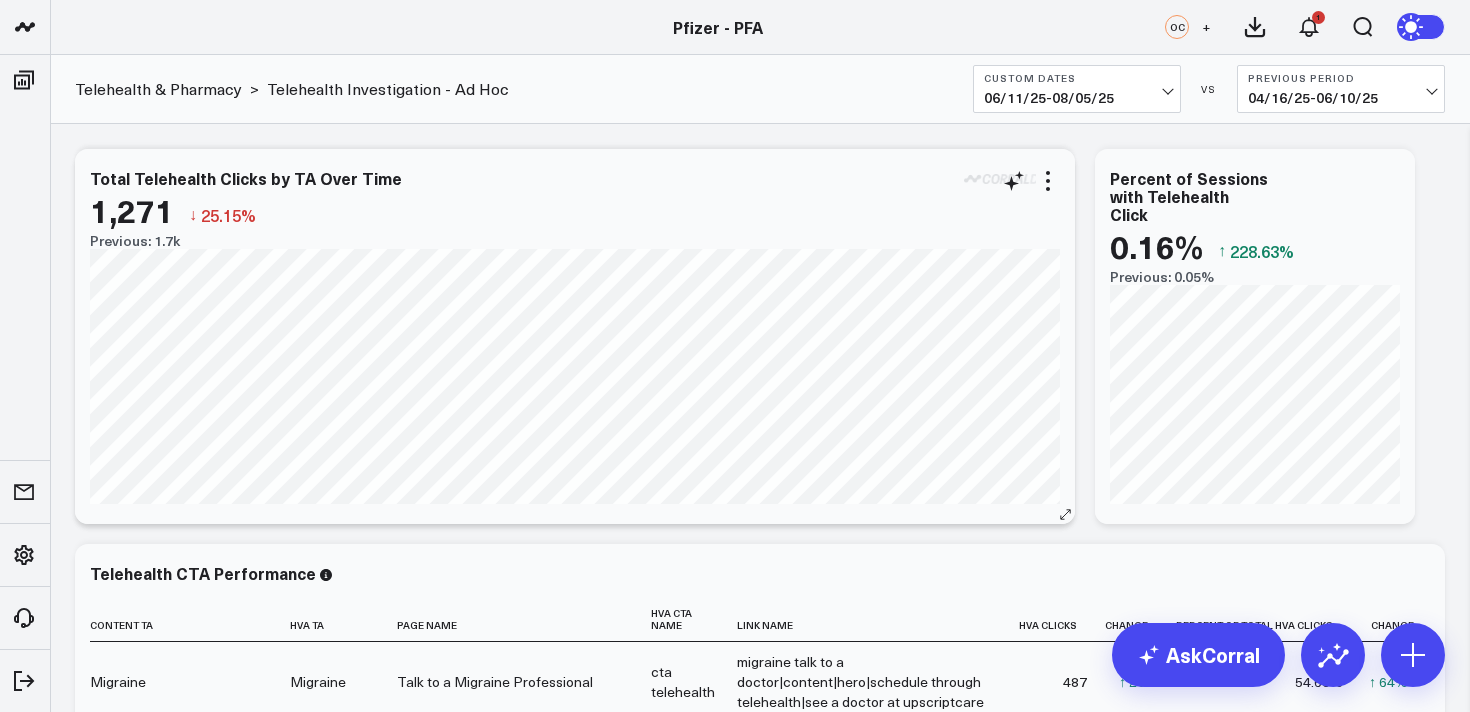 scroll, scrollTop: 0, scrollLeft: 0, axis: both 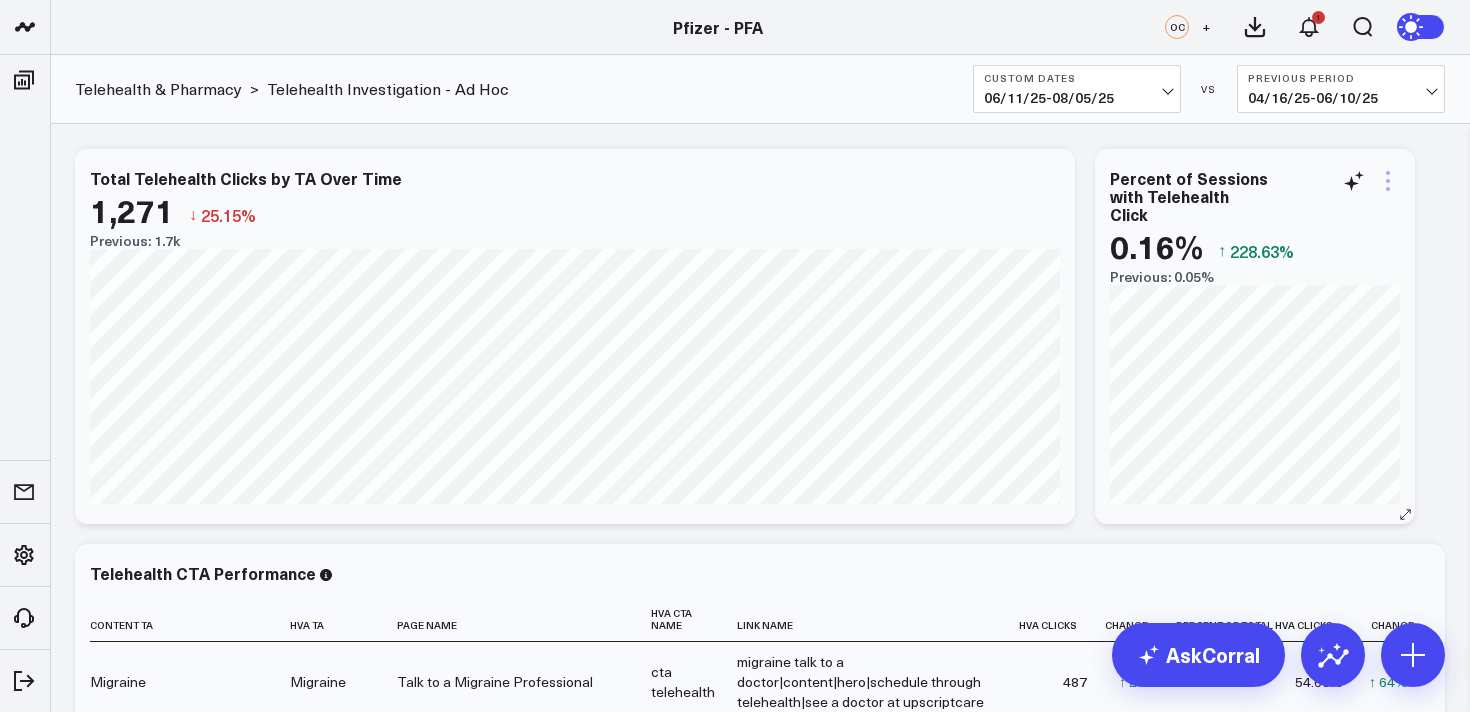 click 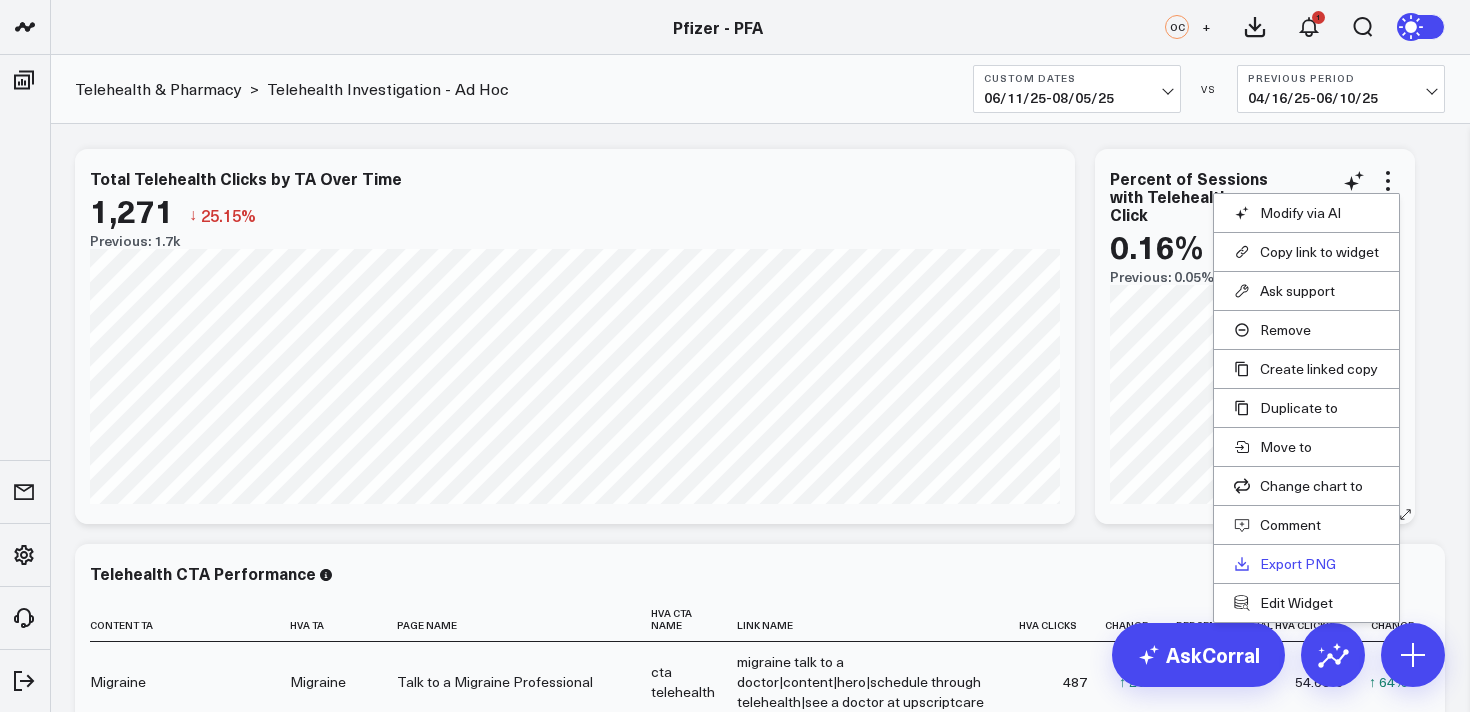 click on "Export PNG" at bounding box center (1306, 564) 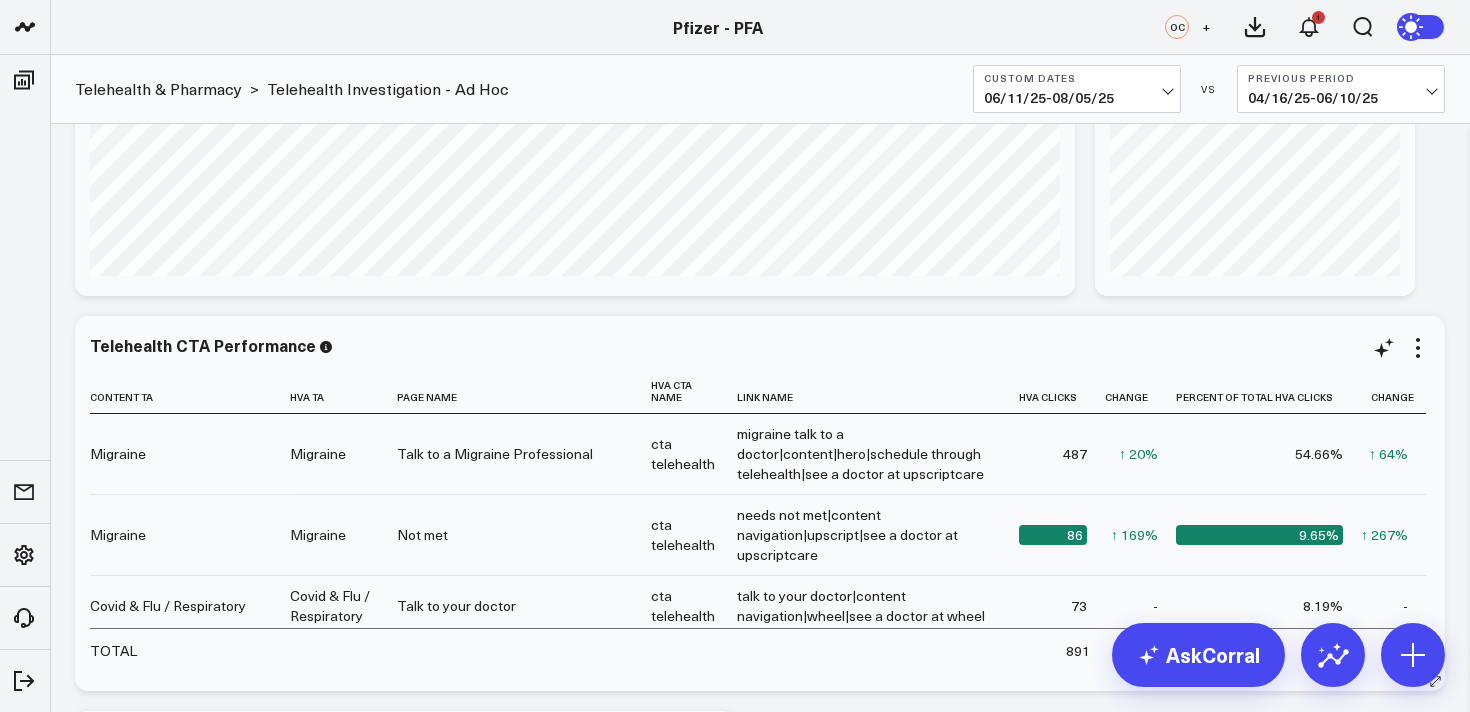 scroll, scrollTop: 257, scrollLeft: 0, axis: vertical 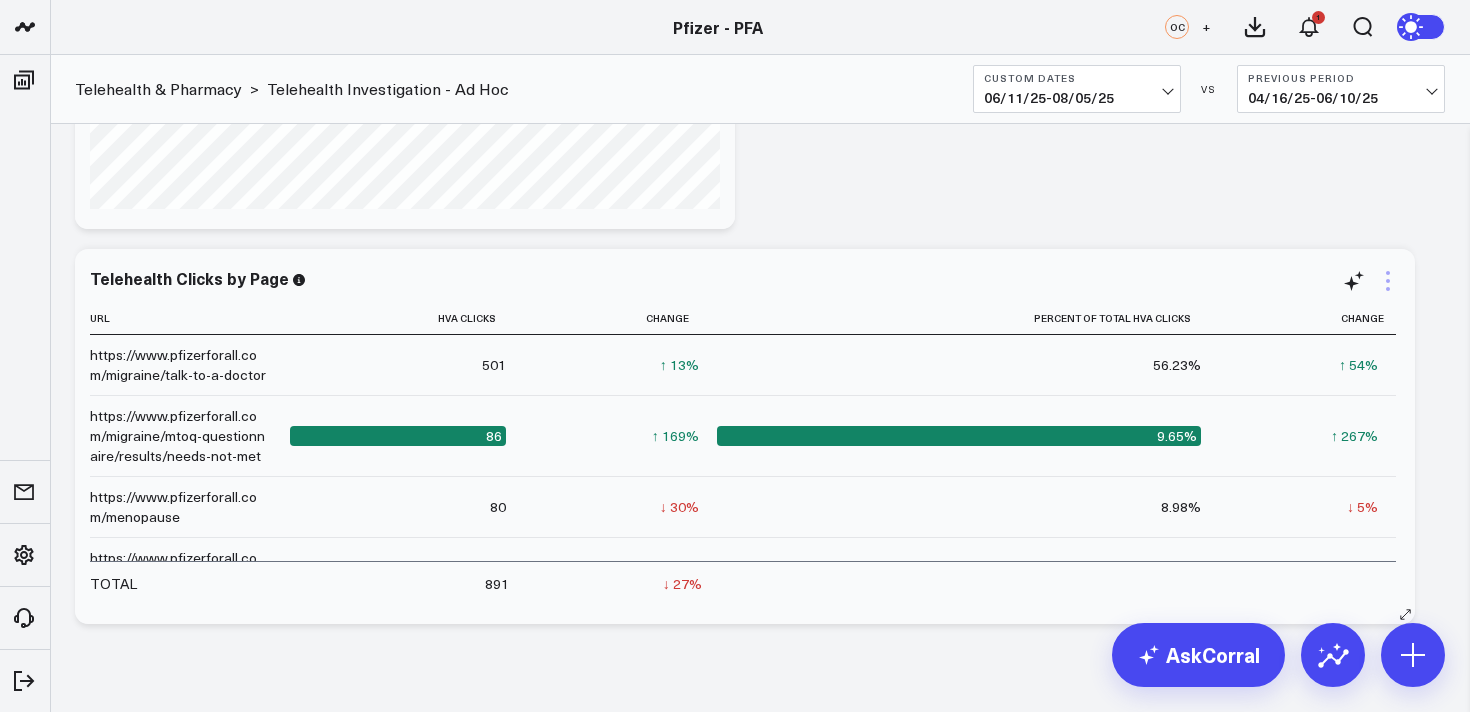 click 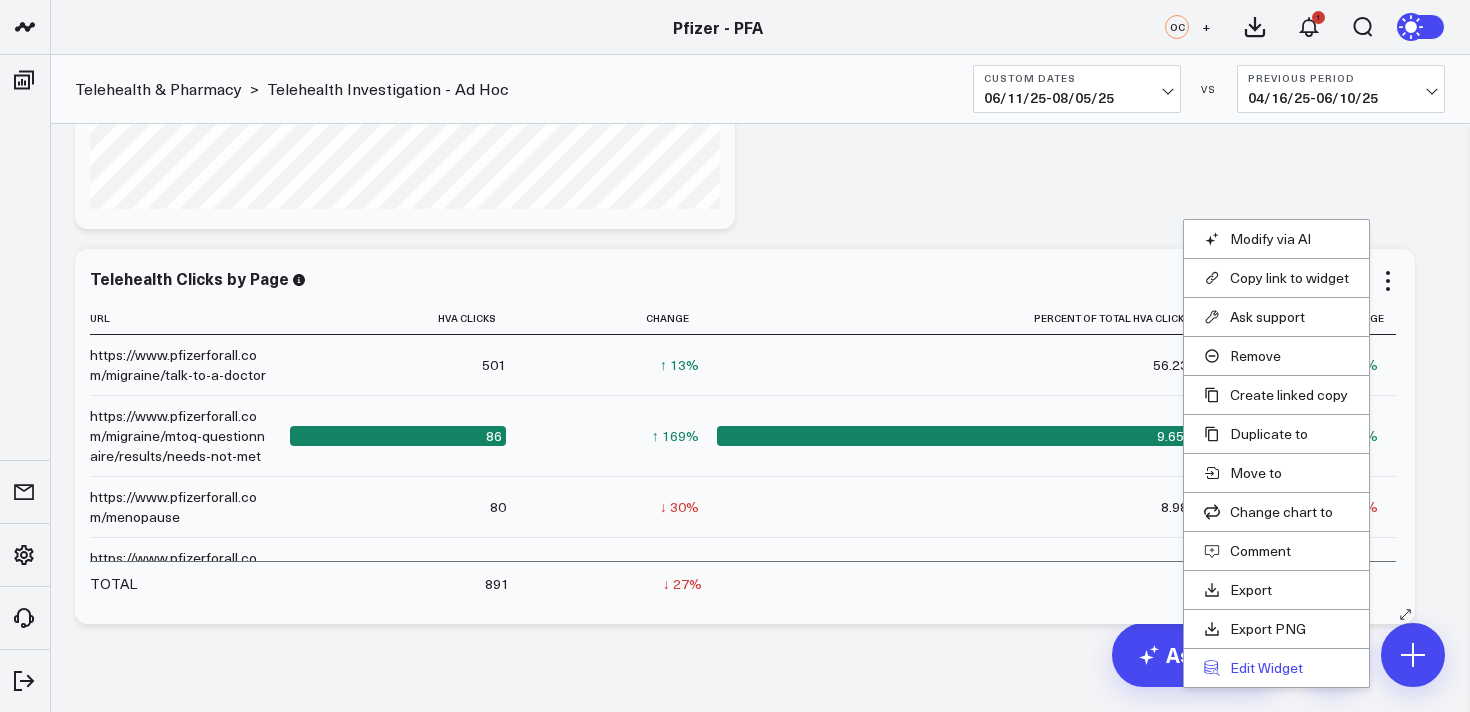click on "Edit Widget" at bounding box center [1276, 668] 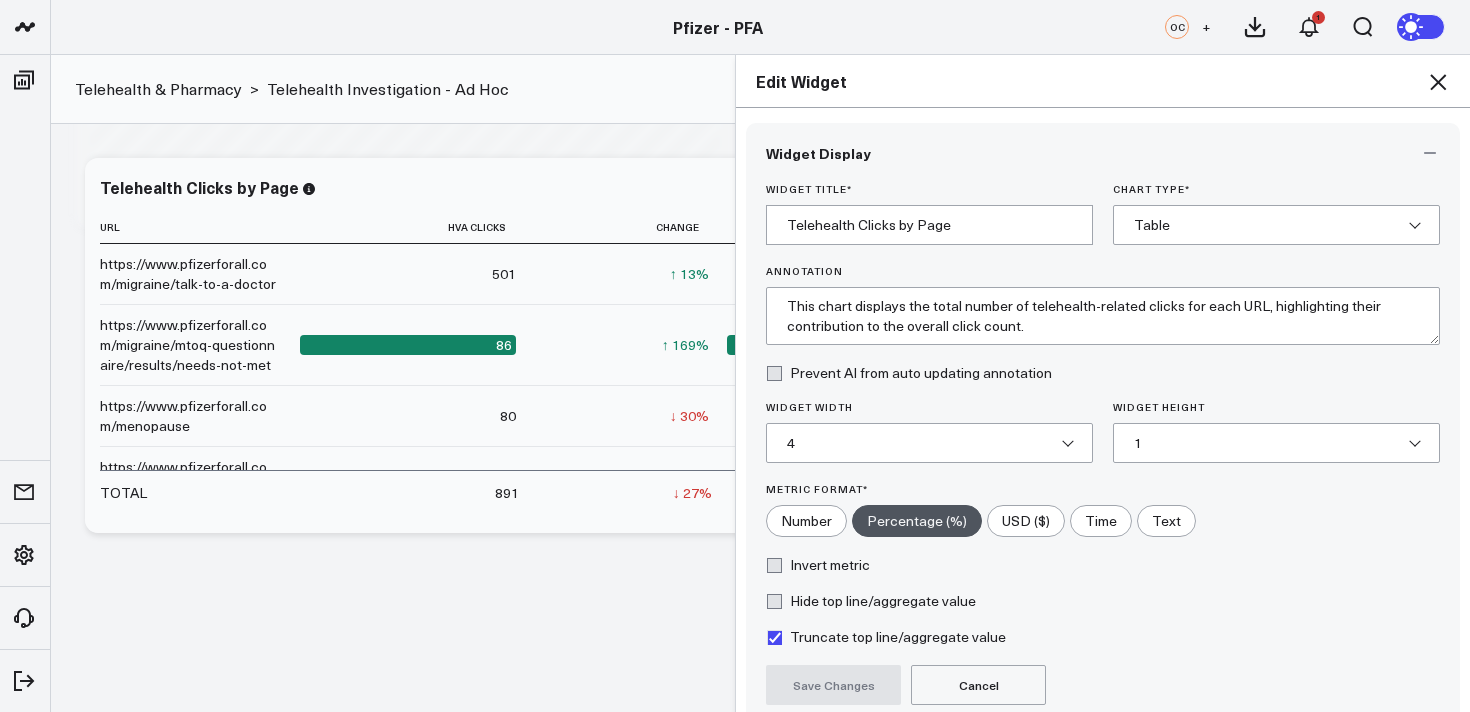 scroll, scrollTop: 177, scrollLeft: 0, axis: vertical 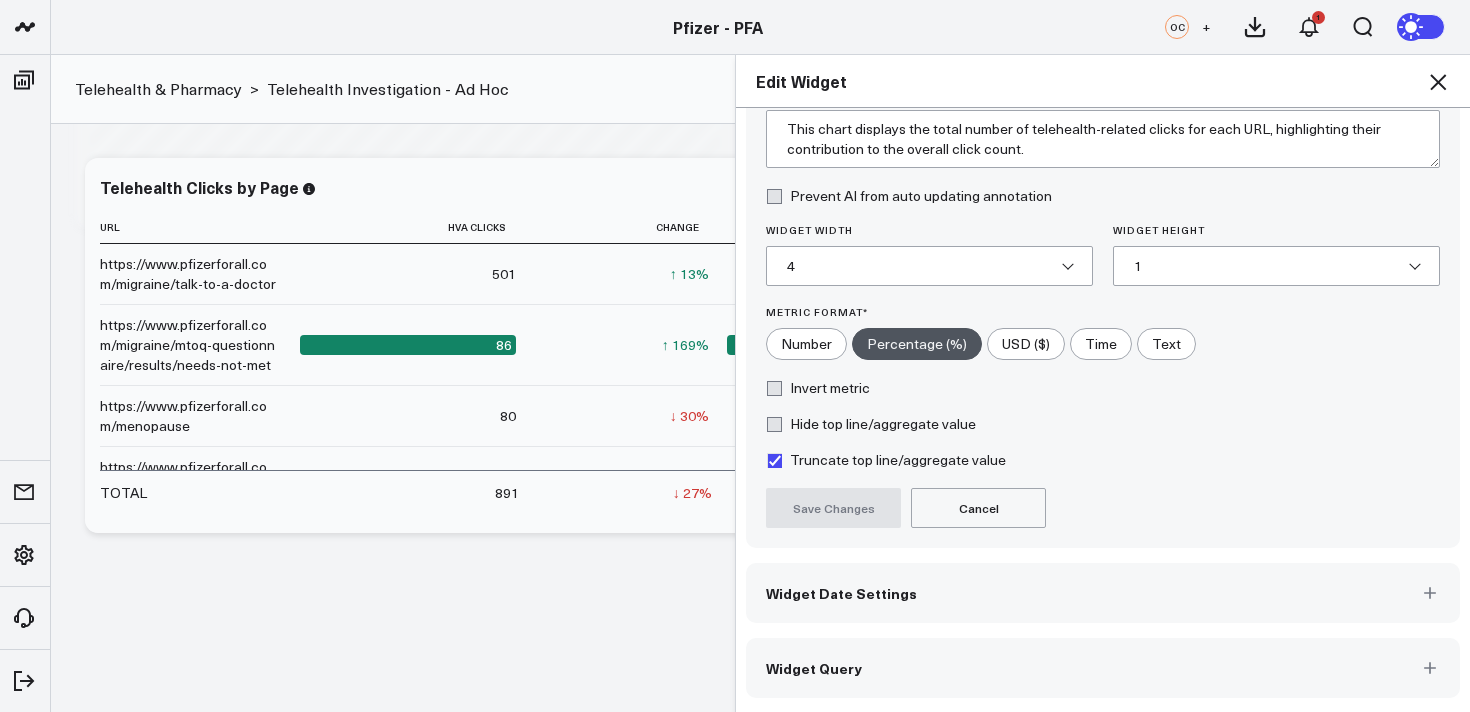 click on "Widget Query" at bounding box center [1103, 668] 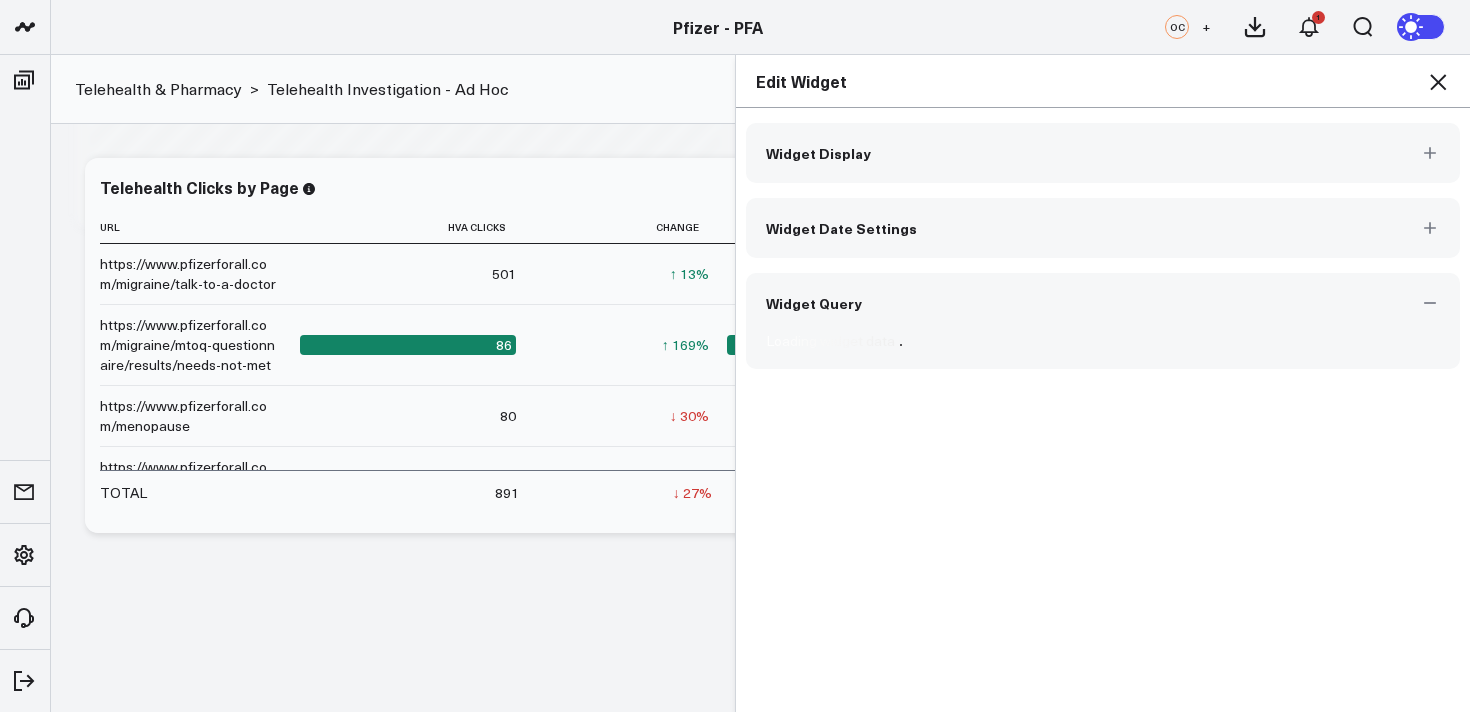 scroll, scrollTop: 1127, scrollLeft: 0, axis: vertical 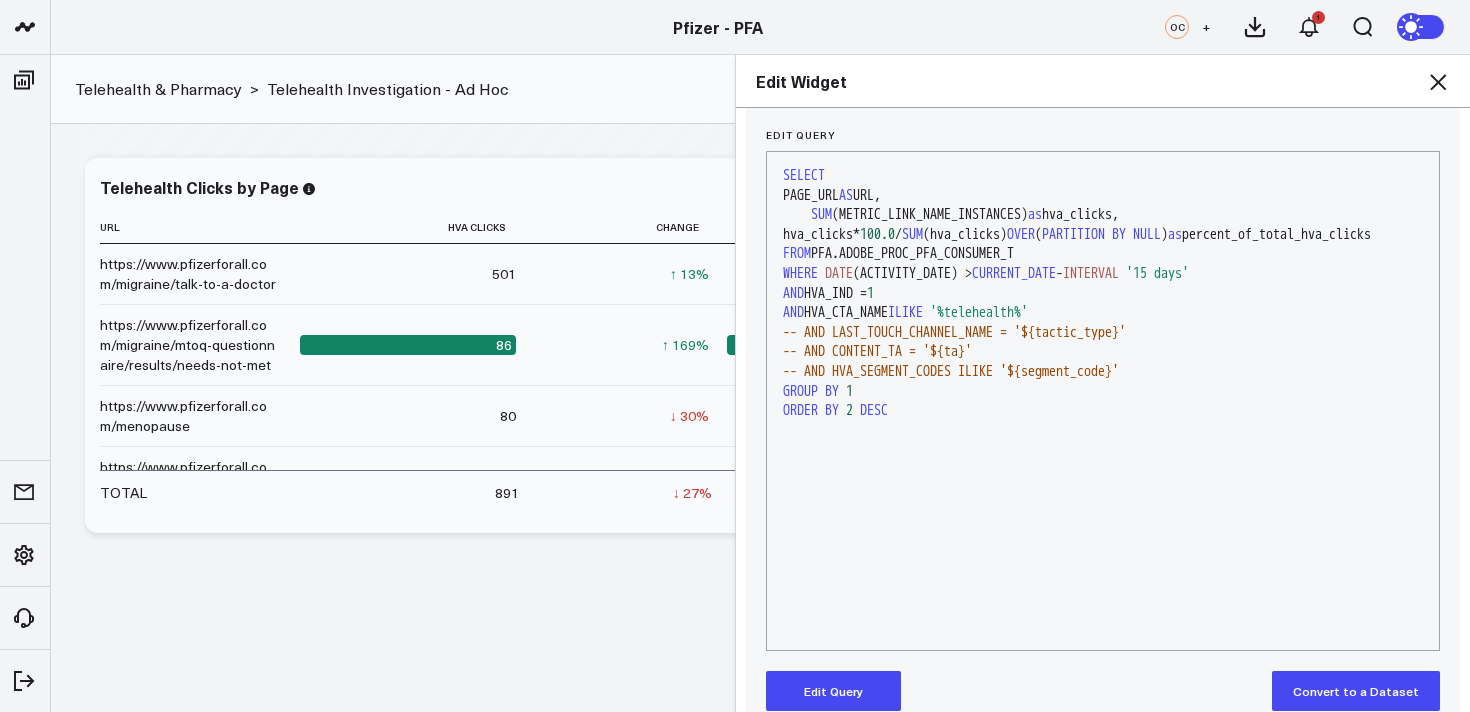 click 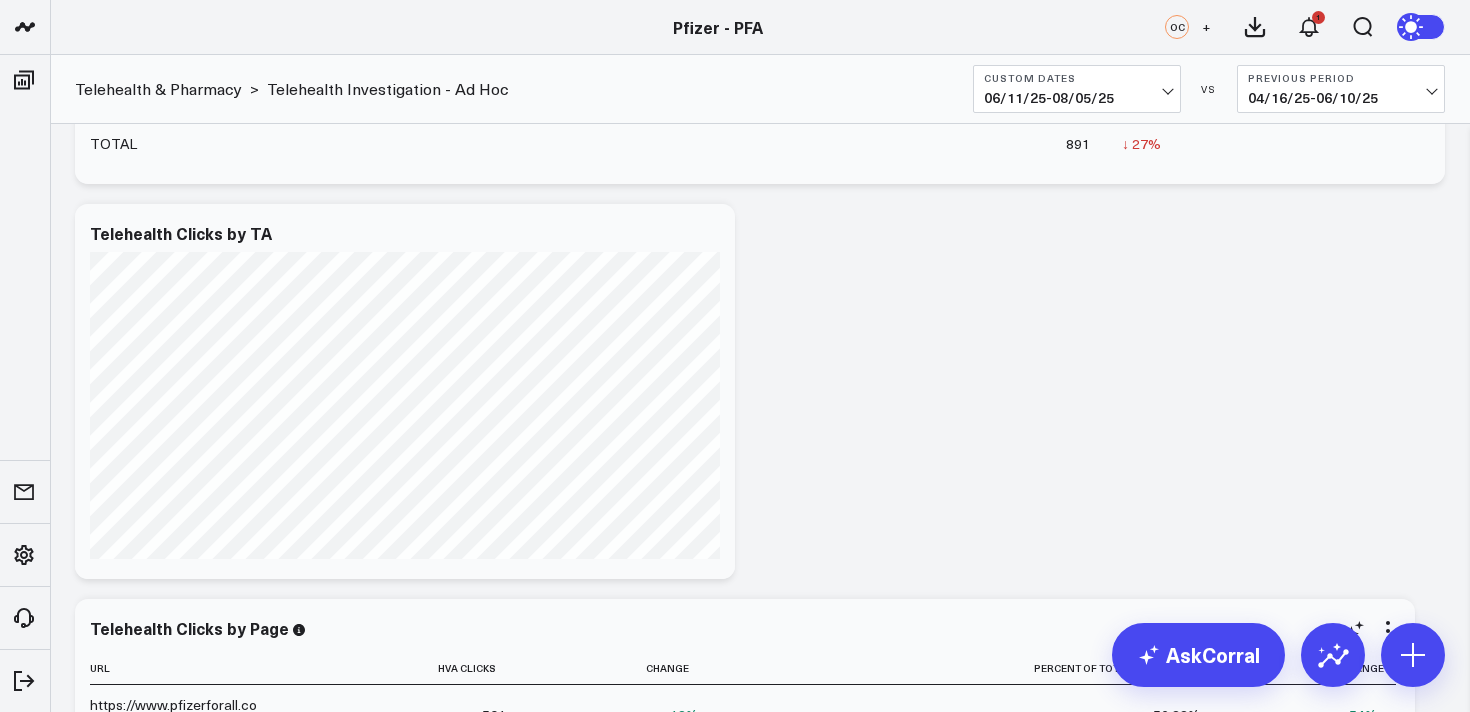scroll, scrollTop: 728, scrollLeft: 0, axis: vertical 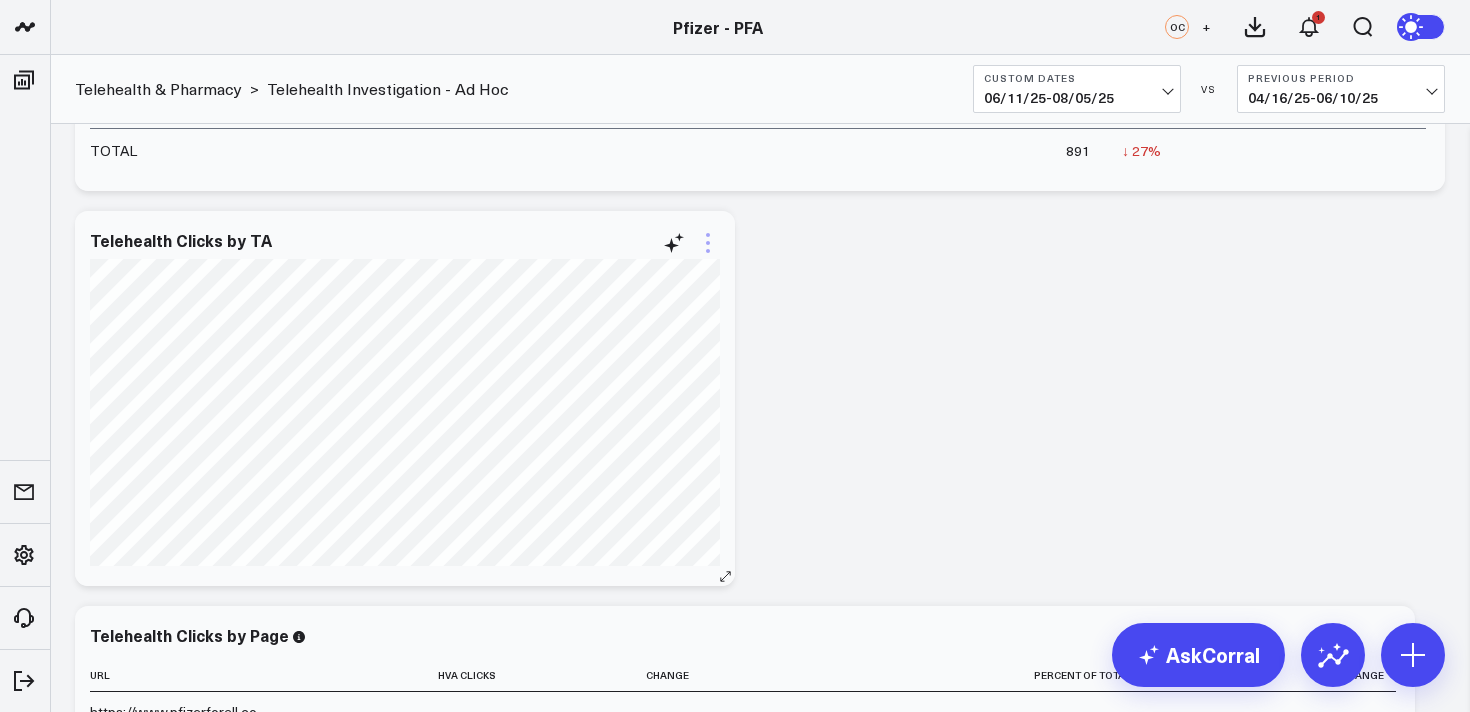 click 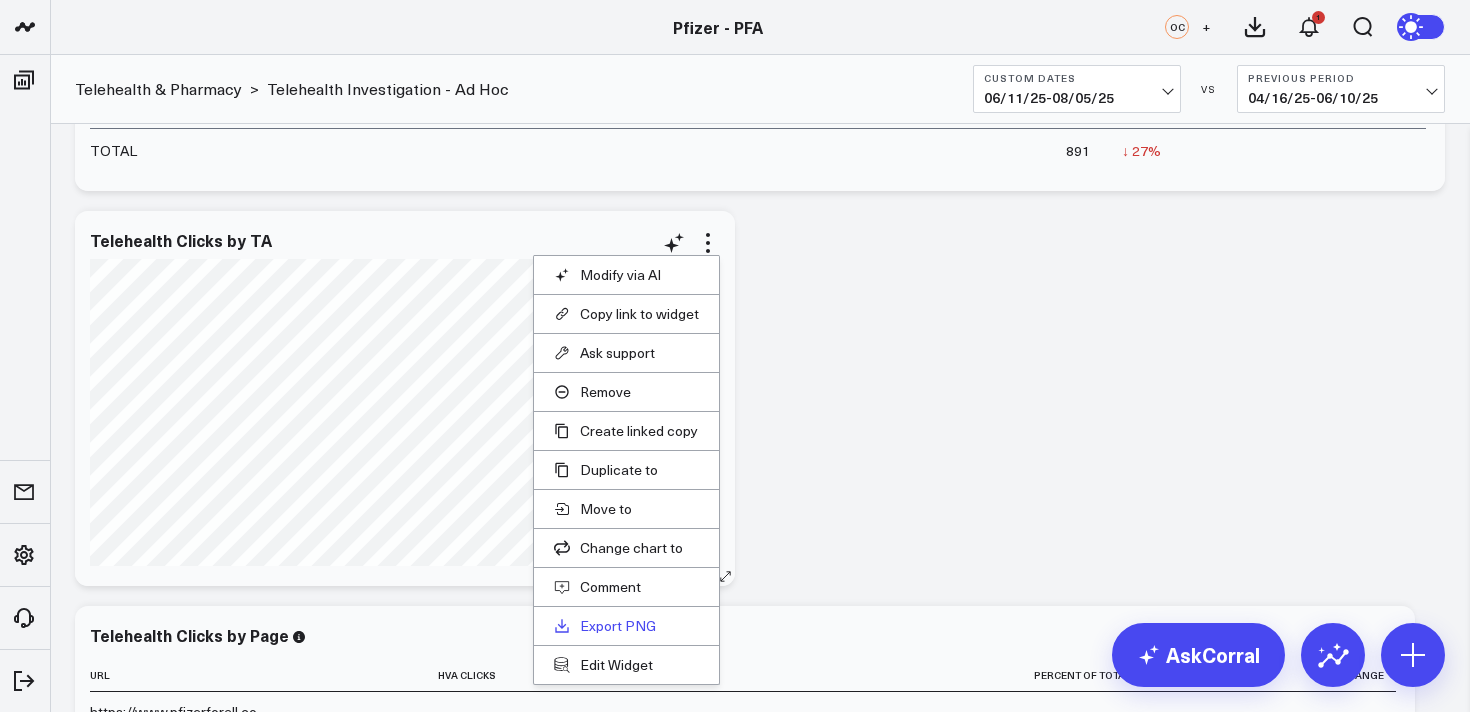 click on "Export PNG" at bounding box center (626, 626) 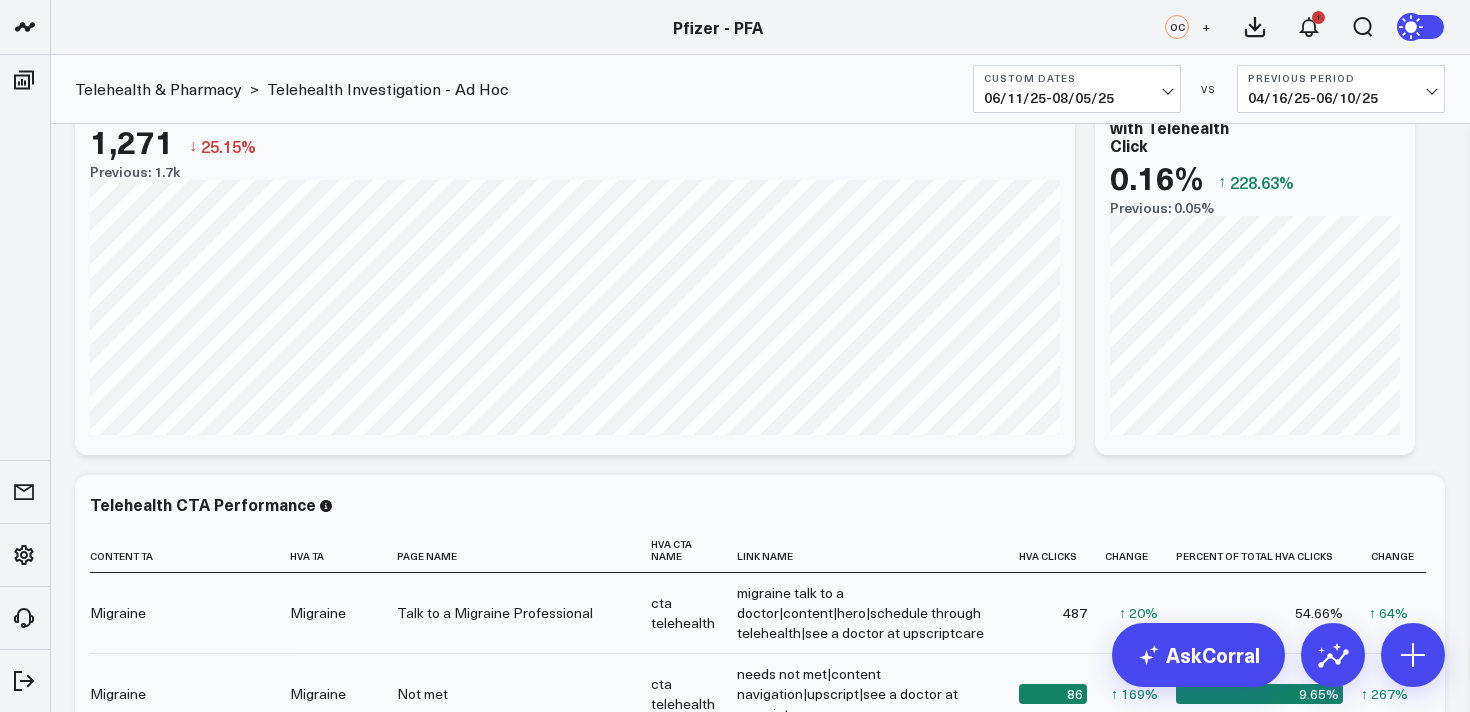 scroll, scrollTop: 0, scrollLeft: 0, axis: both 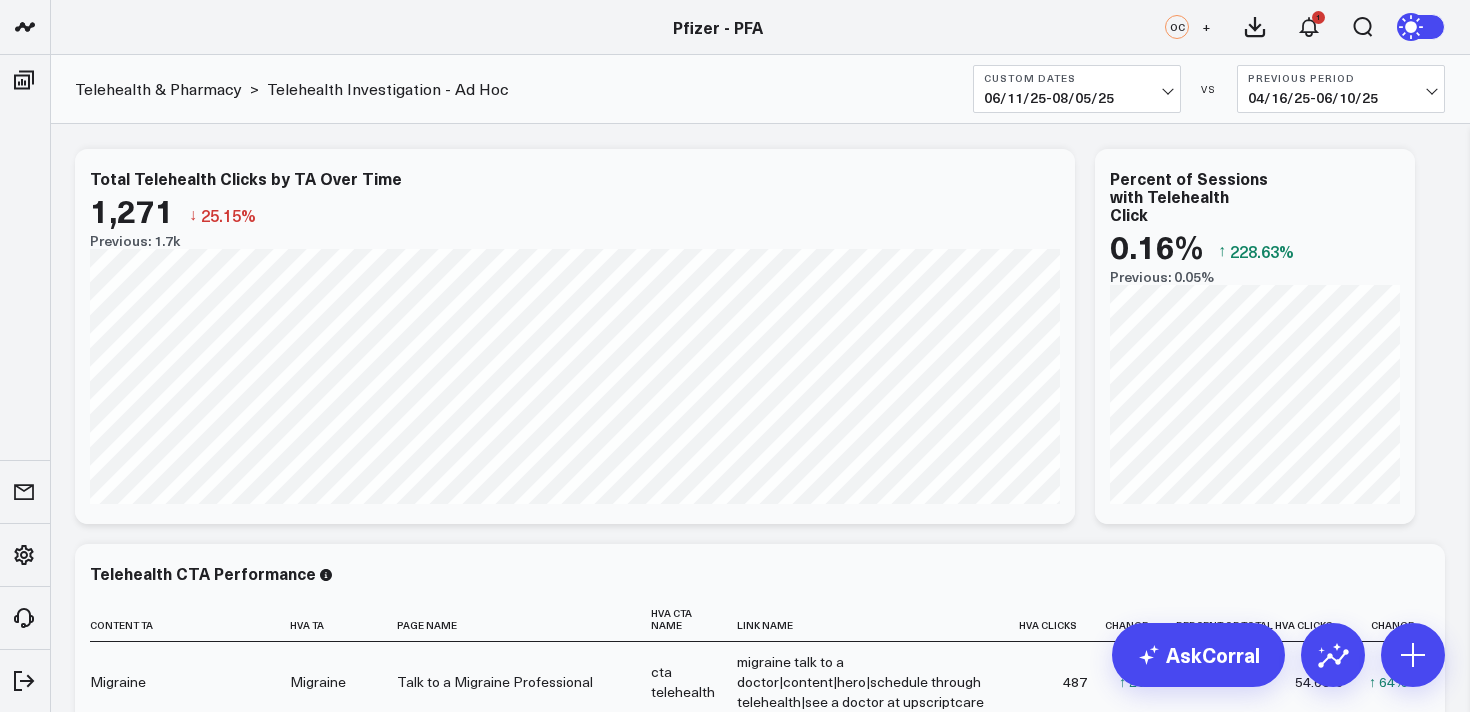 click on "Custom Dates 06/11/25  -  08/05/25" at bounding box center (1077, 89) 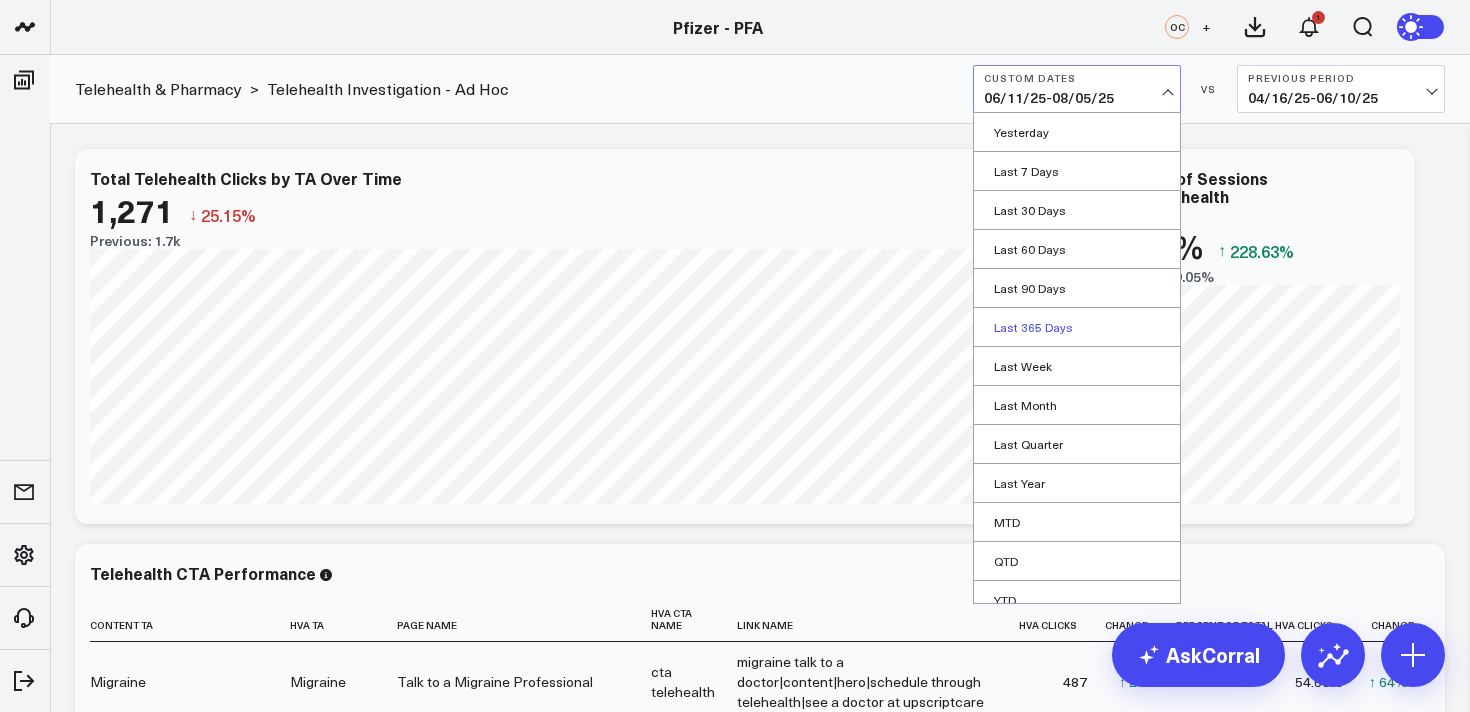 click on "Last 365 Days" at bounding box center [1077, 327] 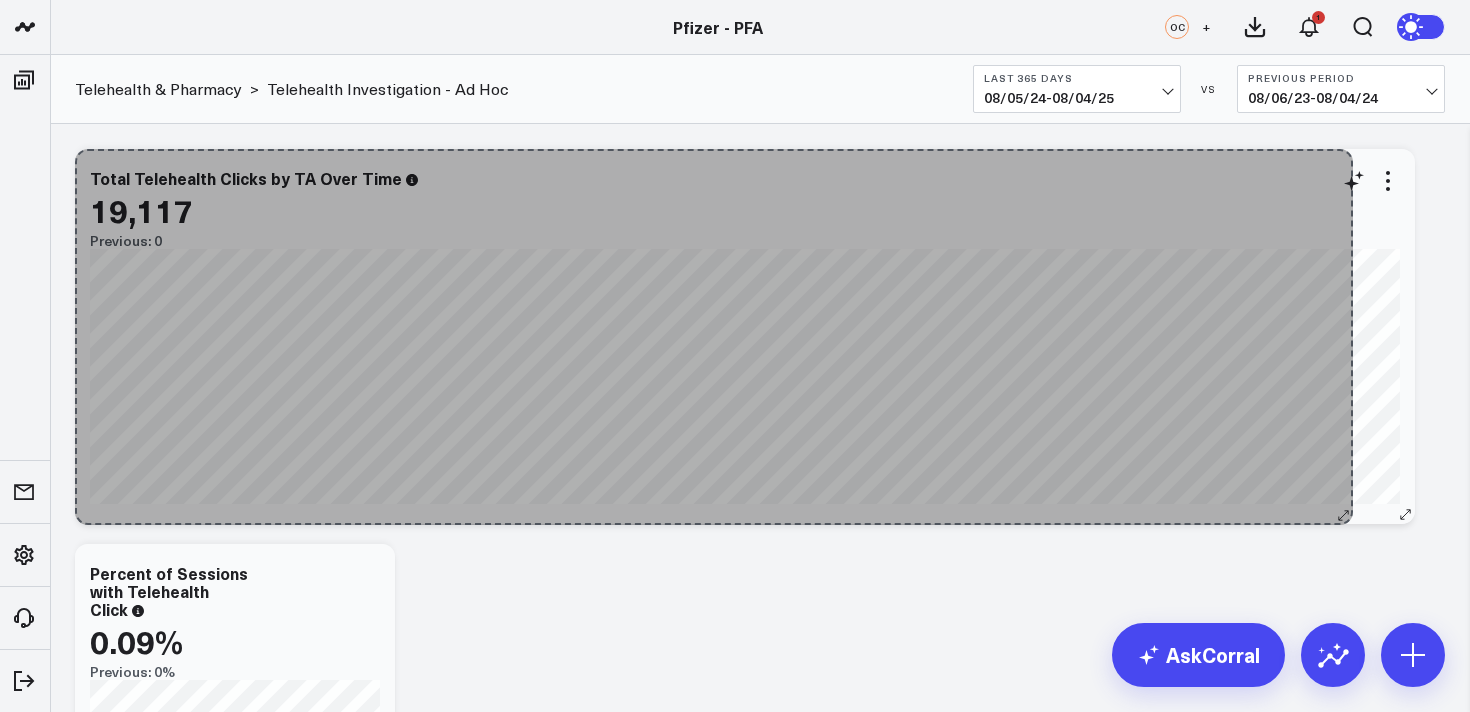drag, startPoint x: 1063, startPoint y: 514, endPoint x: 1341, endPoint y: 514, distance: 278 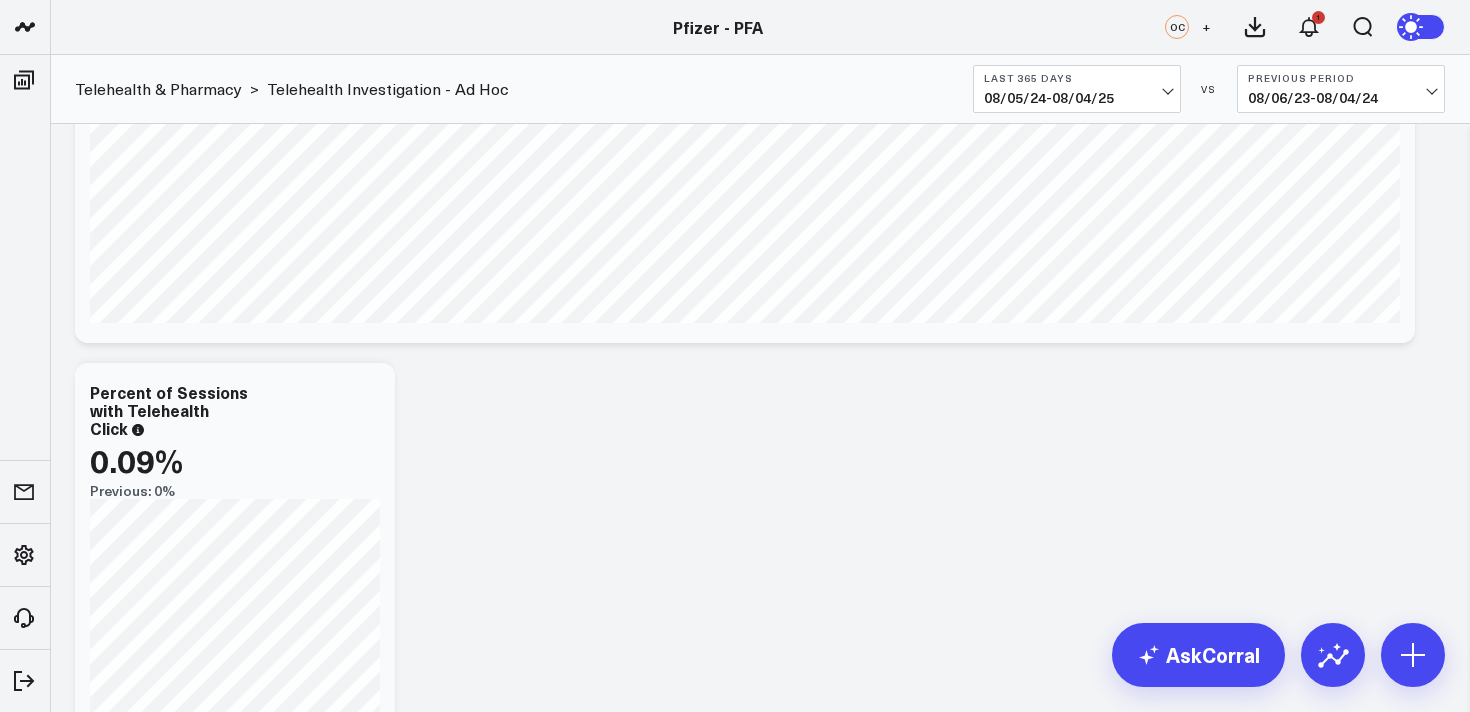 scroll, scrollTop: 220, scrollLeft: 0, axis: vertical 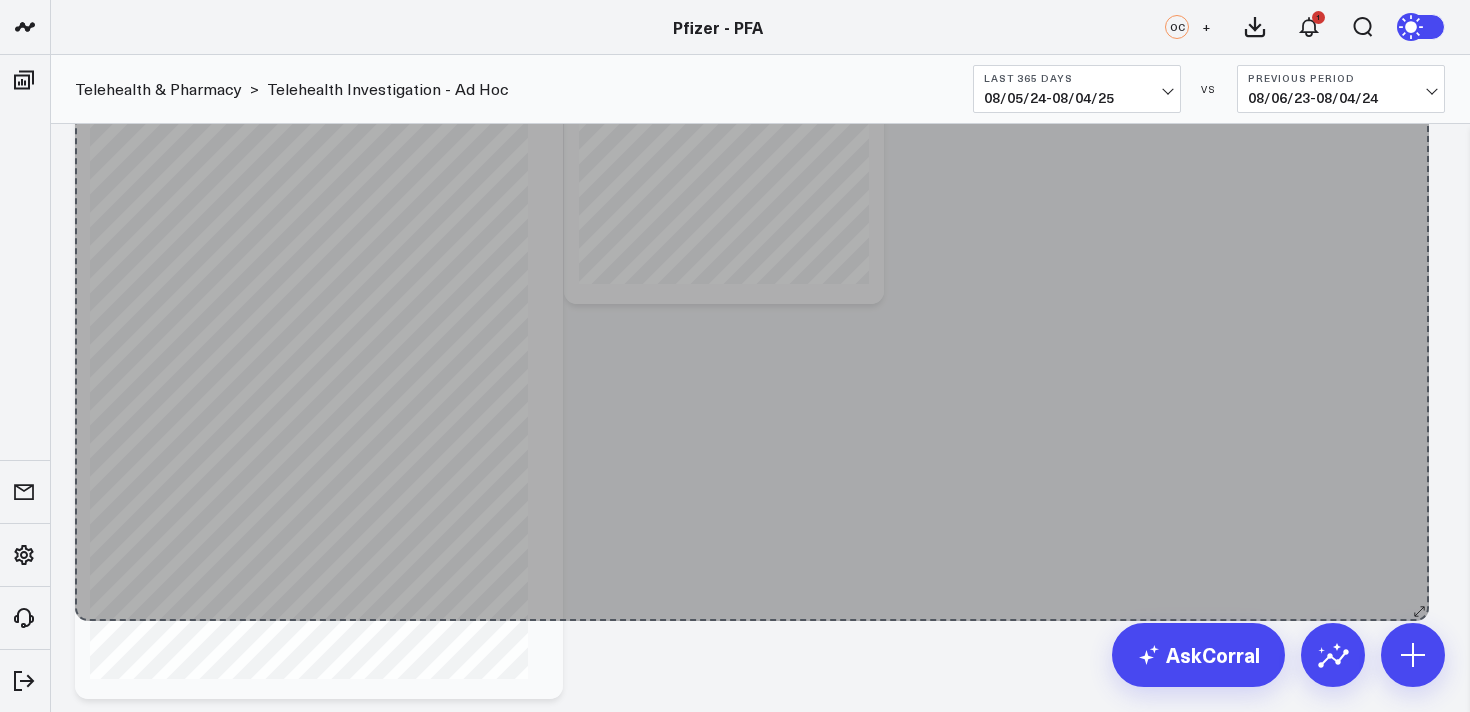 drag, startPoint x: 1399, startPoint y: 291, endPoint x: 1413, endPoint y: 608, distance: 317.309 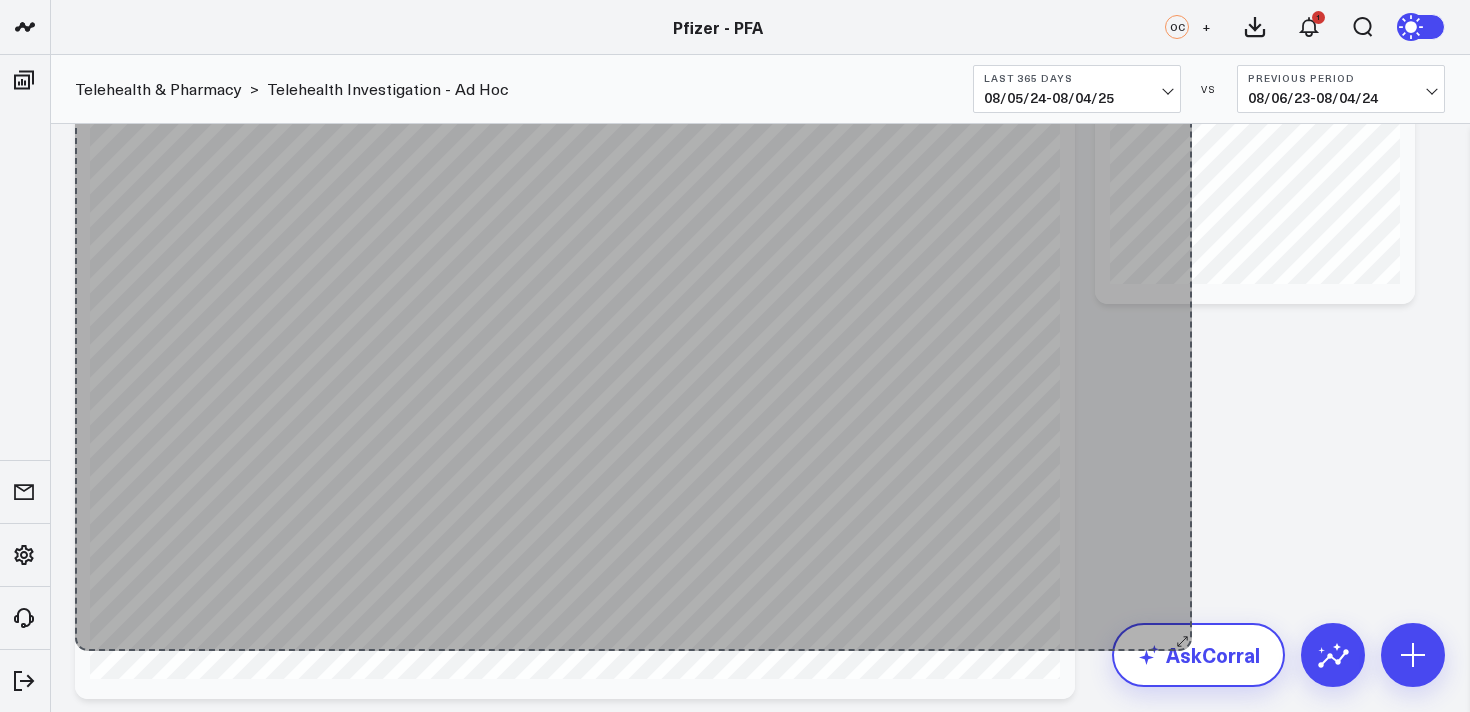 drag, startPoint x: 536, startPoint y: 682, endPoint x: 1180, endPoint y: 631, distance: 646.01624 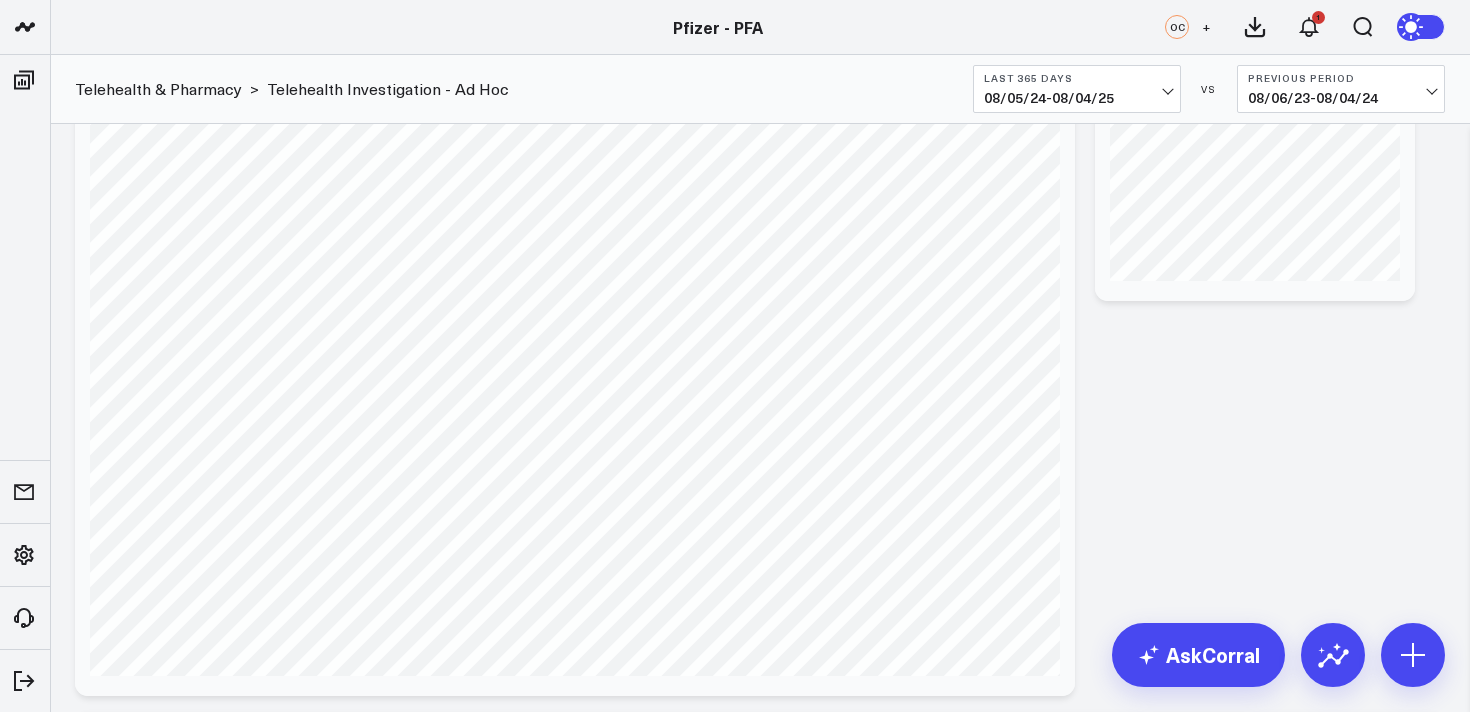 scroll, scrollTop: 229, scrollLeft: 0, axis: vertical 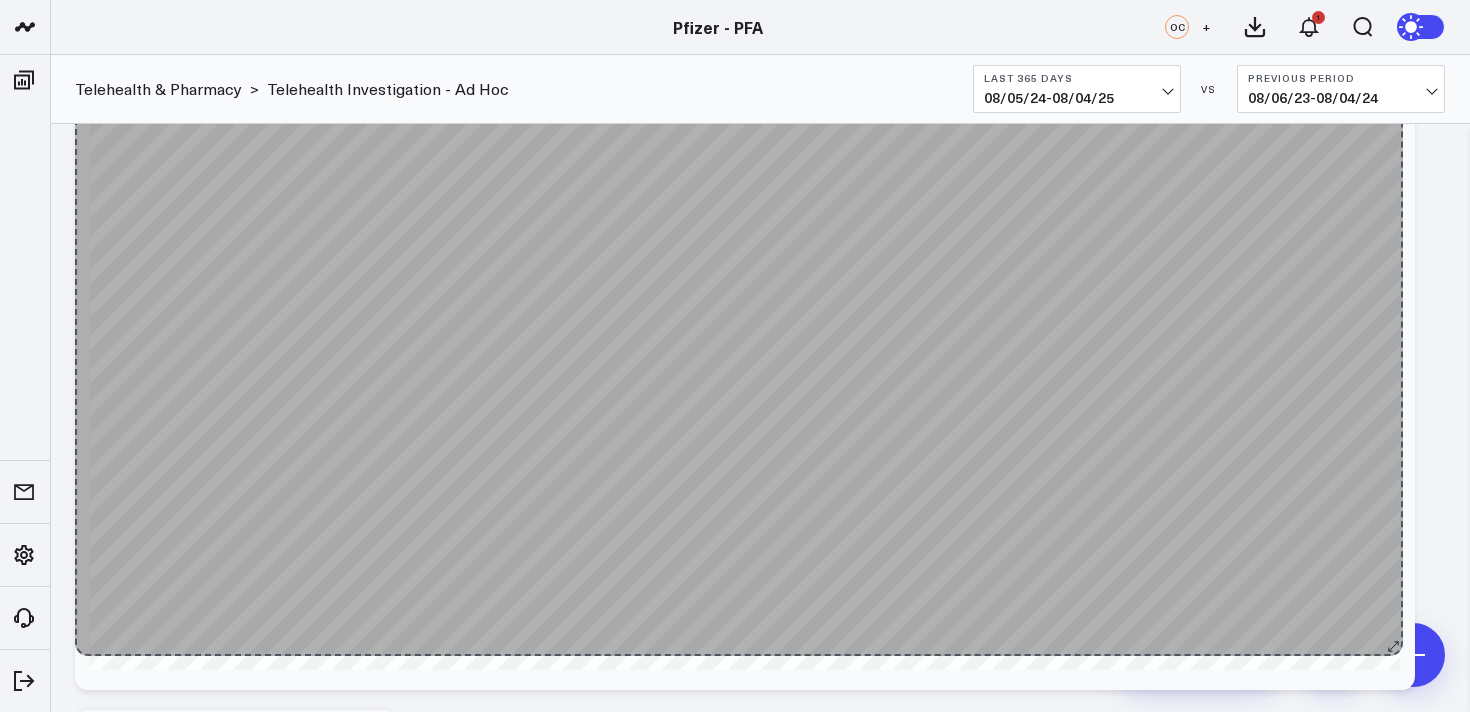 click on "Total Telehealth Clicks by TA Over Time 19,117 Previous: 0 [fontSize:10px lineHeight:12px] / Migraine[/]
[fontSize:14px lineHeight:20px fontWeight:500][/] [fontSize:10px lineHeight:12px] / Covid & Flu / Respiratory[/]
[fontSize:14px lineHeight:20px fontWeight:500]7[/] [fontSize:10px lineHeight:12px] / Heart[/]
[fontSize:14px lineHeight:20px fontWeight:500][/] [fontSize:10px lineHeight:12px] / Menopause[/]
[fontSize:14px lineHeight:20px fontWeight:500][/] [fontSize:10px lineHeight:12px] / HDM[/]
[fontSize:14px lineHeight:20px fontWeight:500][/] [fontSize:10px lineHeight:12px] / Vaccines[/]
[fontSize:14px lineHeight:20px fontWeight:500][/] So sorry. The query returned no results. Ask a Data Analyst" at bounding box center (745, 305) 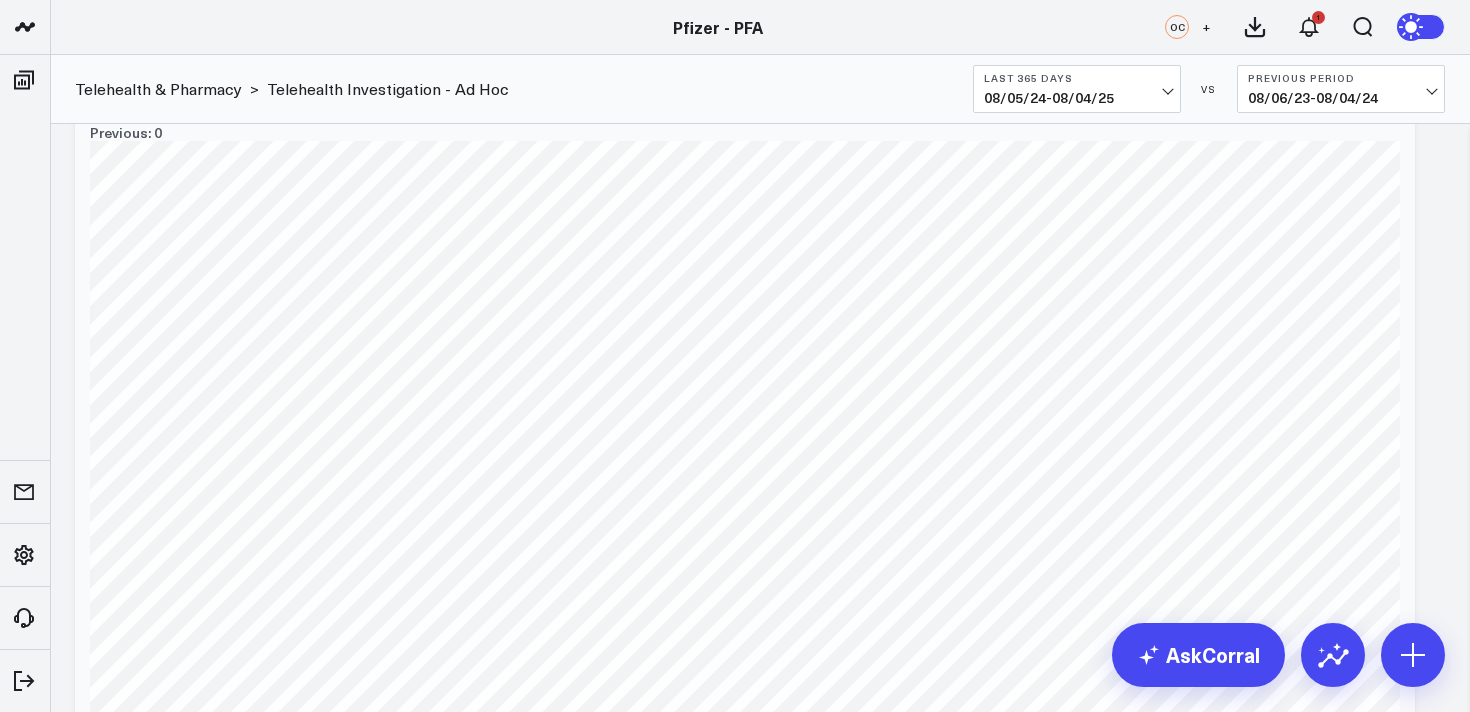 scroll, scrollTop: 0, scrollLeft: 0, axis: both 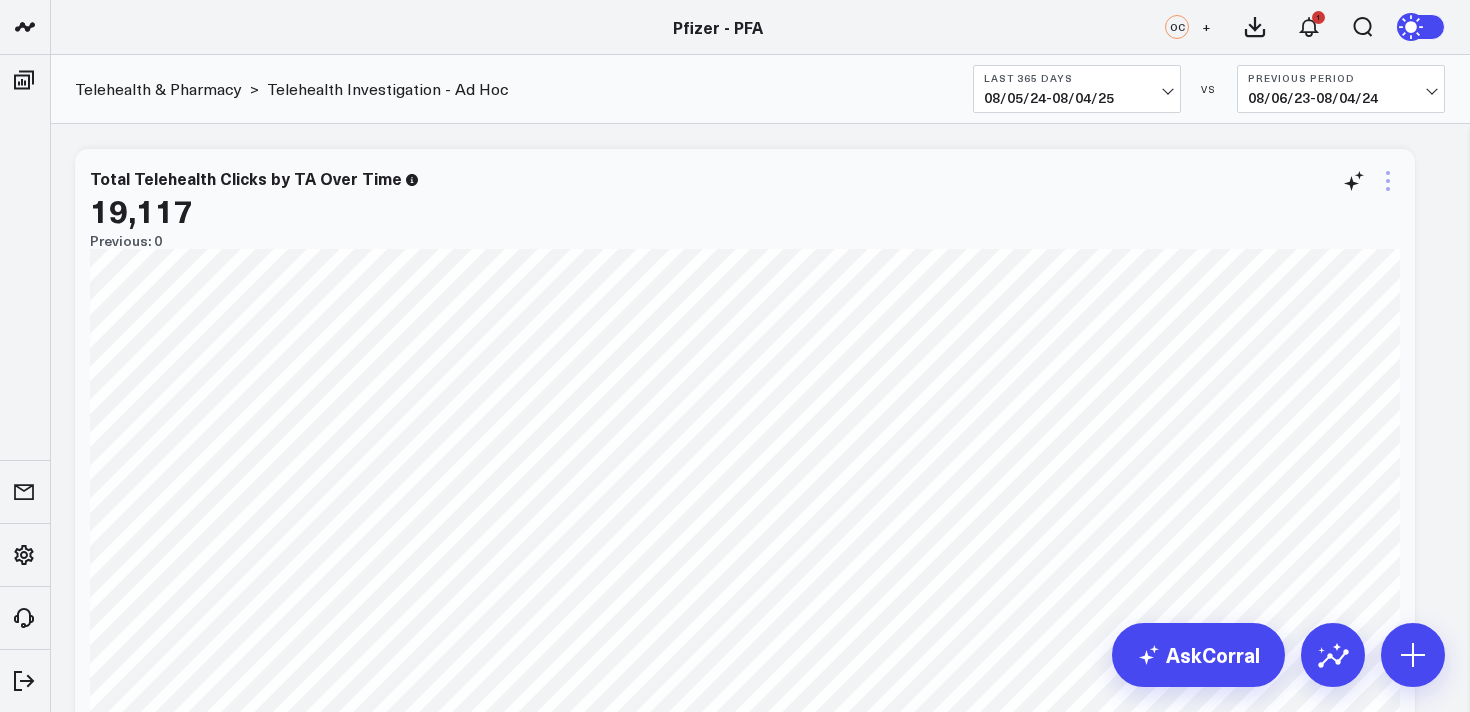 click 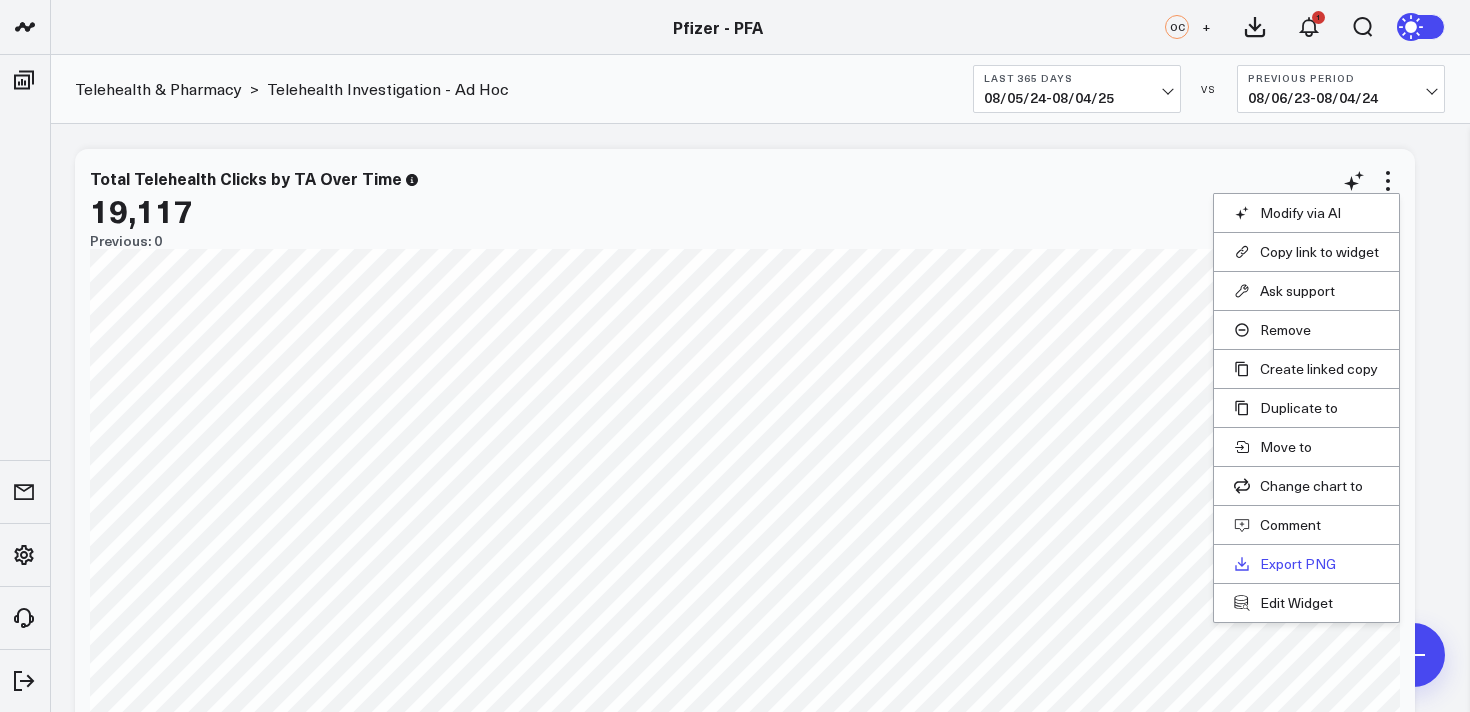 click on "Export PNG" at bounding box center (1306, 564) 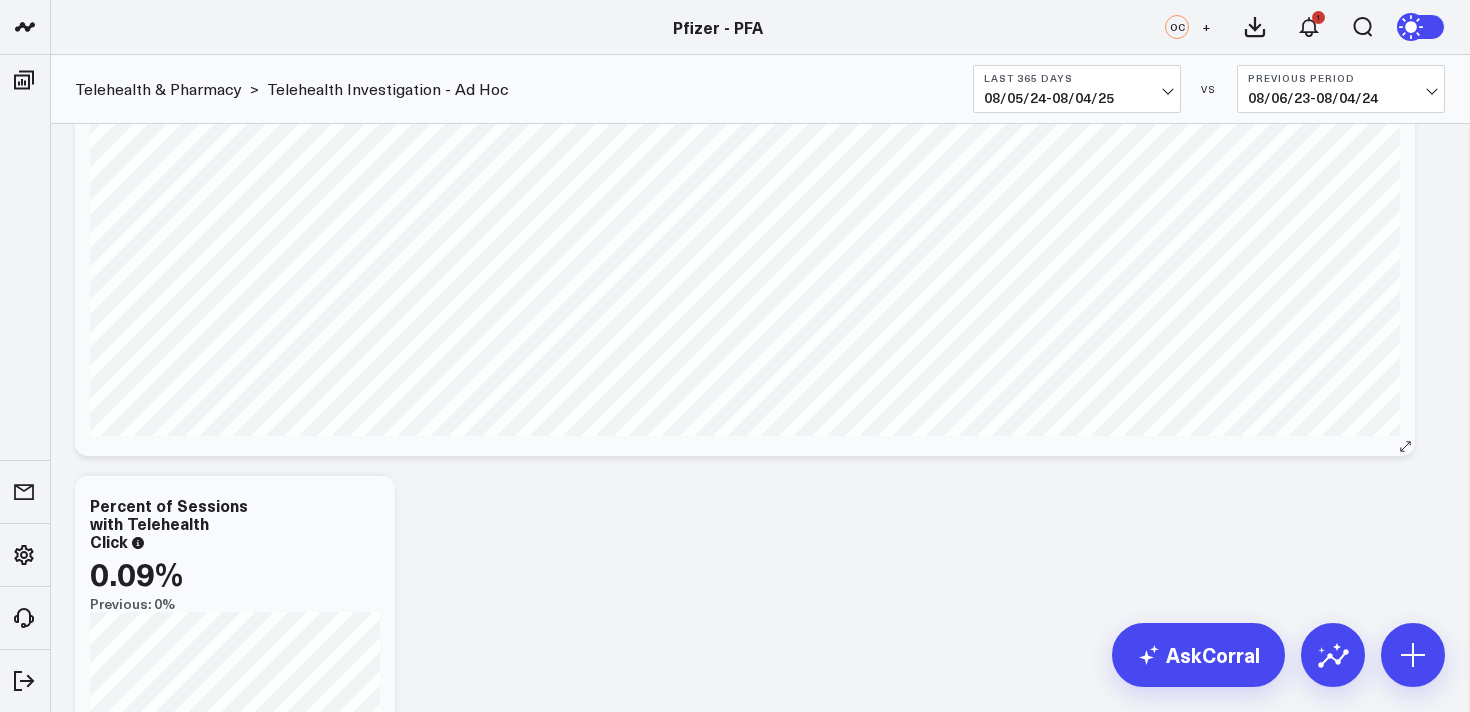 scroll, scrollTop: 462, scrollLeft: 0, axis: vertical 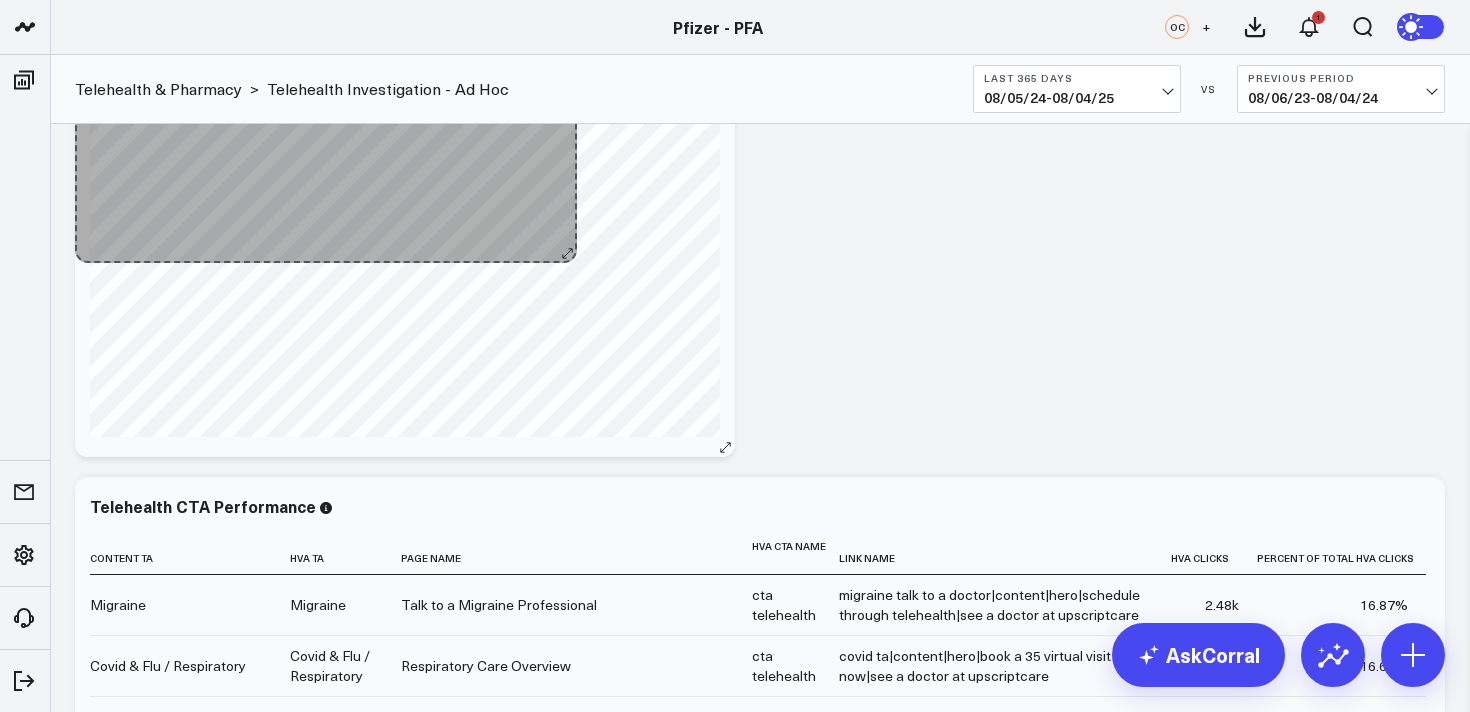 click on "Total Telehealth Clicks by TA Over Time 19,117 Previous: 0 [fontSize:10px lineHeight:12px] / Migraine[/]
[fontSize:14px lineHeight:20px fontWeight:500]14[/] [fontSize:10px lineHeight:12px] / Covid & Flu / Respiratory[/]
[fontSize:14px lineHeight:20px fontWeight:500]7[/] [fontSize:10px lineHeight:12px] / Heart[/]
[fontSize:14px lineHeight:20px fontWeight:500]1[/] [fontSize:10px lineHeight:12px] / Menopause[/]
[fontSize:14px lineHeight:20px fontWeight:500][/] [fontSize:10px lineHeight:12px] / HDM[/]
[fontSize:14px lineHeight:20px fontWeight:500][/] [fontSize:10px lineHeight:12px] / Vaccines[/]
[fontSize:14px lineHeight:20px fontWeight:500][/] So sorry. The query returned no results. Ask a Data Analyst" at bounding box center [405, 72] 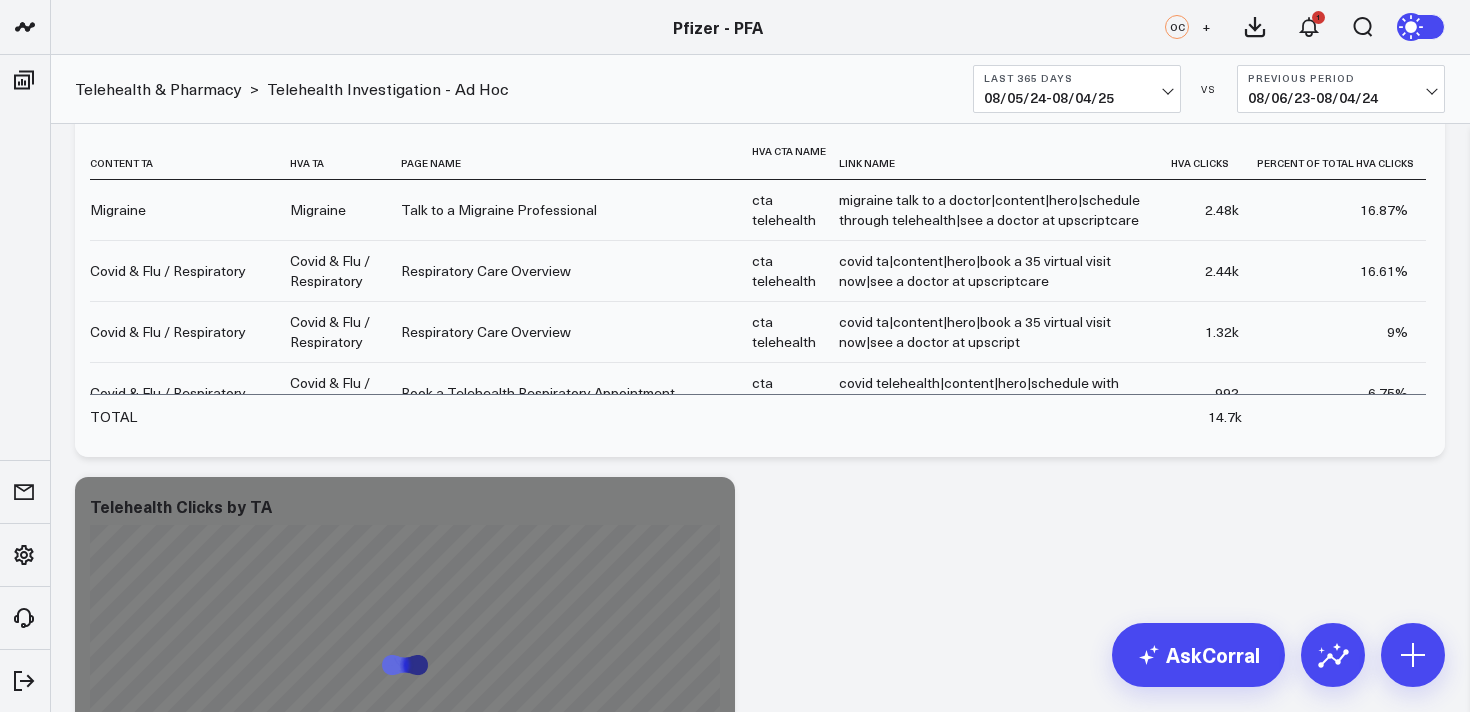 drag, startPoint x: 725, startPoint y: 440, endPoint x: 742, endPoint y: 56, distance: 384.37613 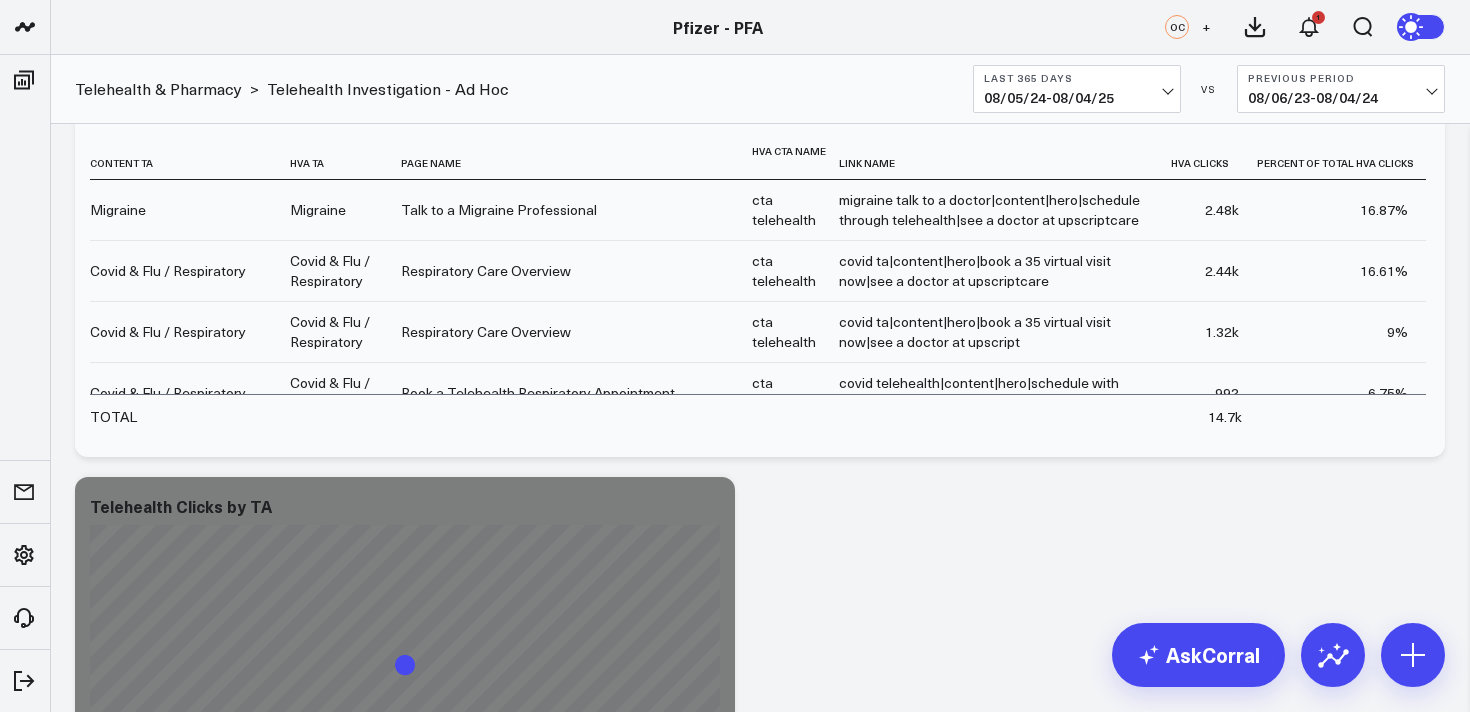 click on "Telehealth & Pharmacy  >  Telehealth Investigation - Ad Hoc Last 365 Days 08/05/24  -  08/04/25 VS Previous Period 08/06/23  -  08/04/24
Modify via AI Copy link to widget Ask support Remove Create linked copy Executive Summary Product Release Spotlight 4.3 Covid-19 Product Summary OKRs 5.1 Release OKRs 5.2 Release OKRs Homepage Health Questionnaires COVID-19 / Respiratory Menopause Migraine mTOQ Vaccines Prescription Savings Optimizations (WIP) Education Articles Navigation (WIP) Media Performance Website Website HVA Performance Site Experience / DXA Telehealth & Pharmacy Prescription Delivery - Alto Telehealth - UpScript Telehealth Investigation - Ad Hoc Crossix Crossix Visitor Profiles Crossix Conversion Events Essence Data Freshness Duplicate to Executive Summary Product Release Spotlight 4.3 Covid-19 Product Summary OKRs 5.1 Release OKRs 5.2 Release OKRs Homepage Health Questionnaires COVID-19 / Respiratory Menopause Migraine mTOQ Vaccines Prescription Savings Optimizations (WIP) Website 8" at bounding box center (760, 485) 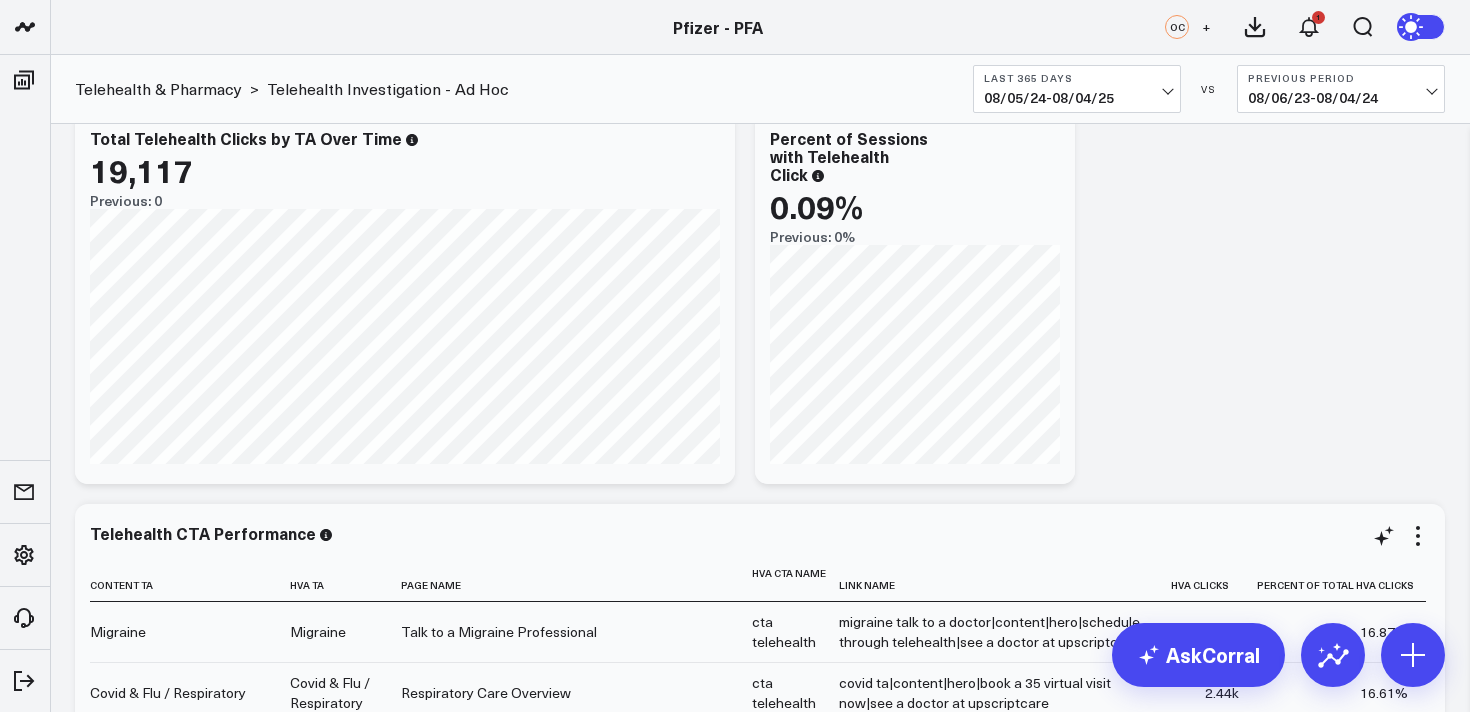 scroll, scrollTop: 0, scrollLeft: 0, axis: both 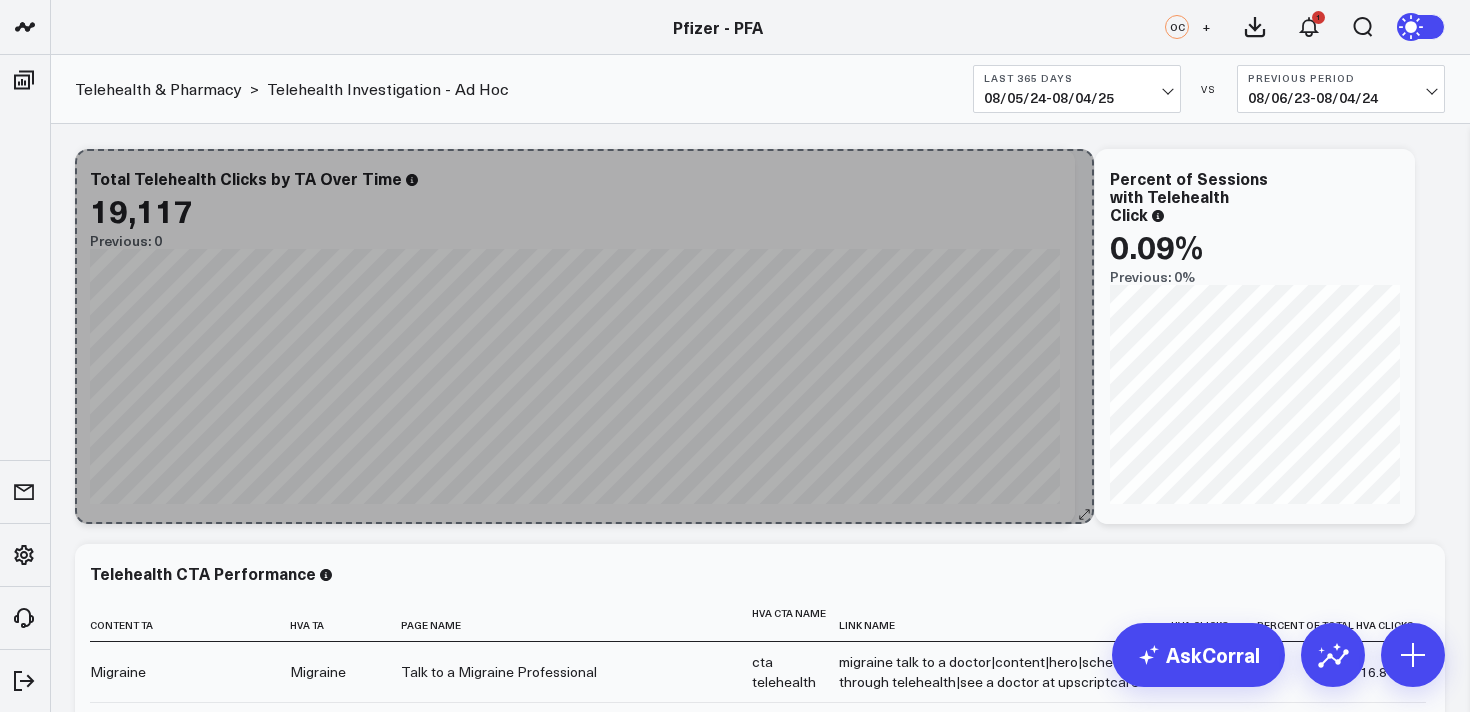 drag, startPoint x: 719, startPoint y: 516, endPoint x: 1076, endPoint y: 502, distance: 357.2744 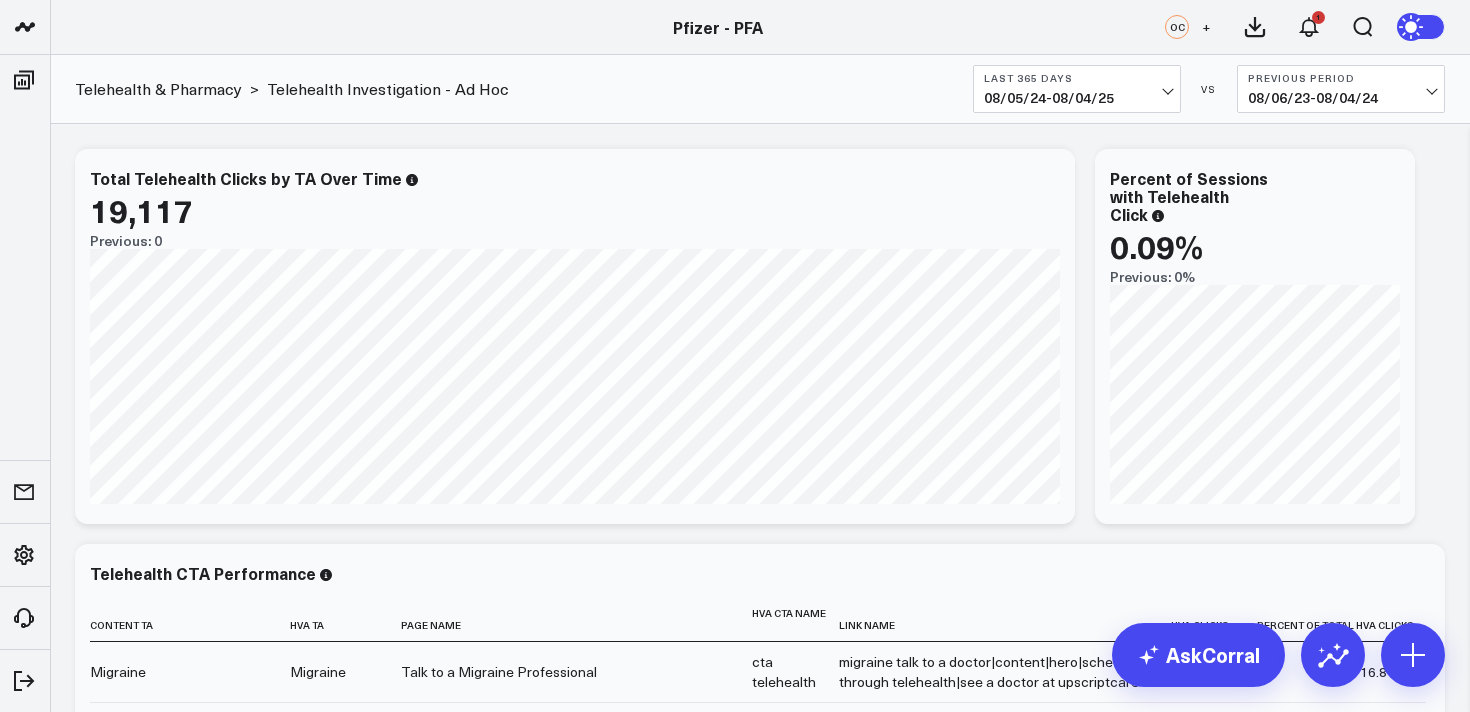 click on "Last 365 Days" at bounding box center (1077, 78) 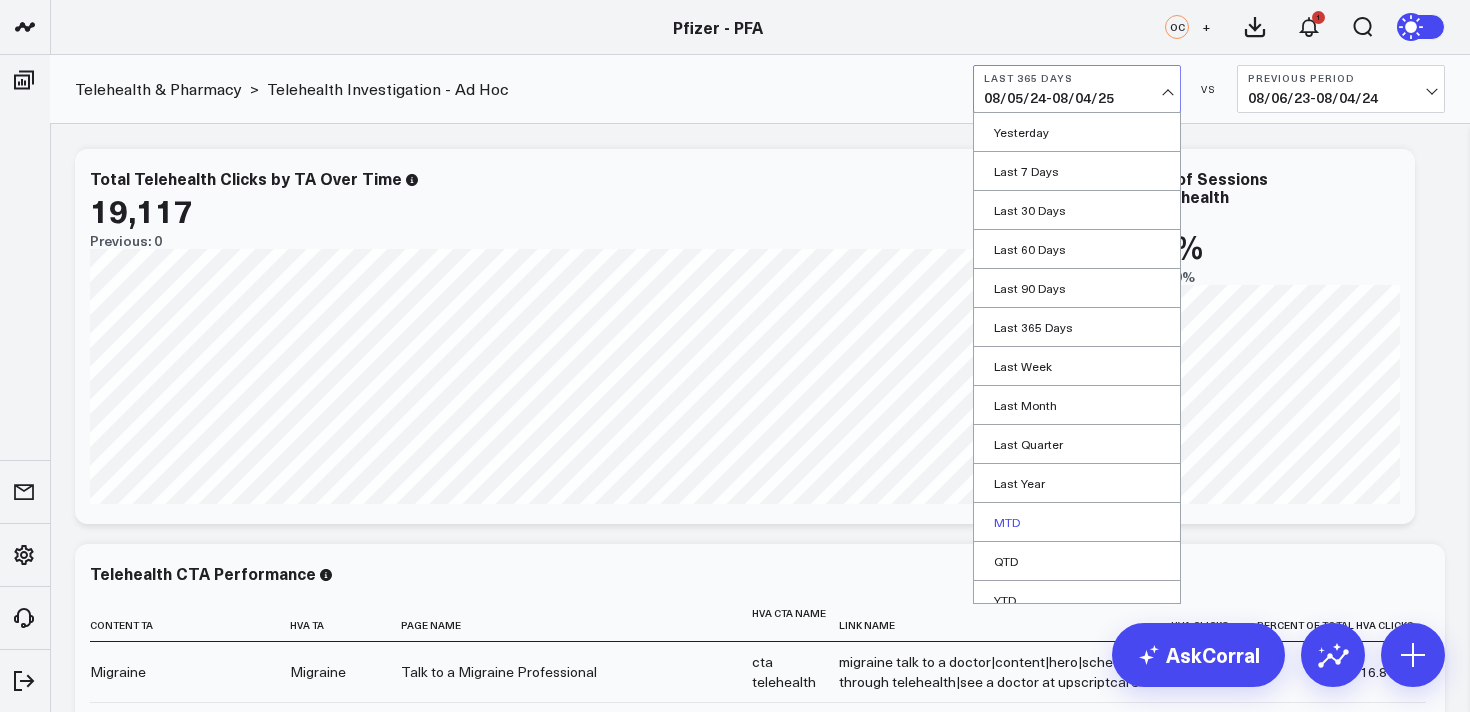 scroll, scrollTop: 55, scrollLeft: 0, axis: vertical 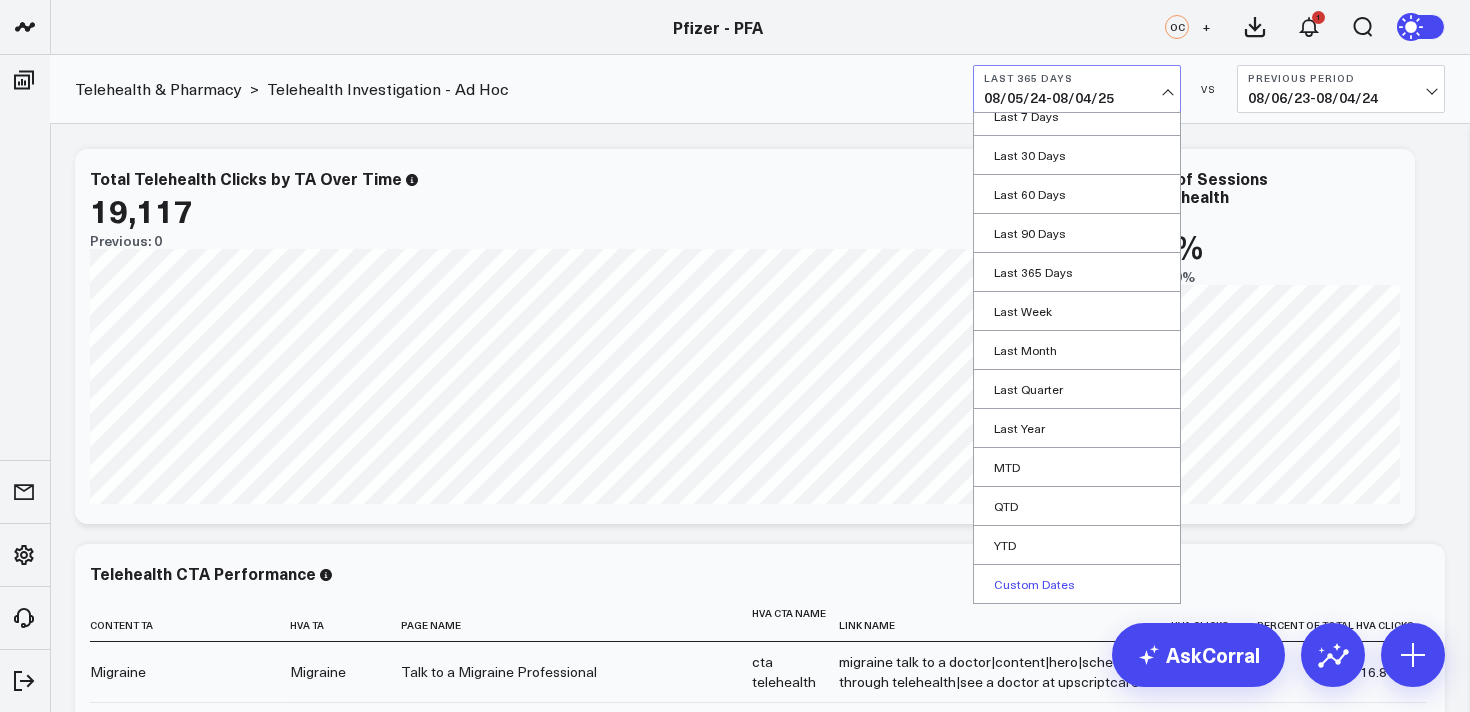 click on "Custom Dates" at bounding box center [1077, 584] 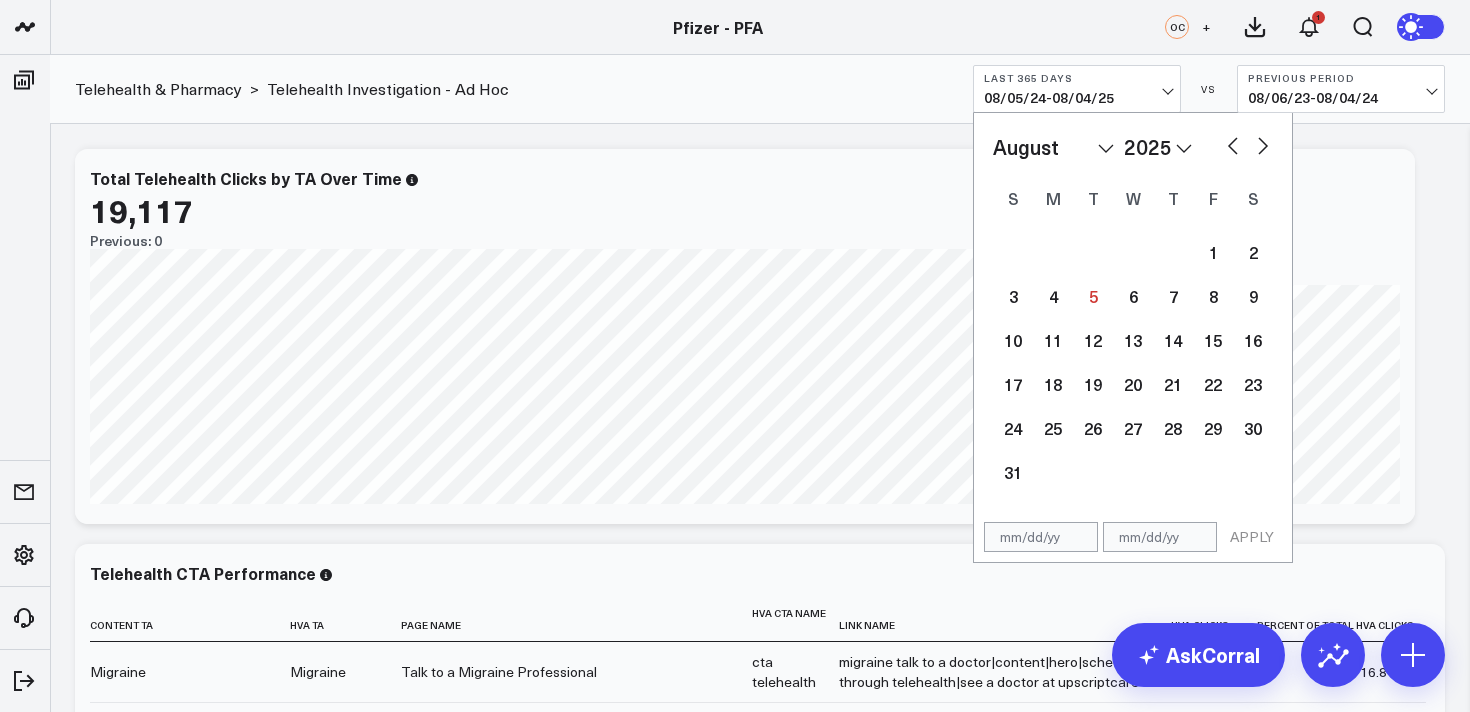click at bounding box center (1233, 144) 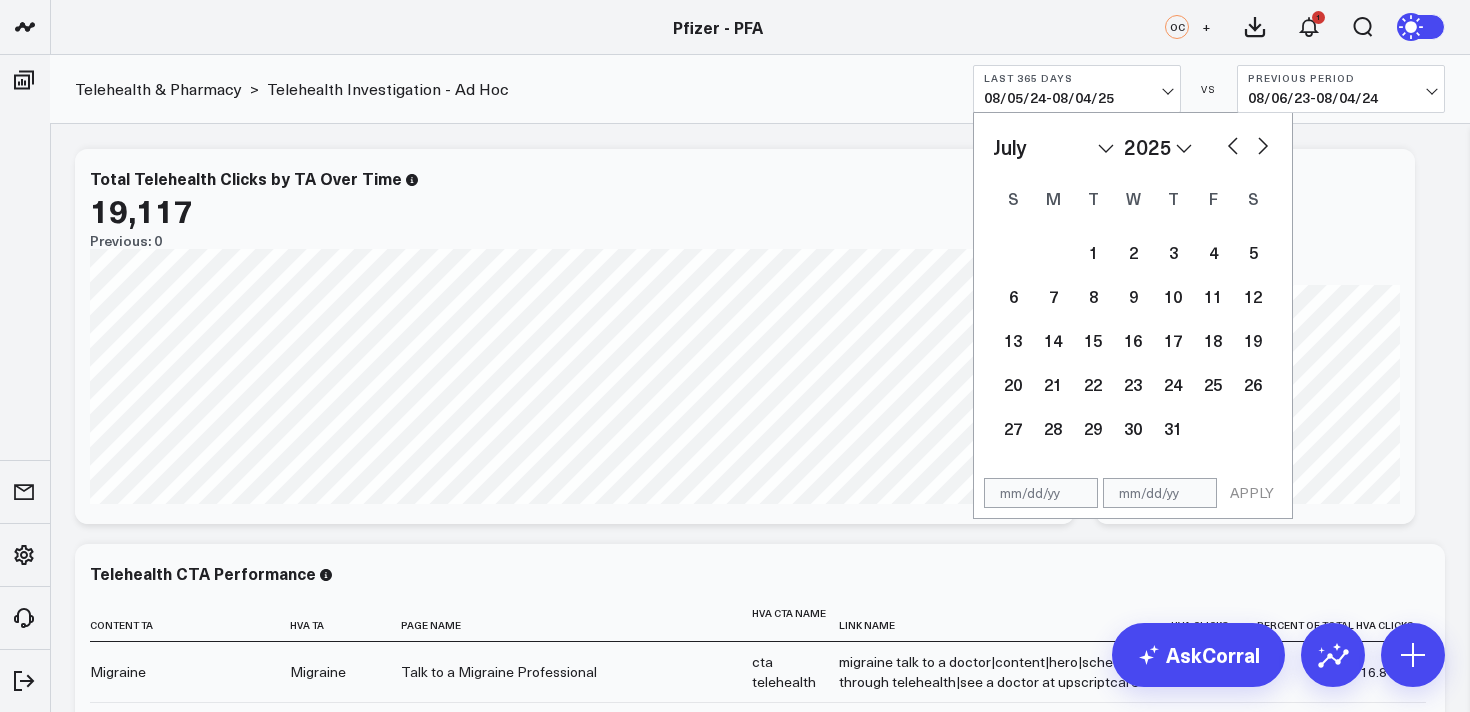 click at bounding box center (1233, 144) 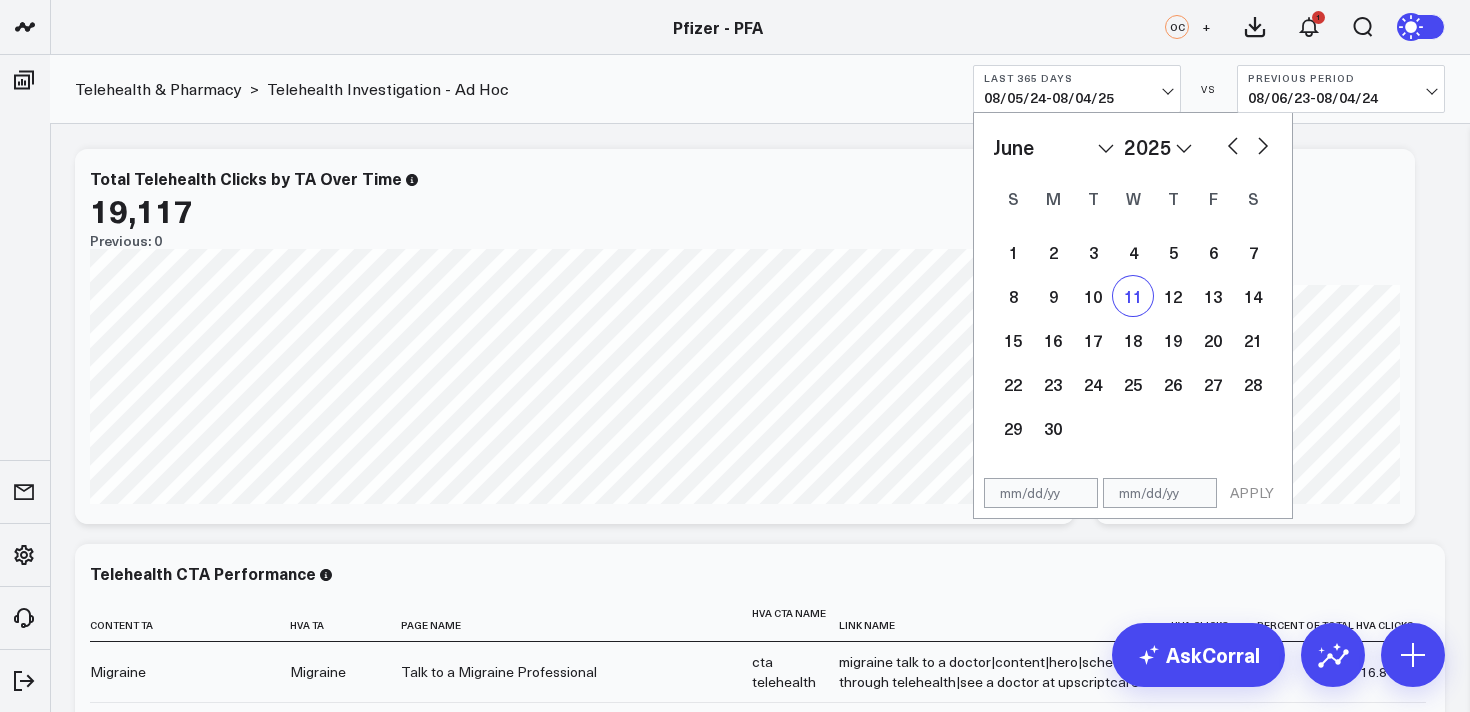 click on "11" at bounding box center (1133, 296) 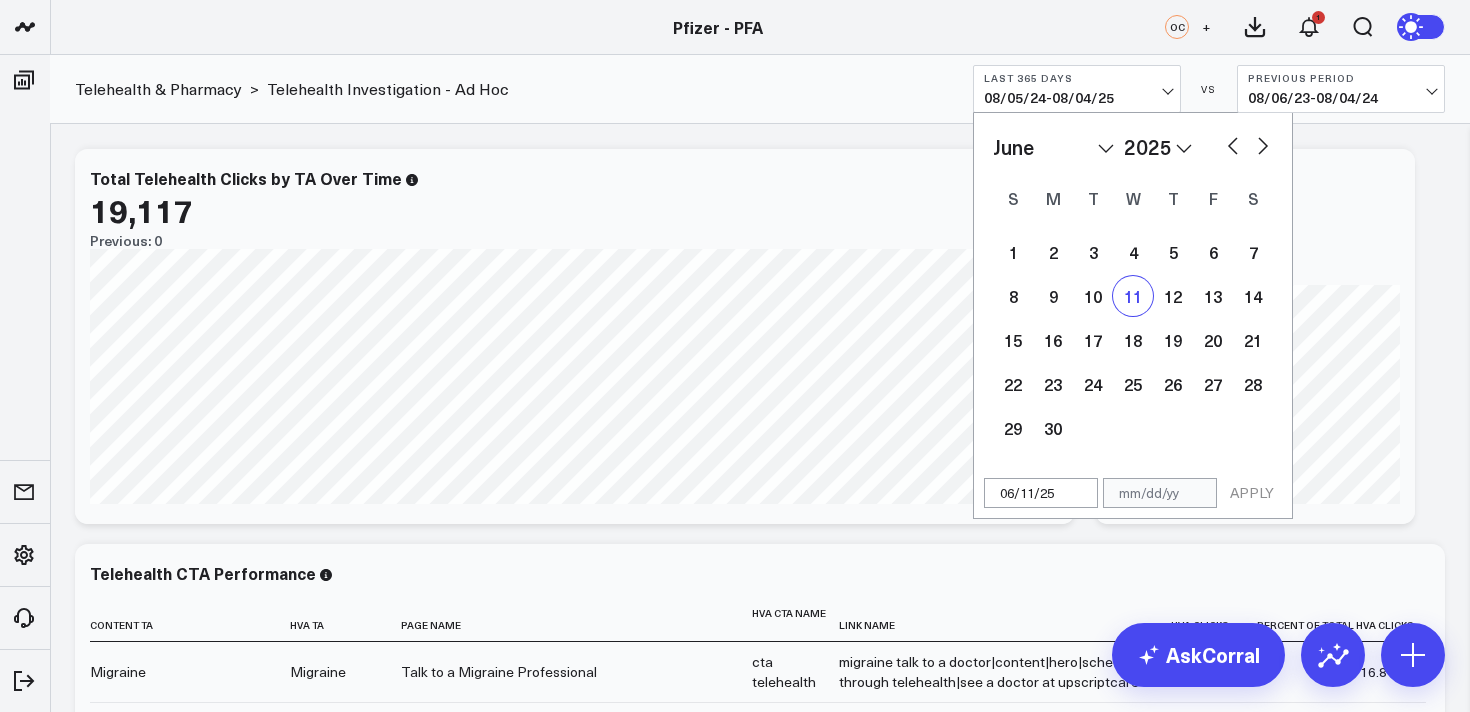 select on "5" 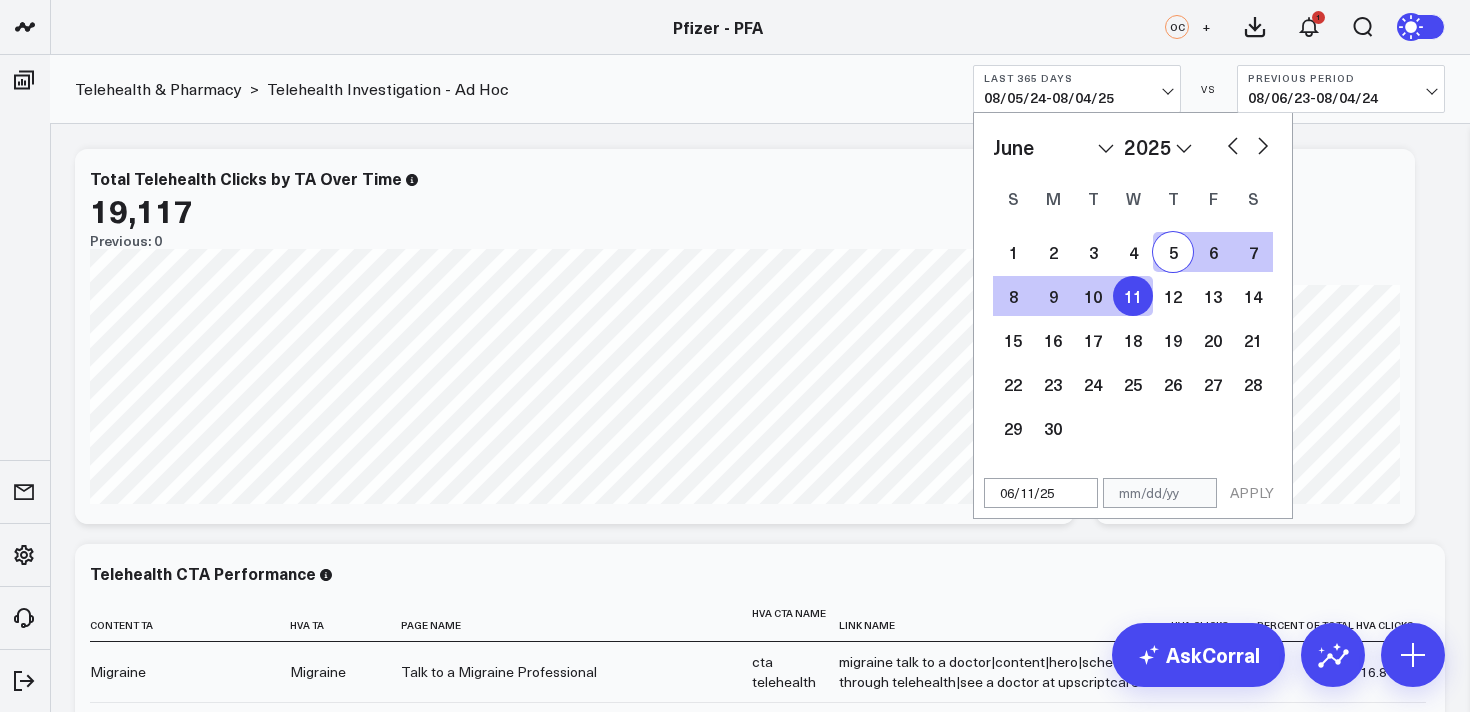 click at bounding box center (1263, 144) 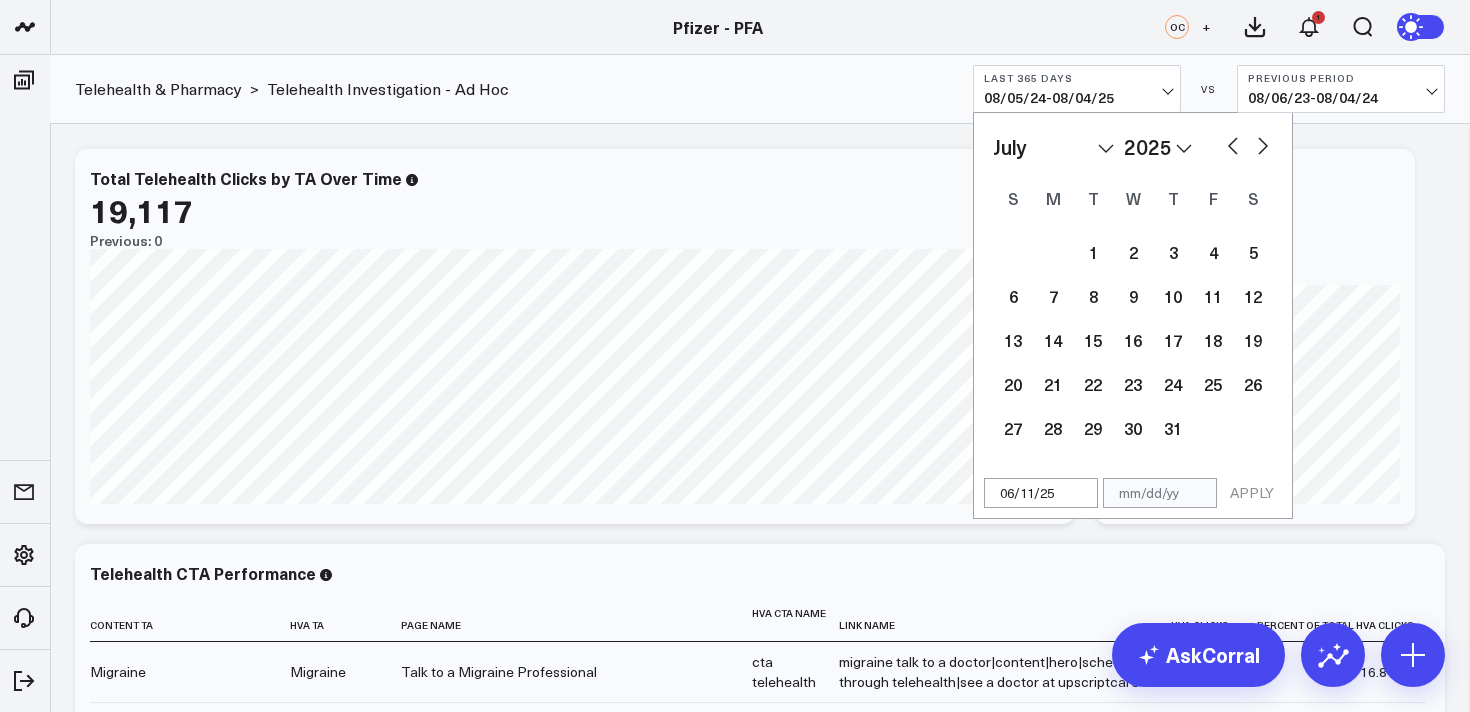 click at bounding box center [1263, 144] 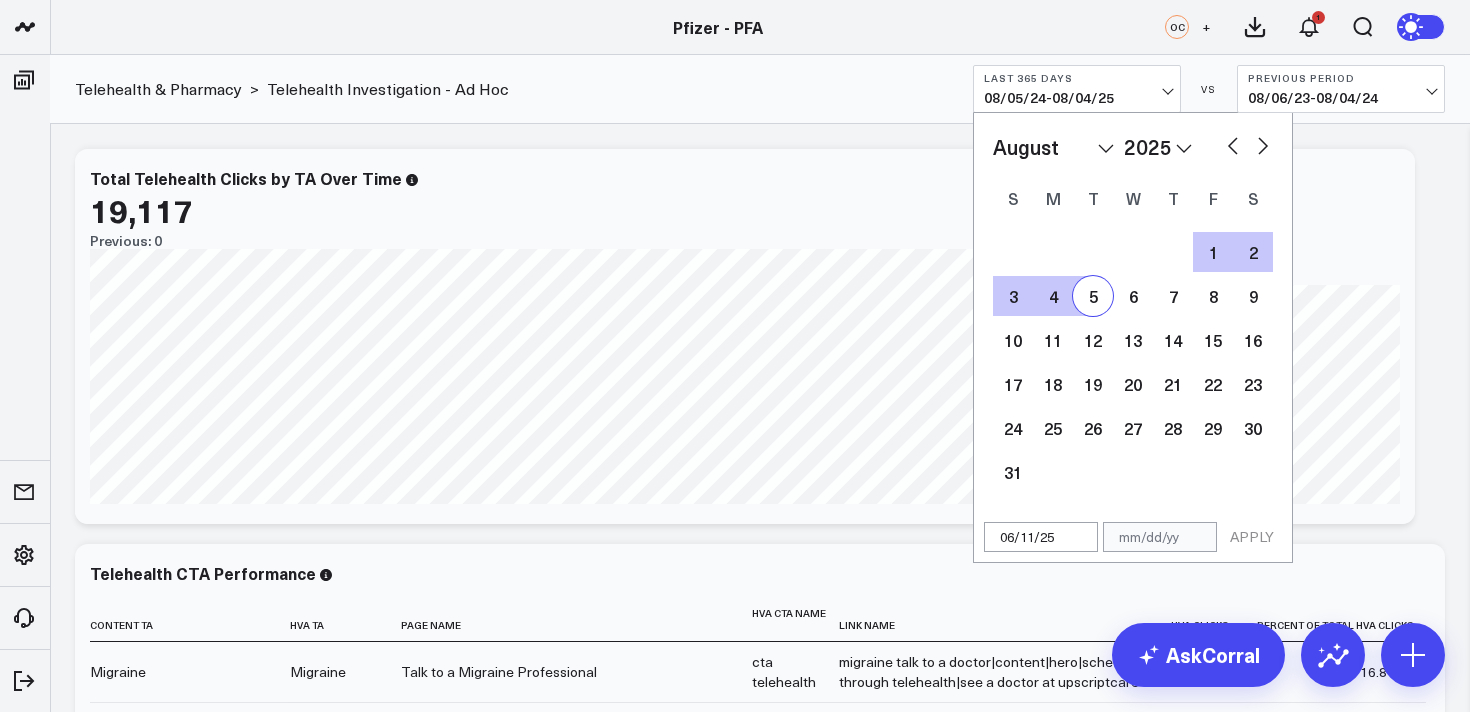 click on "5" at bounding box center (1093, 296) 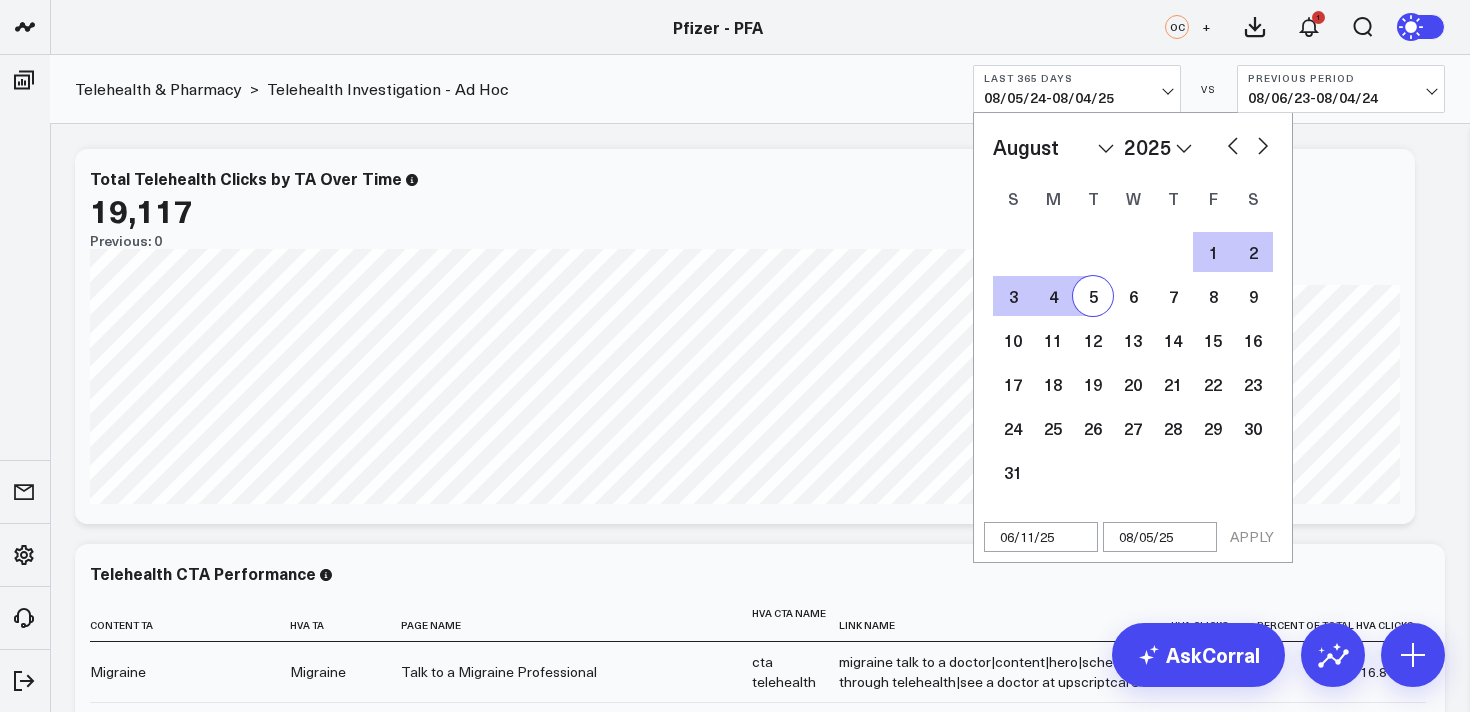 select on "7" 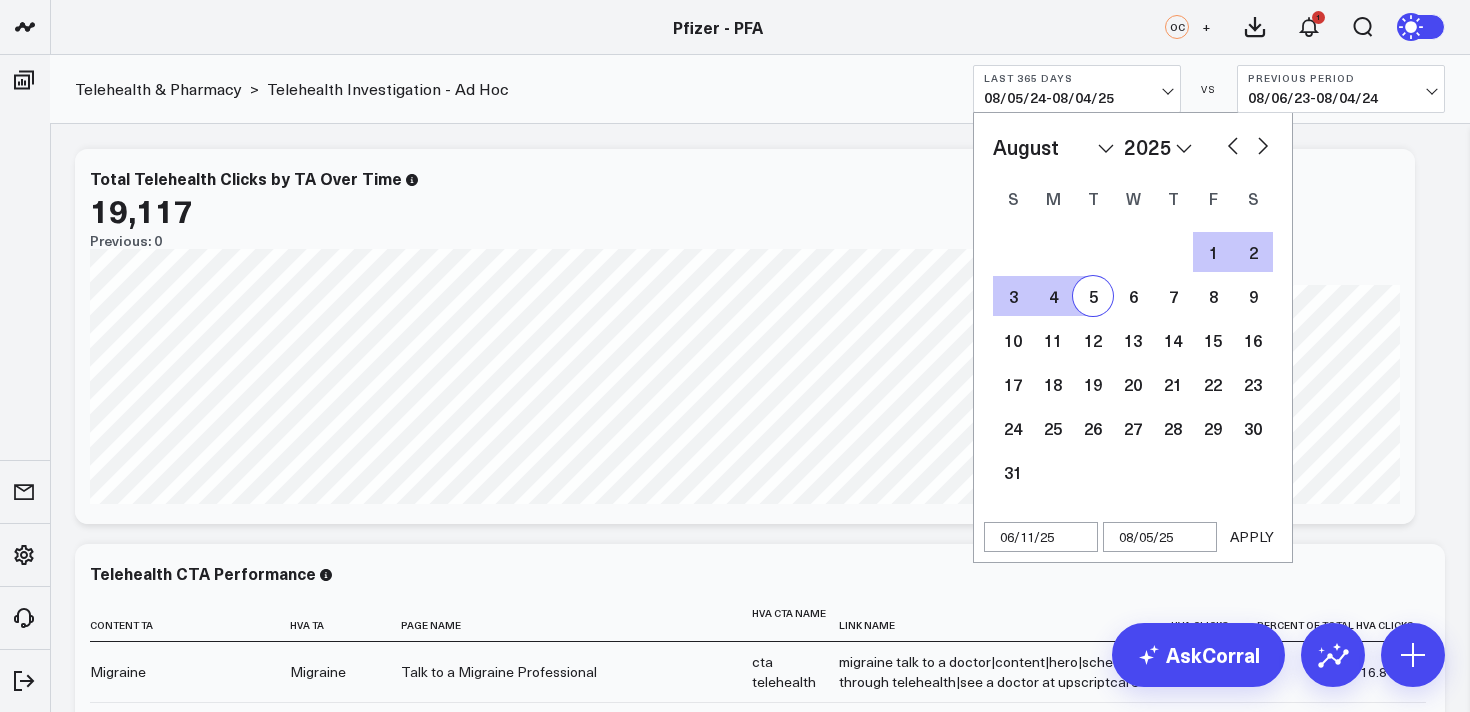 click on "APPLY" at bounding box center [1252, 537] 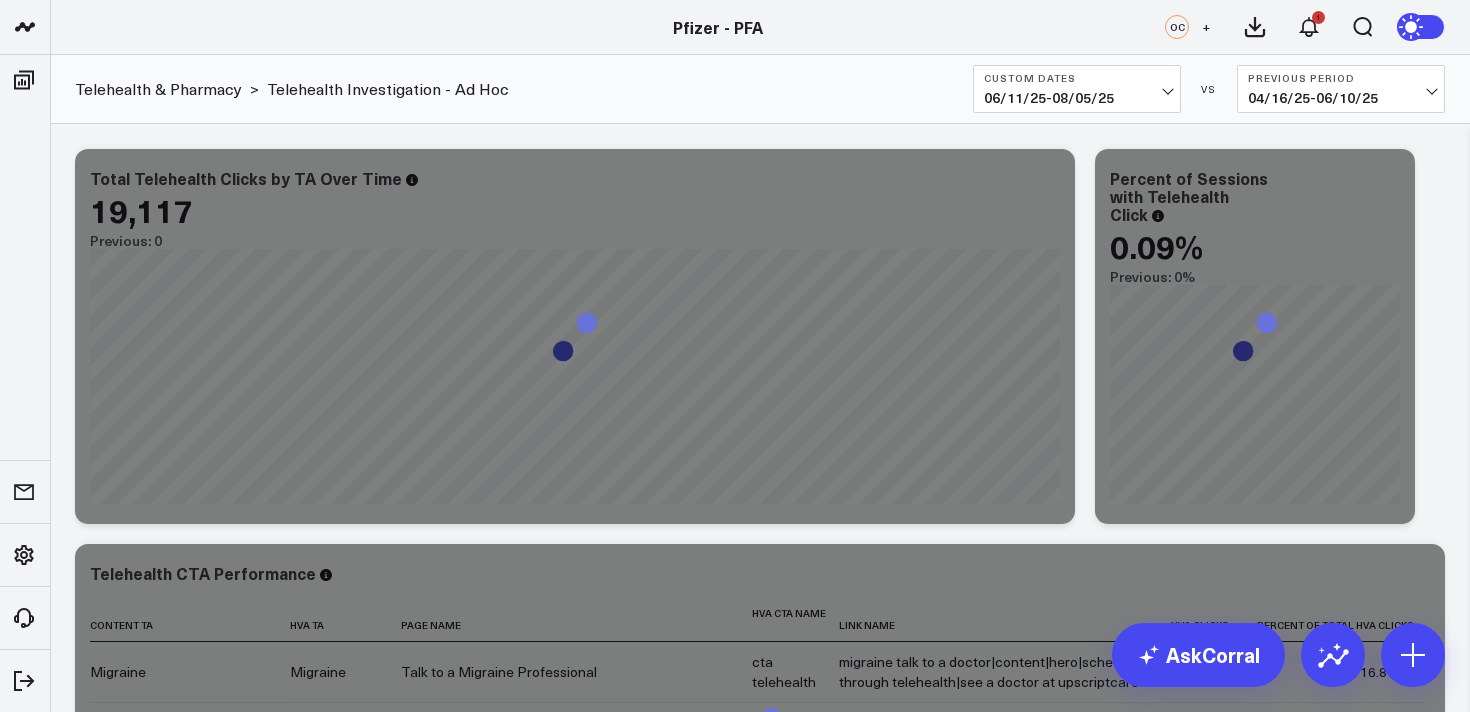 click on "Modify via AI Copy link to widget Ask support Remove Create linked copy Executive Summary Product Release Spotlight 4.3 Covid-19 Product Summary OKRs 5.1 Release OKRs 5.2 Release OKRs Homepage Health Questionnaires COVID-19 / Respiratory Menopause Migraine mTOQ Vaccines Prescription Savings Optimizations (WIP) Education Articles Navigation (WIP) Media Performance Website Website HVA Performance Site Experience / DXA Telehealth & Pharmacy Prescription Delivery - Alto Telehealth - UpScript Telehealth Investigation - Ad Hoc Crossix Crossix Visitor Profiles Crossix Conversion Events Essence Data Freshness Duplicate to Executive Summary Product Release Spotlight 4.3 Covid-19 Product Summary OKRs 5.1 Release OKRs 5.2 Release OKRs Homepage Health Questionnaires COVID-19 / Respiratory Menopause Migraine mTOQ Vaccines Prescription Savings Optimizations (WIP) Education Articles Navigation (WIP) Media Performance Website Website HVA Performance Site Experience / DXA Telehealth & Pharmacy Prescription Delivery - Alto [PERCENTAGE]%" at bounding box center [760, 929] 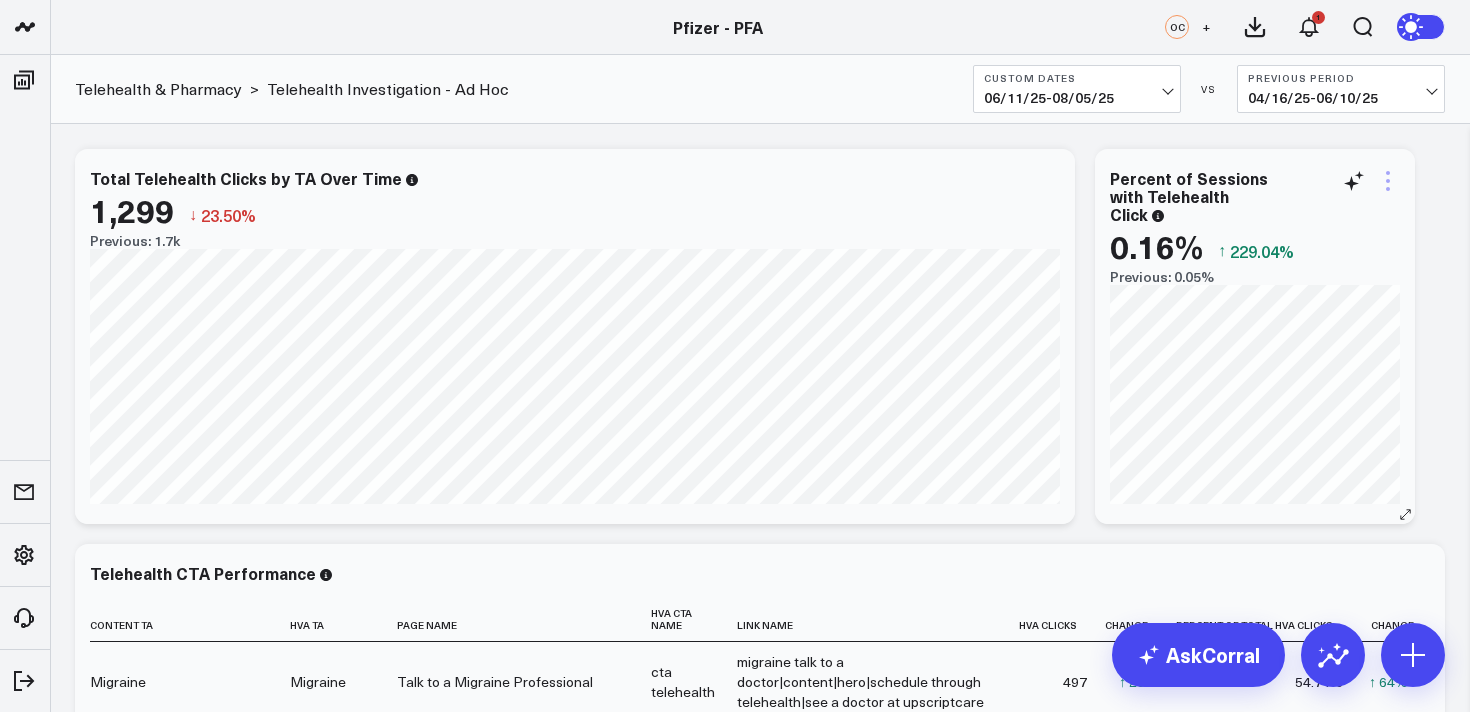click 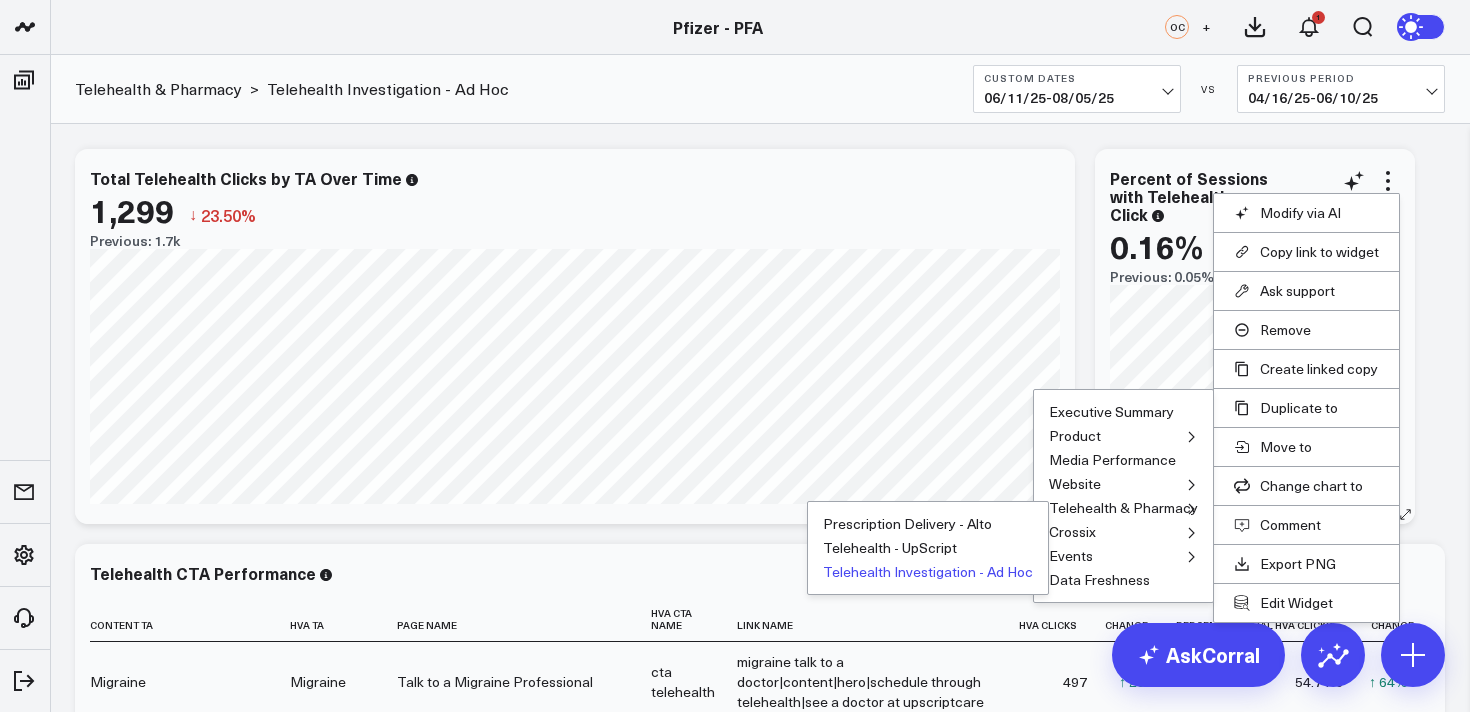 click on "Telehealth Investigation - Ad Hoc" at bounding box center [928, 572] 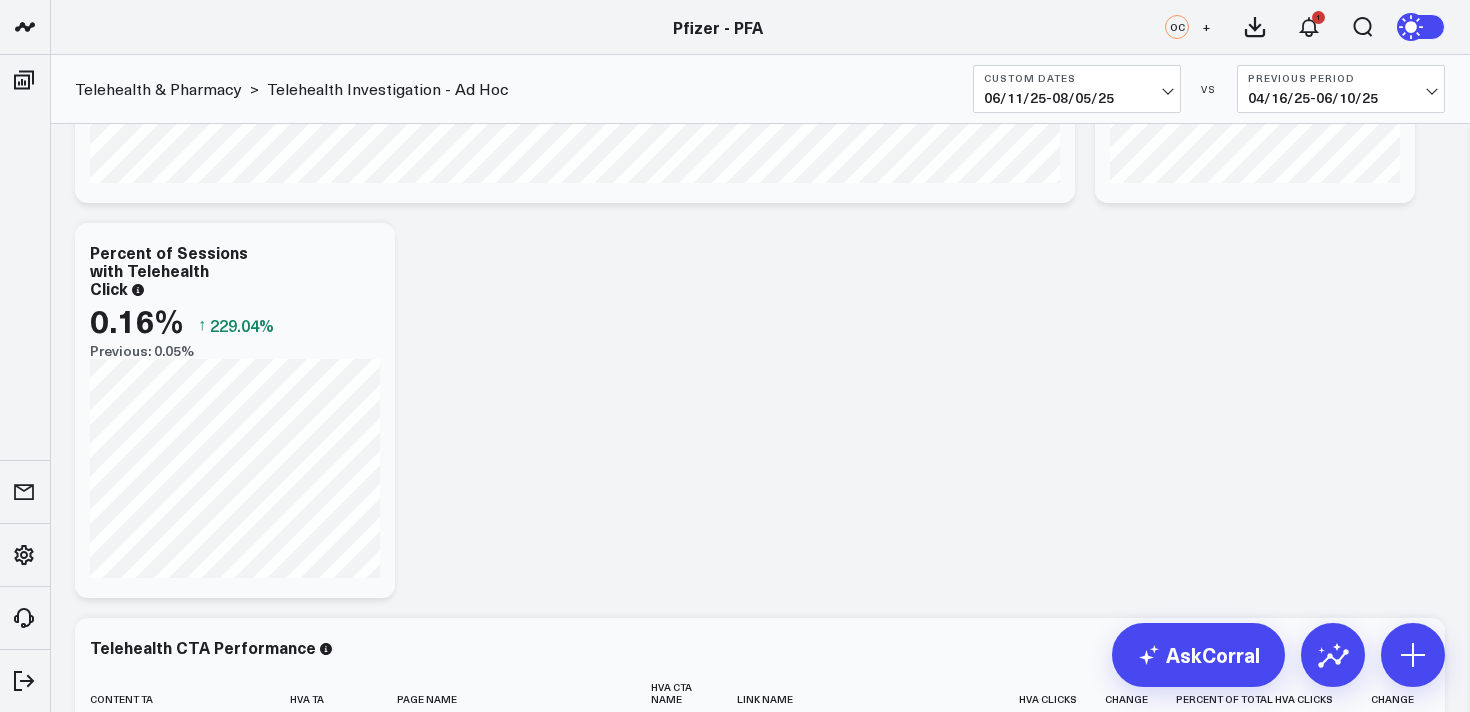 scroll, scrollTop: 319, scrollLeft: 0, axis: vertical 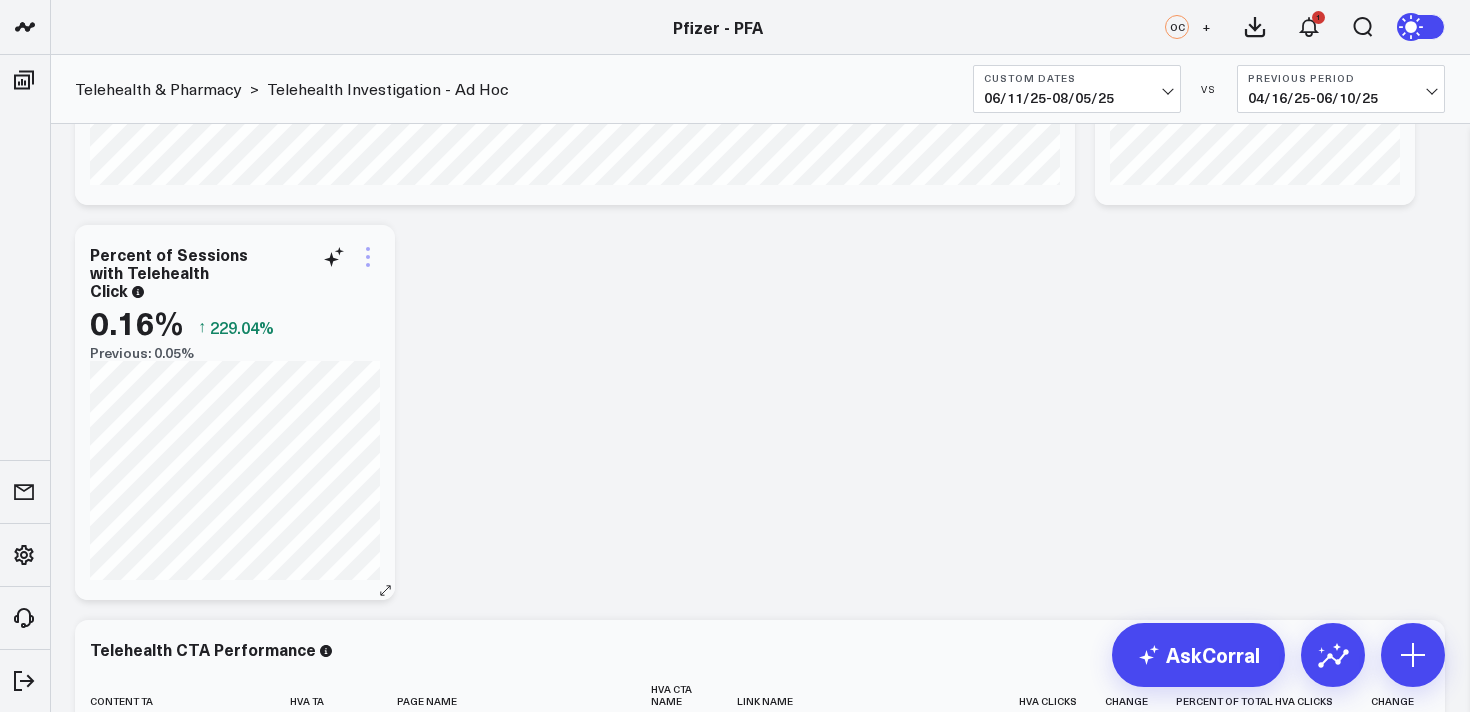 click 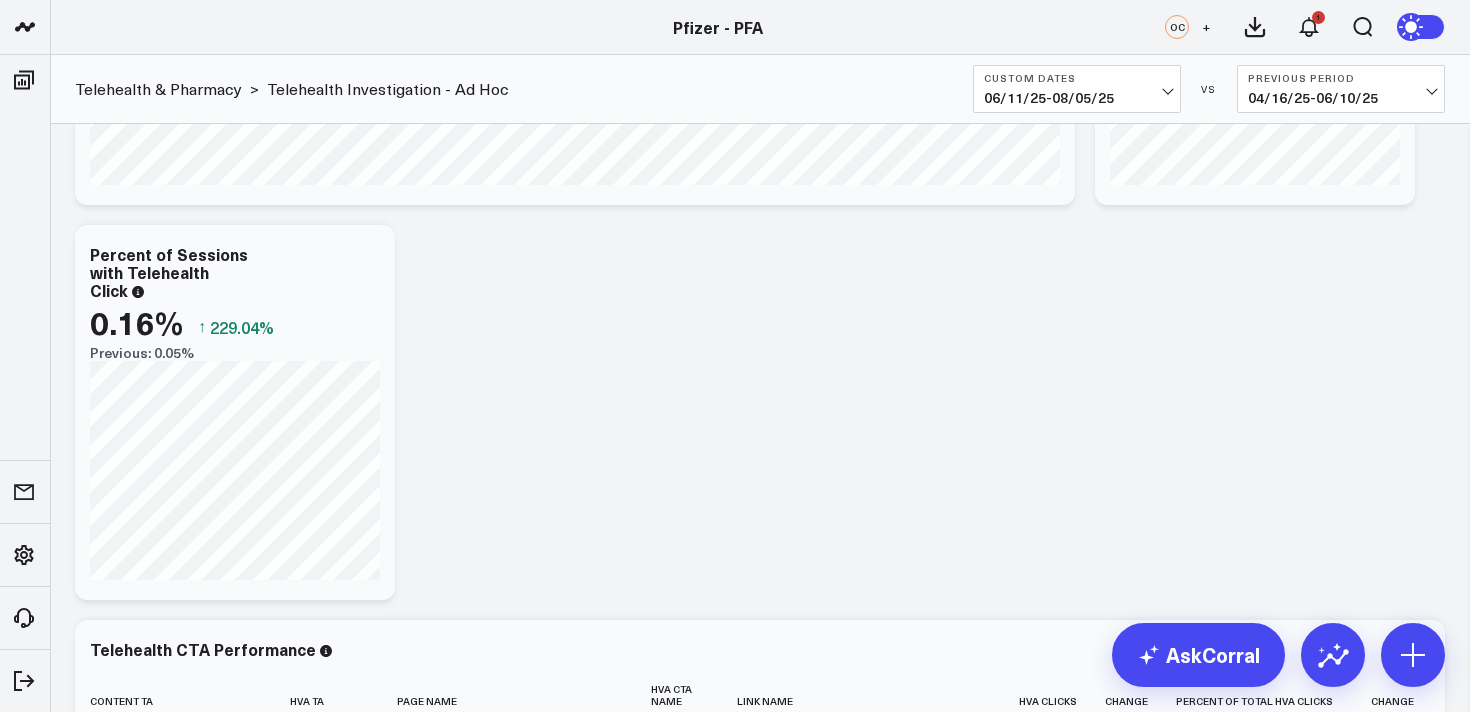 click on "Modify via AI Copy link to widget Ask support Remove Create linked copy Executive Summary Product Release Spotlight 4.3 Covid-19 Product Summary OKRs 5.1 Release OKRs 5.2 Release OKRs Homepage Health Questionnaires COVID-19 / Respiratory Menopause Migraine mTOQ Vaccines Prescription Savings Optimizations (WIP) Education Articles Navigation (WIP) Media Performance Website Website HVA Performance Site Experience / DXA Telehealth & Pharmacy Prescription Delivery - Alto Telehealth - UpScript Telehealth Investigation - Ad Hoc Crossix Crossix Visitor Profiles Crossix Conversion Events Essence Data Freshness Duplicate to Executive Summary Product Release Spotlight 4.3 Covid-19 Product Summary OKRs 5.1 Release OKRs 5.2 Release OKRs Homepage Health Questionnaires COVID-19 / Respiratory Menopause Migraine mTOQ Vaccines Prescription Savings Optimizations (WIP) Education Articles Navigation (WIP) Media Performance Website Website HVA Performance Site Experience / DXA Telehealth & Pharmacy Prescription Delivery - Alto ↓" at bounding box center (760, 807) 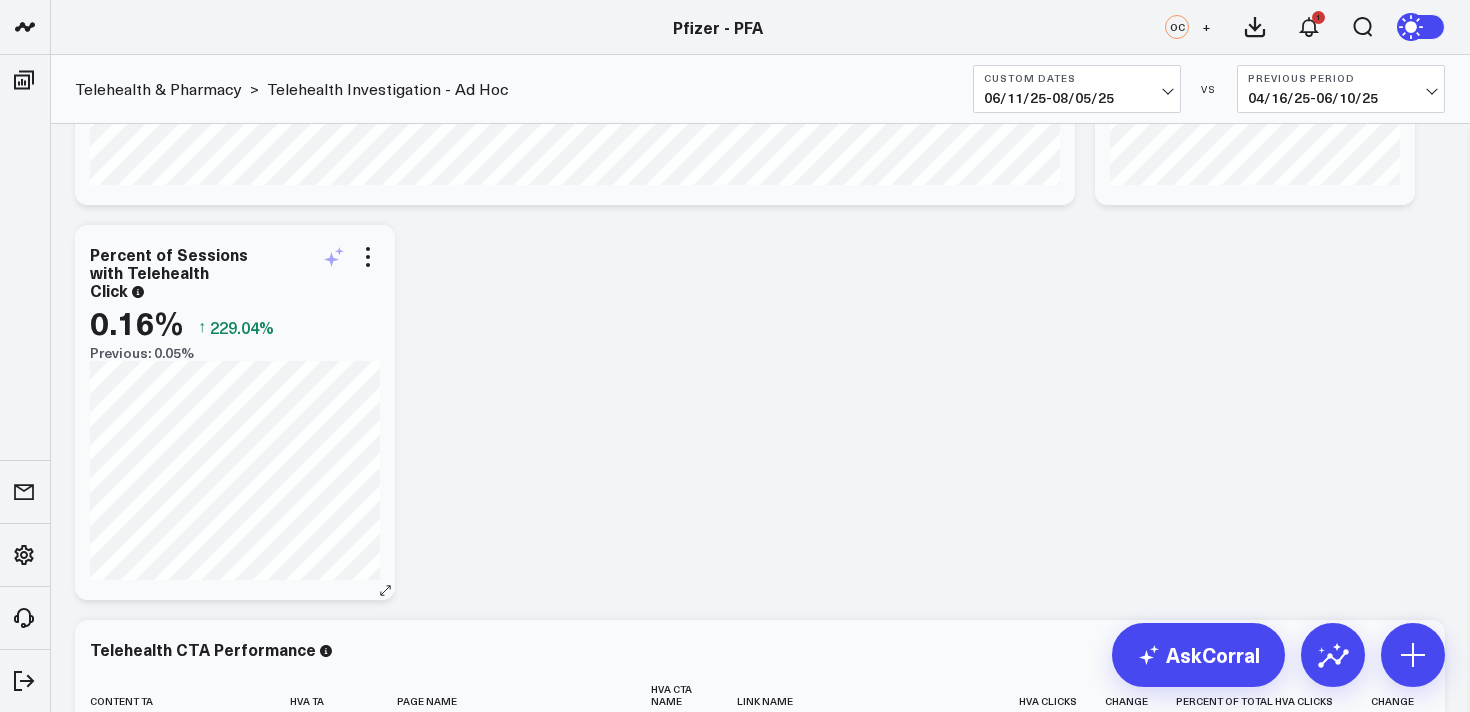 click 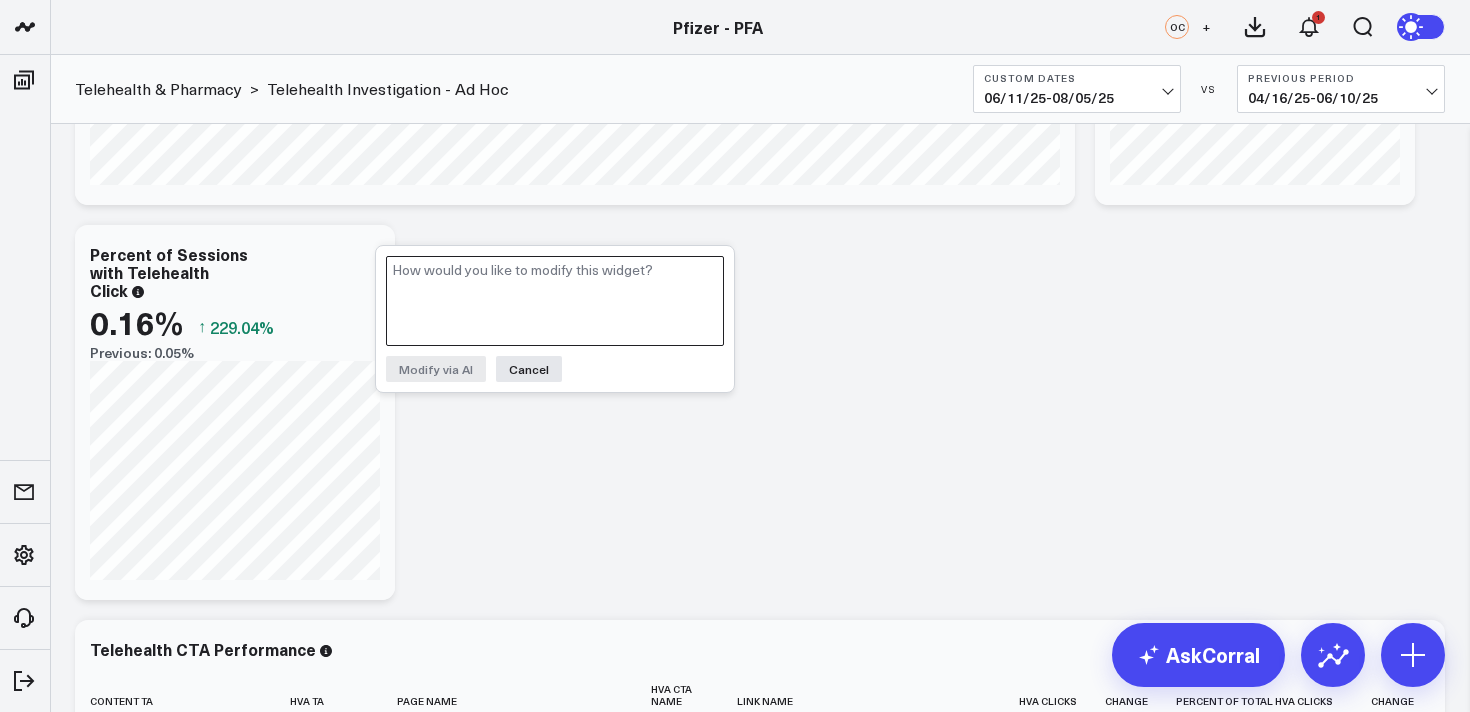 click at bounding box center [555, 301] 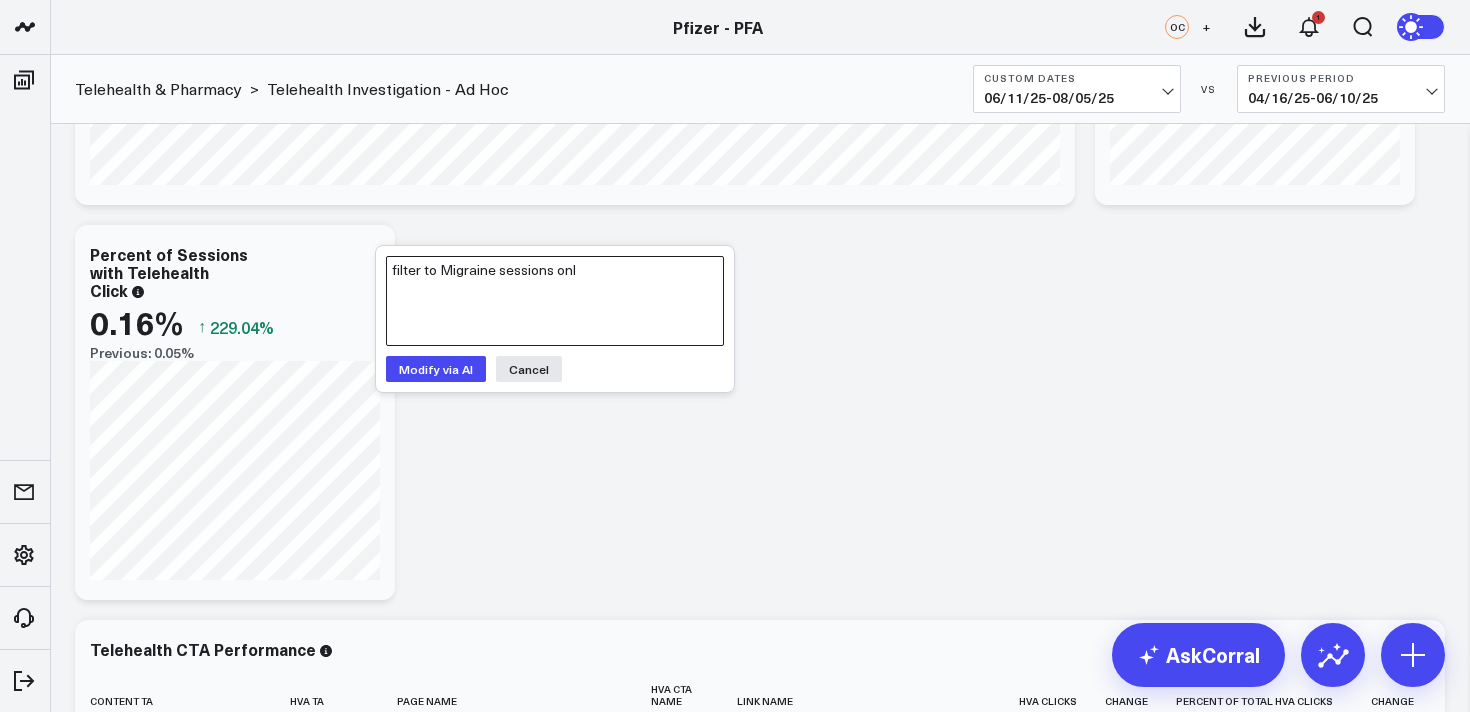 type on "filter to Migraine sessions only" 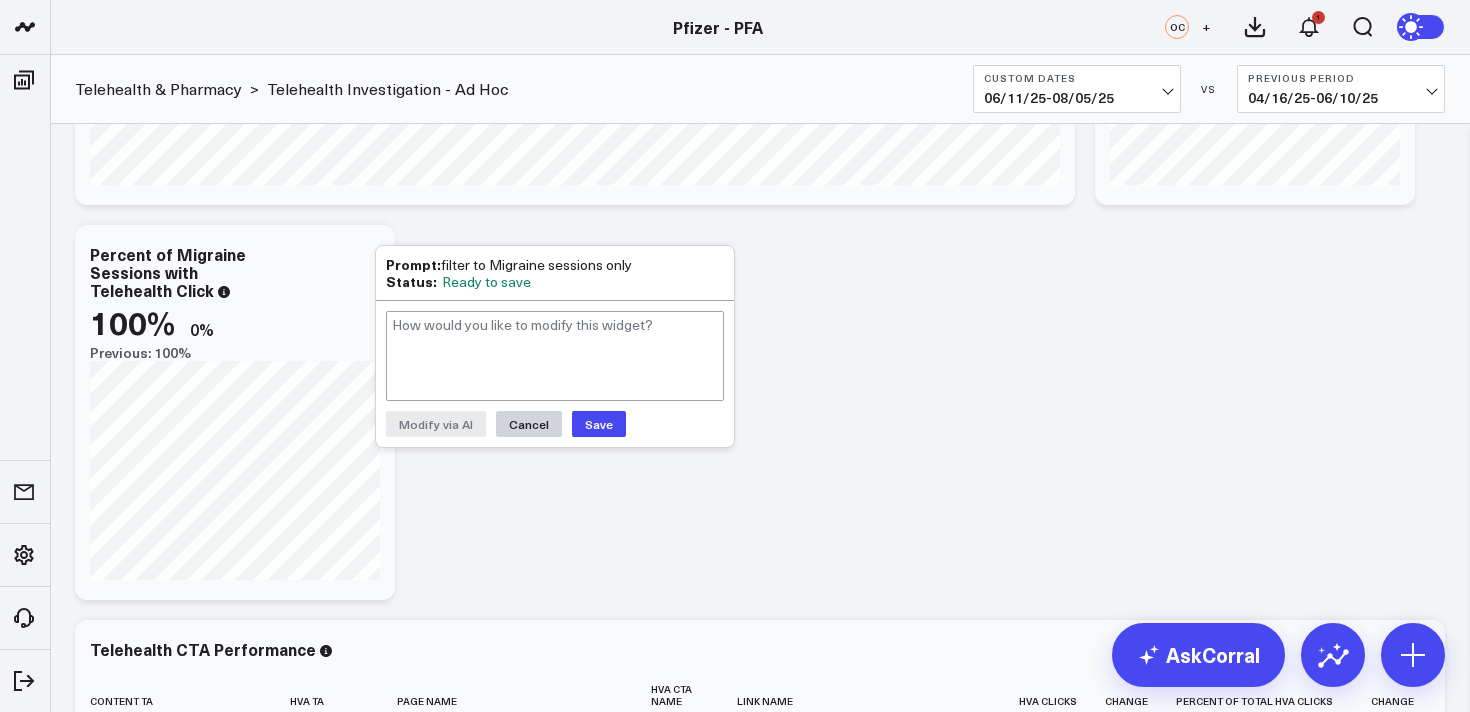 click on "Cancel" at bounding box center [529, 424] 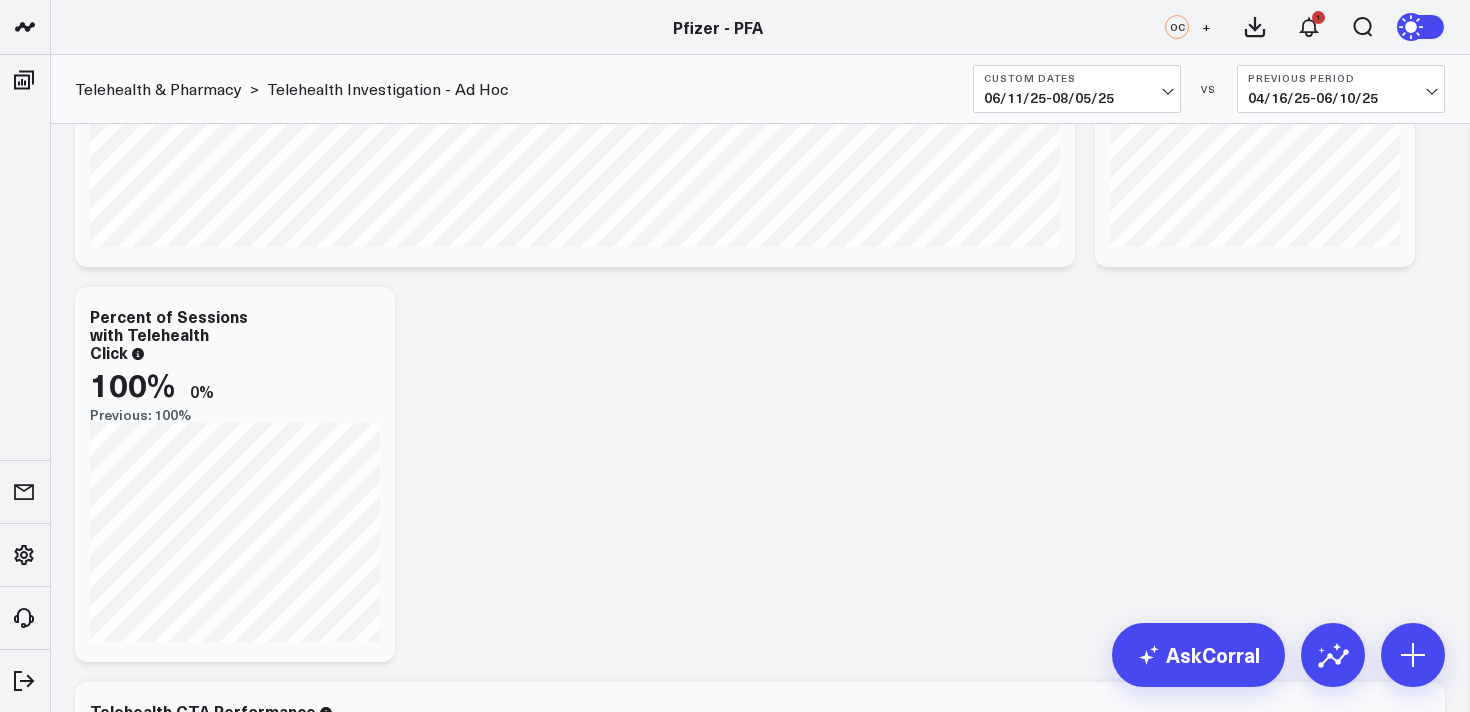 scroll, scrollTop: 261, scrollLeft: 0, axis: vertical 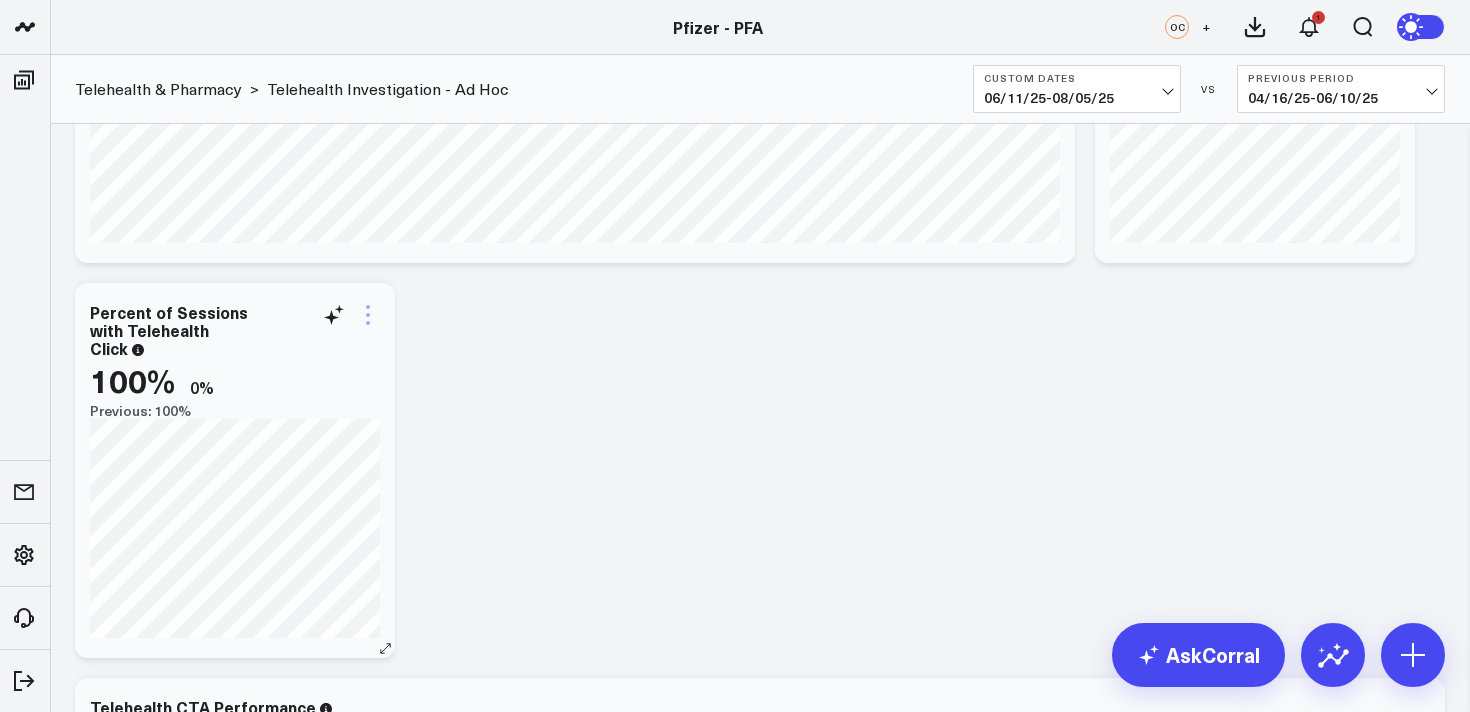 click 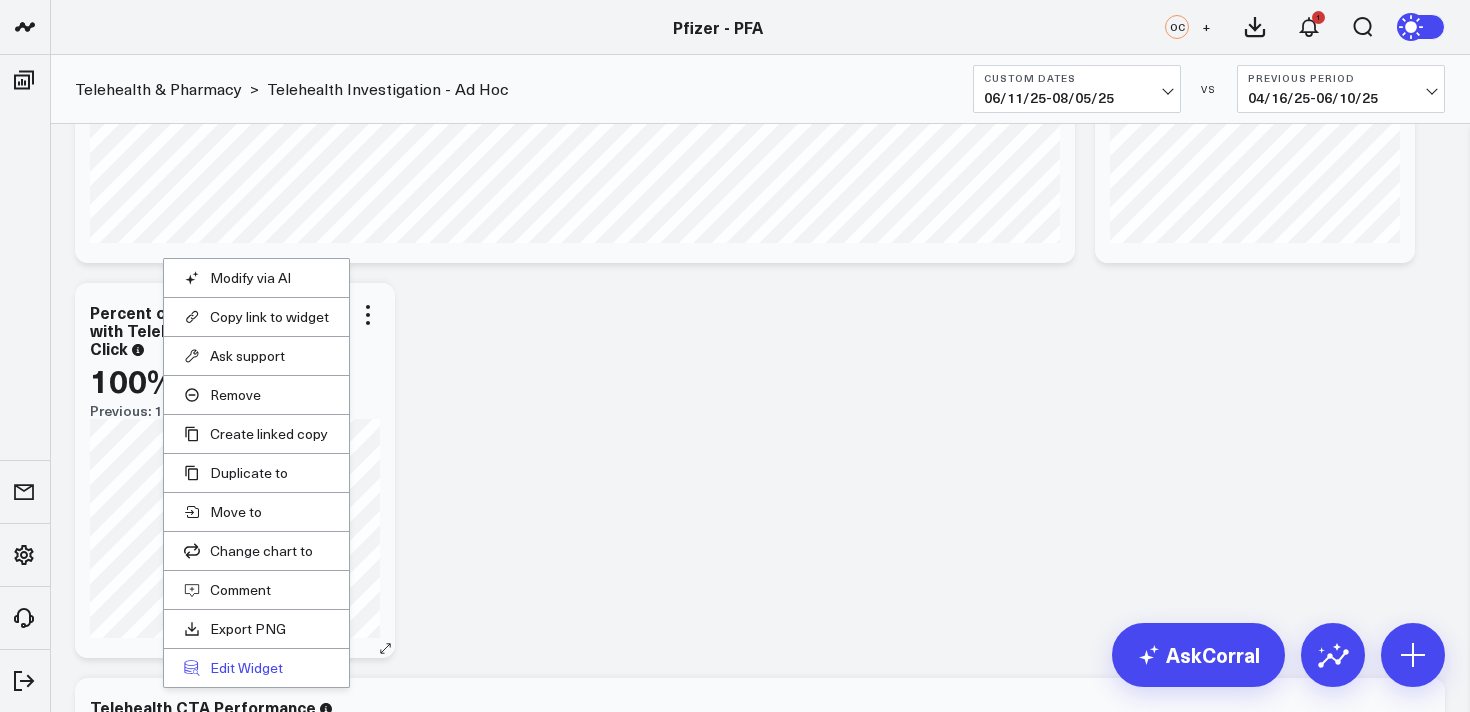 click on "Edit Widget" at bounding box center [256, 668] 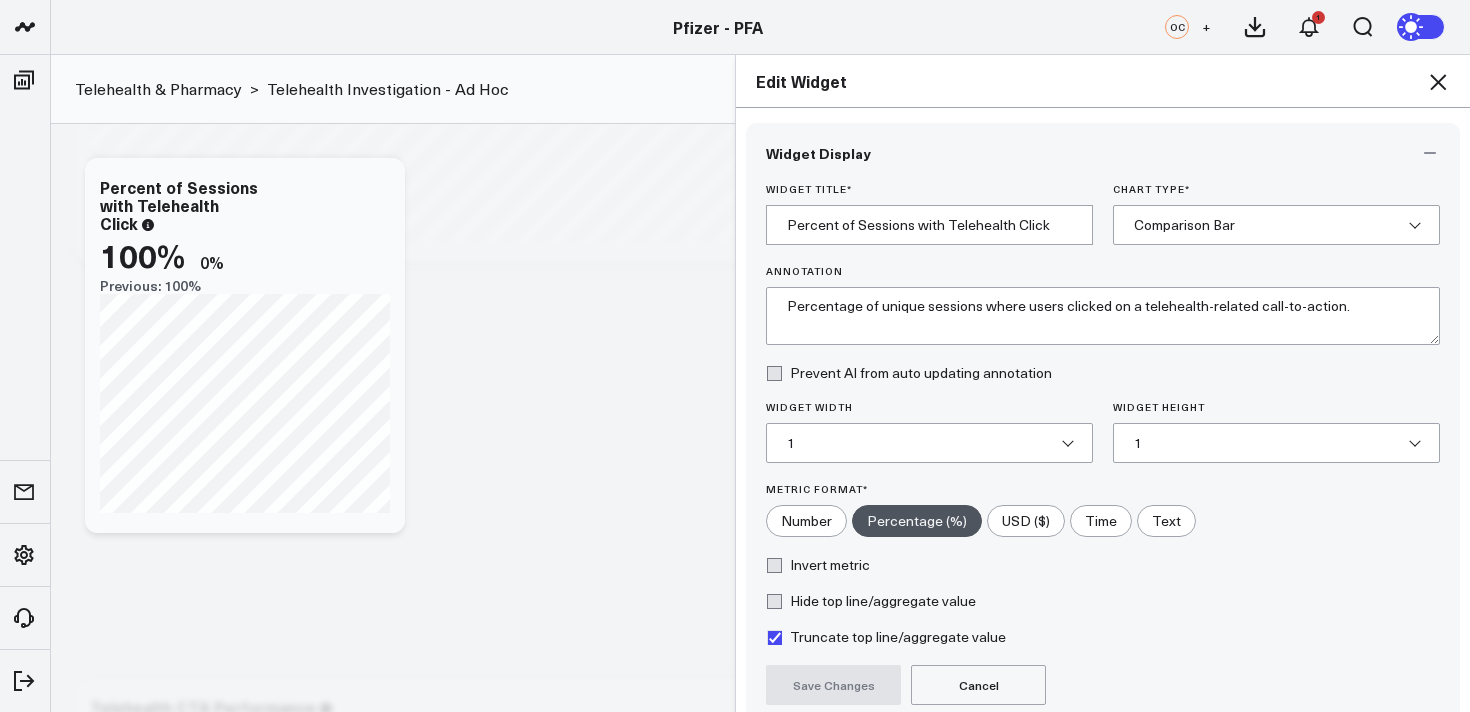 scroll, scrollTop: 177, scrollLeft: 0, axis: vertical 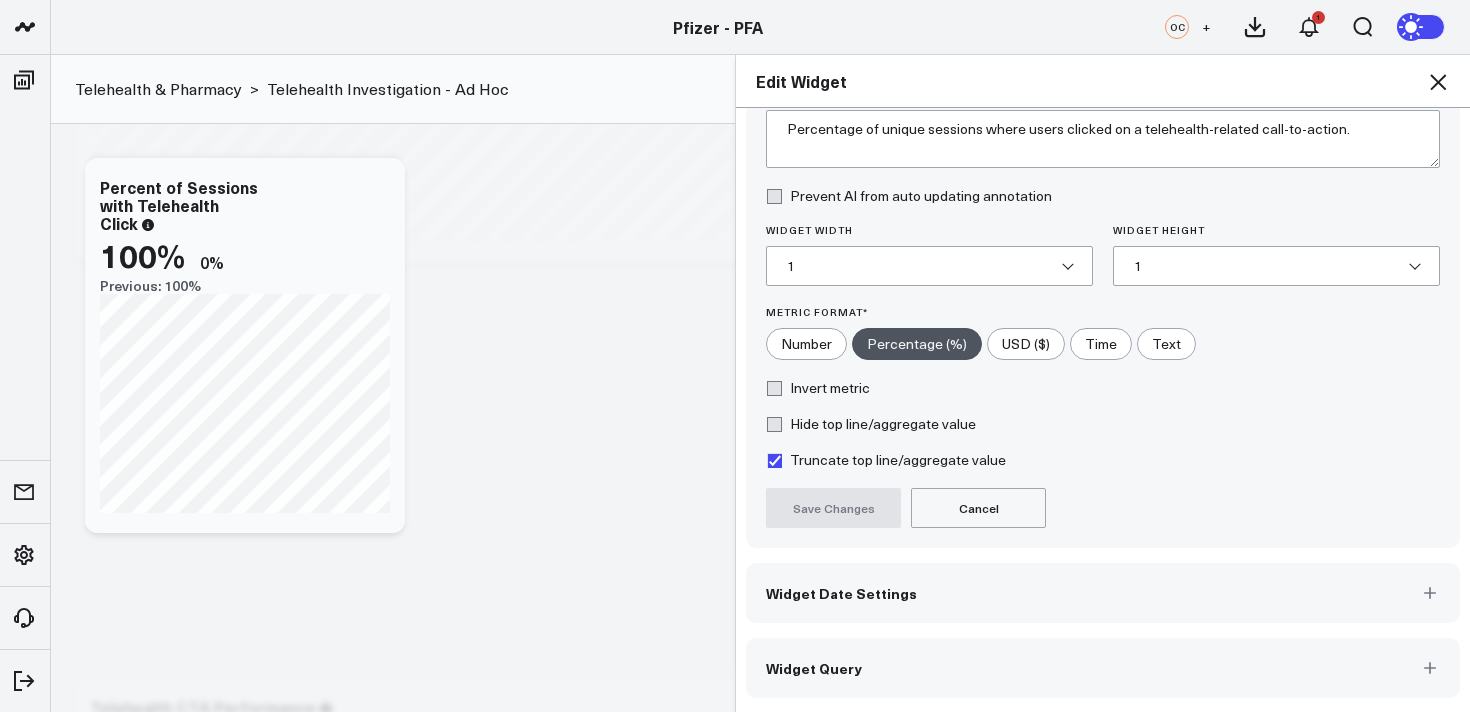 click on "Widget Query" at bounding box center (1103, 668) 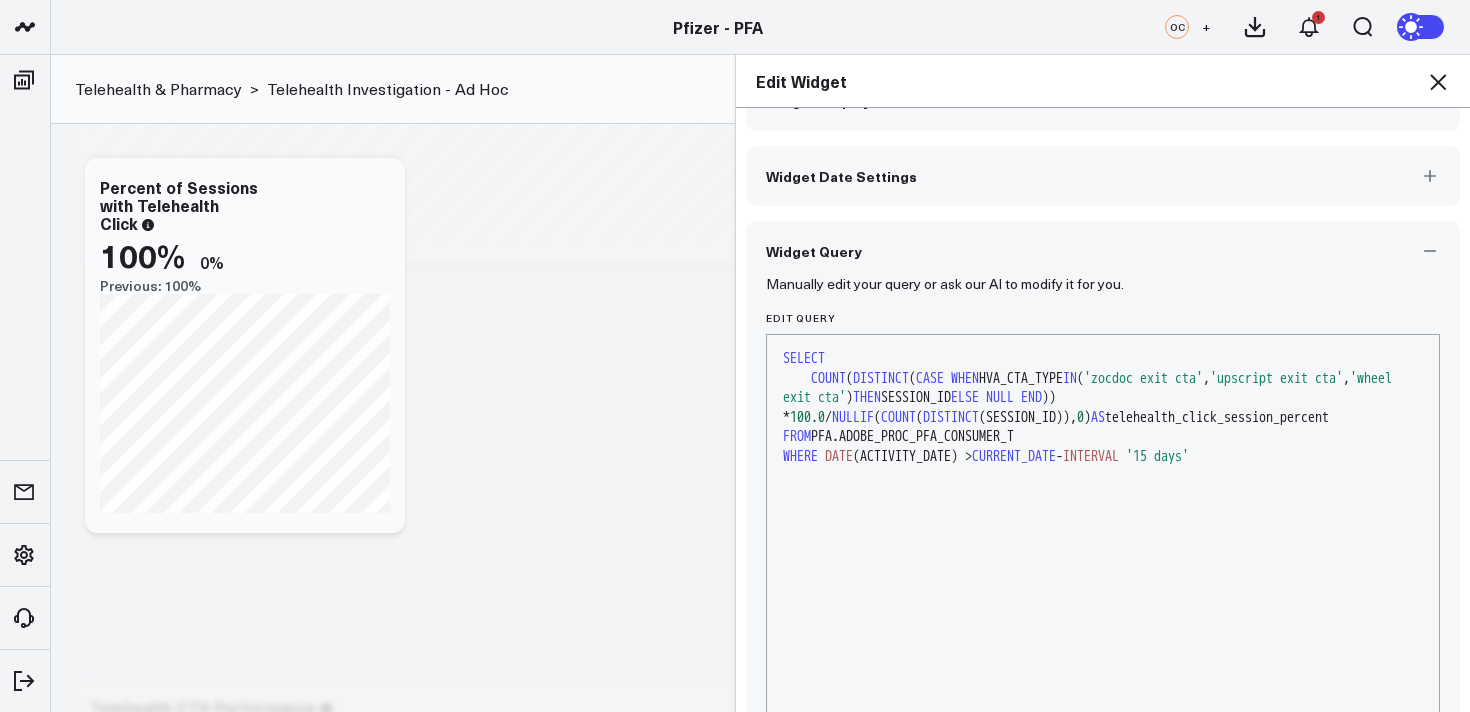 scroll, scrollTop: 66, scrollLeft: 0, axis: vertical 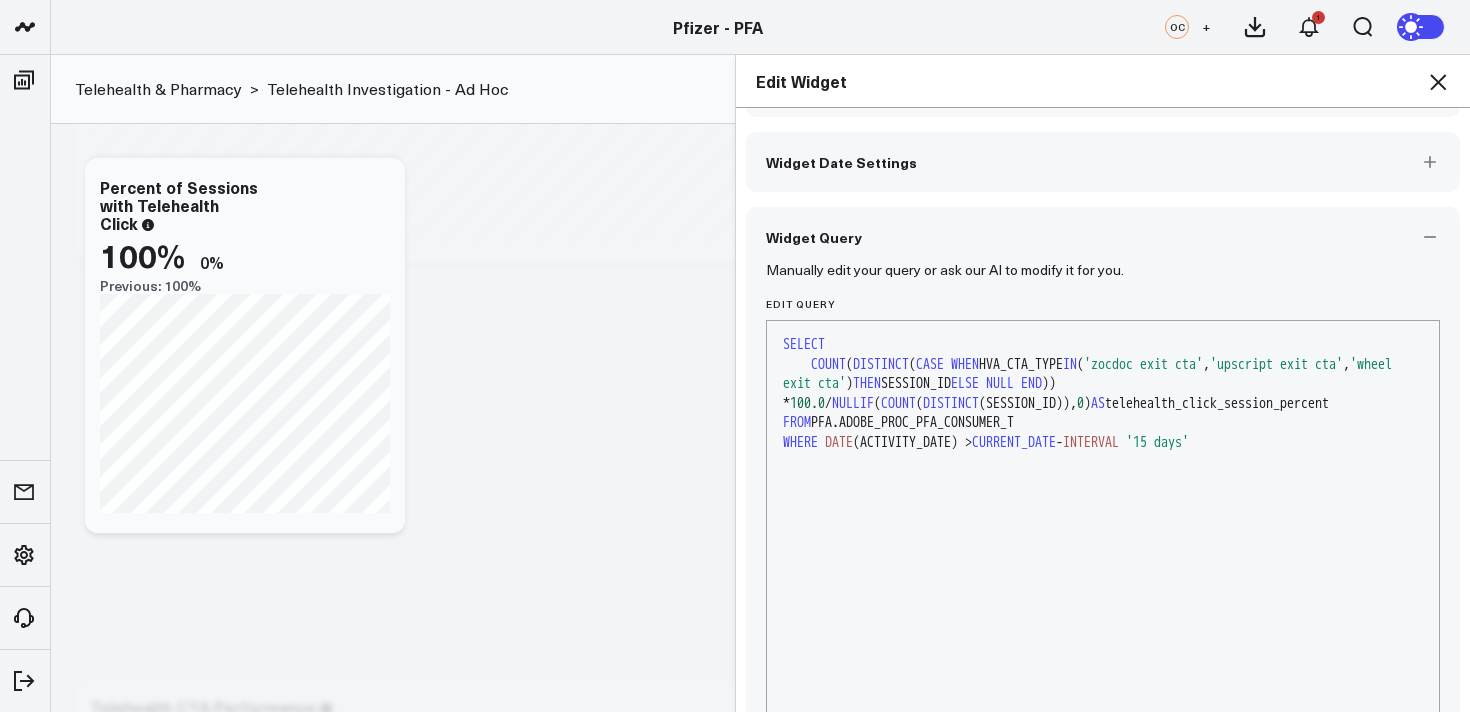 click 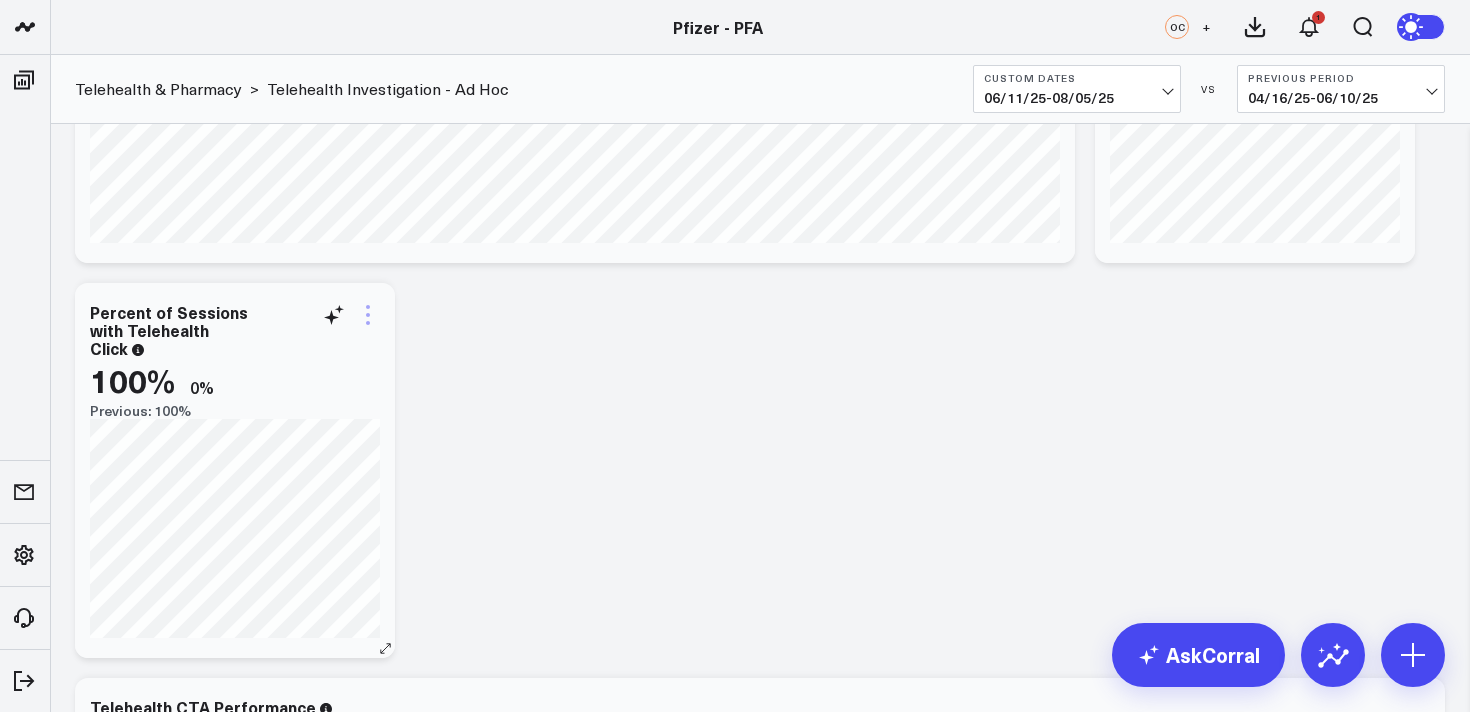 click 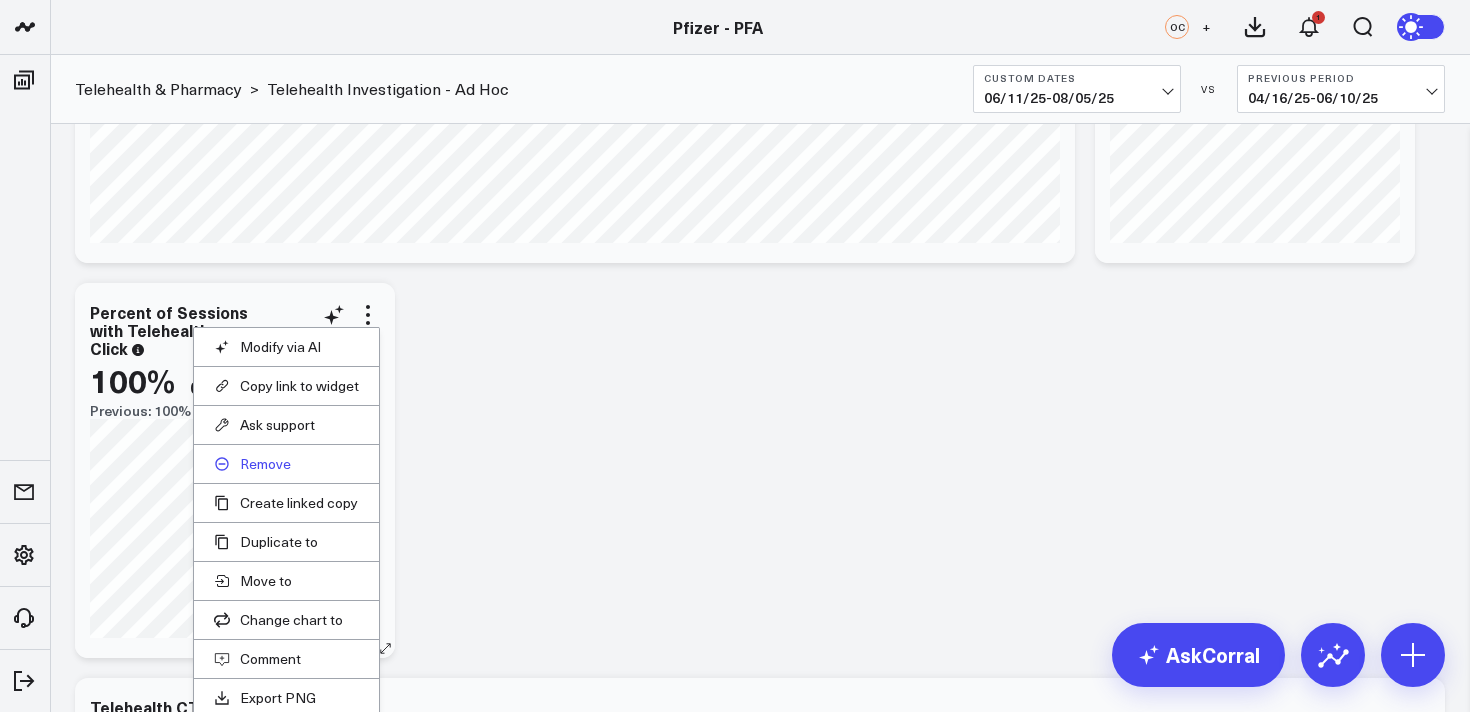 click on "Remove" at bounding box center [286, 464] 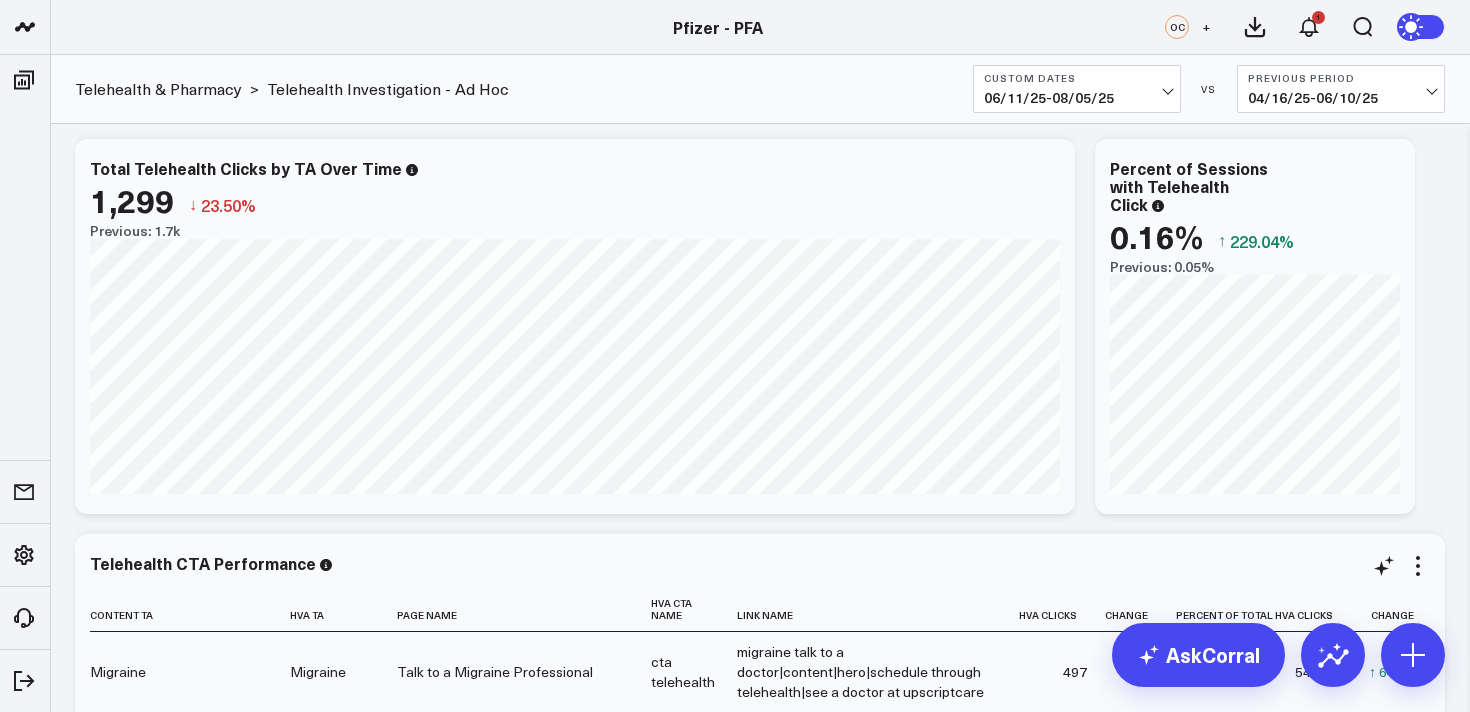 scroll, scrollTop: 0, scrollLeft: 0, axis: both 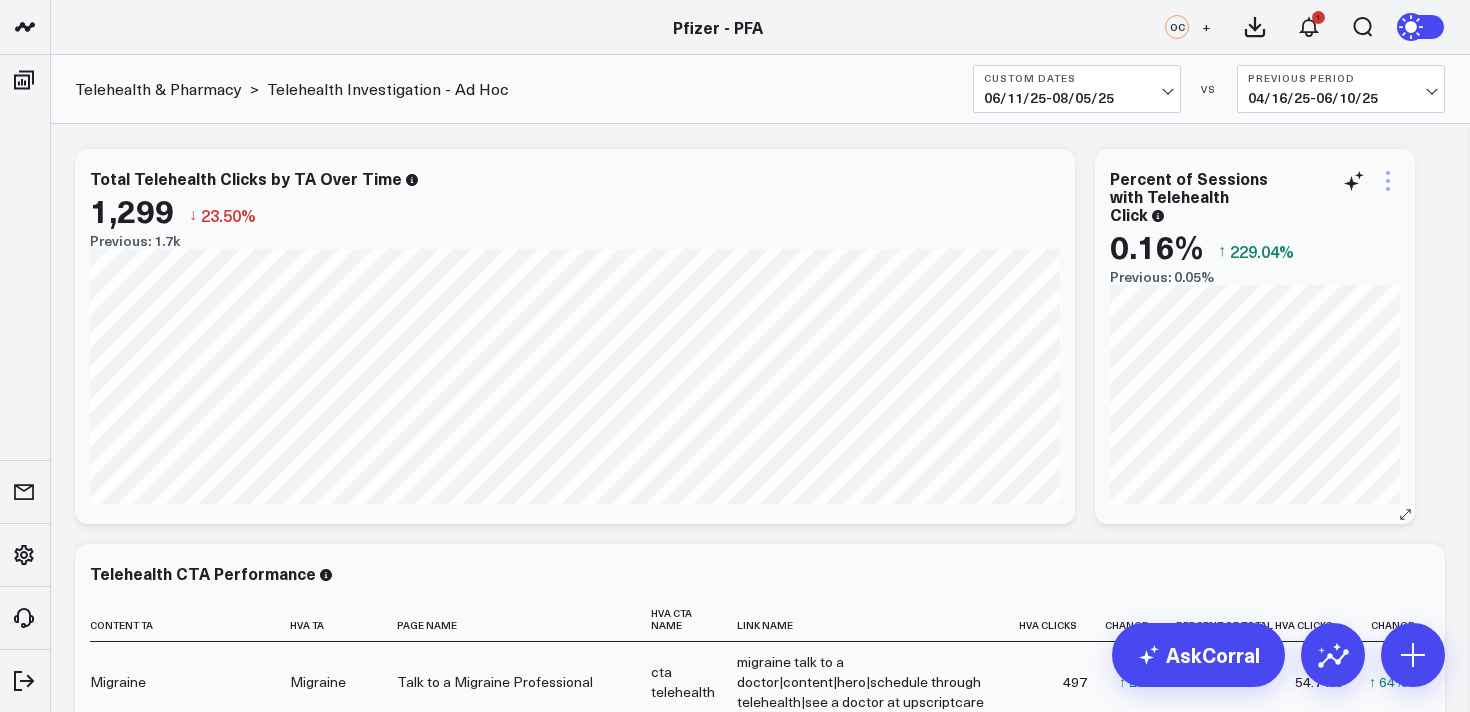 click 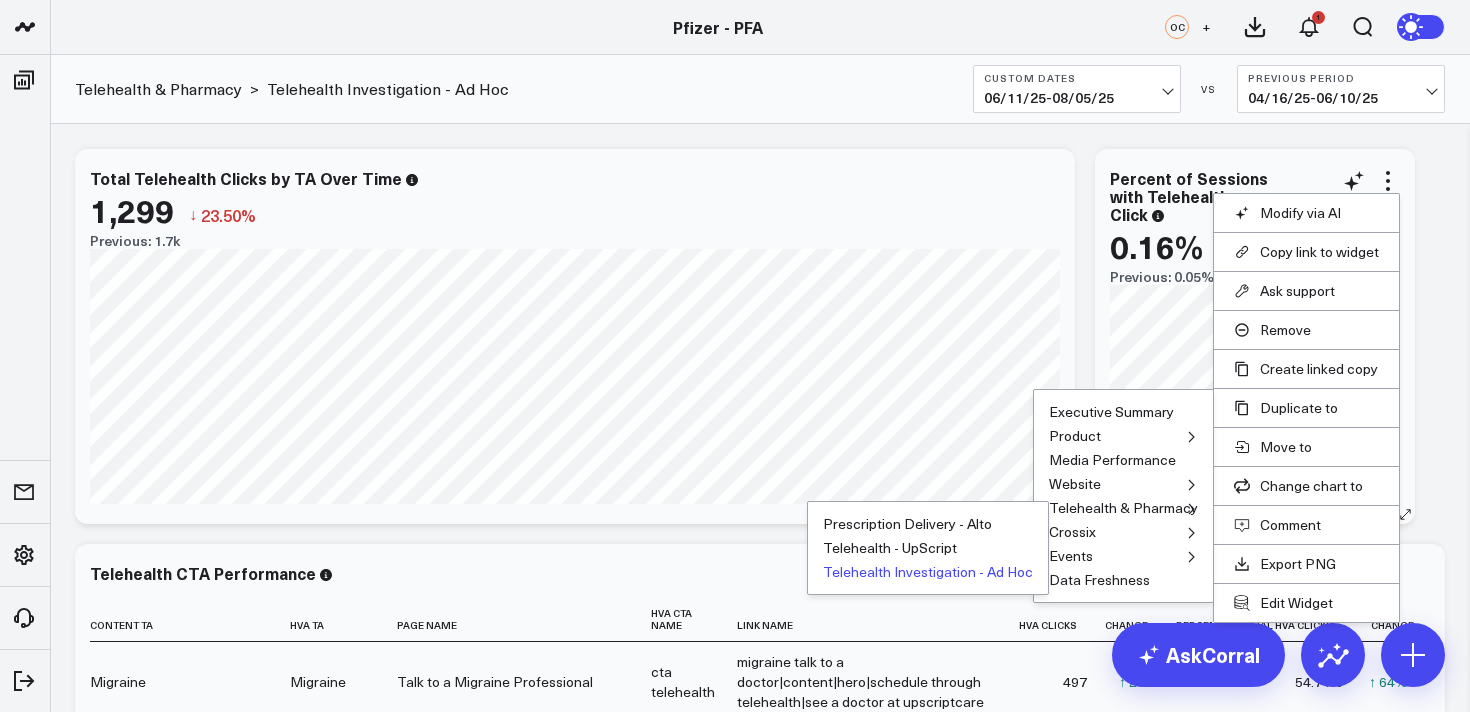 click on "Telehealth Investigation - Ad Hoc" at bounding box center (928, 572) 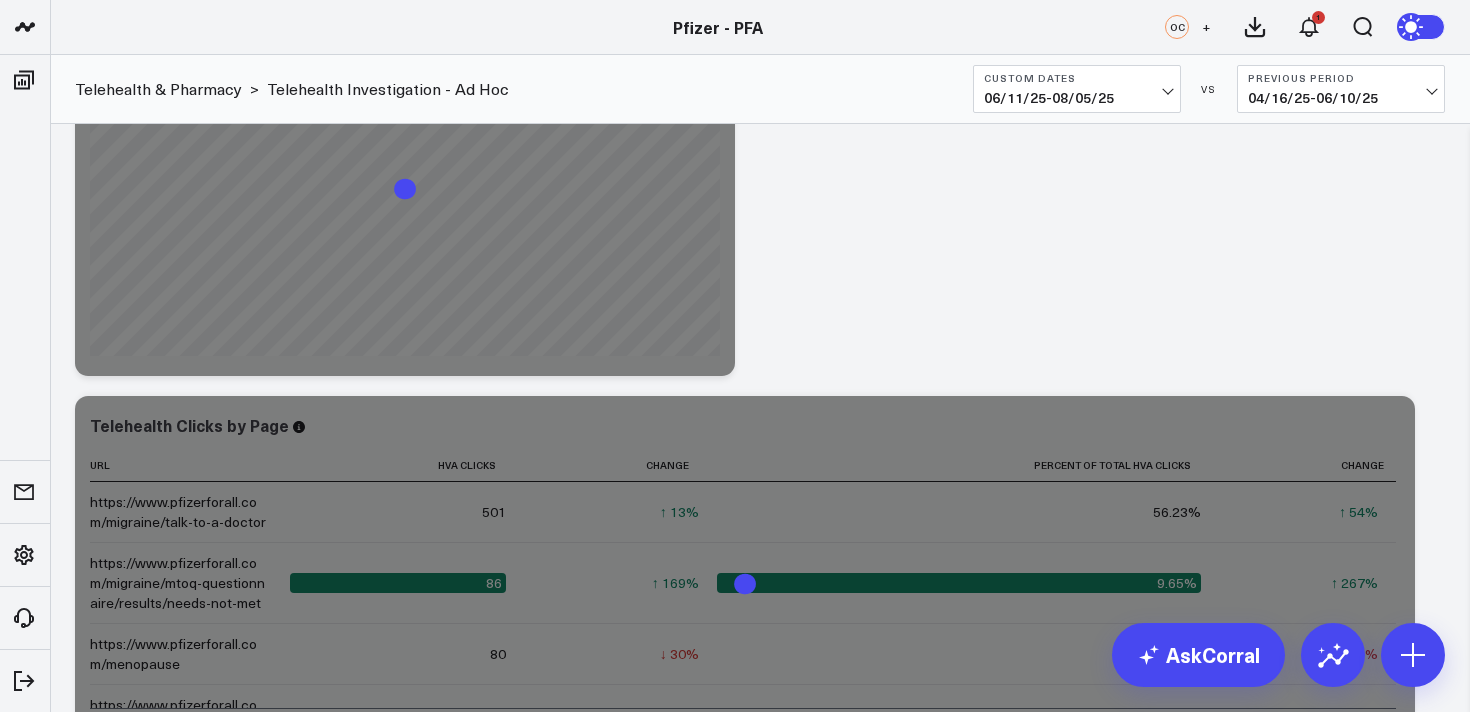 scroll, scrollTop: 1355, scrollLeft: 0, axis: vertical 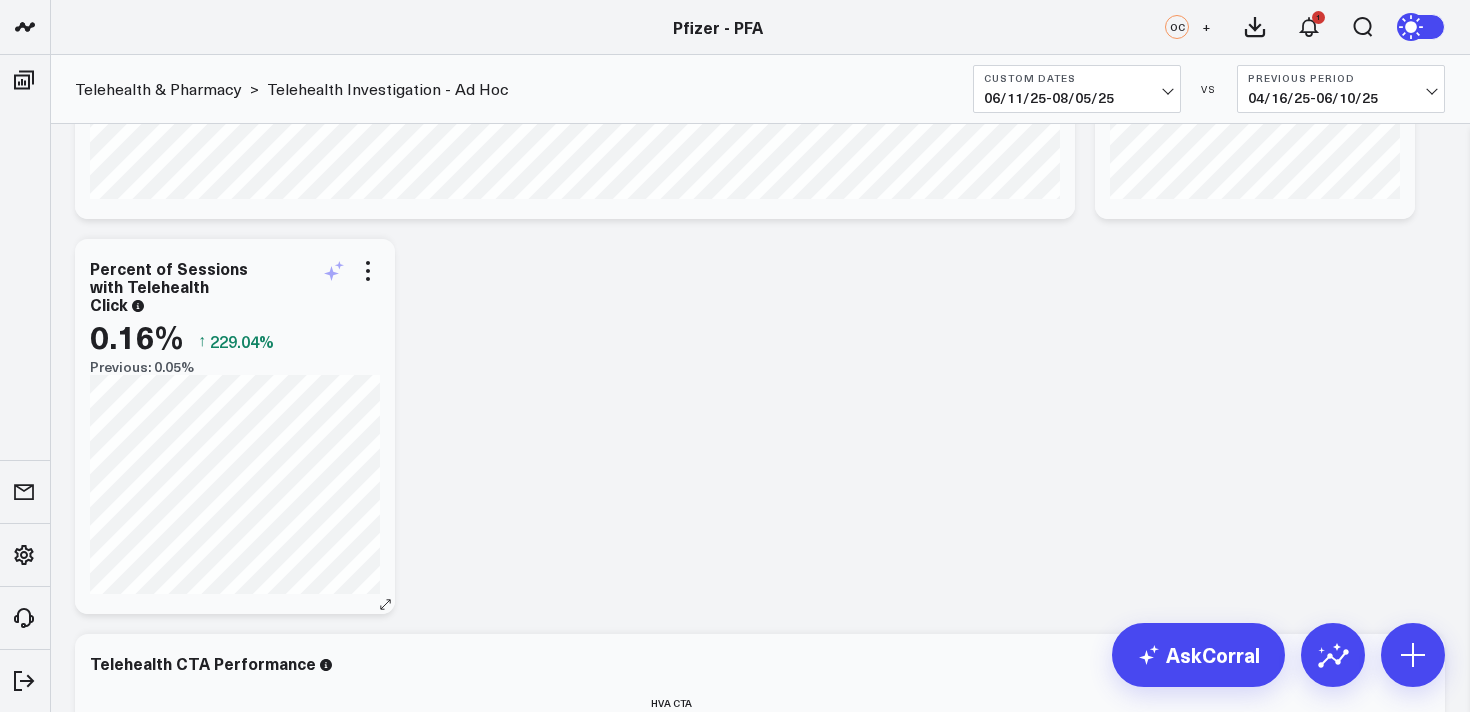 click 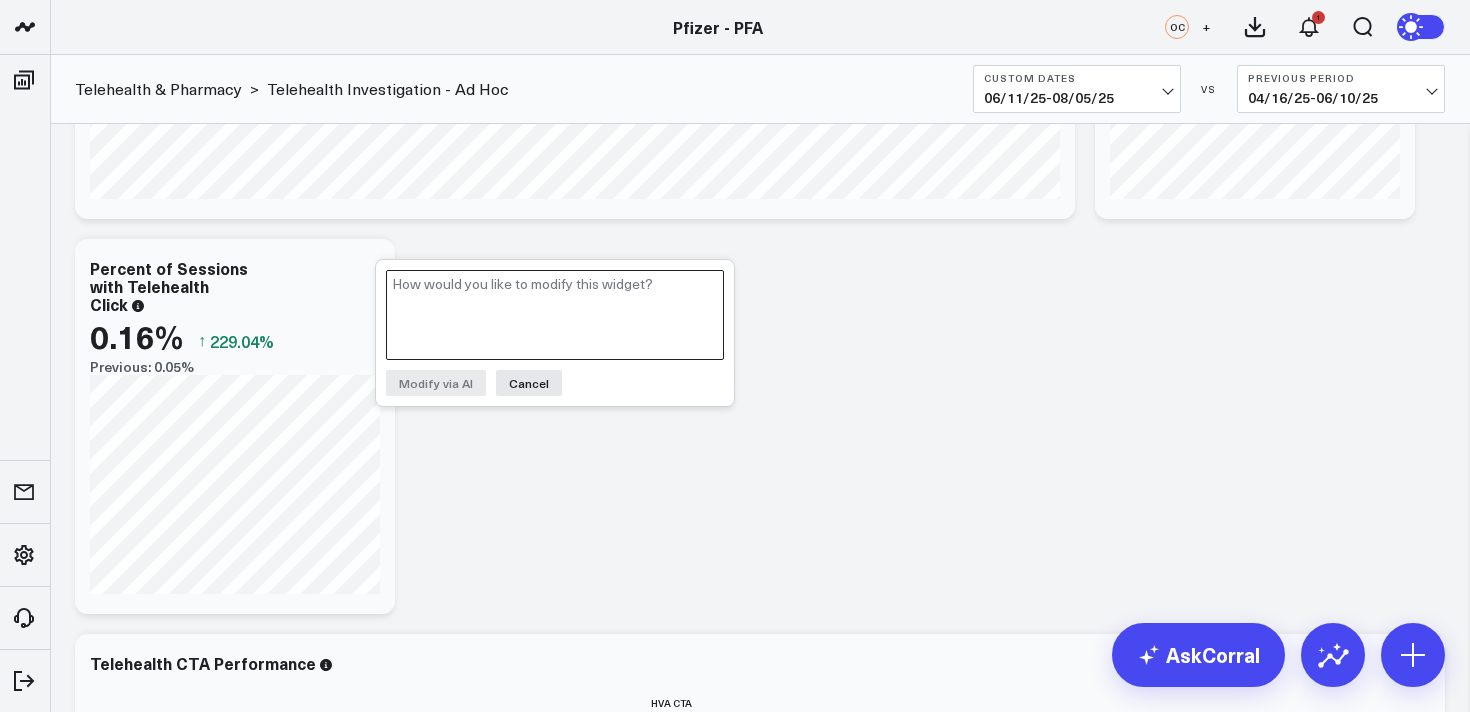 click at bounding box center (555, 315) 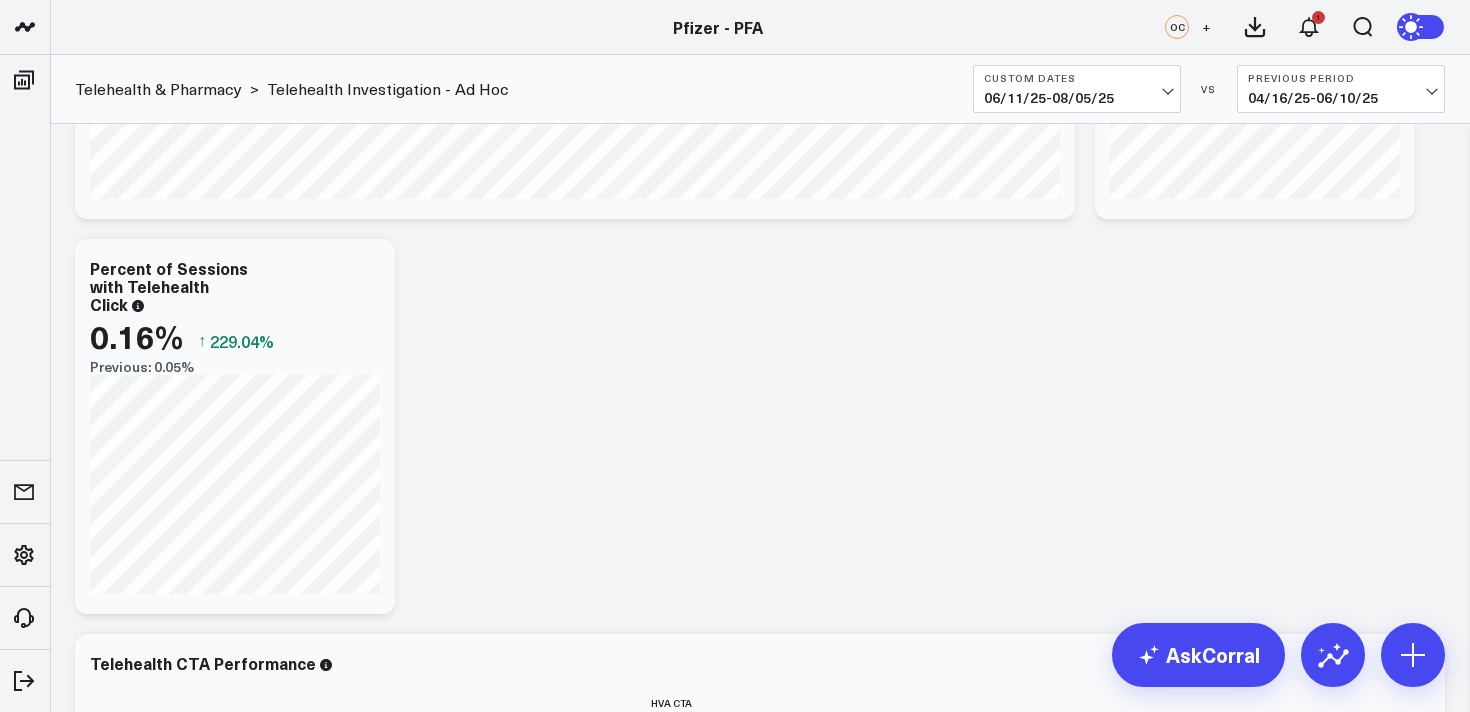 click on "Modify via AI Copy link to widget Ask support Remove Create linked copy Executive Summary Product Release Spotlight 4.3 Covid-19 Product Summary OKRs 5.1 Release OKRs 5.2 Release OKRs Homepage Health Questionnaires COVID-19 / Respiratory Menopause Migraine mTOQ Vaccines Prescription Savings Optimizations (WIP) Education Articles Navigation (WIP) Media Performance Website Website HVA Performance Site Experience / DXA Telehealth & Pharmacy Prescription Delivery - Alto Telehealth - UpScript Telehealth Investigation - Ad Hoc Crossix Crossix Visitor Profiles Crossix Conversion Events Essence Data Freshness Duplicate to Executive Summary Product Release Spotlight 4.3 Covid-19 Product Summary OKRs 5.1 Release OKRs 5.2 Release OKRs Homepage Health Questionnaires COVID-19 / Respiratory Menopause Migraine mTOQ Vaccines Prescription Savings Optimizations (WIP) Education Articles Navigation (WIP) Media Performance Website Website HVA Performance Site Experience / DXA Telehealth & Pharmacy Prescription Delivery - Alto ↓" at bounding box center [760, 821] 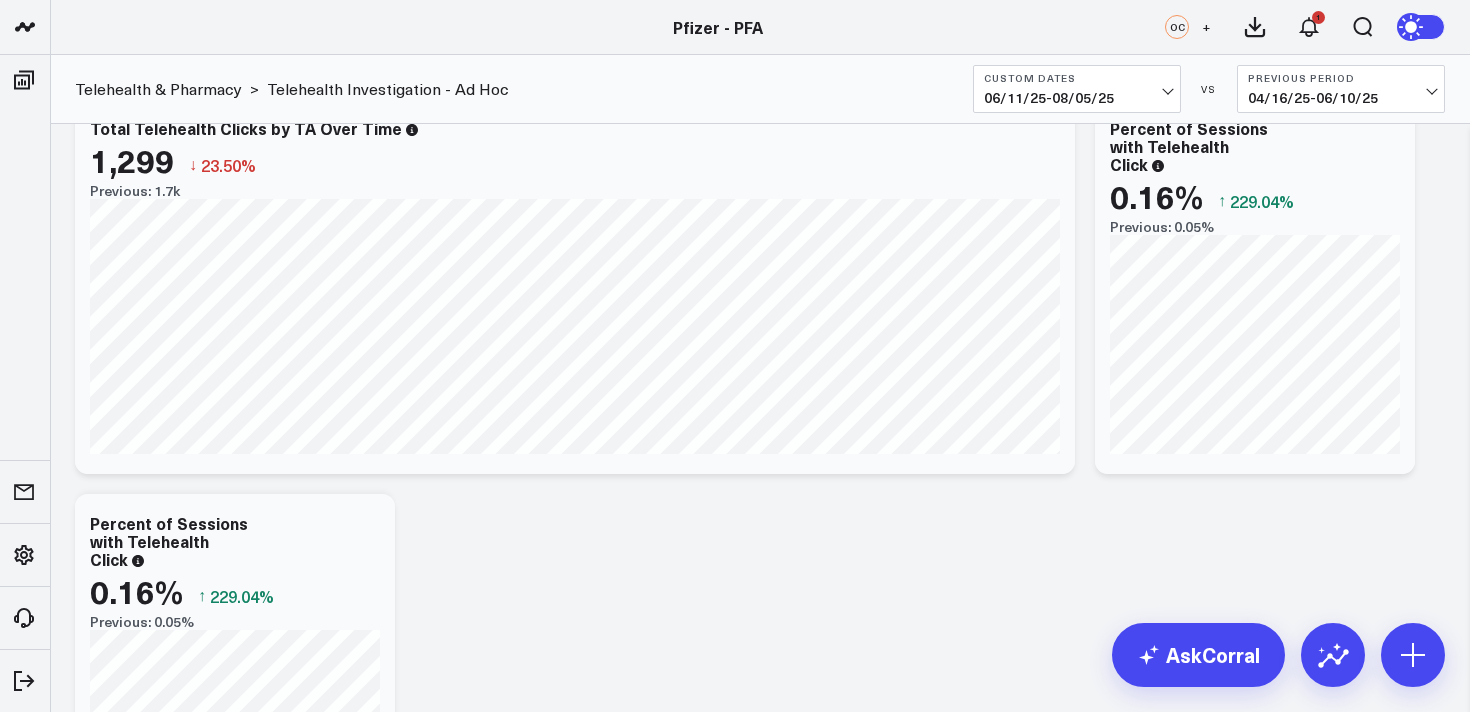 scroll, scrollTop: 0, scrollLeft: 0, axis: both 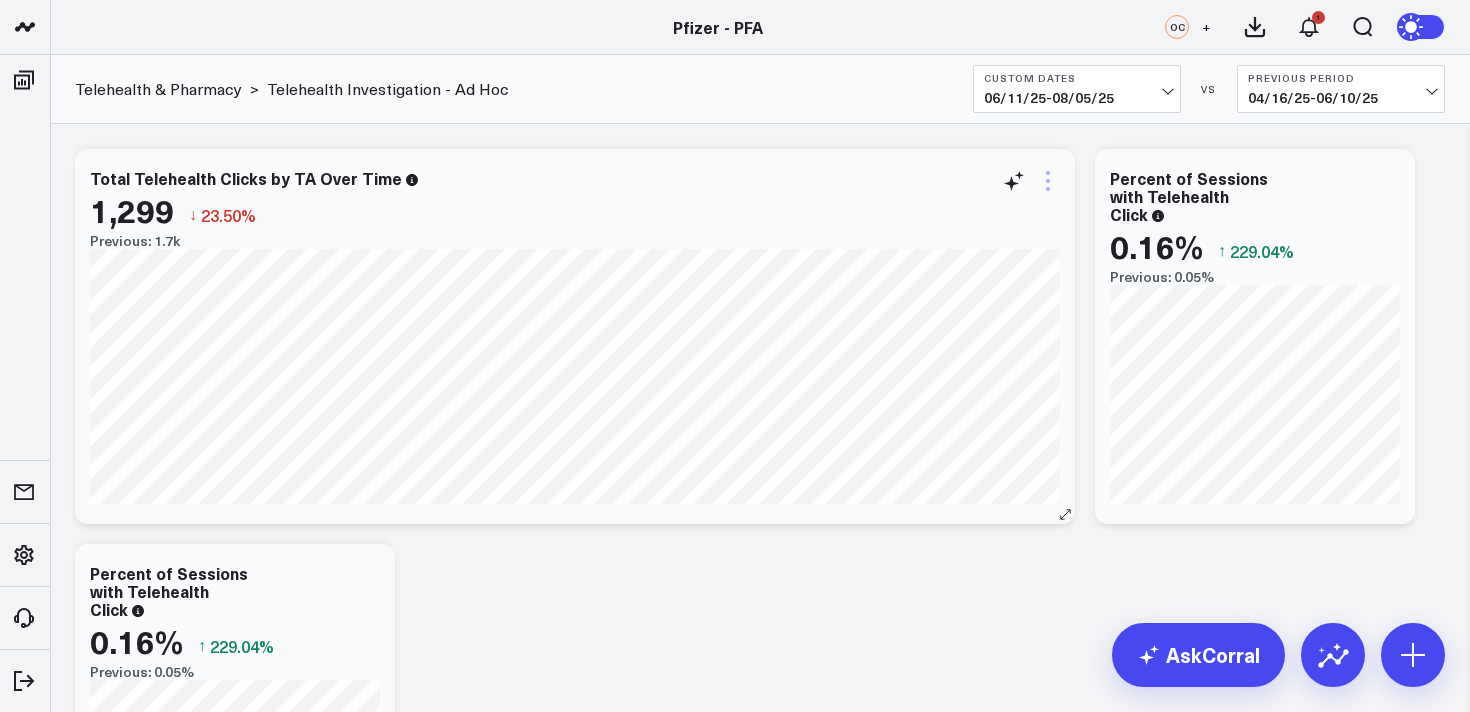 click 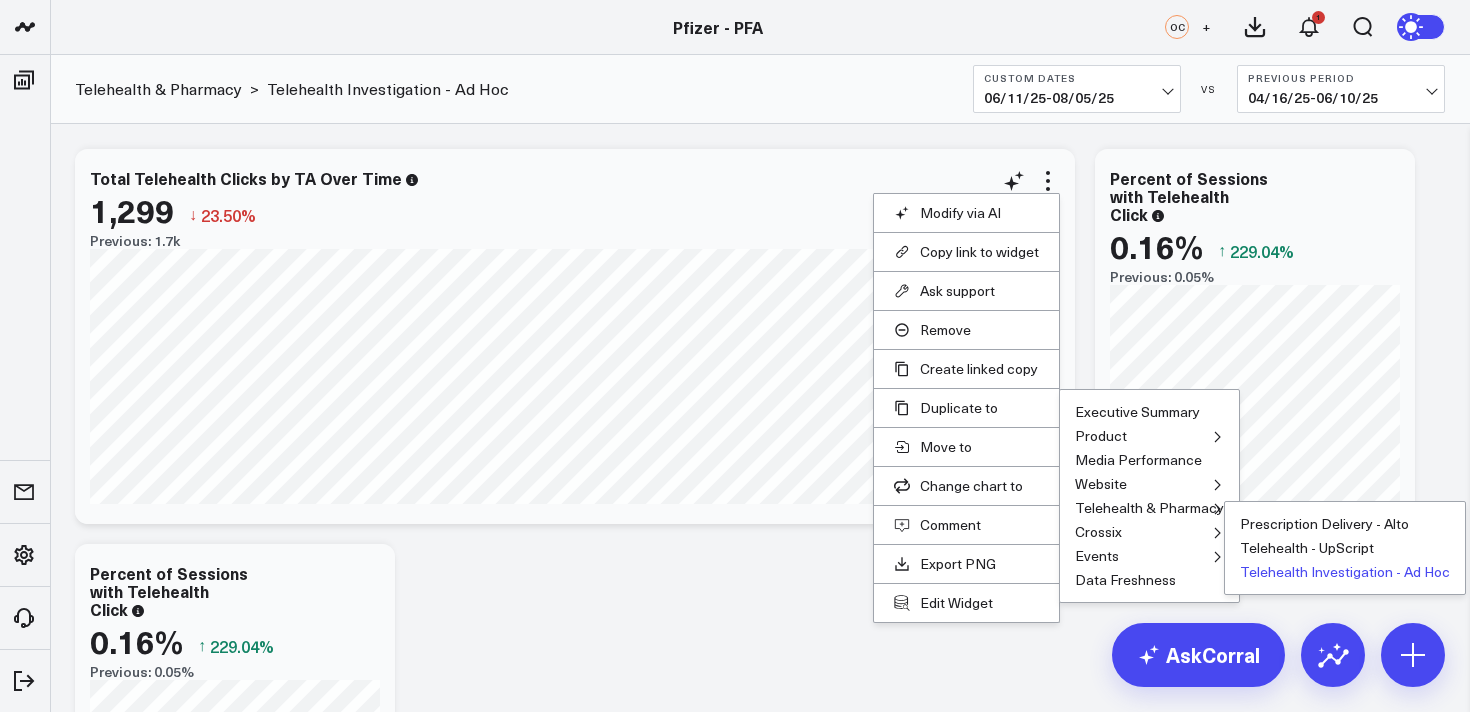 click on "Telehealth Investigation - Ad Hoc" at bounding box center (1345, 572) 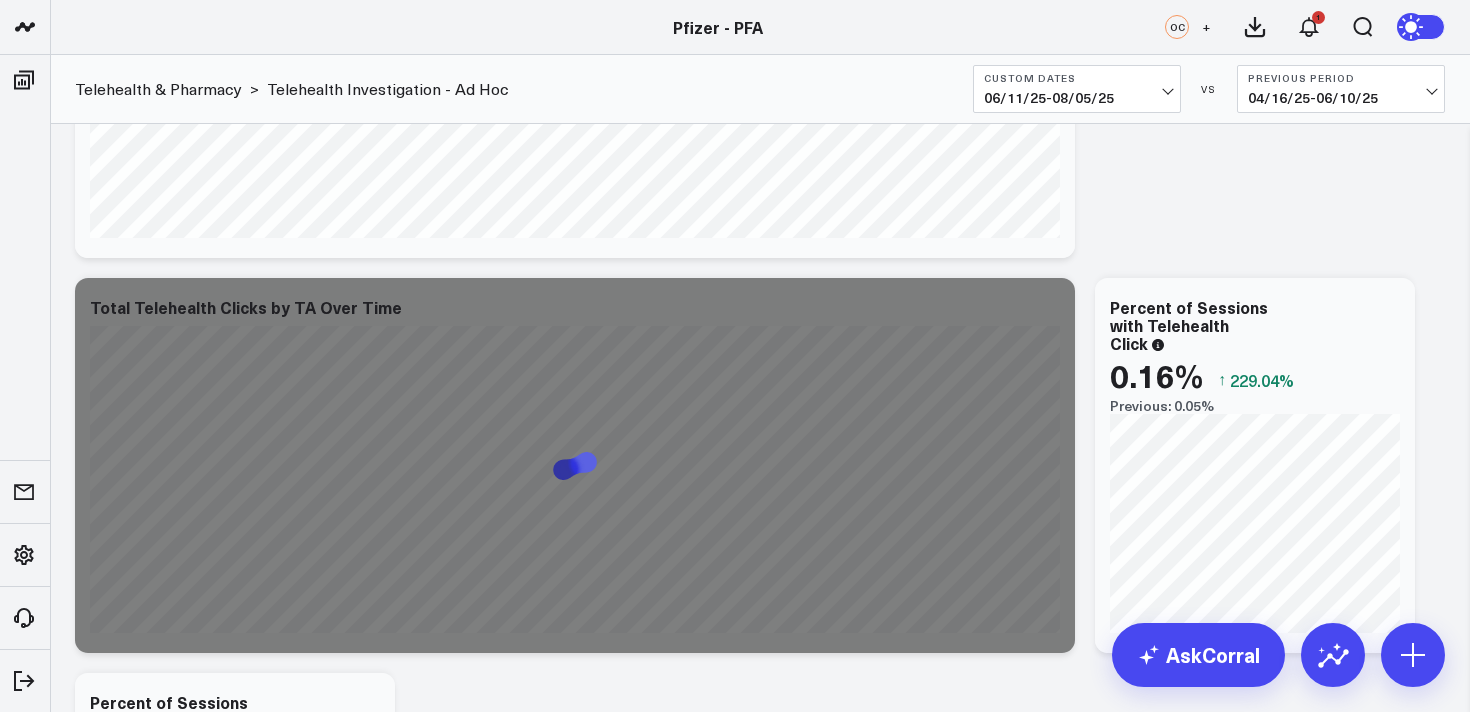scroll, scrollTop: 275, scrollLeft: 0, axis: vertical 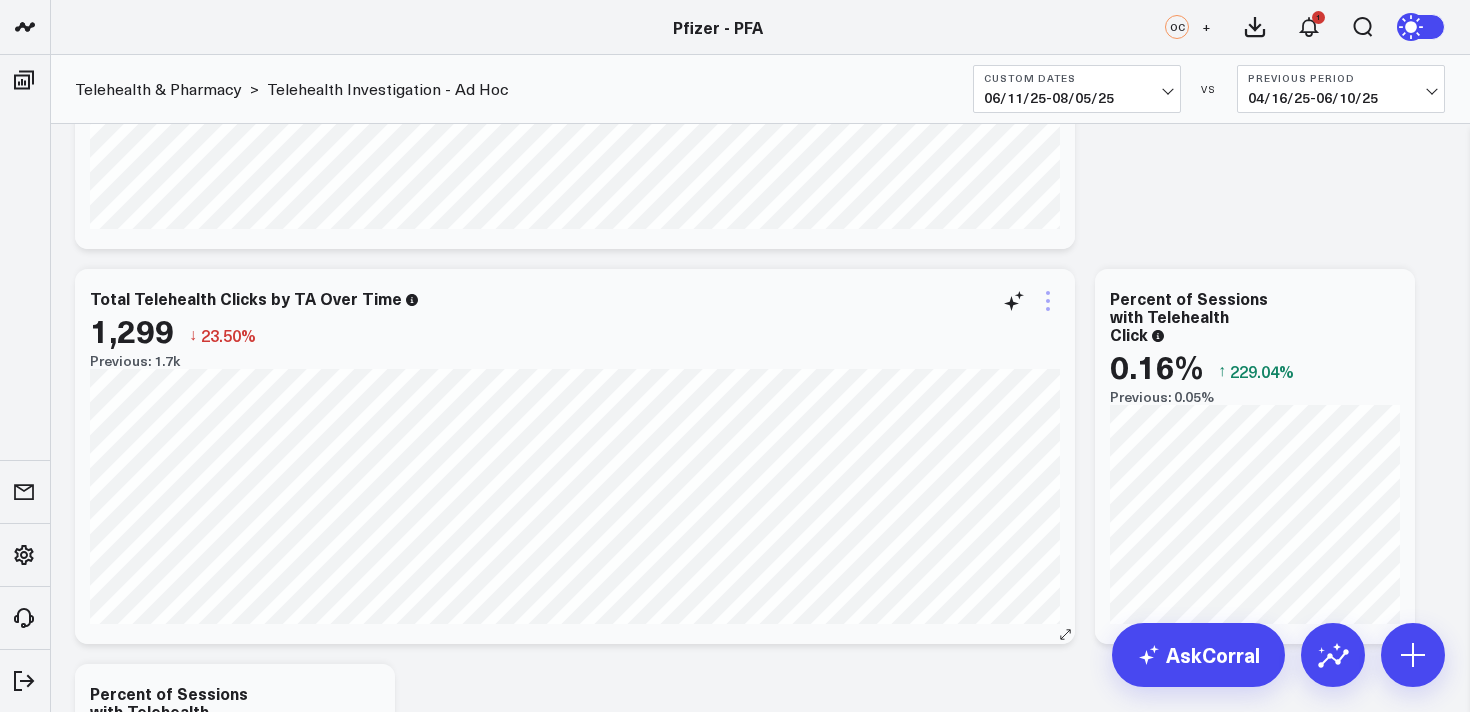 click 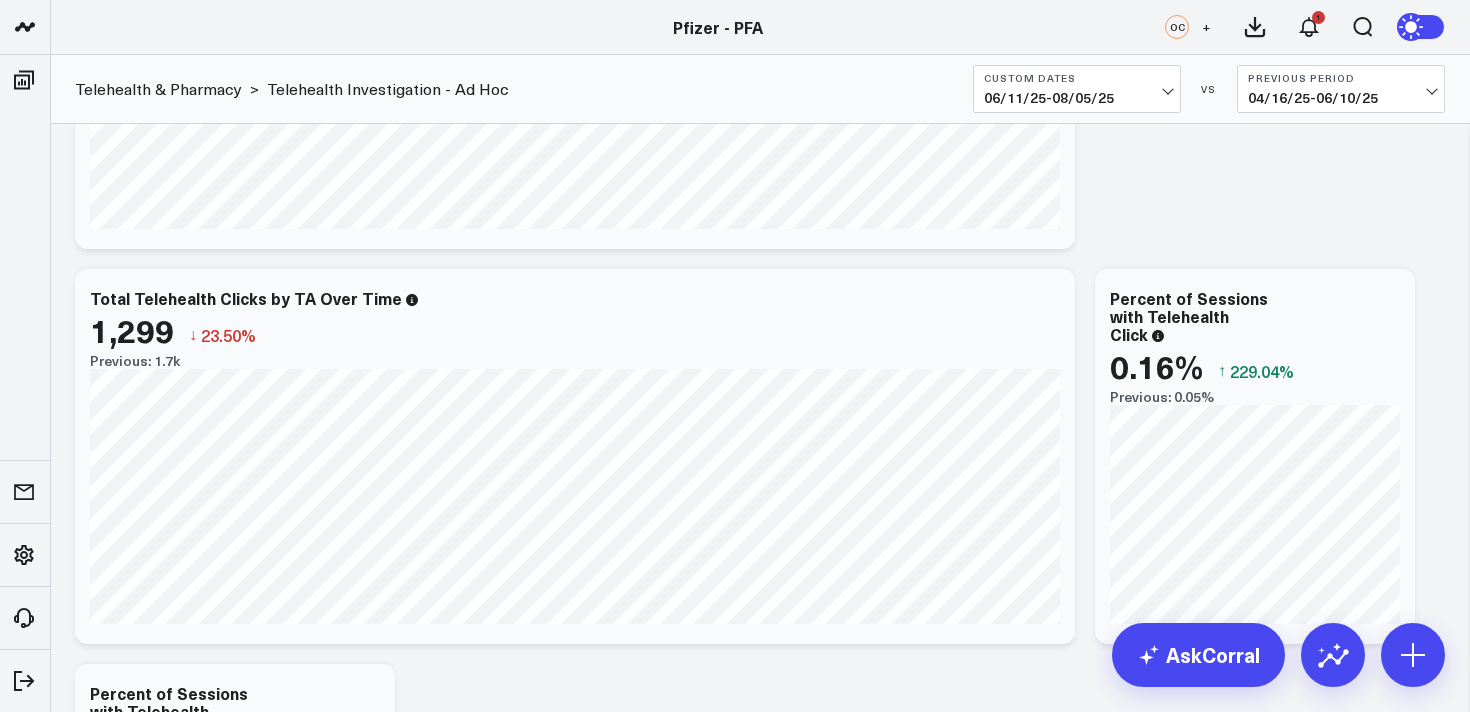click on "Modify via AI Copy link to widget Ask support Remove Create linked copy Executive Summary Product Release Spotlight 4.3 Covid-19 Product Summary OKRs 5.1 Release OKRs 5.2 Release OKRs Homepage Health Questionnaires COVID-19 / Respiratory Menopause Migraine mTOQ Vaccines Prescription Savings Optimizations (WIP) Education Articles Navigation (WIP) Media Performance Website Website HVA Performance Site Experience / DXA Telehealth & Pharmacy Prescription Delivery - Alto Telehealth - UpScript Telehealth Investigation - Ad Hoc Crossix Crossix Visitor Profiles Crossix Conversion Events Essence Data Freshness Duplicate to Executive Summary Product Release Spotlight 4.3 Covid-19 Product Summary OKRs 5.1 Release OKRs 5.2 Release OKRs Homepage Health Questionnaires COVID-19 / Respiratory Menopause Migraine mTOQ Vaccines Prescription Savings Optimizations (WIP) Education Articles Navigation (WIP) Media Performance Website Website HVA Performance Site Experience / DXA Telehealth & Pharmacy Prescription Delivery - Alto ↓" at bounding box center (760, 1049) 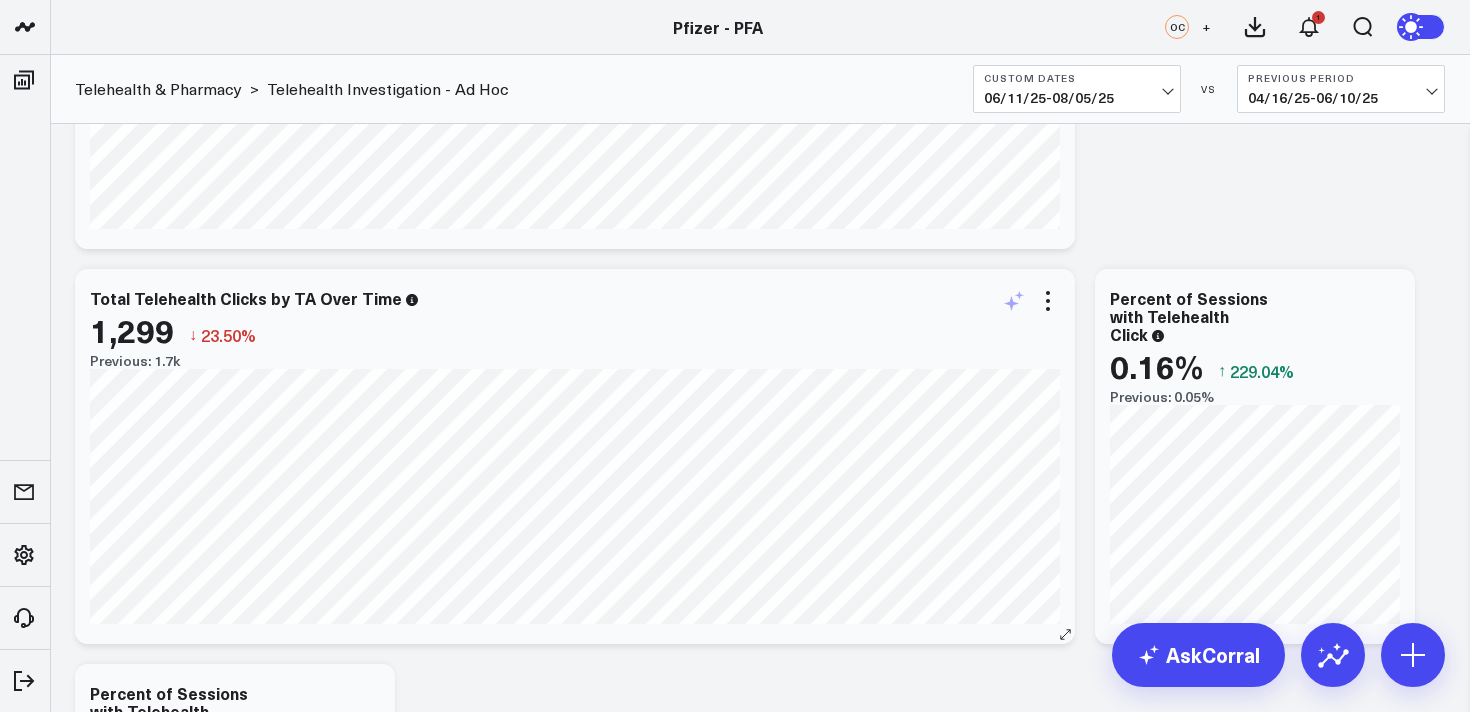 click 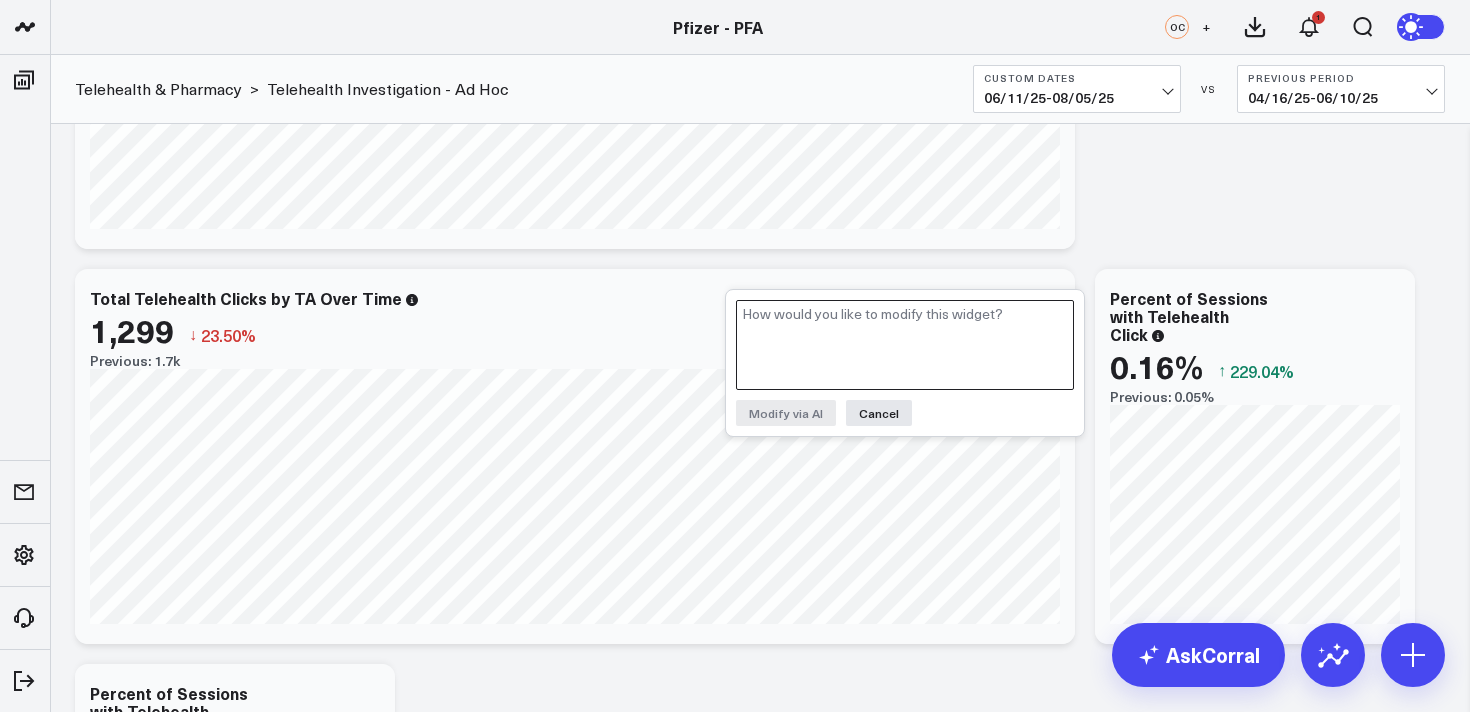 click at bounding box center [905, 345] 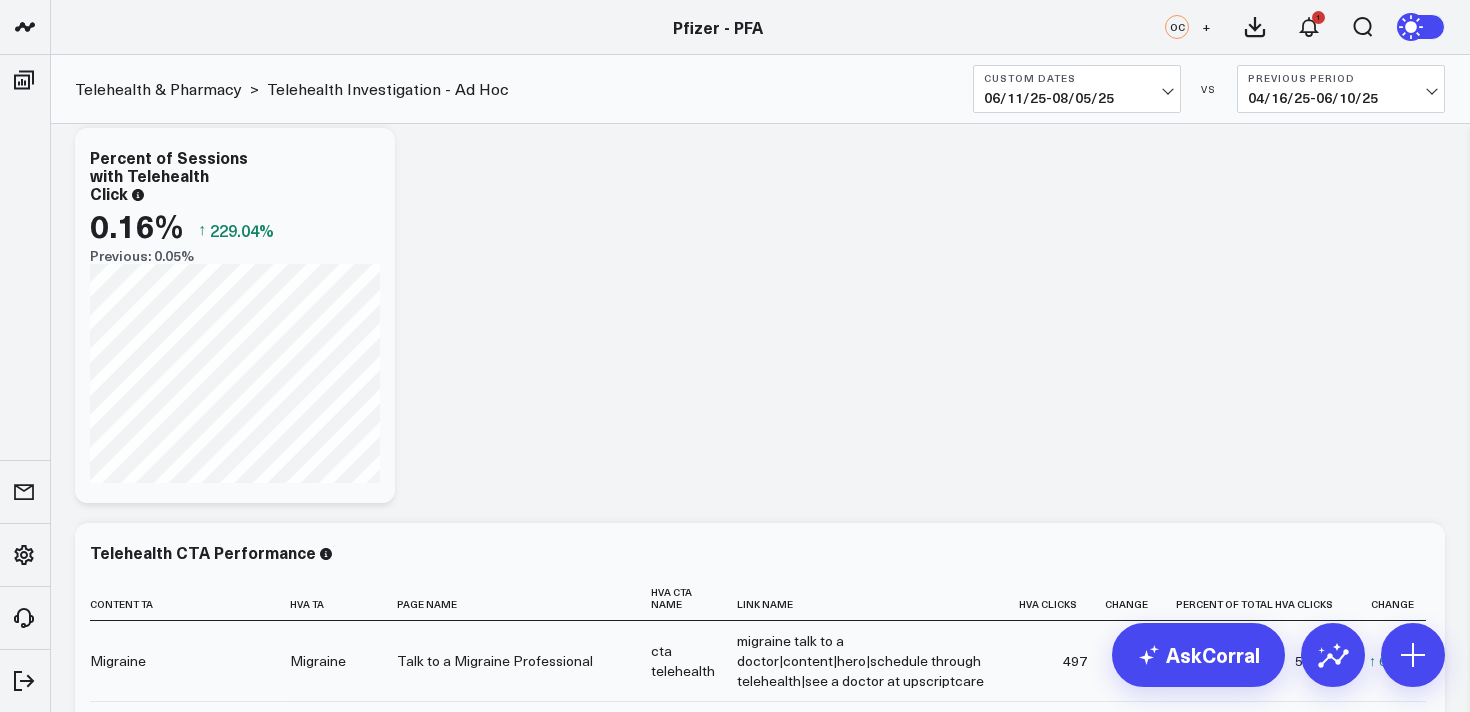scroll, scrollTop: 977, scrollLeft: 0, axis: vertical 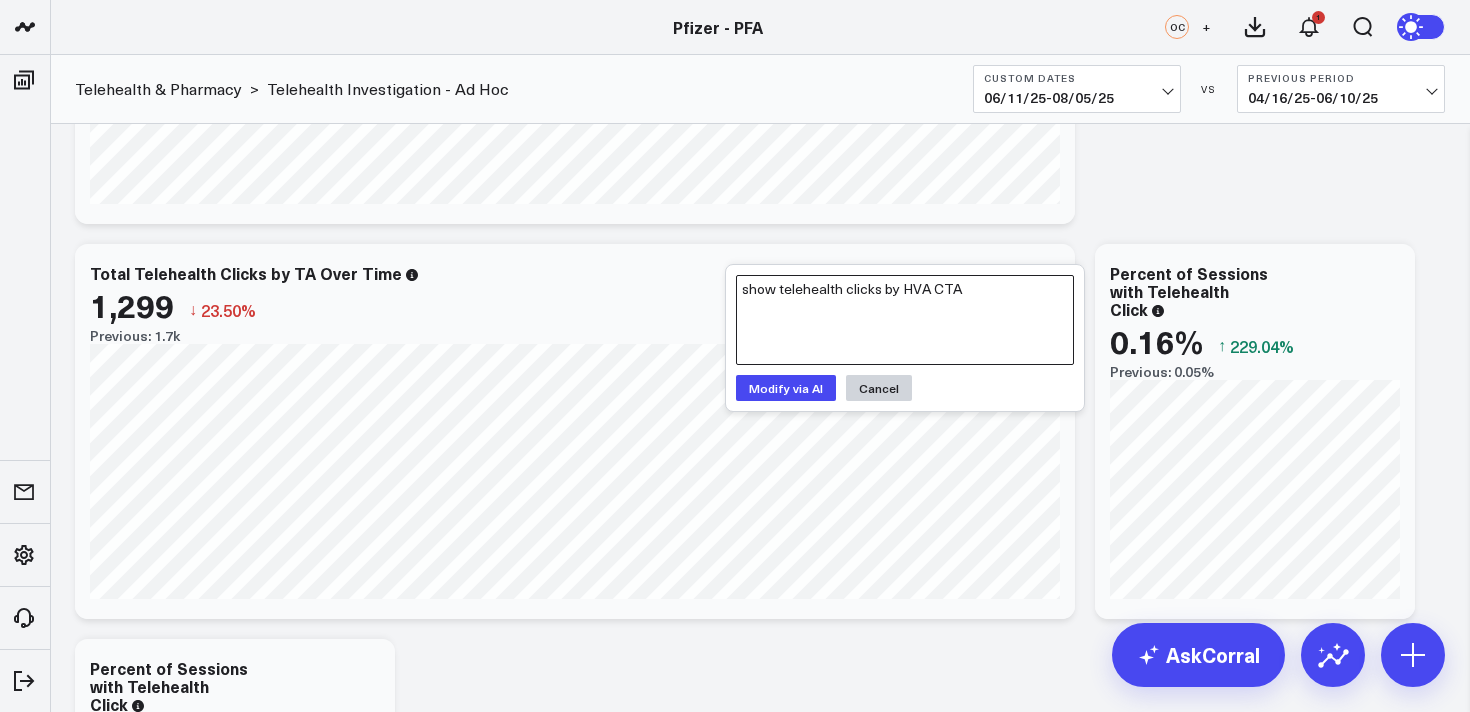 type on "show telehealth clicks by HVA CTA" 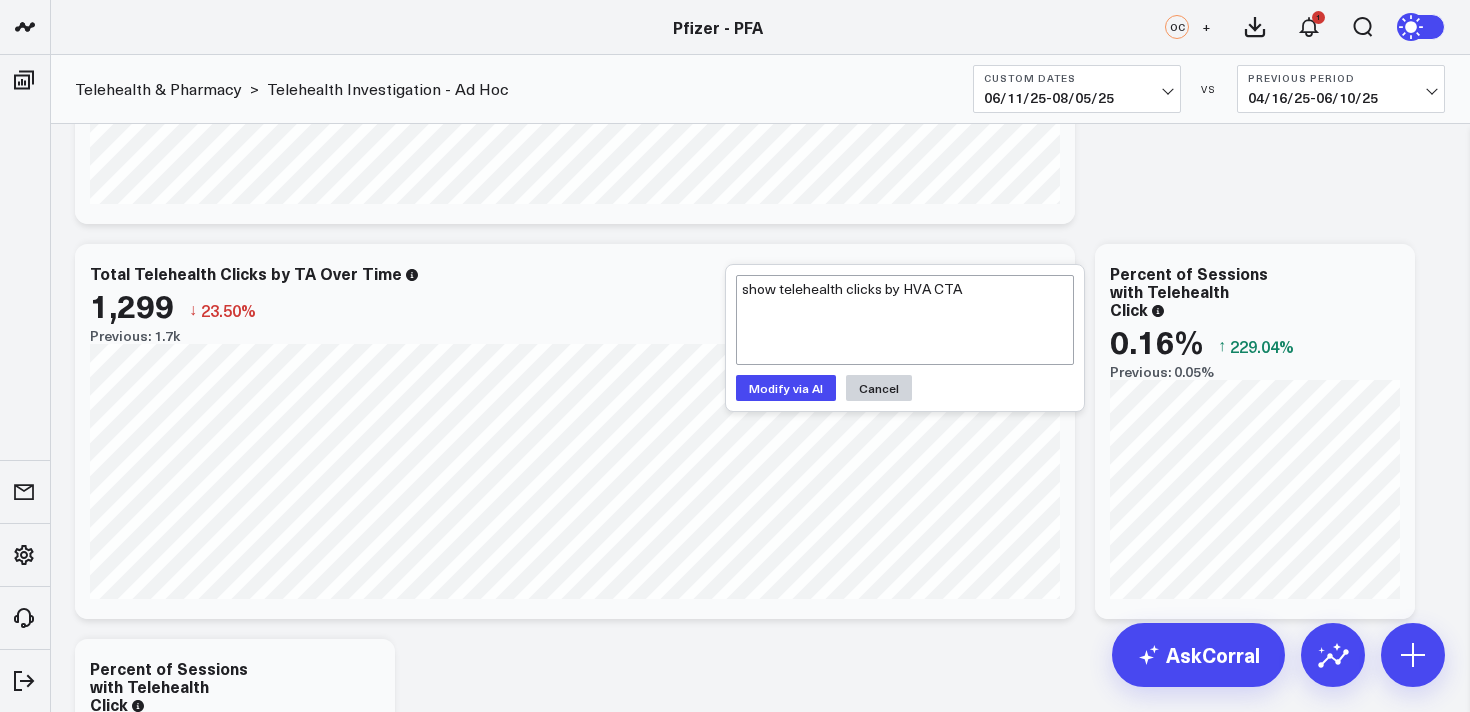 click on "Cancel" at bounding box center (879, 388) 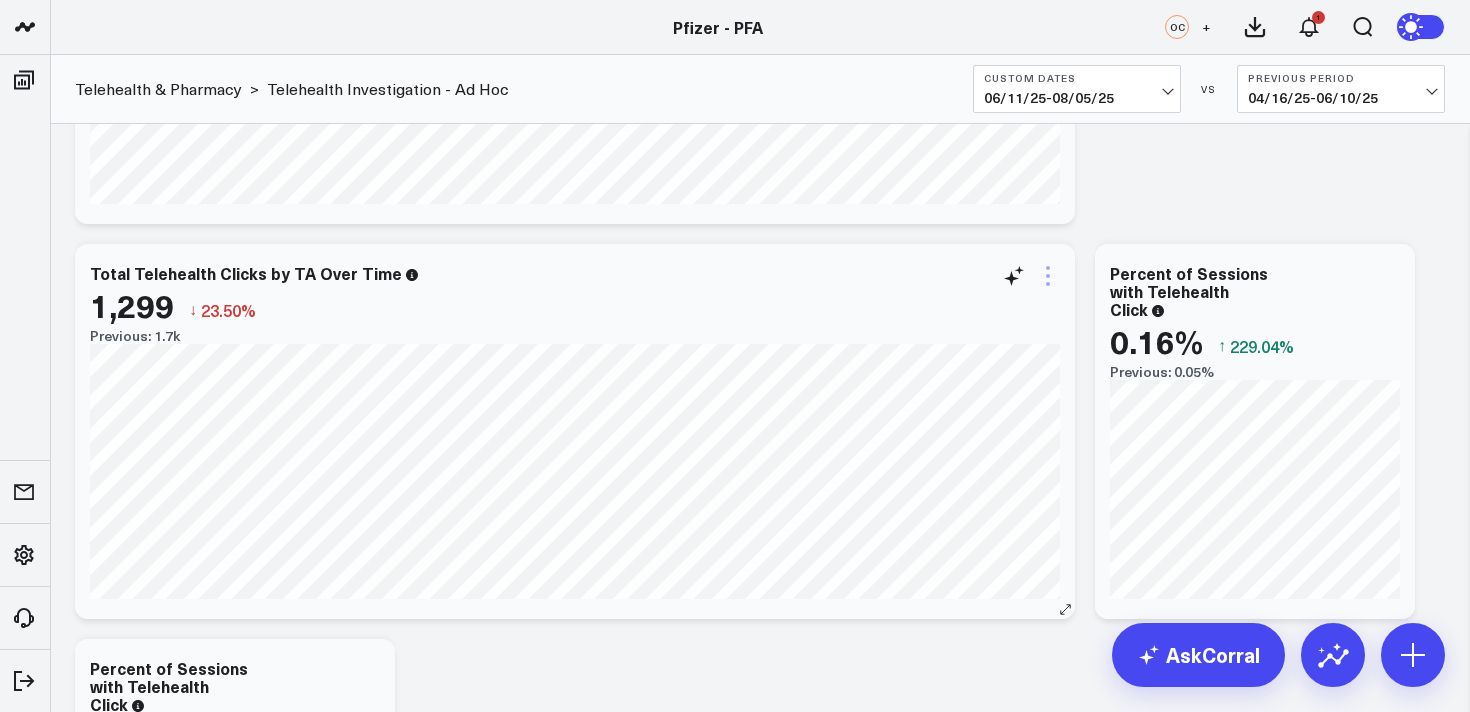 click 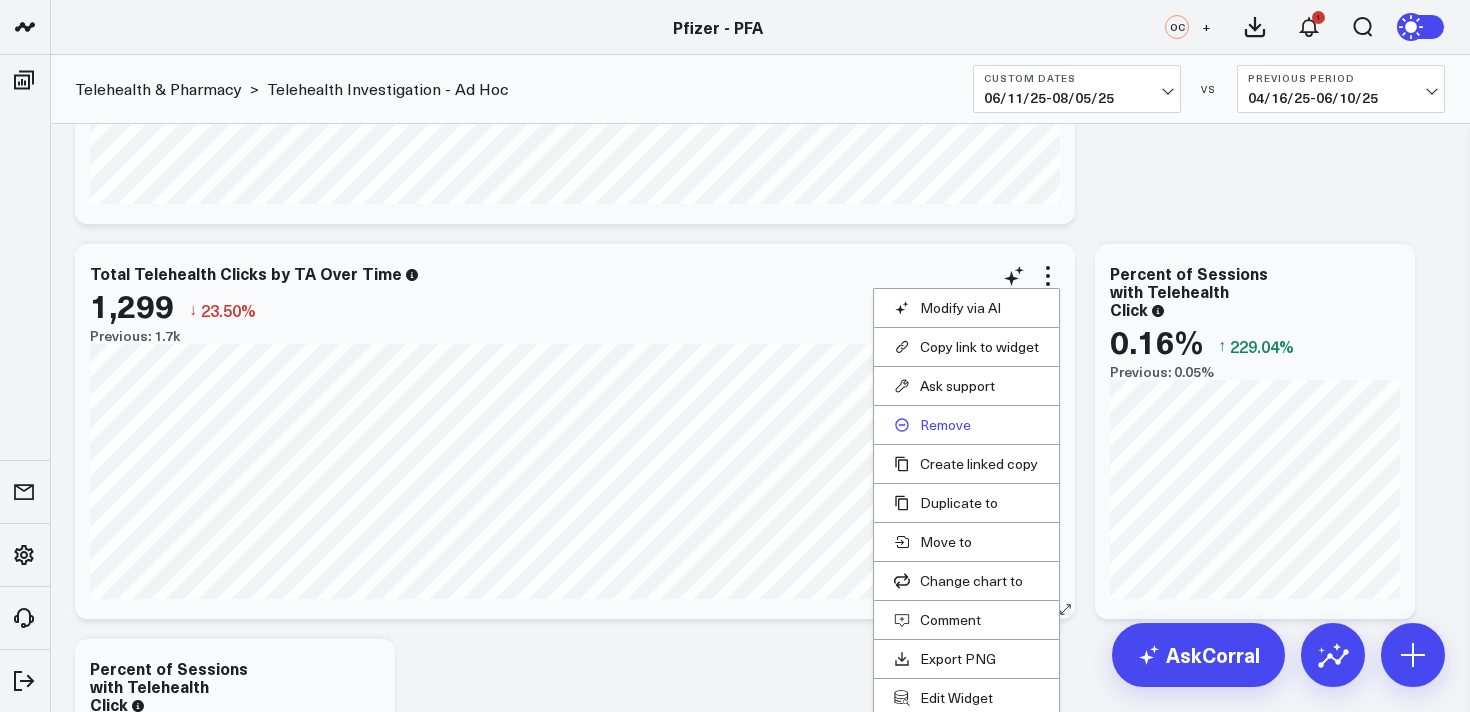 click on "Remove" at bounding box center [966, 425] 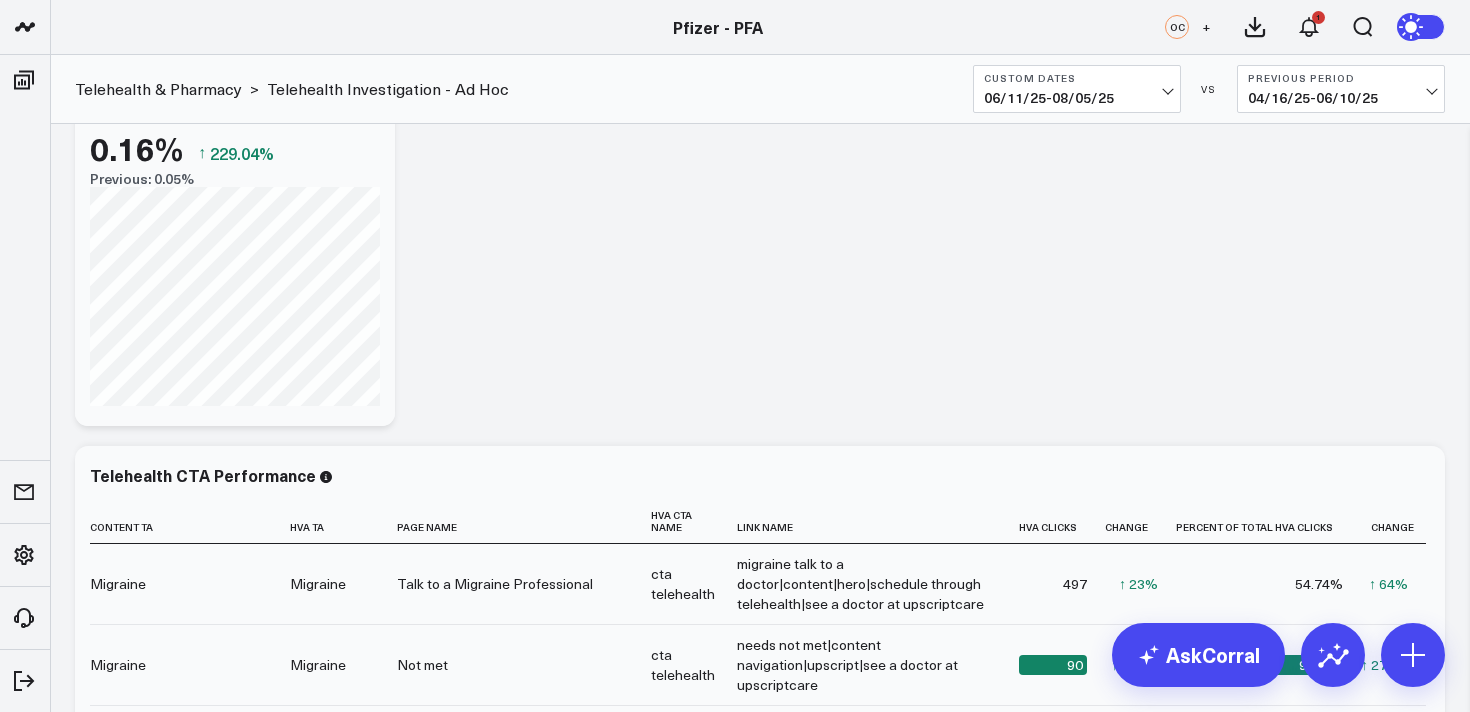 scroll, scrollTop: 560, scrollLeft: 0, axis: vertical 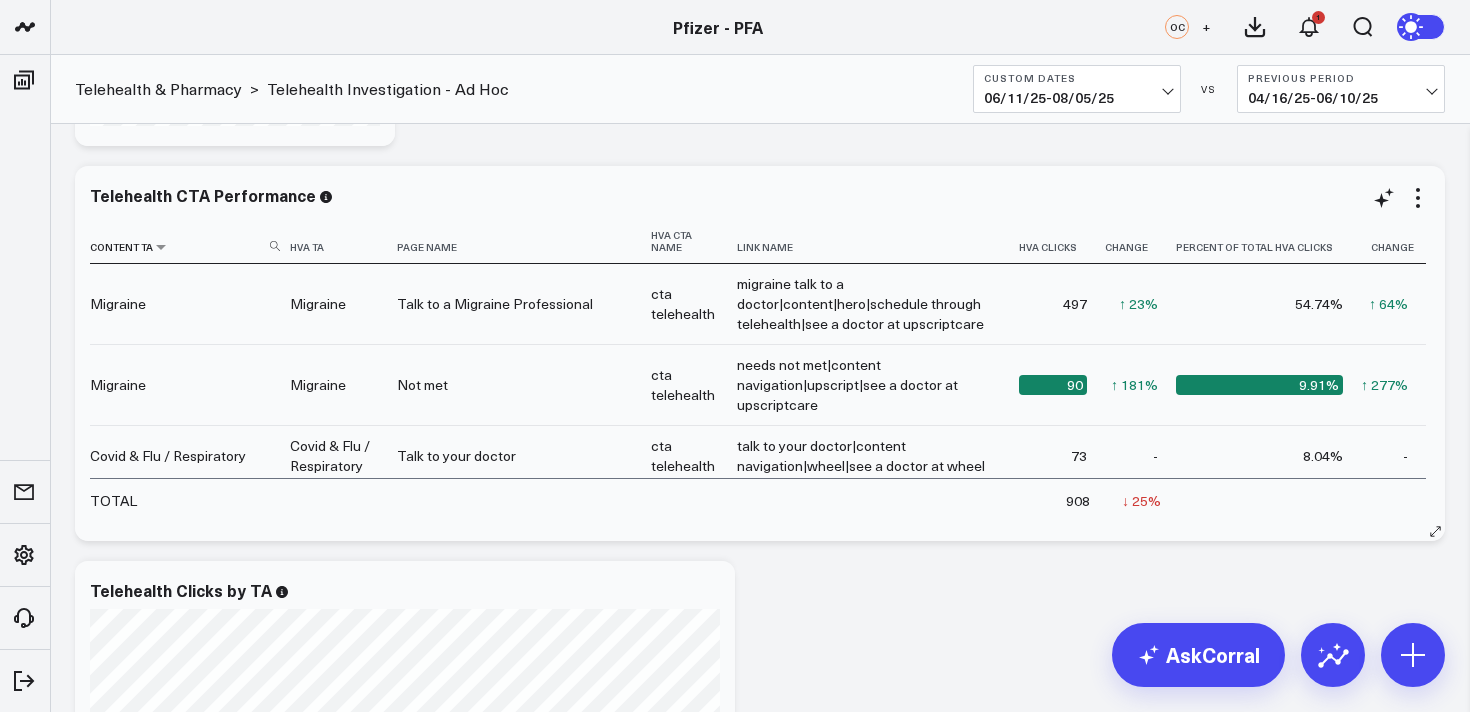 click 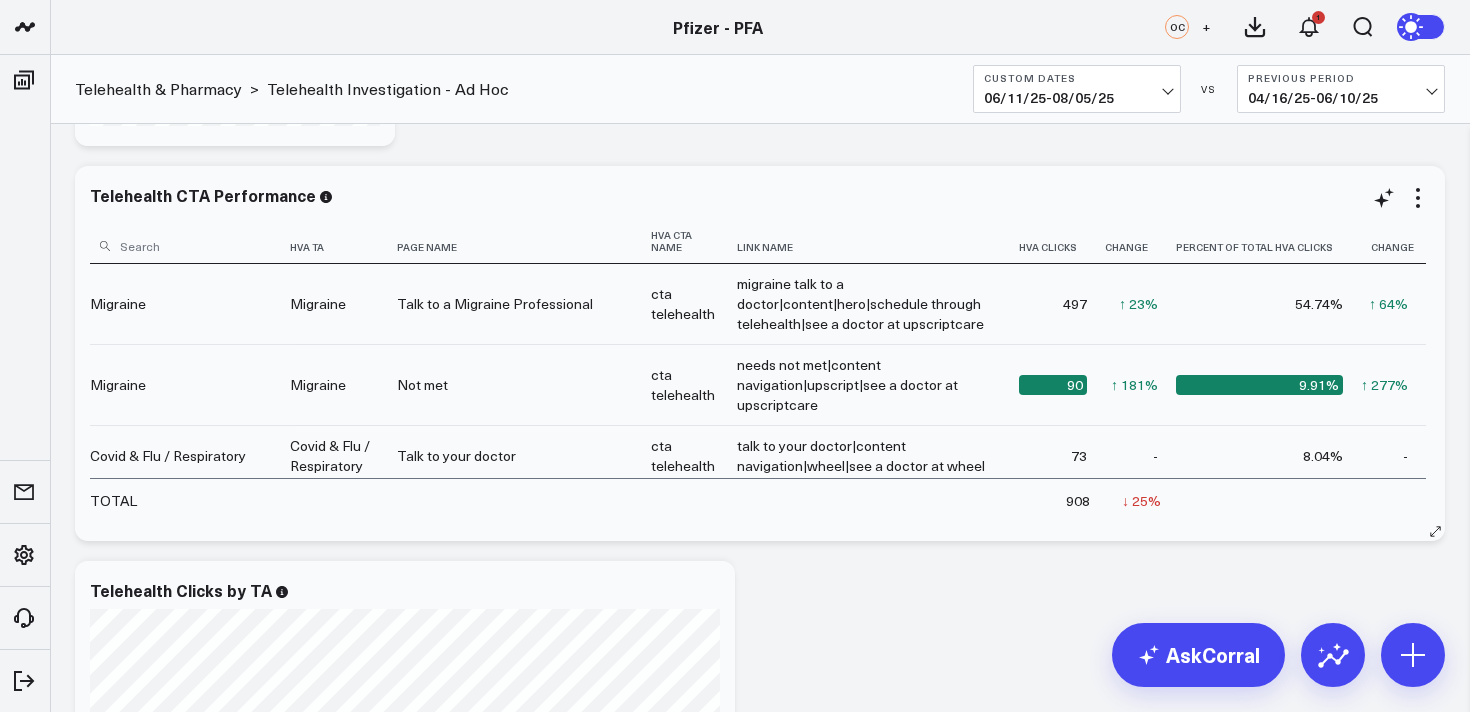 click at bounding box center (187, 245) 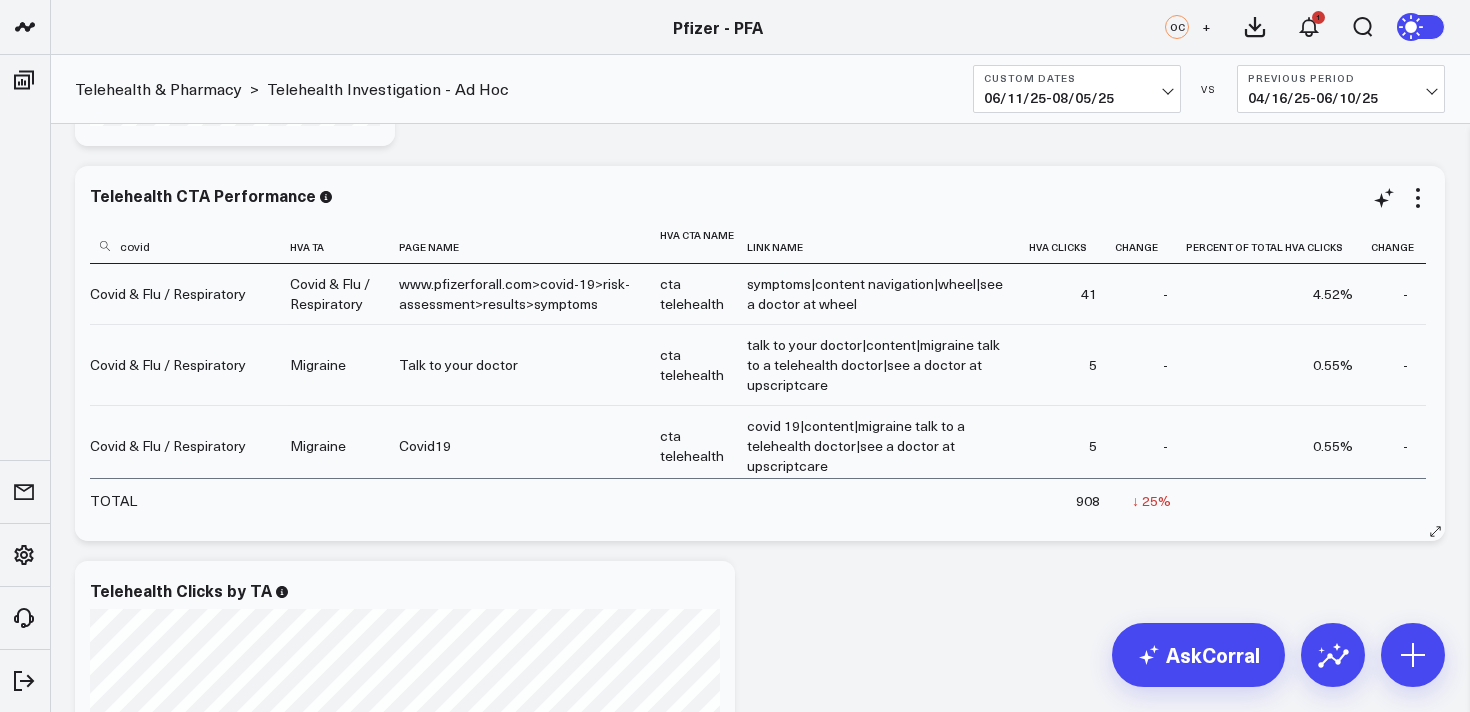scroll, scrollTop: 0, scrollLeft: 0, axis: both 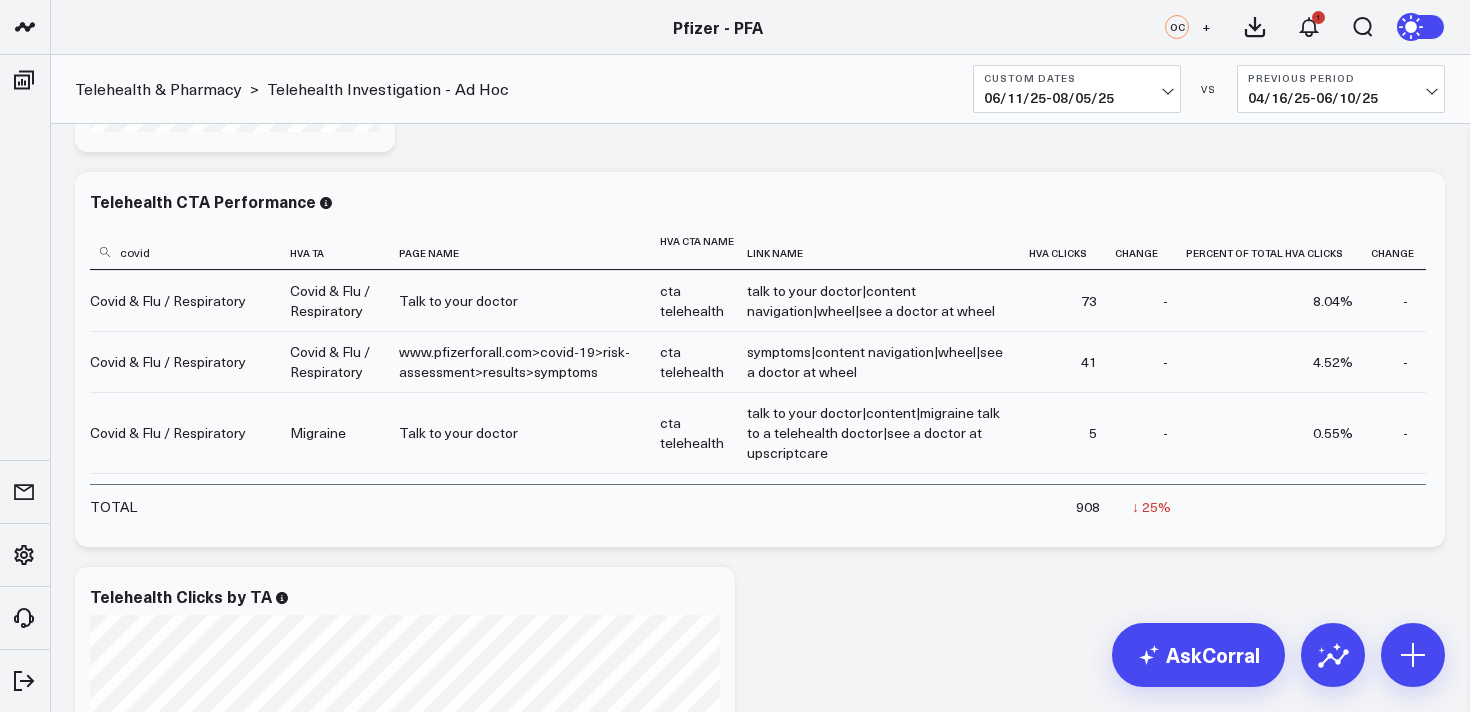 type on "covid" 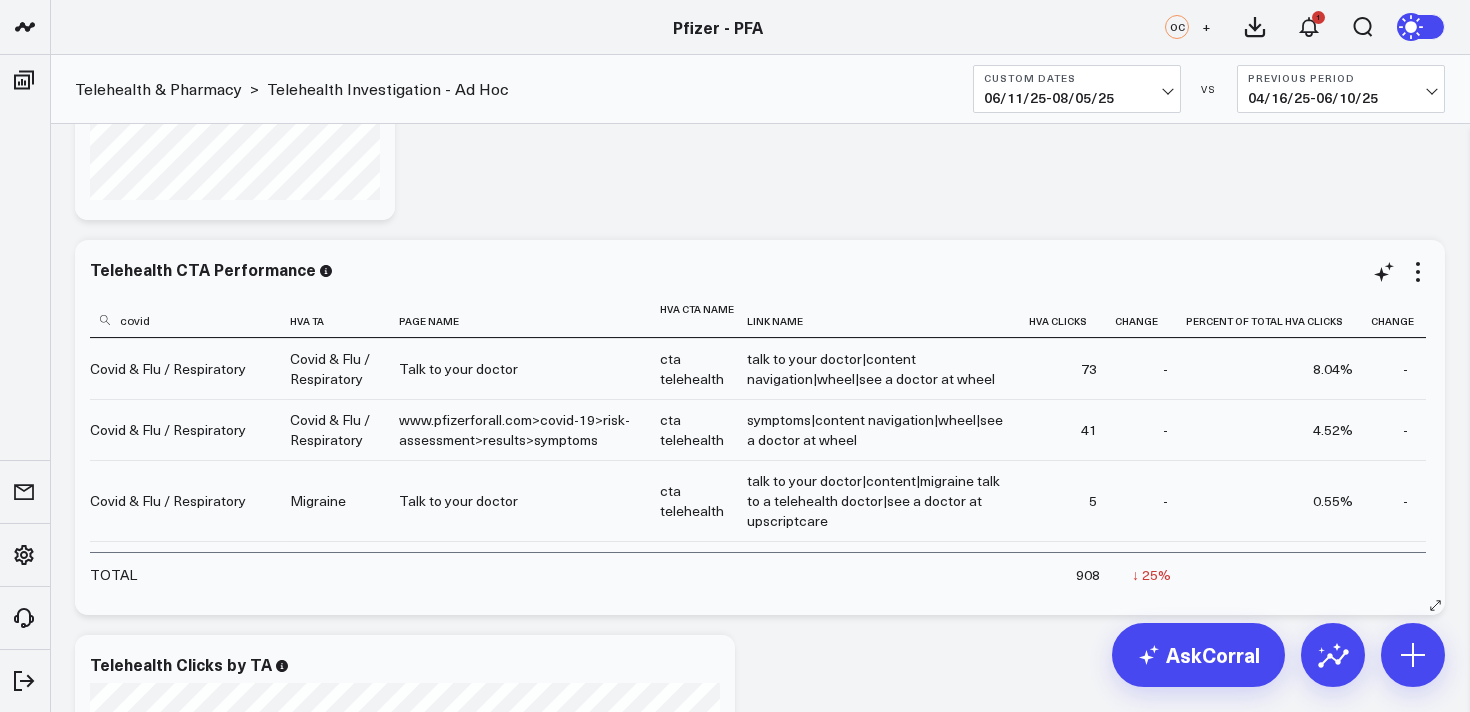 scroll, scrollTop: 705, scrollLeft: 0, axis: vertical 